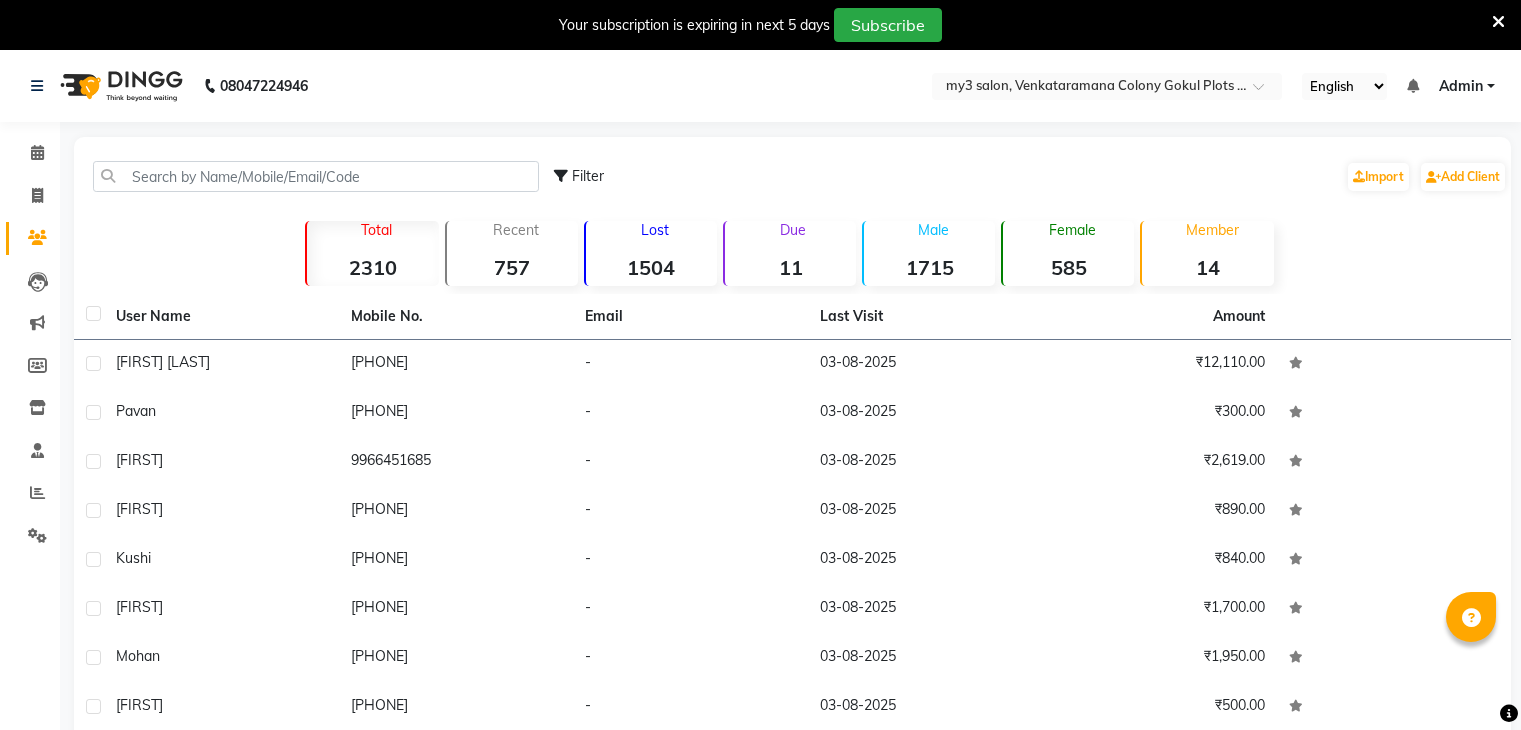 scroll, scrollTop: 50, scrollLeft: 0, axis: vertical 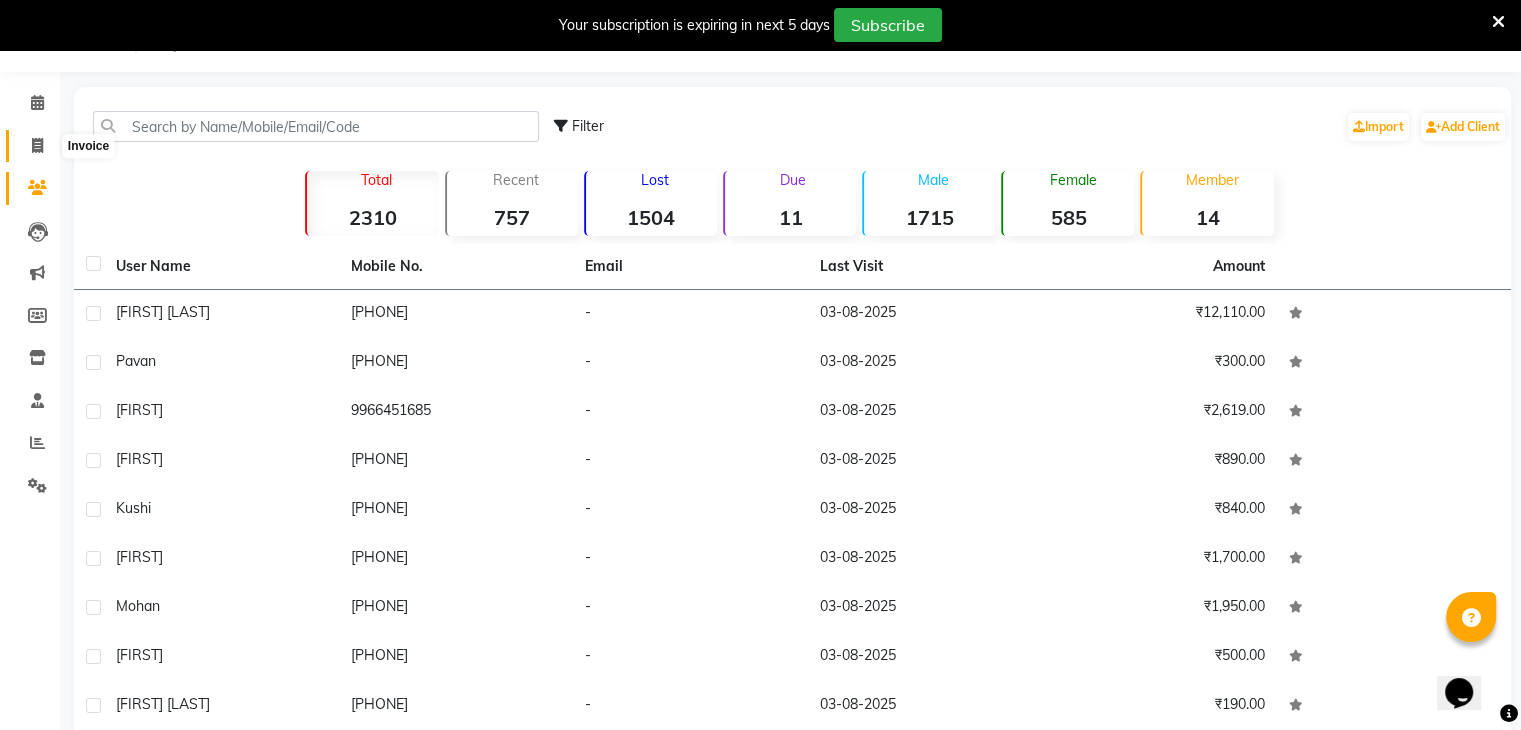 click 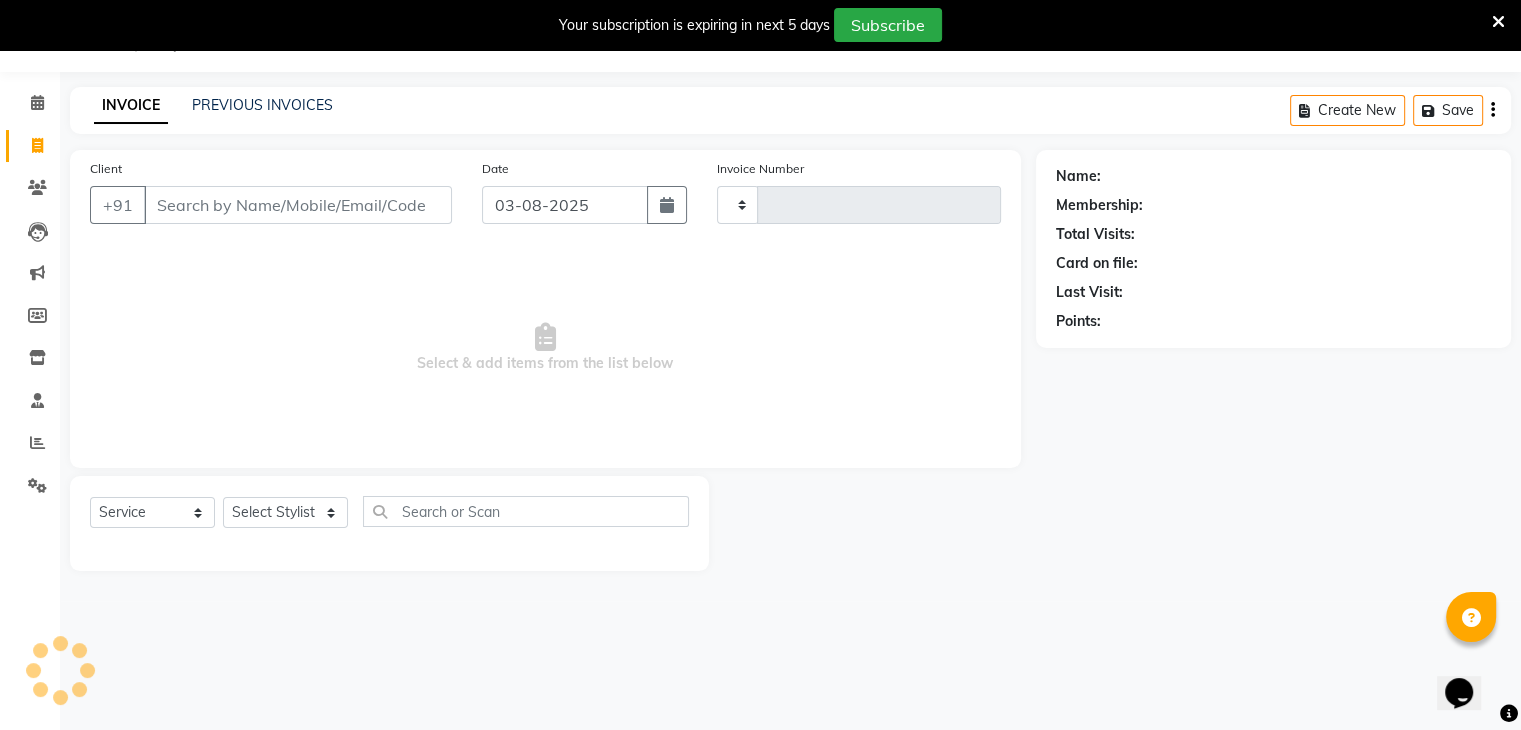 type on "1821" 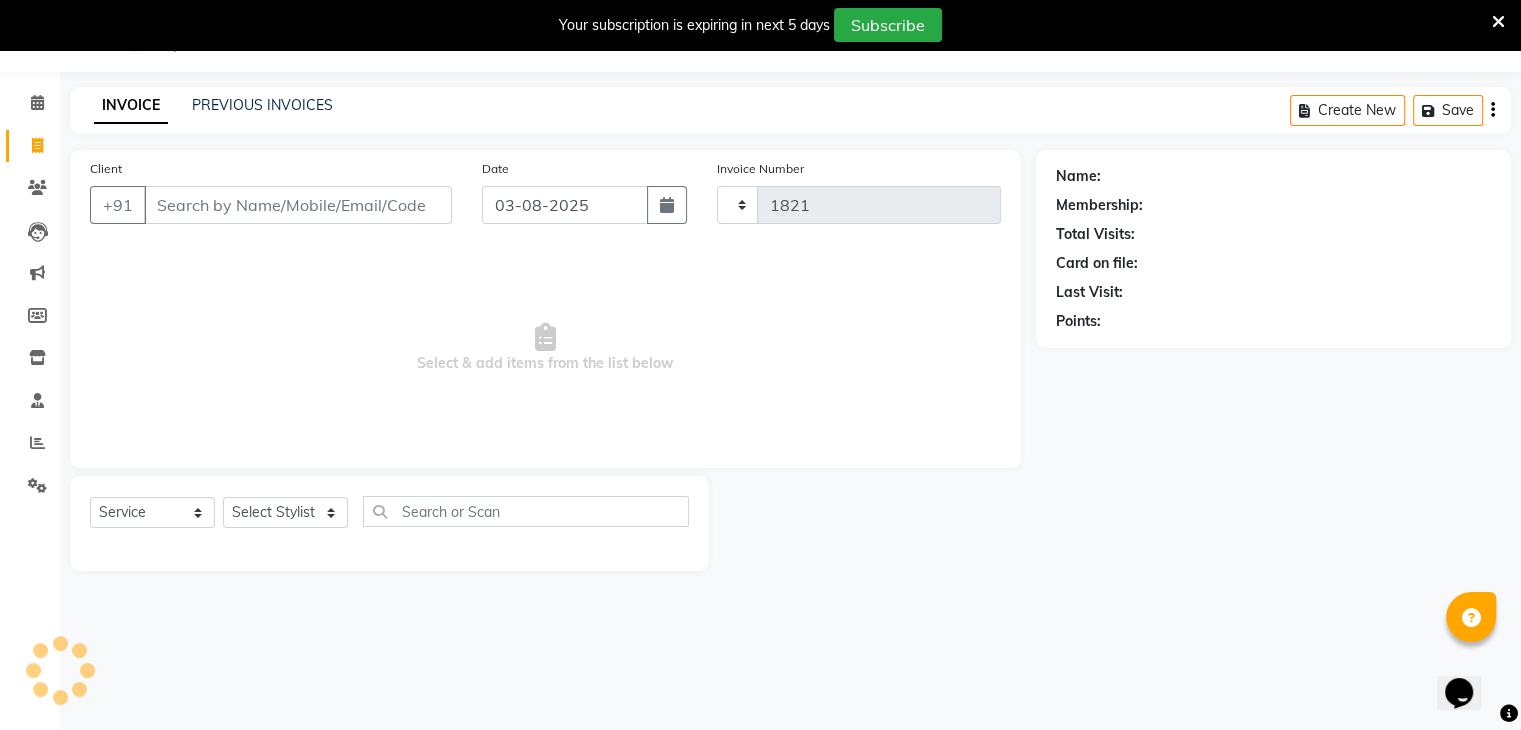 select on "6707" 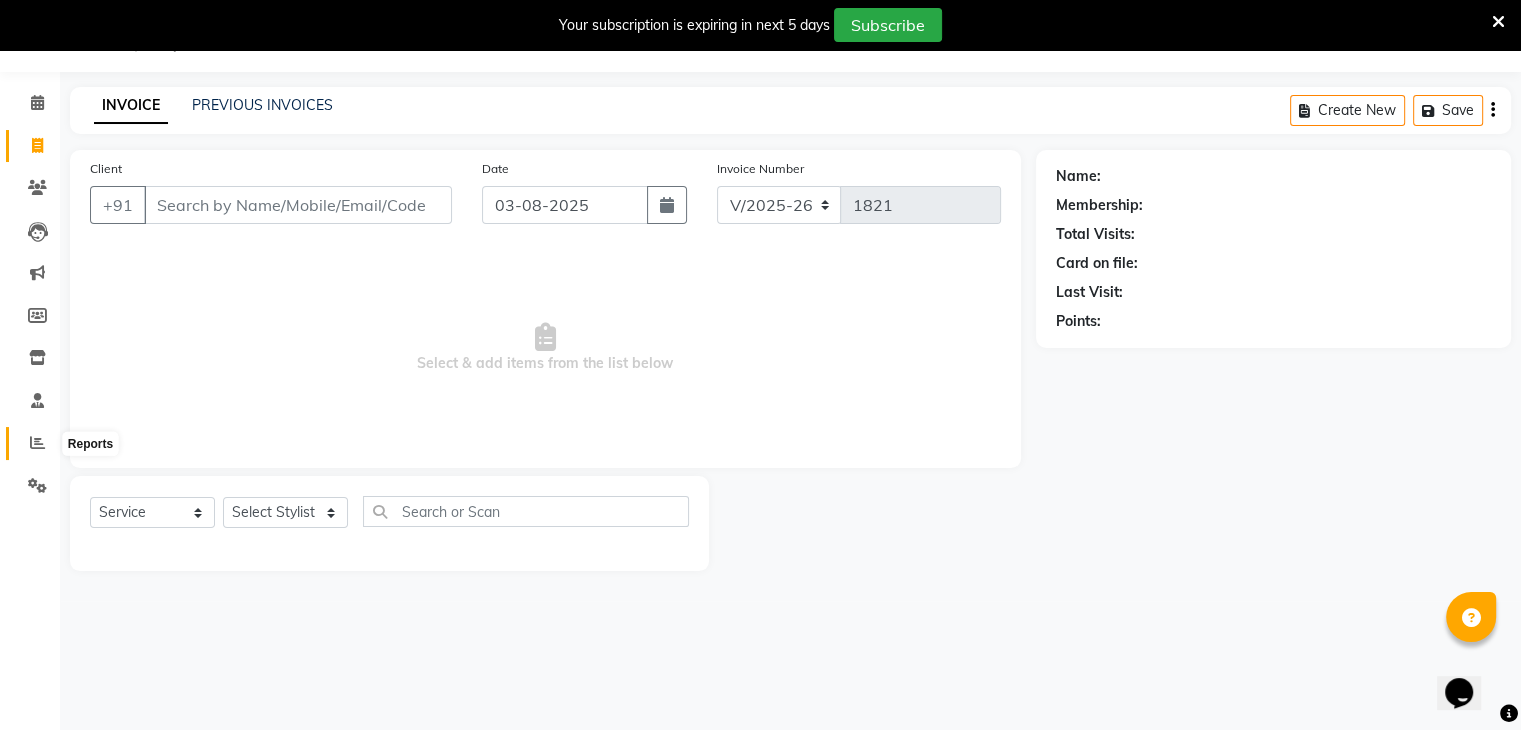 click 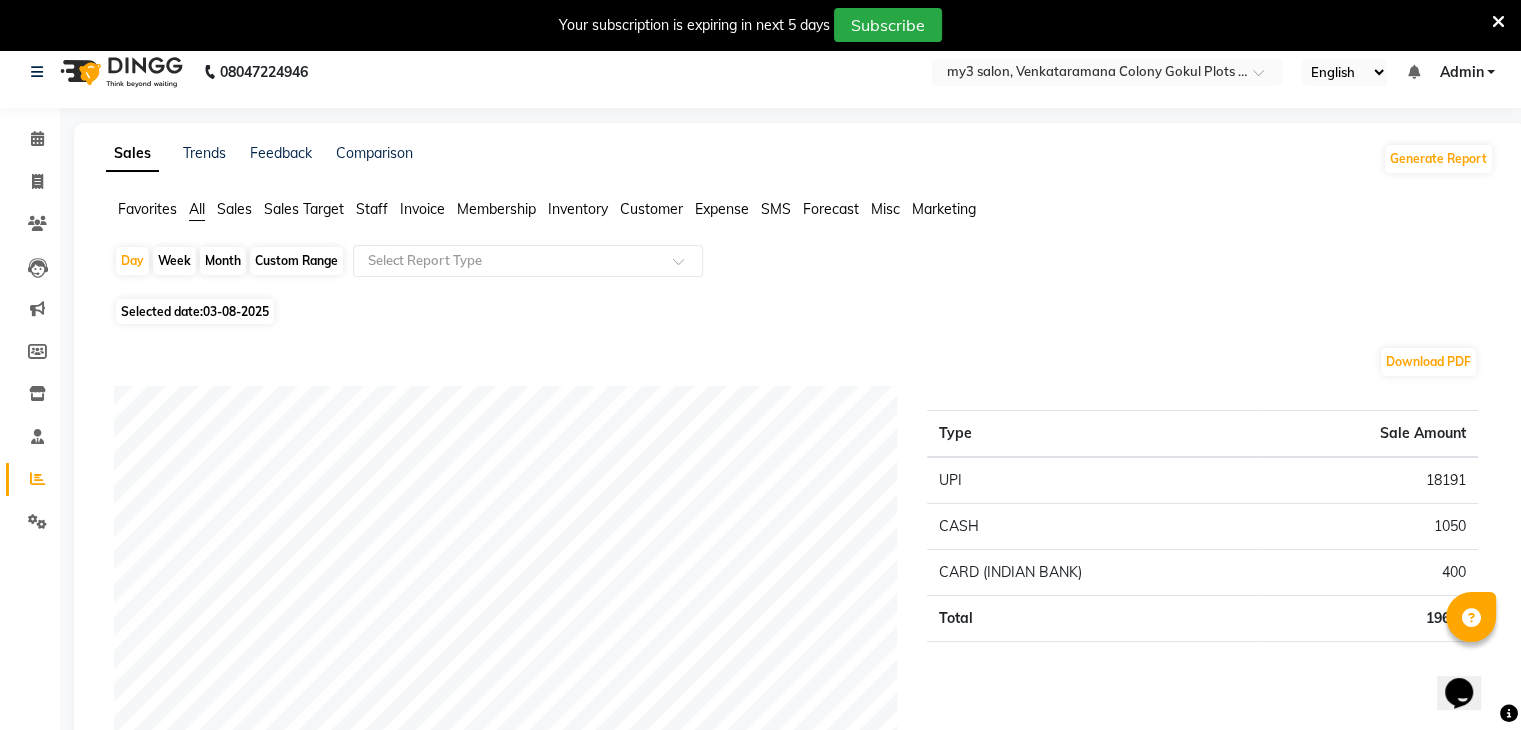 scroll, scrollTop: 0, scrollLeft: 0, axis: both 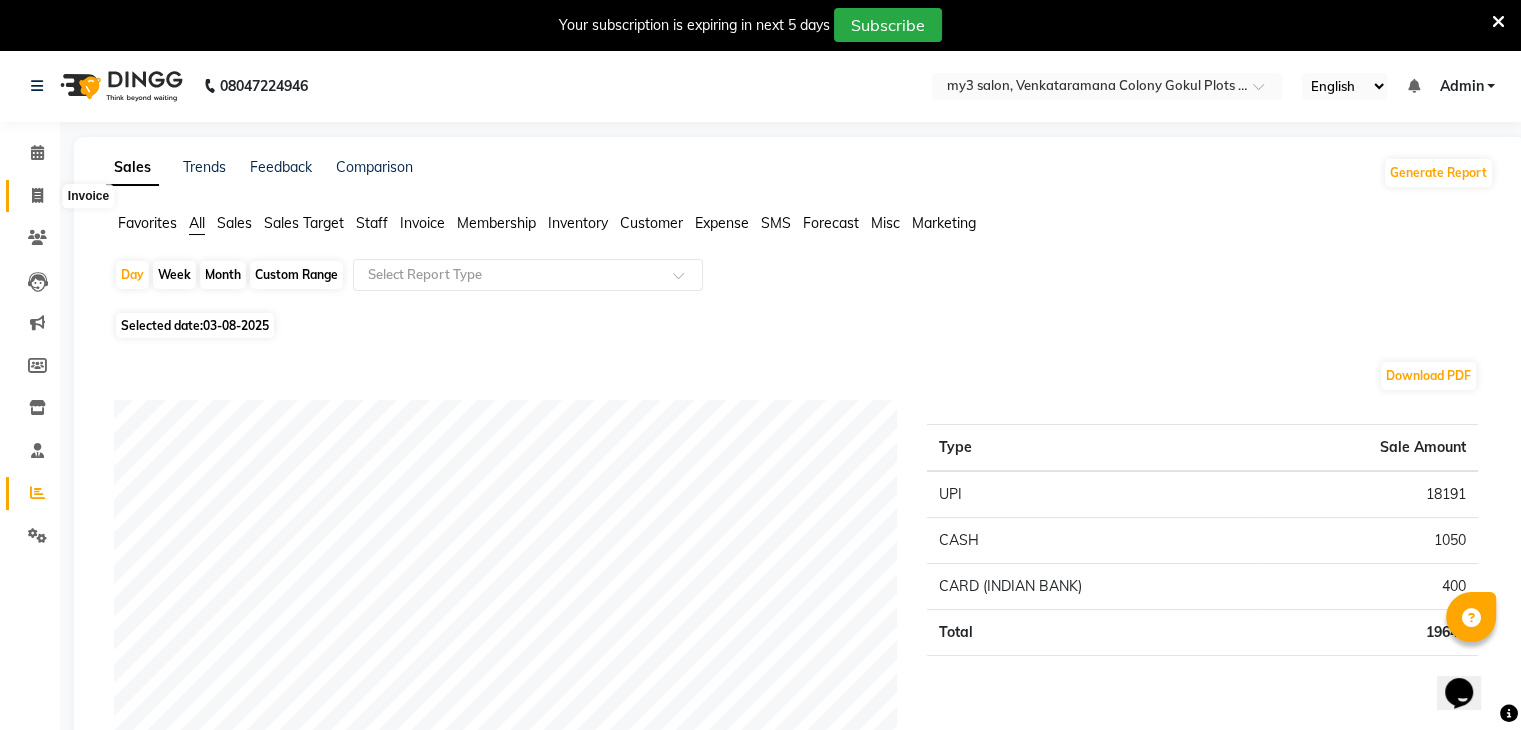 click 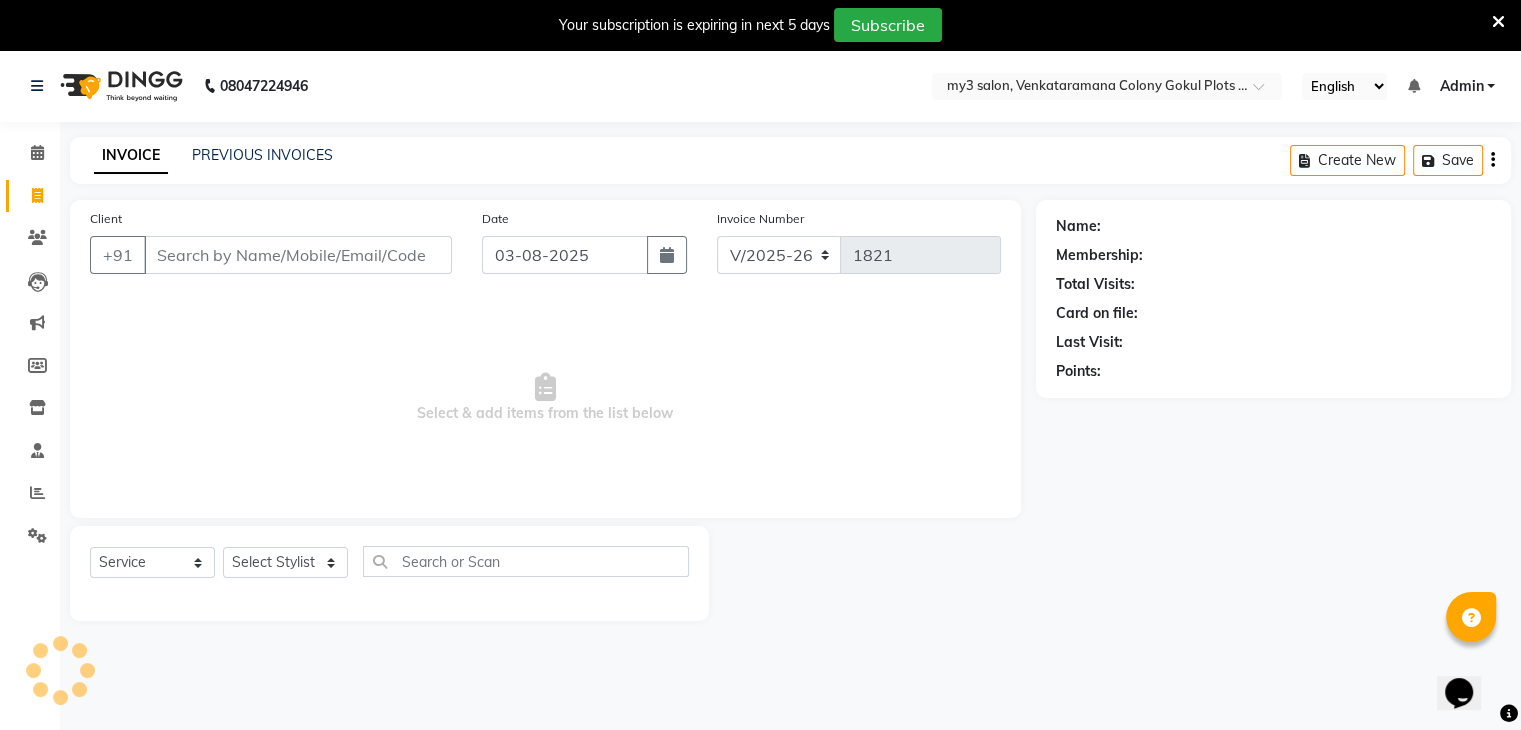 scroll, scrollTop: 50, scrollLeft: 0, axis: vertical 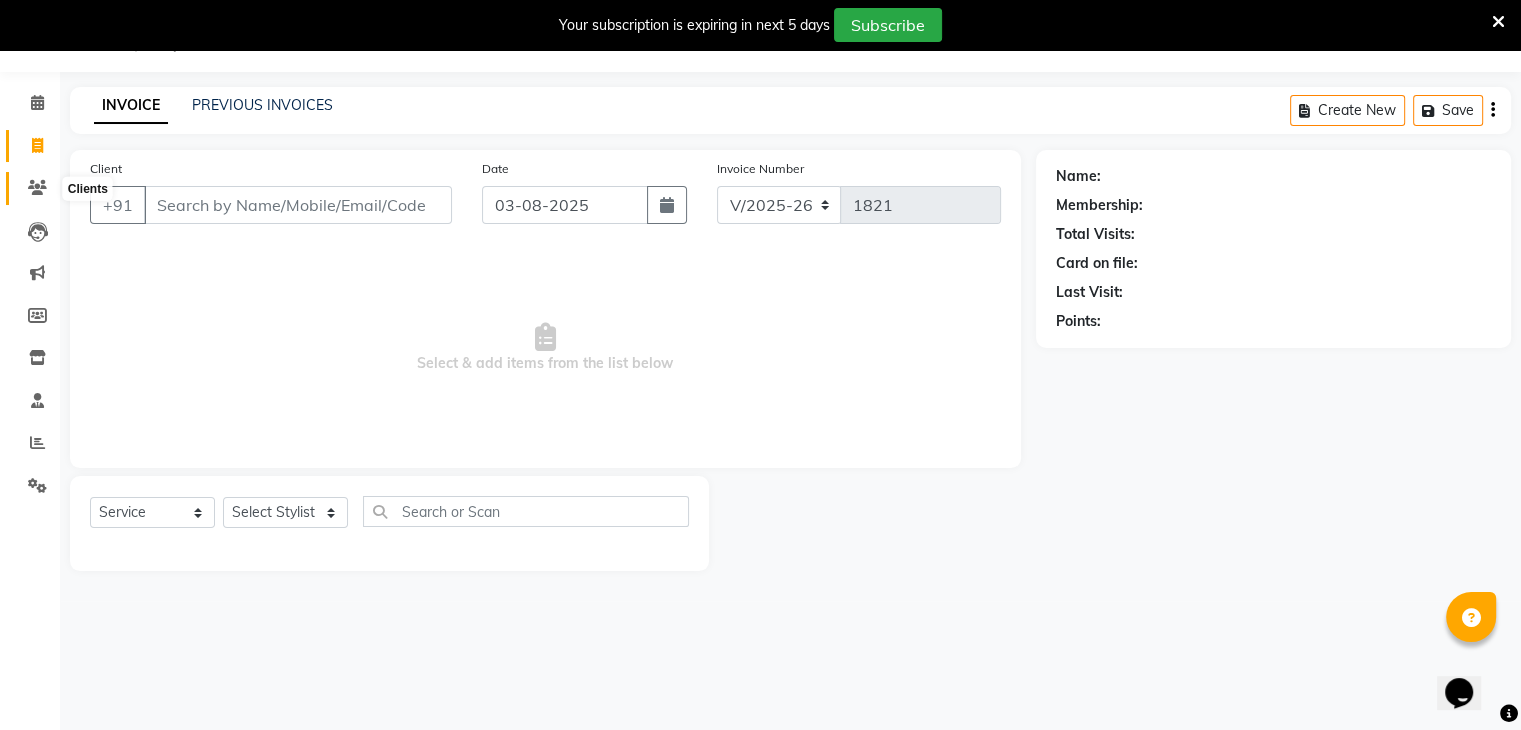 click 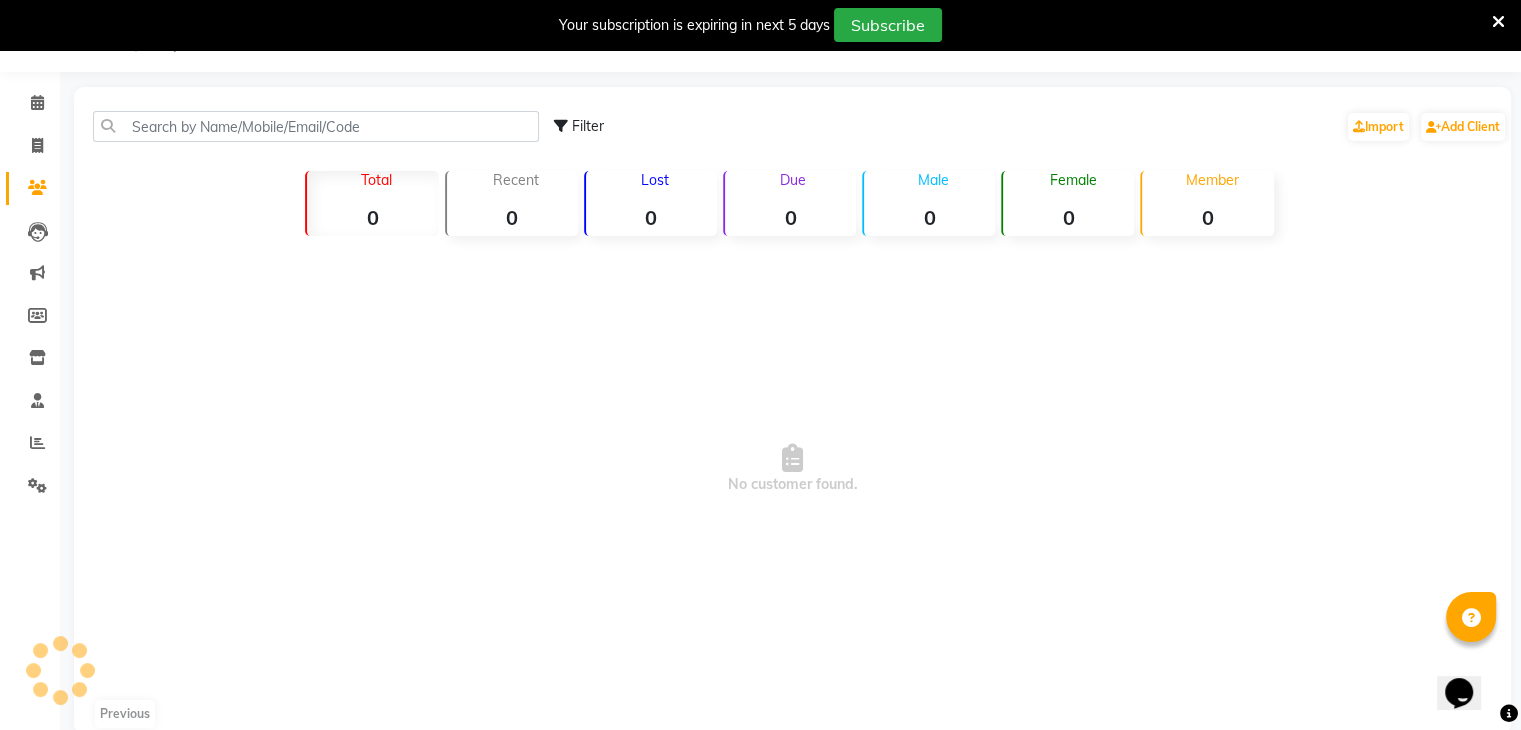click 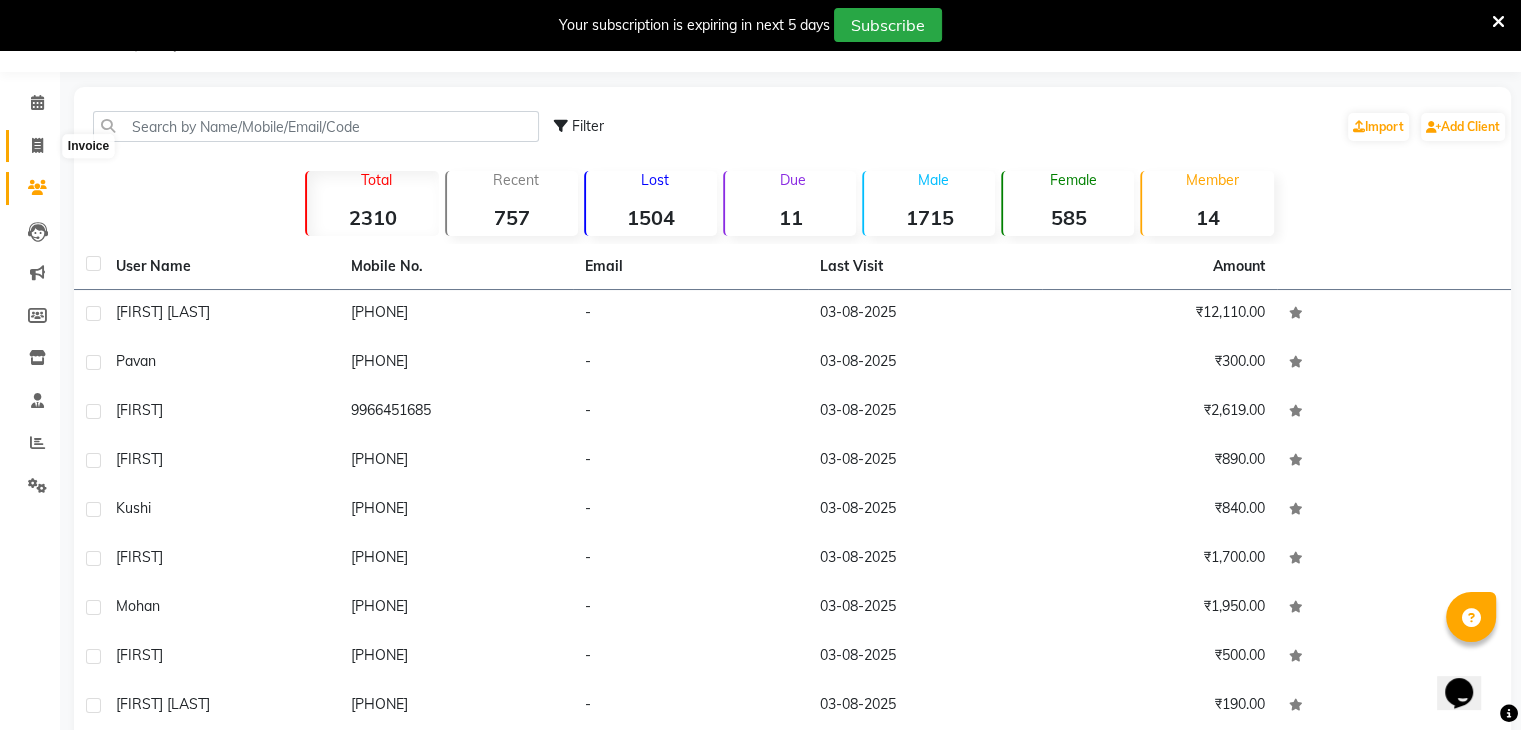 click 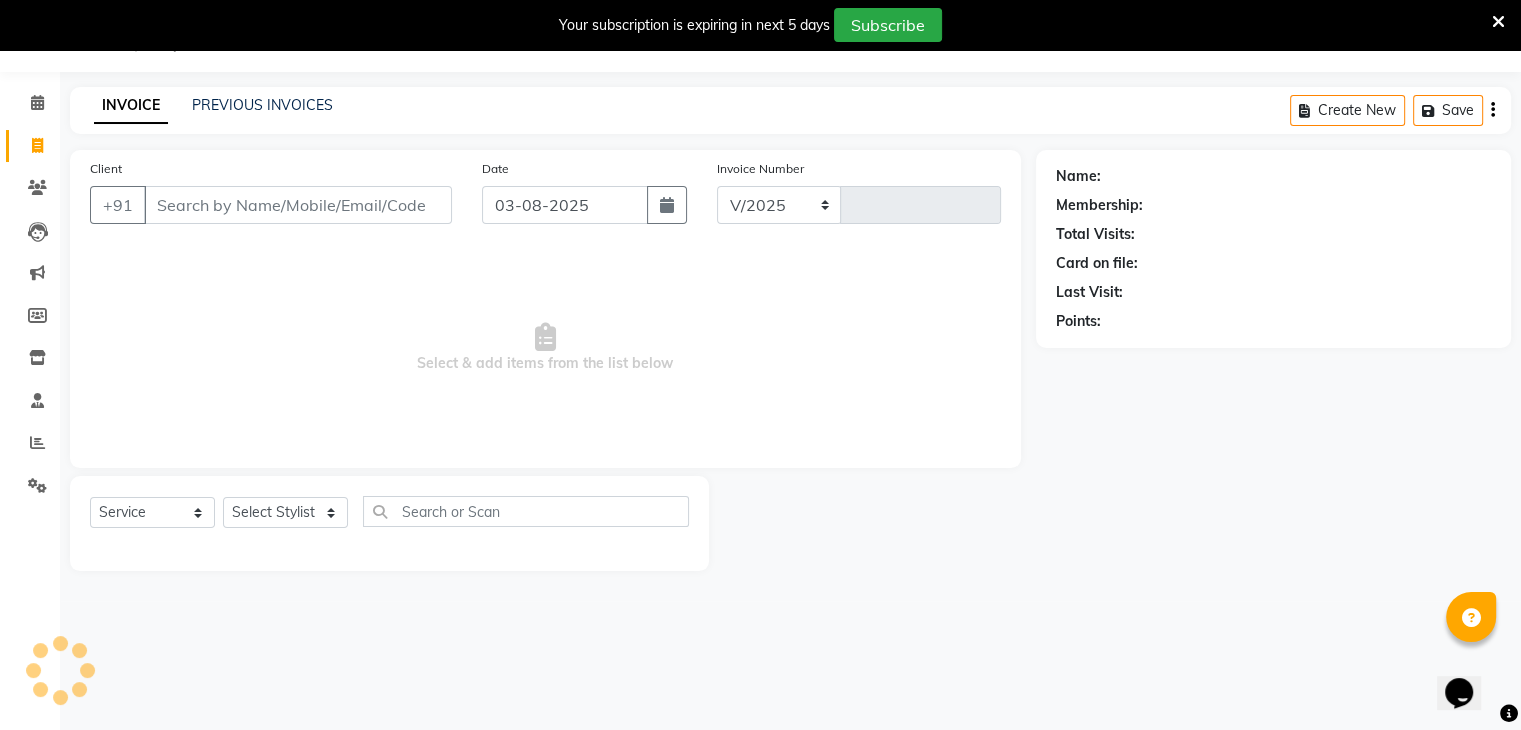 select on "6707" 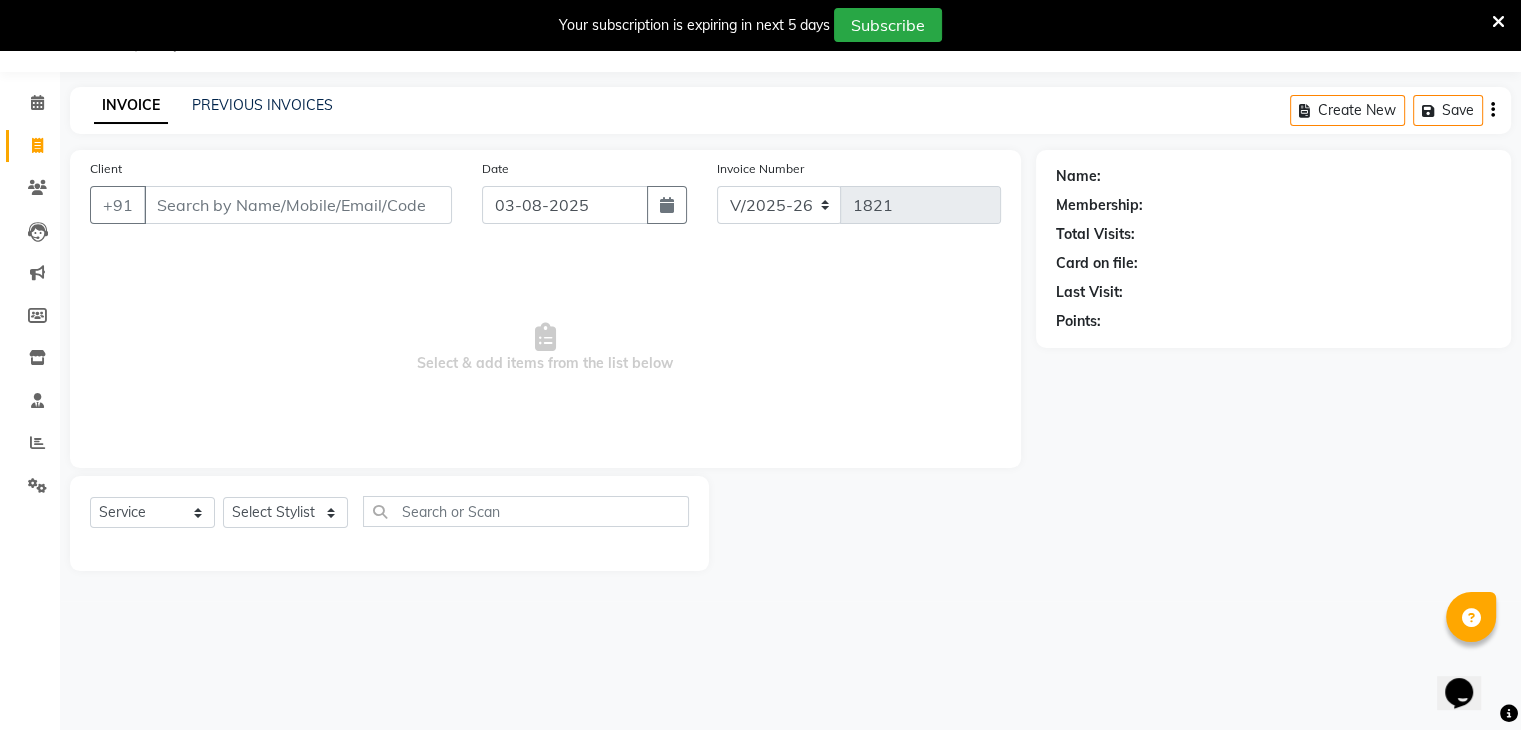 click on "Client" at bounding box center [298, 205] 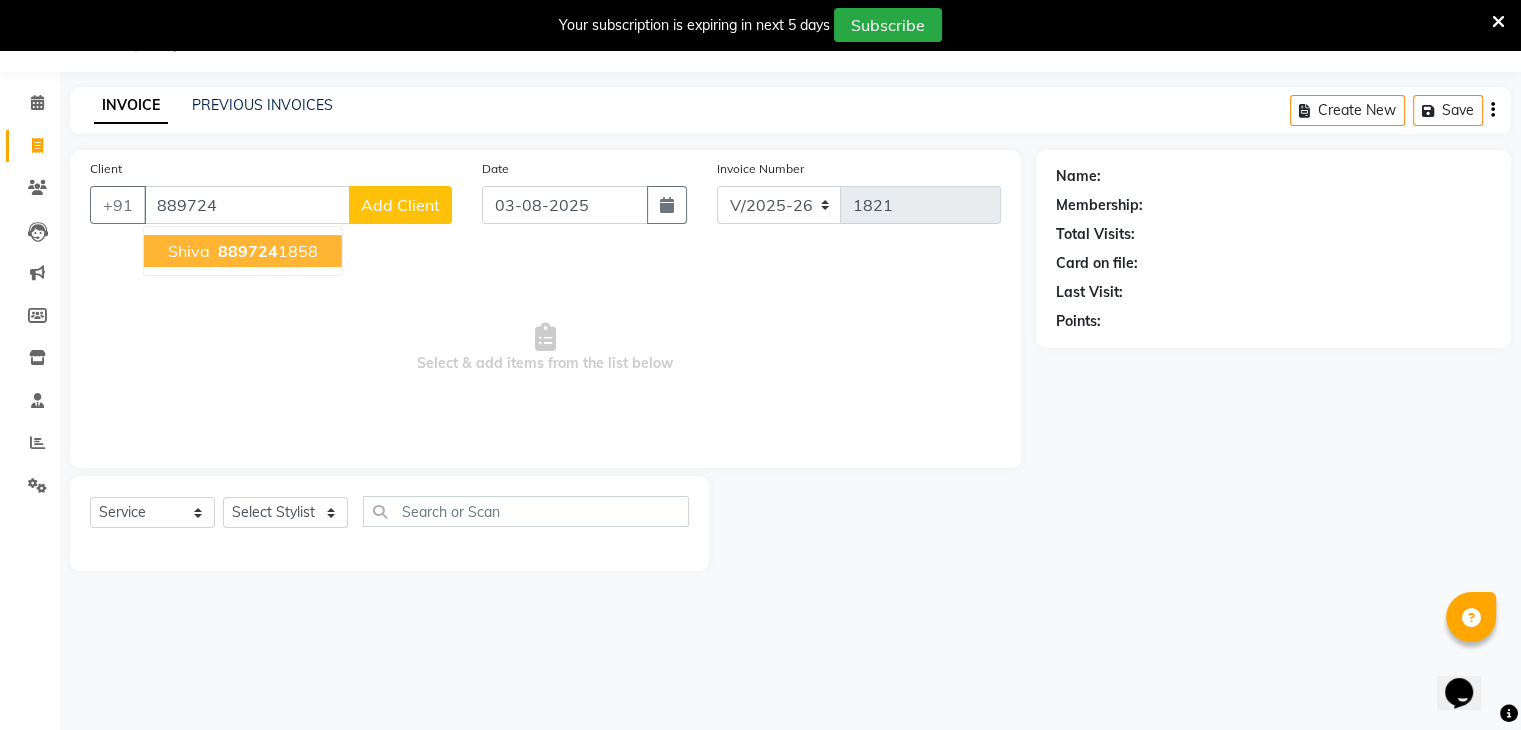 click on "889724" at bounding box center (248, 251) 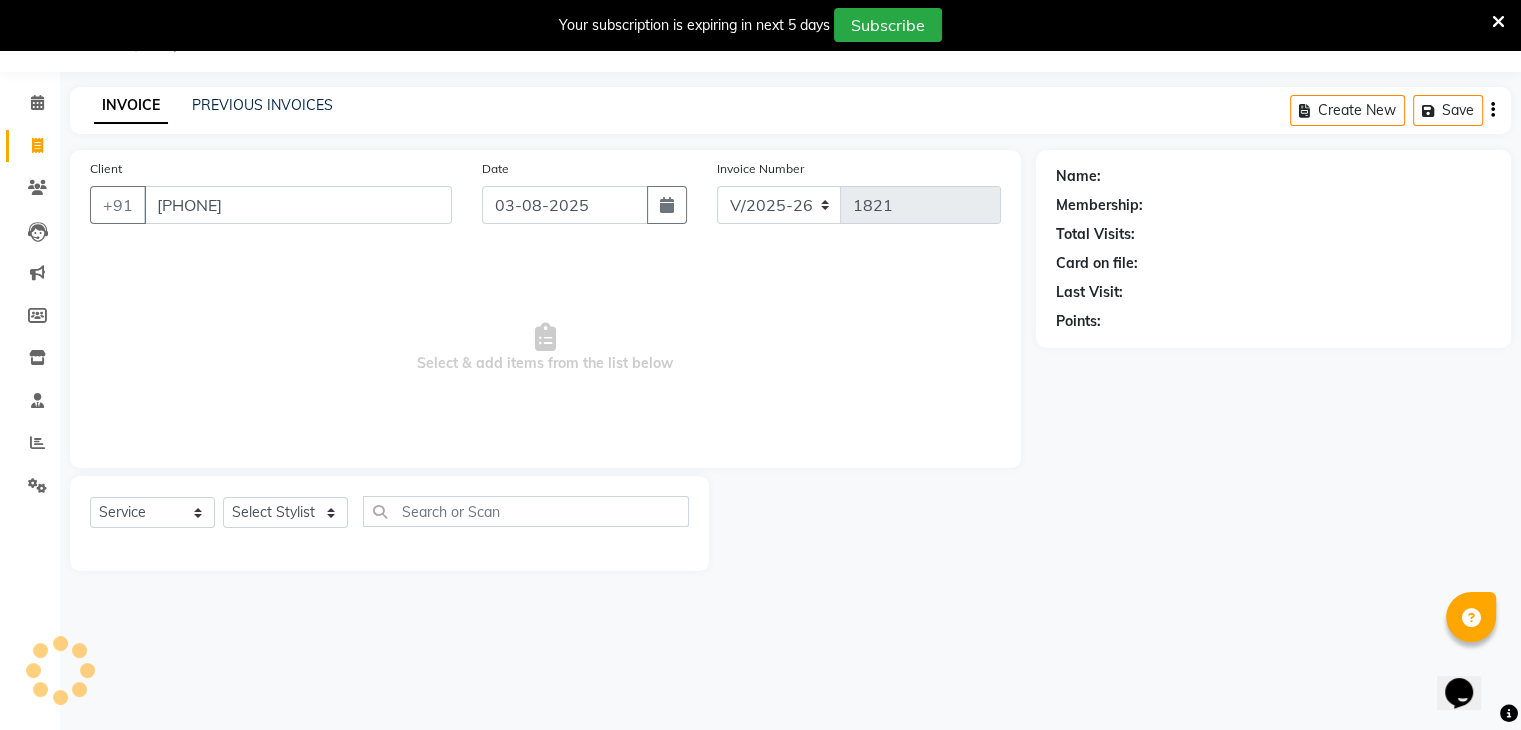 type on "[PHONE]" 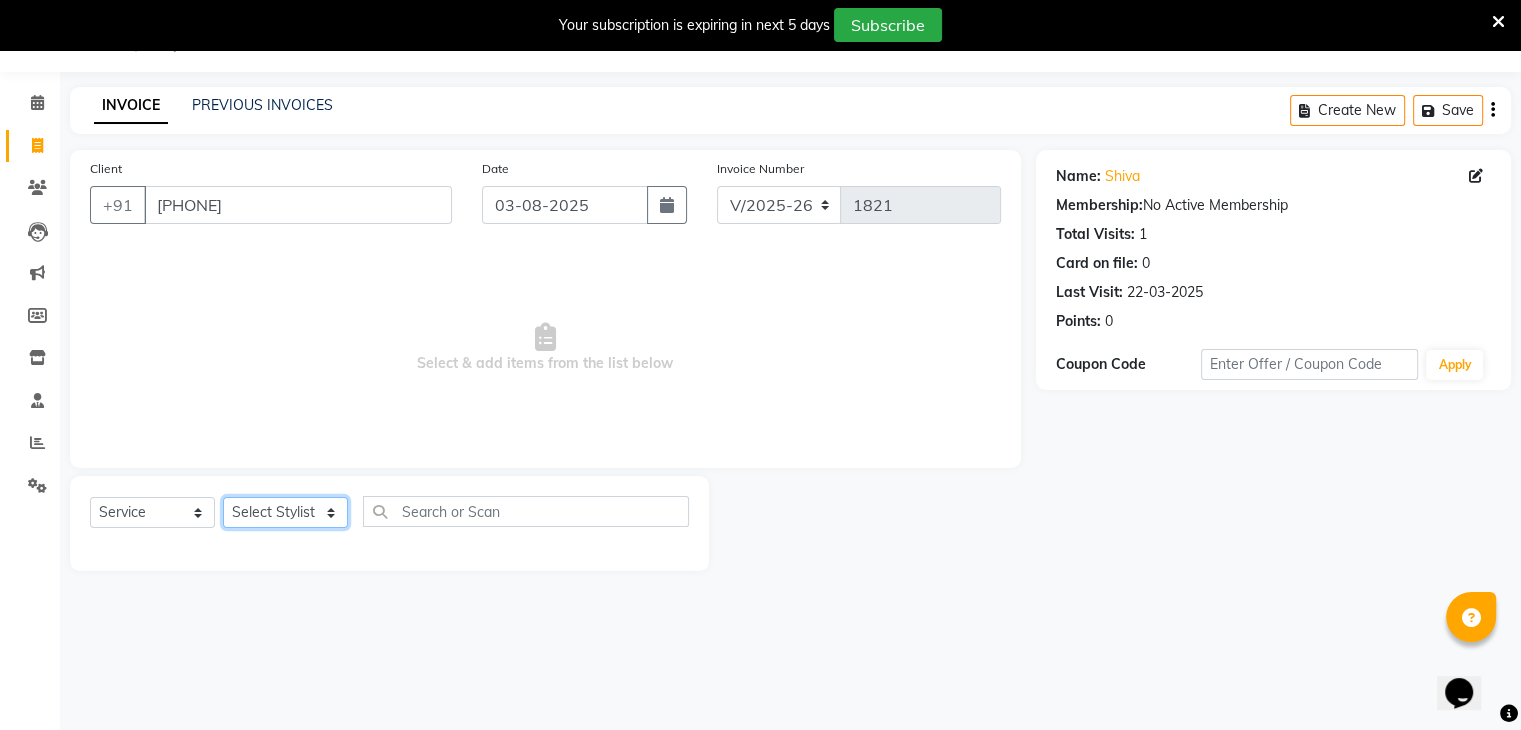 click on "Select Stylist ajju azam divya rihan Sahzad sowjanya srilatha Swapna Zeeshan" 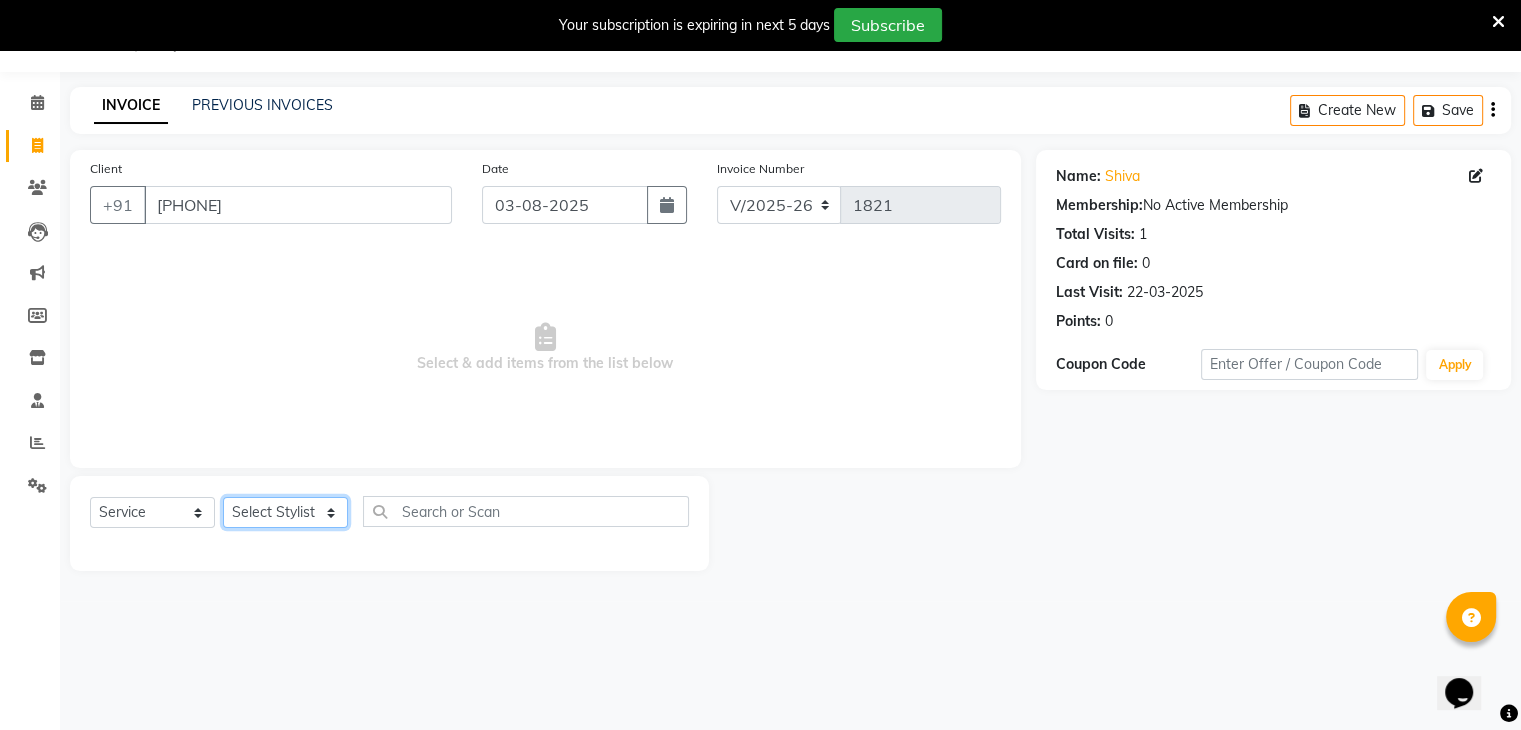 select on "85425" 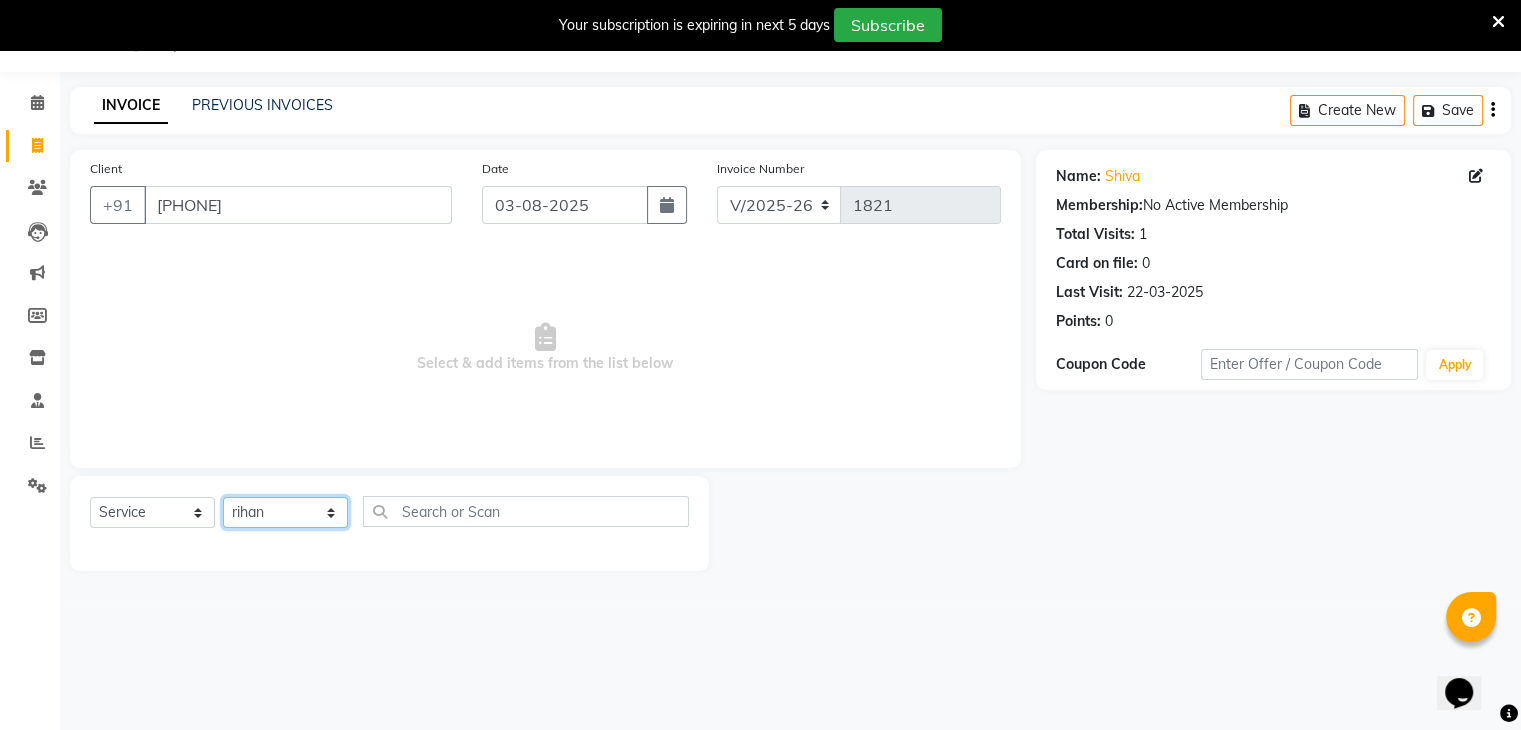 click on "Select Stylist ajju azam divya rihan Sahzad sowjanya srilatha Swapna Zeeshan" 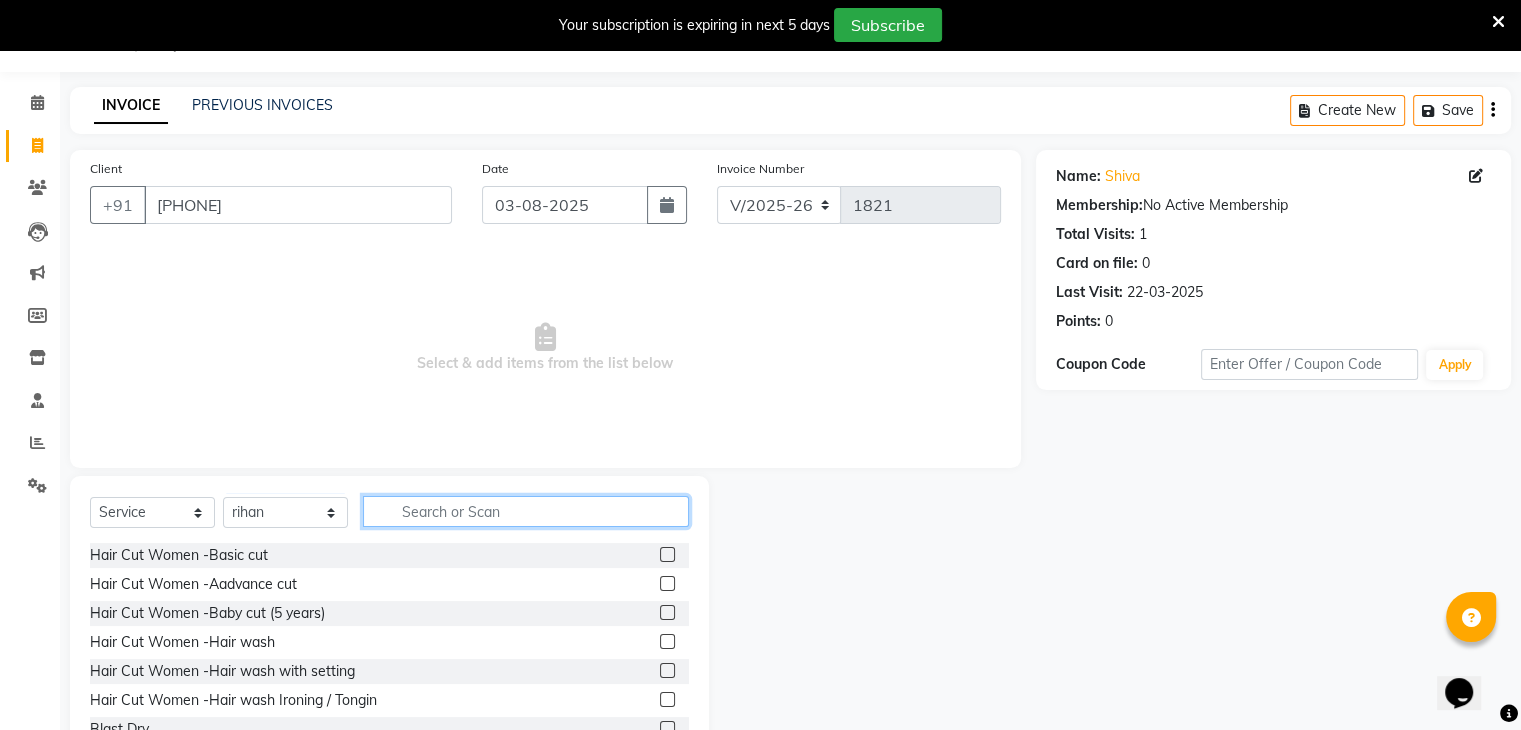 click 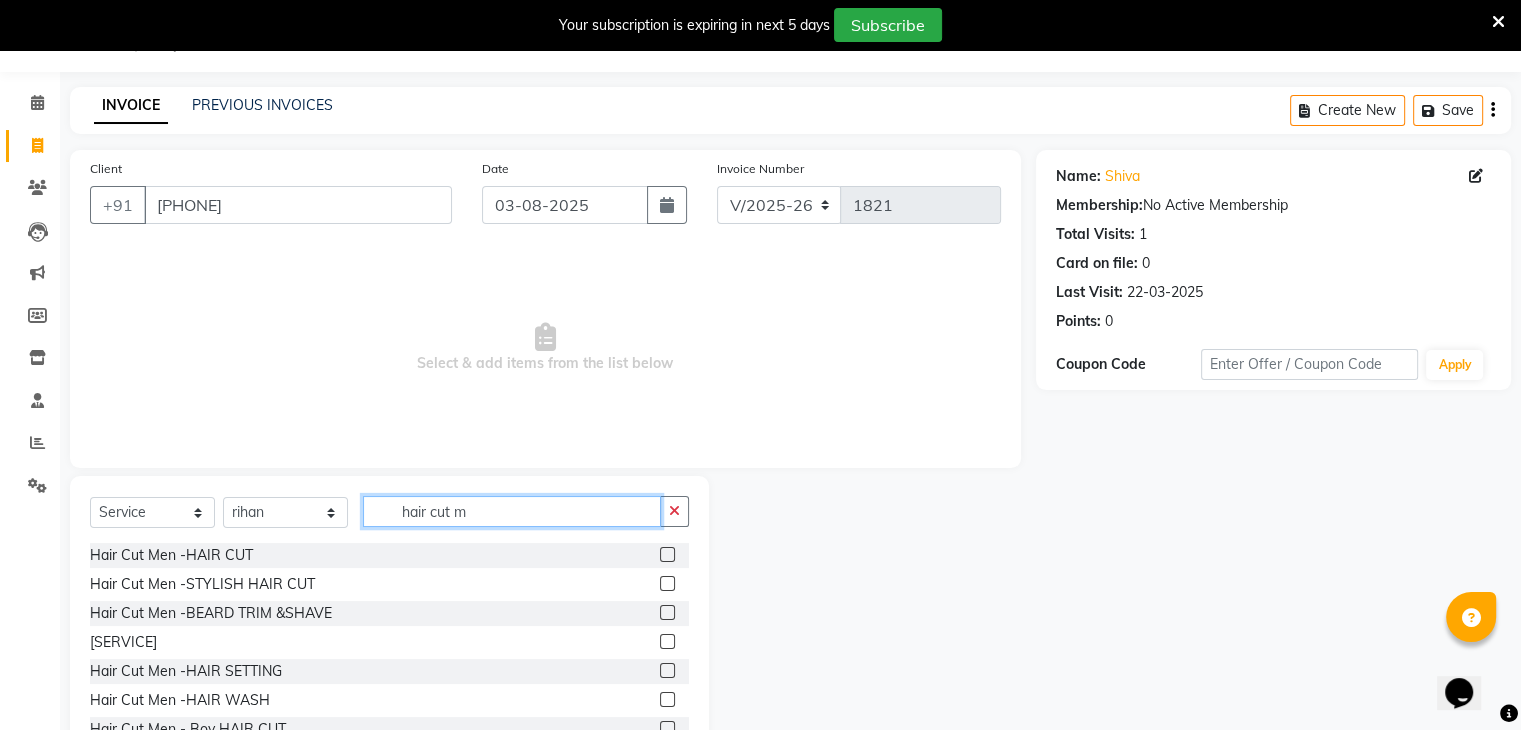 type on "hair cut m" 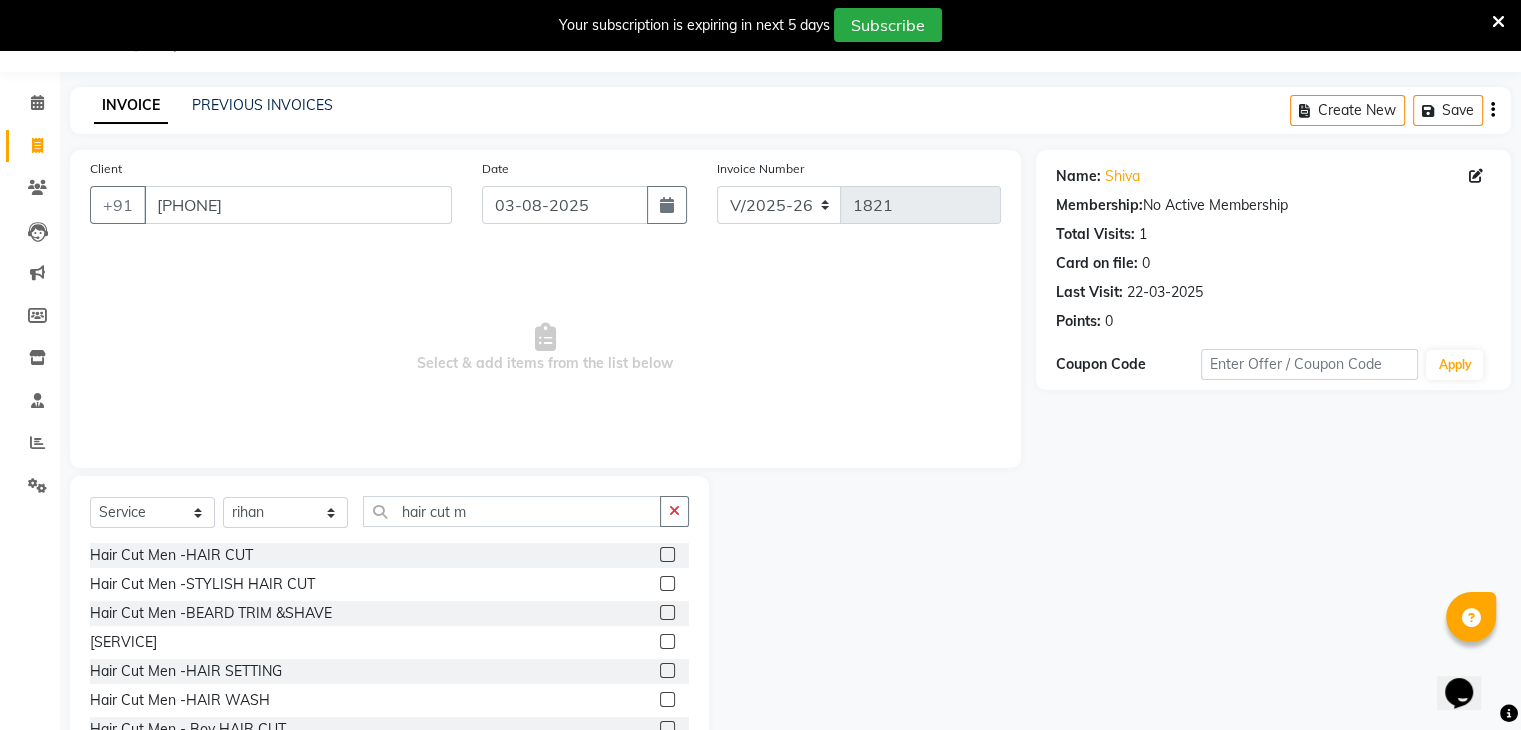 click 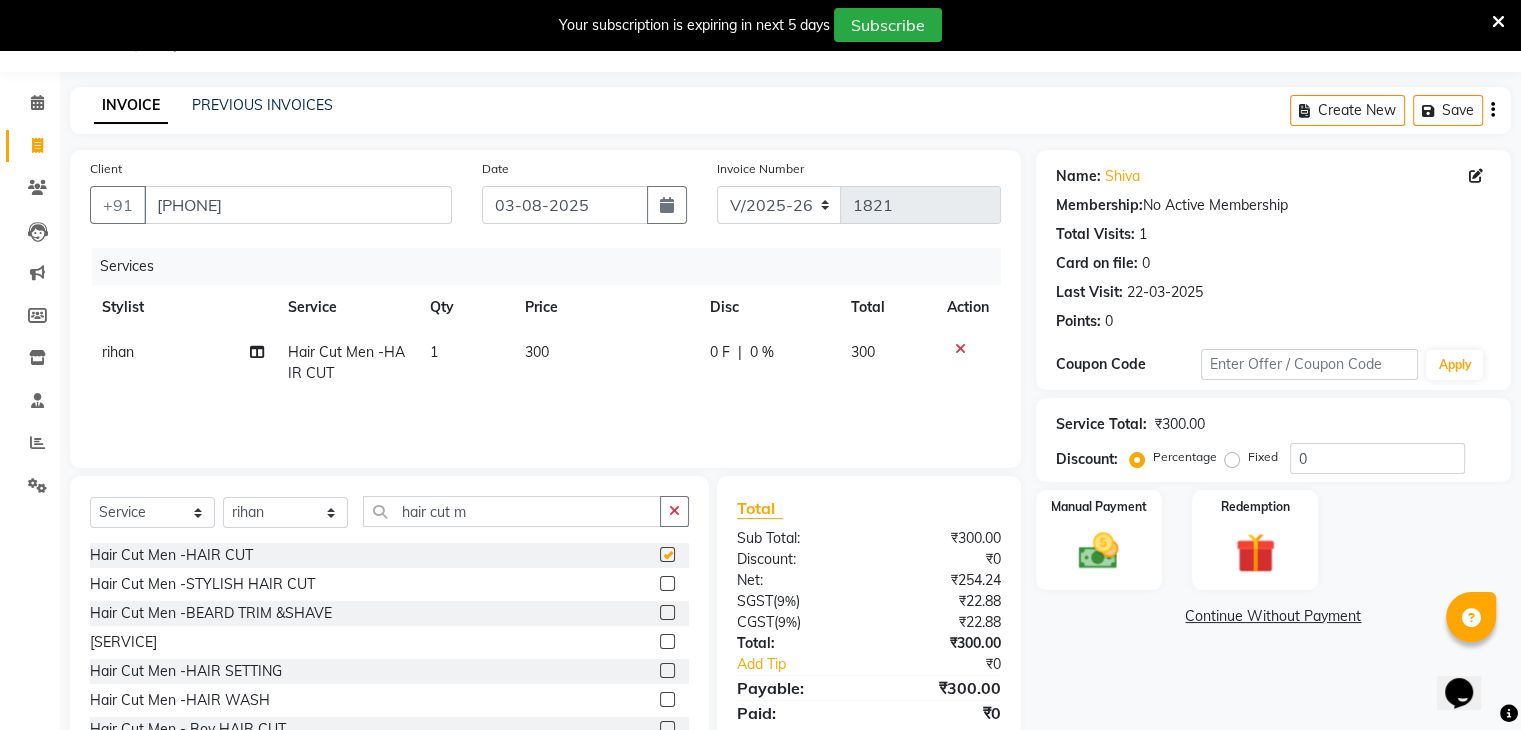 checkbox on "false" 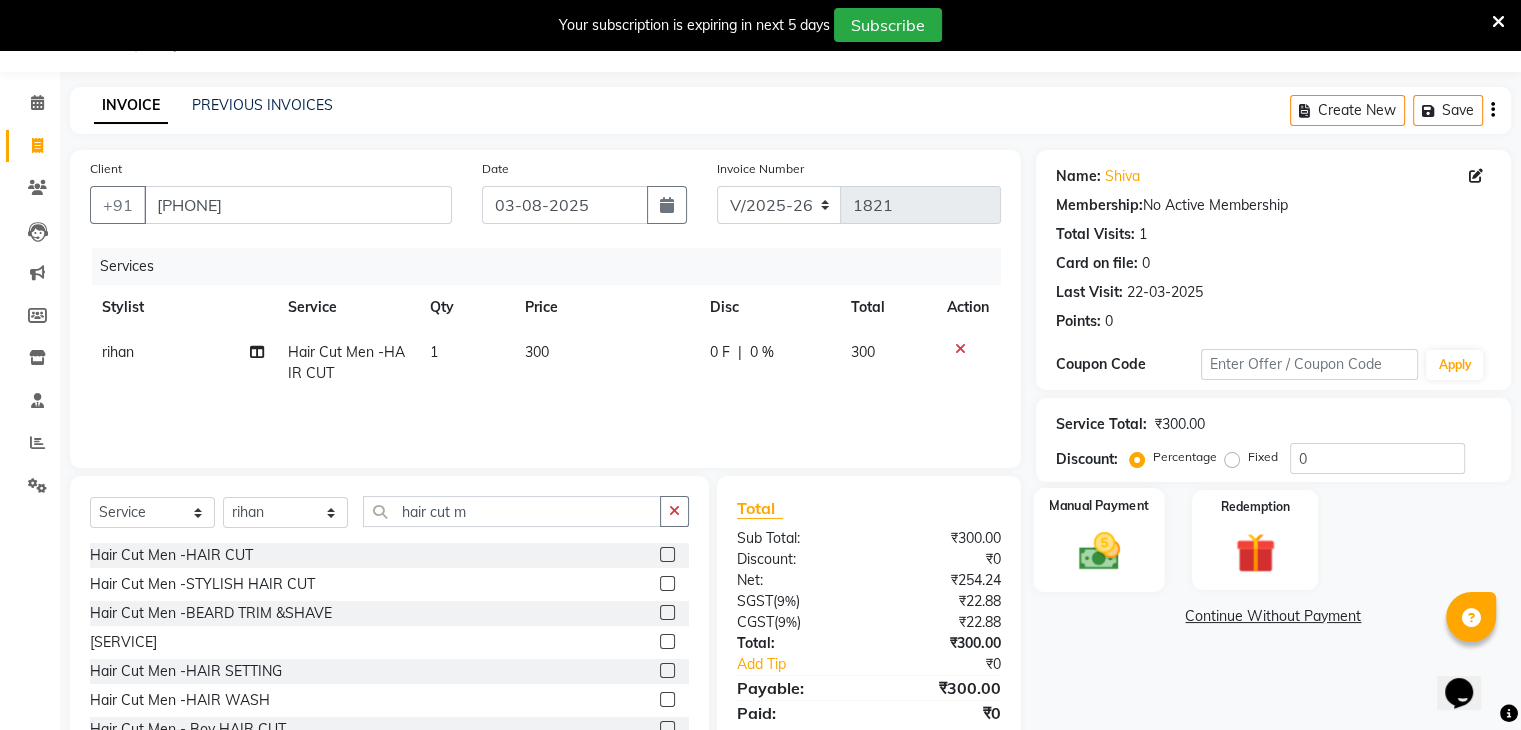 click on "Manual Payment" 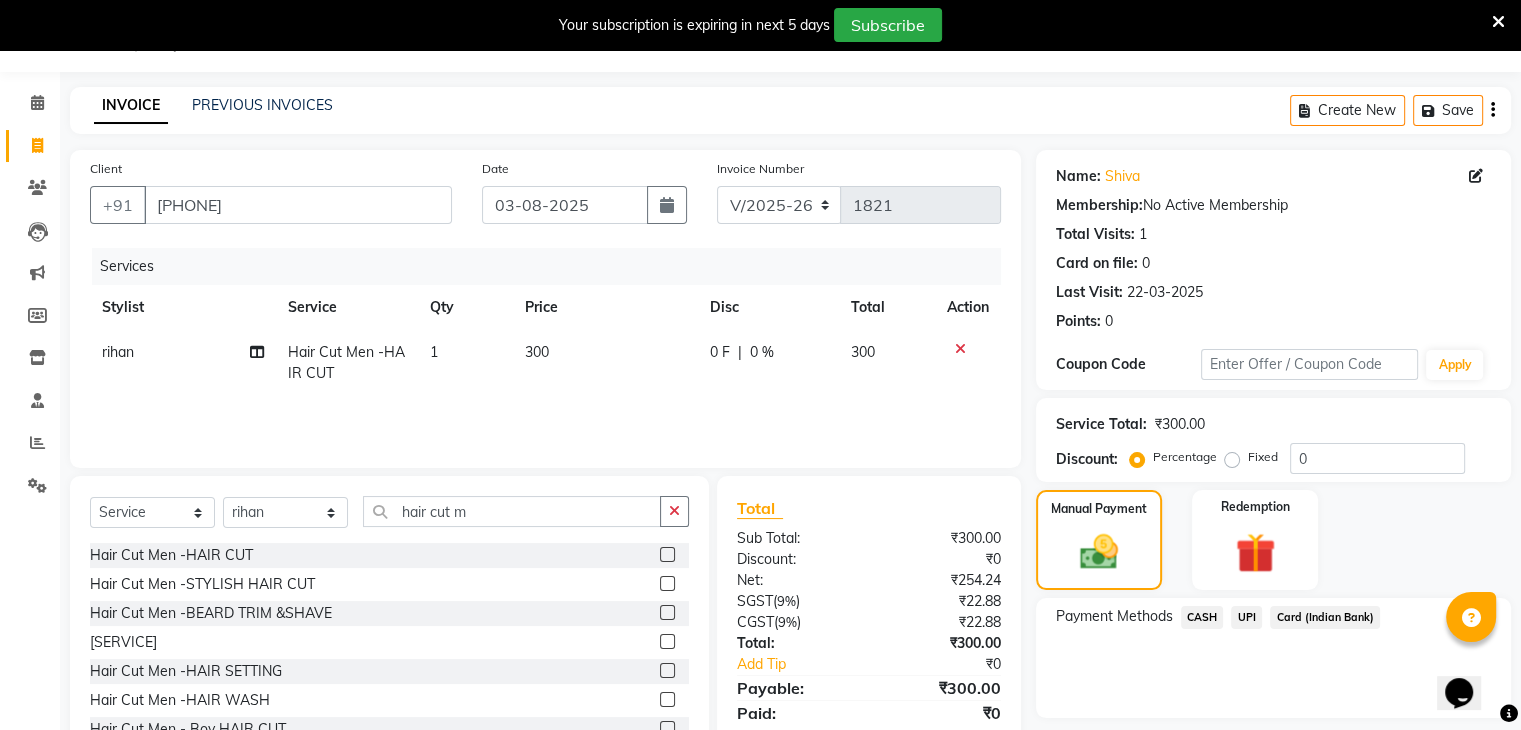 click on "UPI" 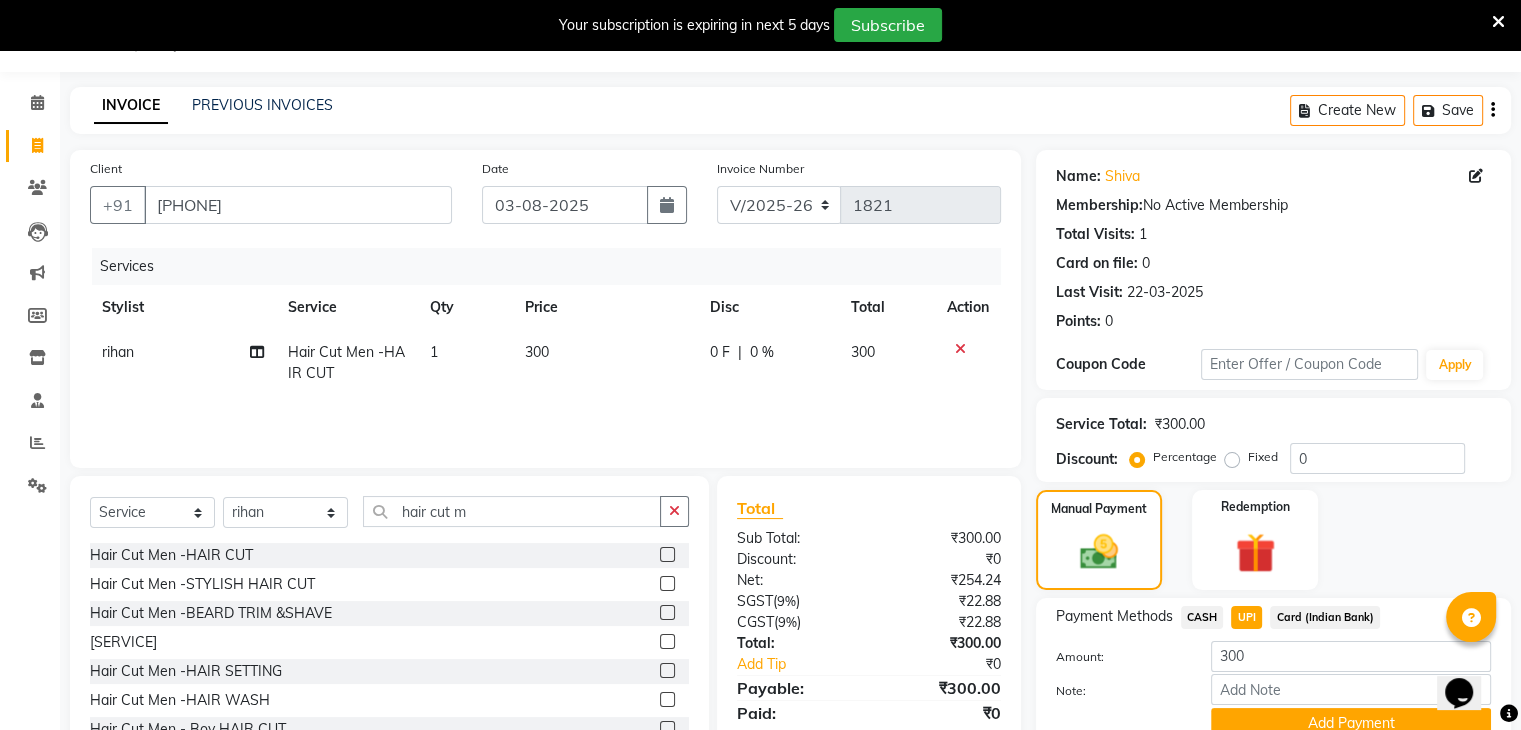 scroll, scrollTop: 140, scrollLeft: 0, axis: vertical 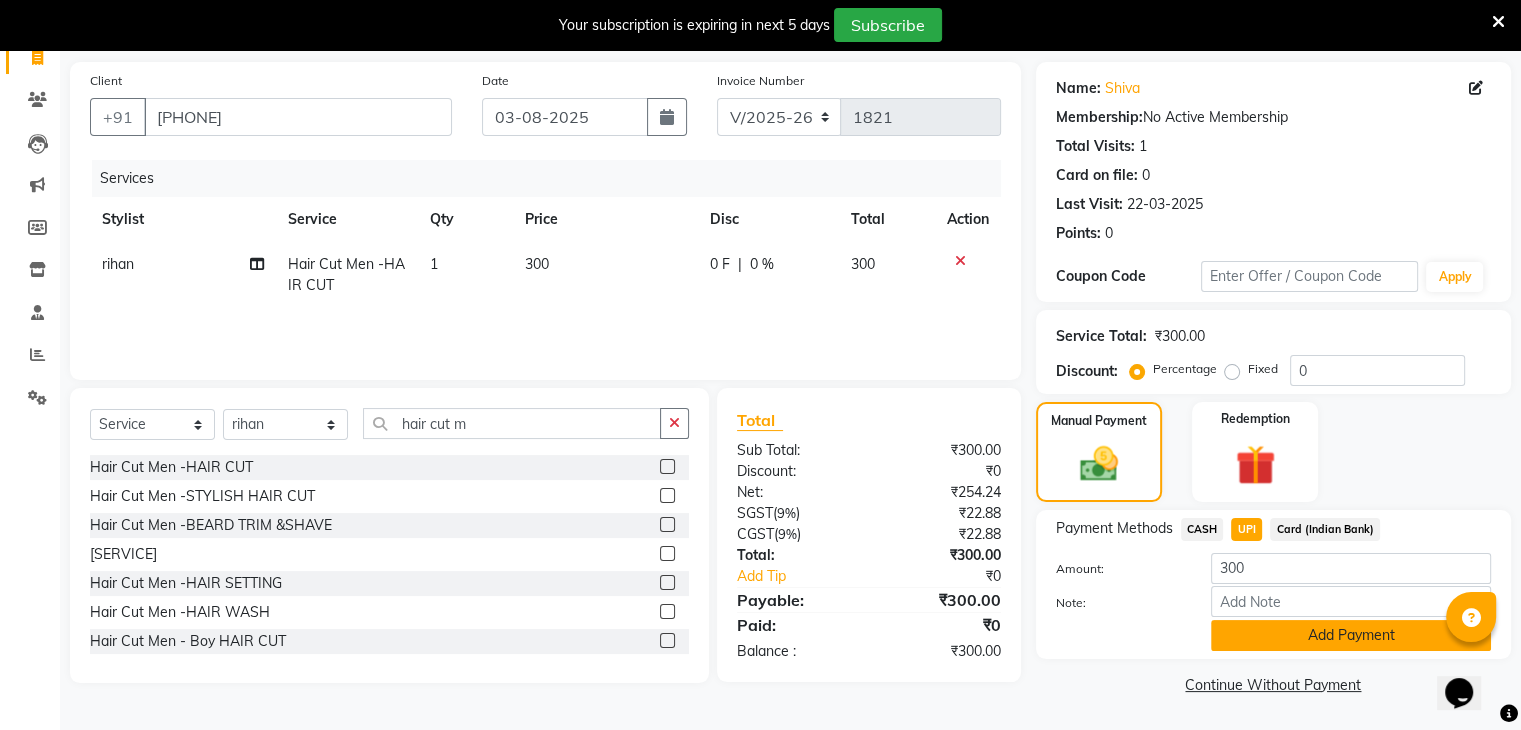 click on "Add Payment" 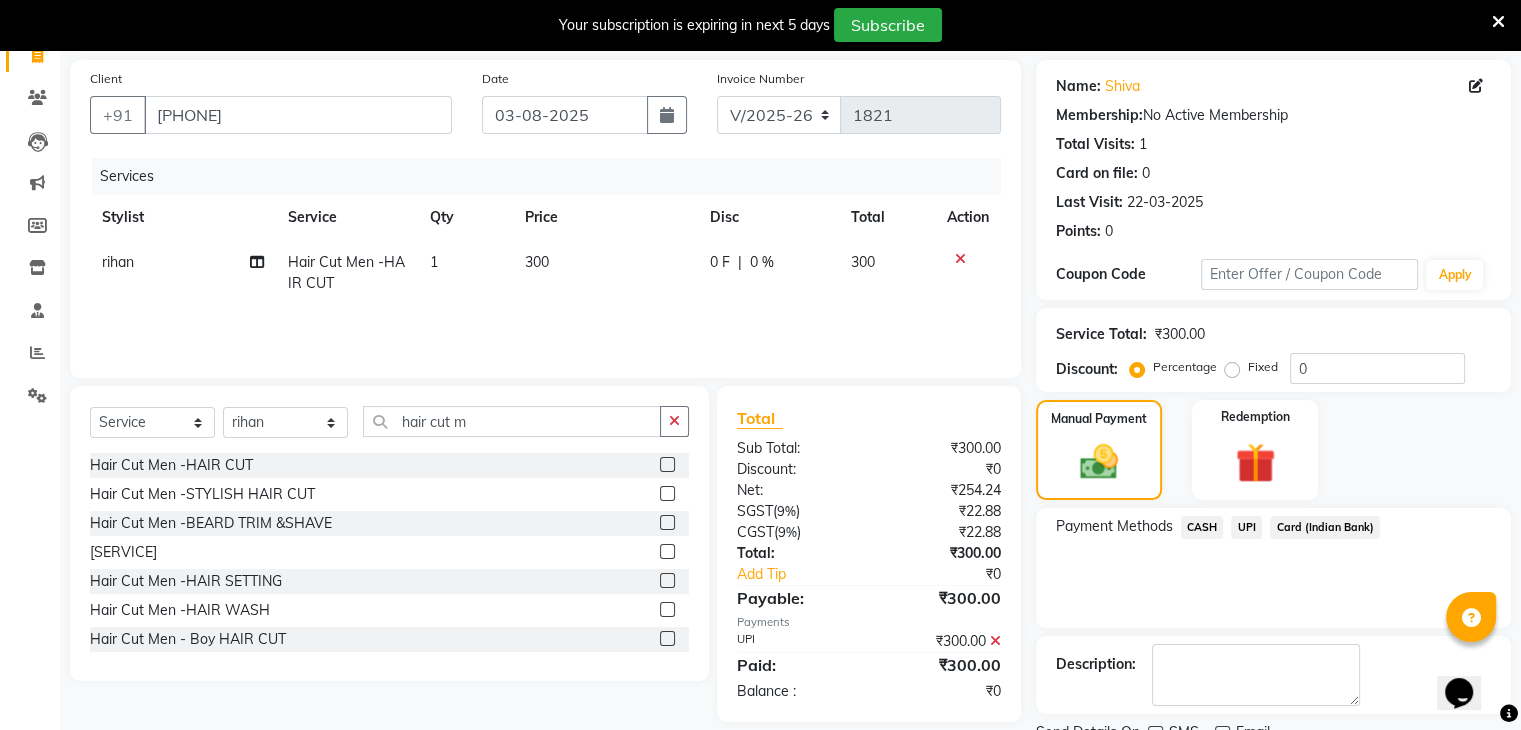 scroll, scrollTop: 220, scrollLeft: 0, axis: vertical 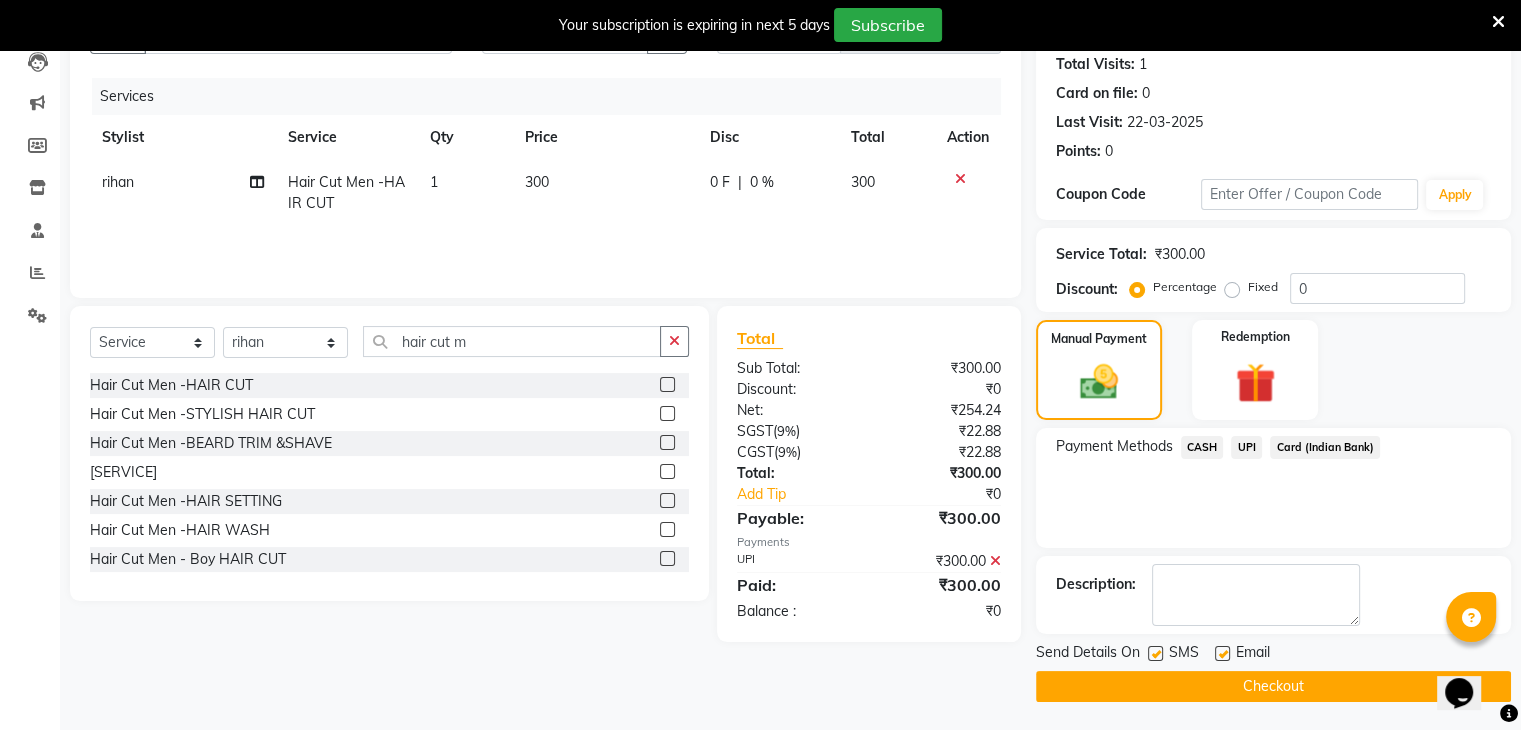 click on "Checkout" 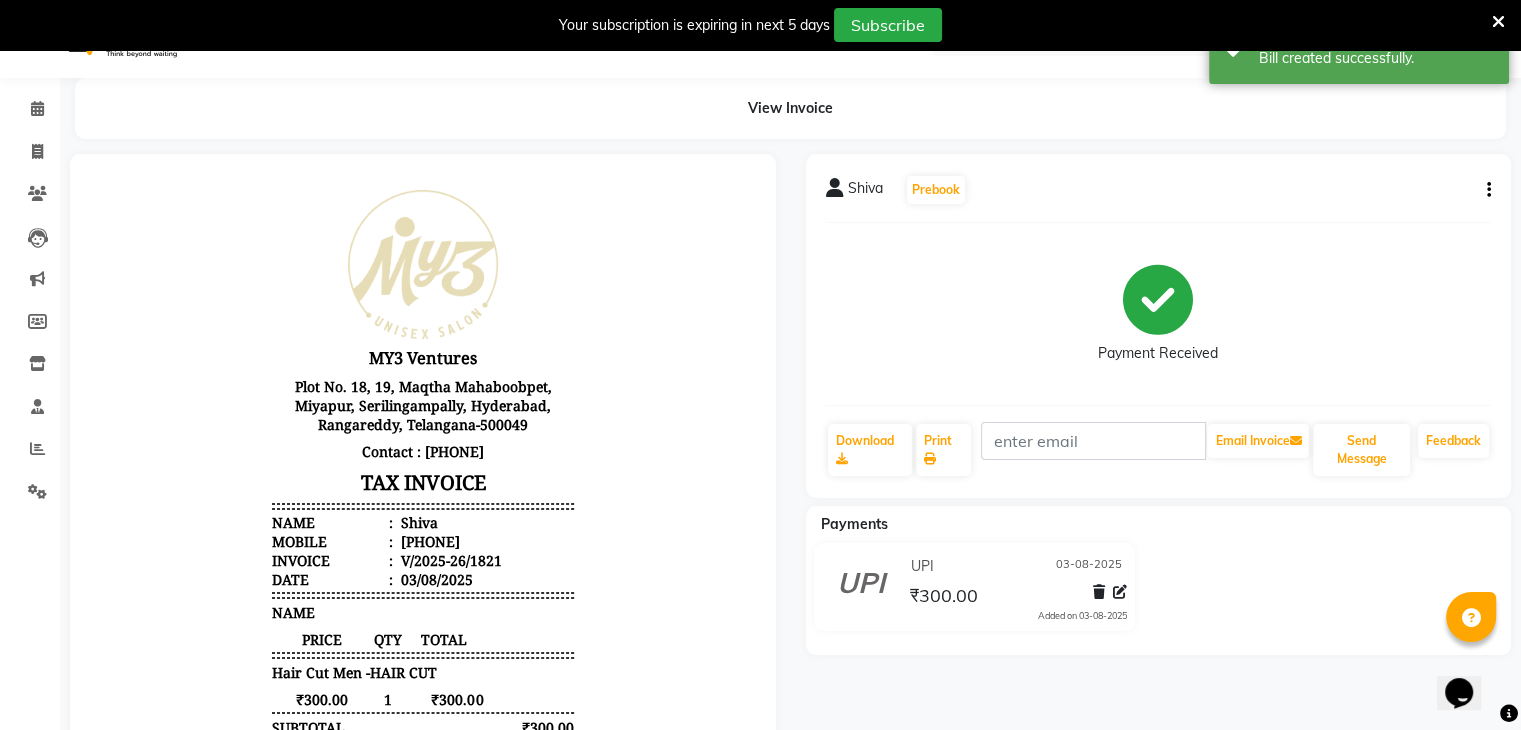scroll, scrollTop: 0, scrollLeft: 0, axis: both 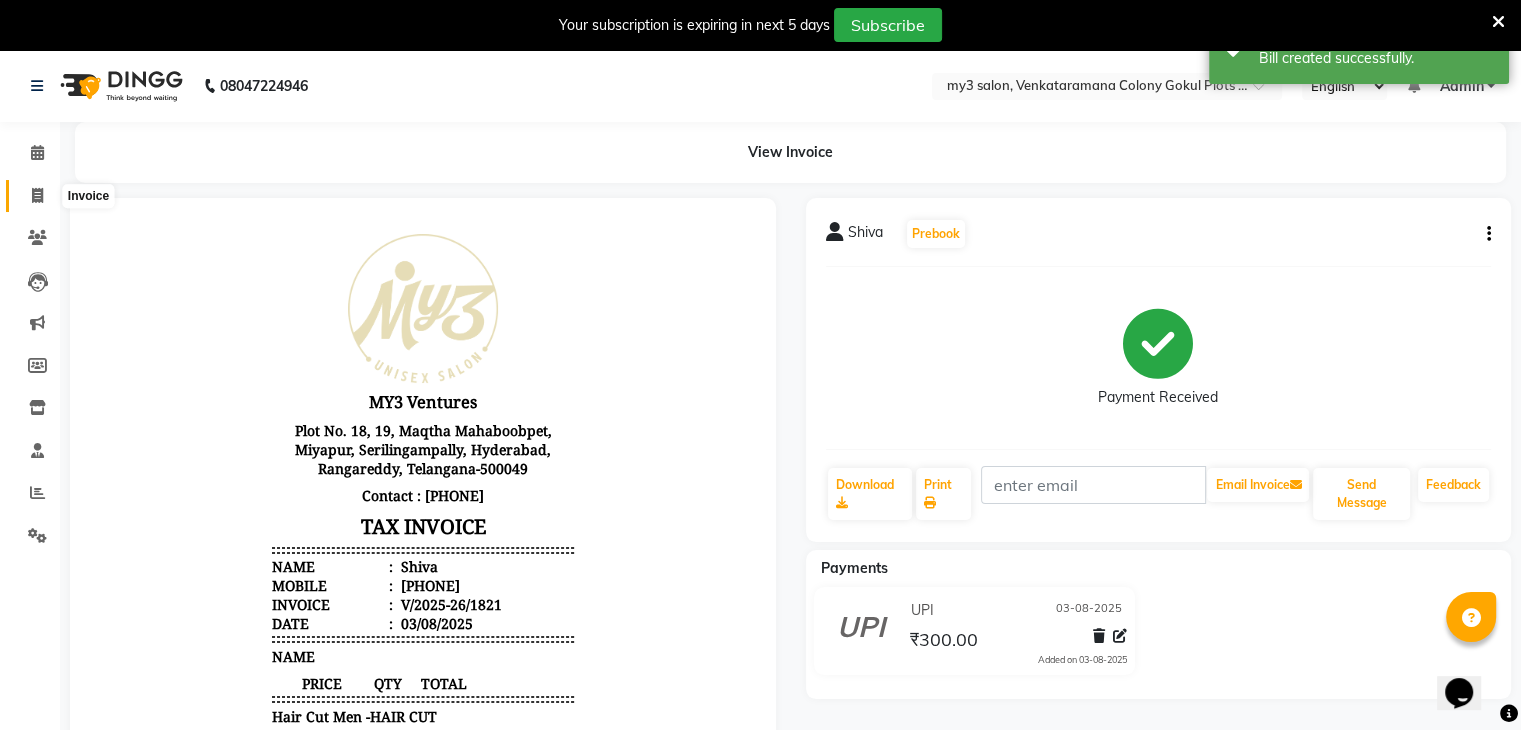 click 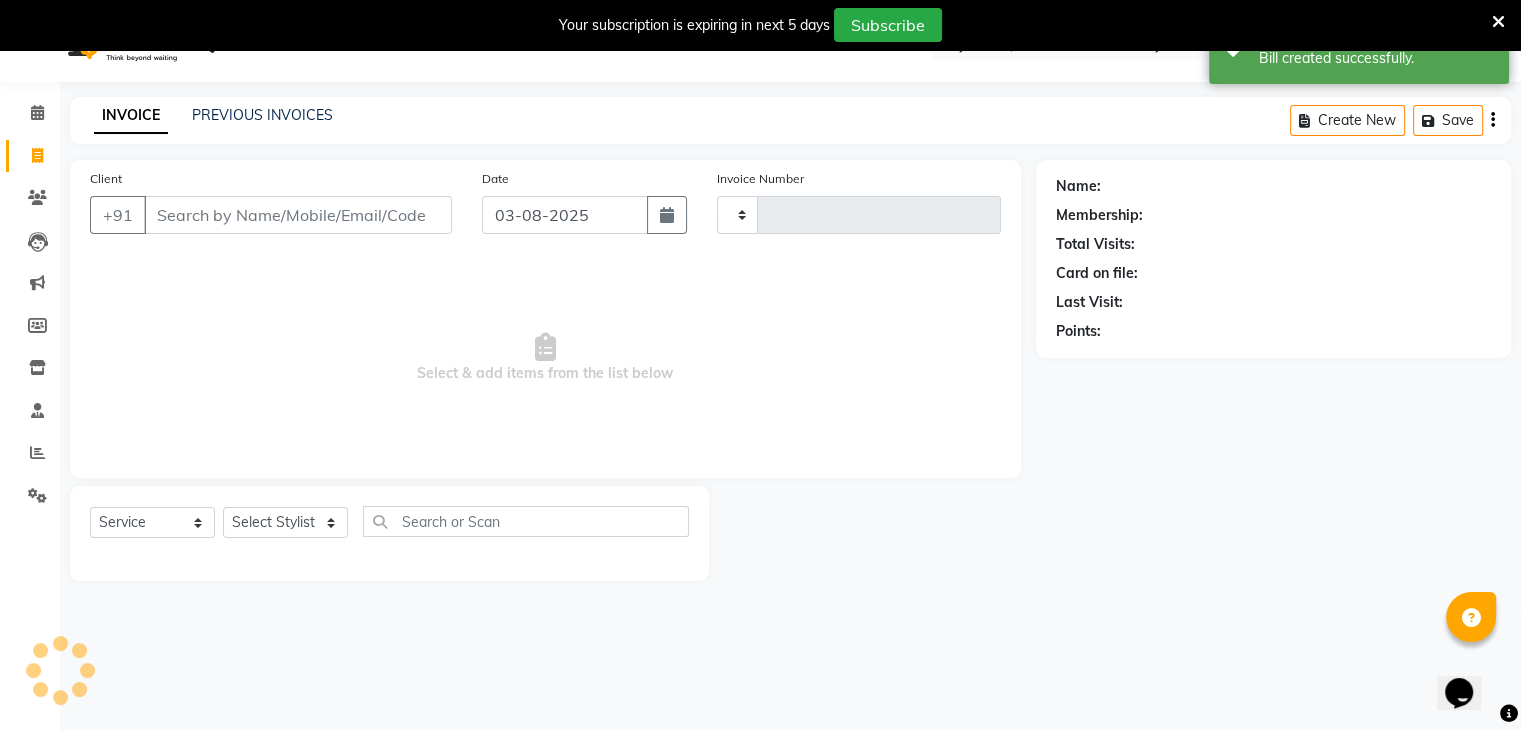 type on "1822" 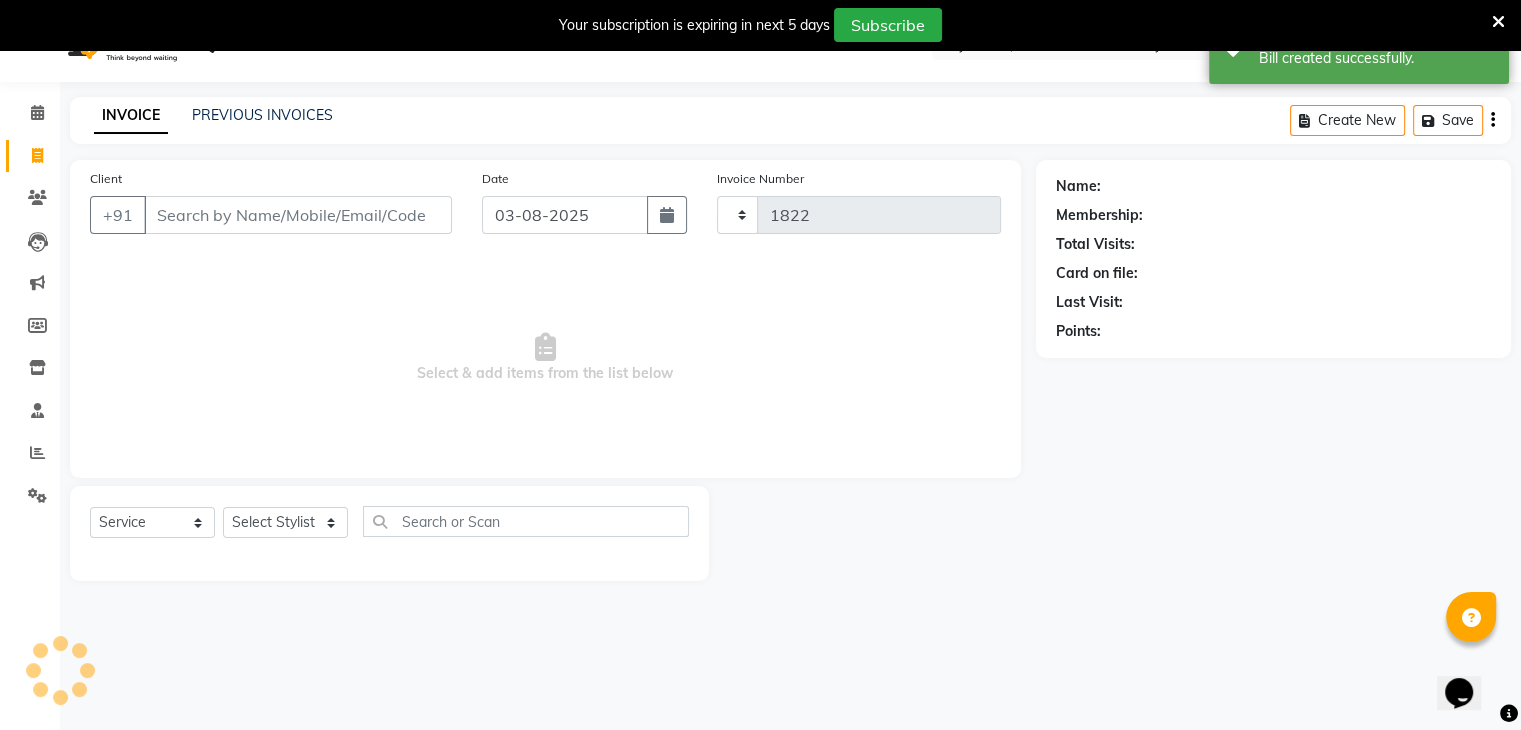 select on "6707" 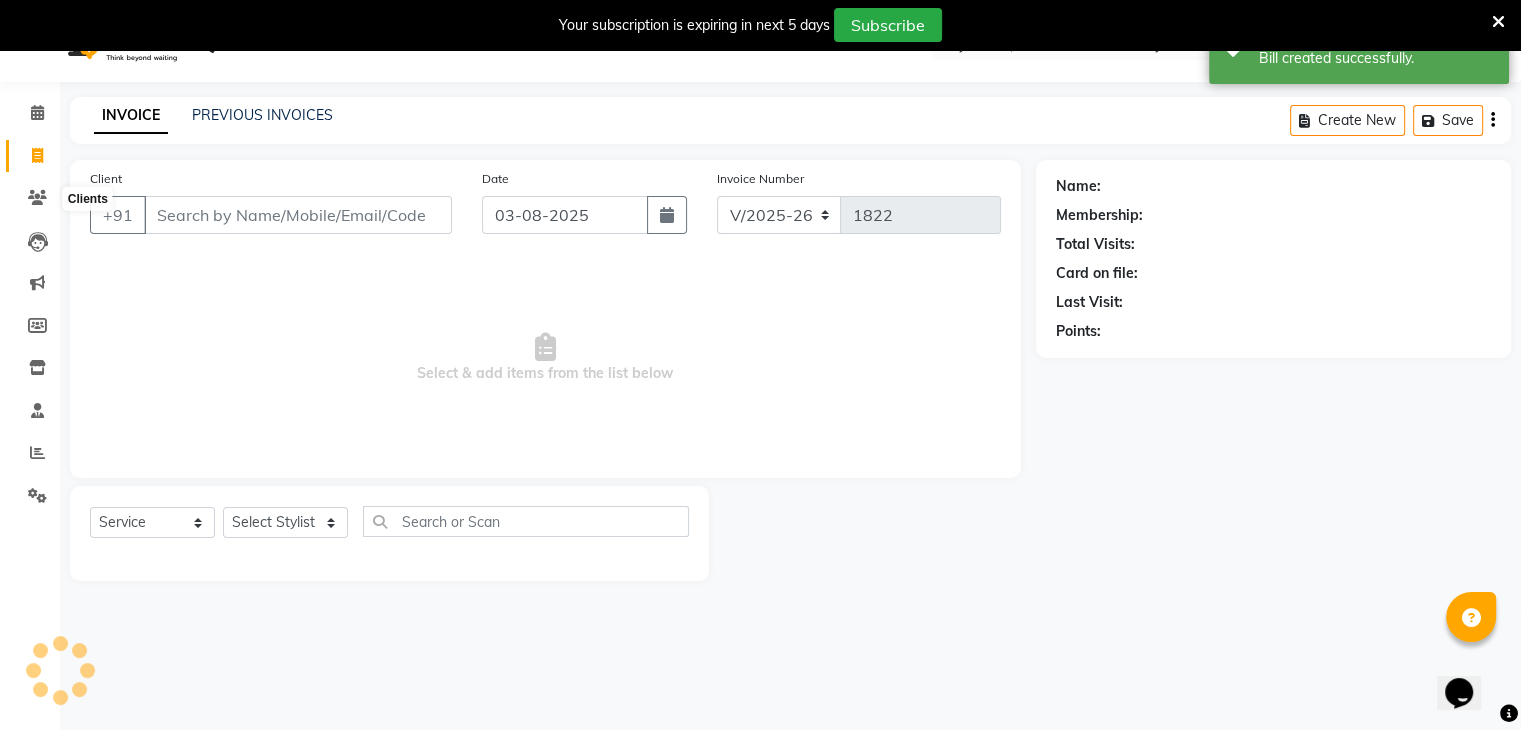 scroll, scrollTop: 50, scrollLeft: 0, axis: vertical 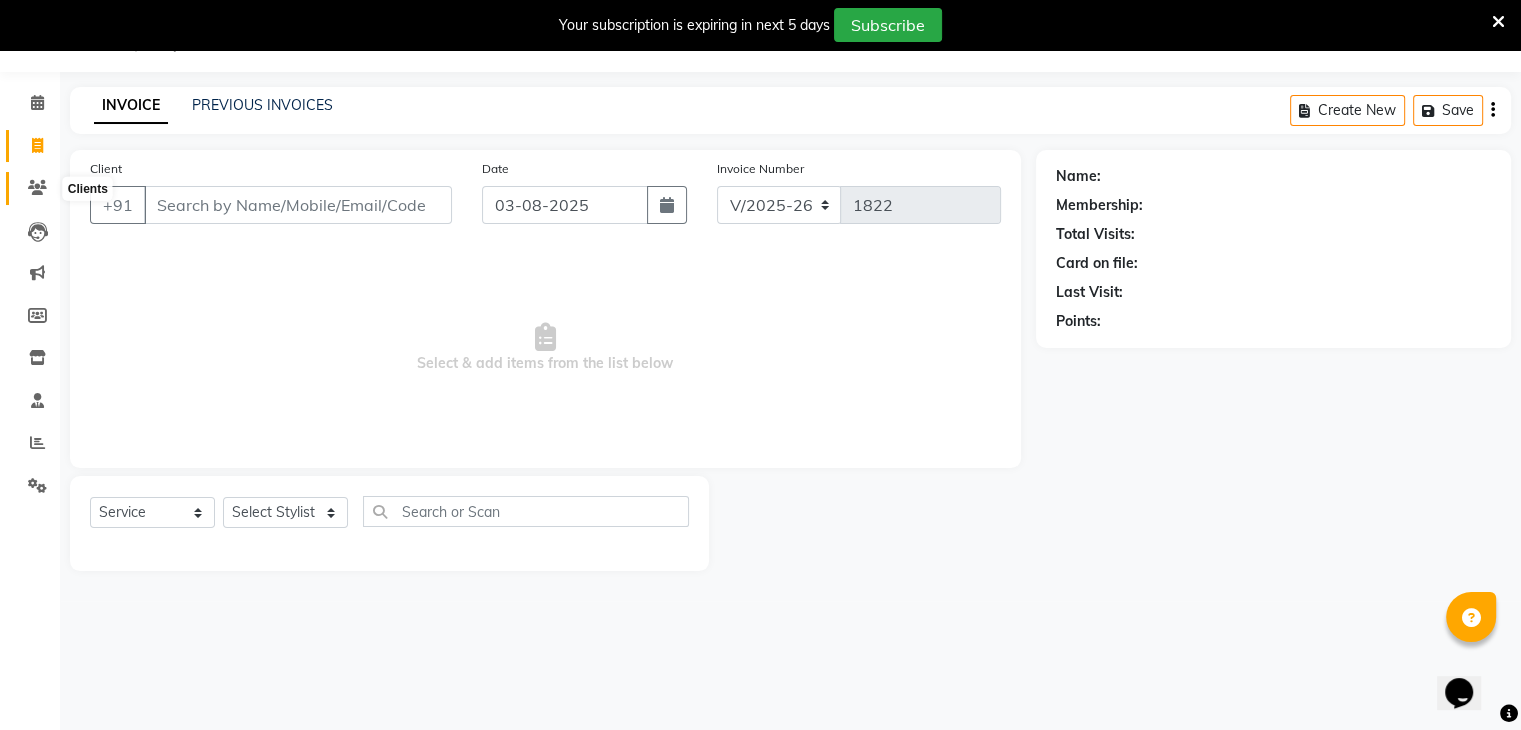 click 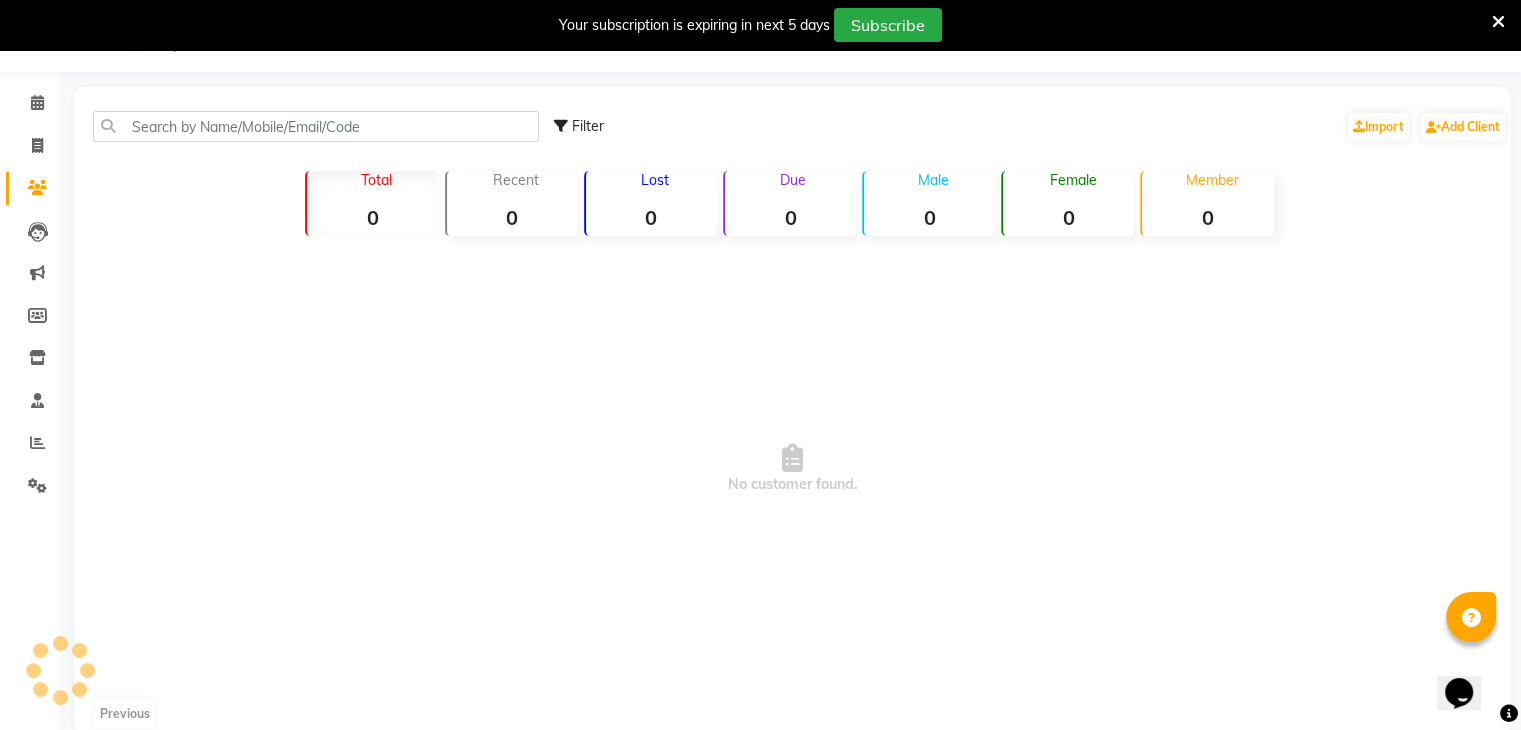 click 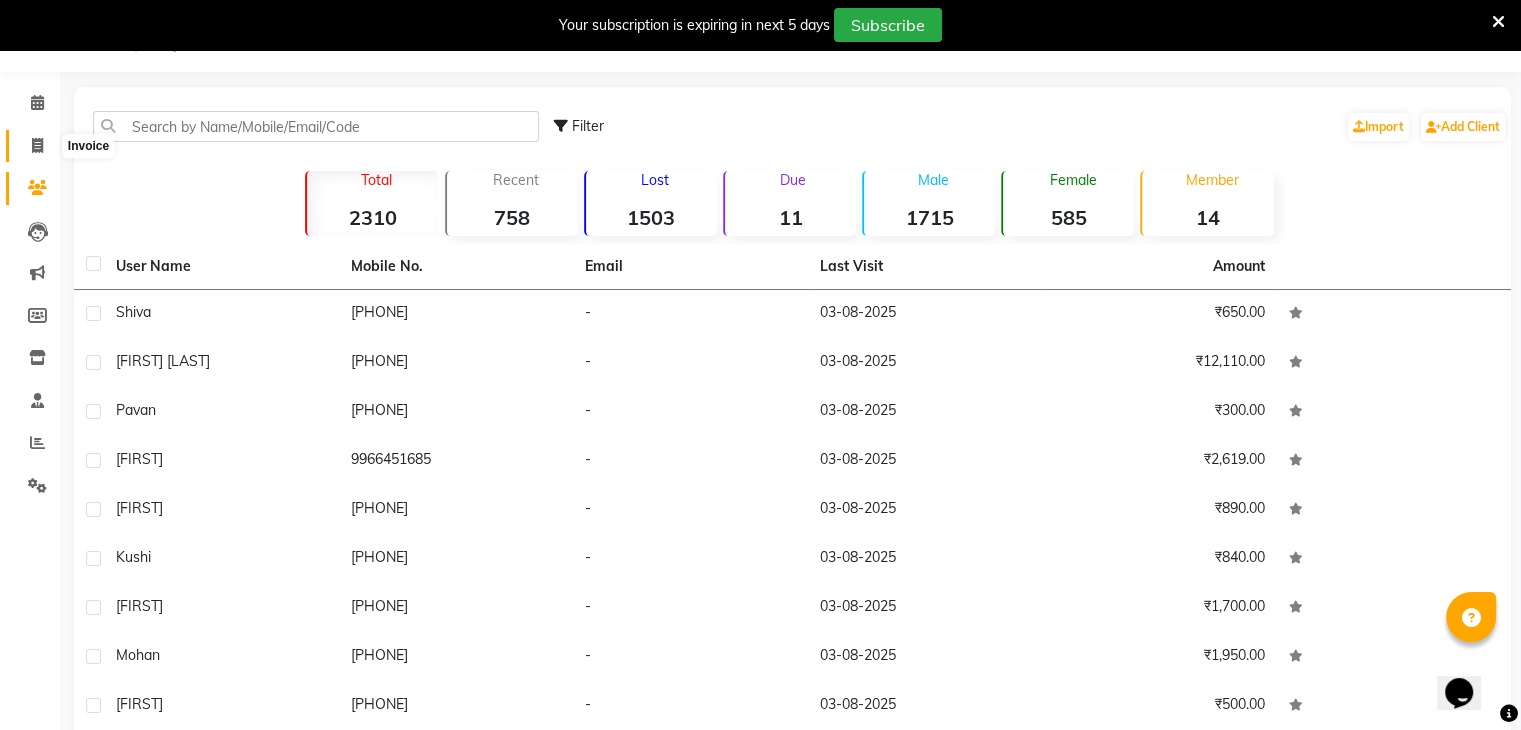 click 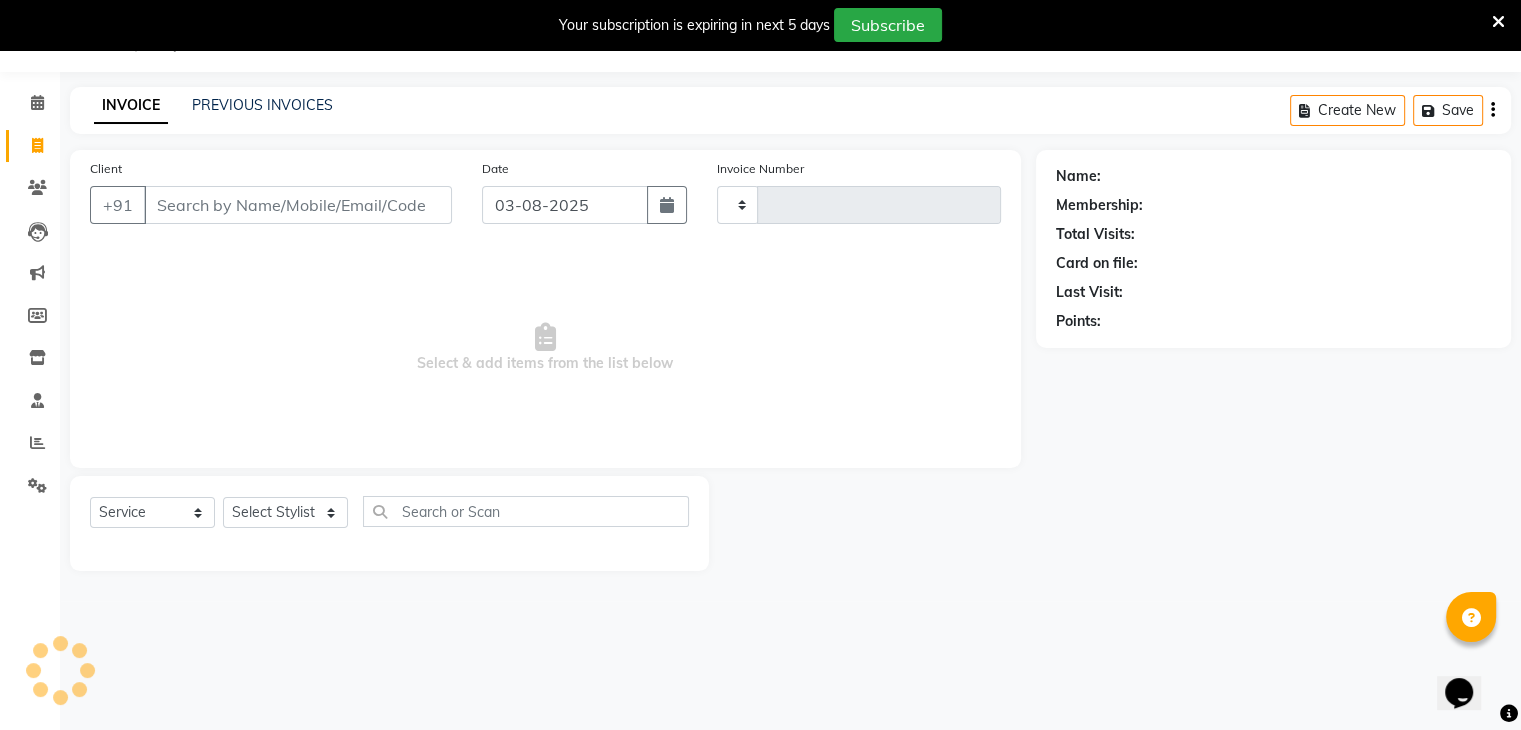 type on "1822" 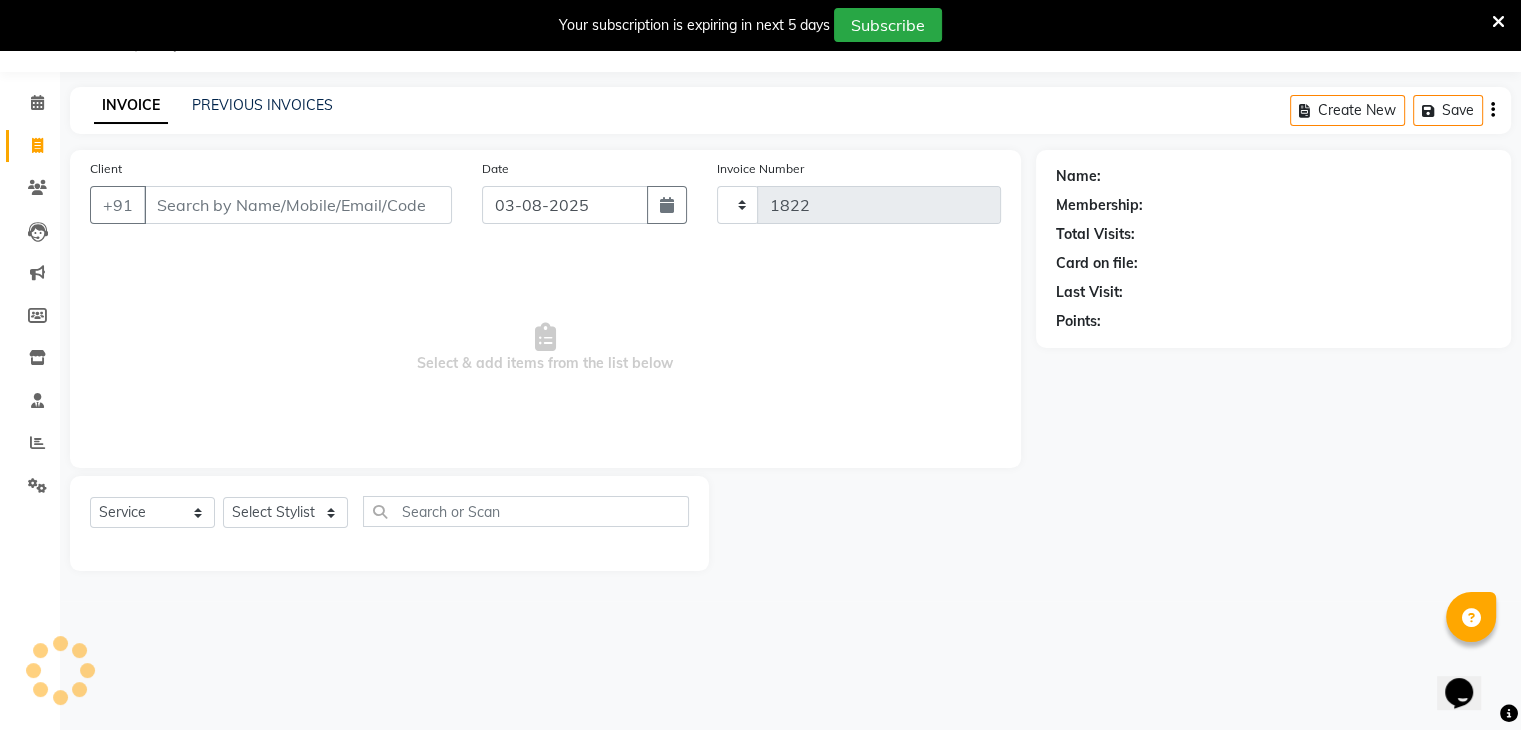 select on "6707" 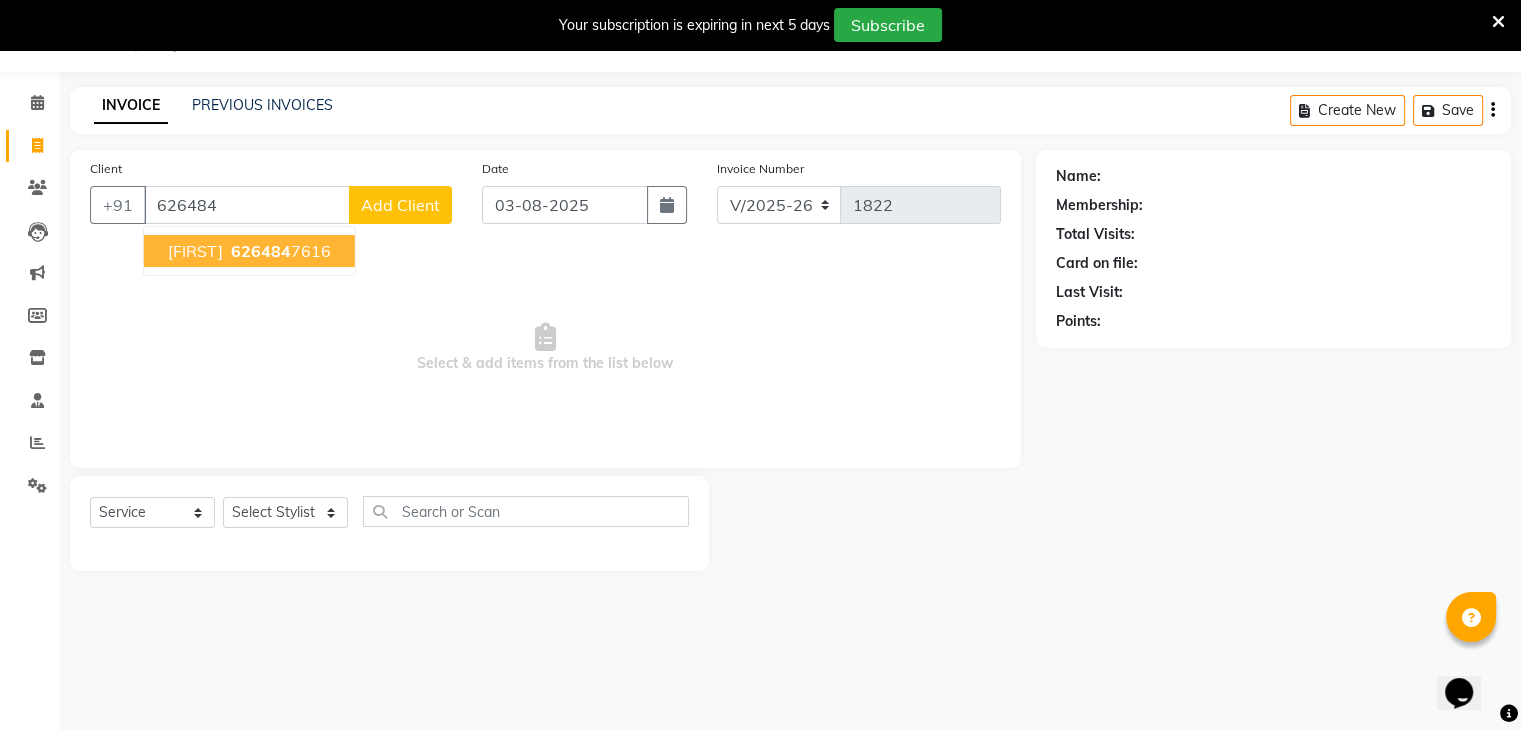 click on "[FIRST] [PHONE] [PHONE]" at bounding box center [249, 251] 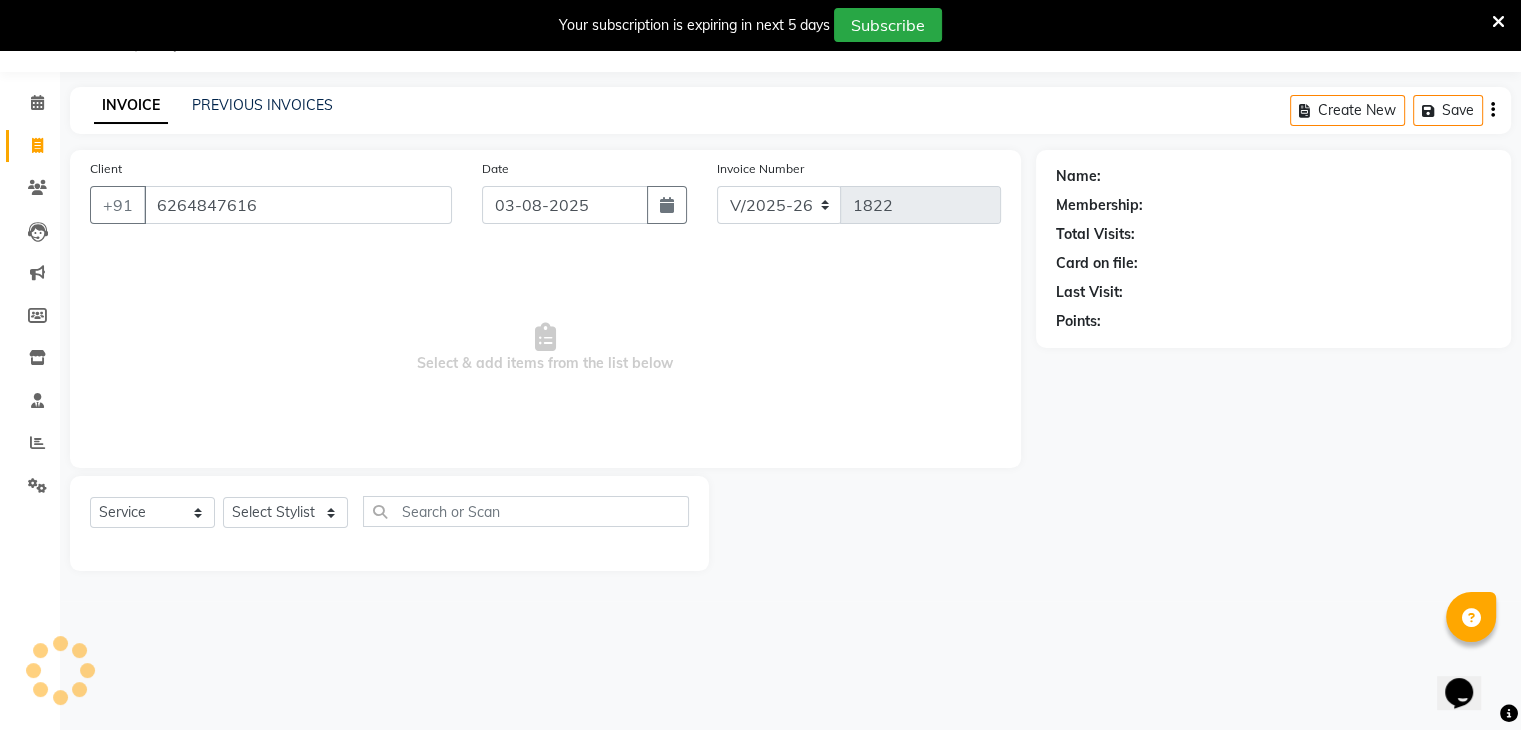 type on "6264847616" 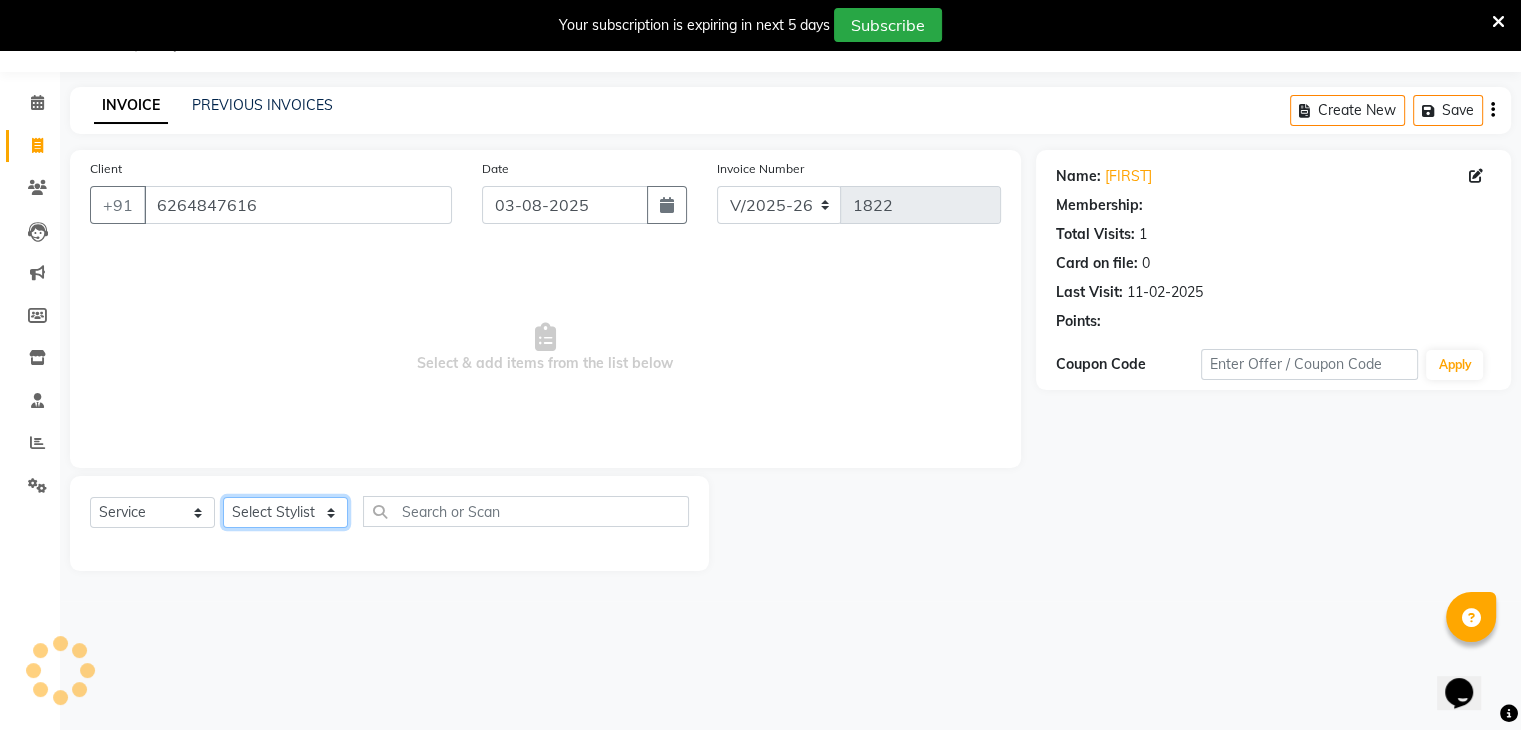 click on "Select Stylist ajju azam divya rihan Sahzad sowjanya srilatha Swapna Zeeshan" 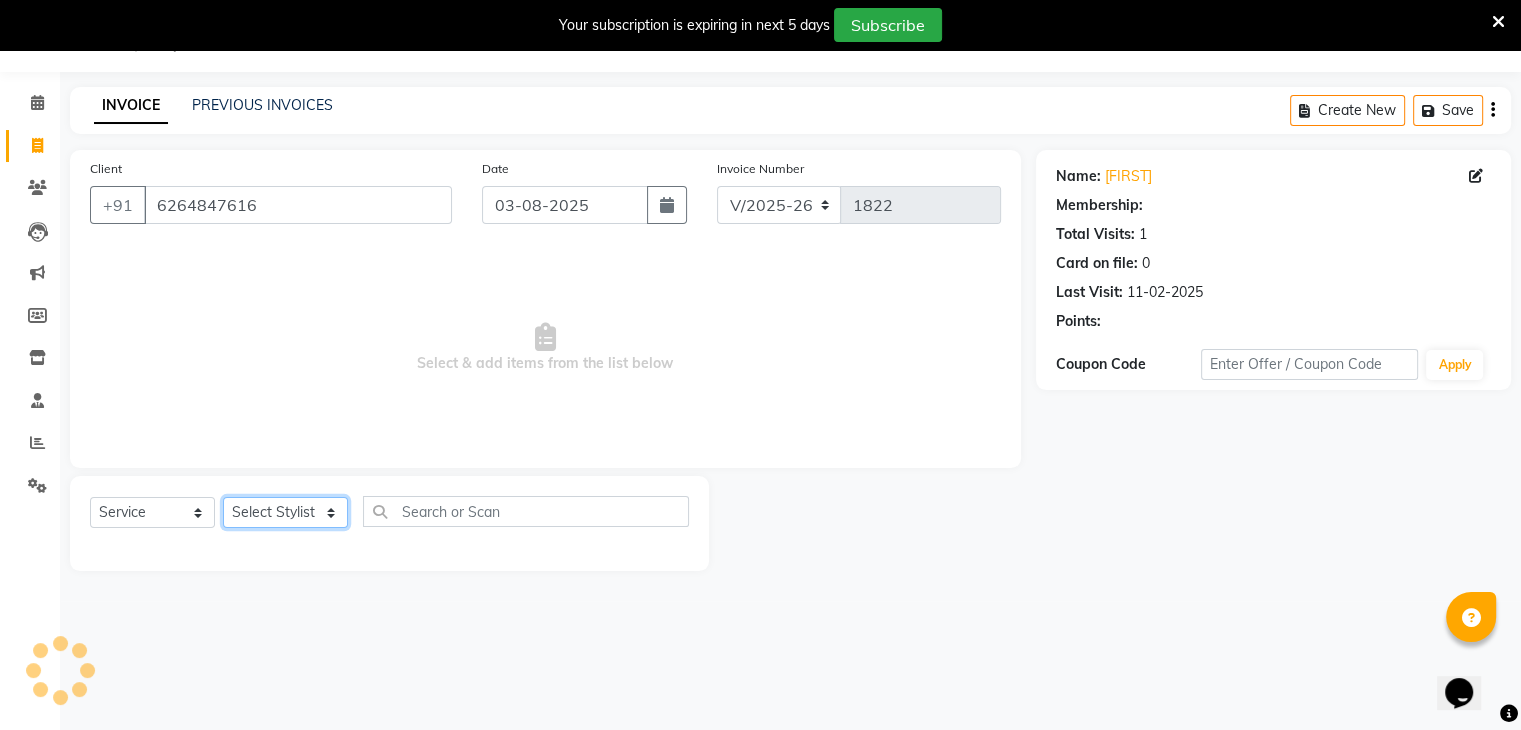 select on "79754" 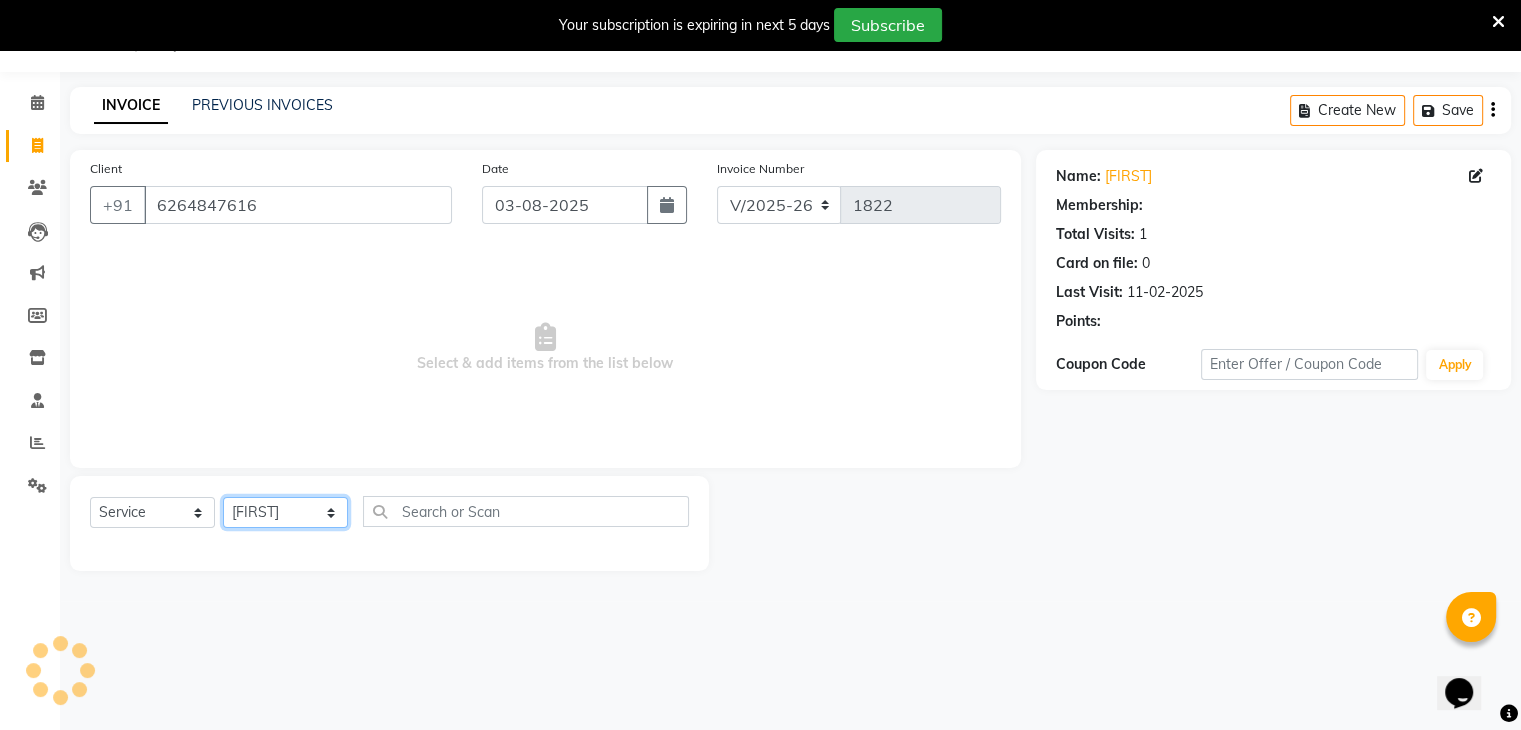 click on "Select Stylist ajju azam divya rihan Sahzad sowjanya srilatha Swapna Zeeshan" 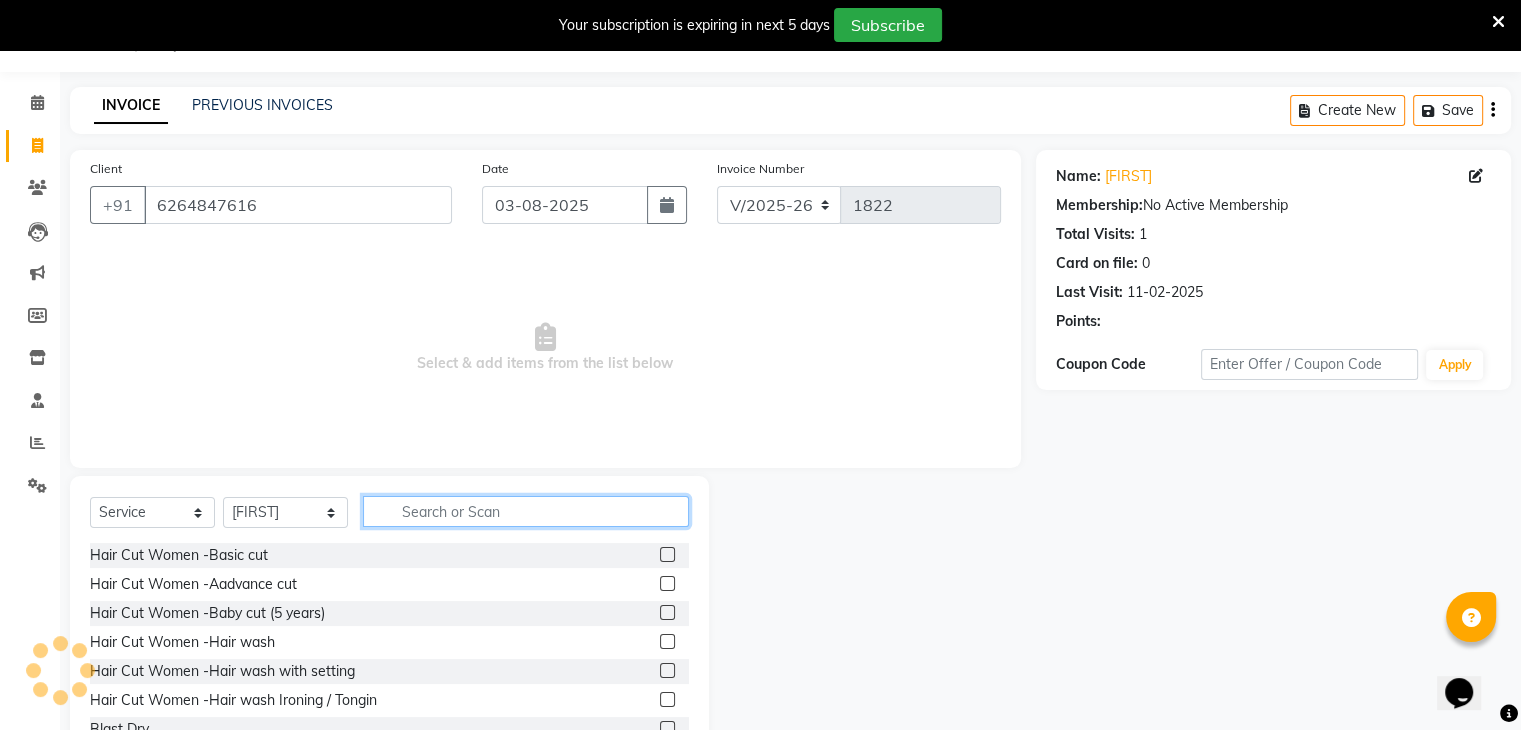 click 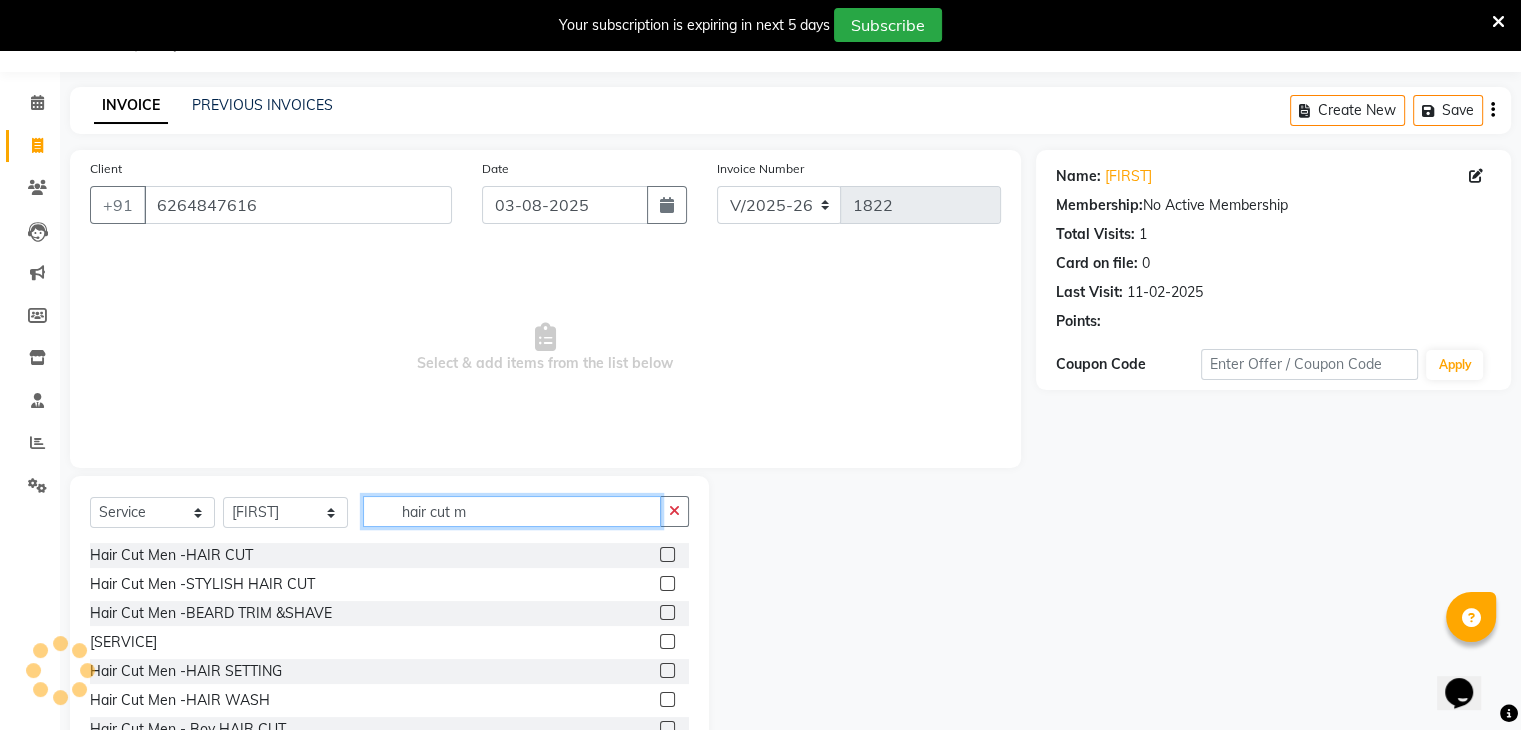 type on "hair cut m" 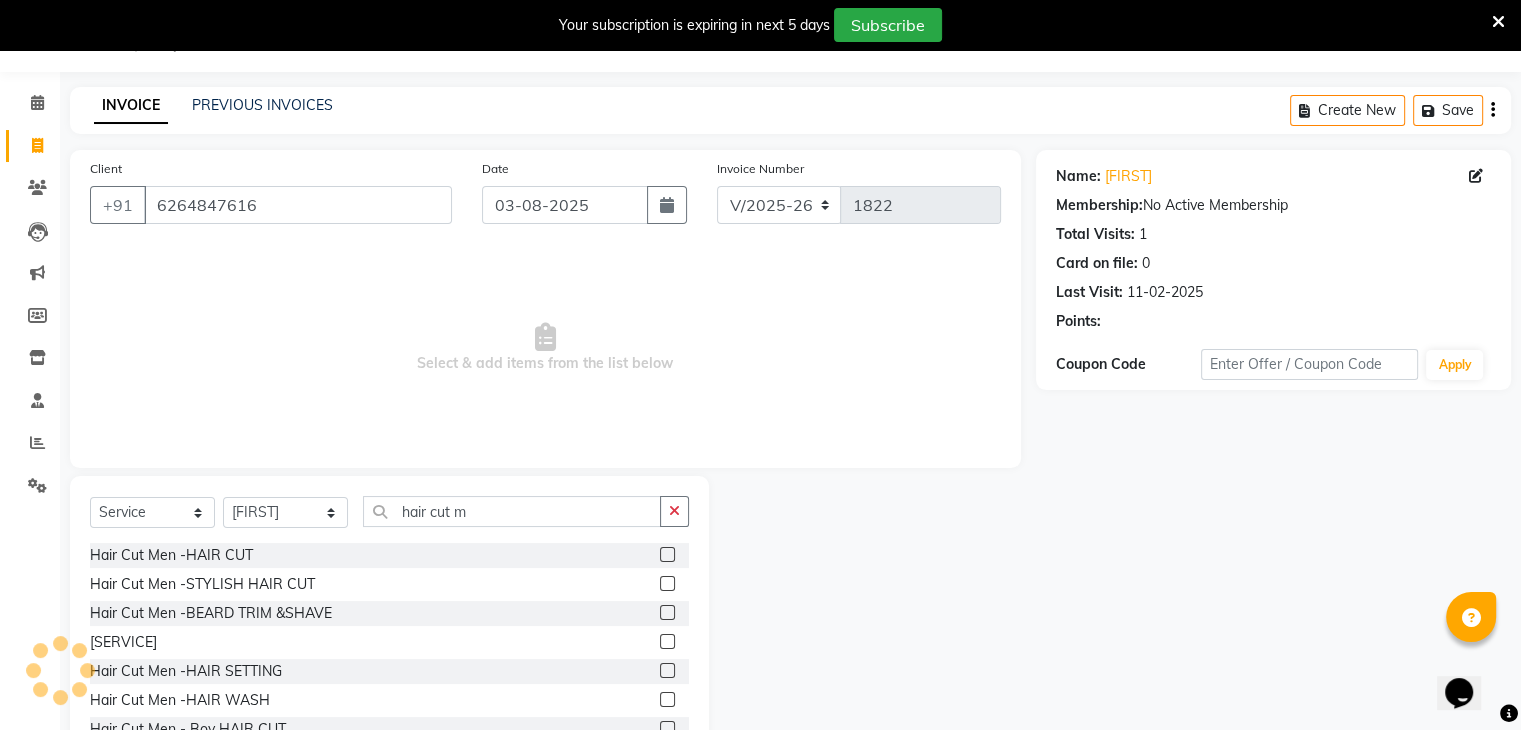 click 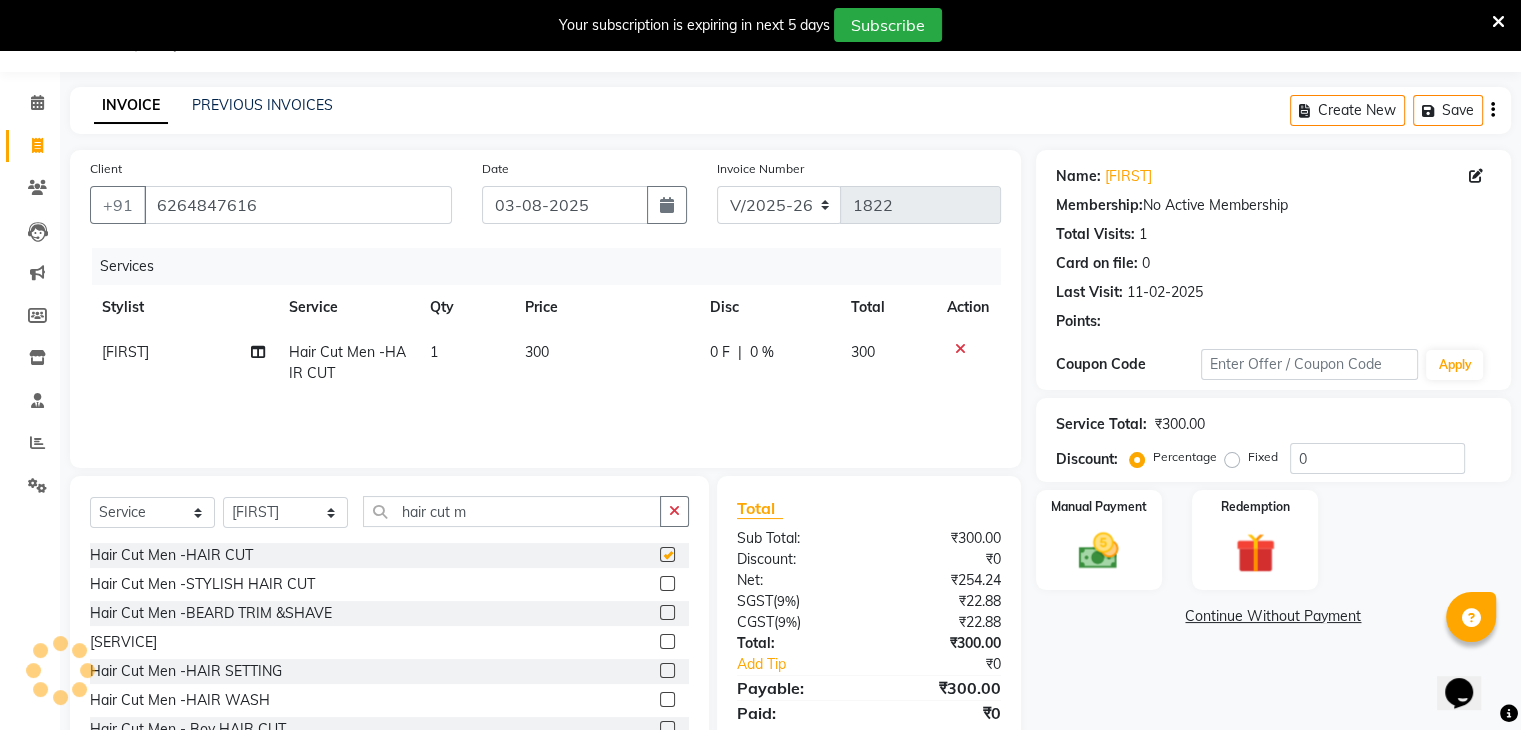 checkbox on "false" 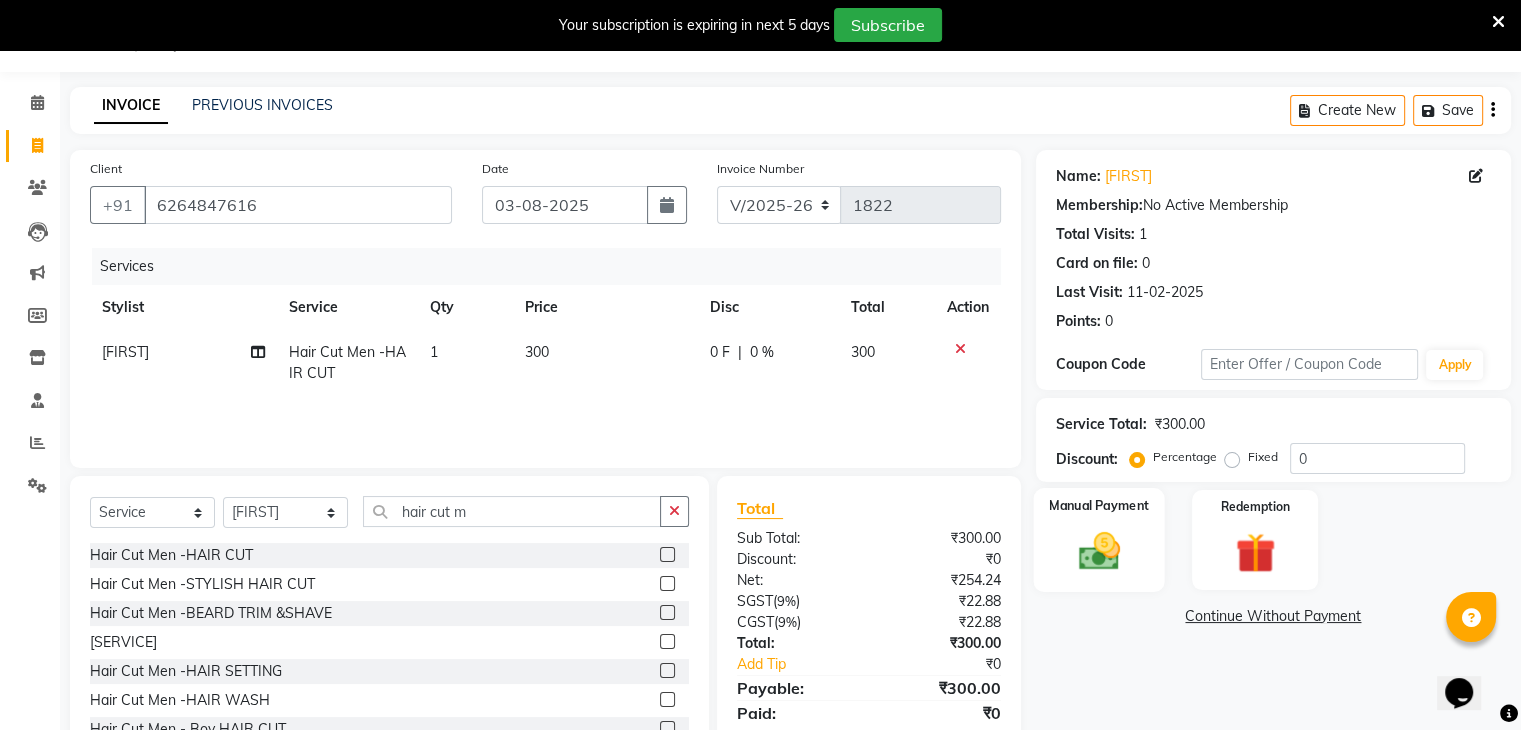 click on "Manual Payment" 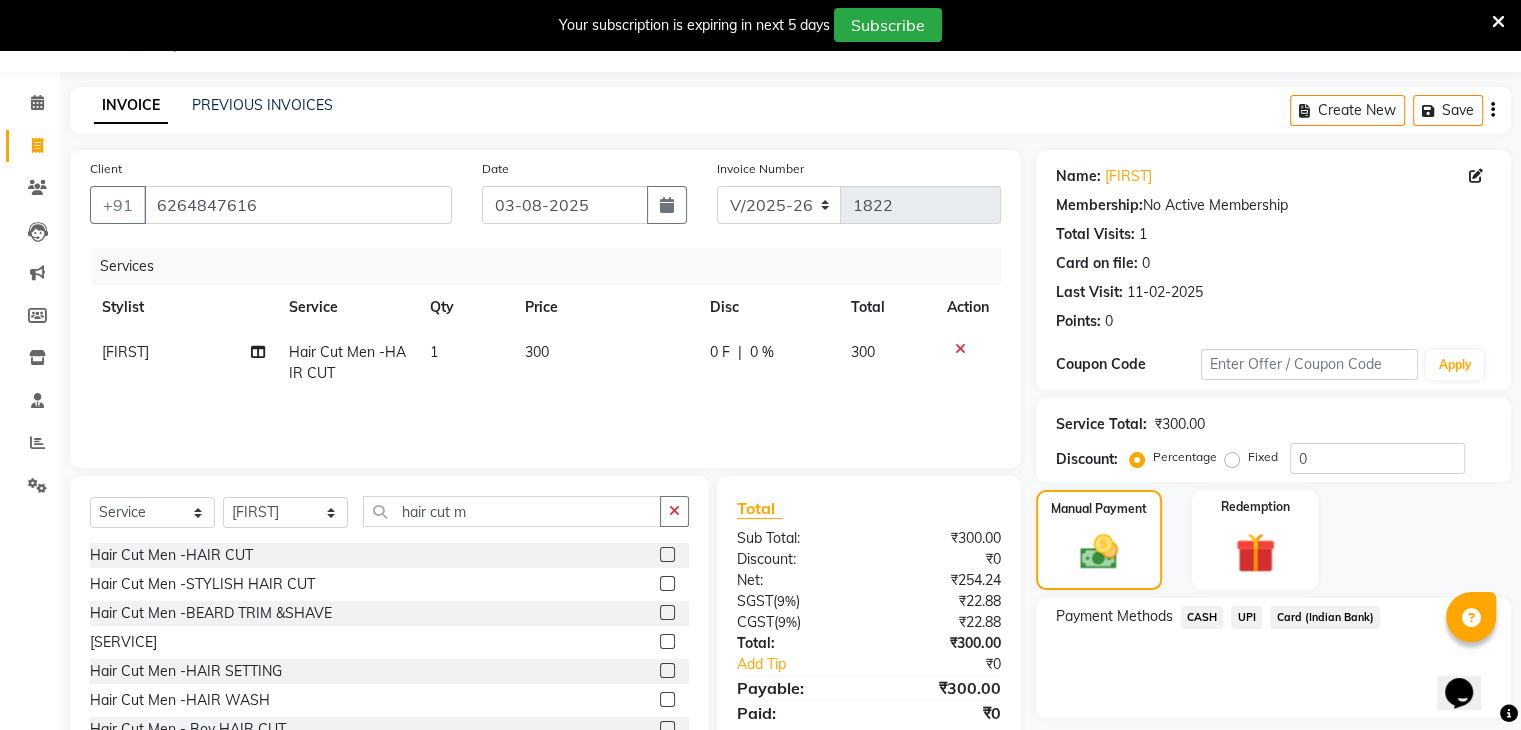 click on "UPI" 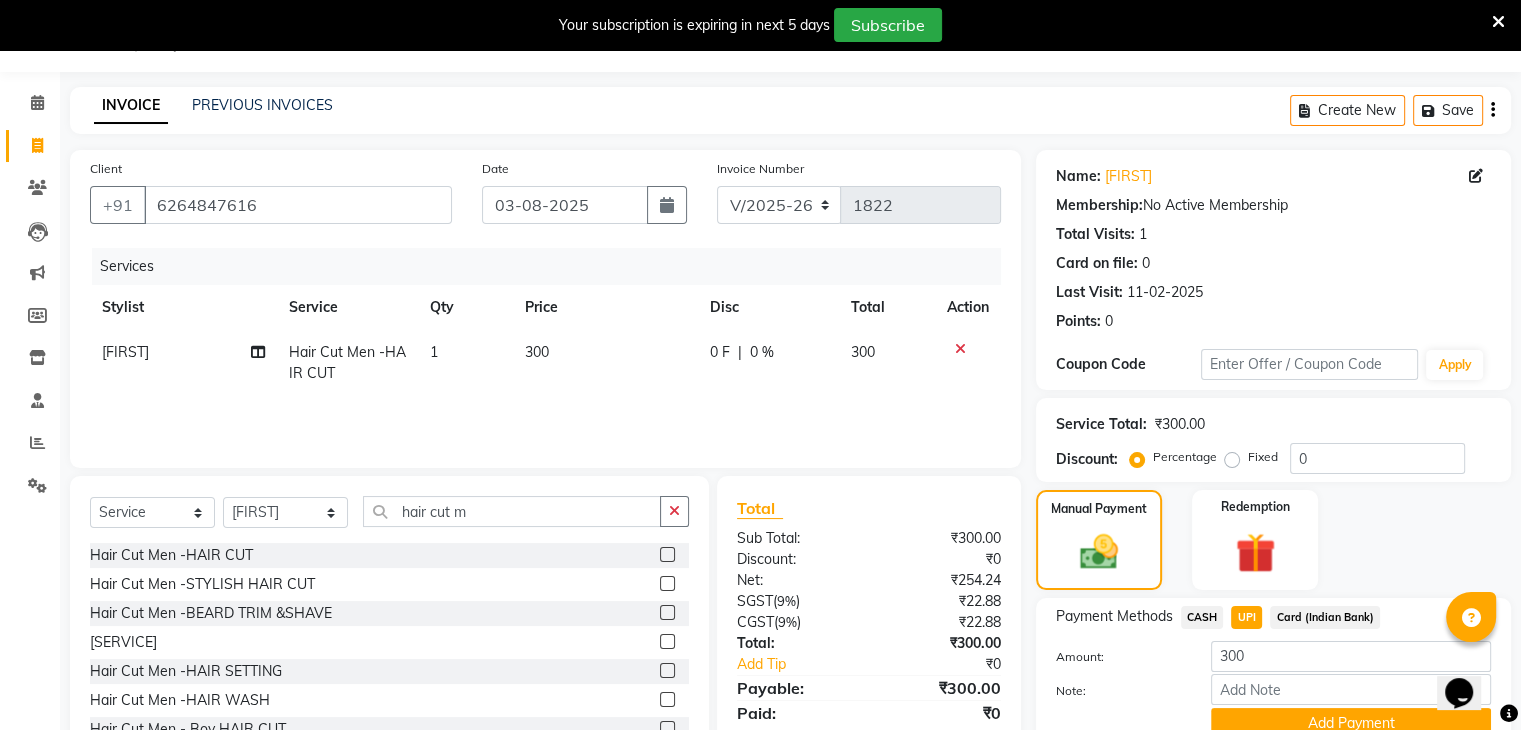 scroll, scrollTop: 99, scrollLeft: 0, axis: vertical 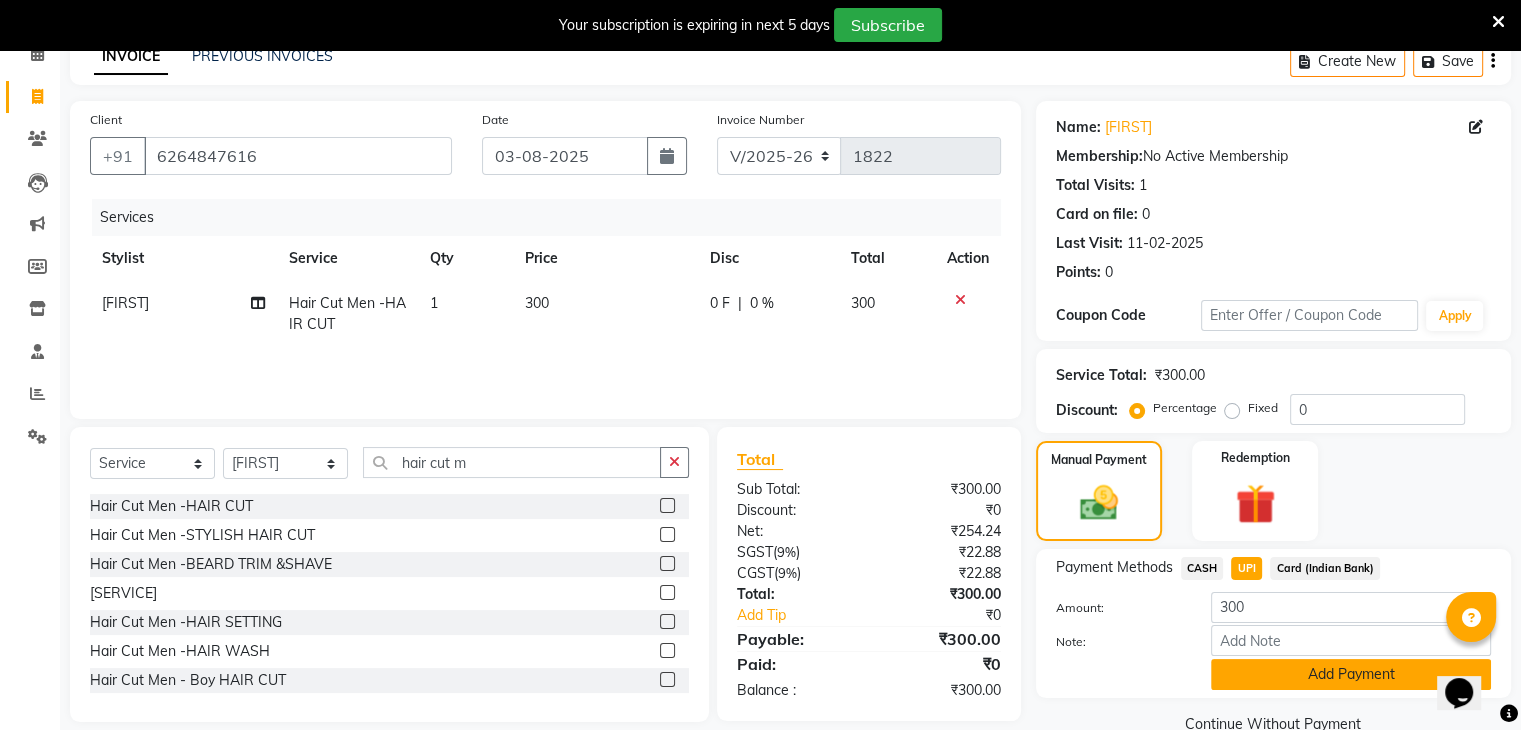 click on "Add Payment" 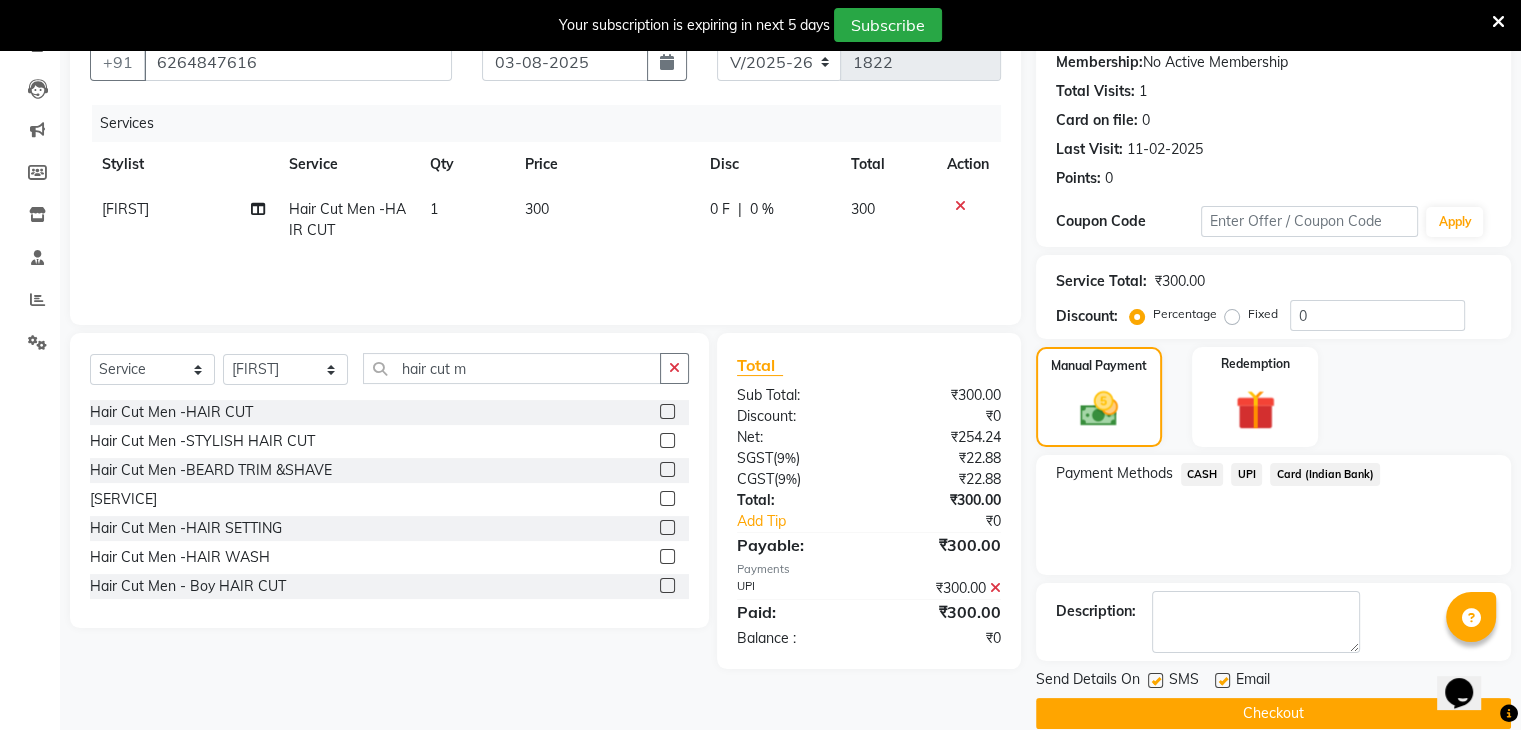 scroll, scrollTop: 220, scrollLeft: 0, axis: vertical 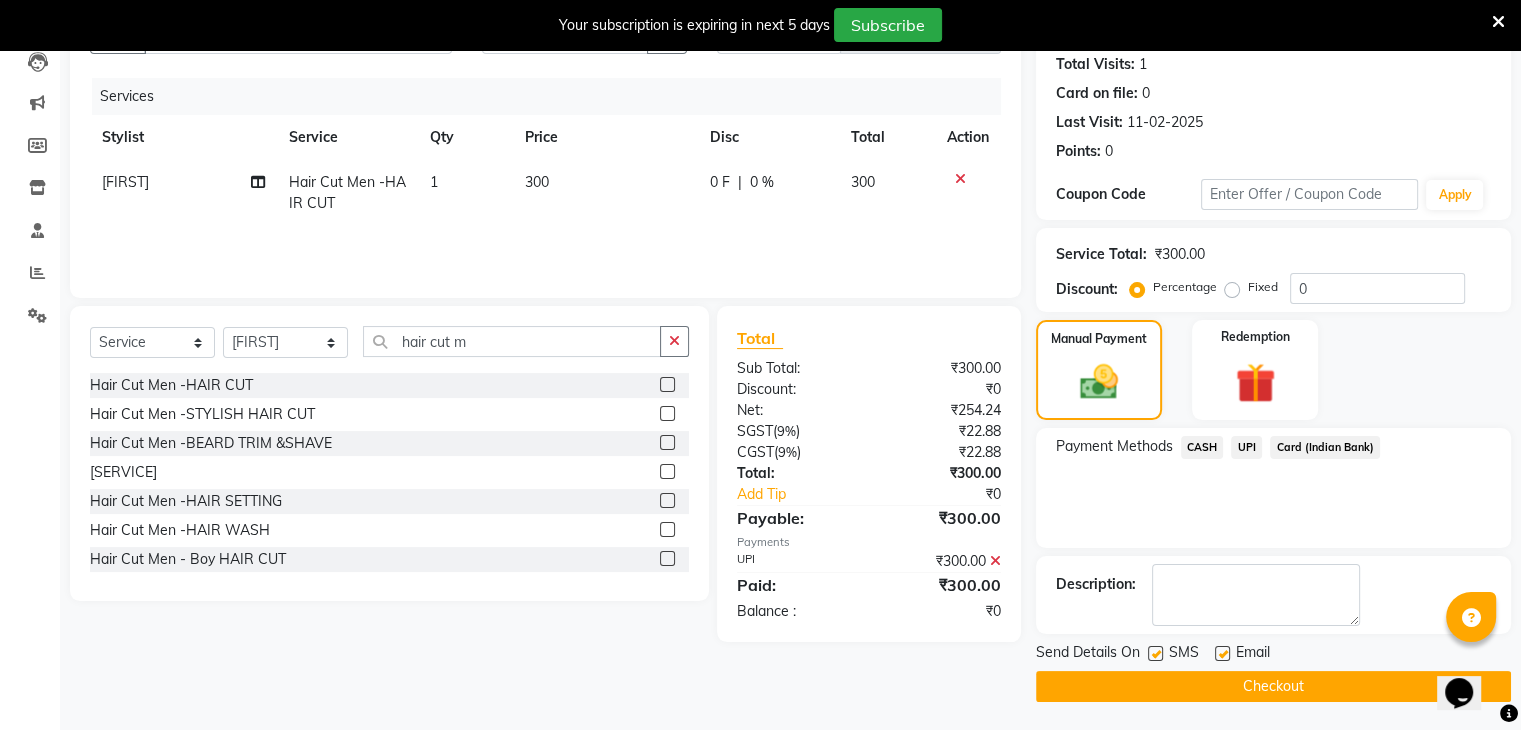click on "Checkout" 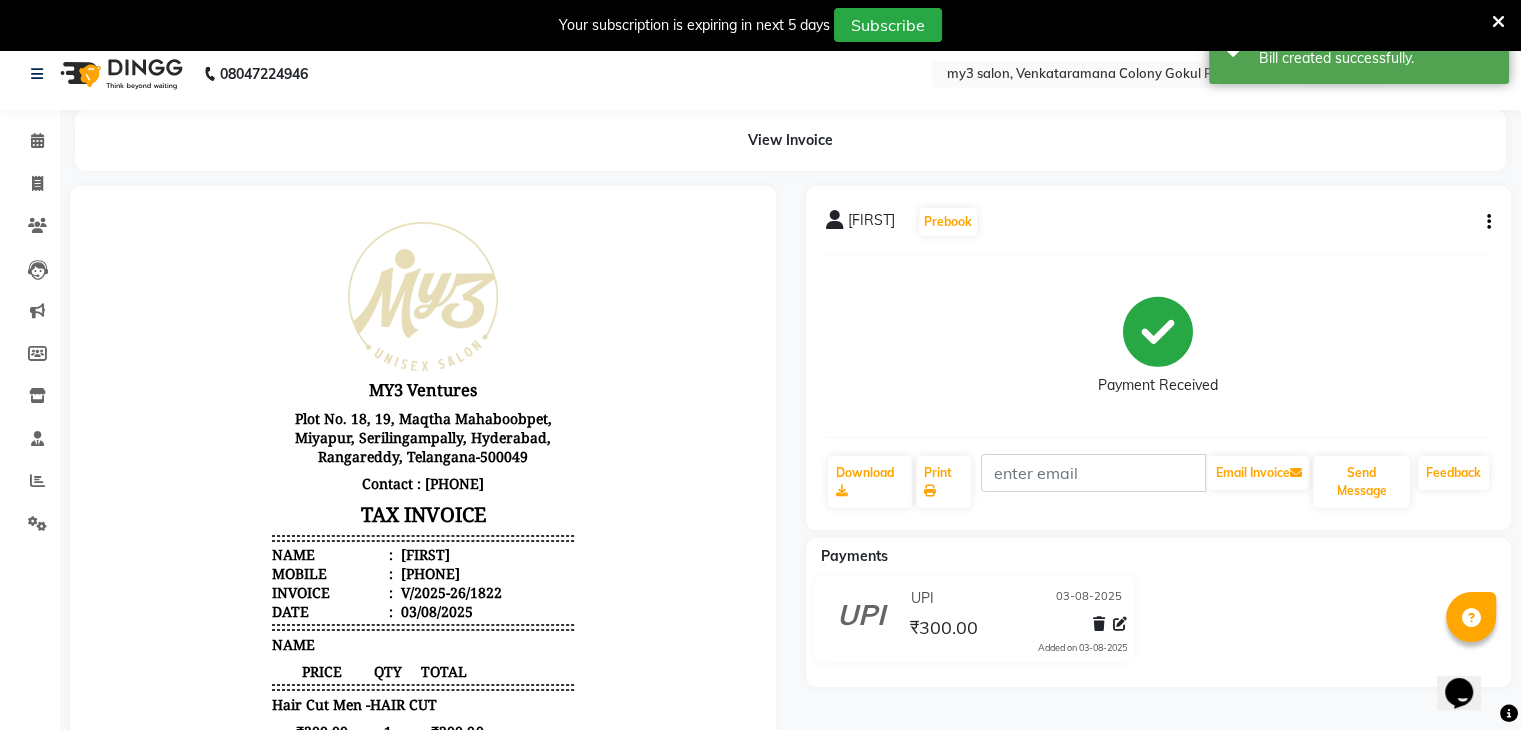 scroll, scrollTop: 0, scrollLeft: 0, axis: both 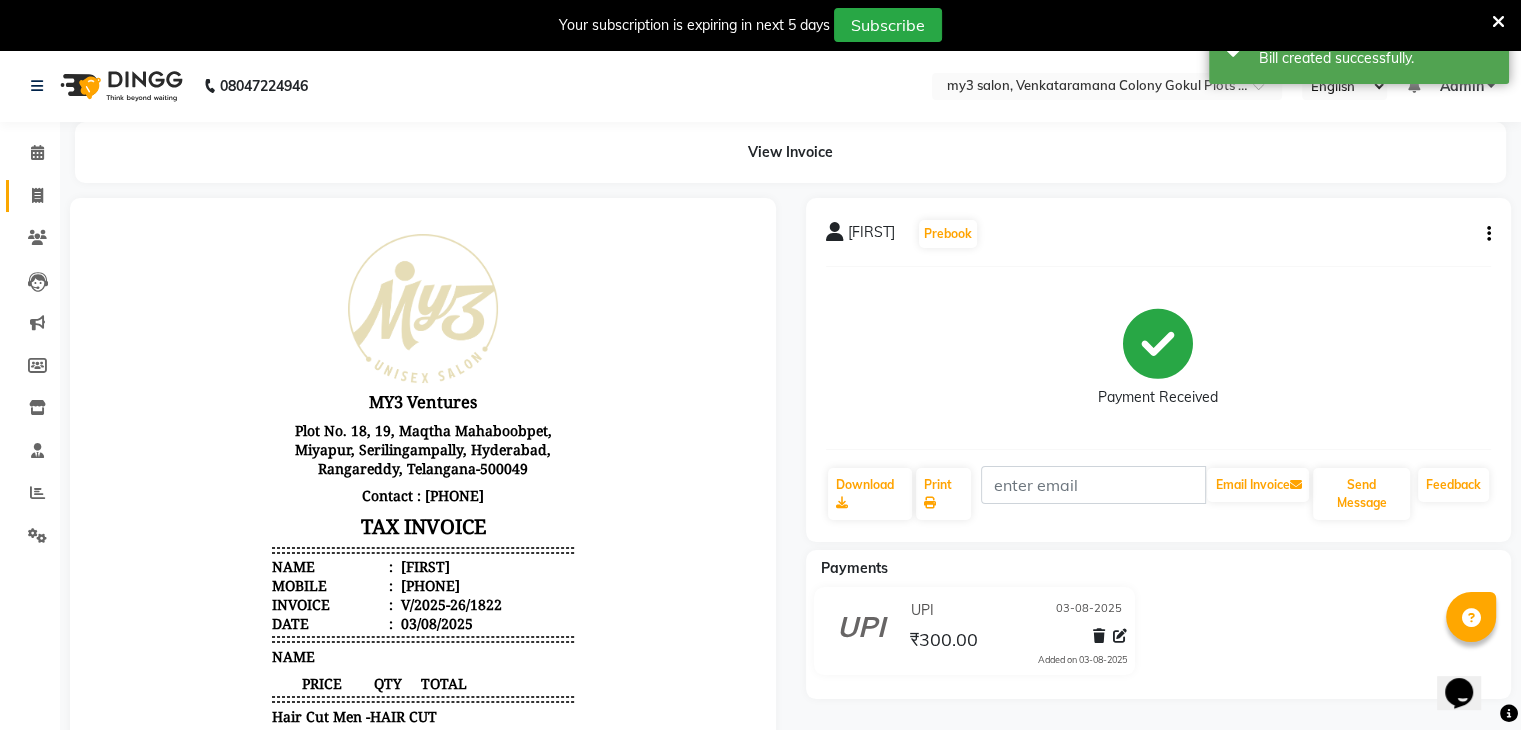 click on "Invoice" 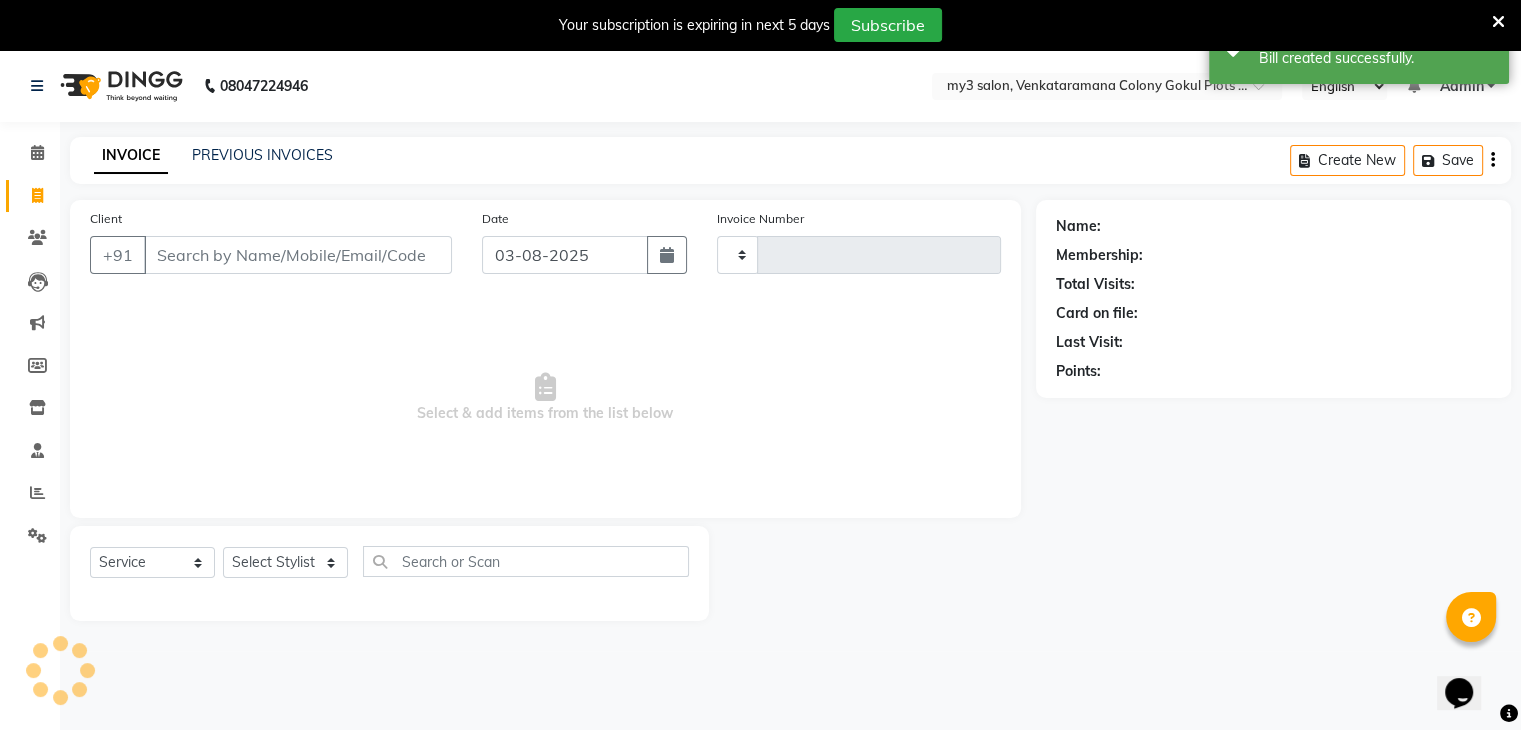 scroll, scrollTop: 50, scrollLeft: 0, axis: vertical 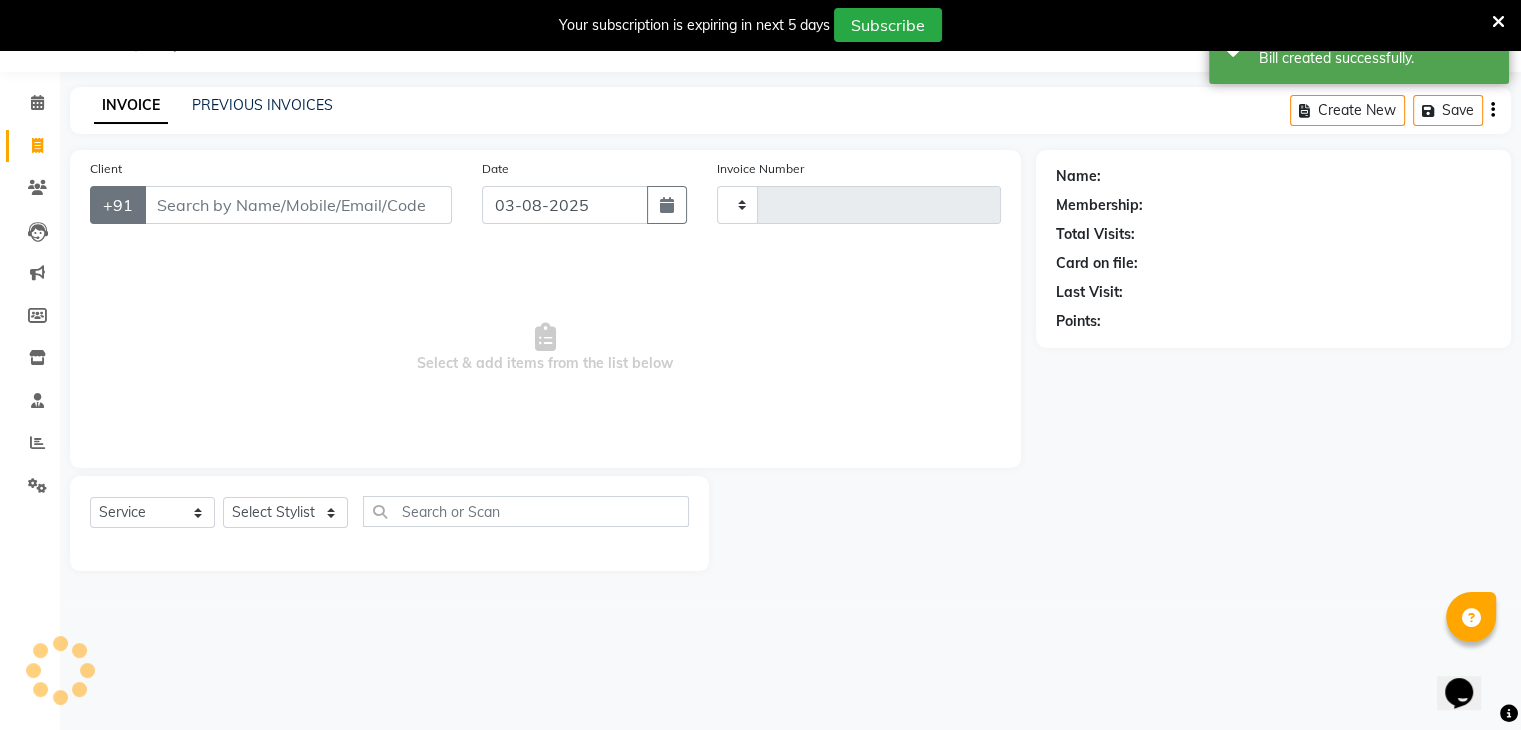 type on "1823" 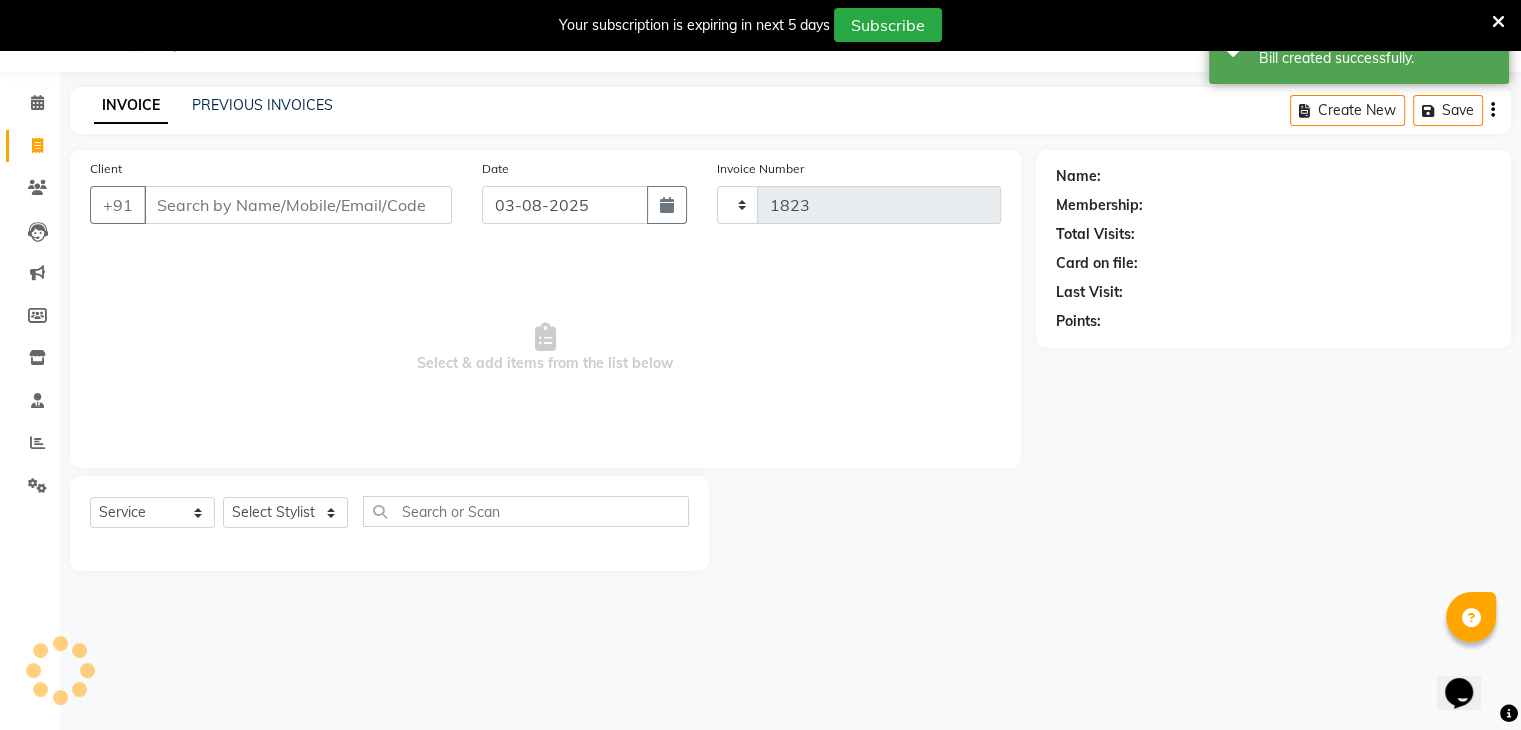 select on "6707" 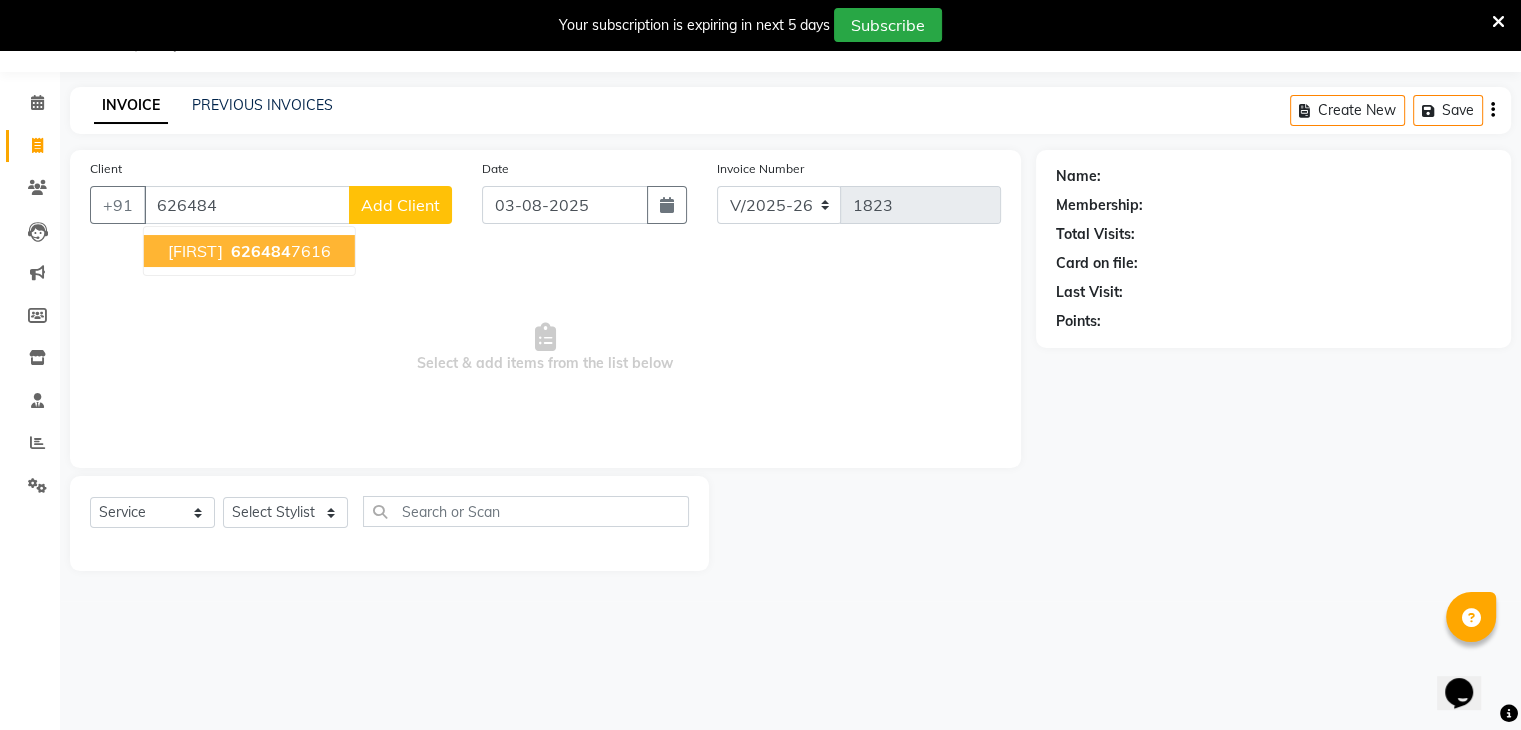 click on "[FIRST]" at bounding box center (195, 251) 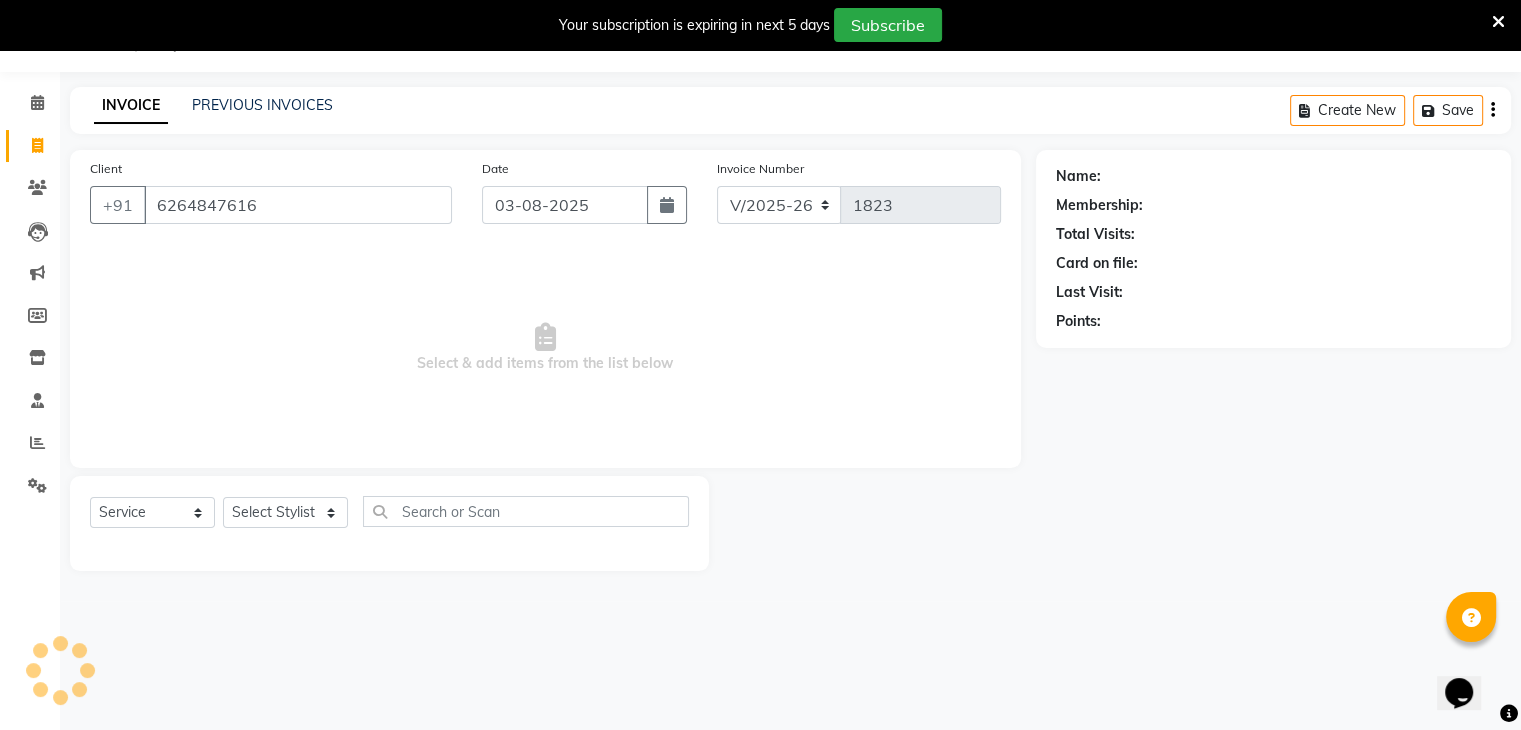 type on "6264847616" 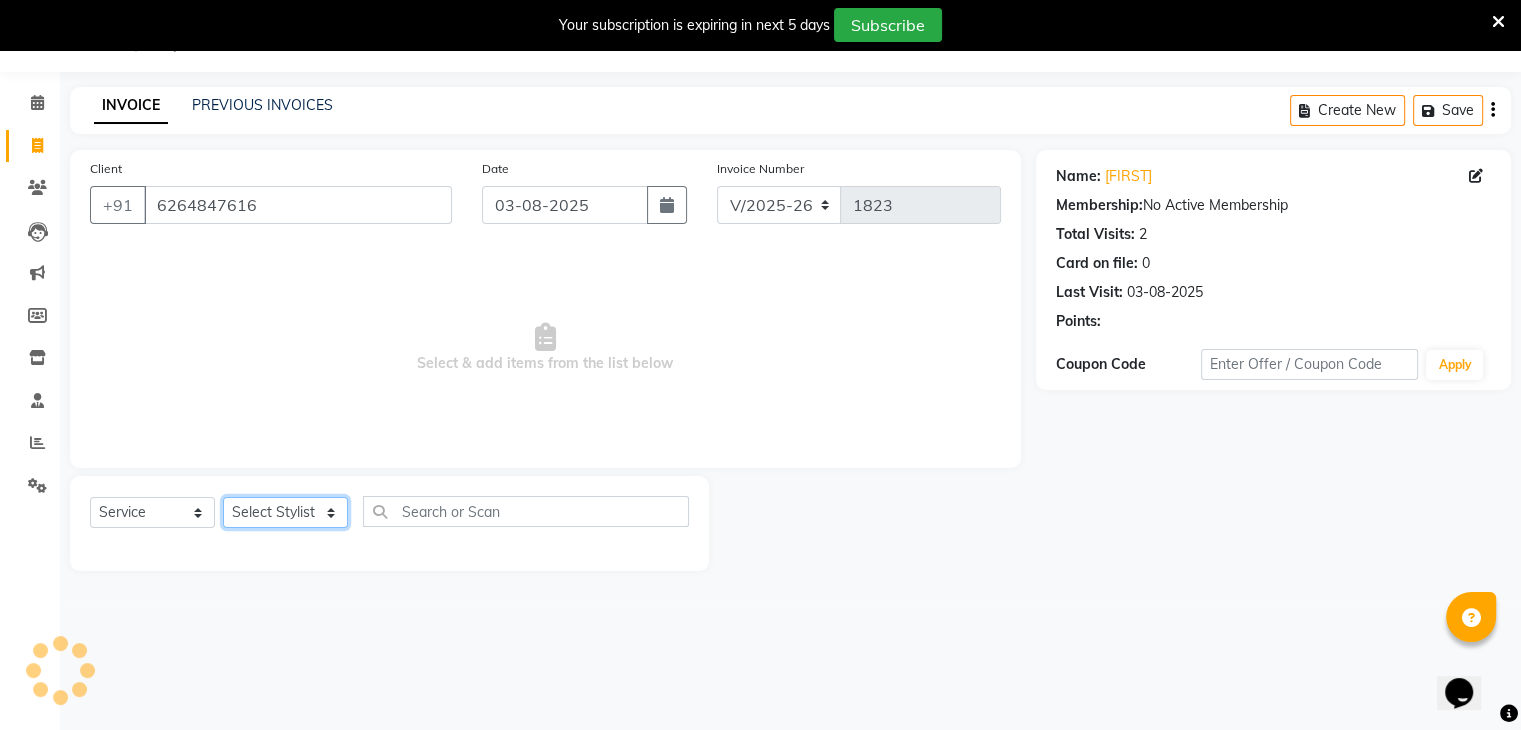 click on "Select Stylist ajju azam divya rihan Sahzad sowjanya srilatha Swapna Zeeshan" 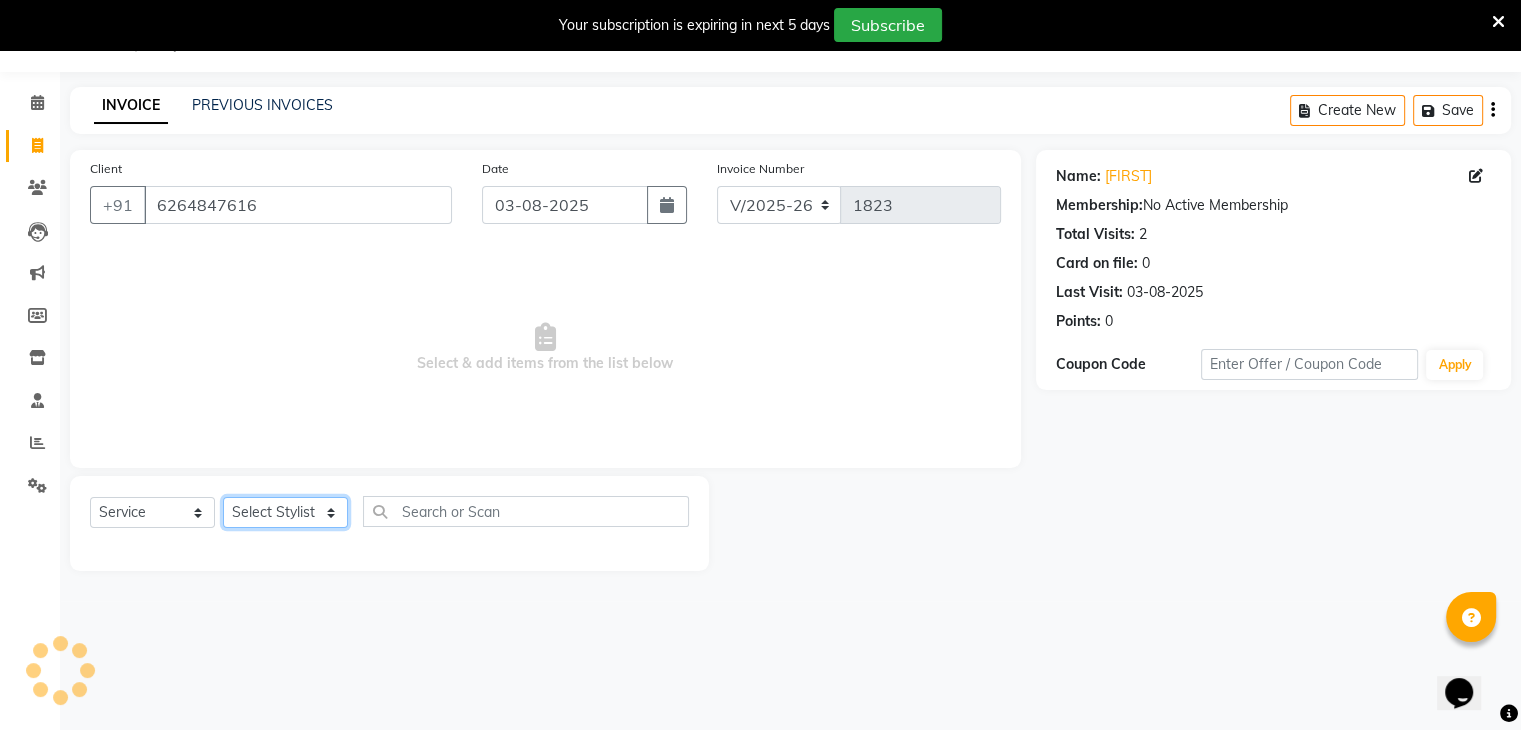 select on "85423" 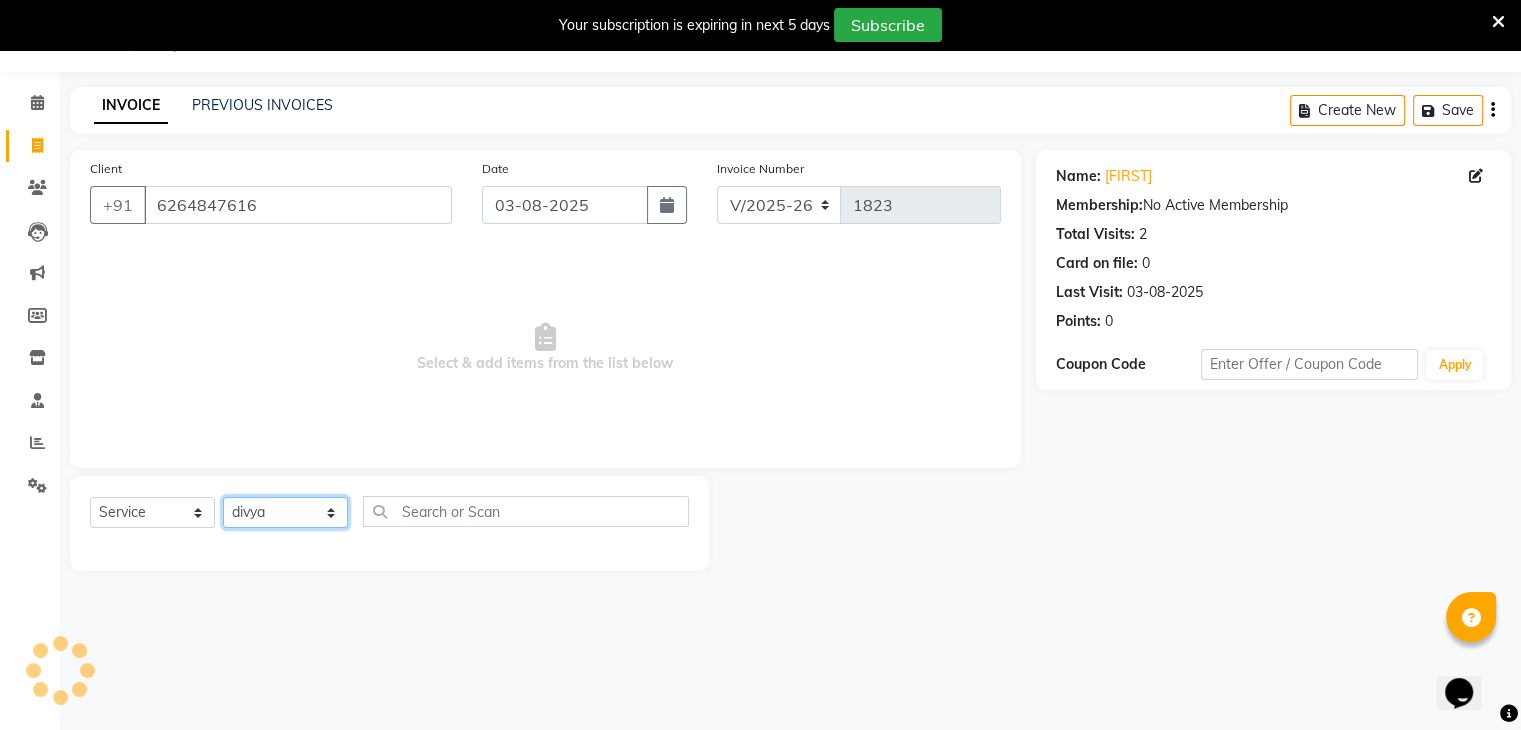 click on "Select Stylist ajju azam divya rihan Sahzad sowjanya srilatha Swapna Zeeshan" 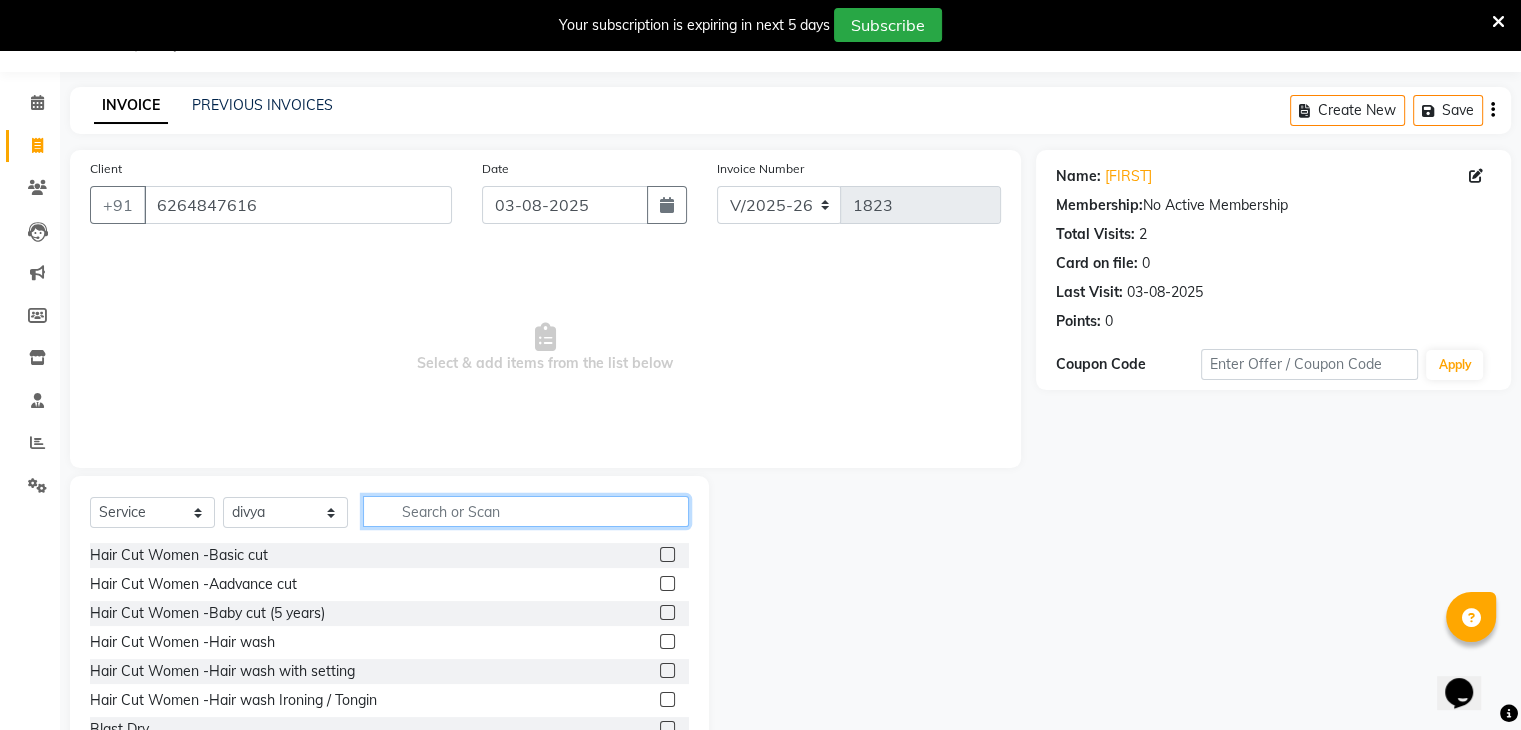 click 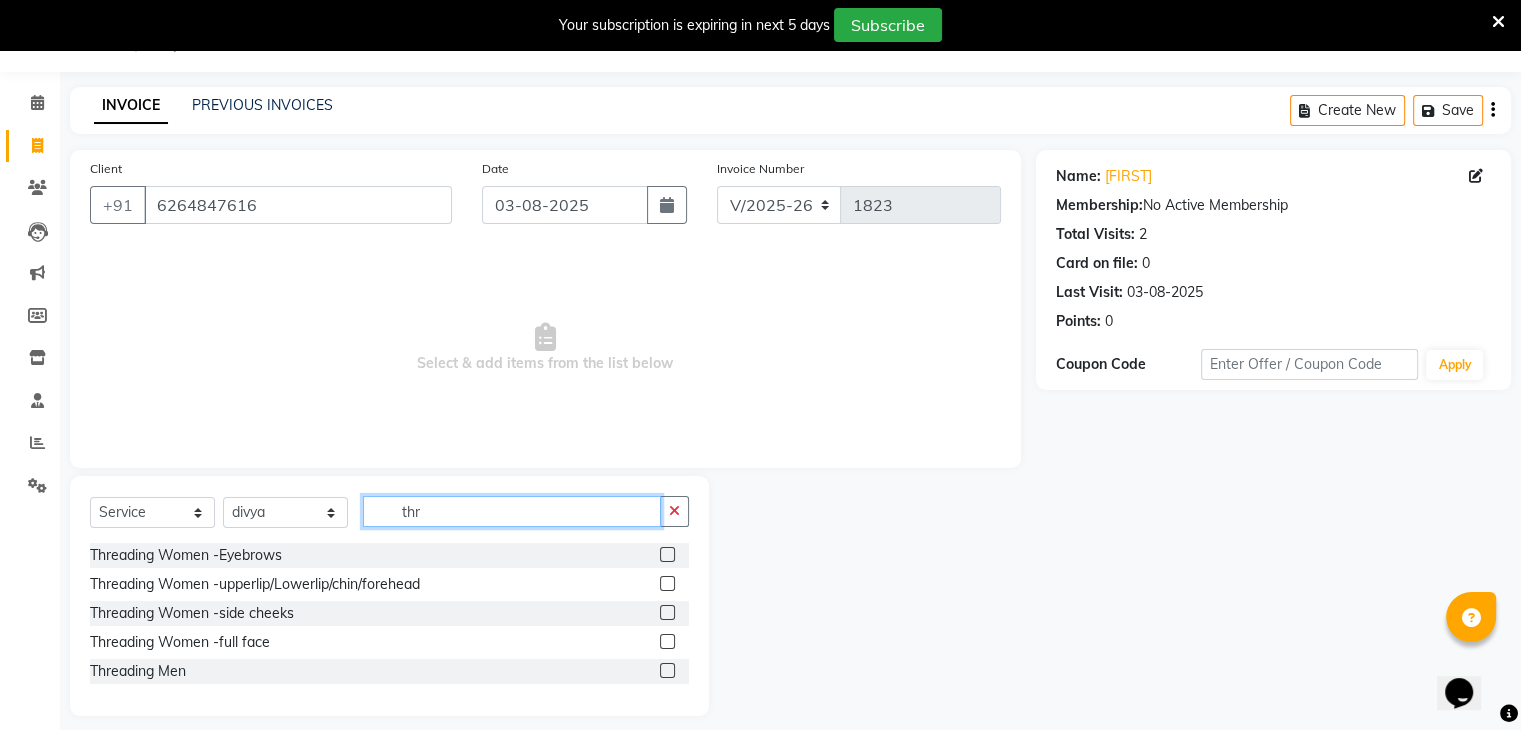 type on "thr" 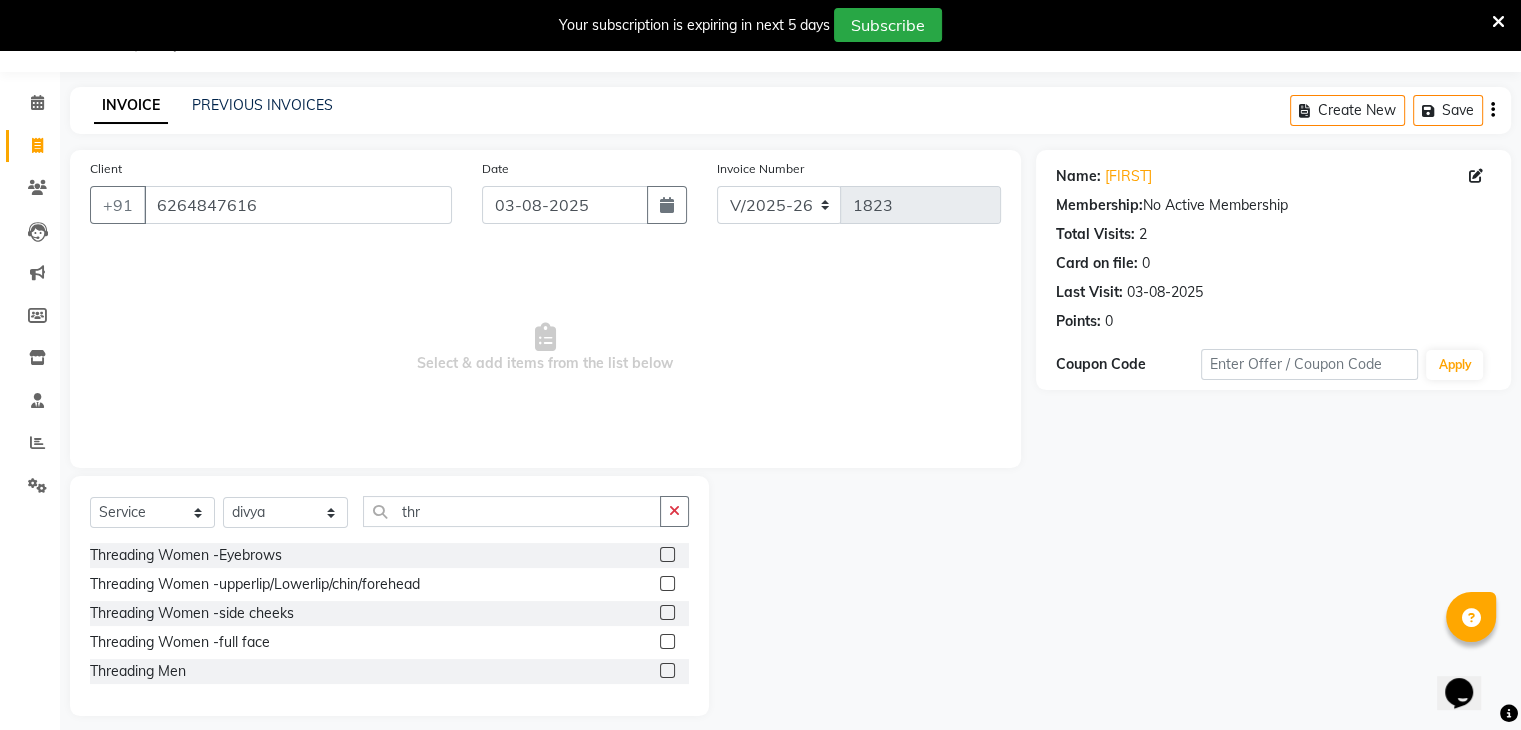 click 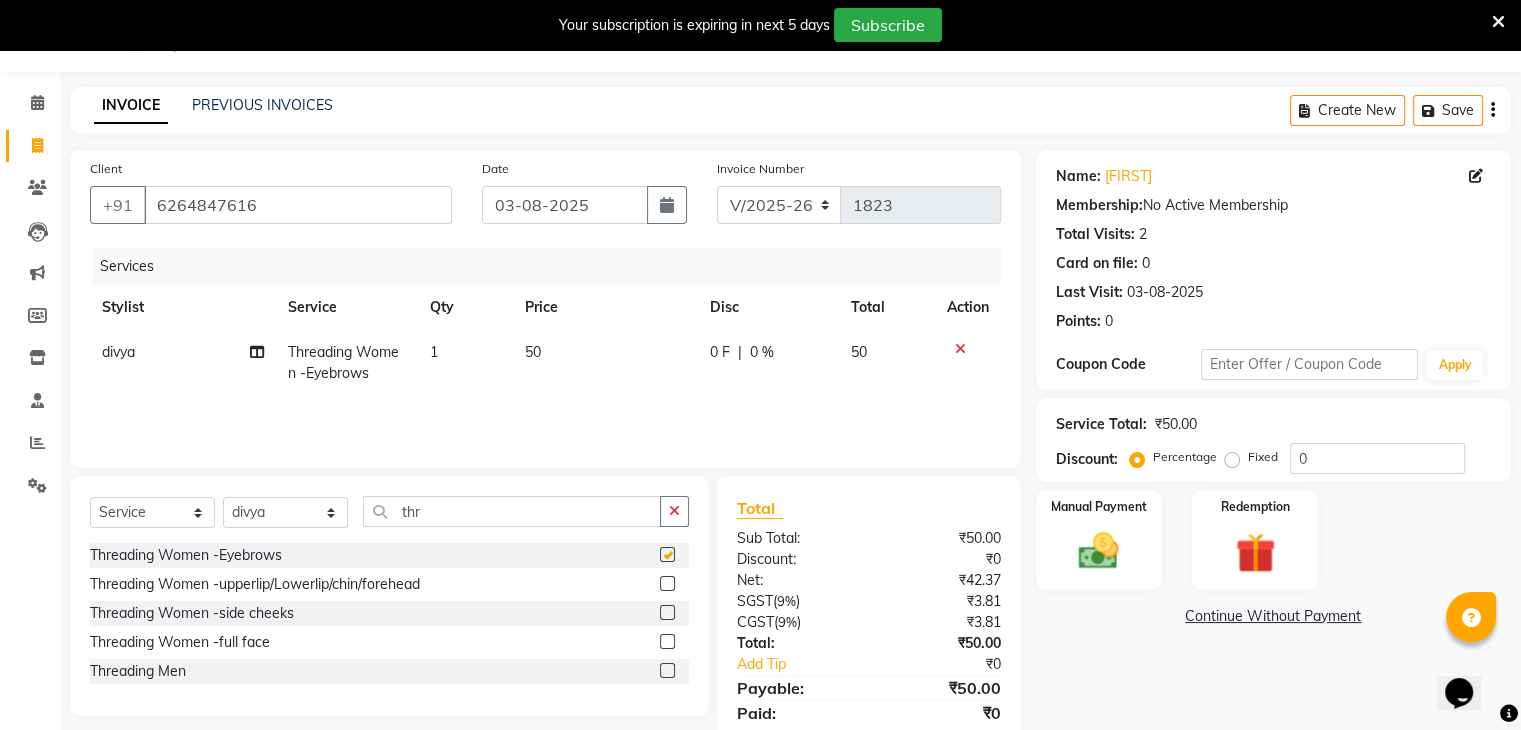 checkbox on "false" 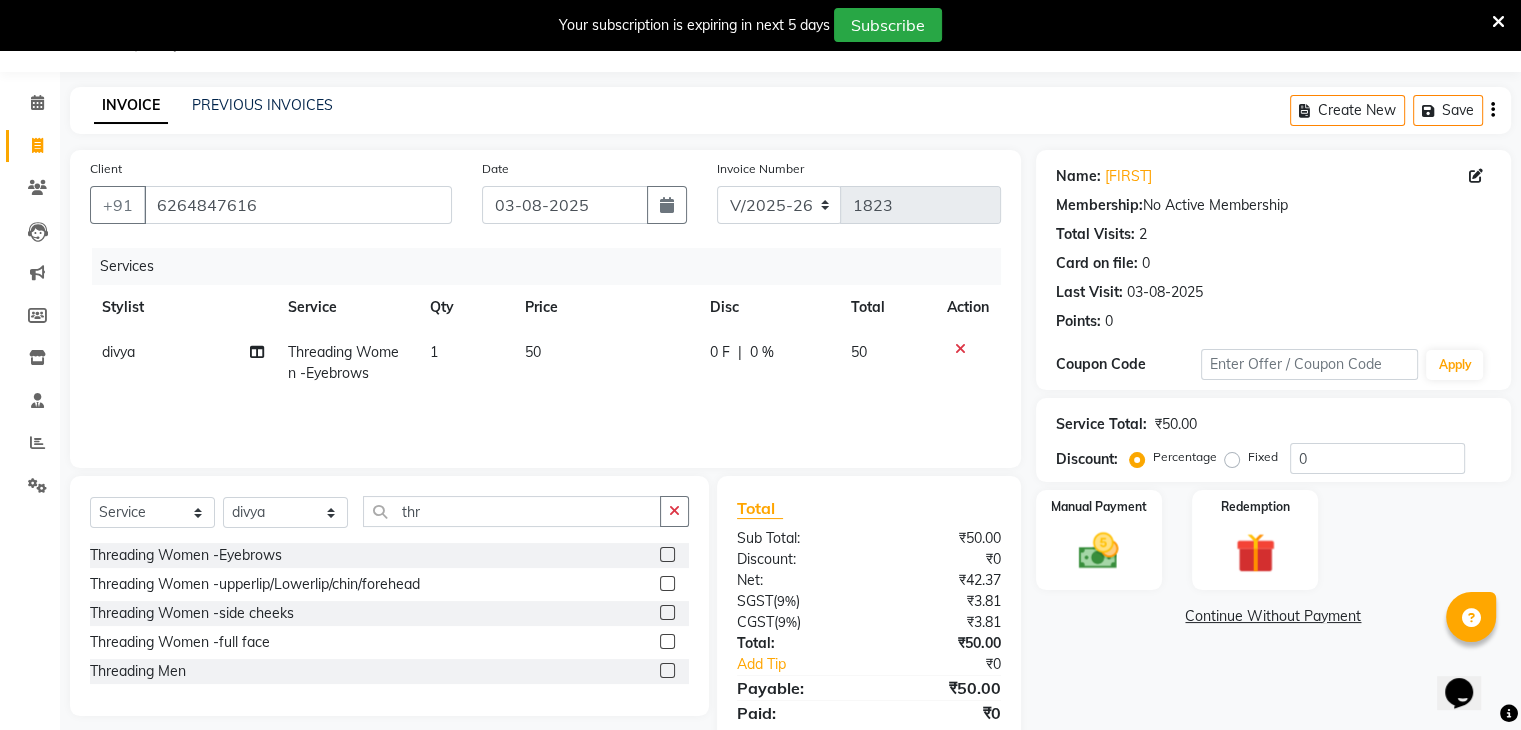 click 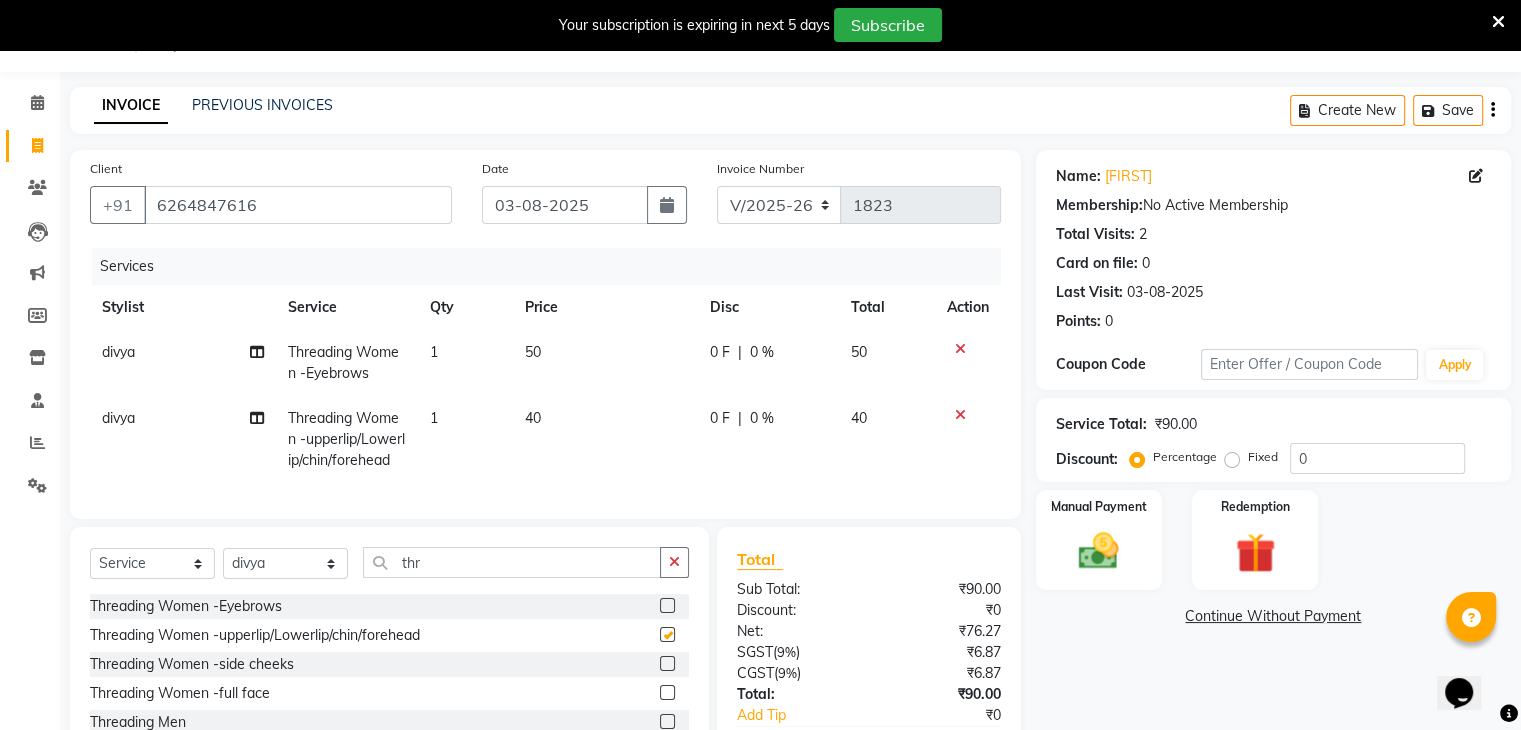 checkbox on "false" 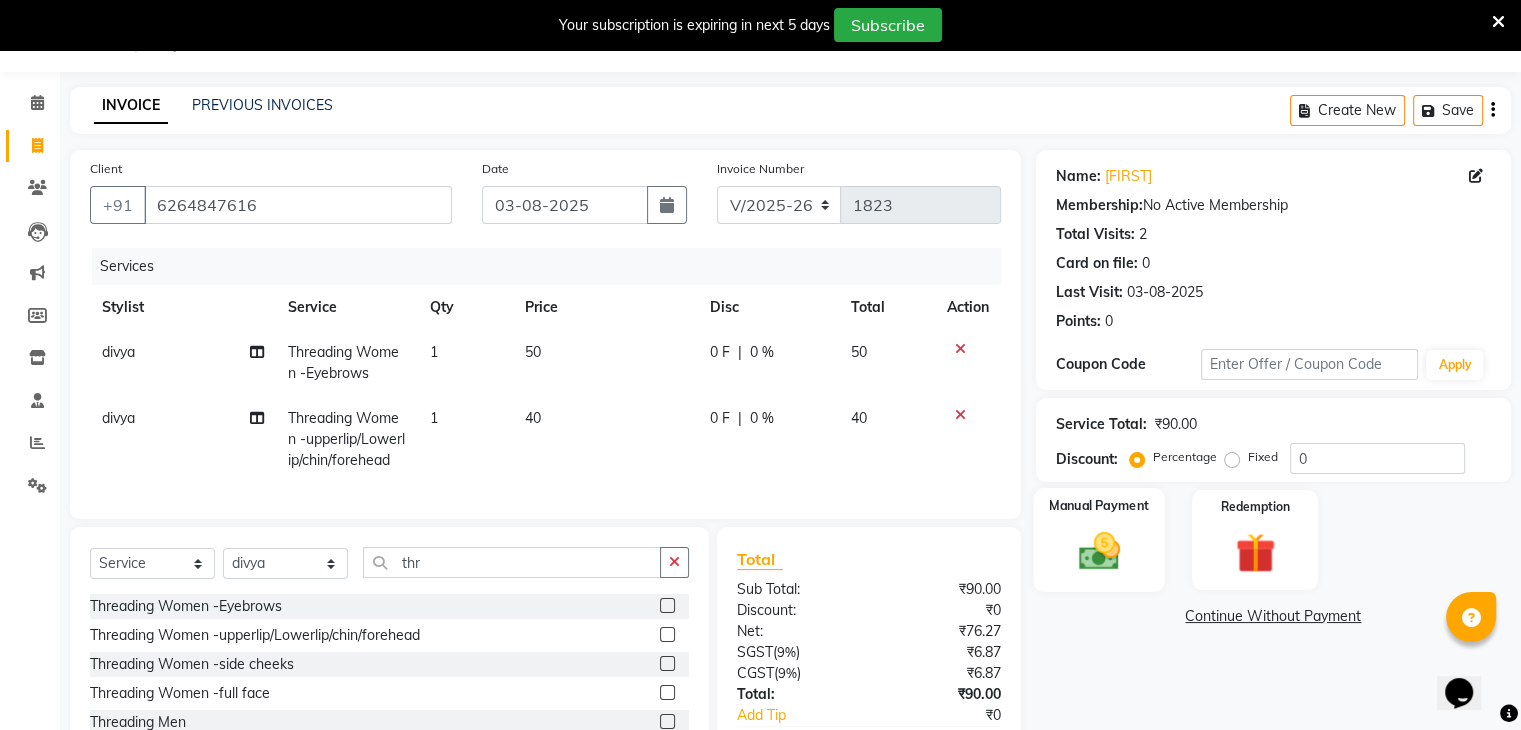 click on "Manual Payment" 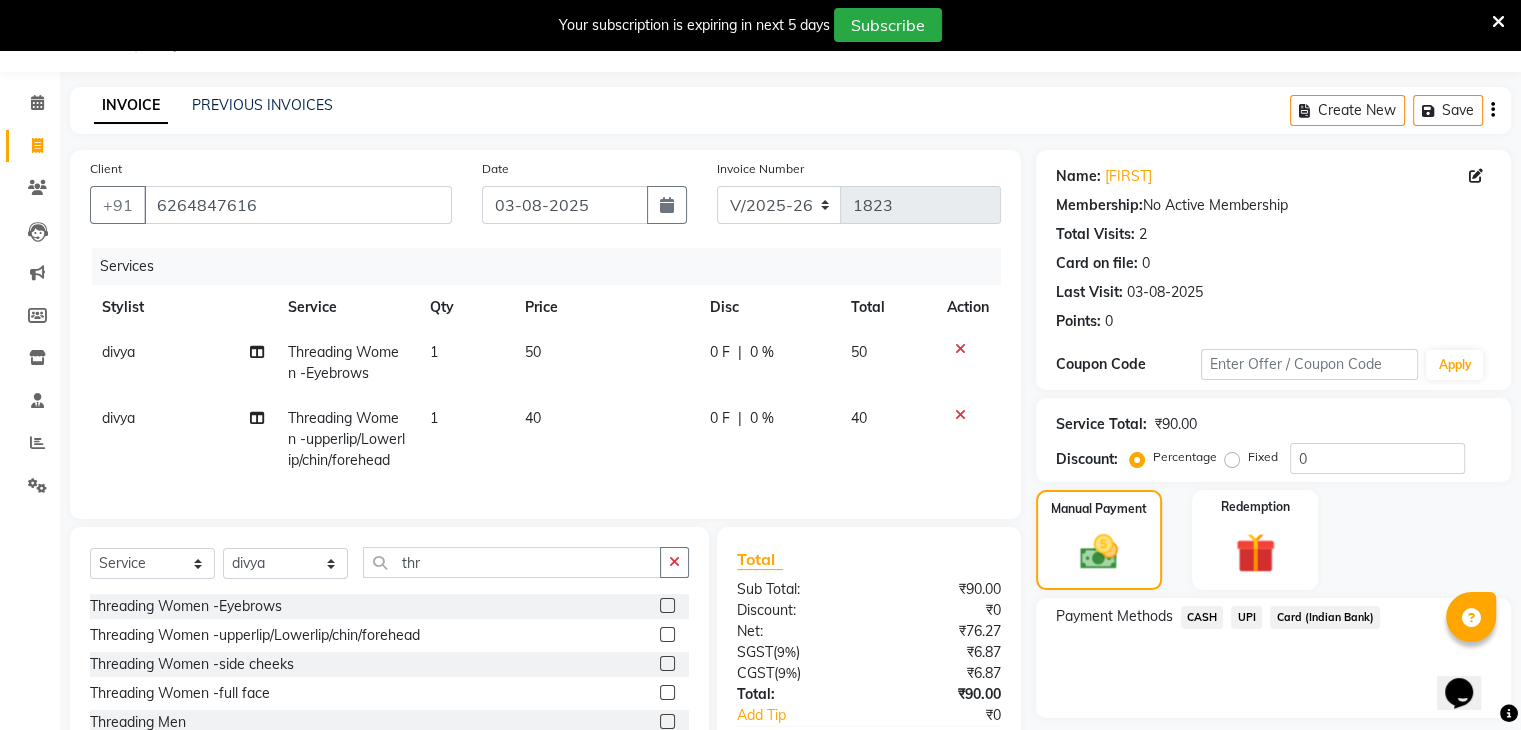 click on "UPI" 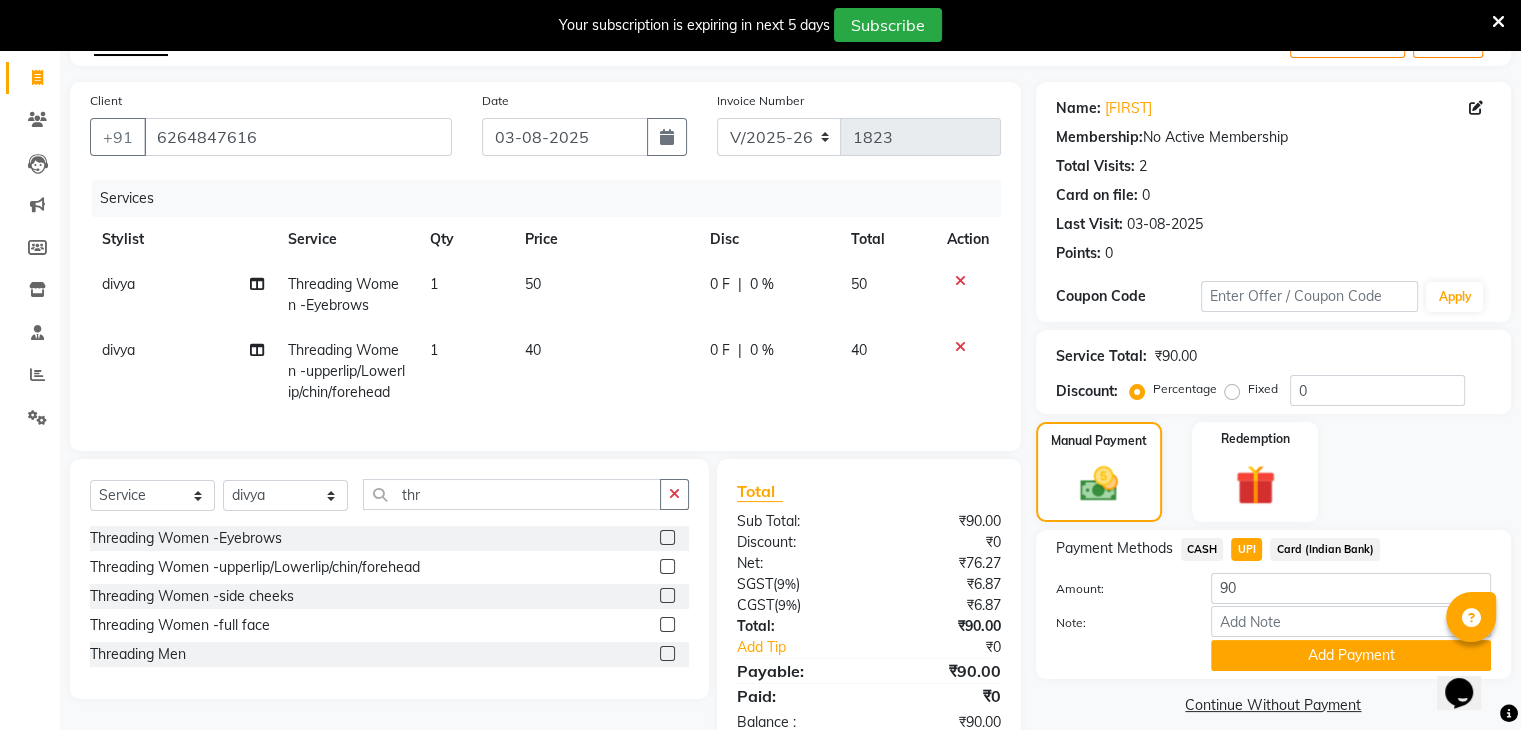 scroll, scrollTop: 119, scrollLeft: 0, axis: vertical 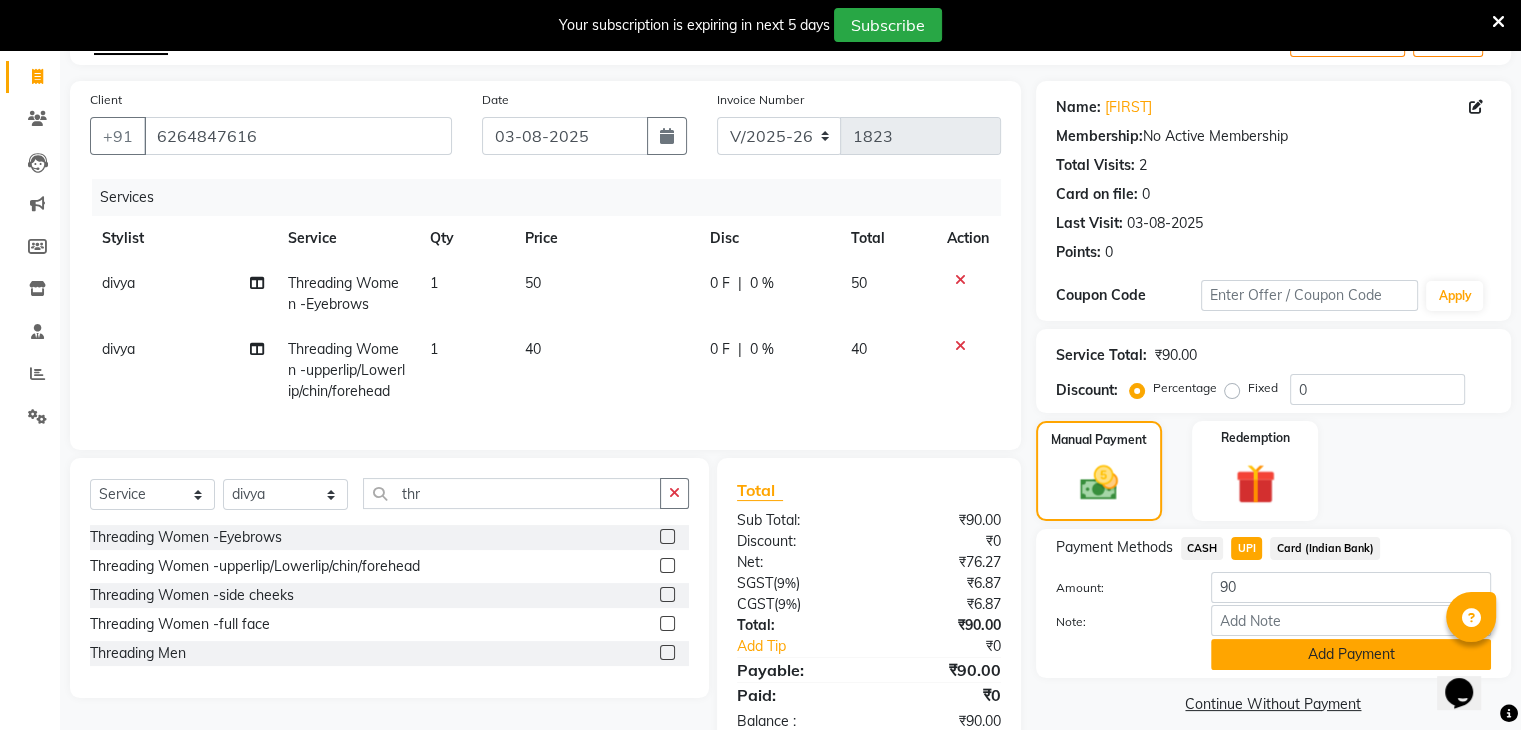 click on "Add Payment" 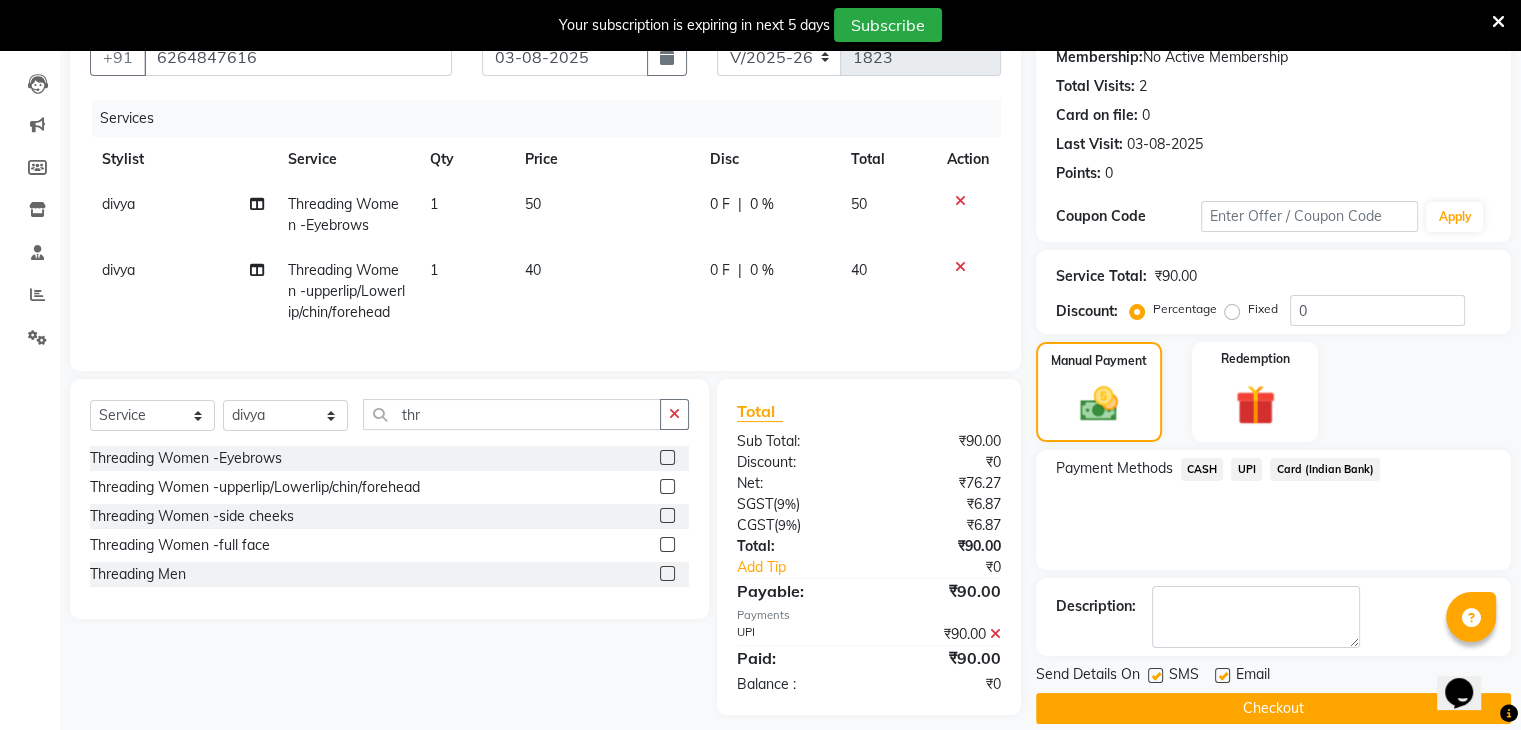 scroll, scrollTop: 228, scrollLeft: 0, axis: vertical 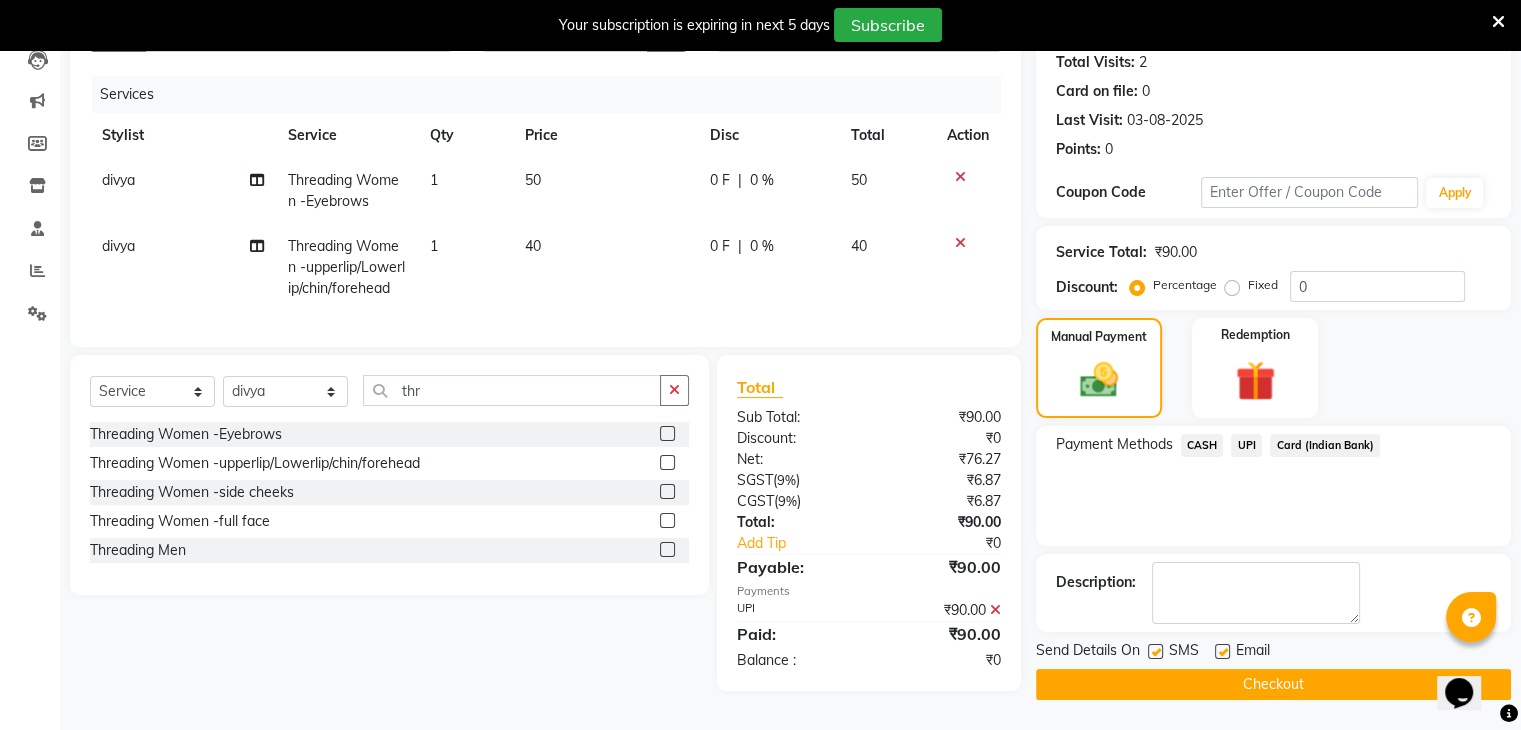 click on "Checkout" 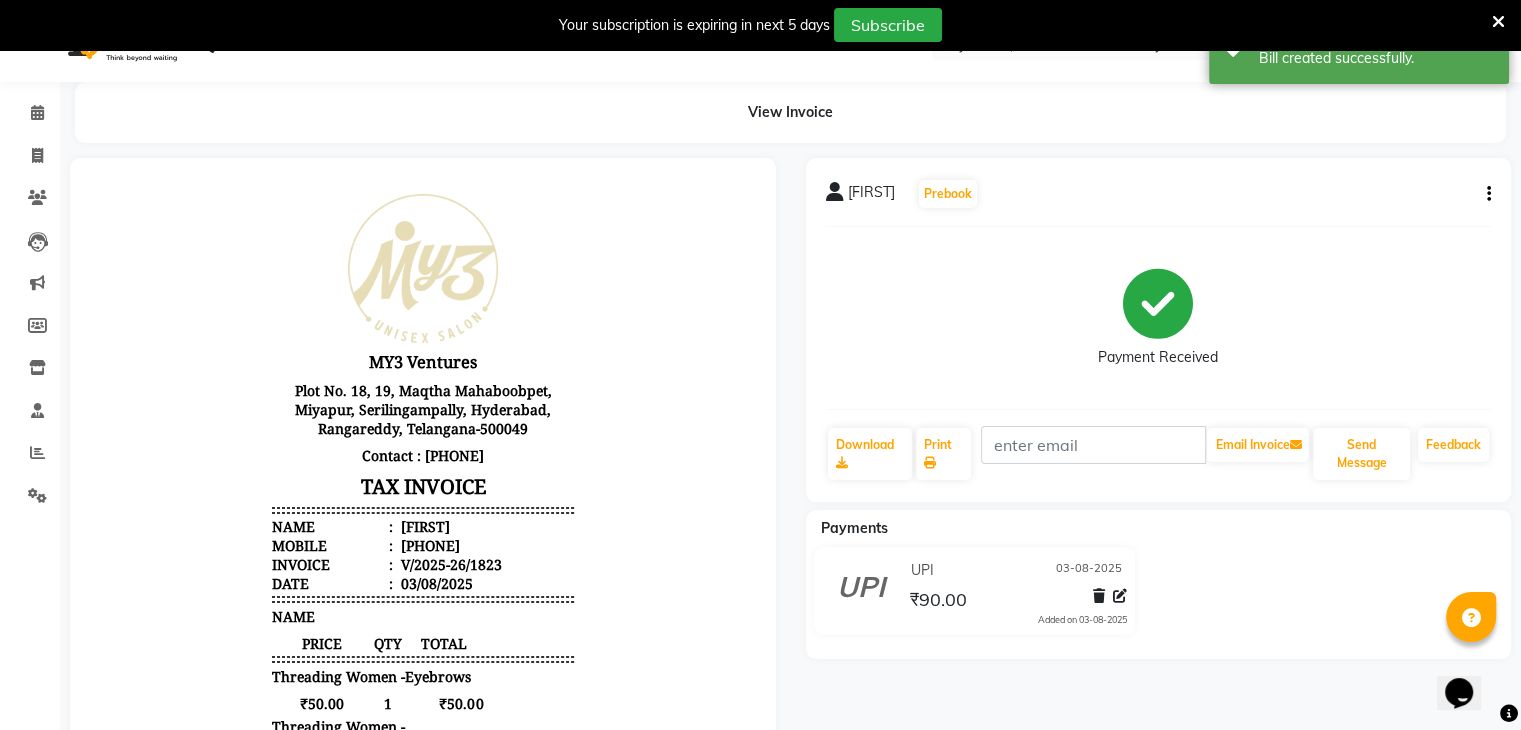 scroll, scrollTop: 0, scrollLeft: 0, axis: both 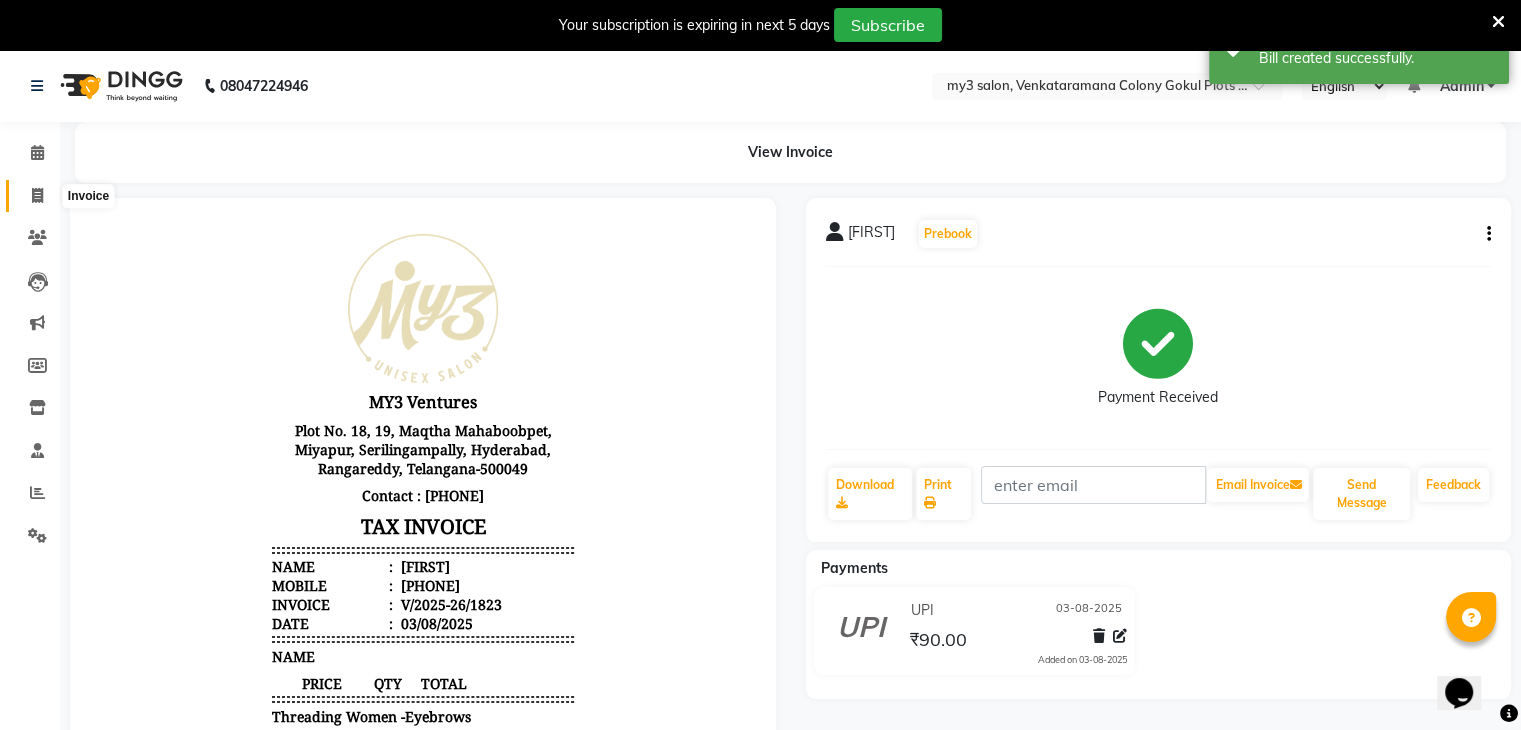 click 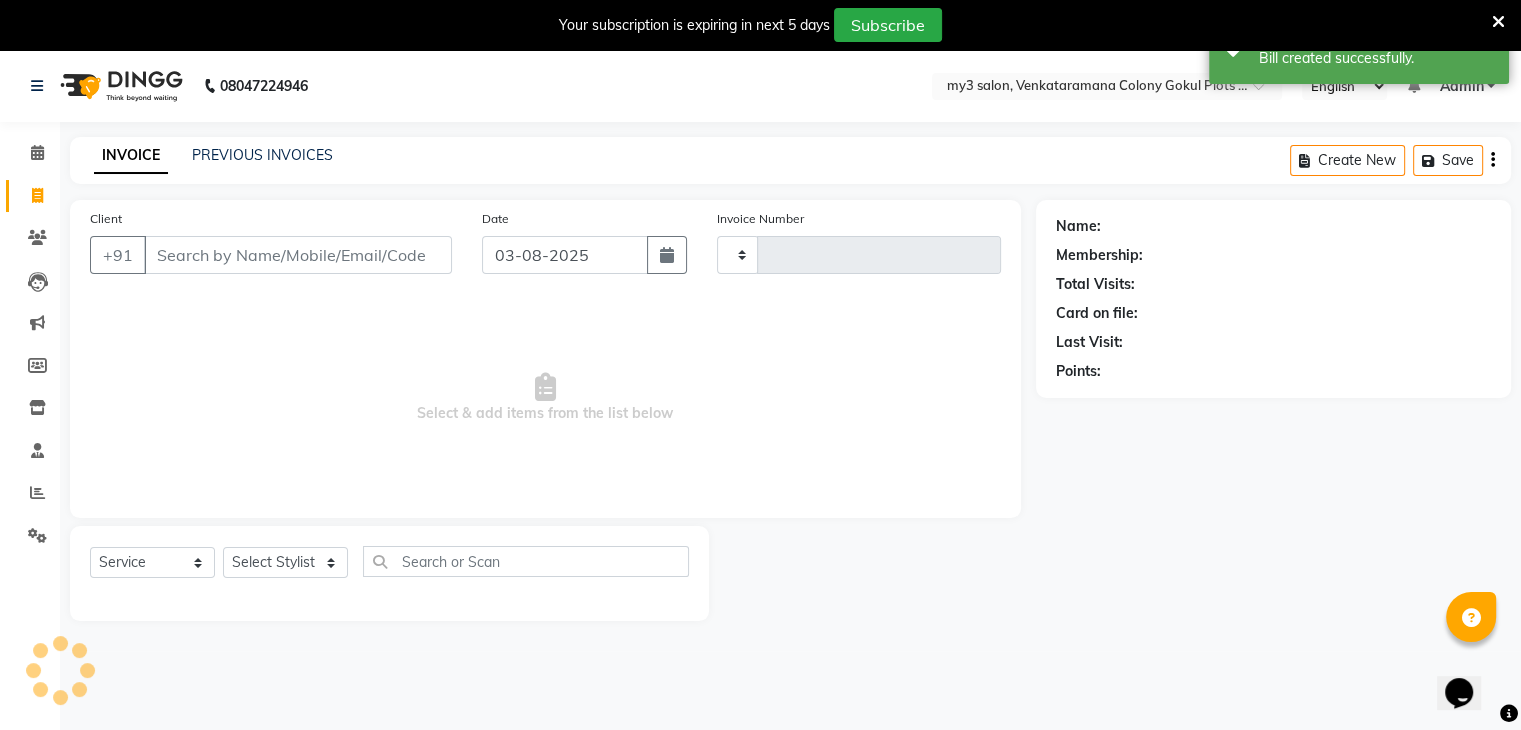 scroll, scrollTop: 50, scrollLeft: 0, axis: vertical 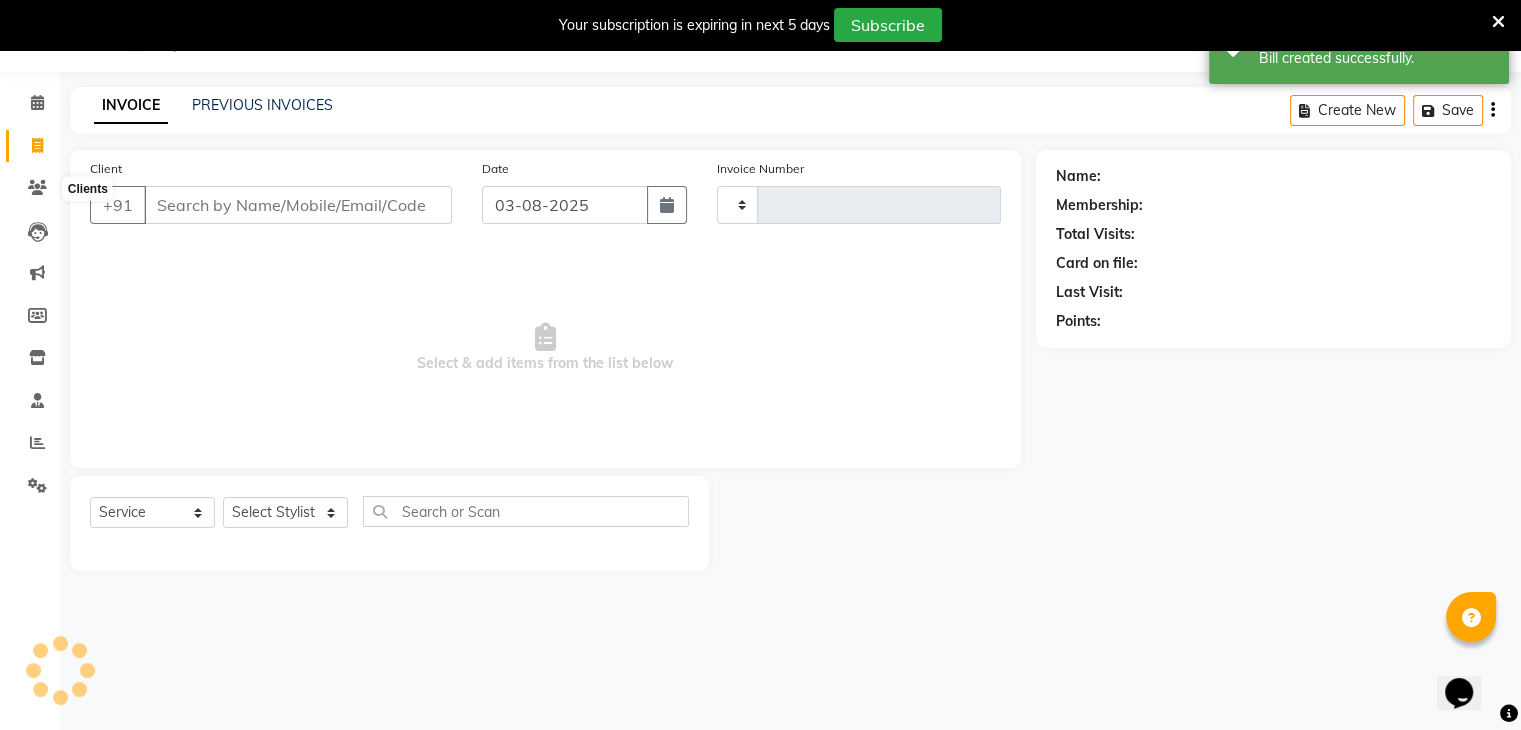 type on "1824" 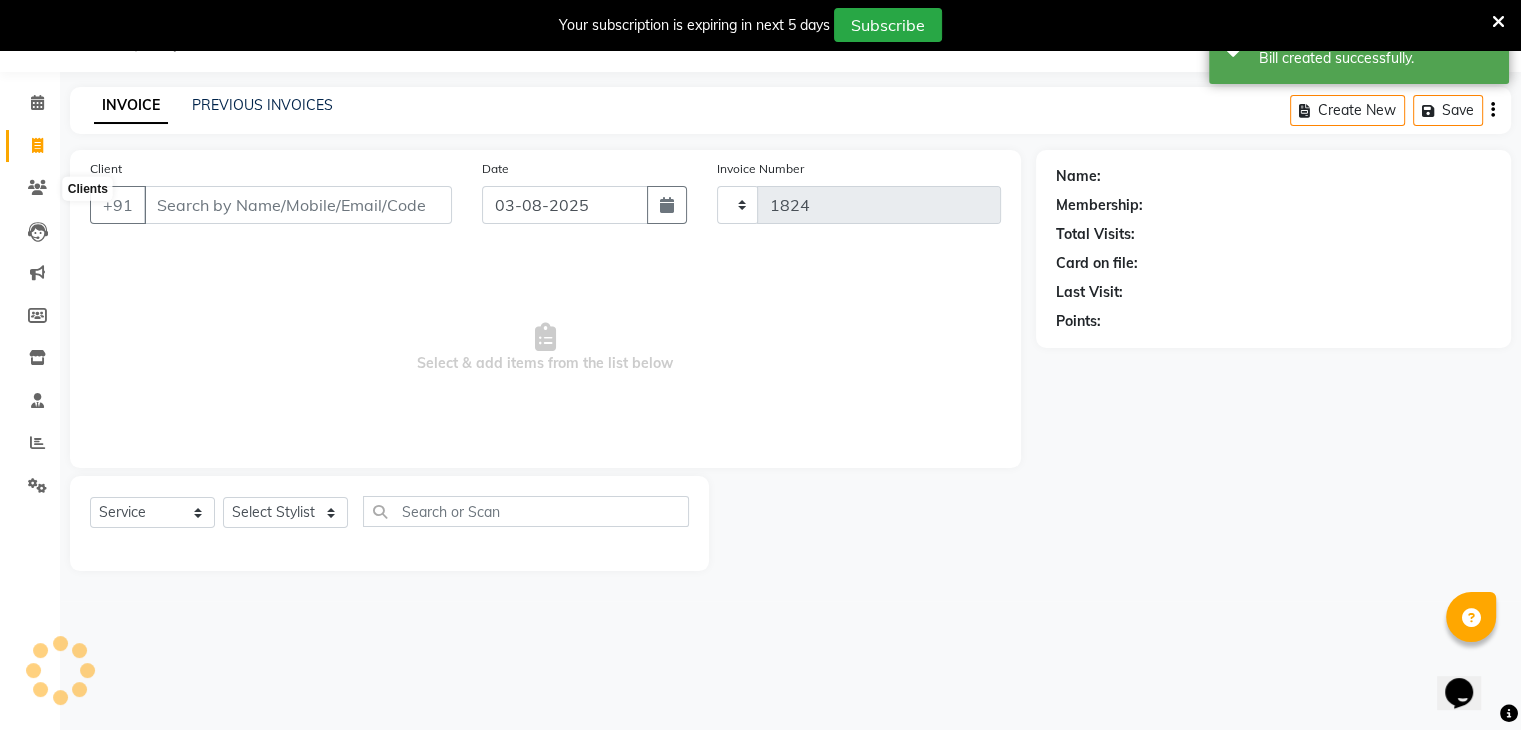 select on "6707" 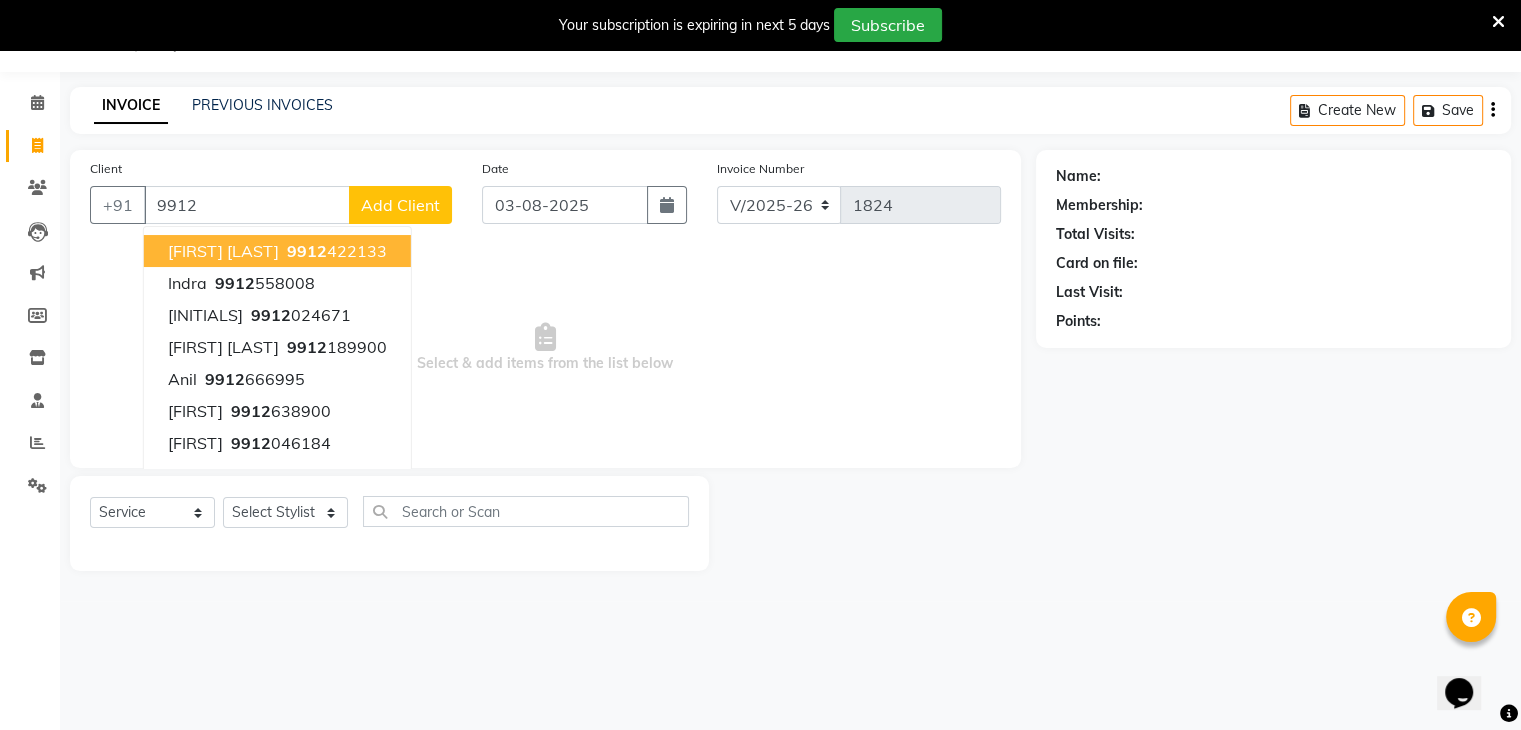 click on "9912" at bounding box center (307, 251) 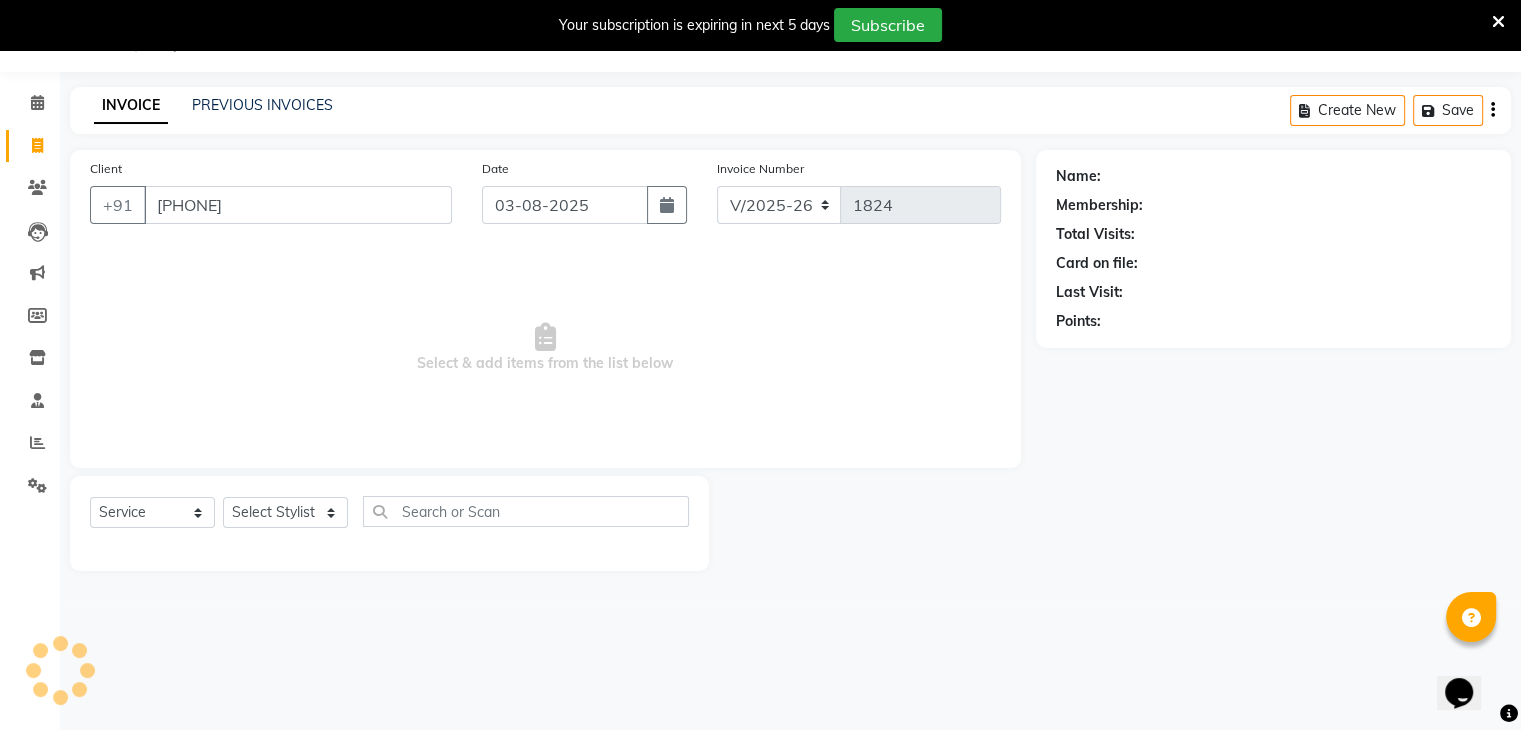 type on "[PHONE]" 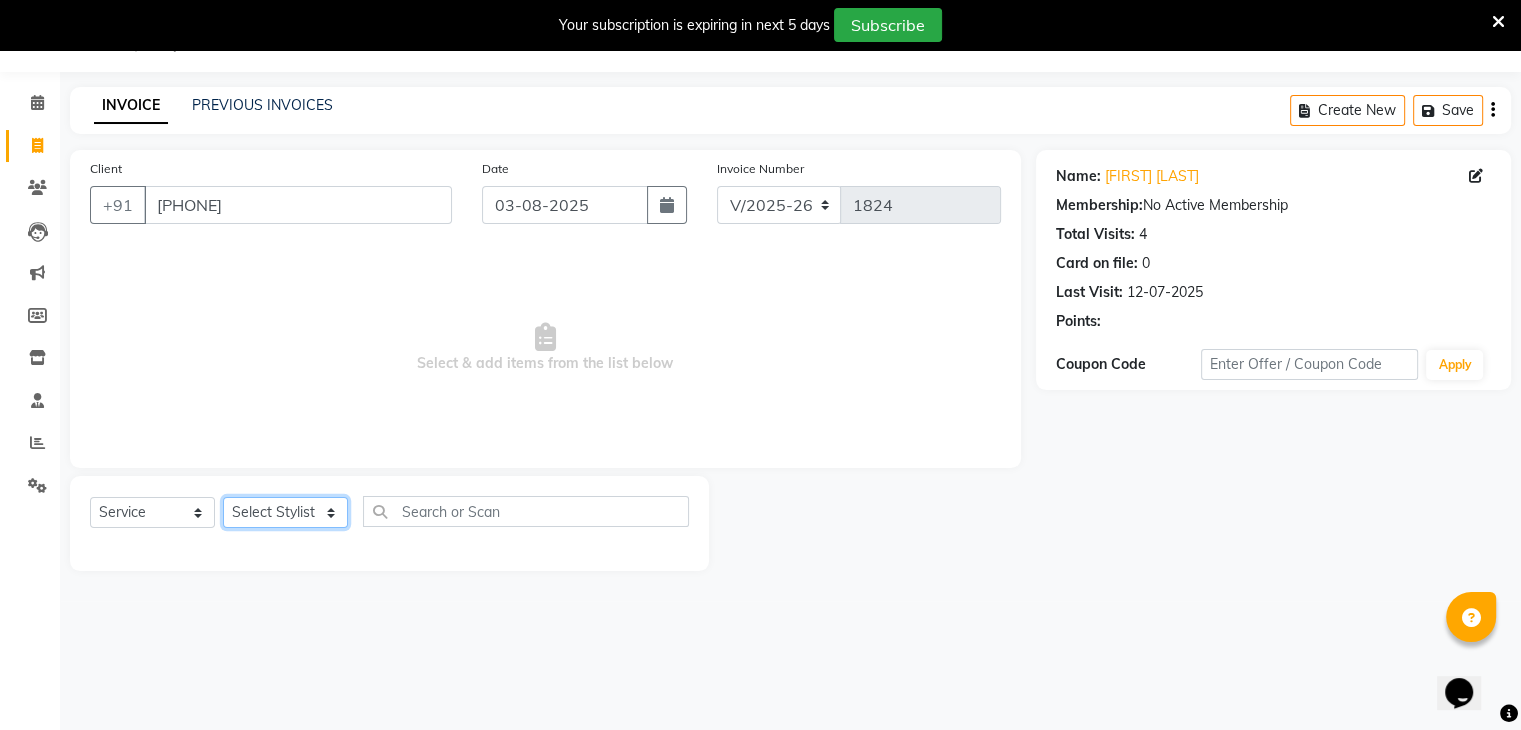 click on "Select Stylist ajju azam divya rihan Sahzad sowjanya srilatha Swapna Zeeshan" 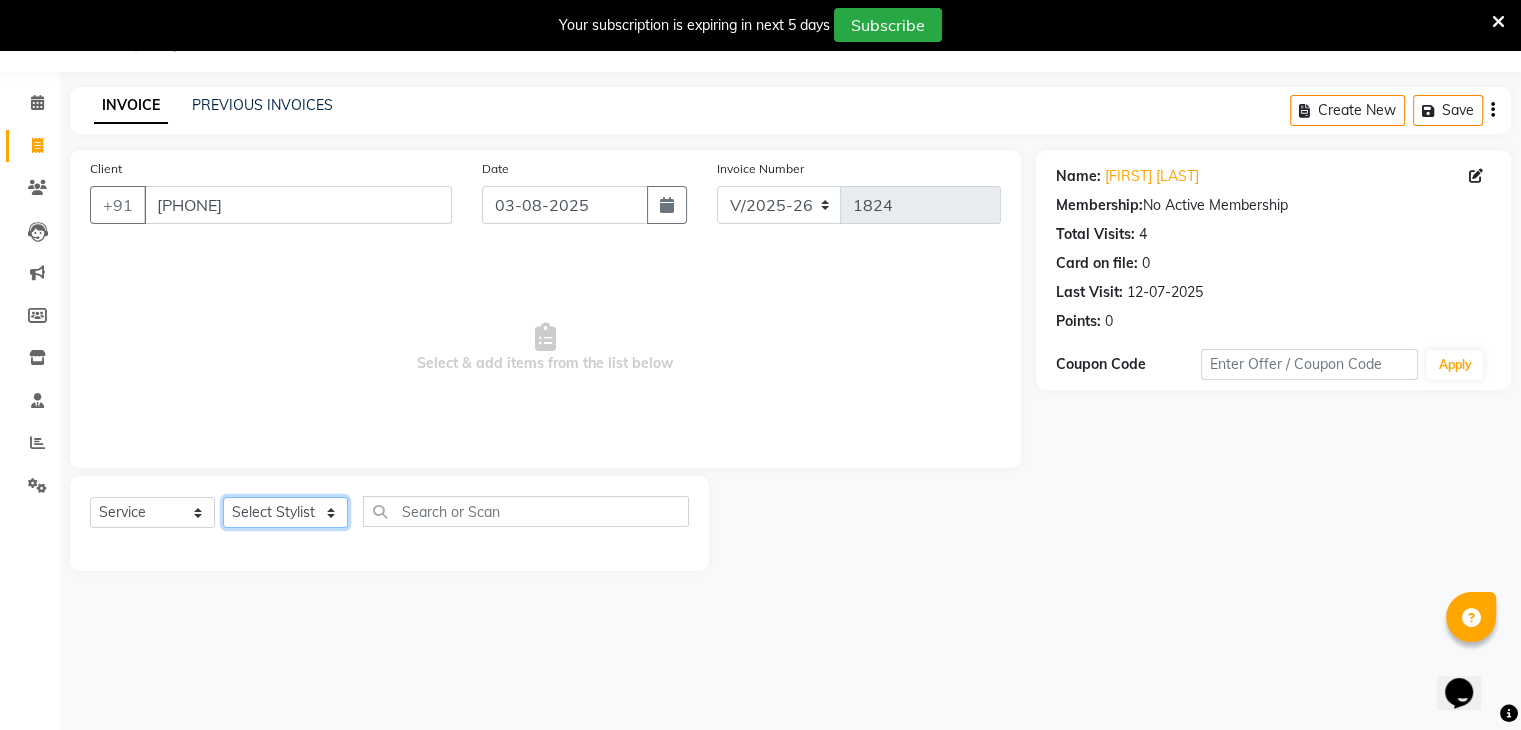 select on "86839" 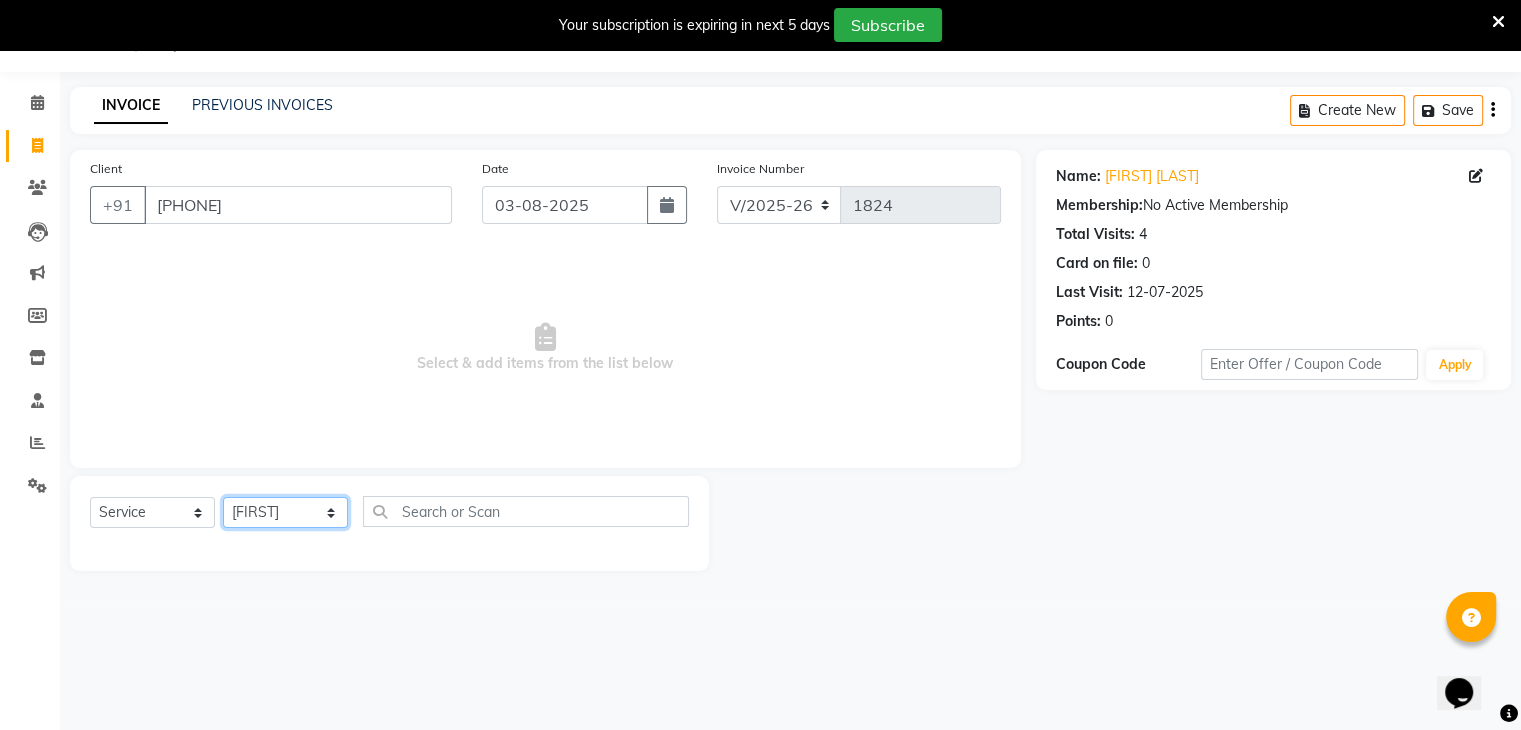 click on "Select Stylist ajju azam divya rihan Sahzad sowjanya srilatha Swapna Zeeshan" 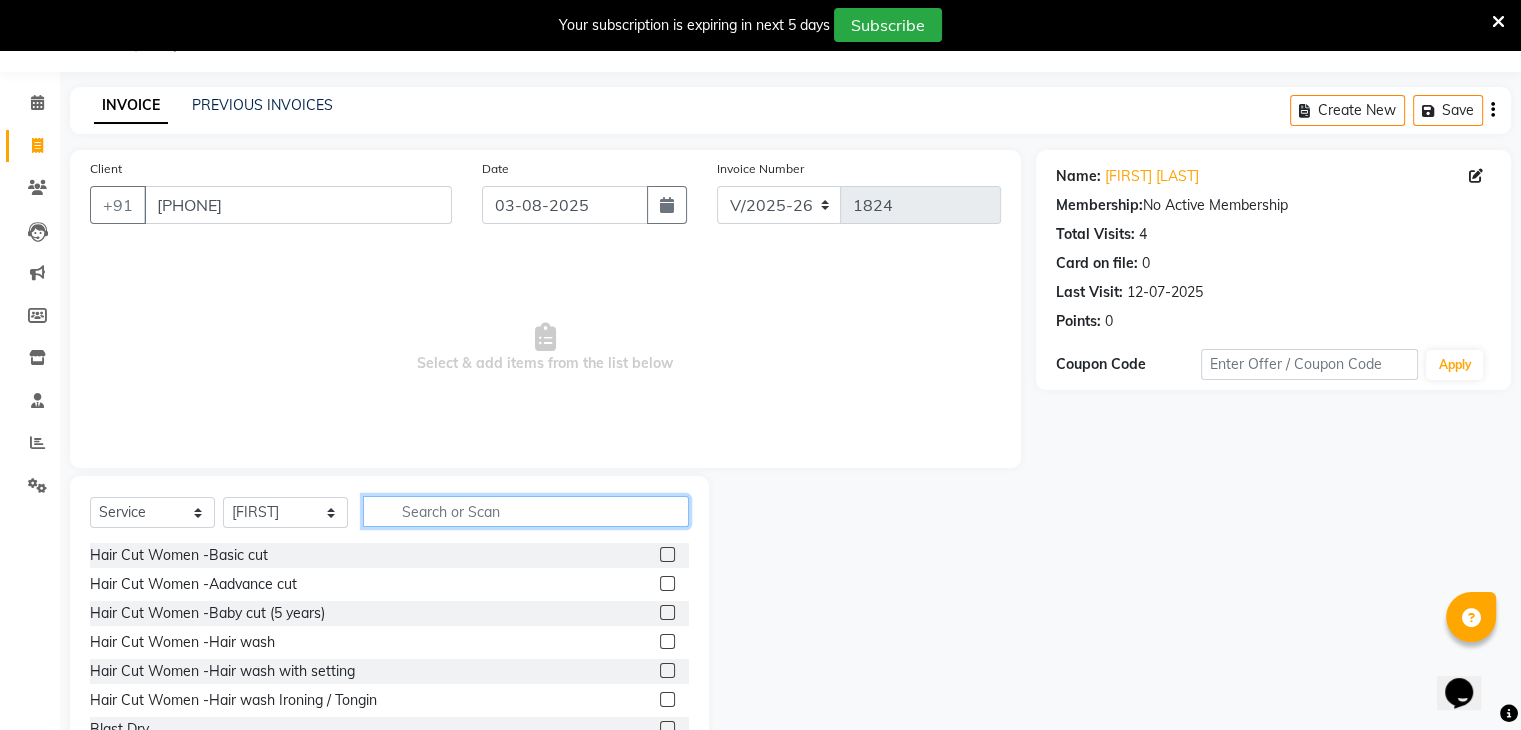 click 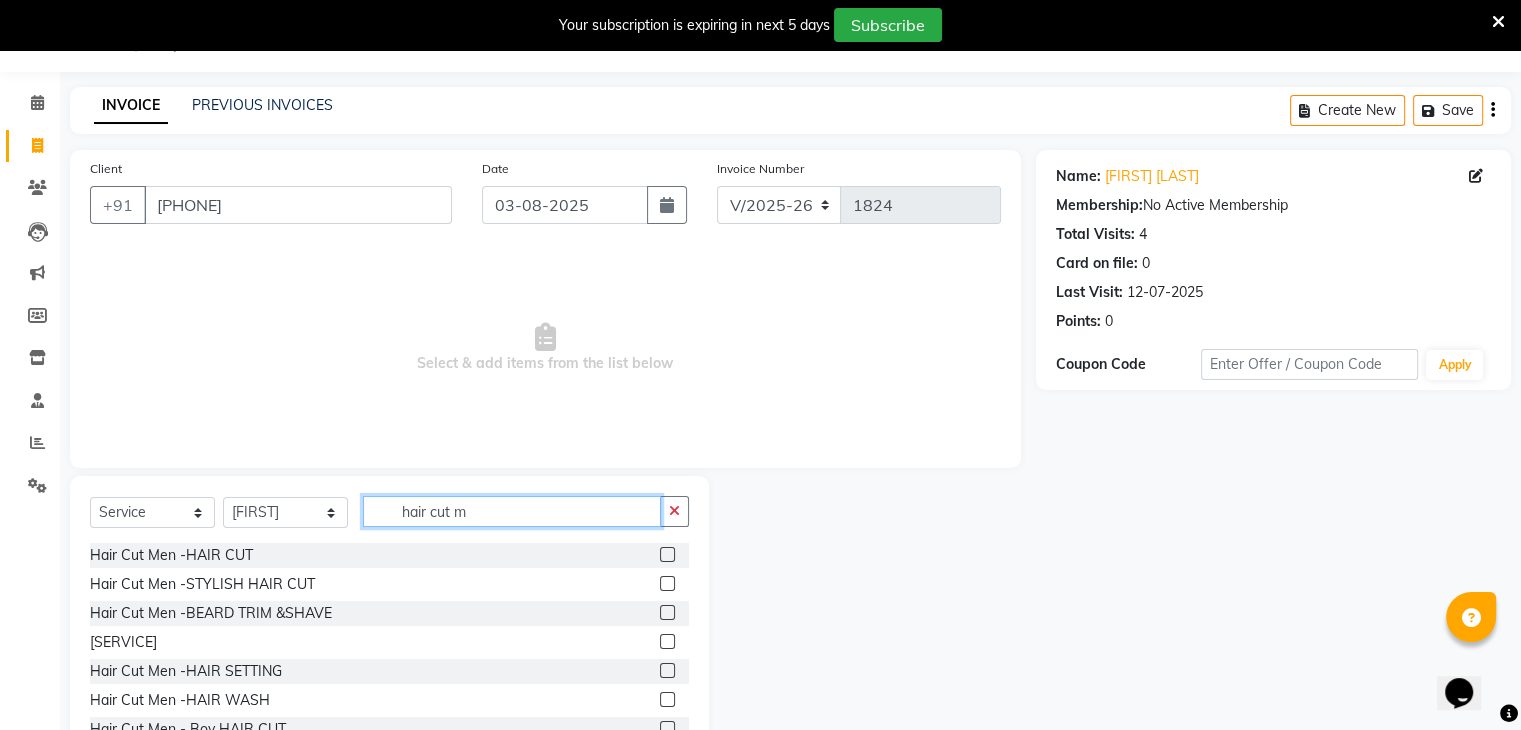 type on "hair cut m" 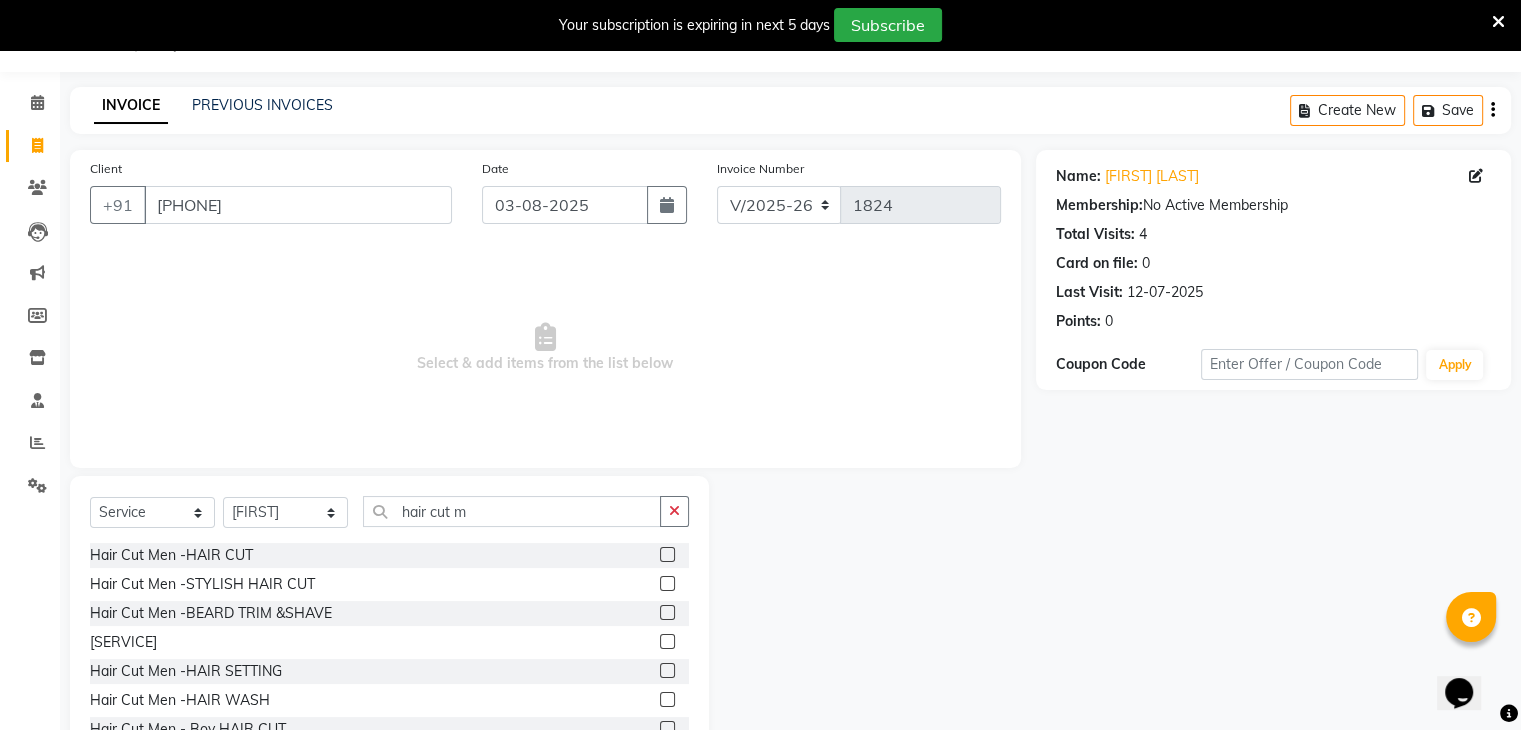 click 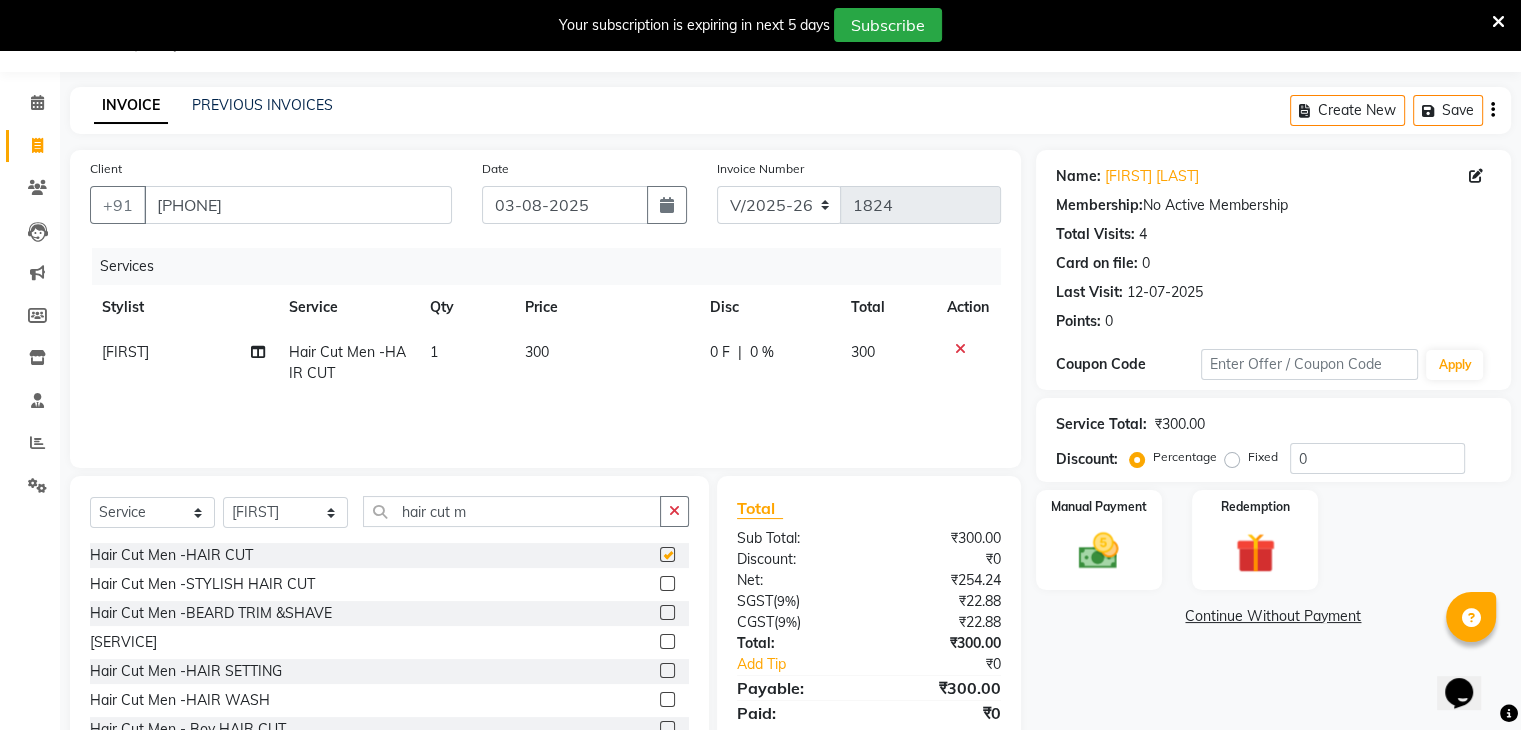 checkbox on "false" 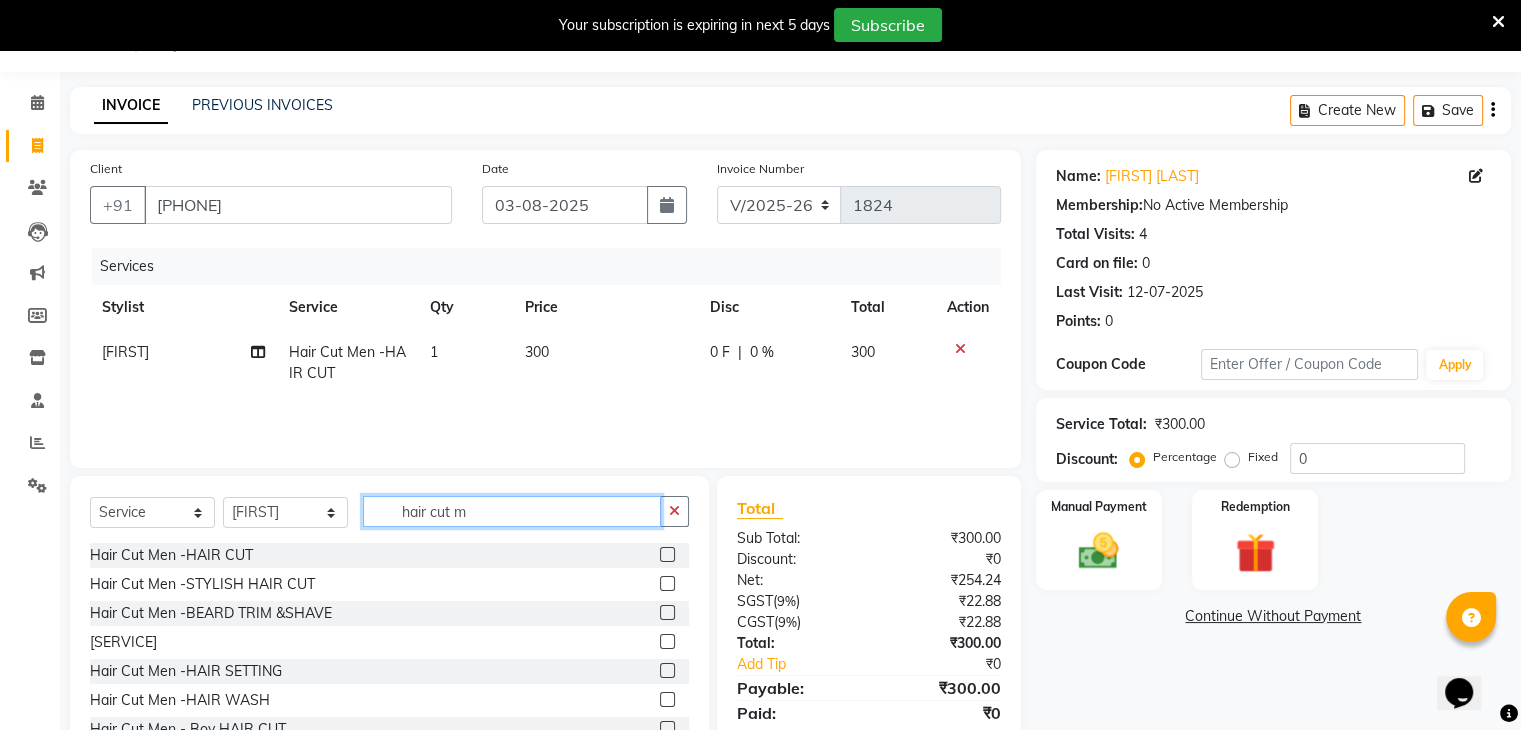 click on "hair cut m" 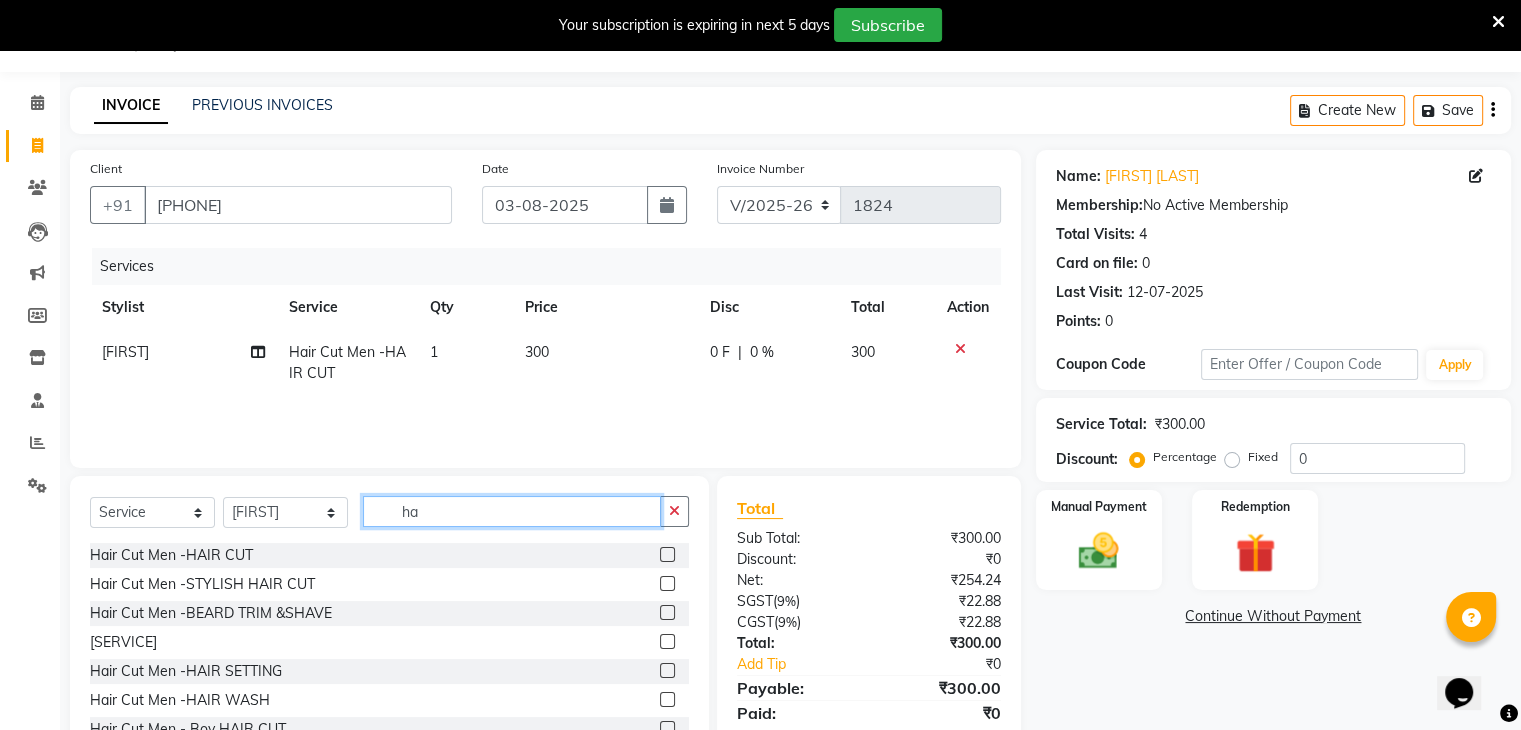 type on "h" 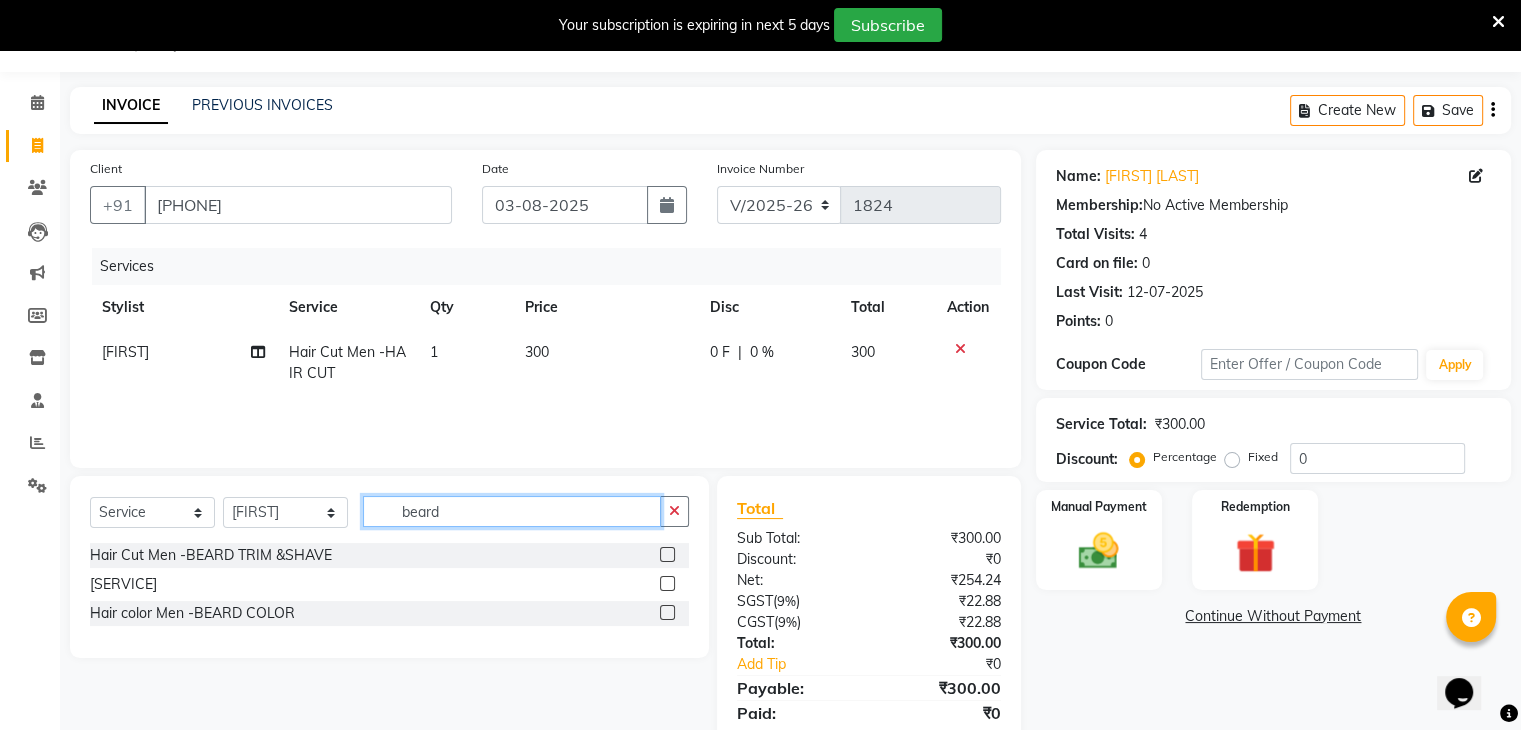 type on "beard" 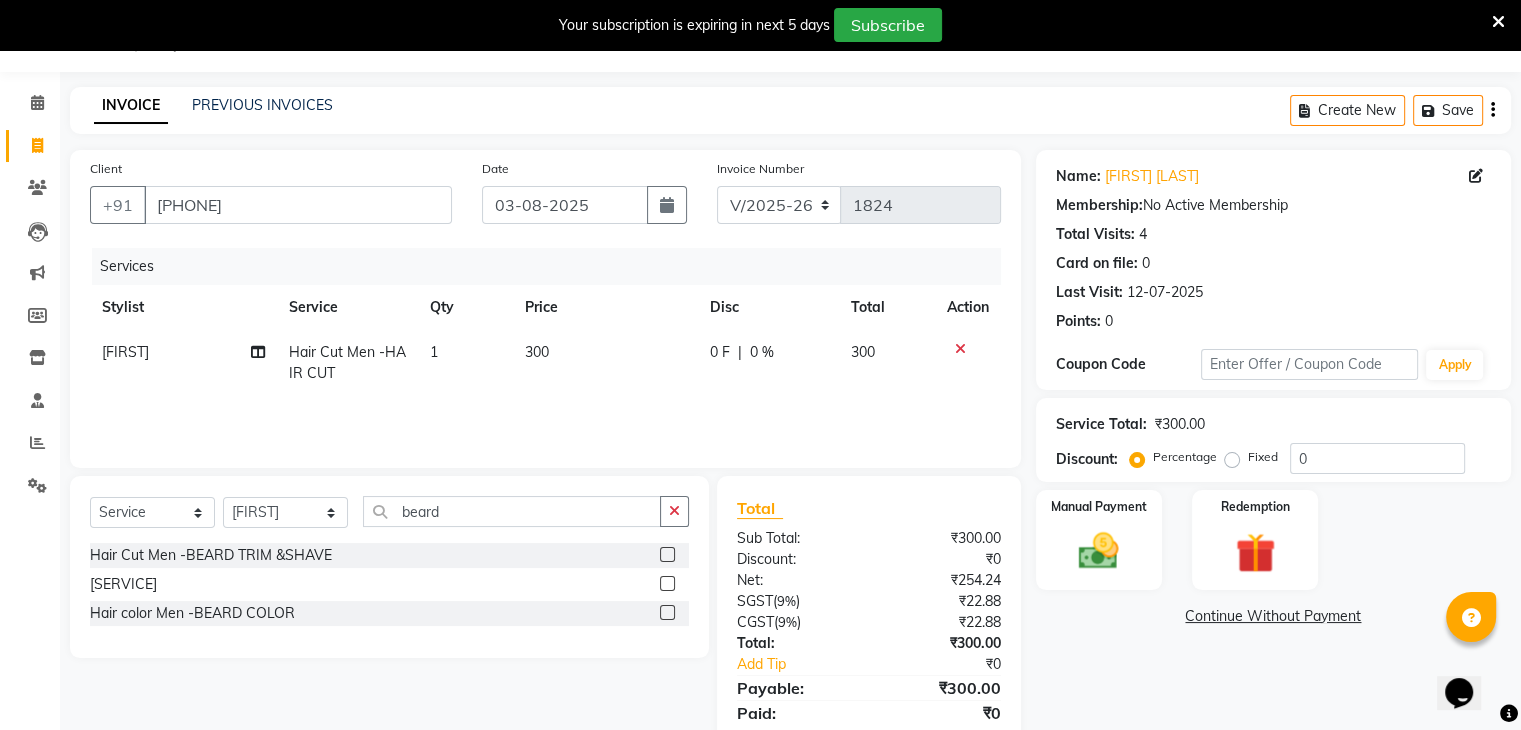 click 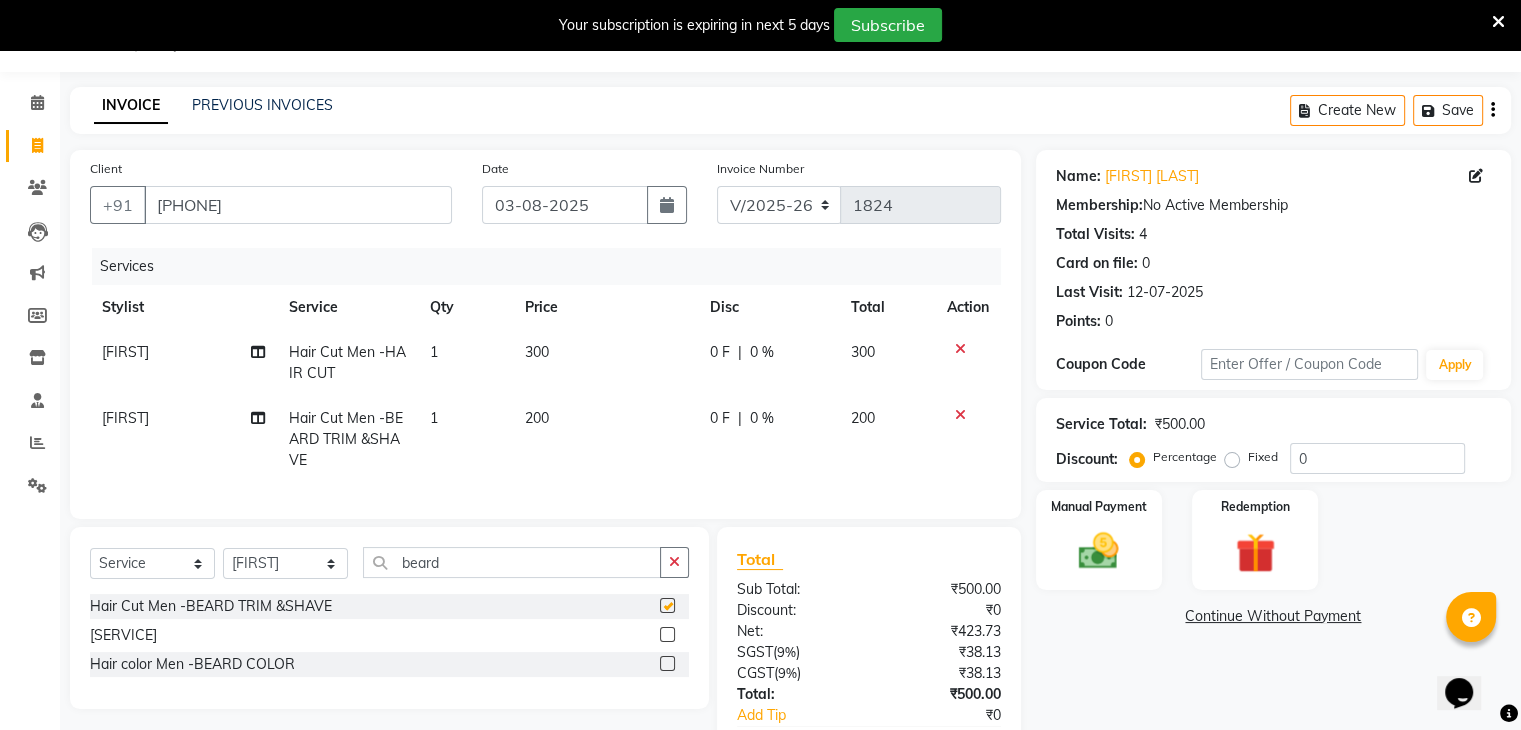 checkbox on "false" 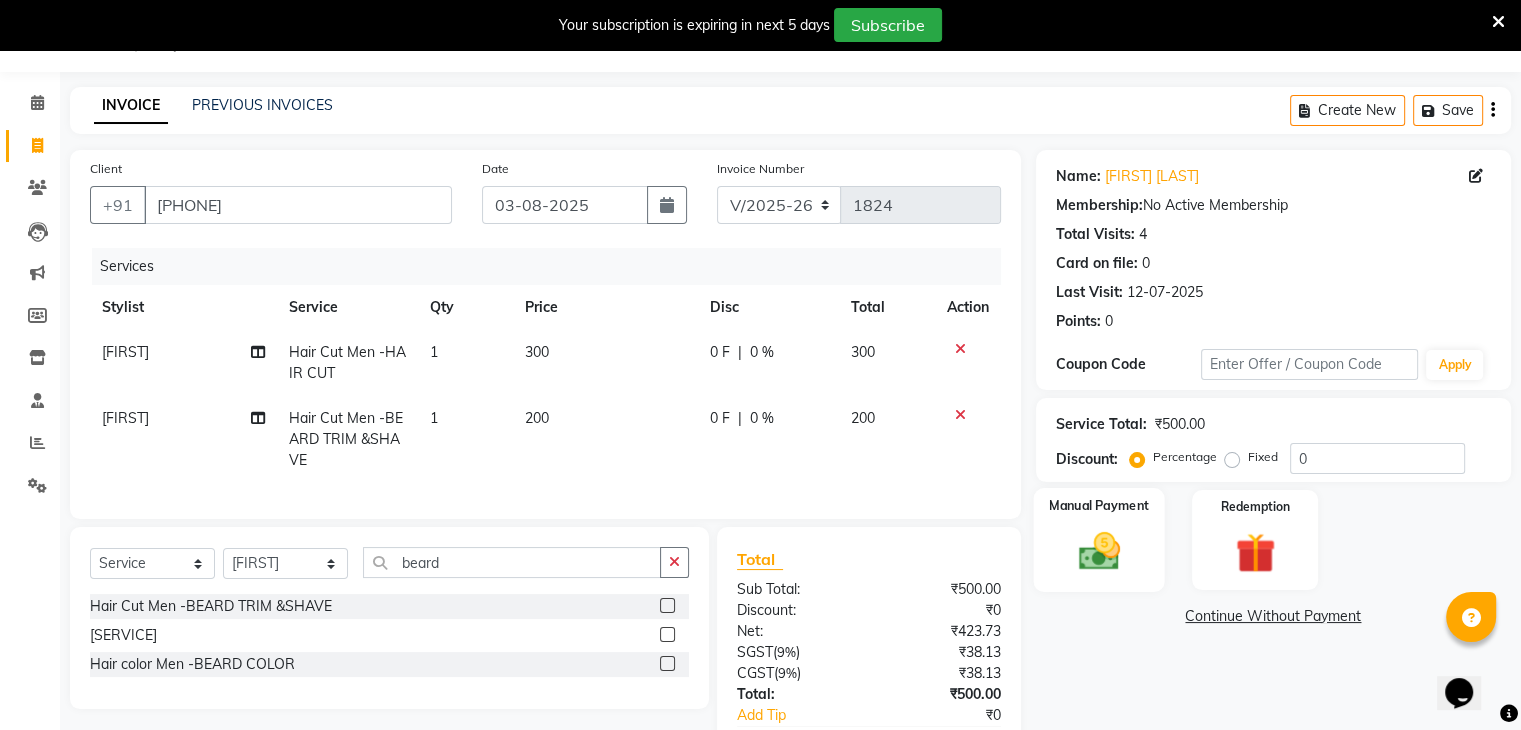click on "Manual Payment" 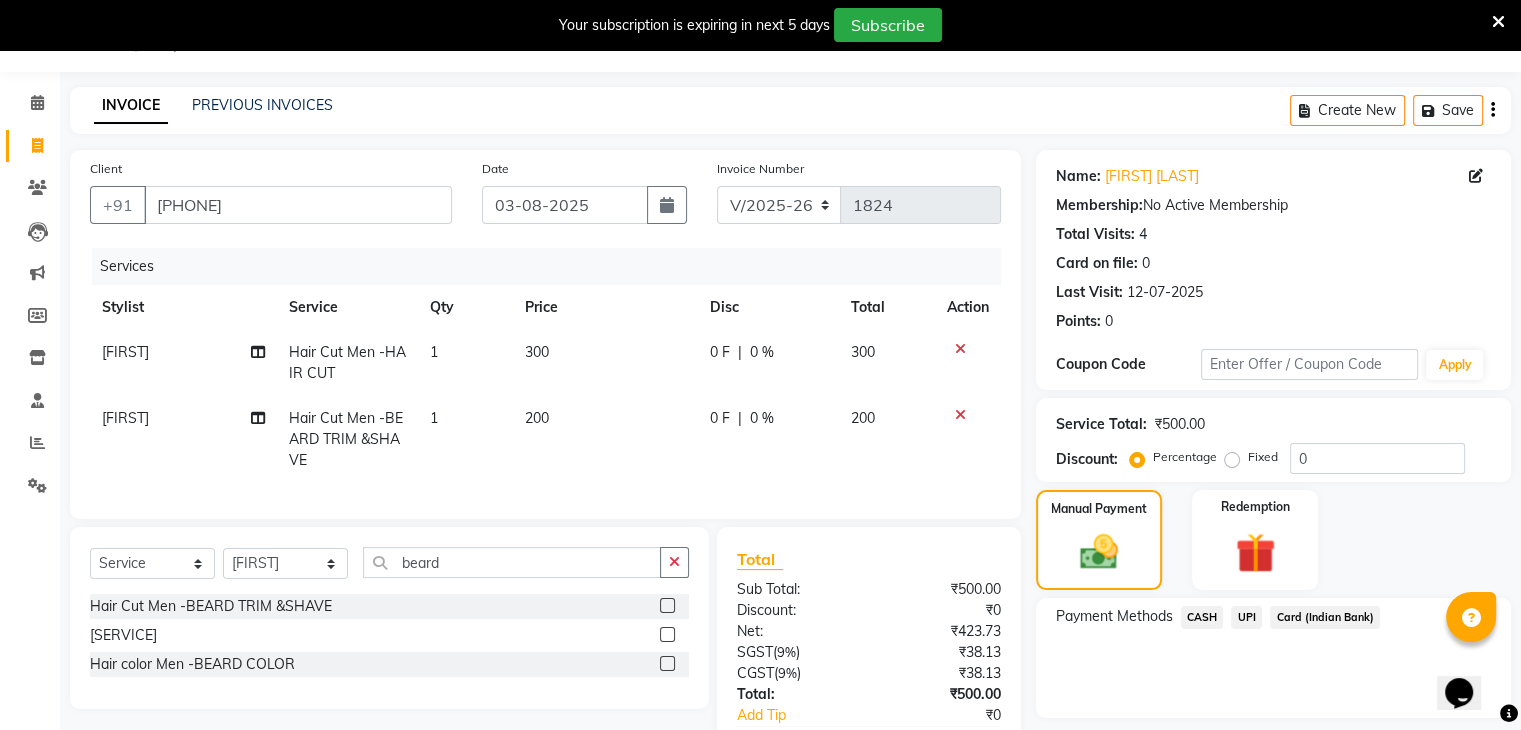 click on "UPI" 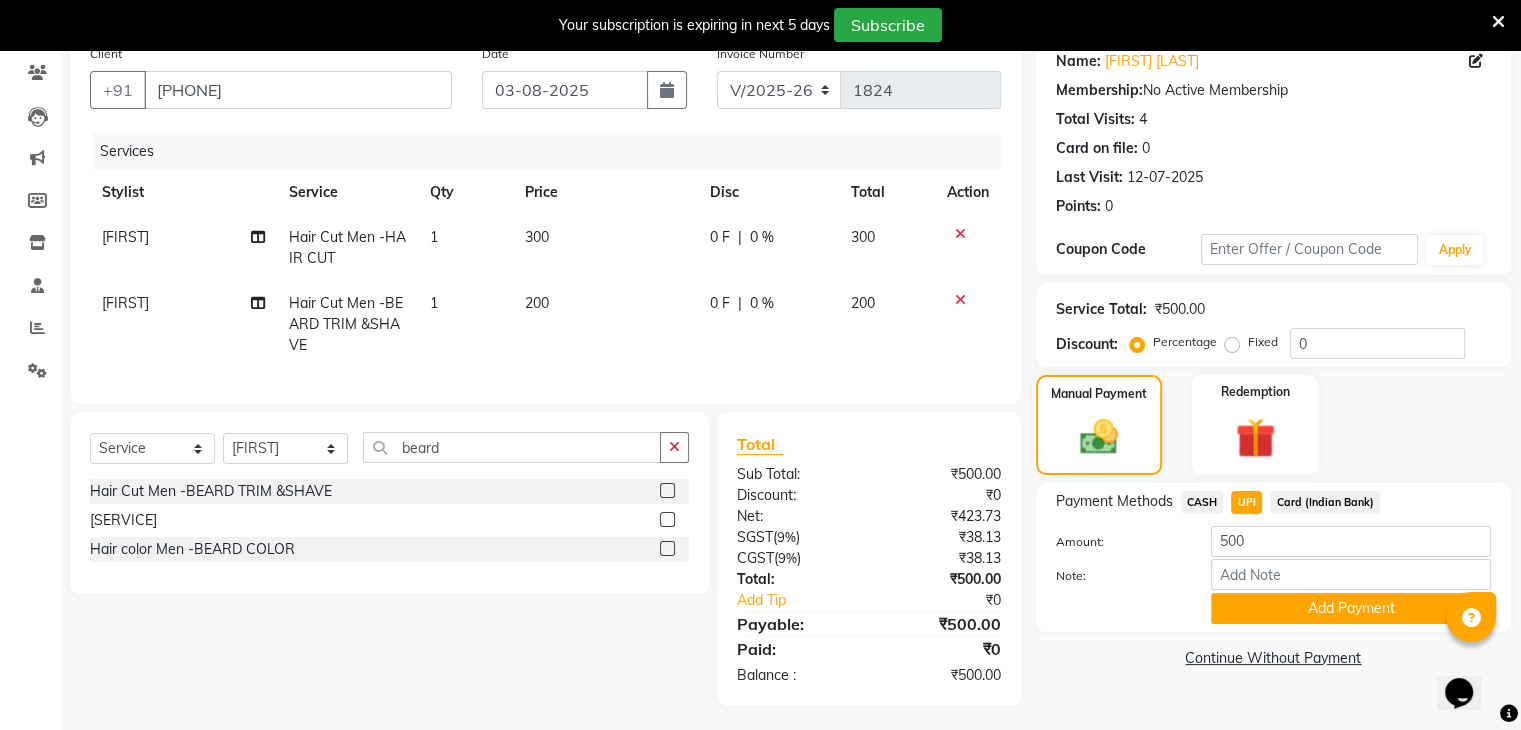scroll, scrollTop: 166, scrollLeft: 0, axis: vertical 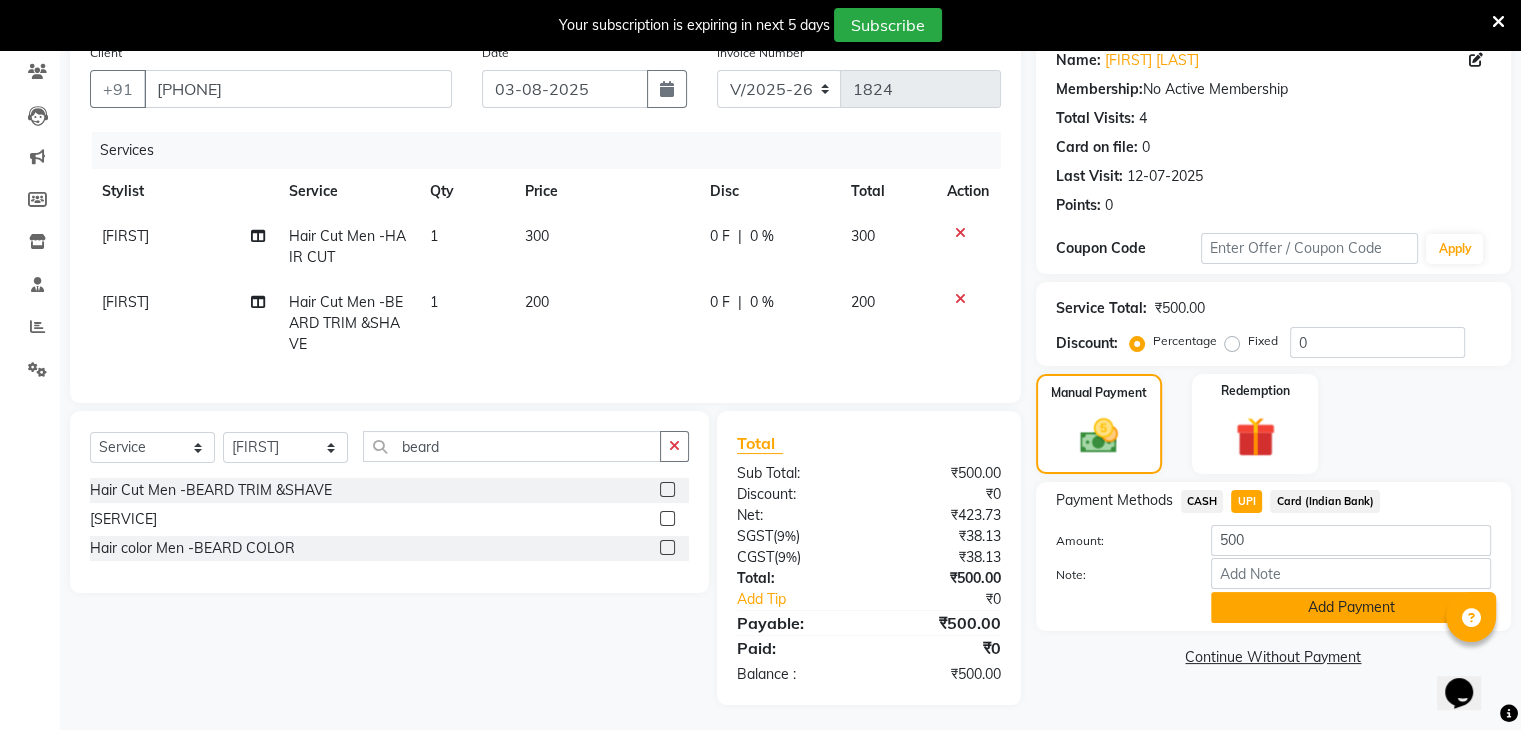 click on "Add Payment" 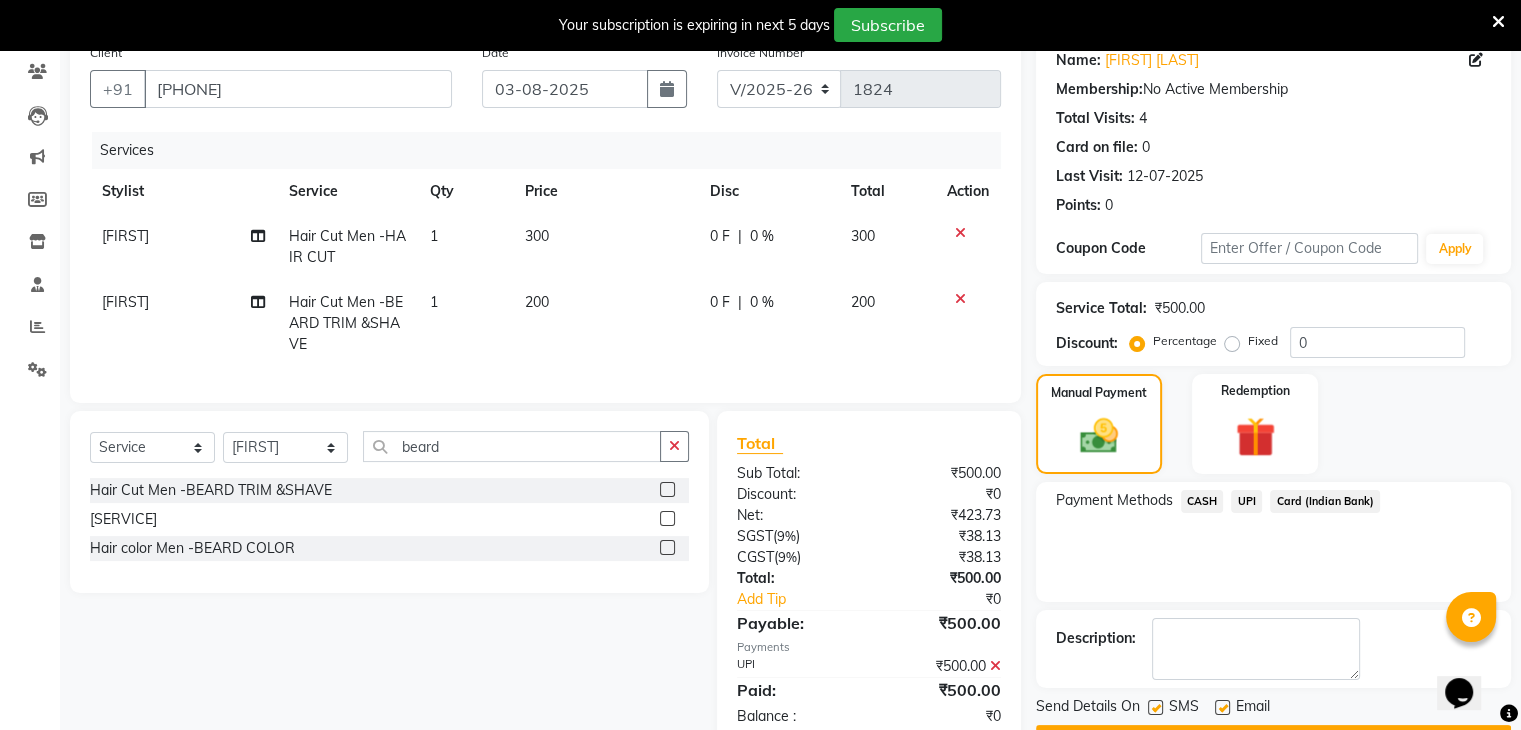 scroll, scrollTop: 228, scrollLeft: 0, axis: vertical 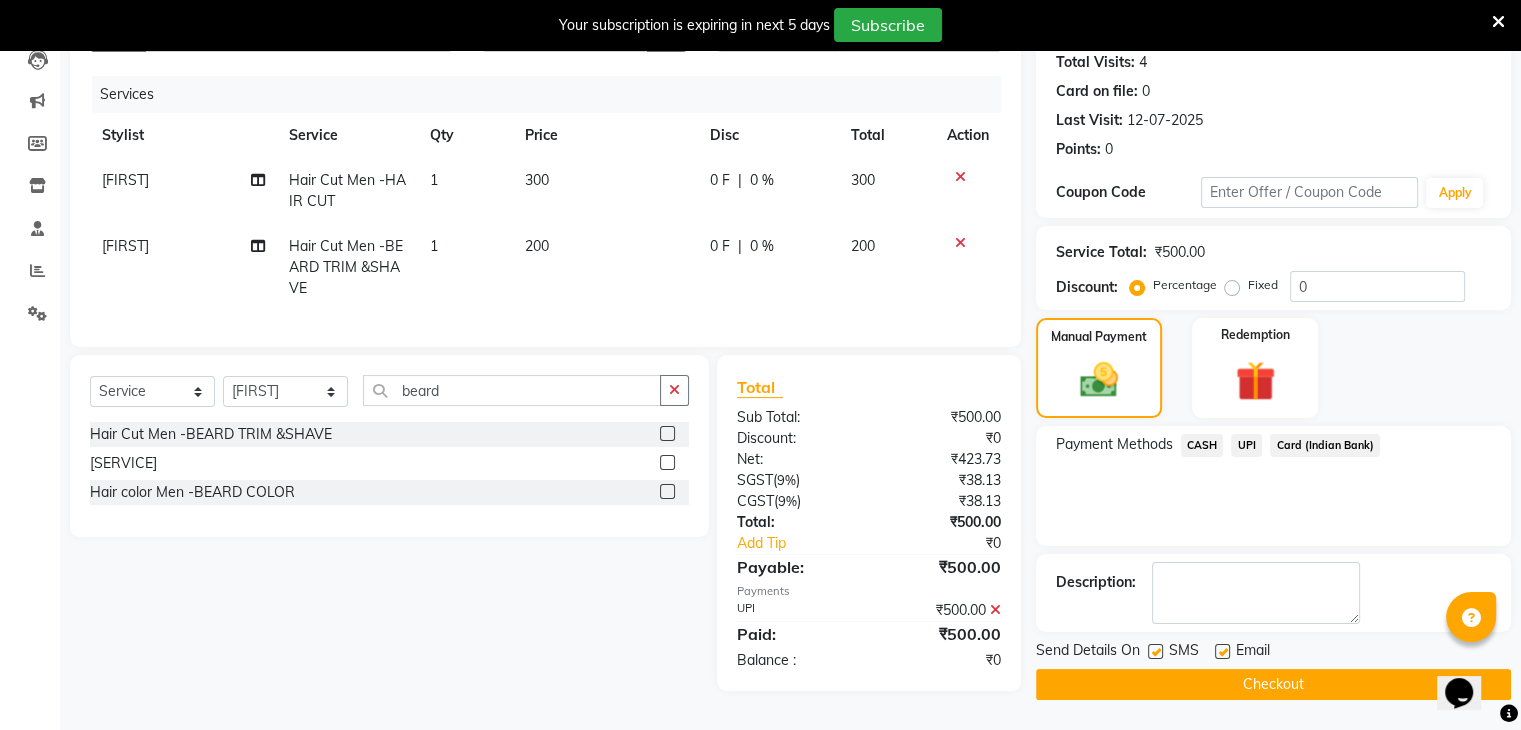 click on "Checkout" 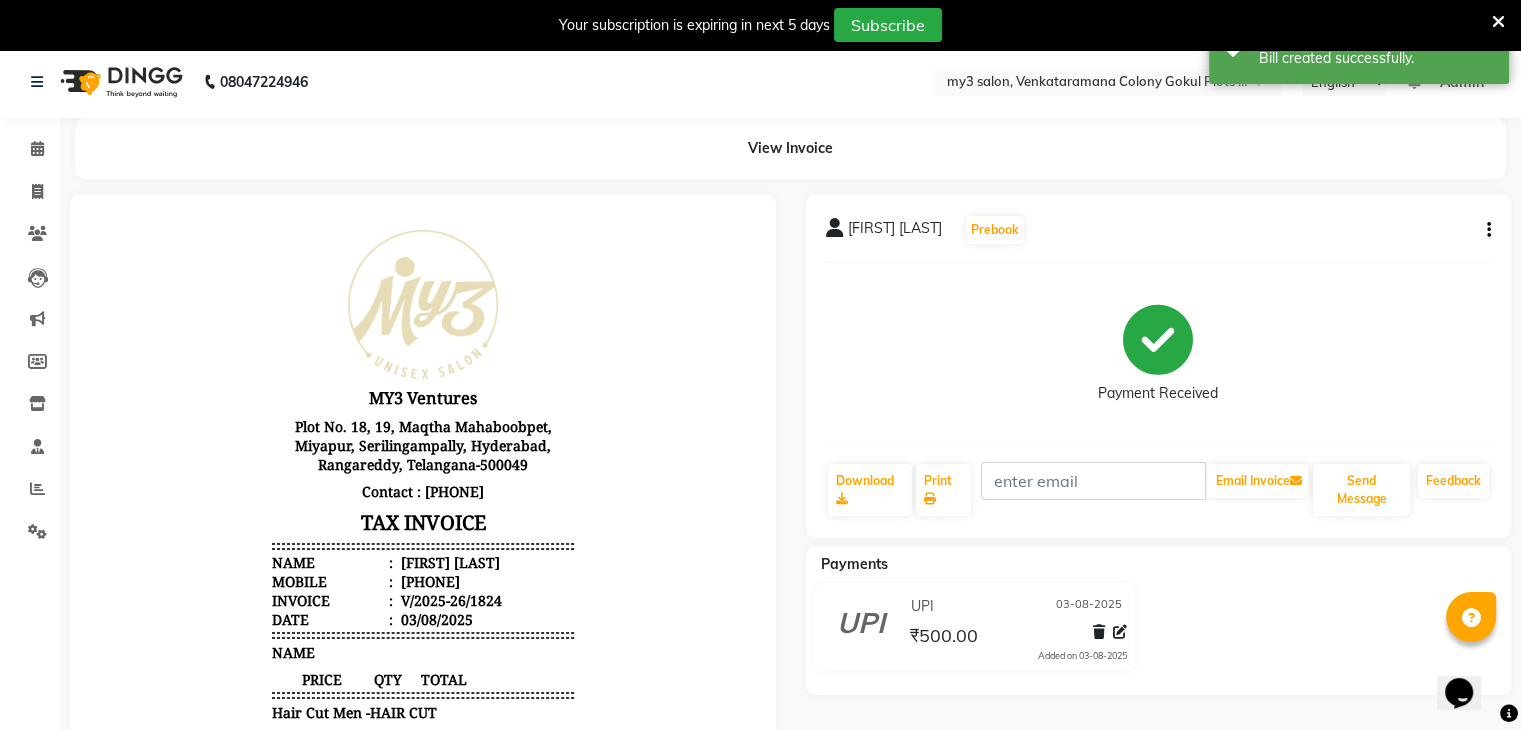 scroll, scrollTop: 0, scrollLeft: 0, axis: both 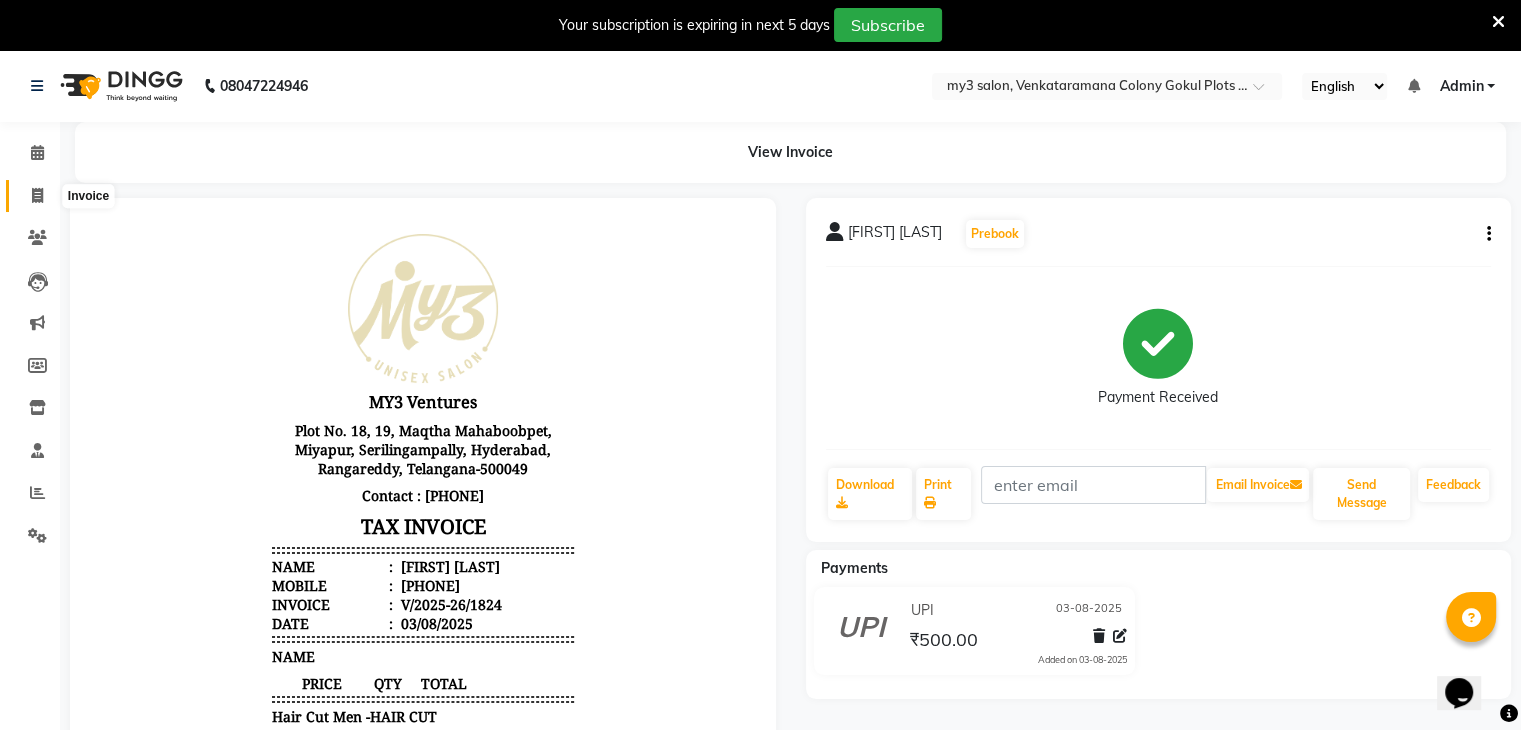 click 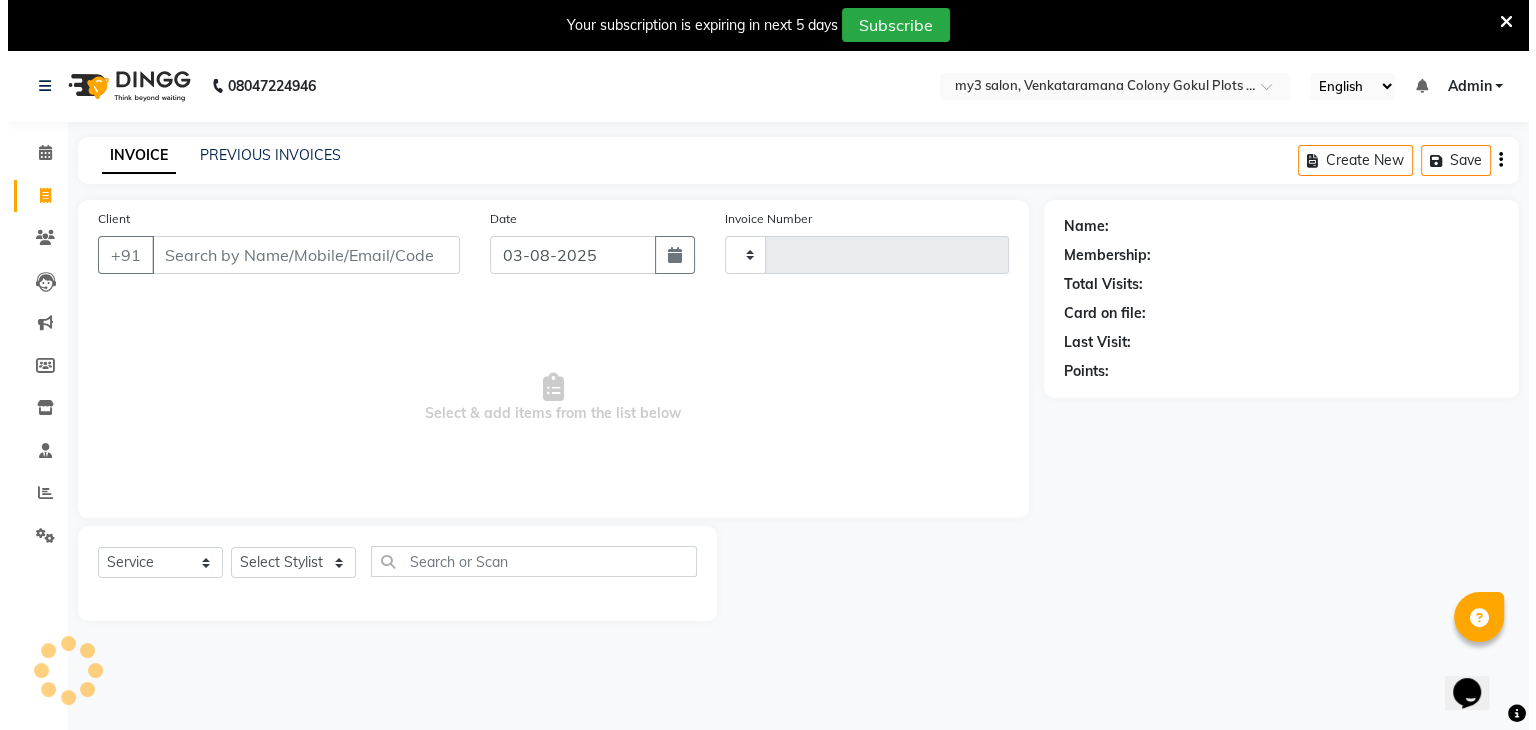 scroll, scrollTop: 50, scrollLeft: 0, axis: vertical 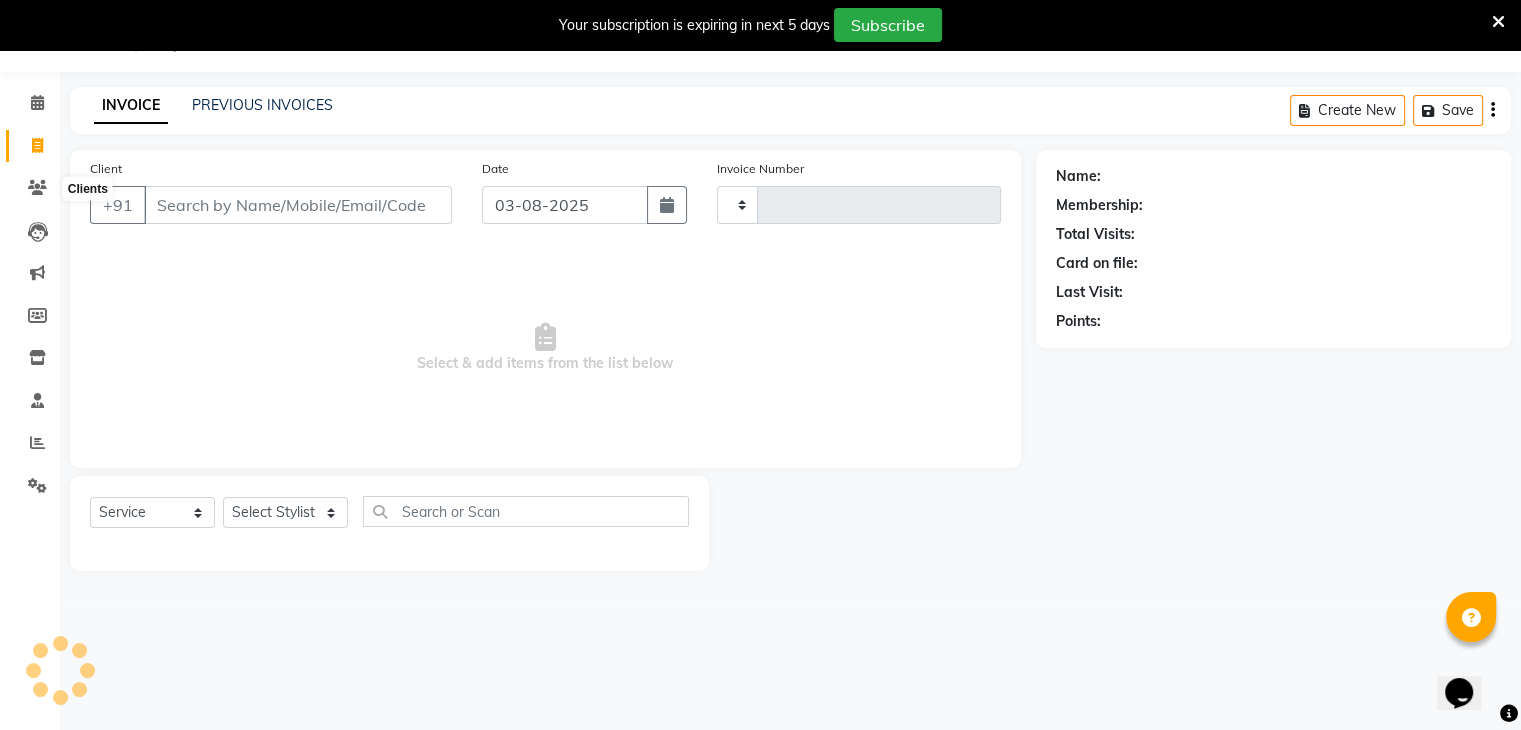 type on "1825" 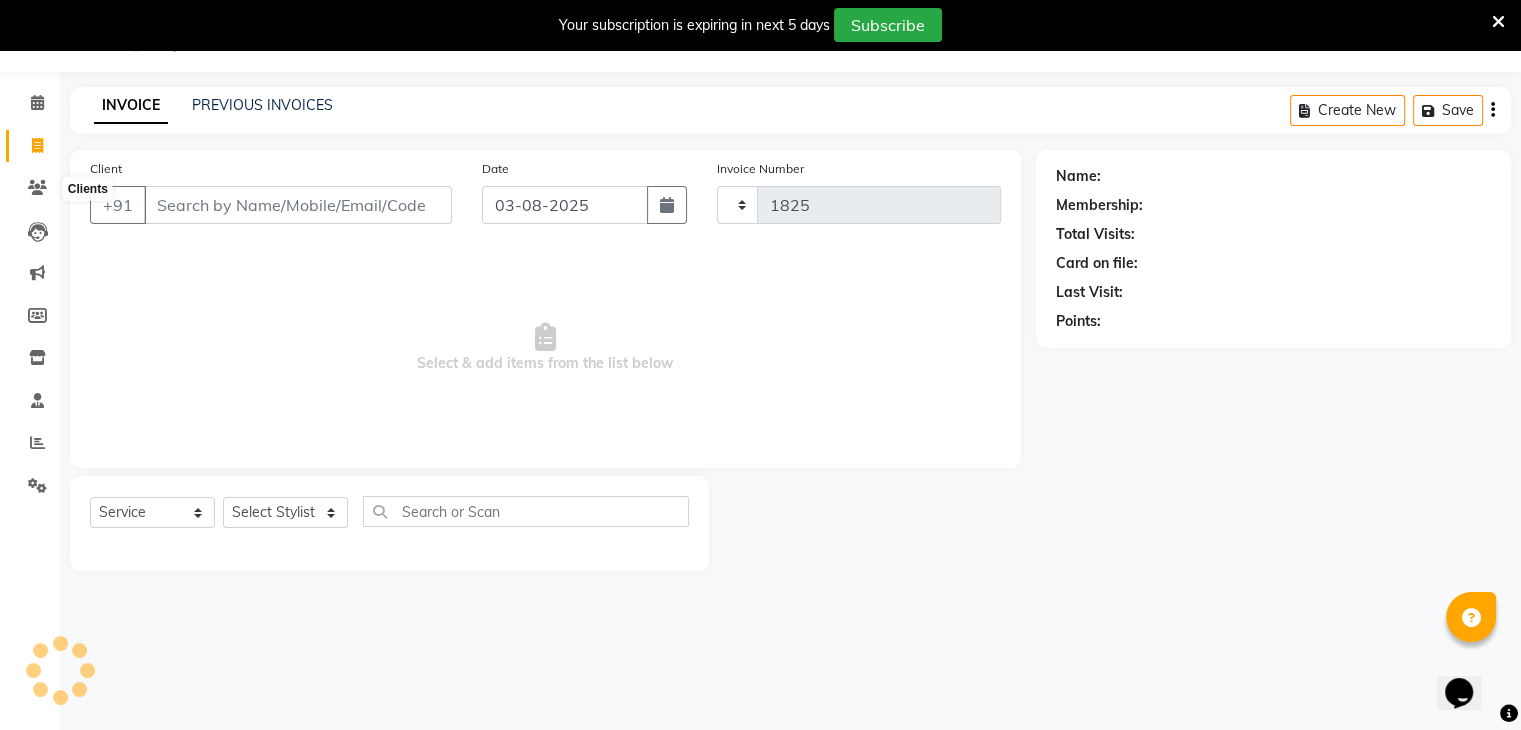 select on "6707" 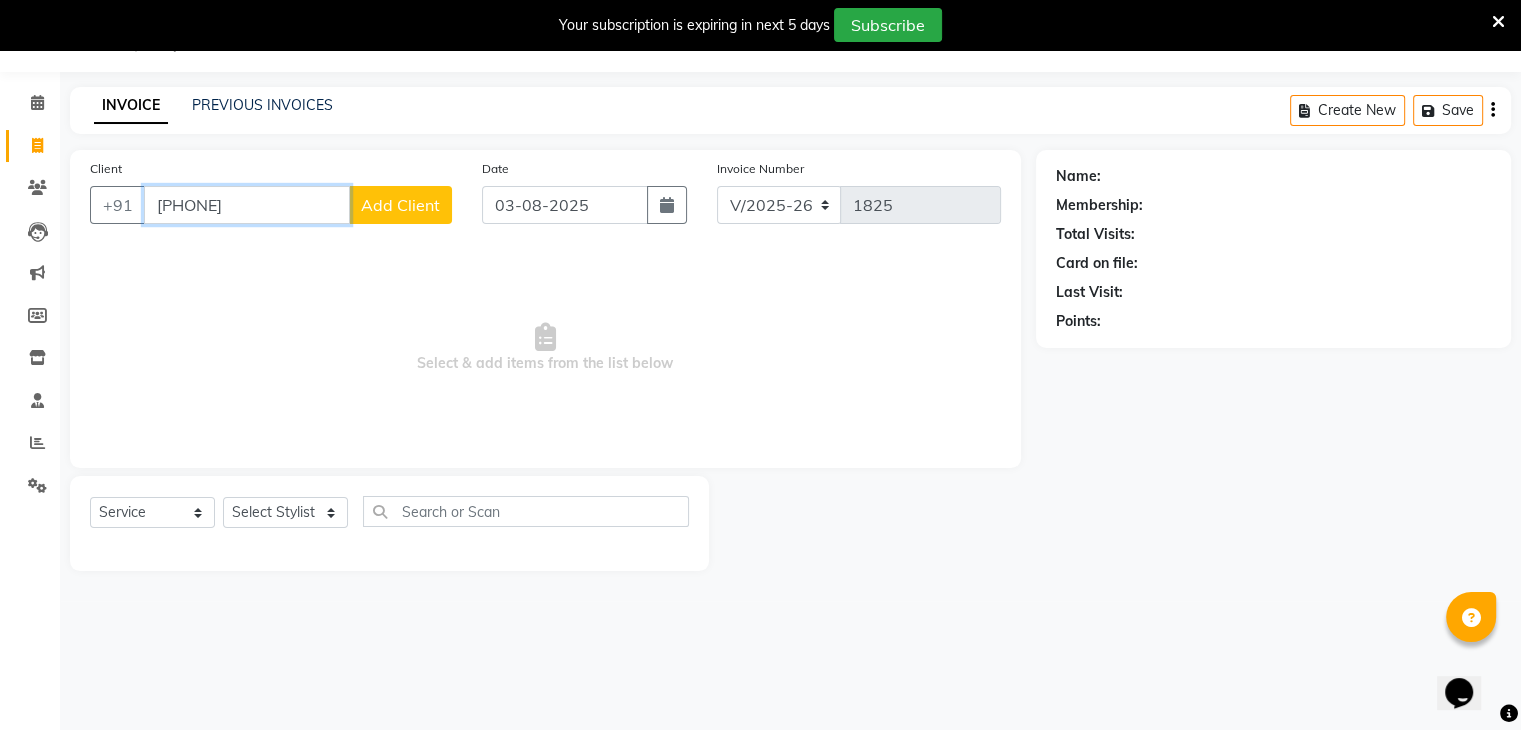 type on "[PHONE]" 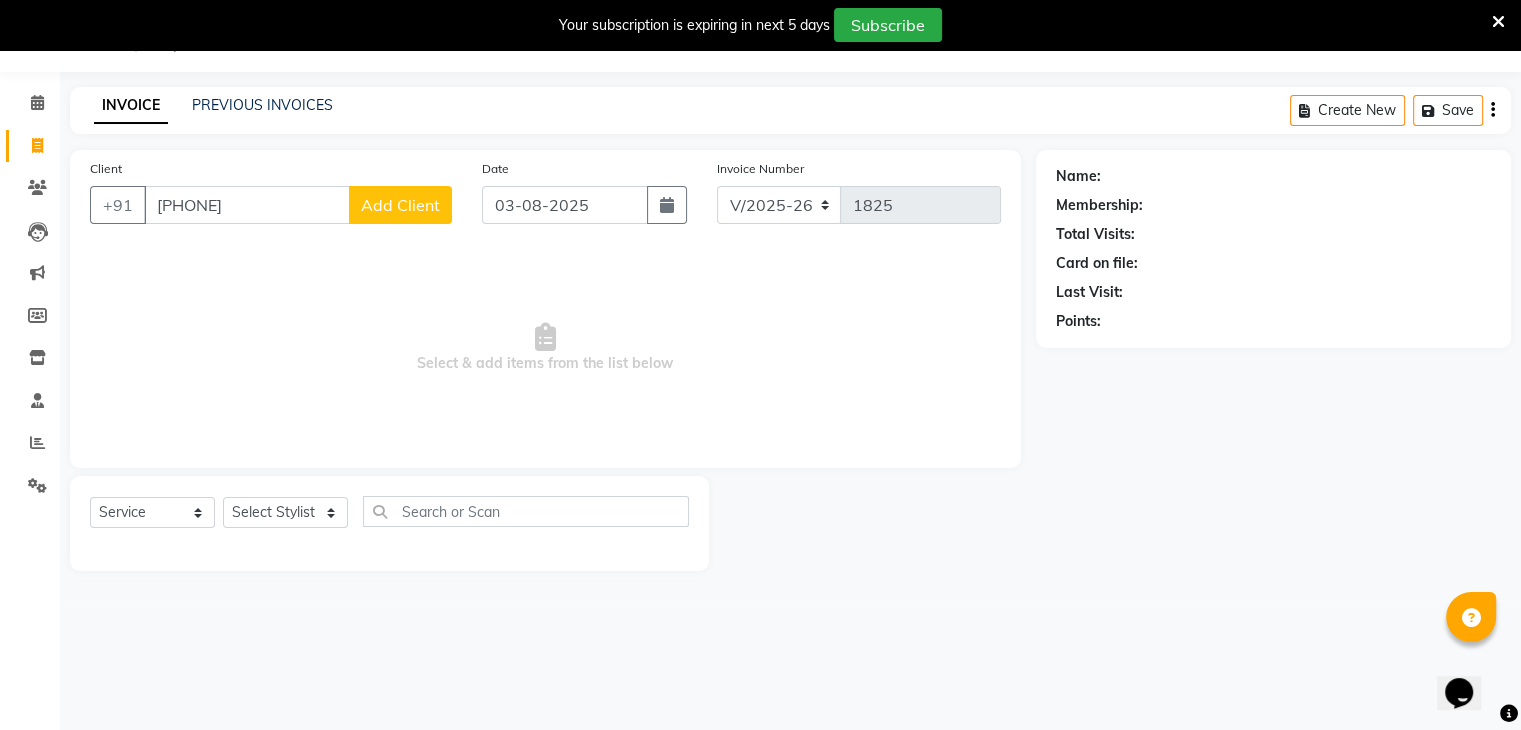 click on "Add Client" 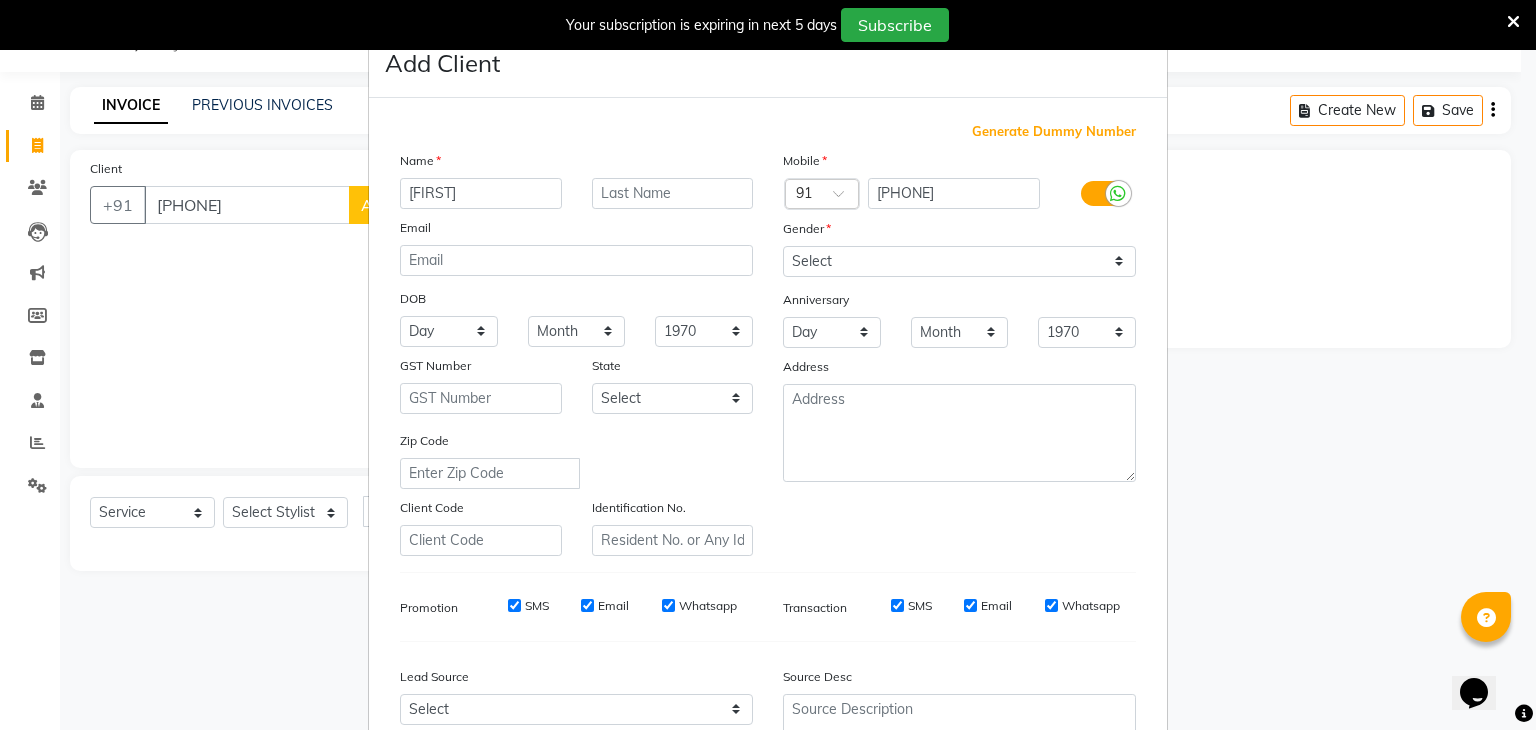 type on "[FIRST]" 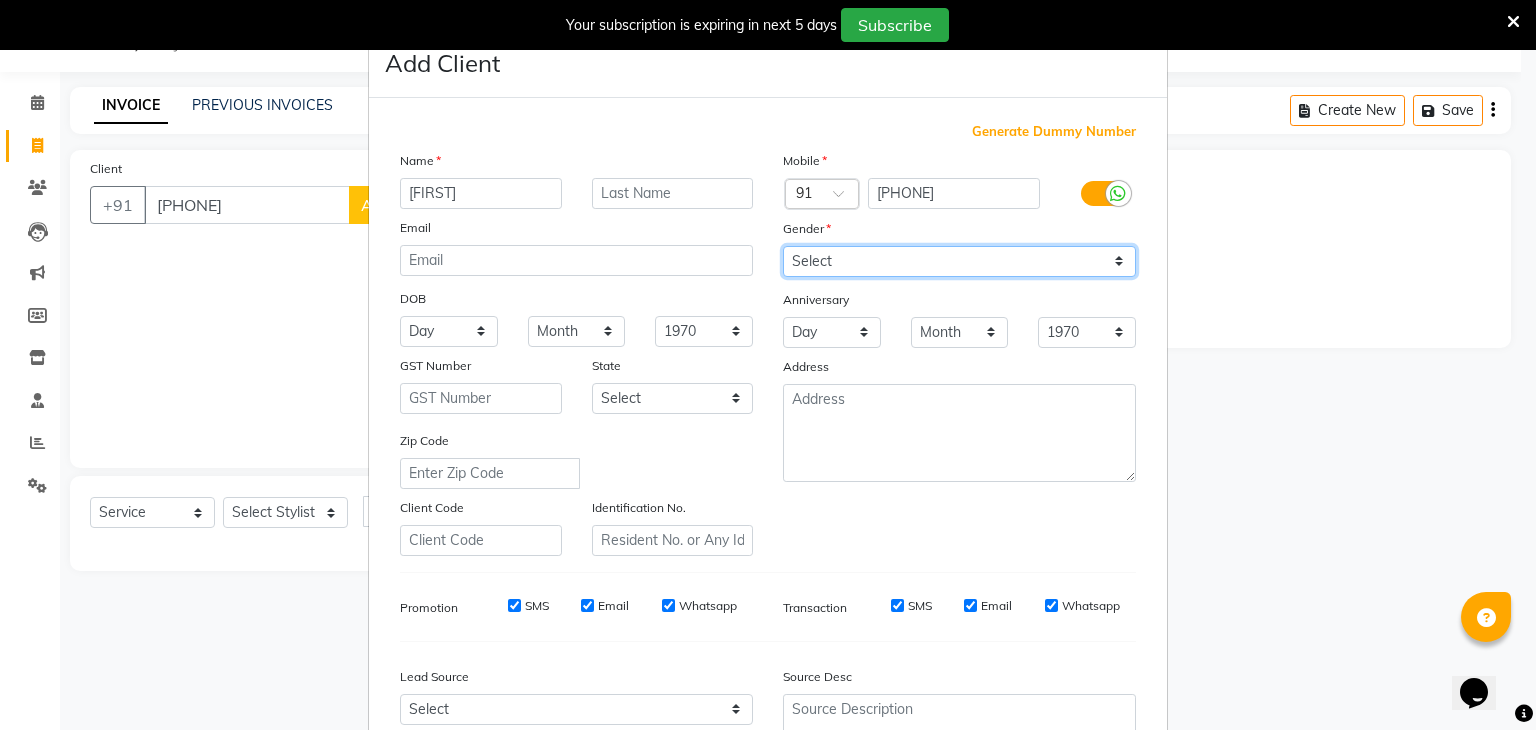 click on "Select Male Female Other Prefer Not To Say" at bounding box center (959, 261) 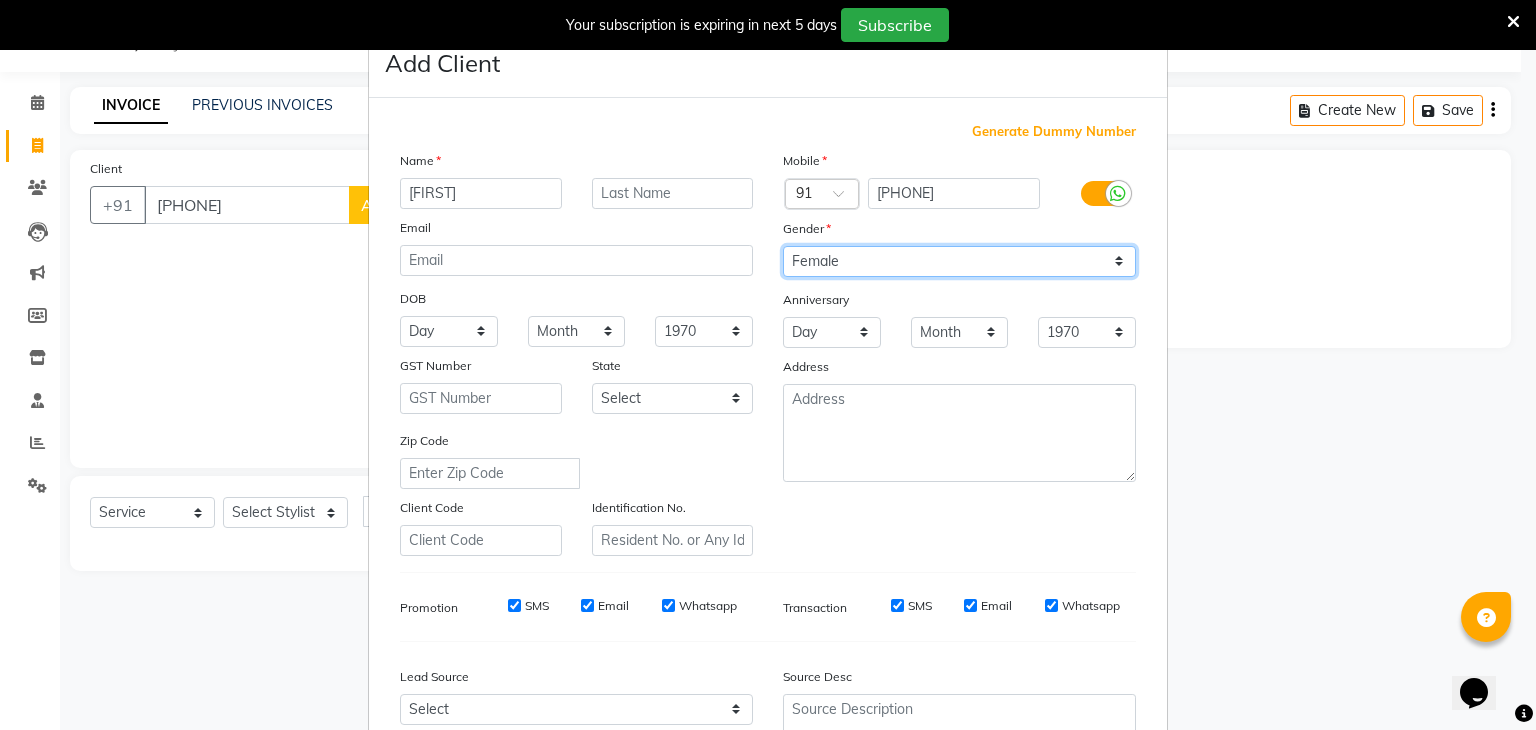 click on "Select Male Female Other Prefer Not To Say" at bounding box center [959, 261] 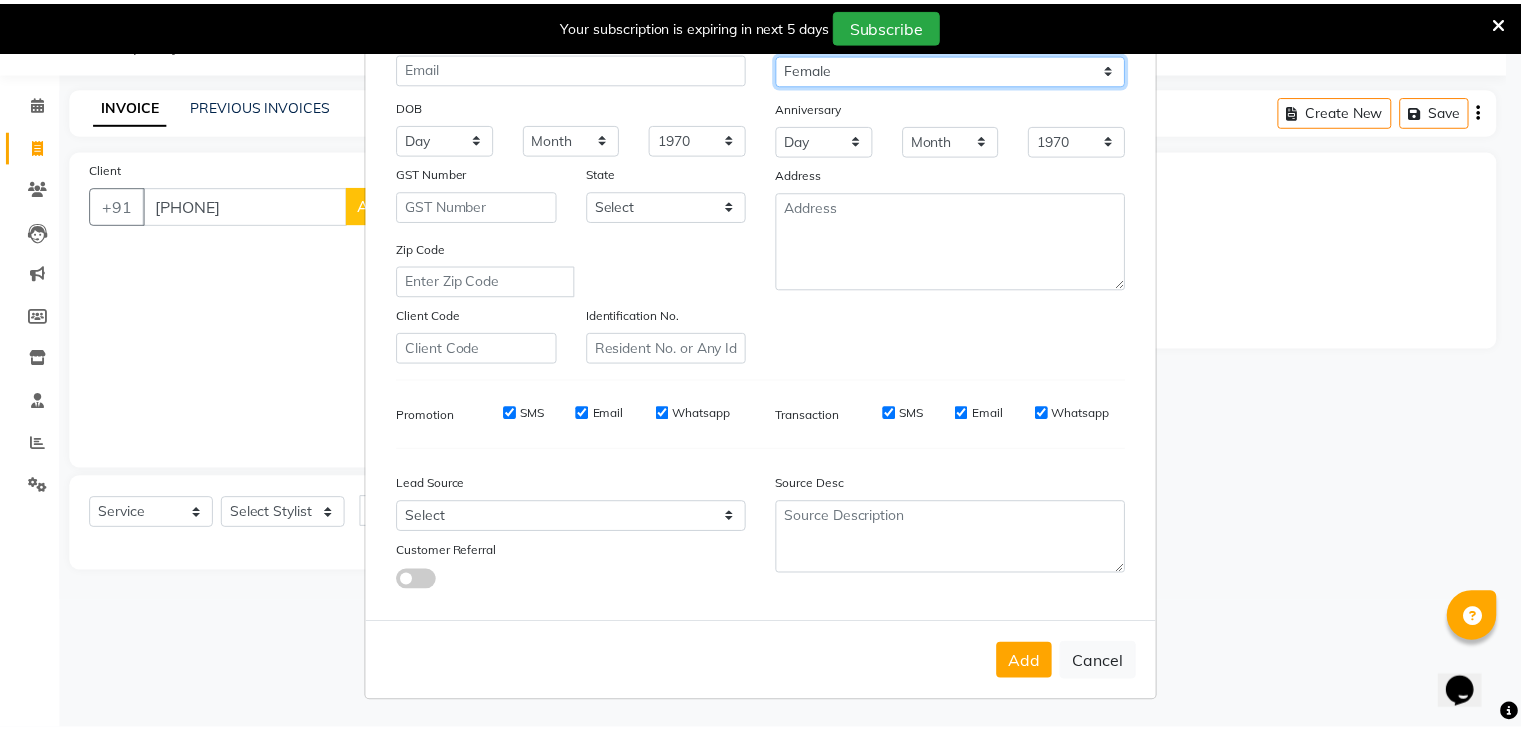 scroll, scrollTop: 203, scrollLeft: 0, axis: vertical 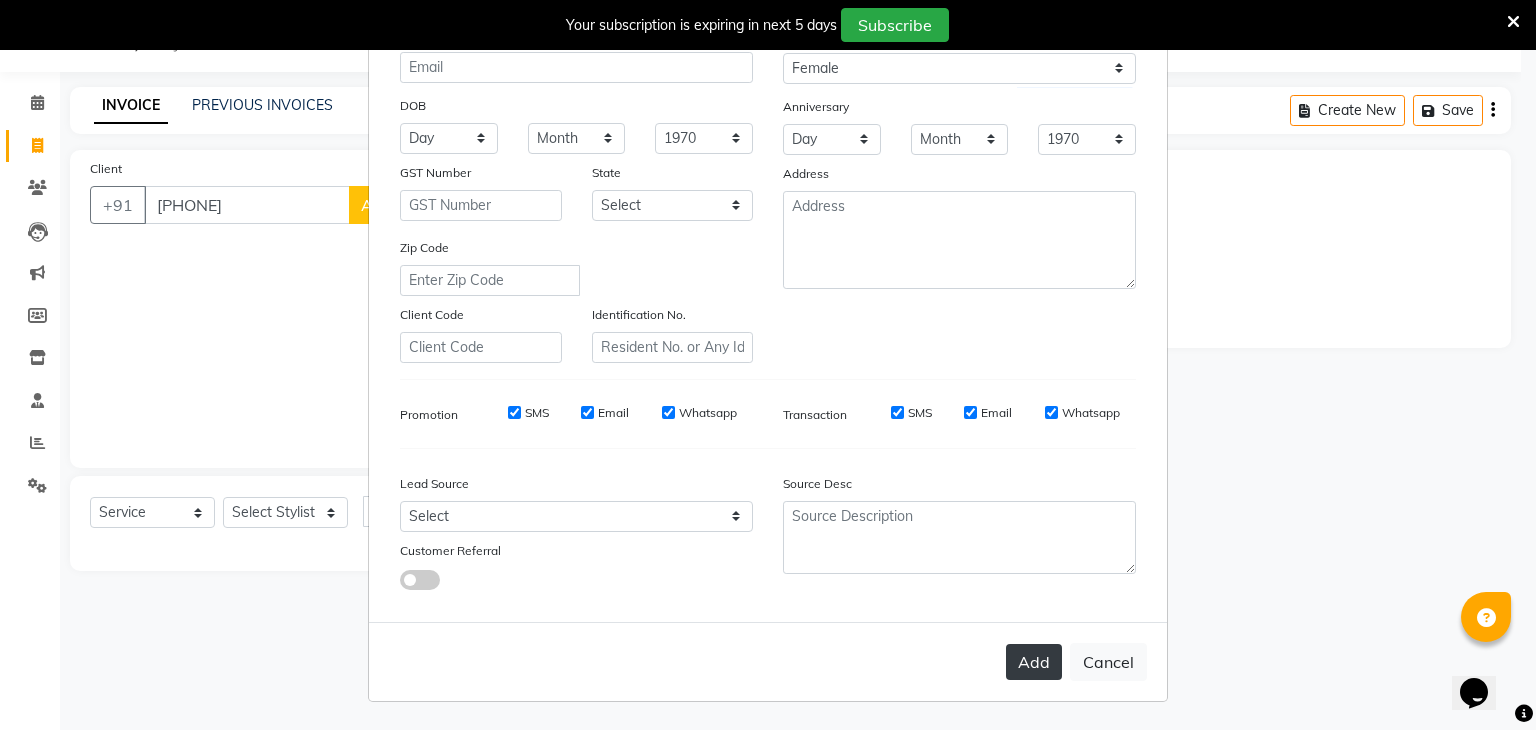 click on "Add" at bounding box center (1034, 662) 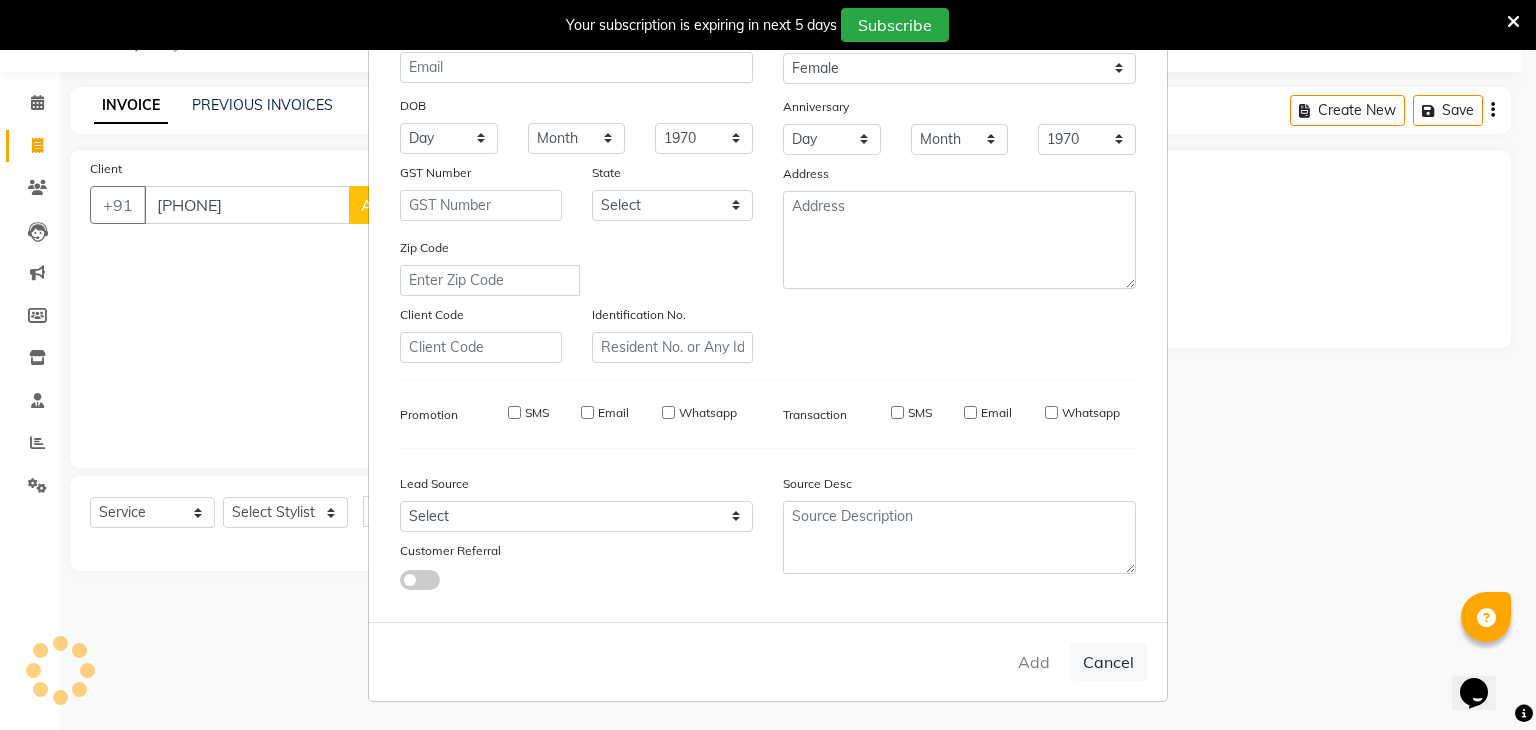type 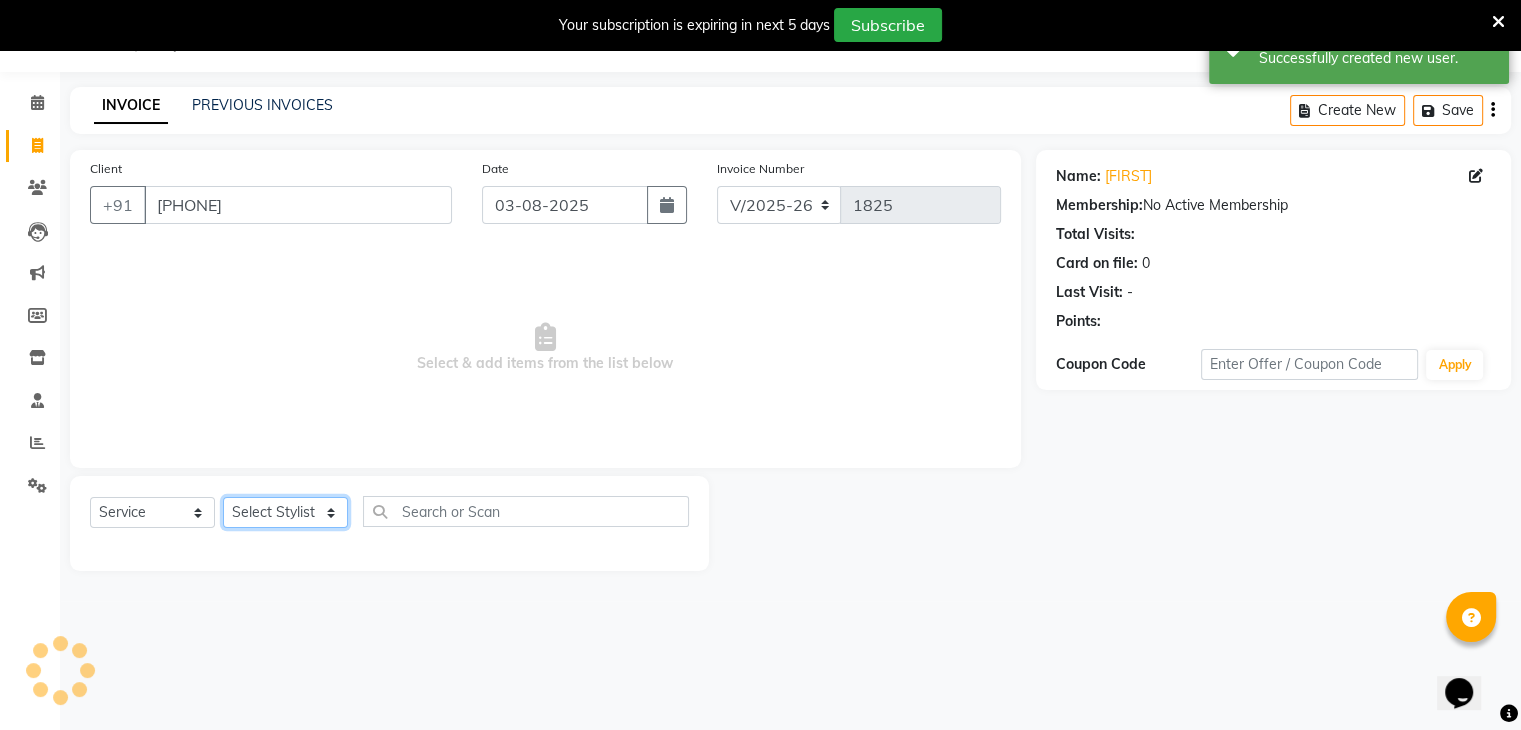 click on "Select Stylist ajju azam divya rihan Sahzad sowjanya srilatha Swapna Zeeshan" 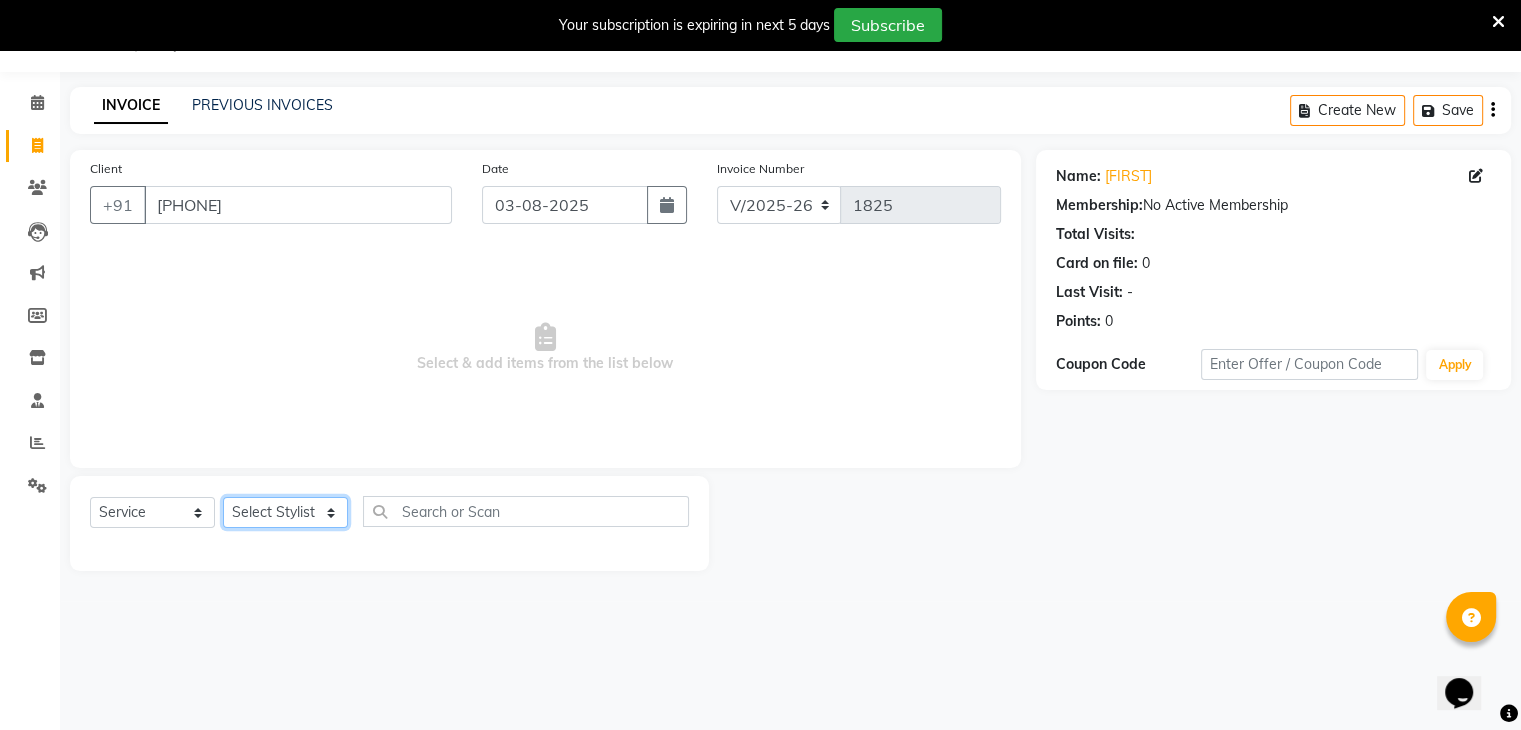 select on "72747" 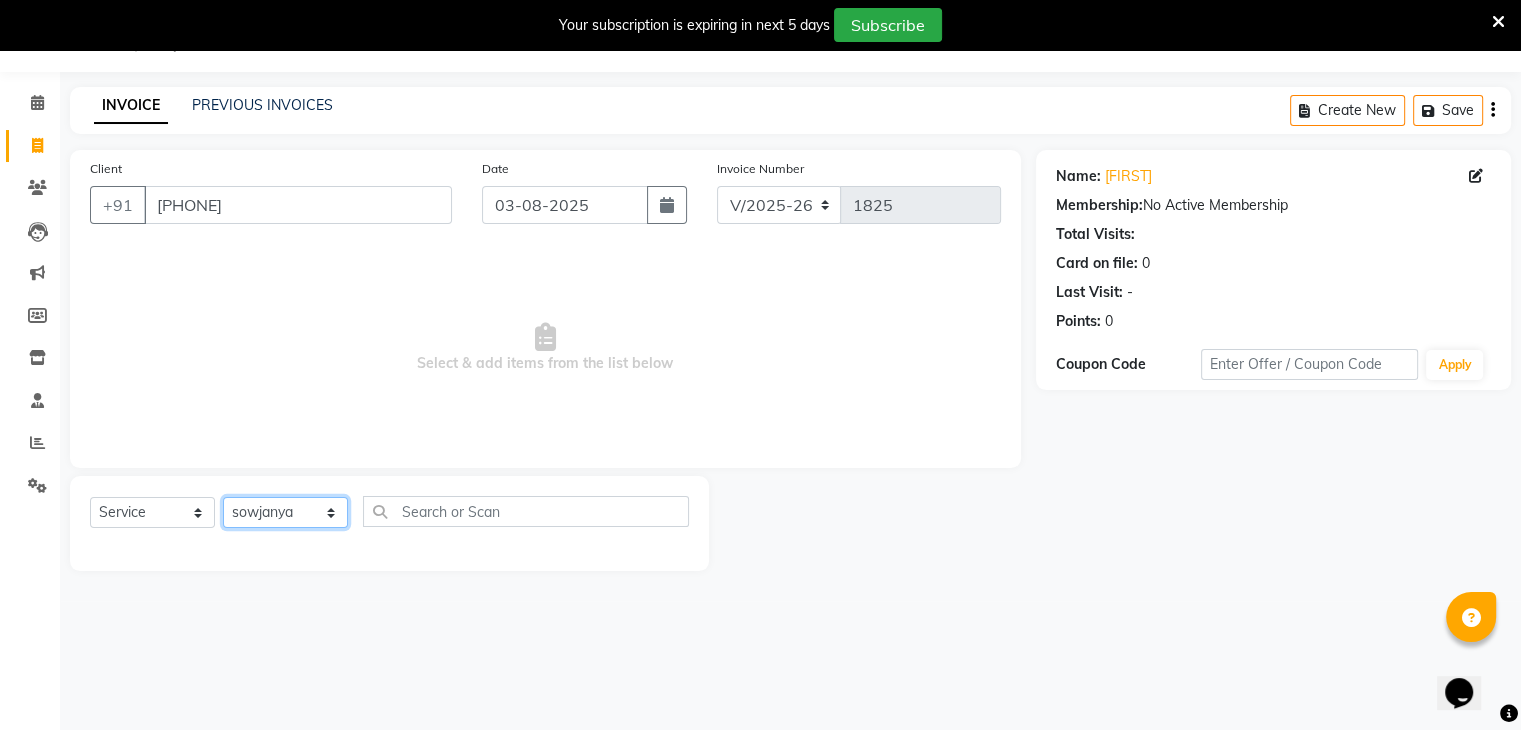 click on "Select Stylist ajju azam divya rihan Sahzad sowjanya srilatha Swapna Zeeshan" 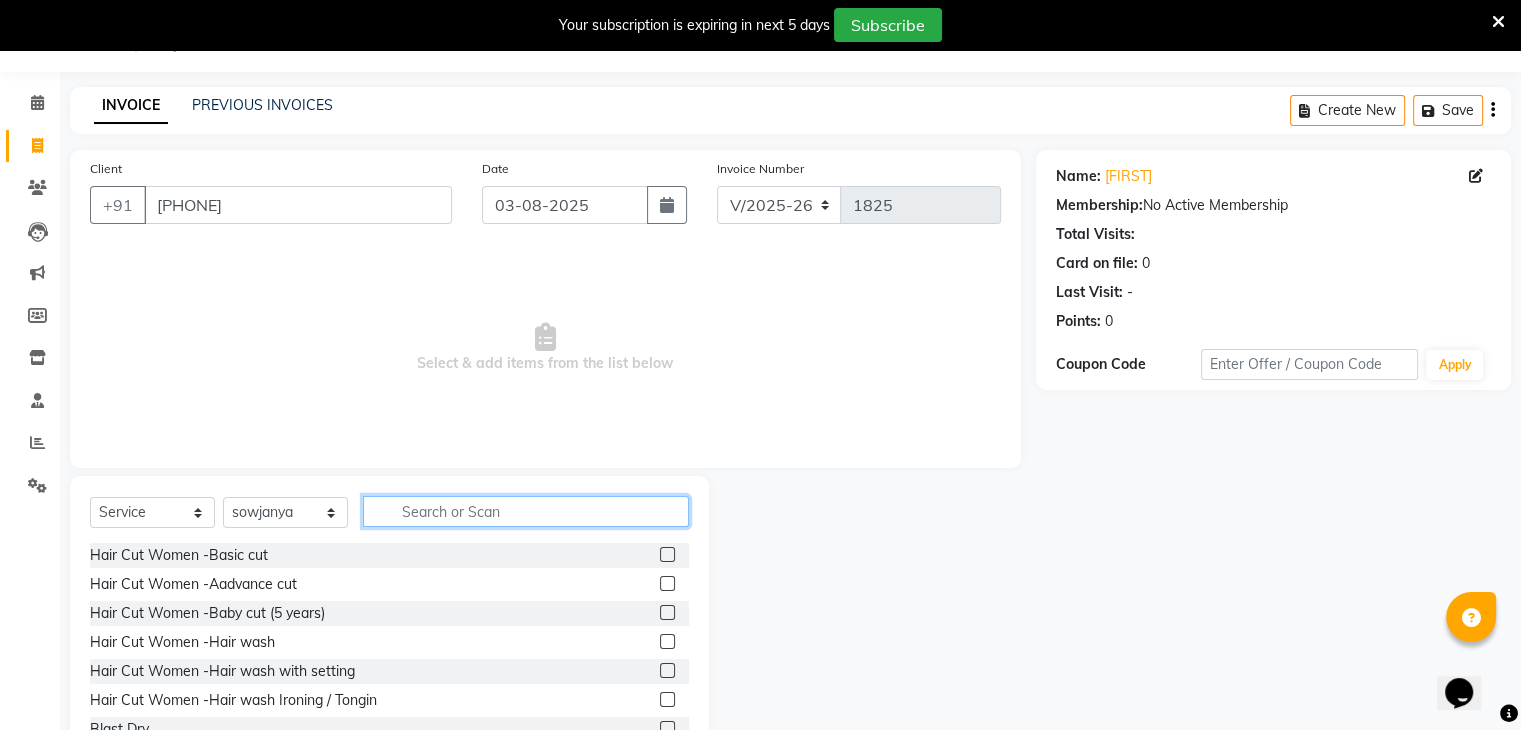 click 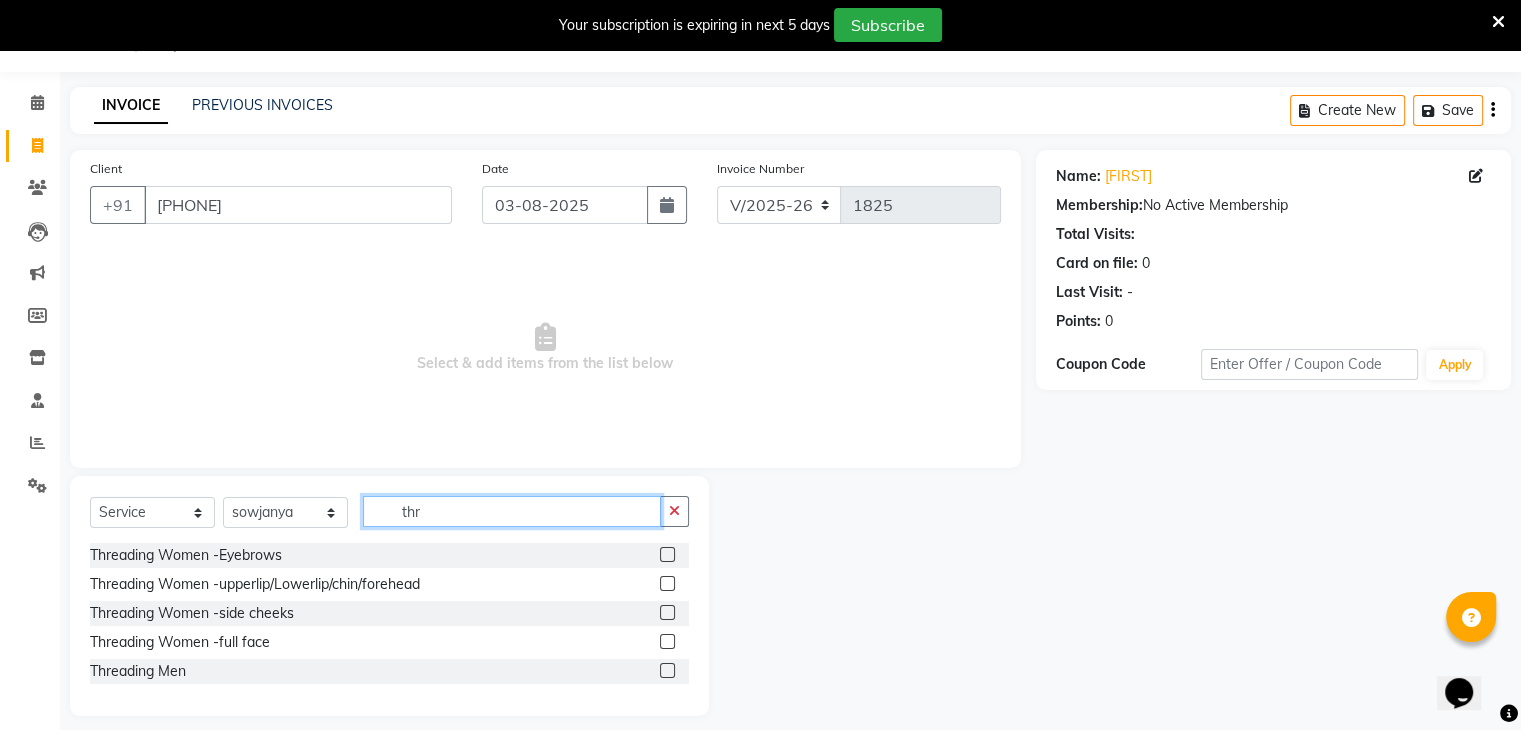 type on "thr" 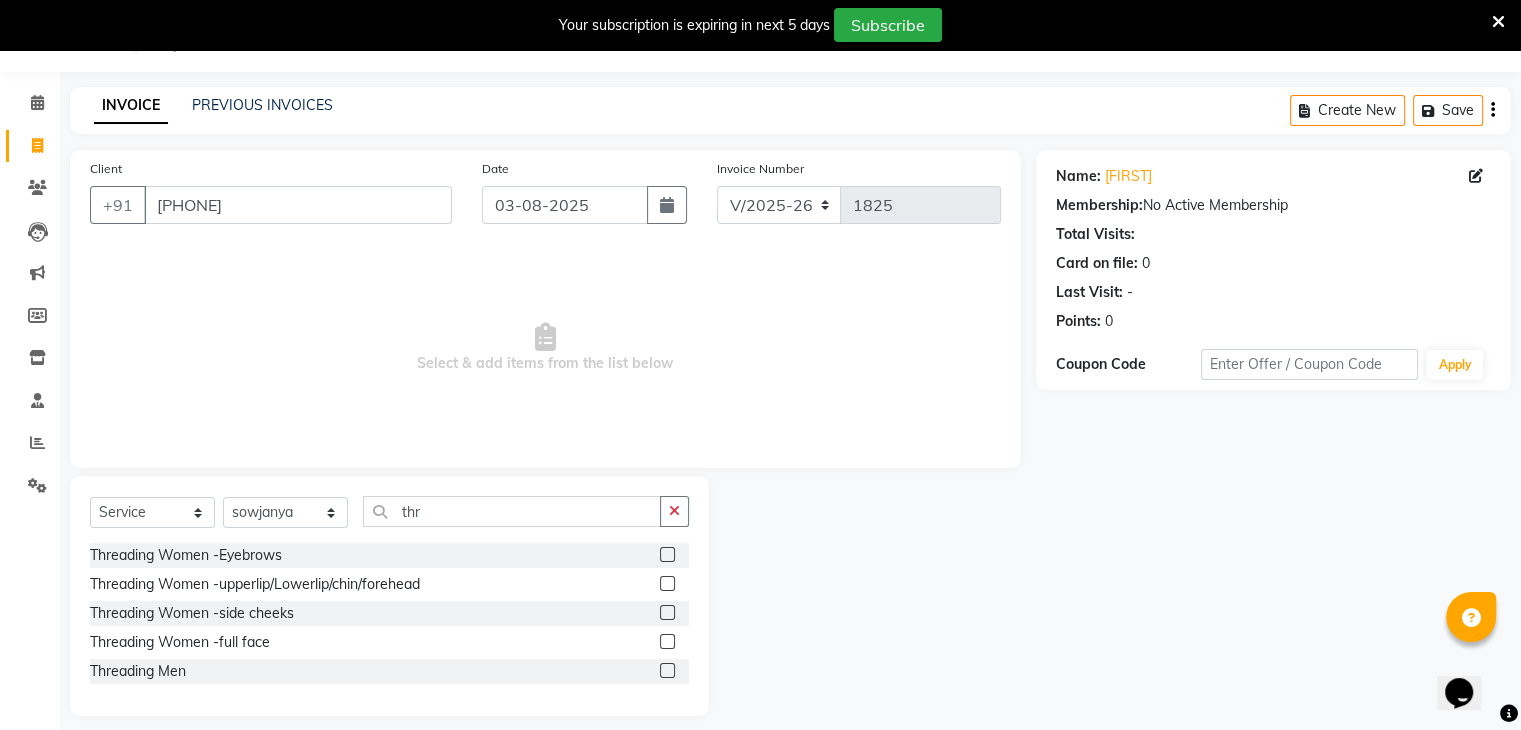 click 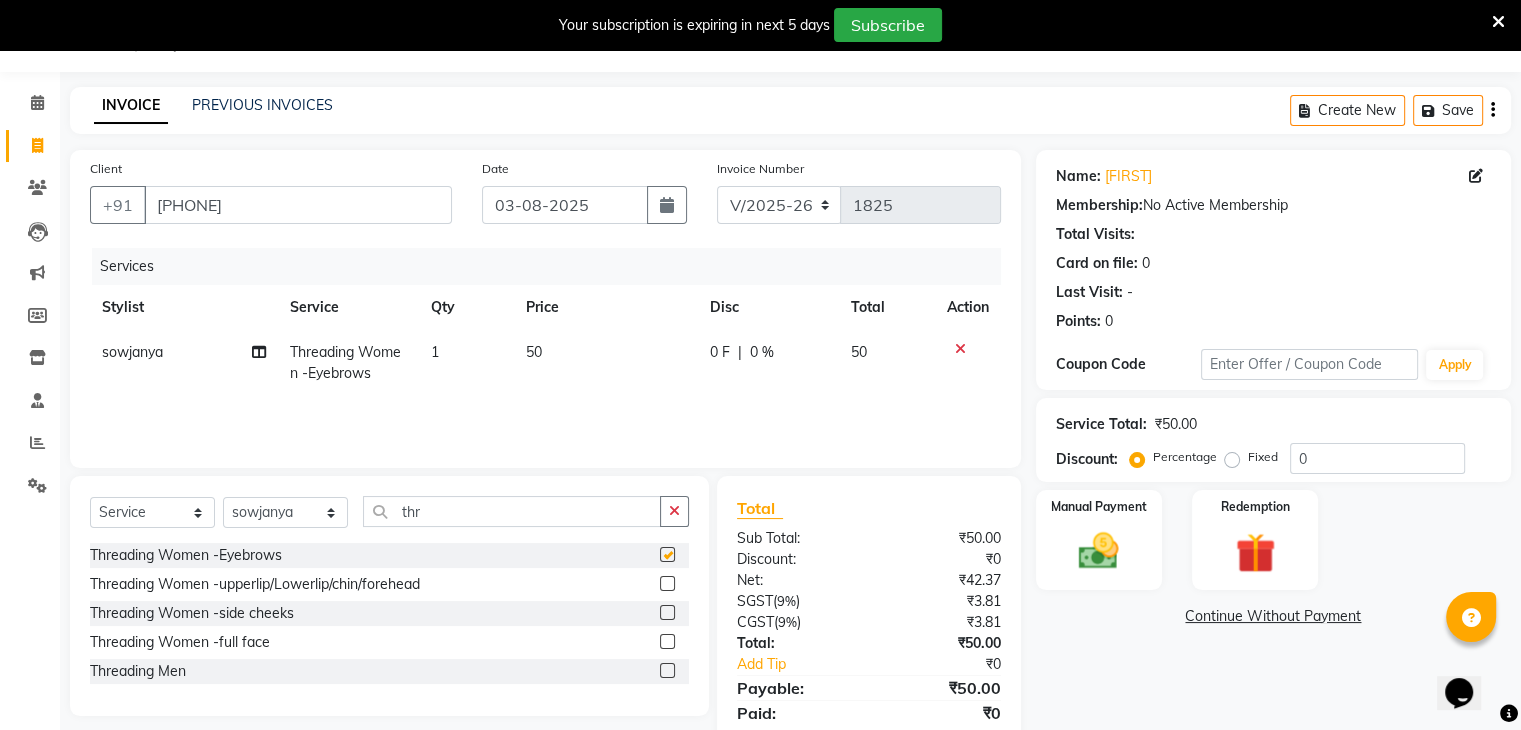 checkbox on "false" 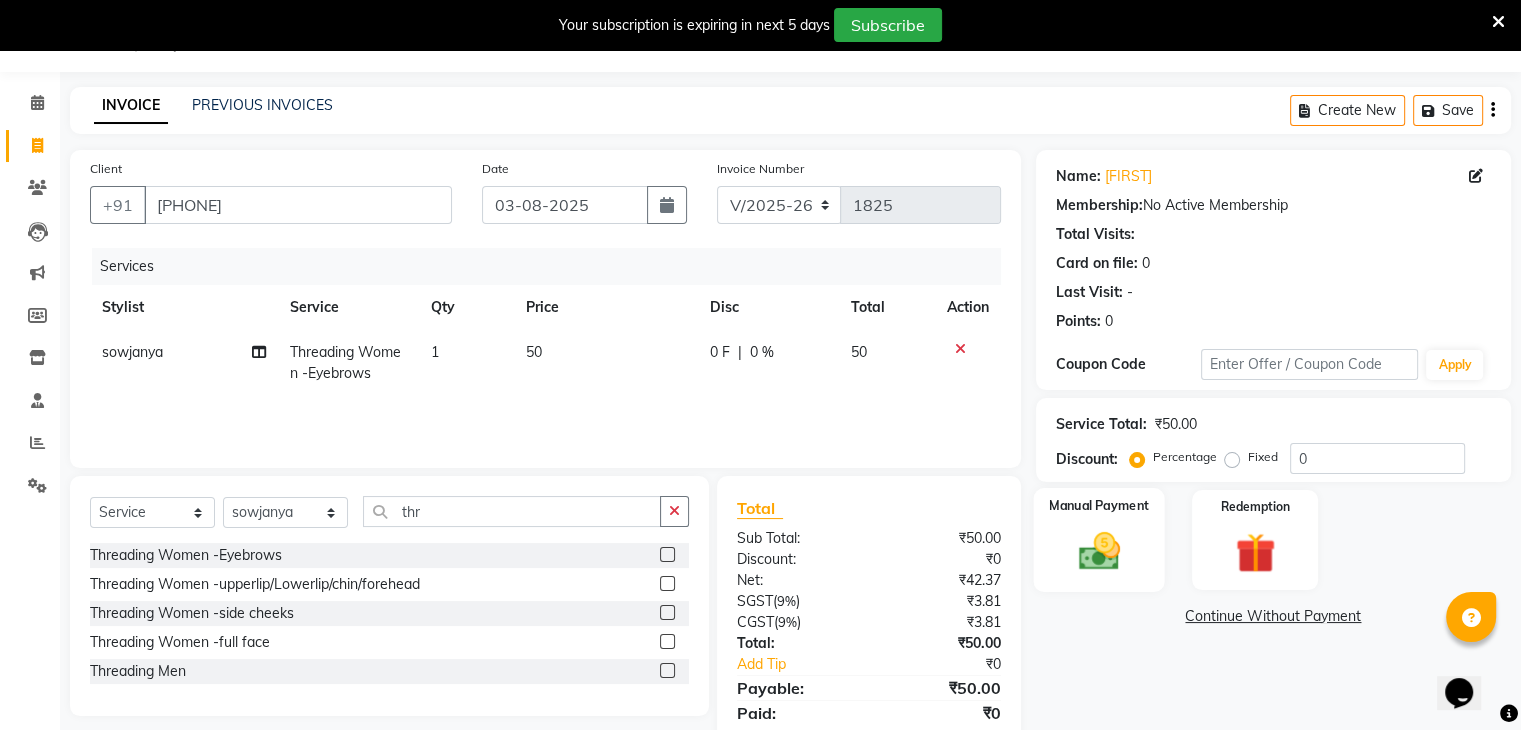 click on "Manual Payment" 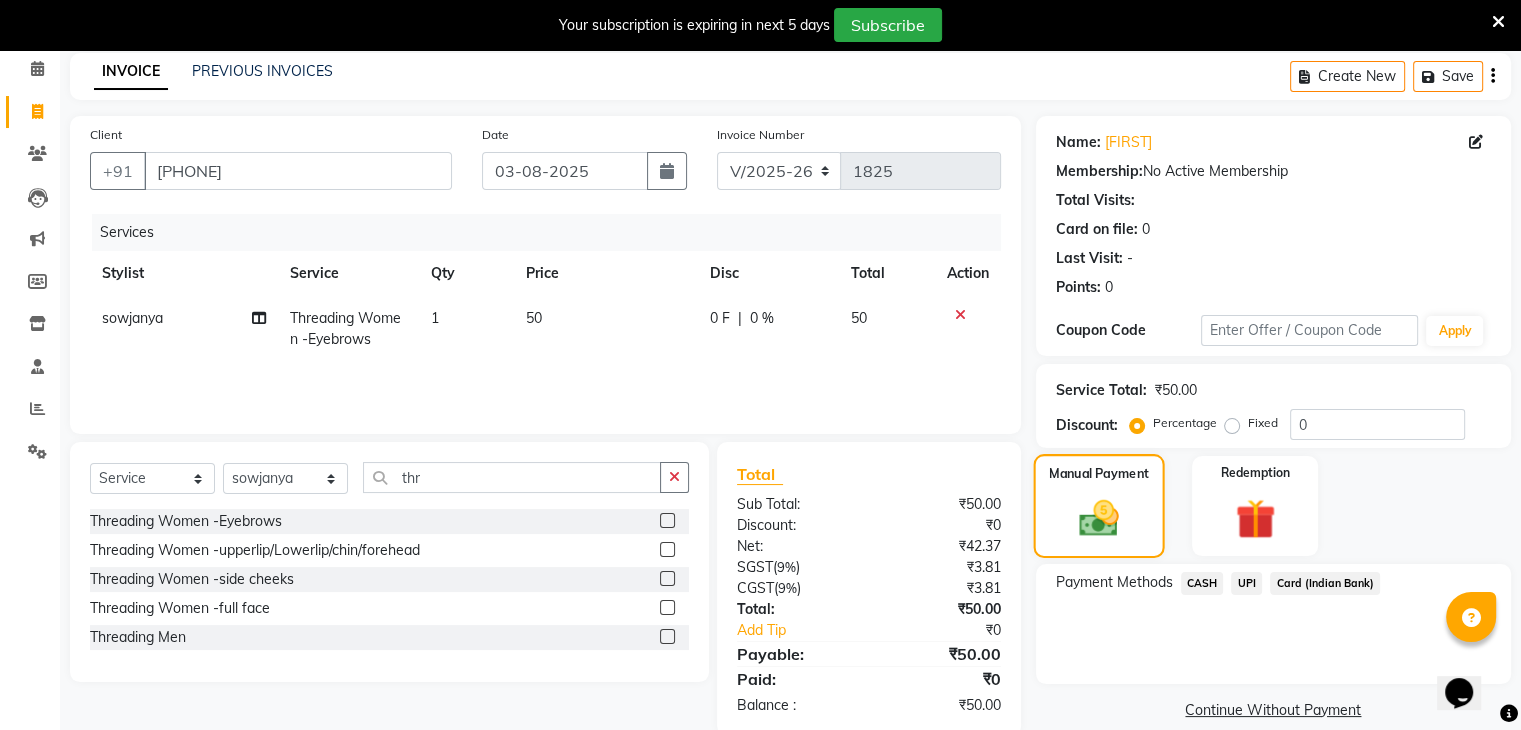 scroll, scrollTop: 85, scrollLeft: 0, axis: vertical 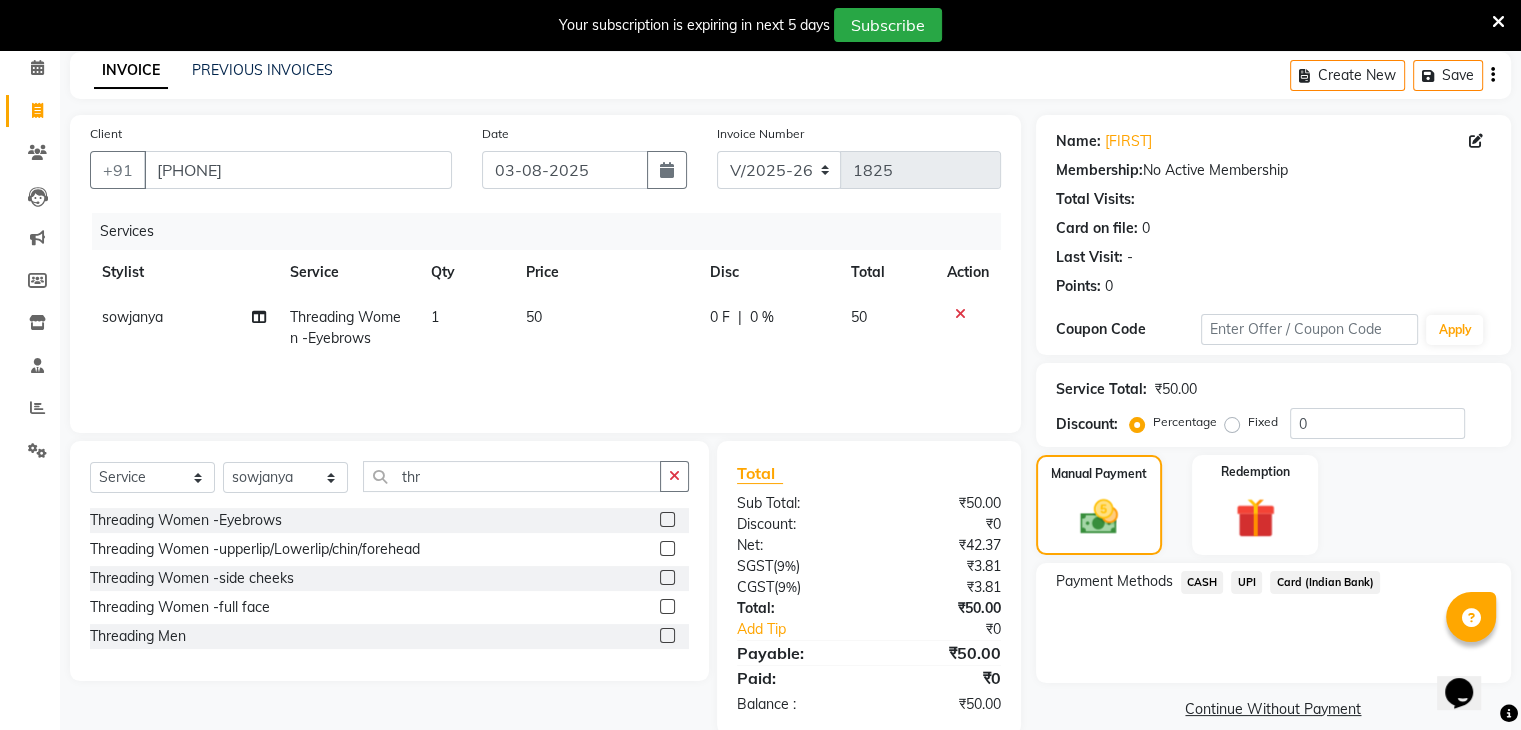 click on "UPI" 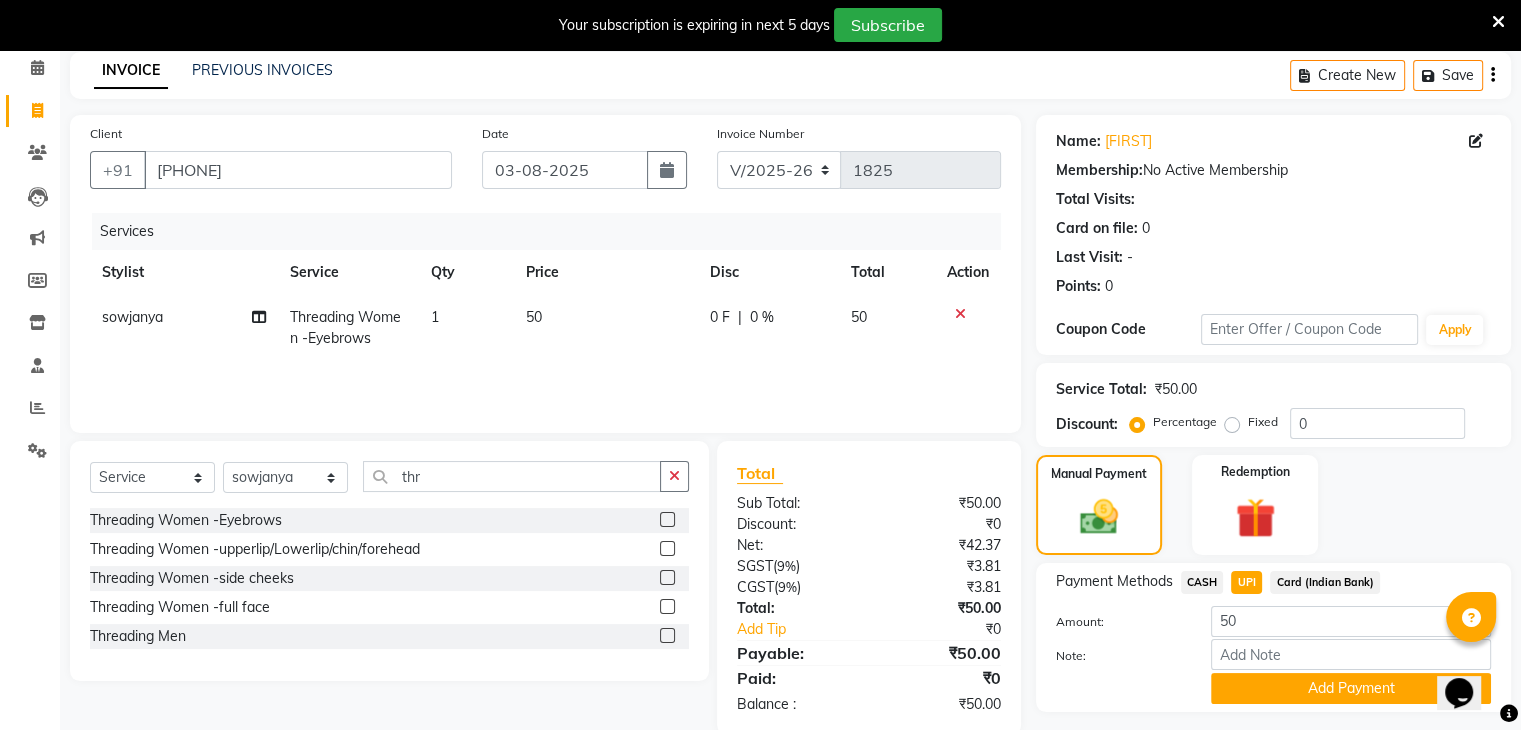 scroll, scrollTop: 140, scrollLeft: 0, axis: vertical 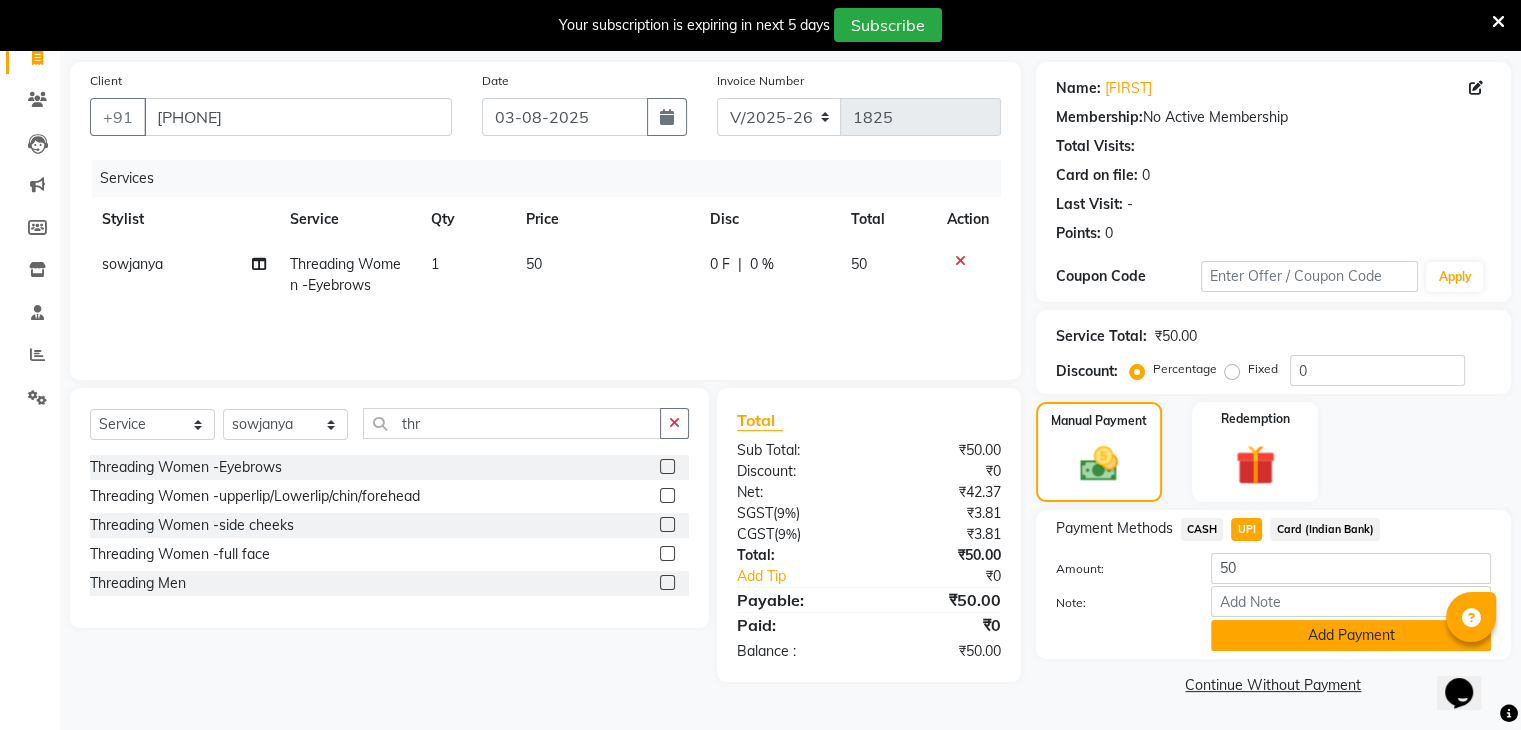 click on "Add Payment" 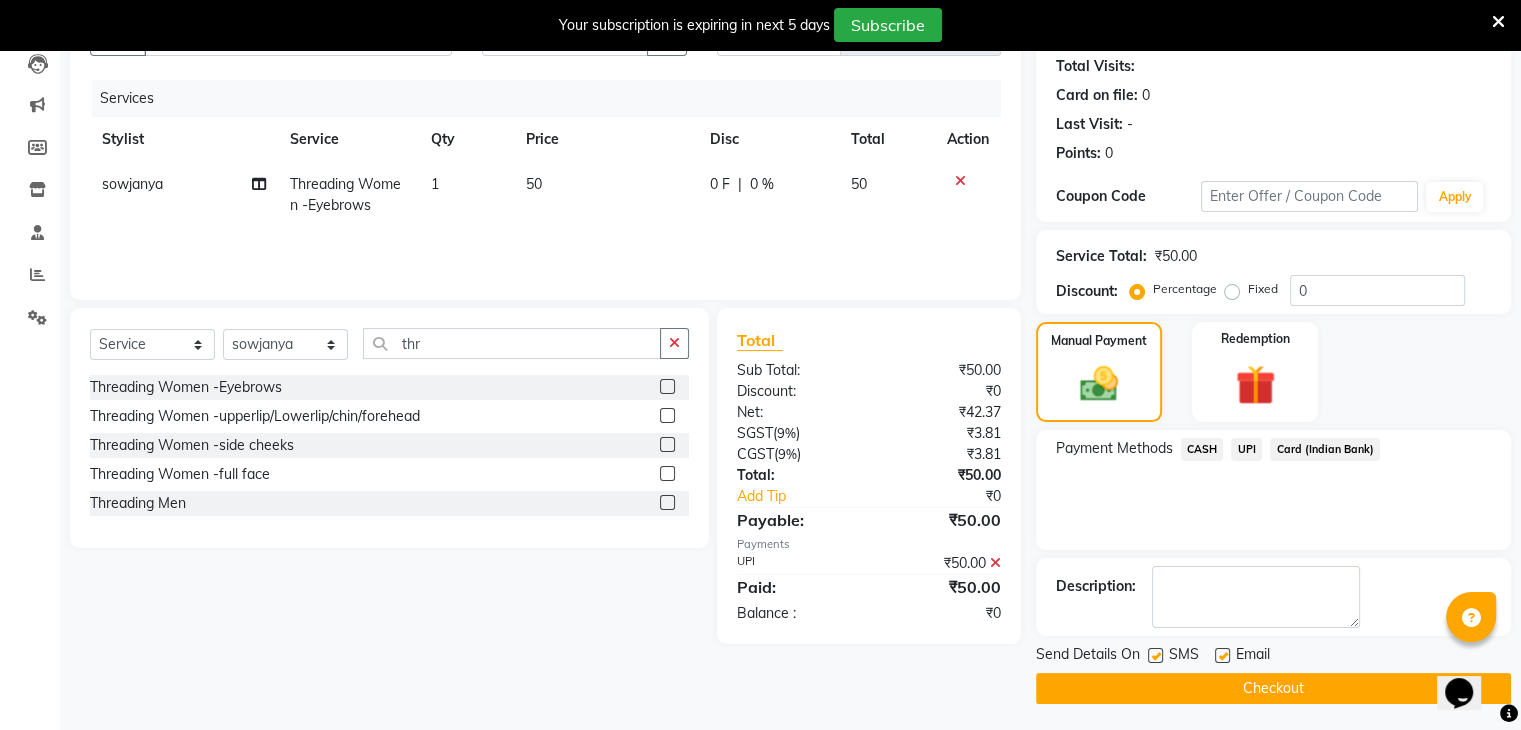scroll, scrollTop: 220, scrollLeft: 0, axis: vertical 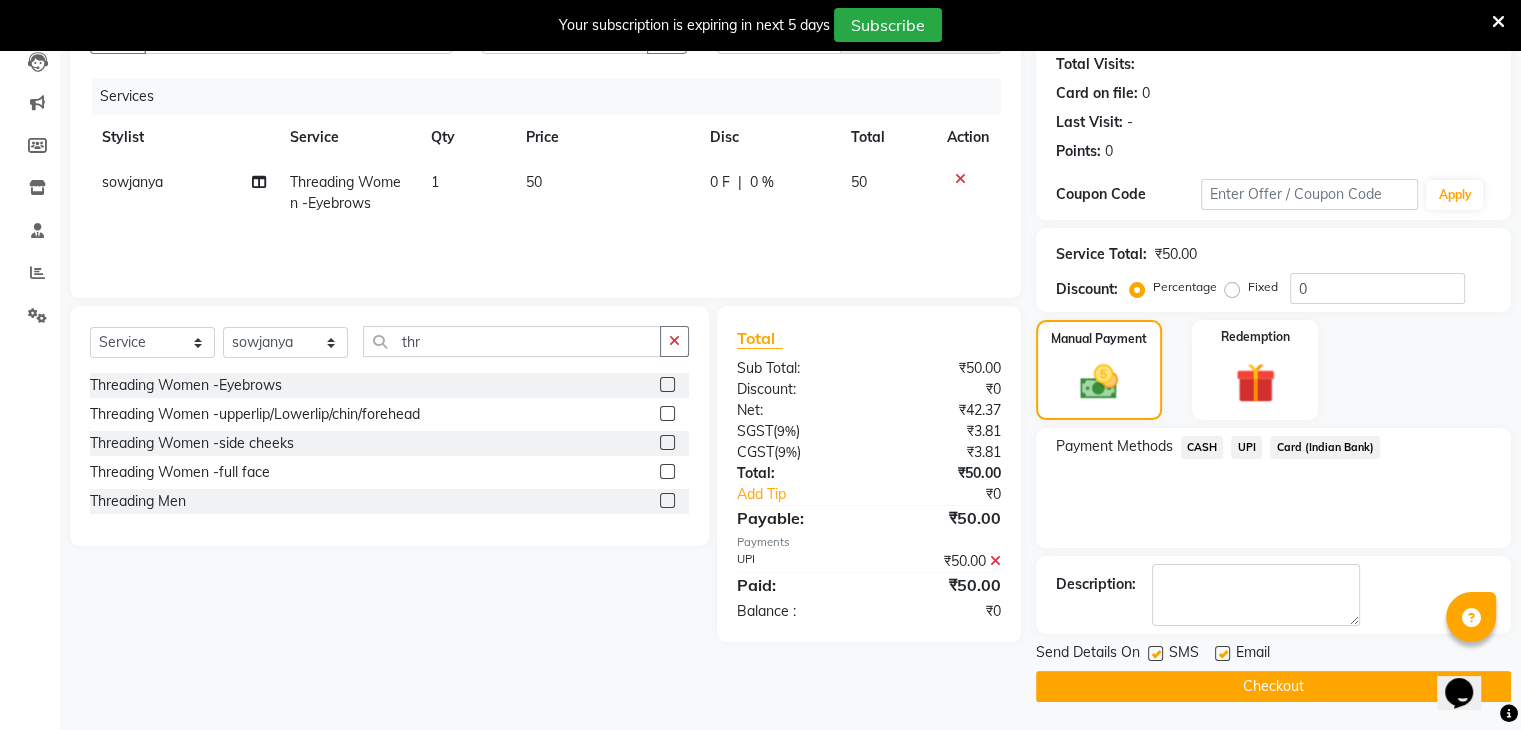 click on "Checkout" 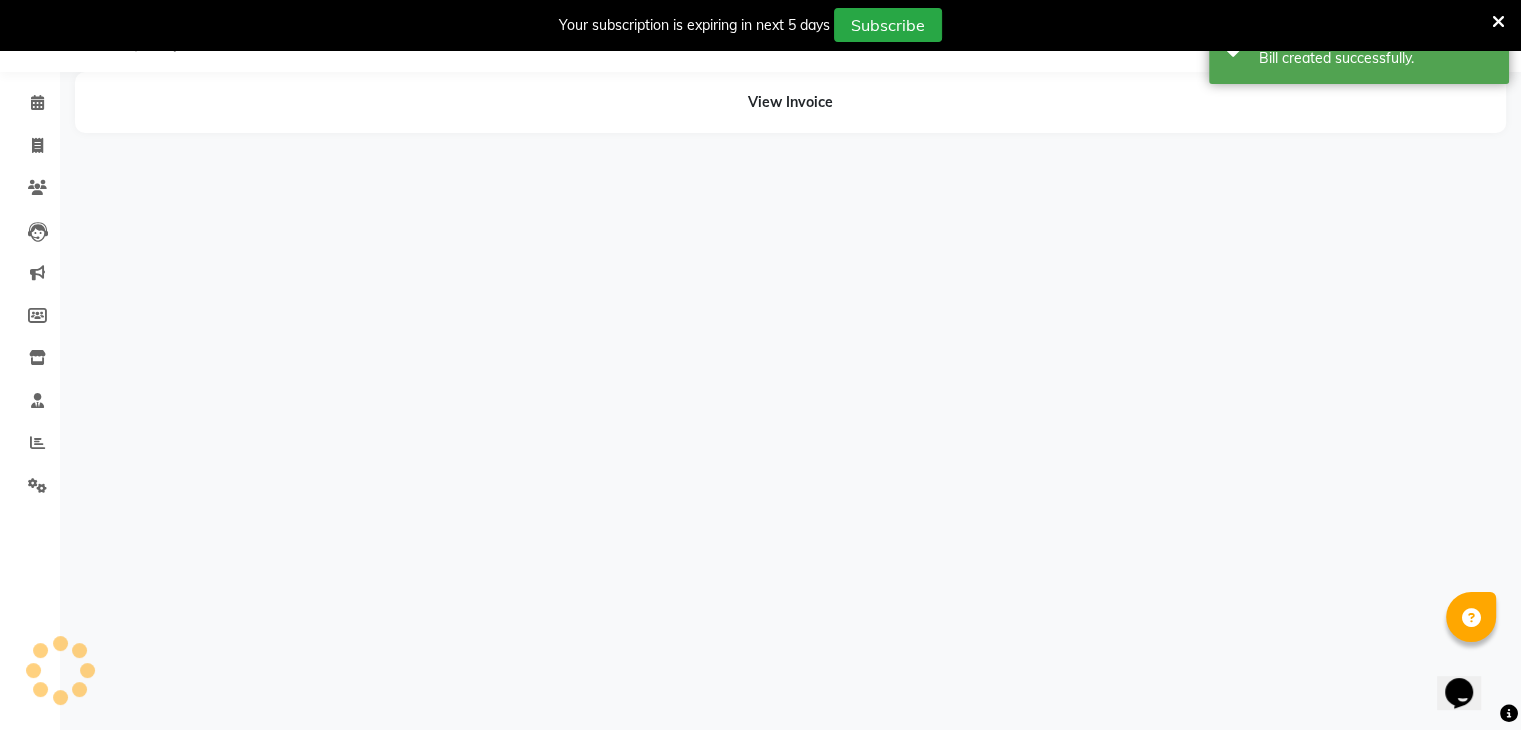 scroll, scrollTop: 0, scrollLeft: 0, axis: both 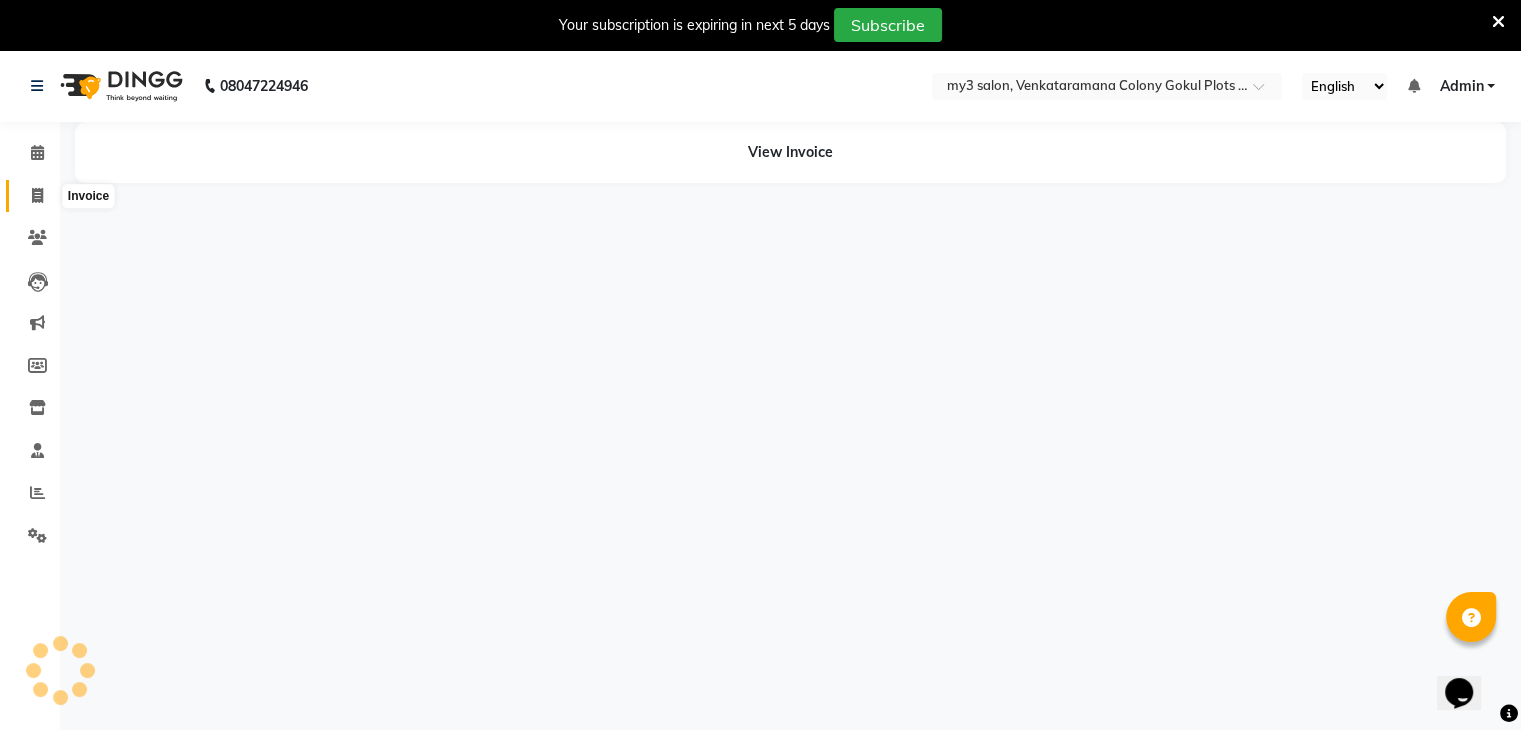 click 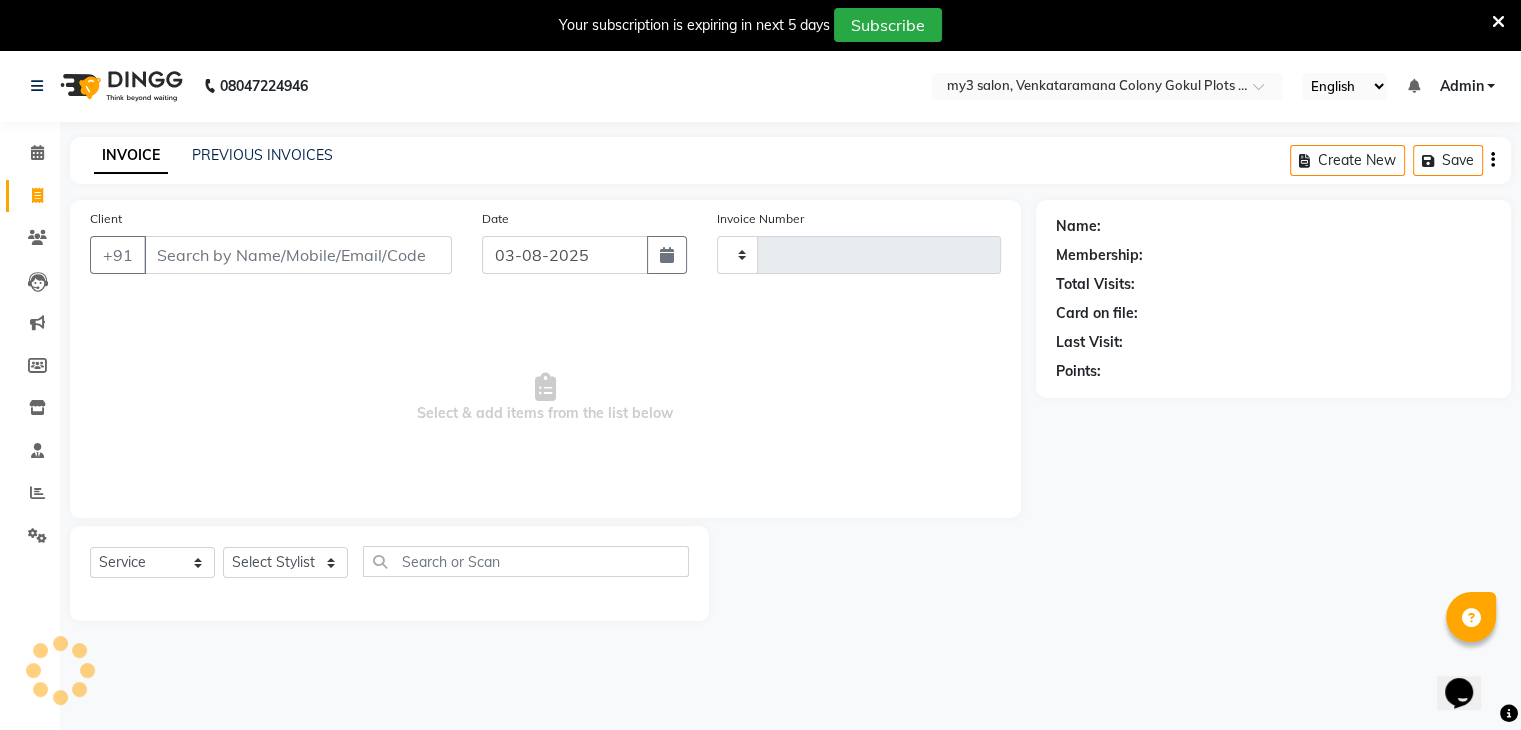 type on "1826" 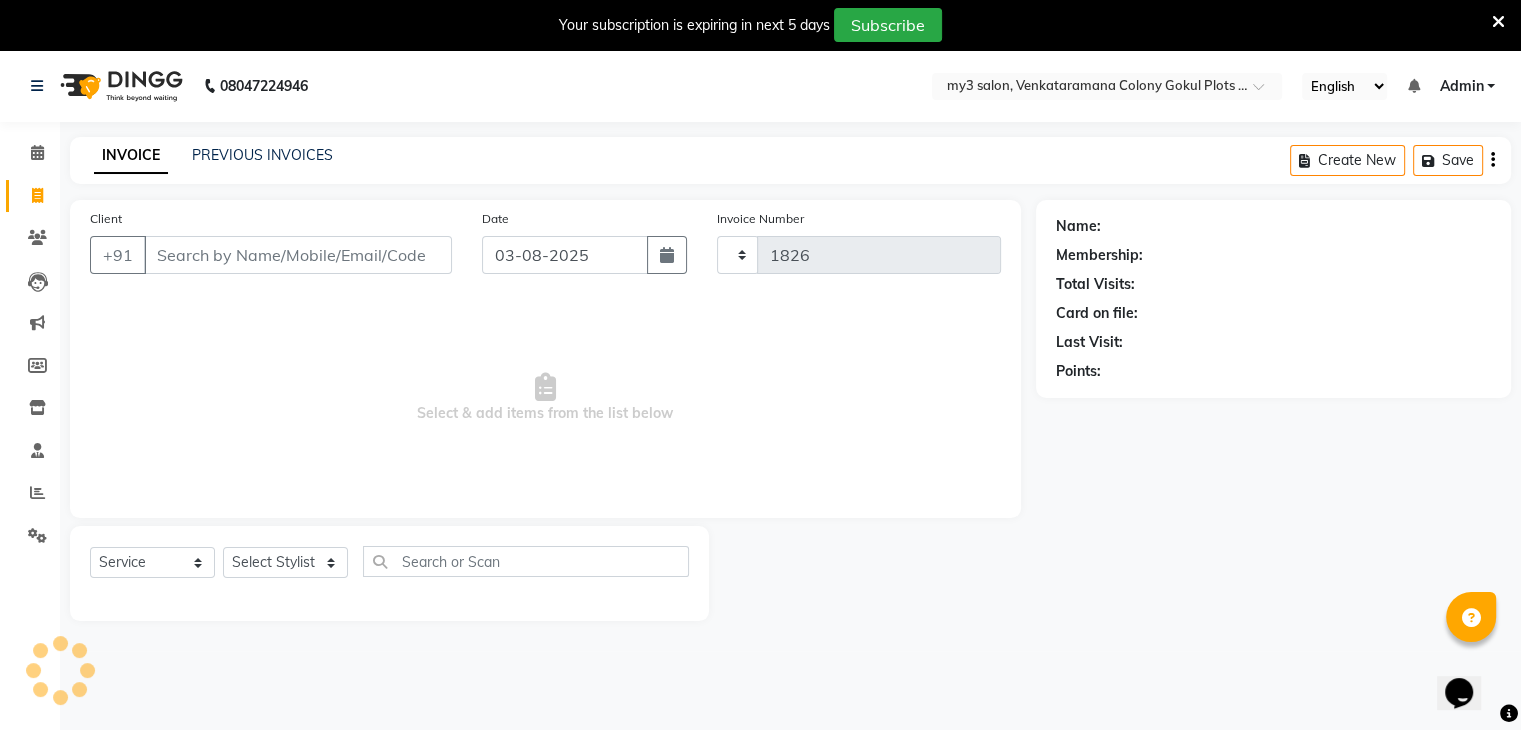 select on "6707" 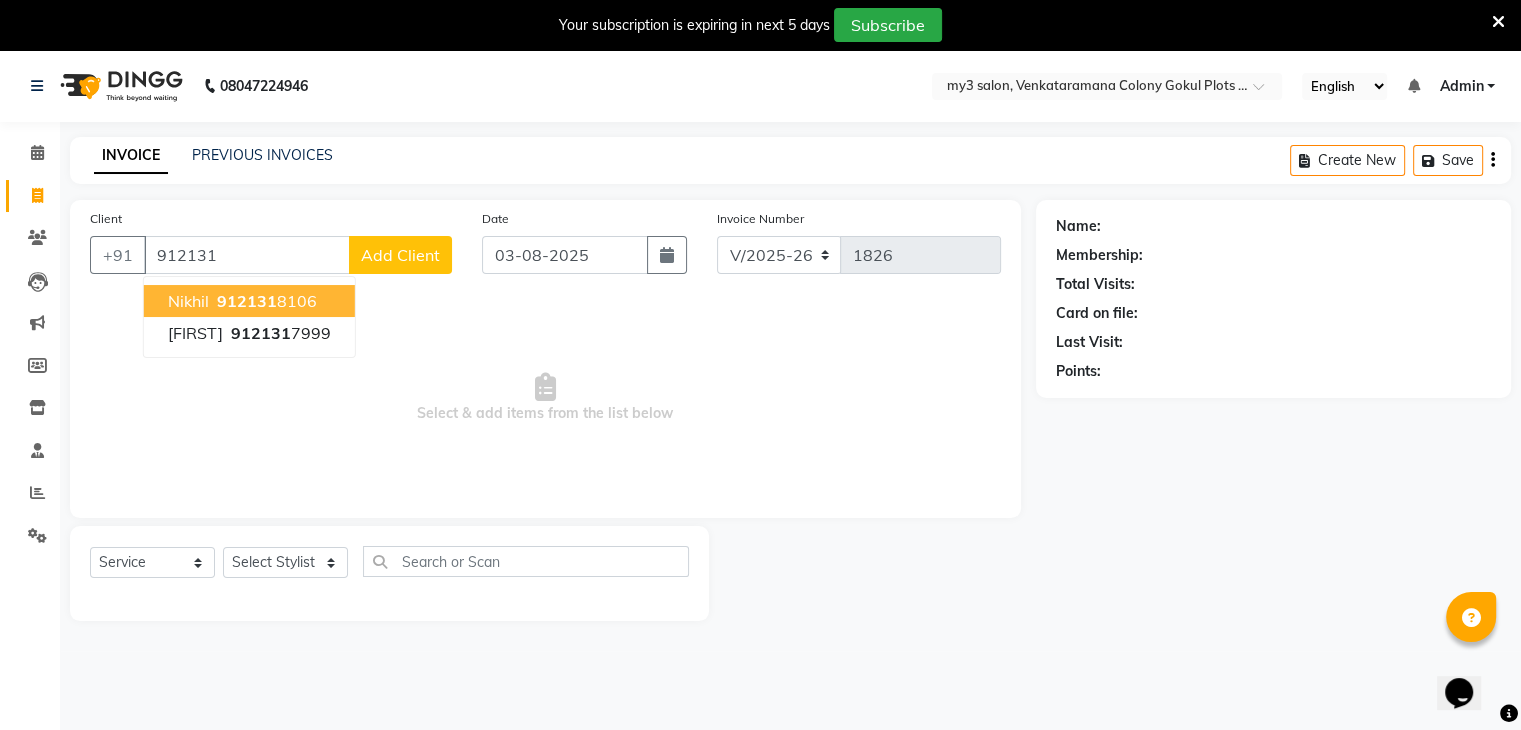 click on "912131" at bounding box center (247, 301) 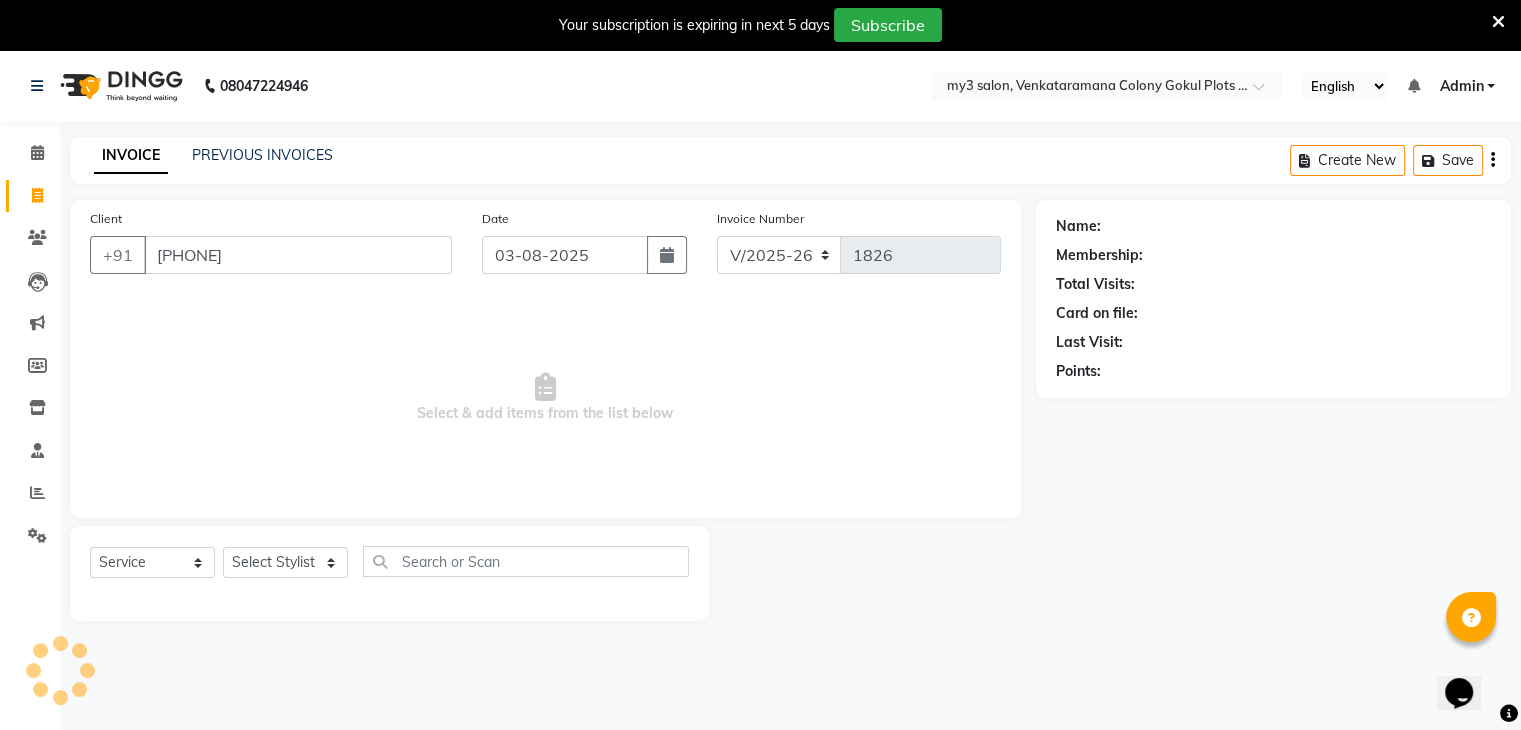 type on "[PHONE]" 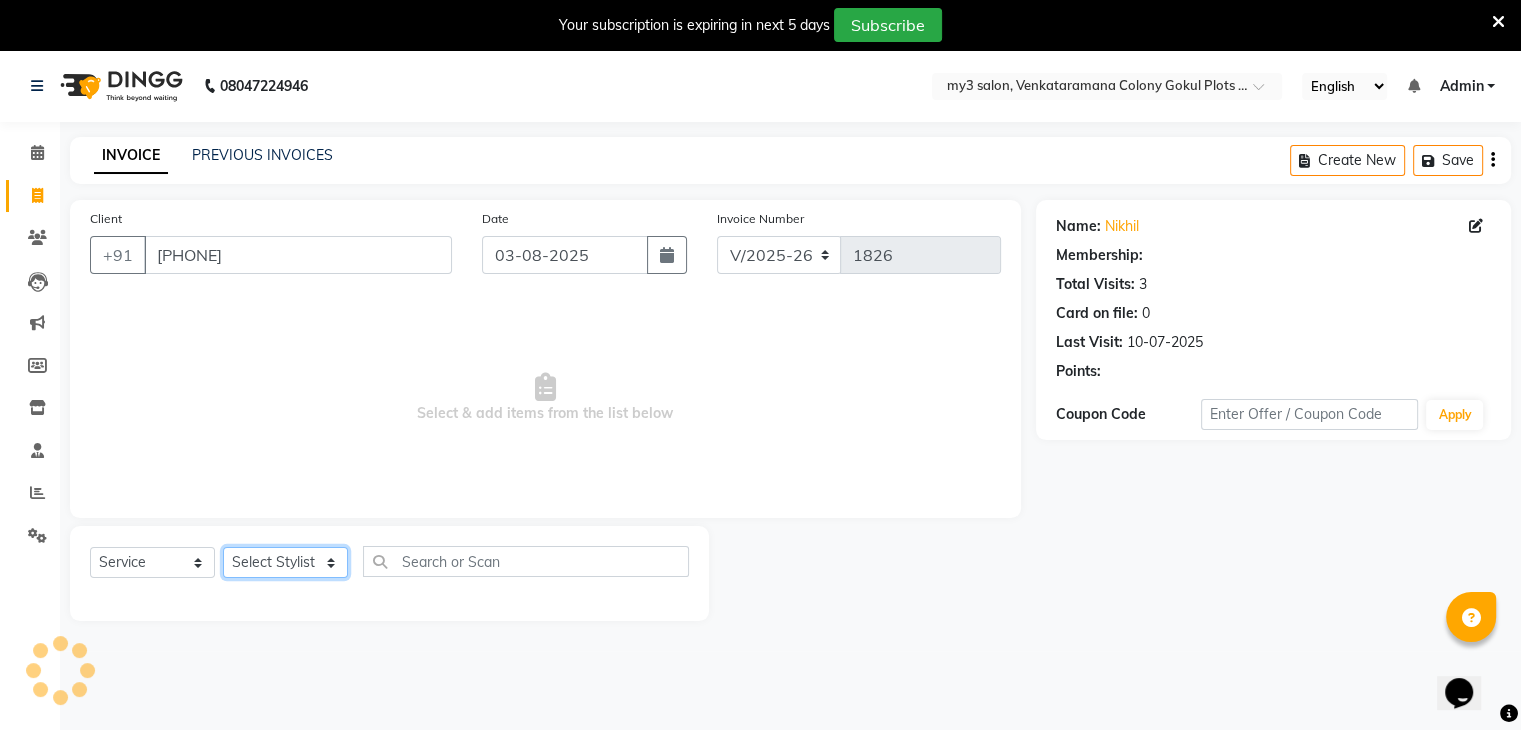 click on "Select Stylist ajju azam divya rihan Sahzad sowjanya srilatha Swapna Zeeshan" 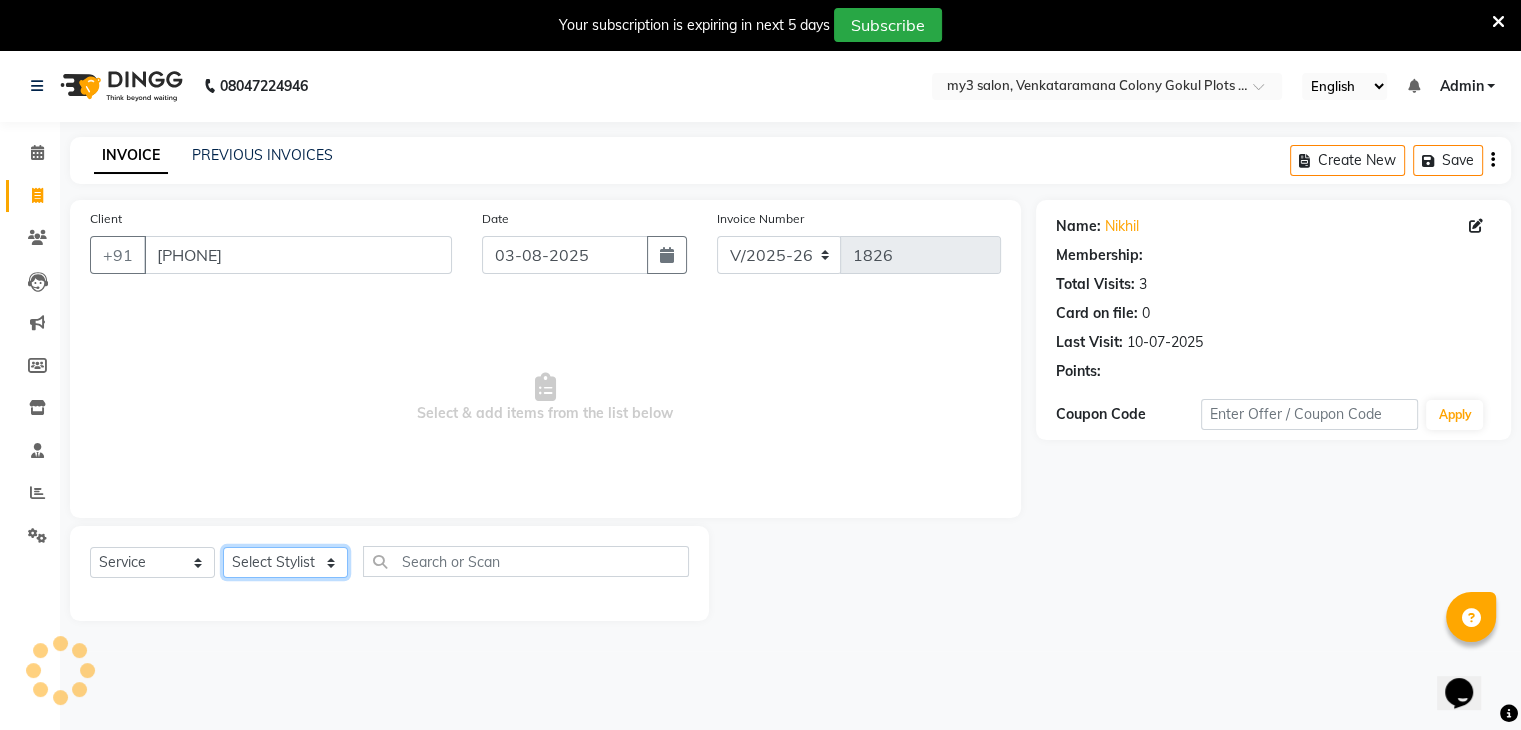 select on "85424" 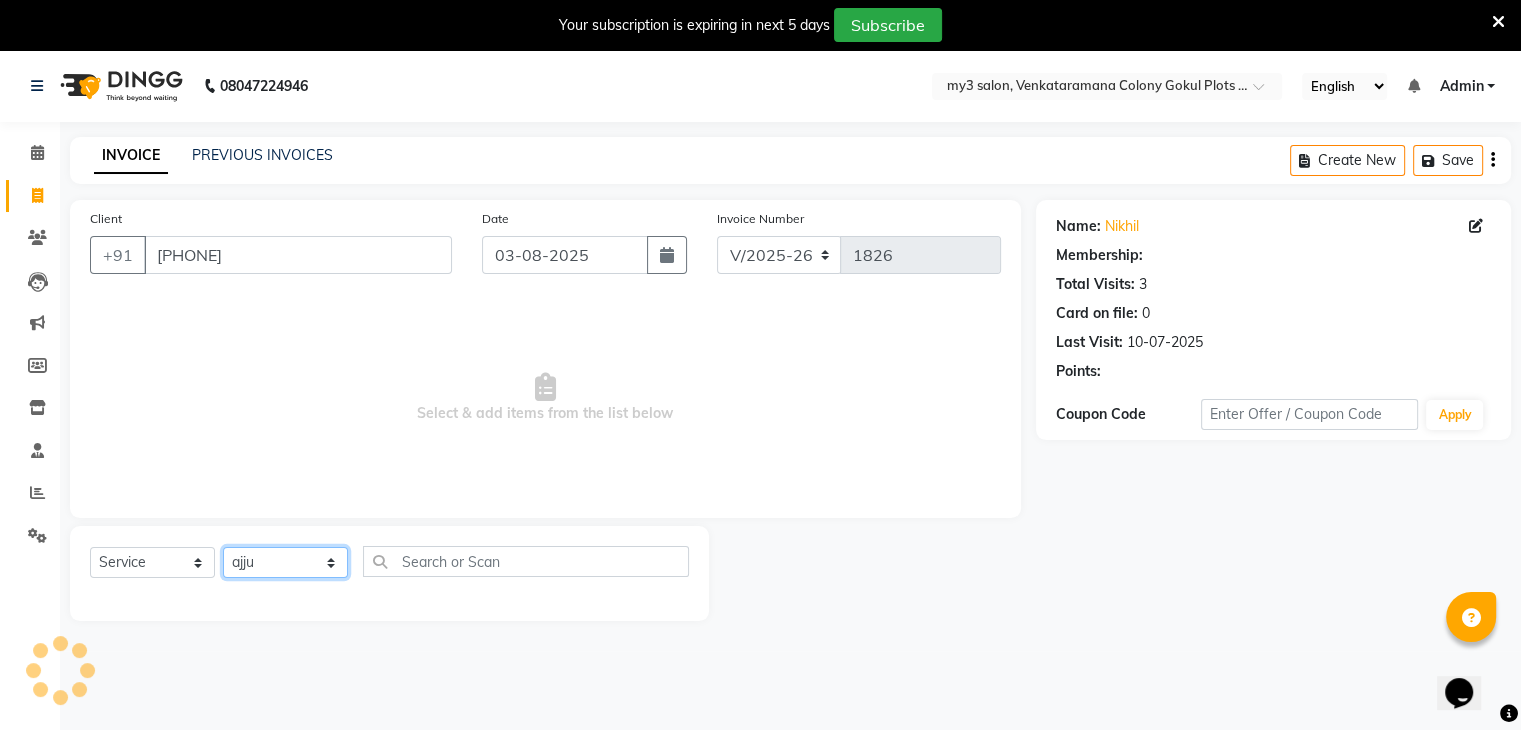 click on "Select Stylist ajju azam divya rihan Sahzad sowjanya srilatha Swapna Zeeshan" 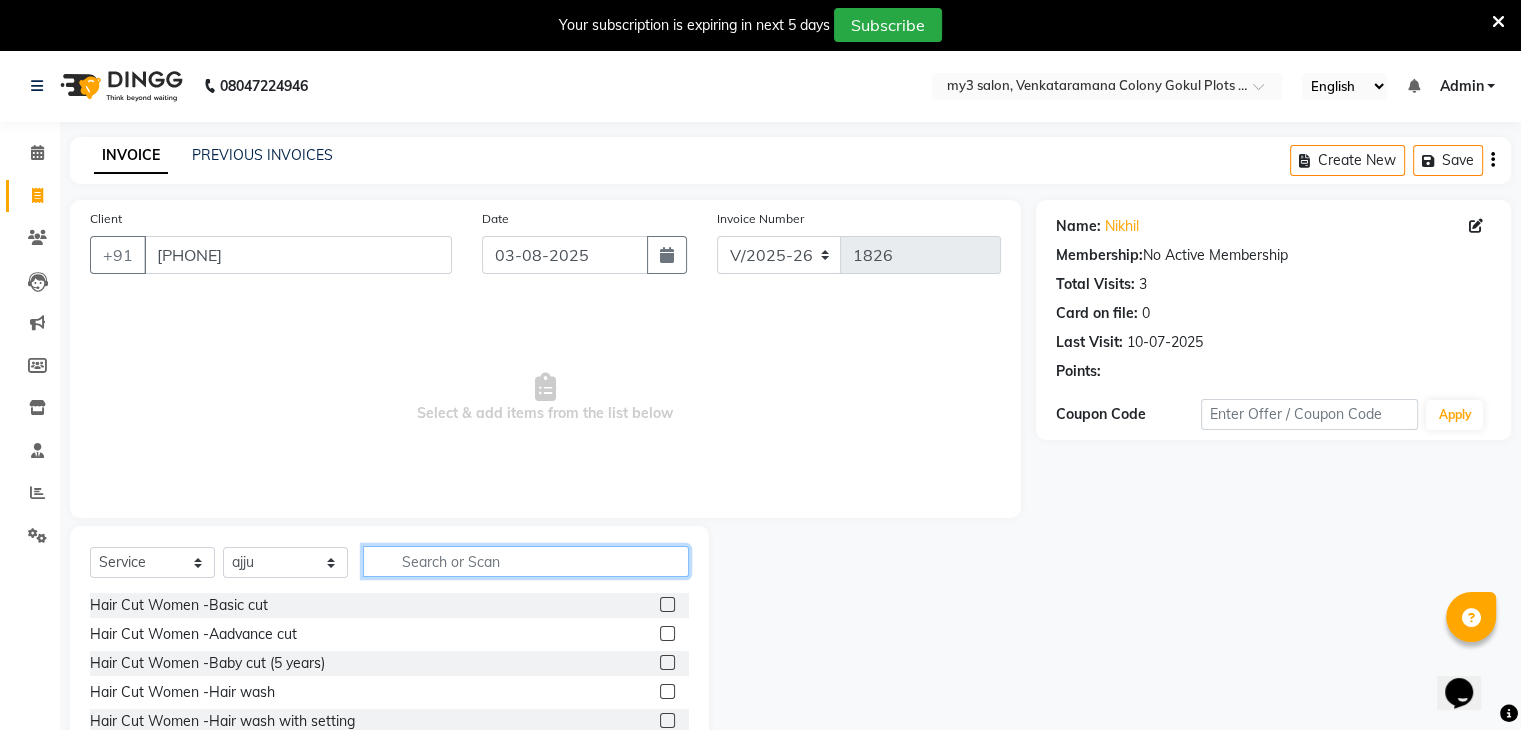 click 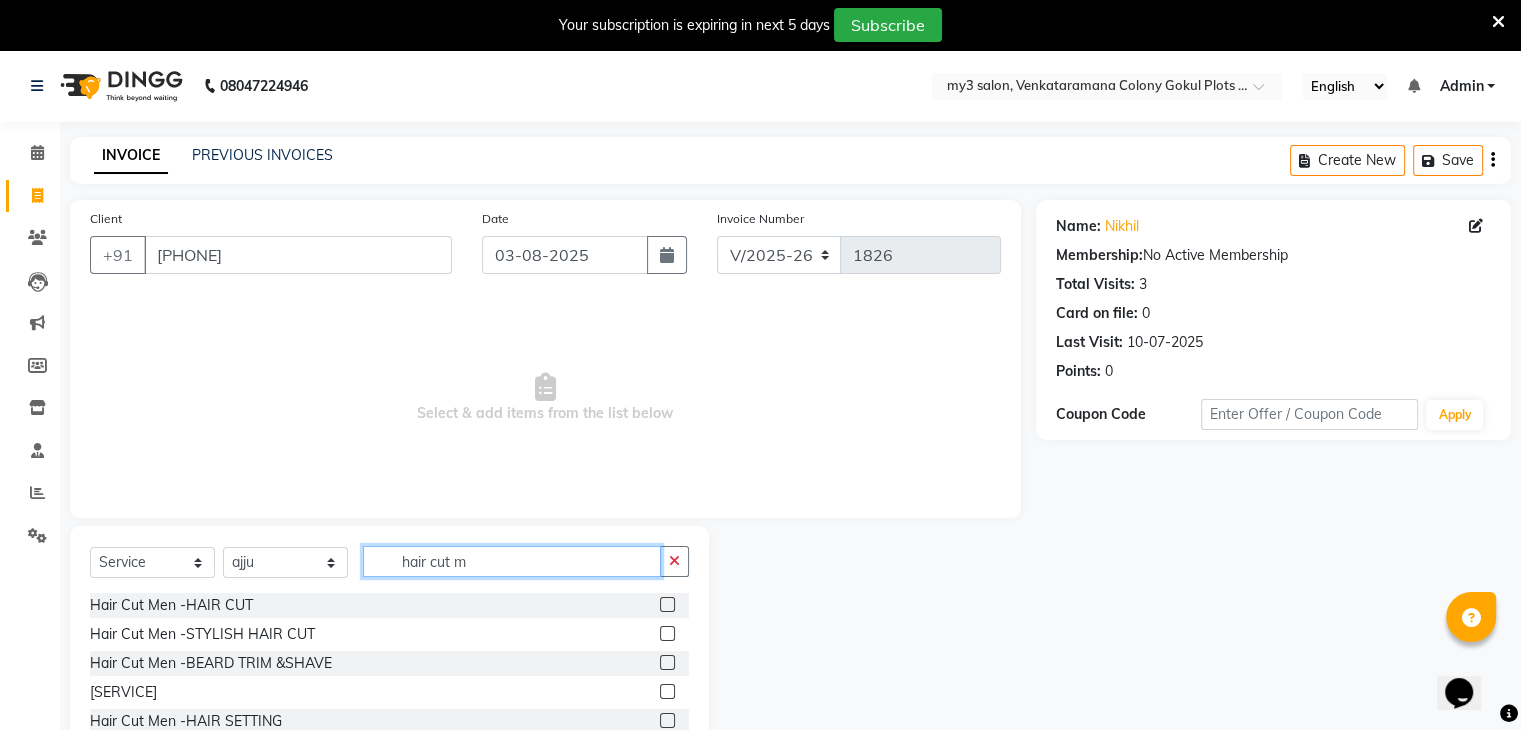 type on "hair cut m" 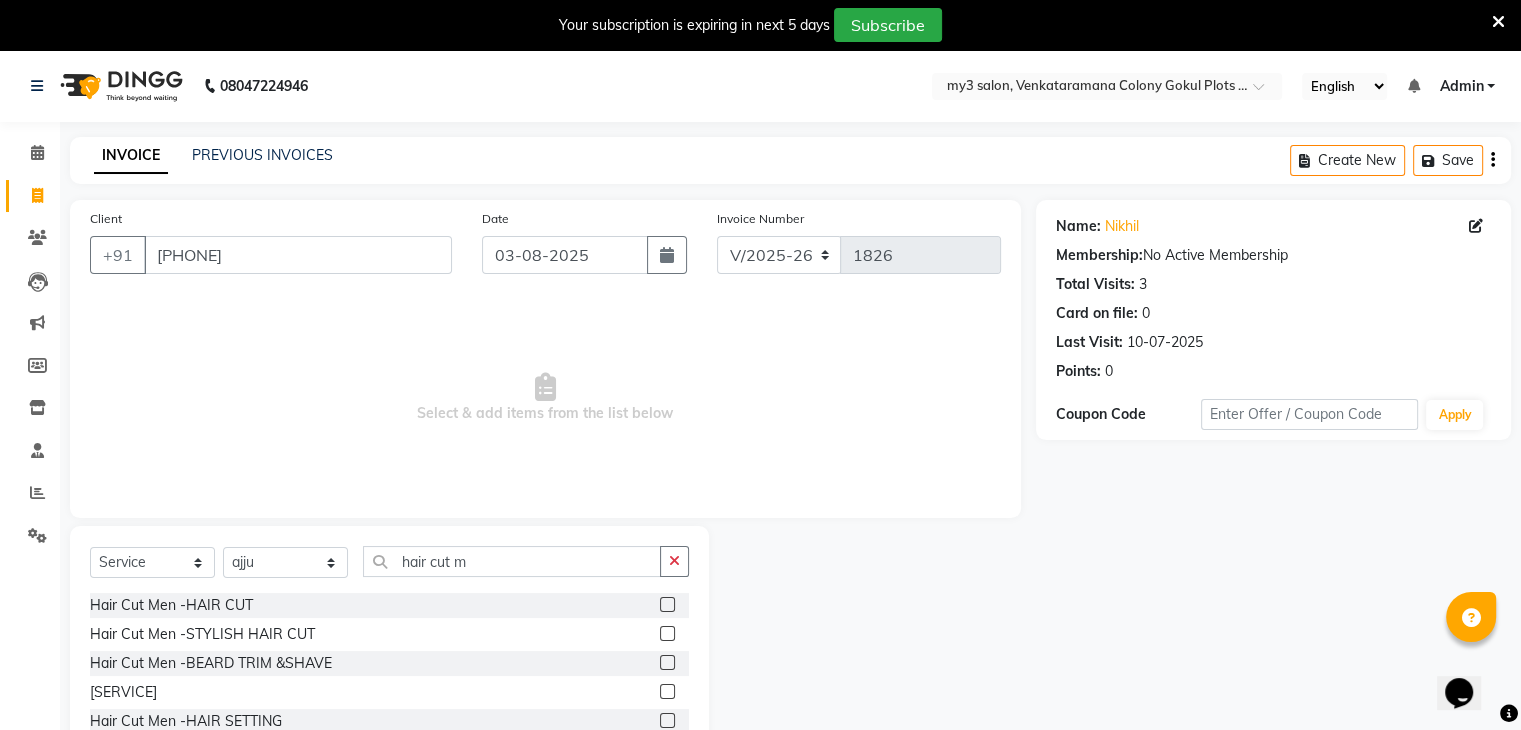 click 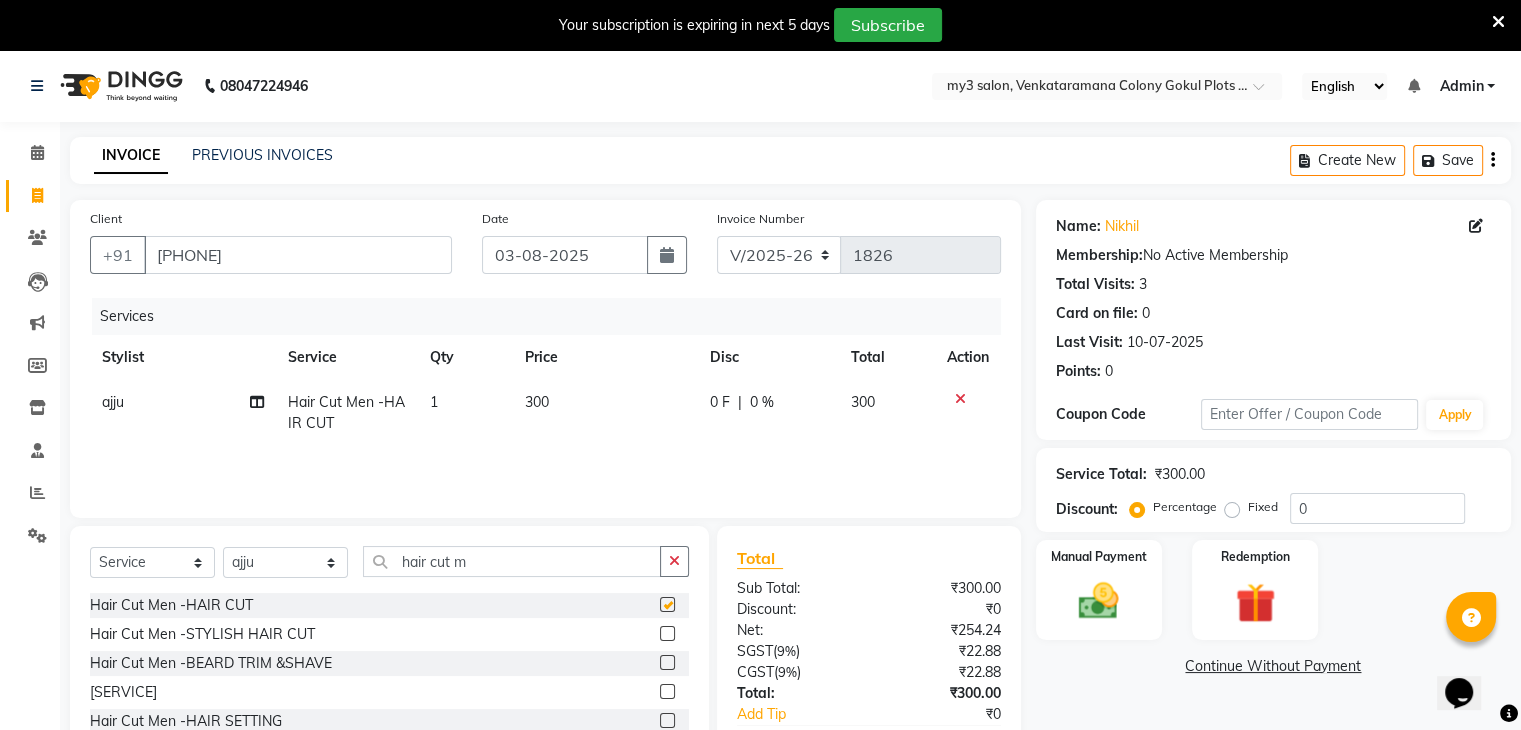 checkbox on "false" 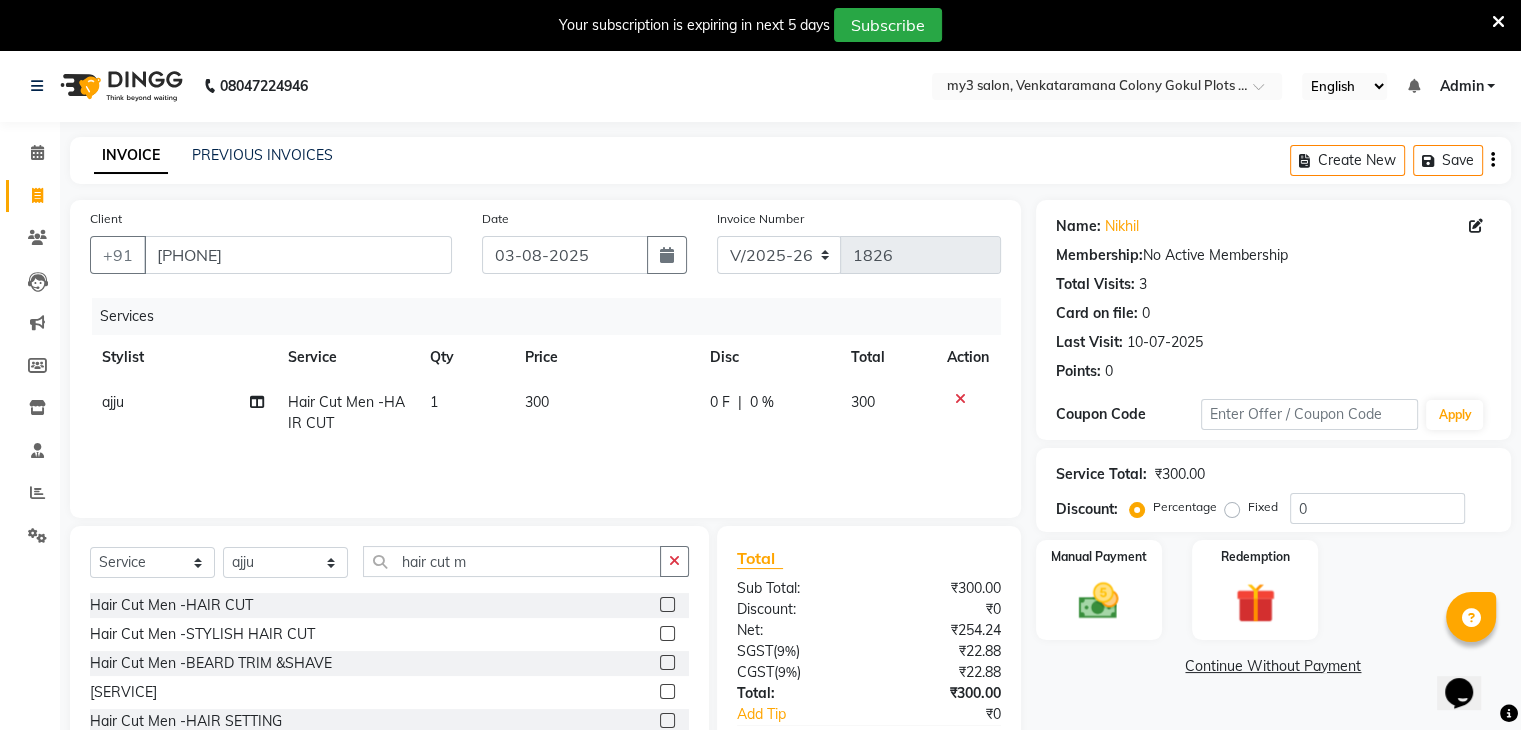 click on "300" 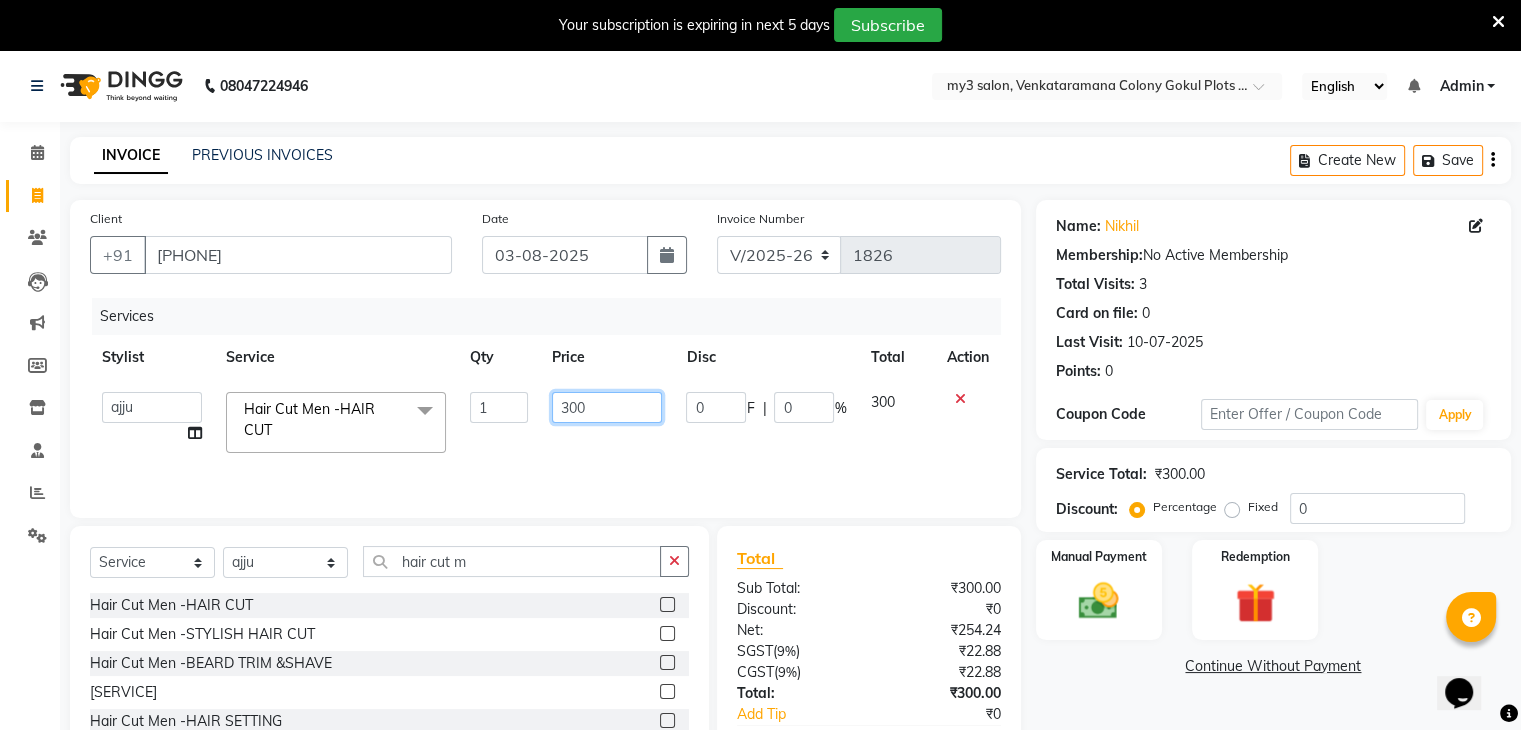 click on "300" 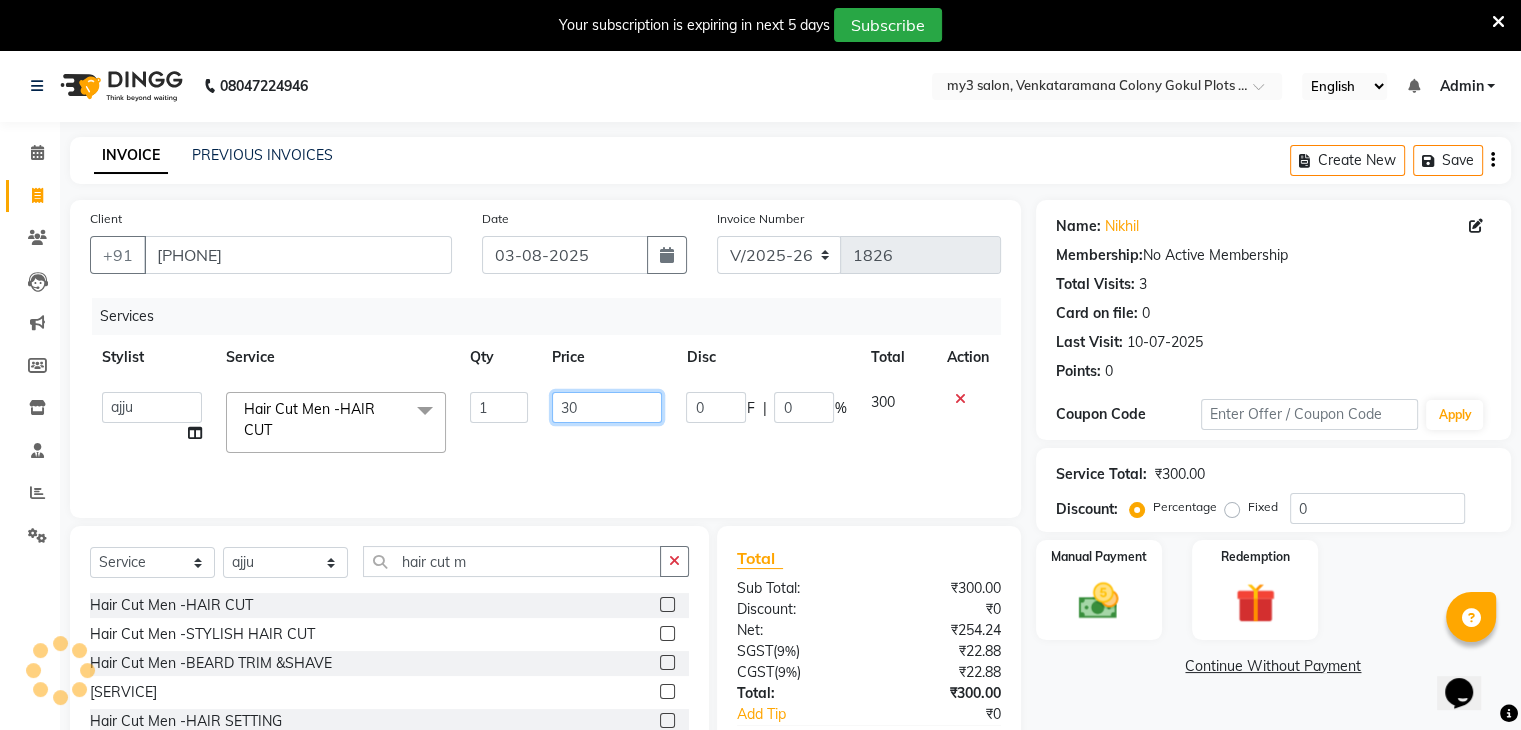 type on "3" 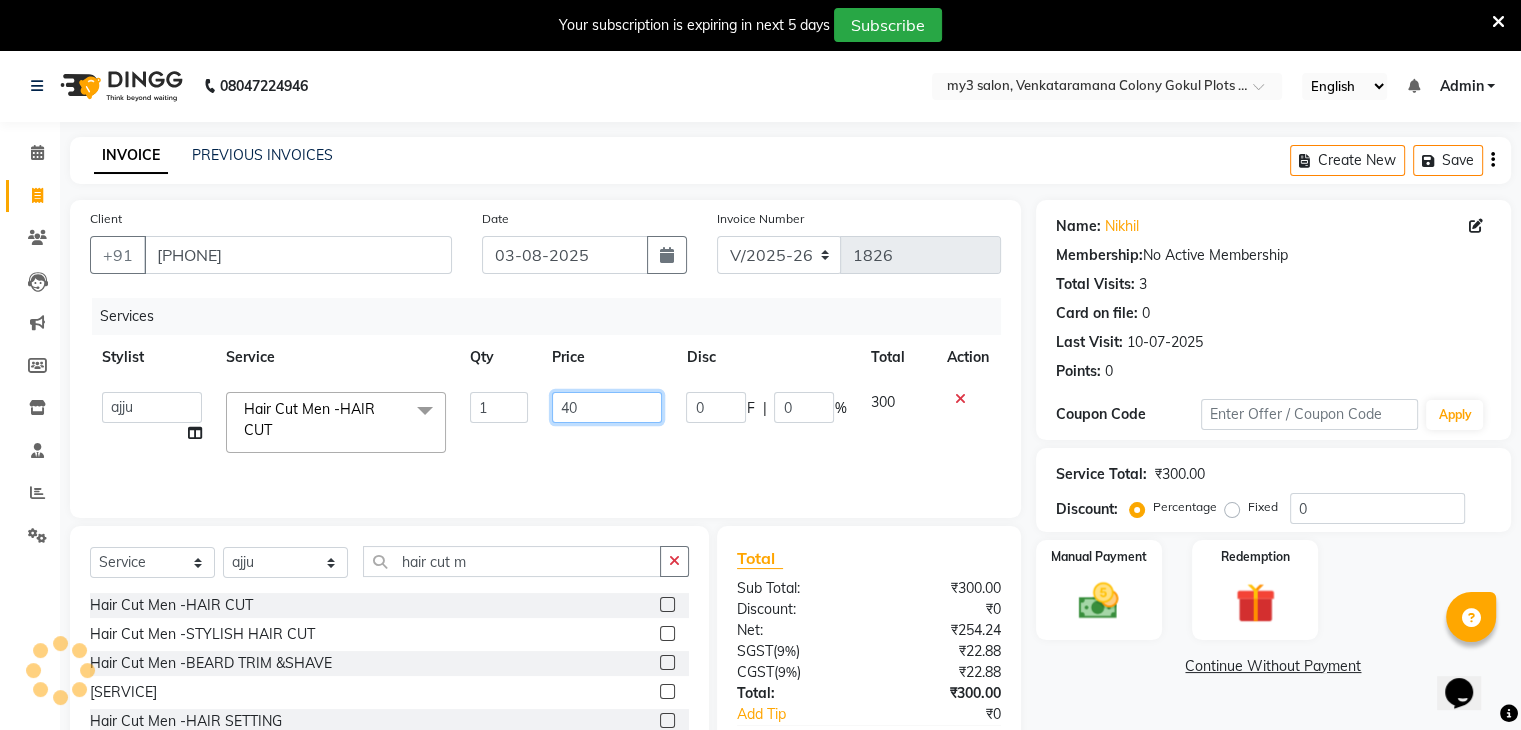 type on "400" 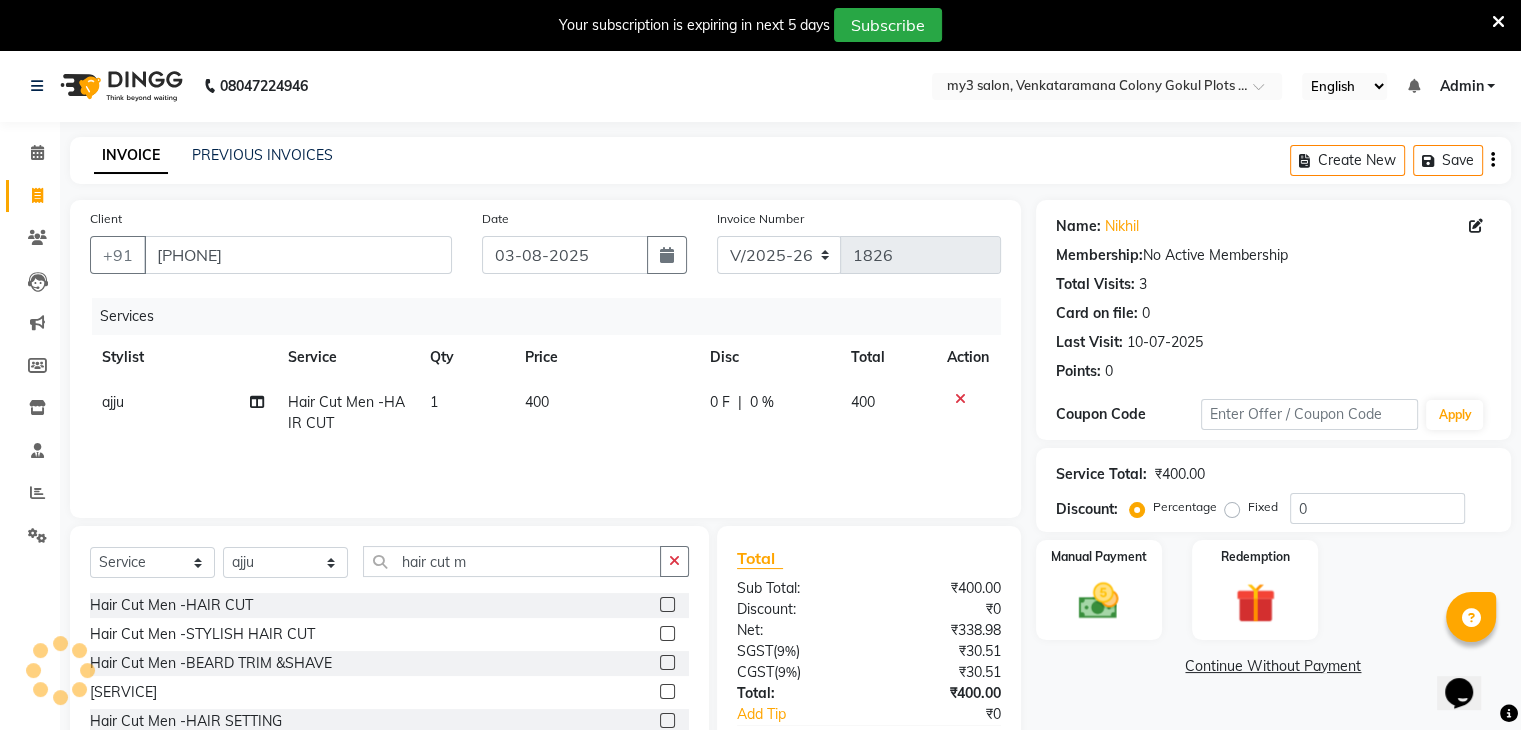 click on "400" 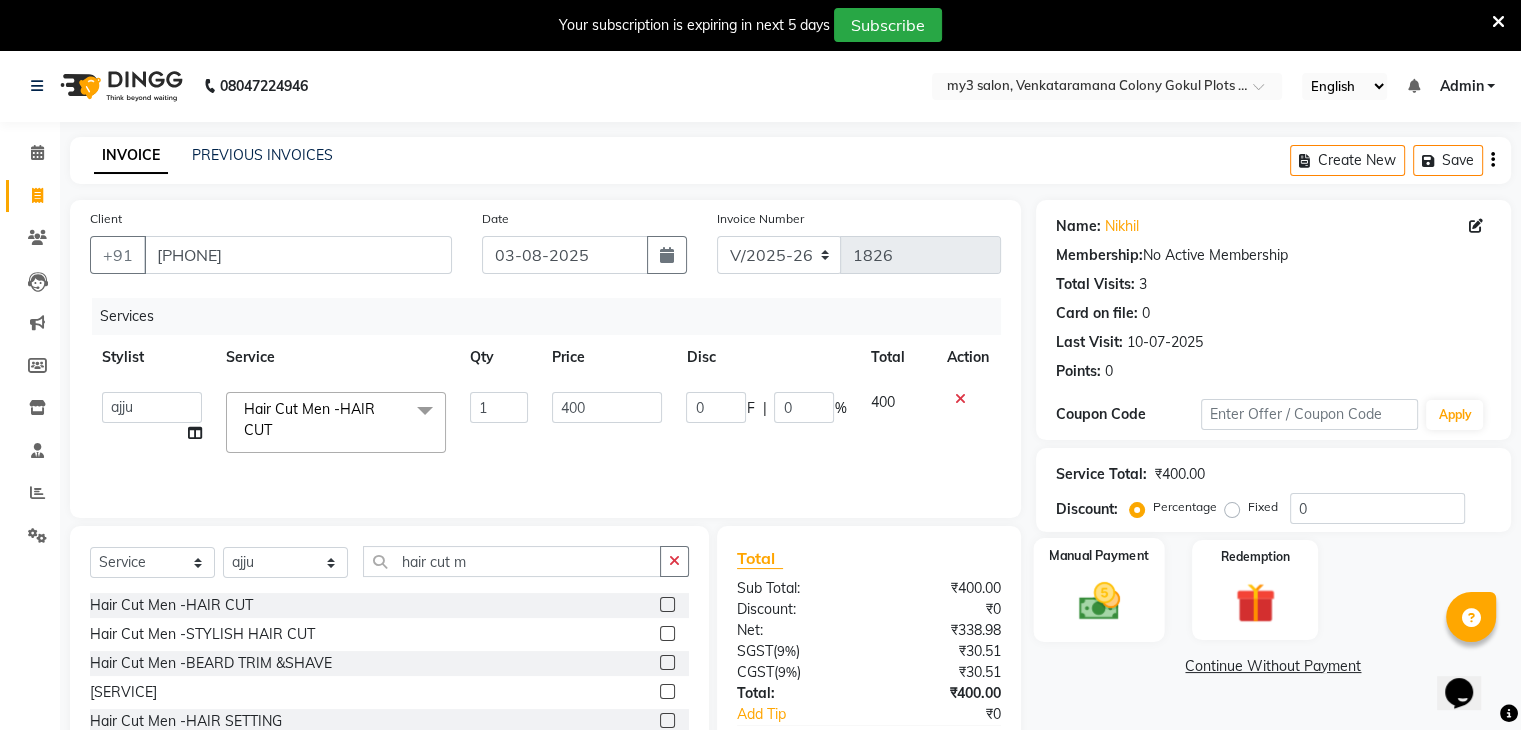 click on "Manual Payment" 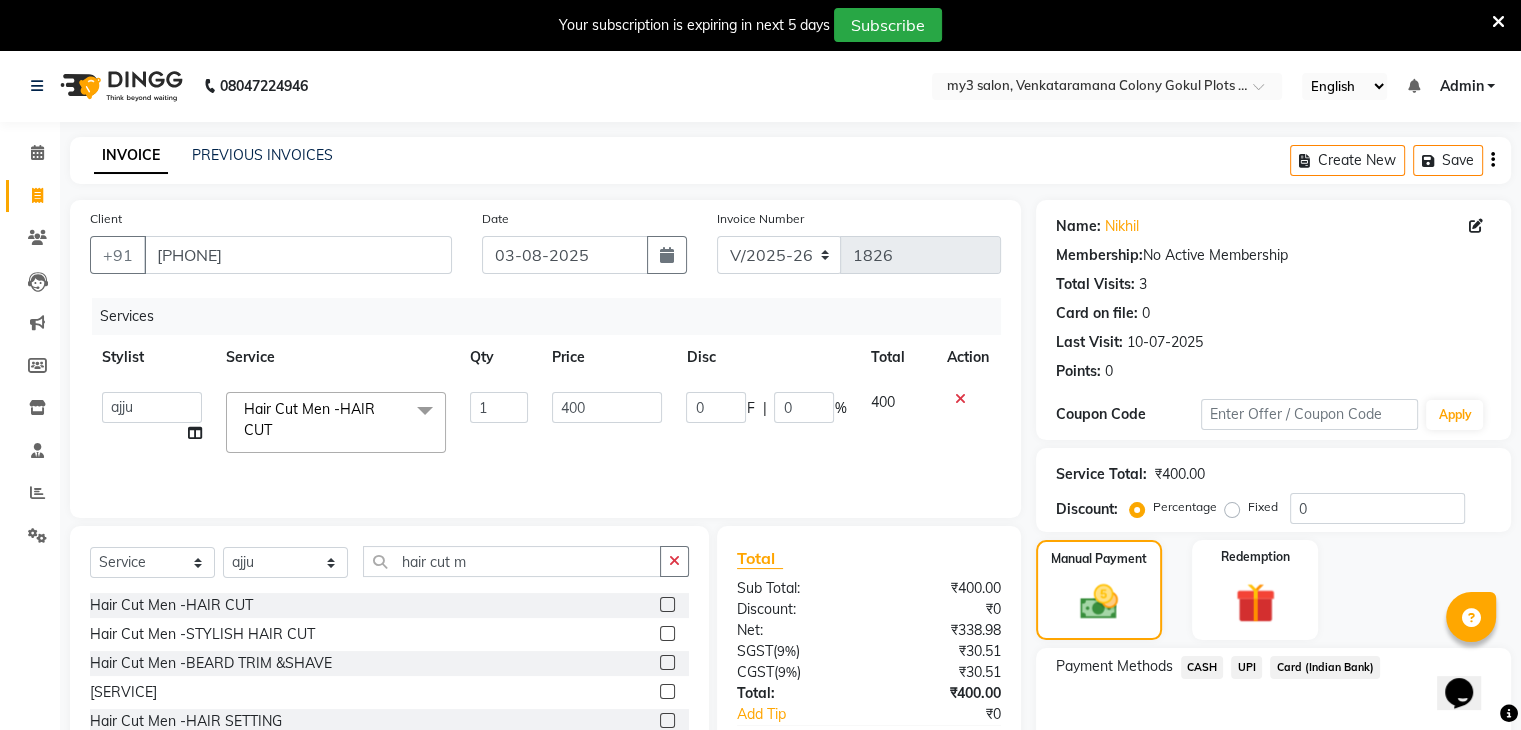 click on "UPI" 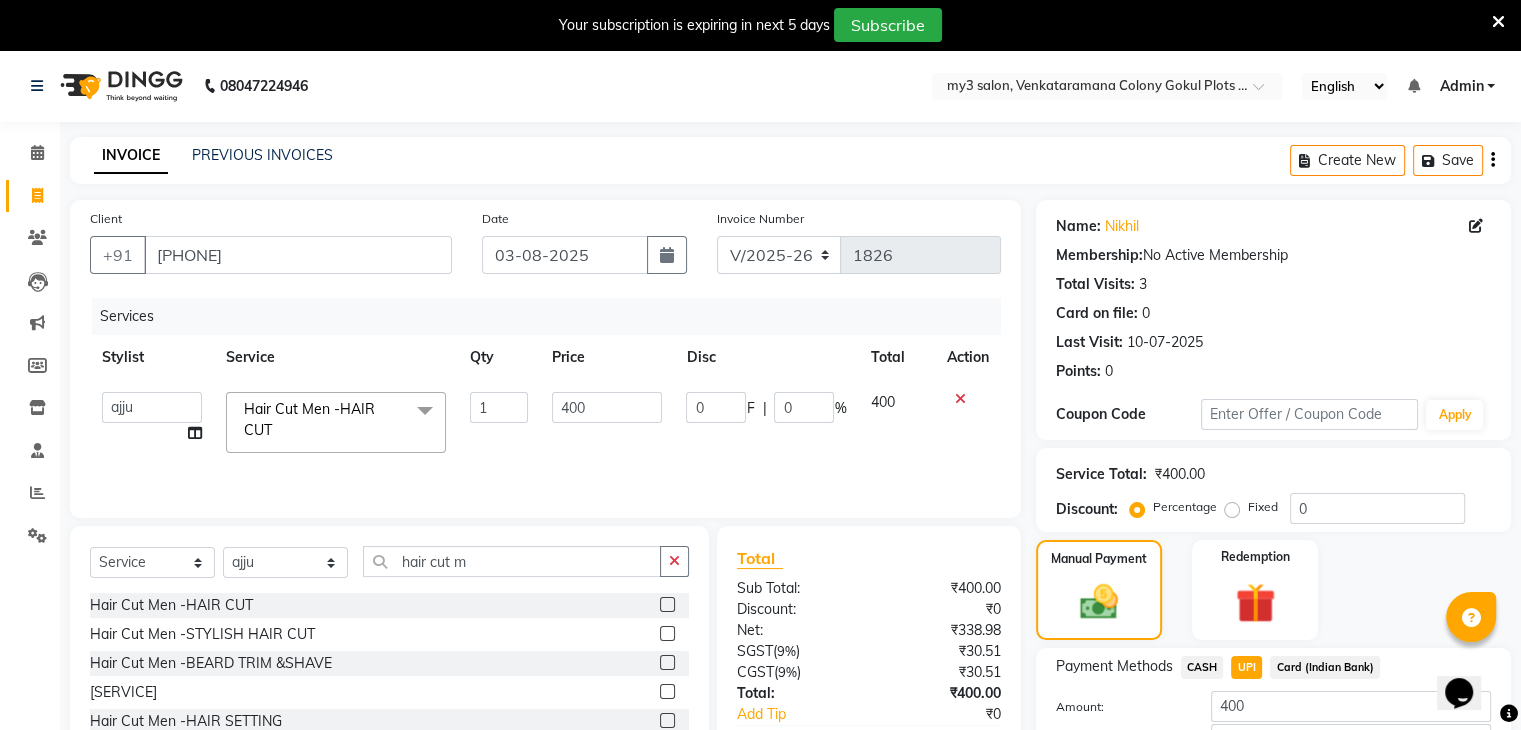 scroll, scrollTop: 126, scrollLeft: 0, axis: vertical 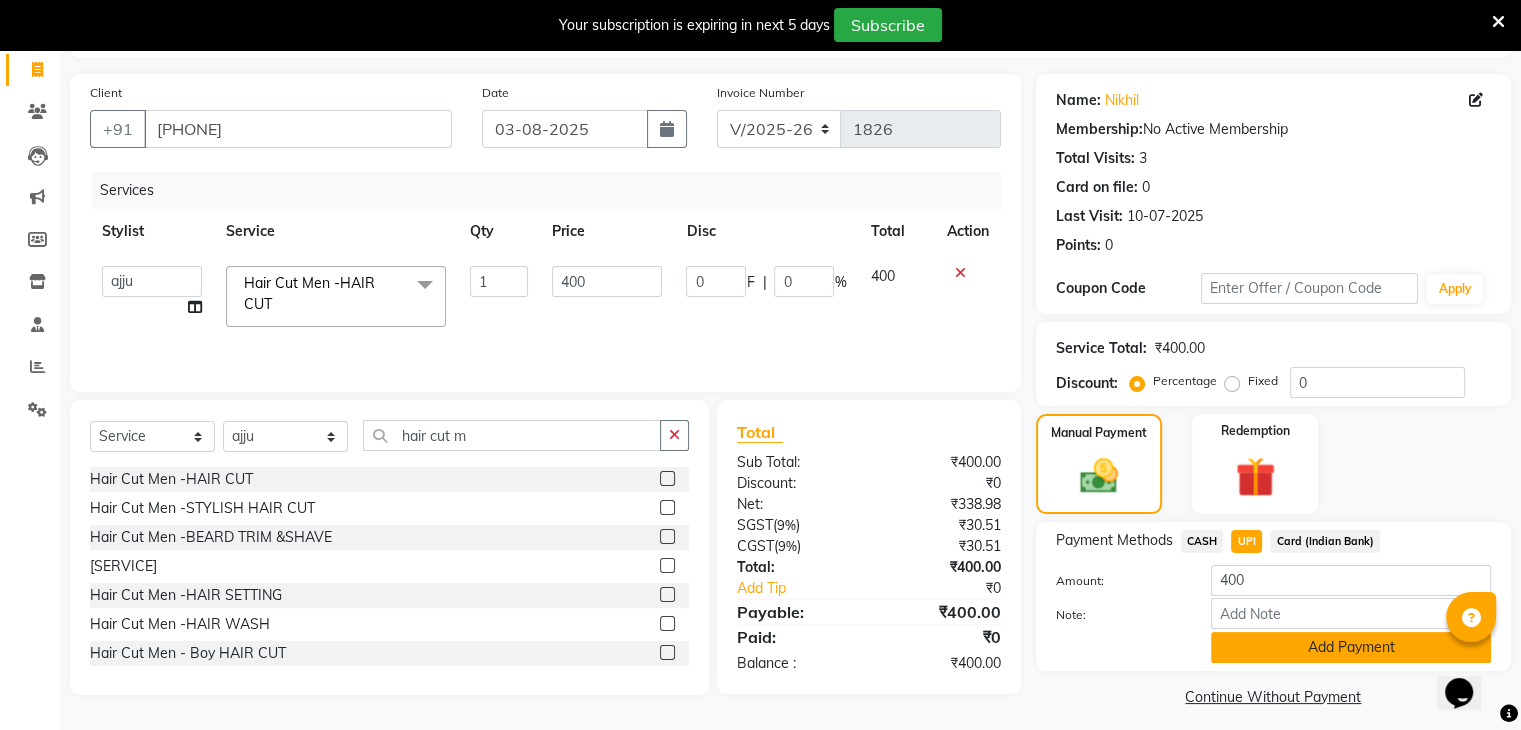 click on "Add Payment" 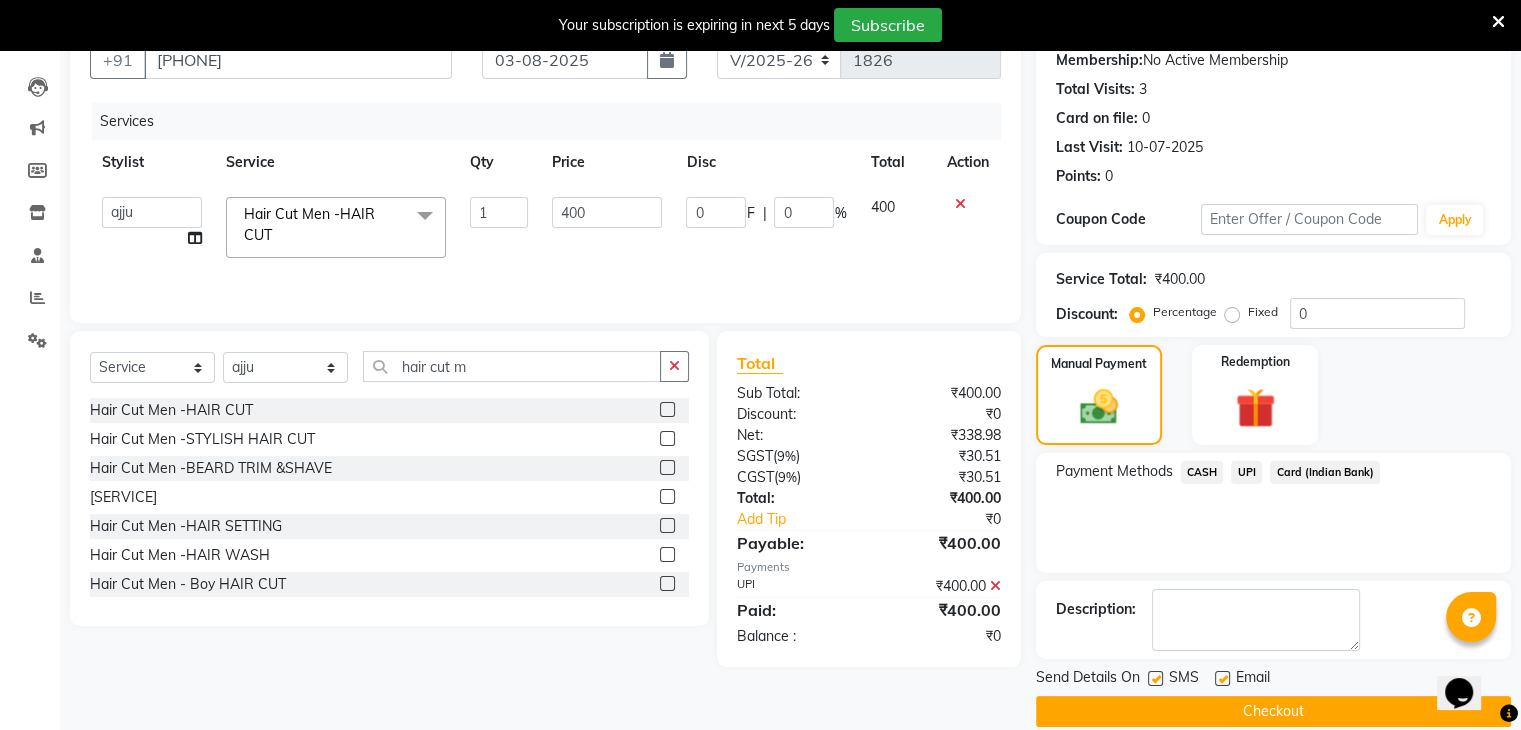 scroll, scrollTop: 220, scrollLeft: 0, axis: vertical 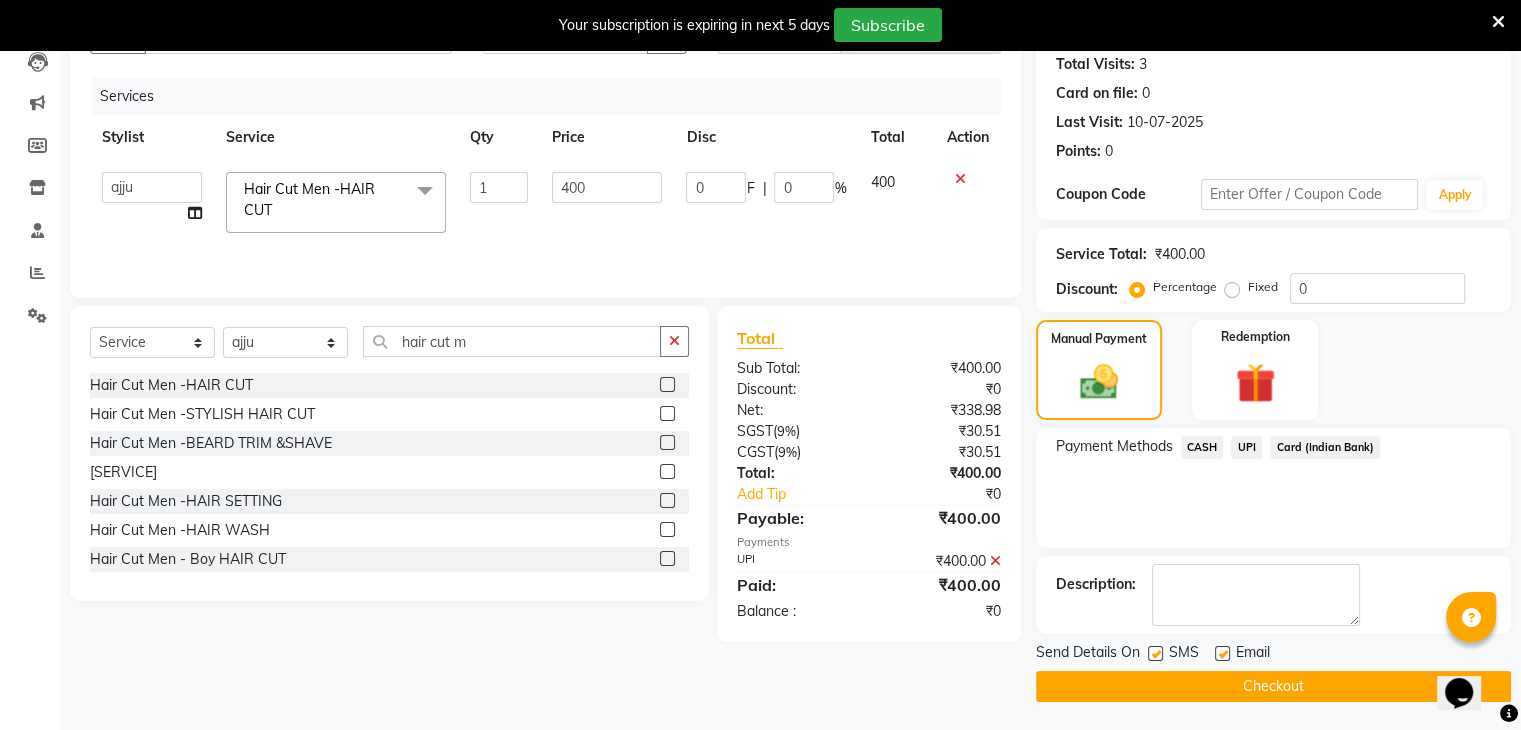 click on "Checkout" 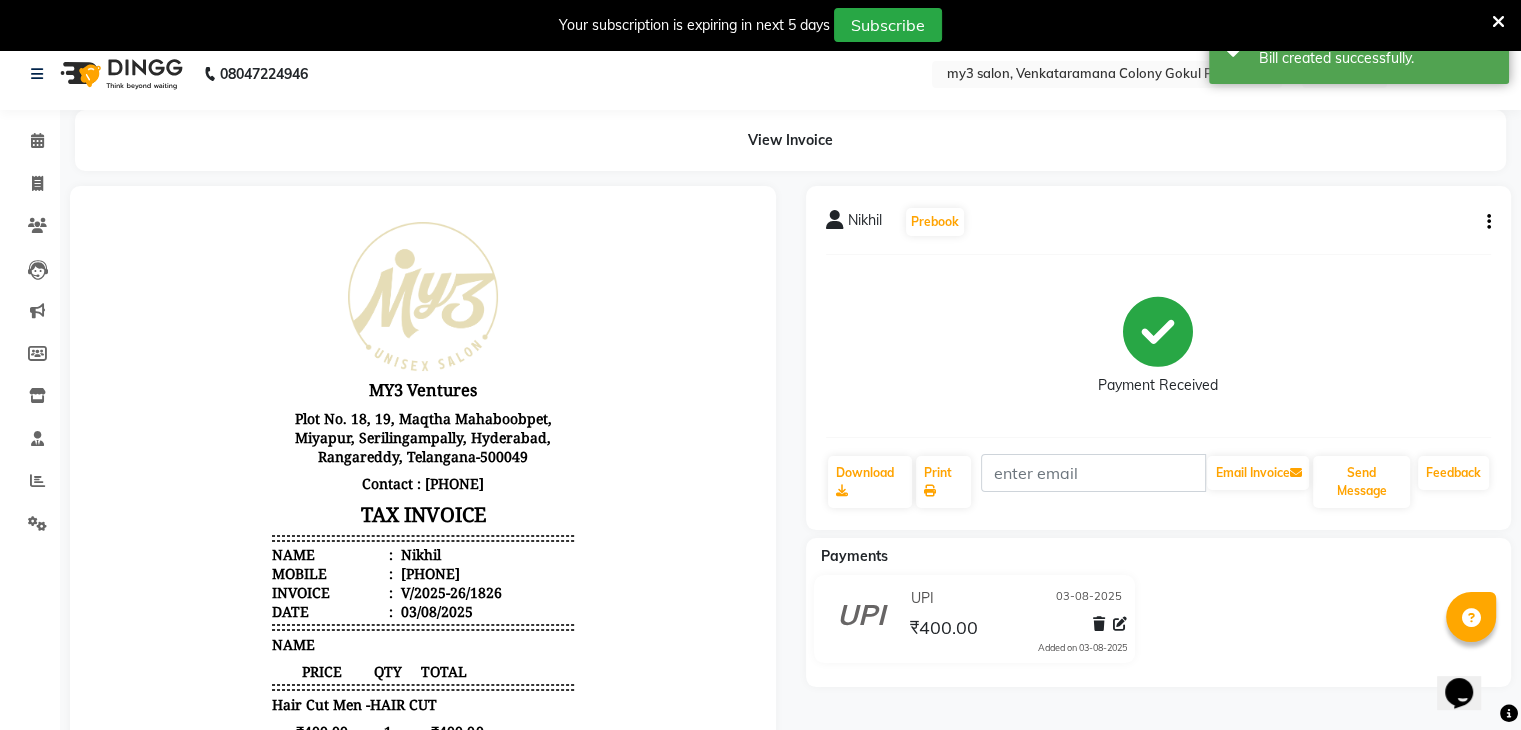 scroll, scrollTop: 9, scrollLeft: 0, axis: vertical 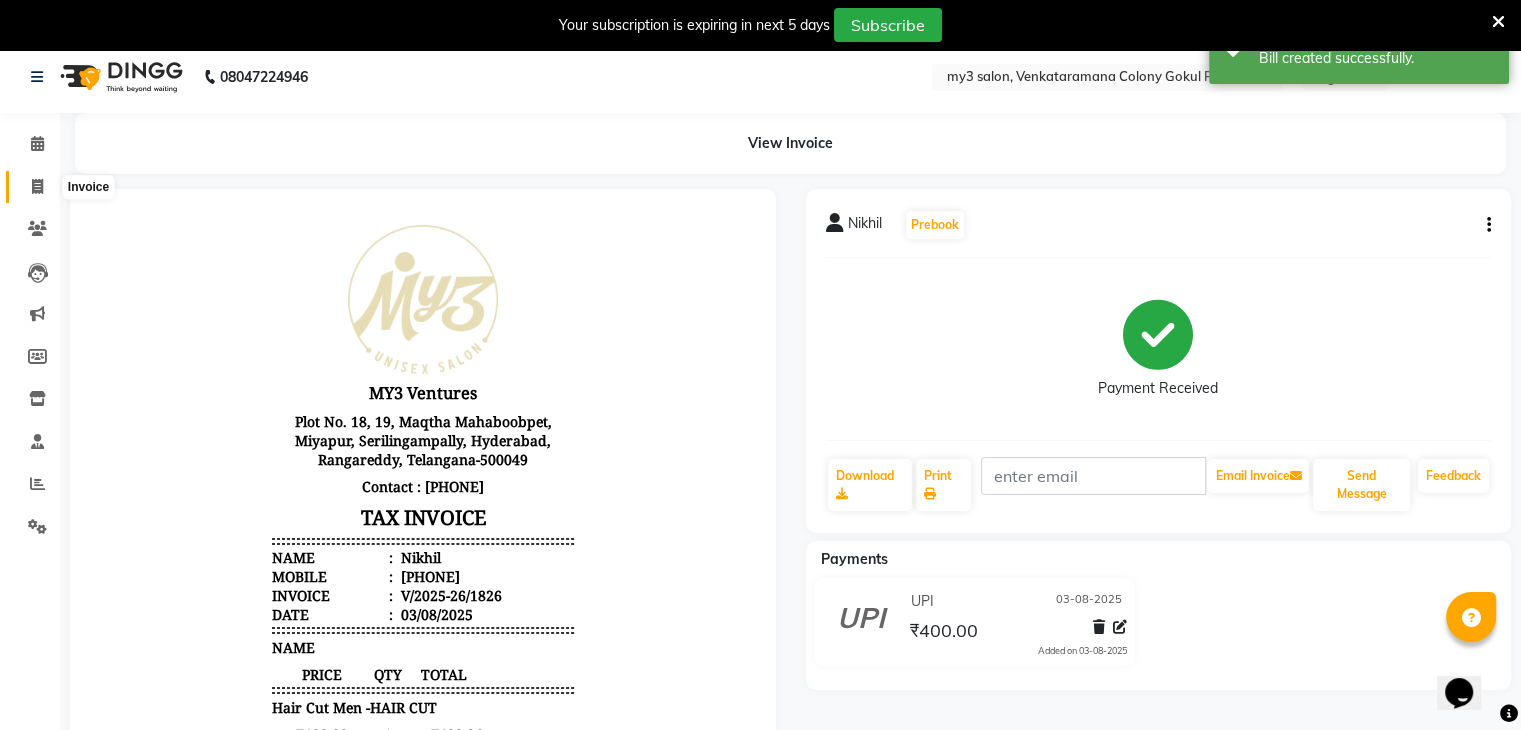 click 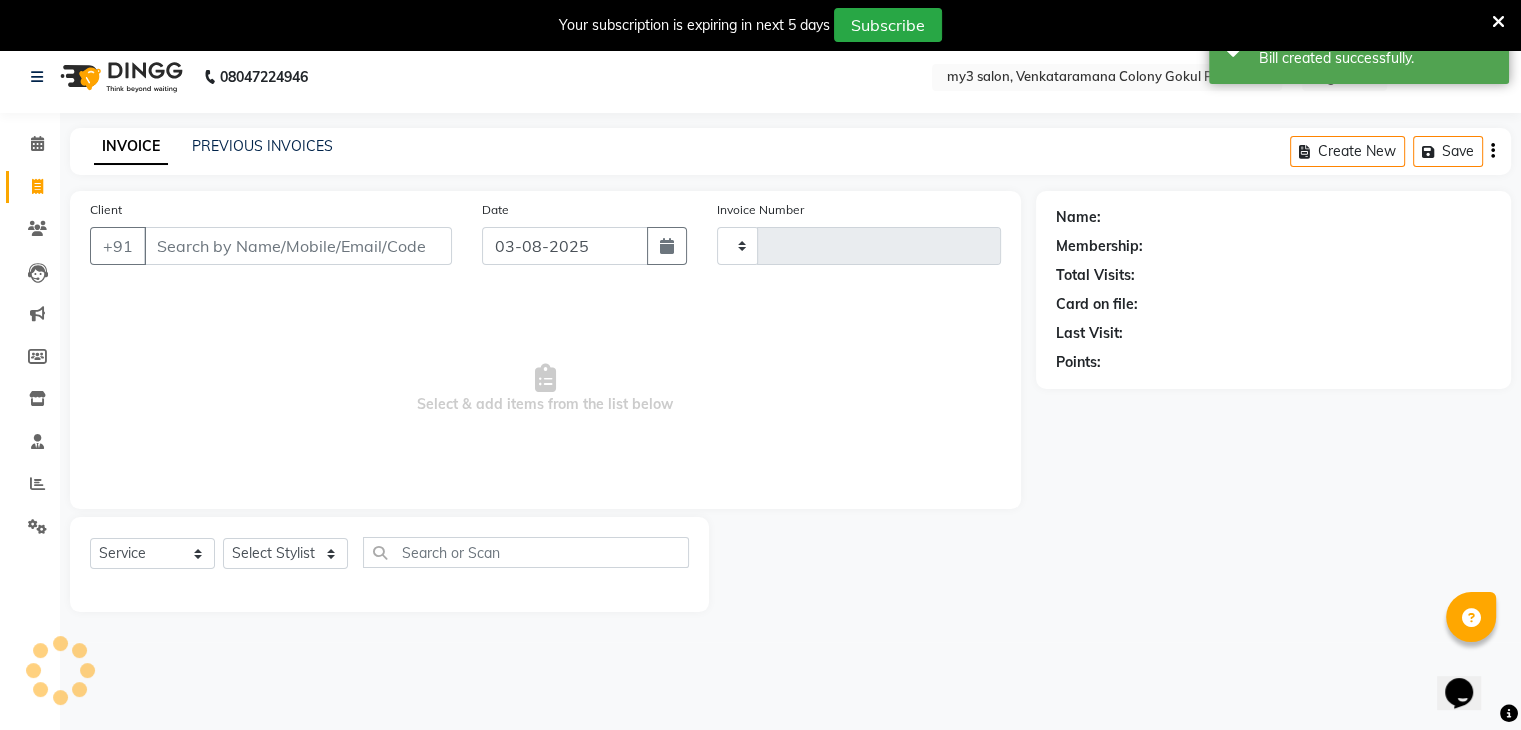 scroll, scrollTop: 50, scrollLeft: 0, axis: vertical 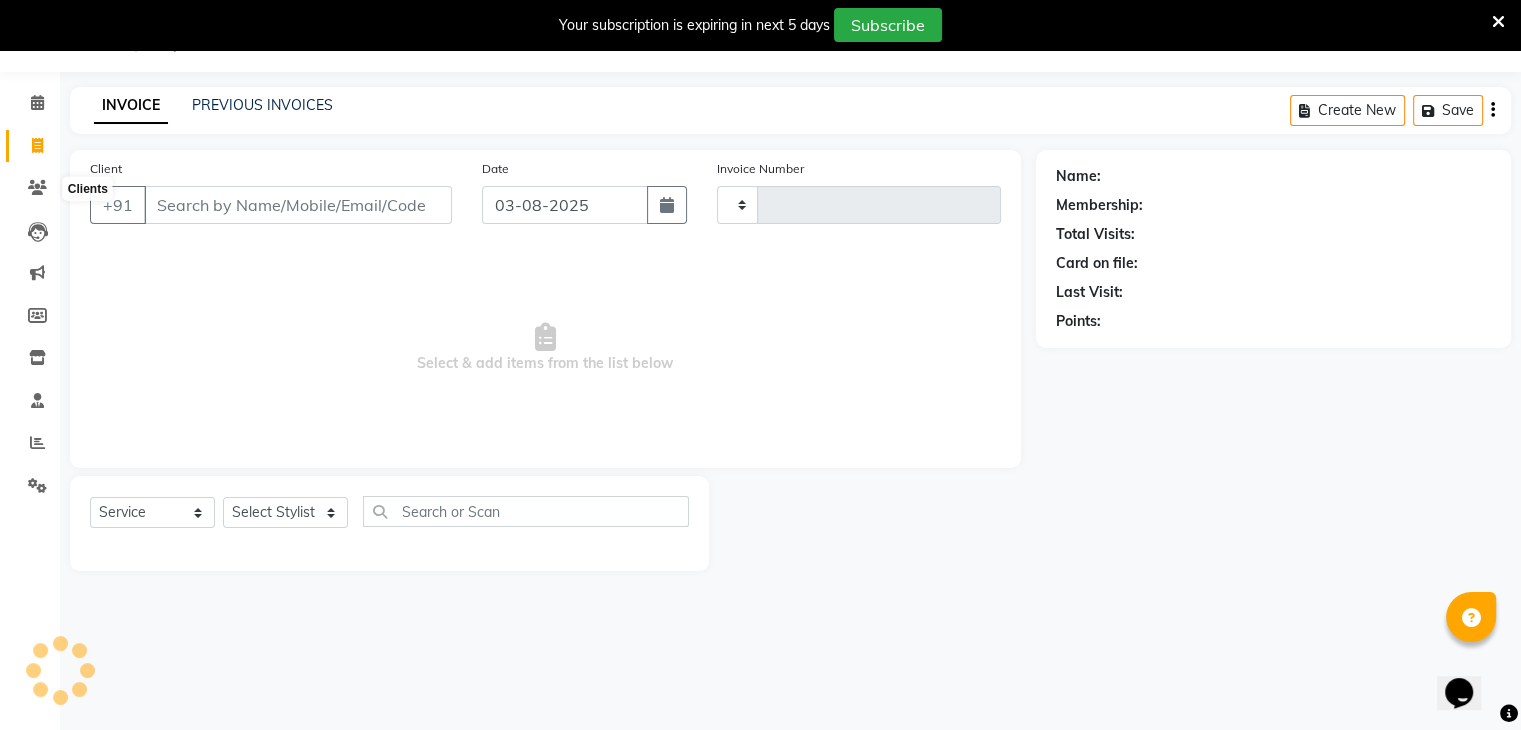 type on "1827" 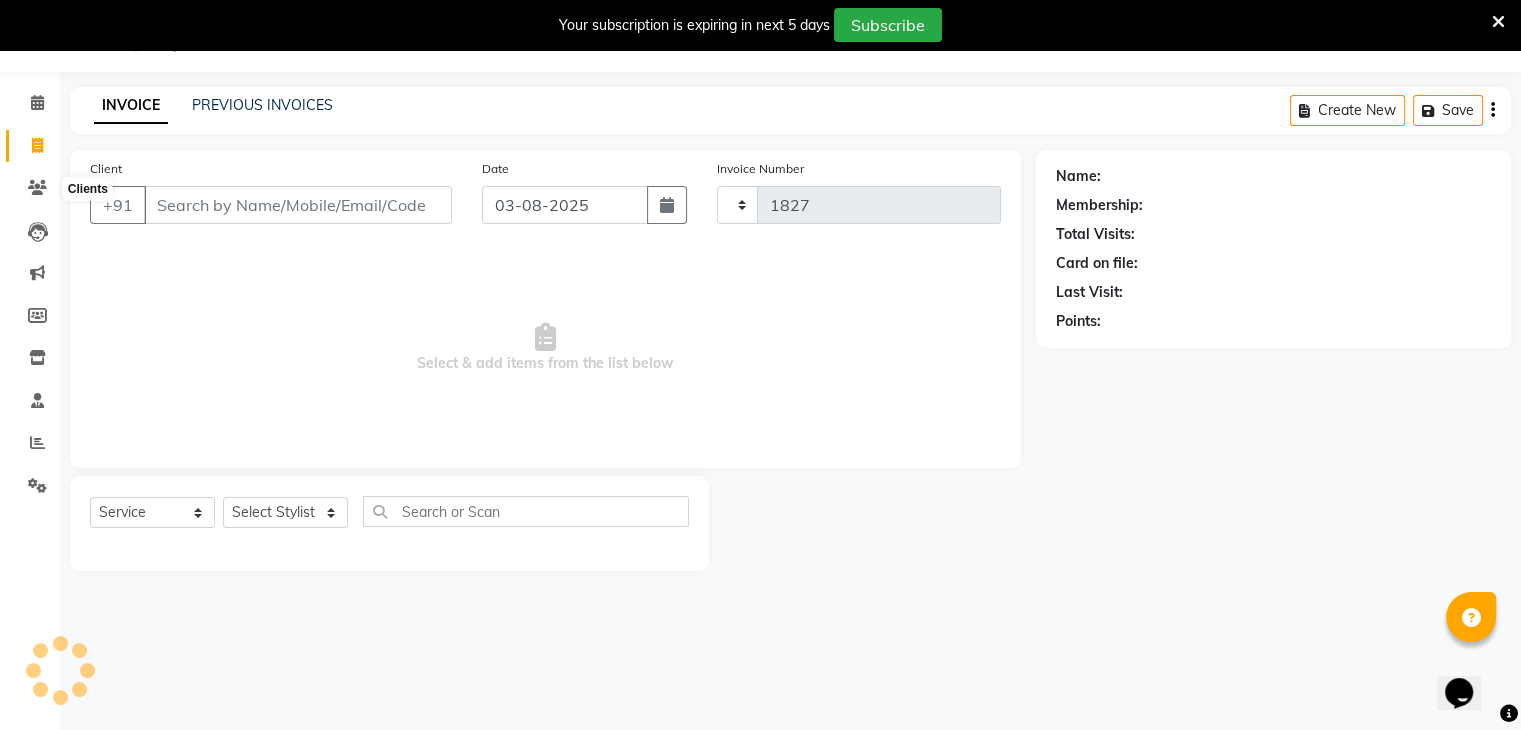 select on "6707" 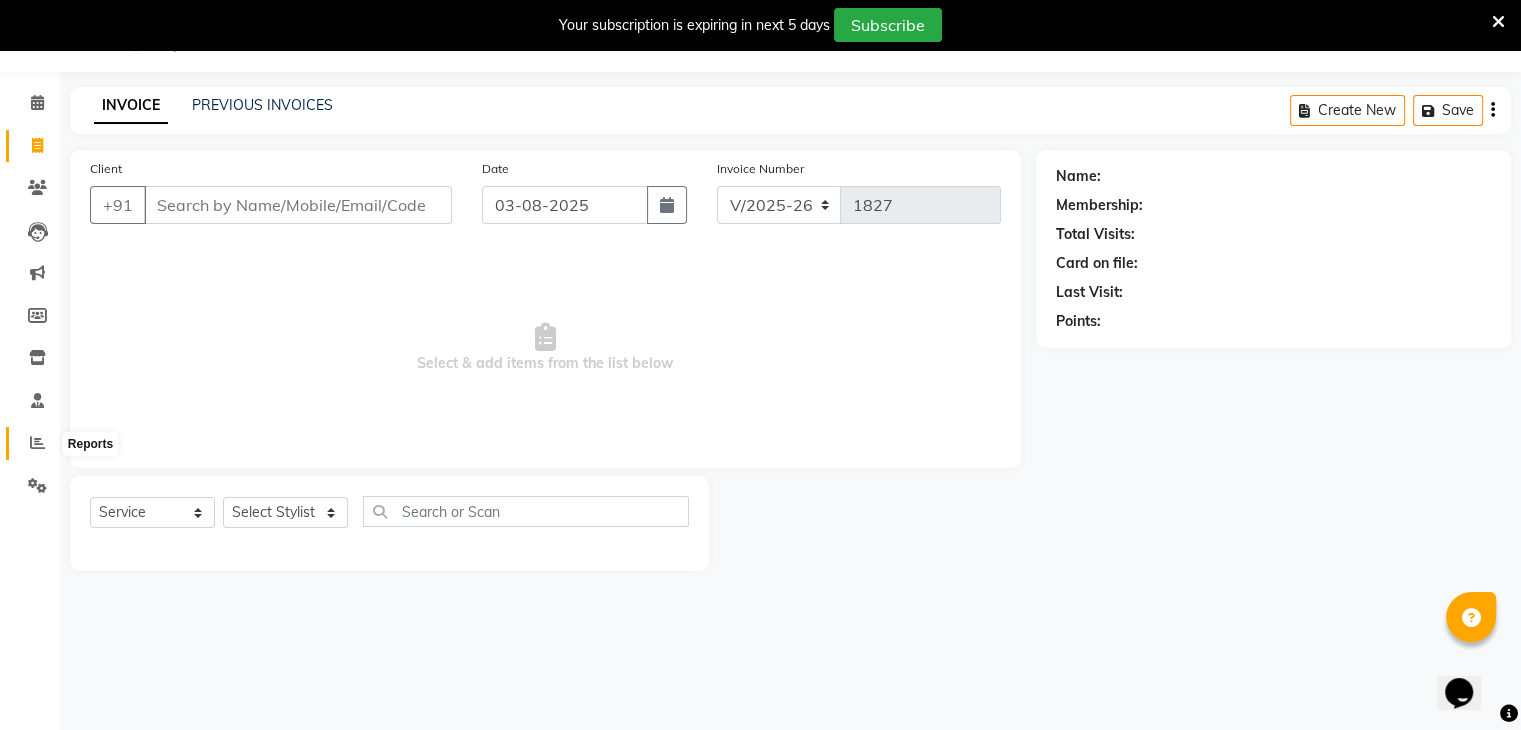 click 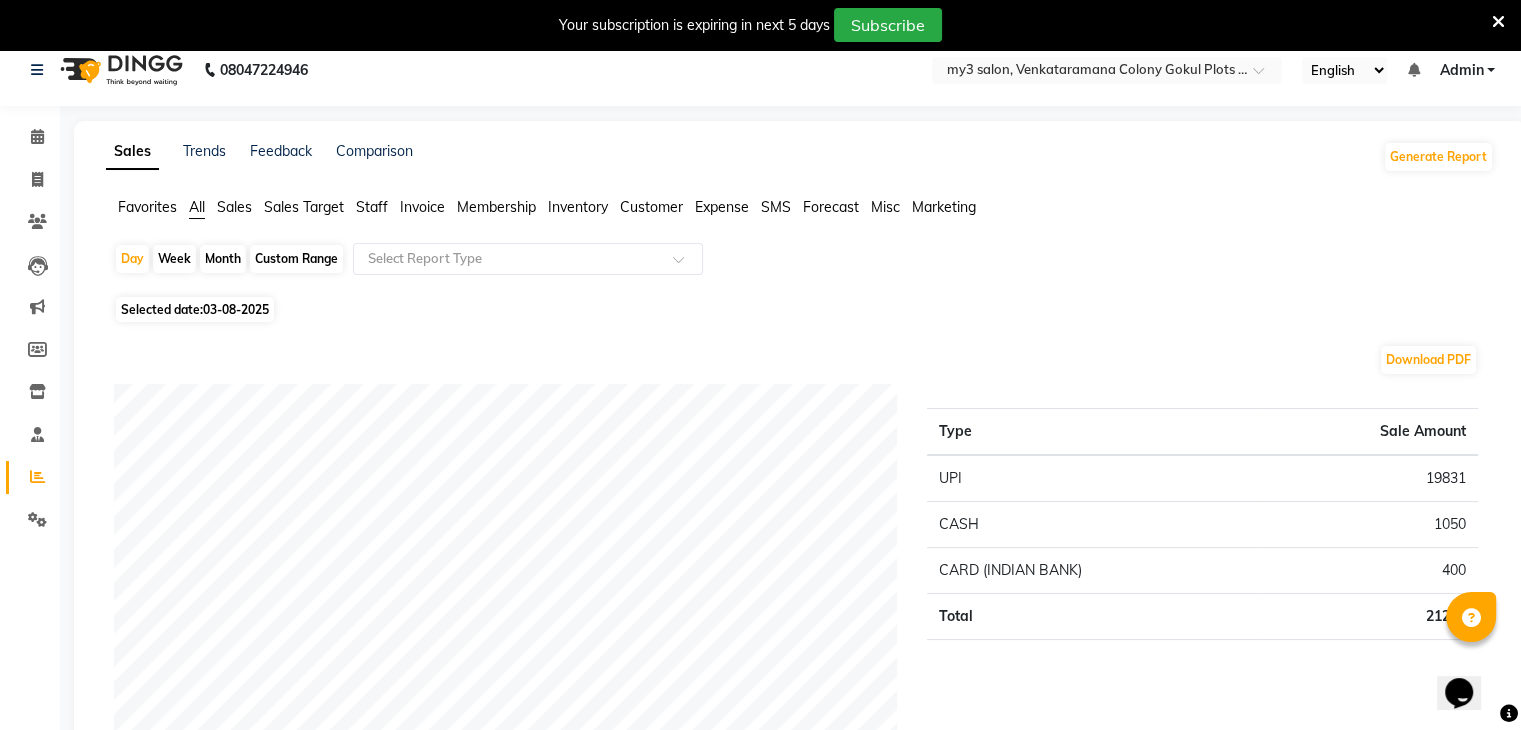 scroll, scrollTop: 0, scrollLeft: 0, axis: both 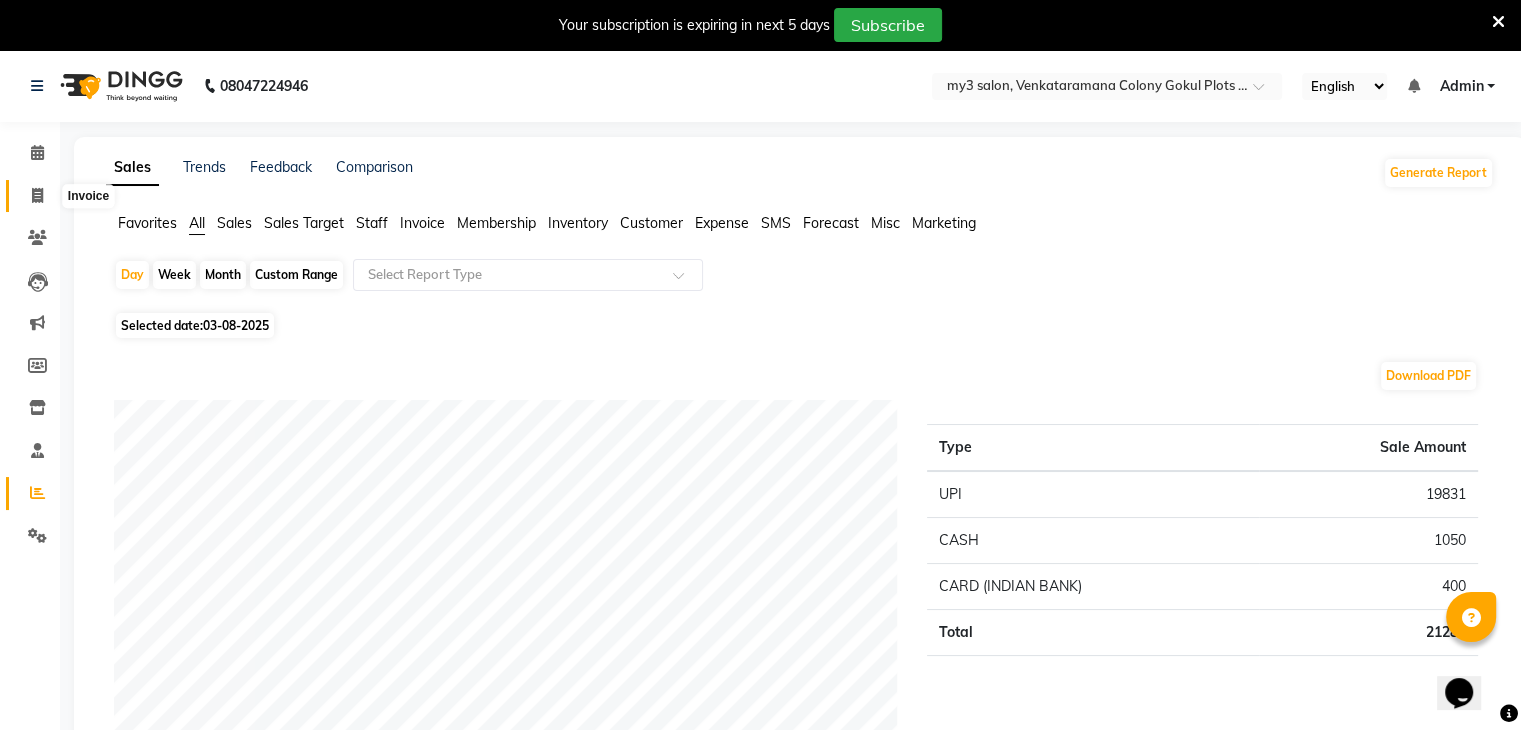 click 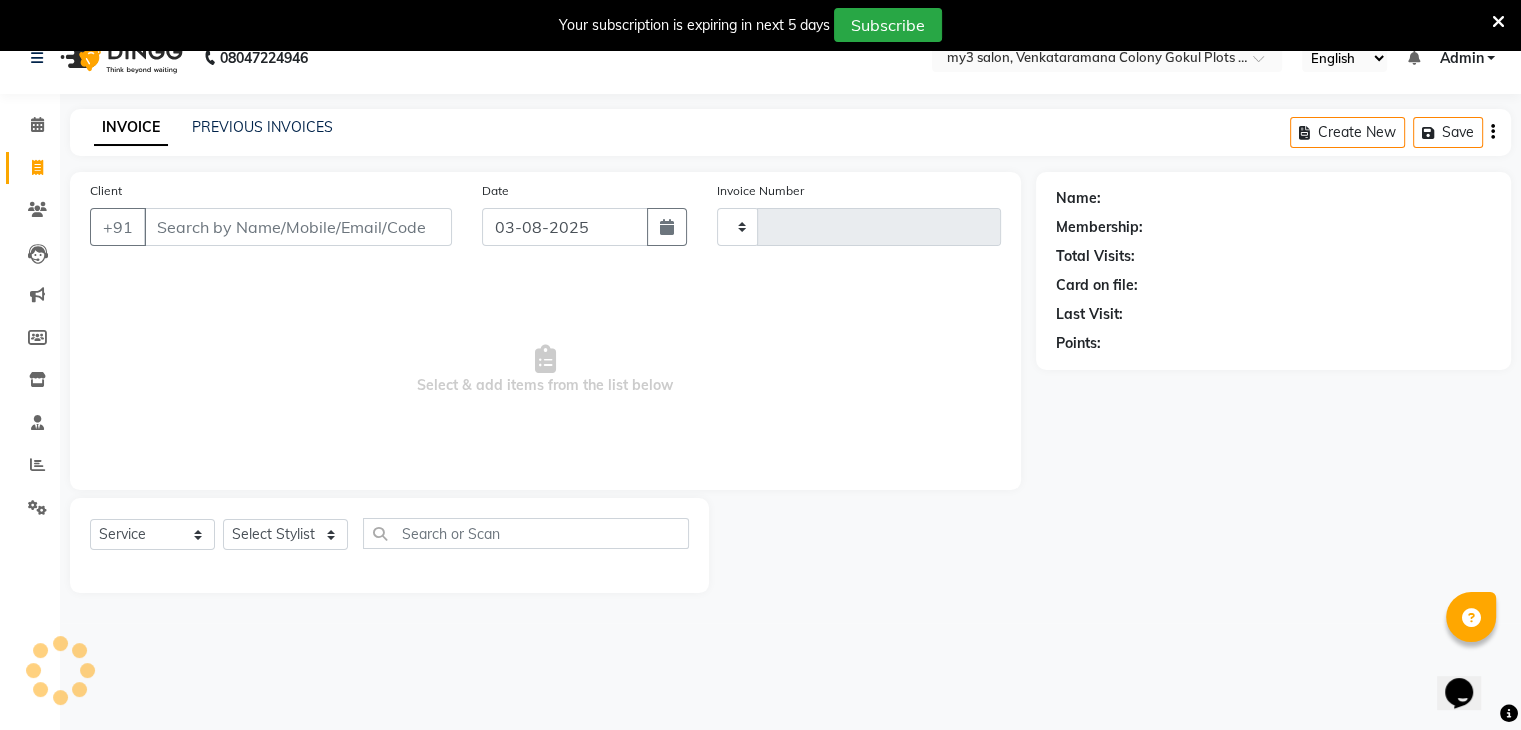 type on "1827" 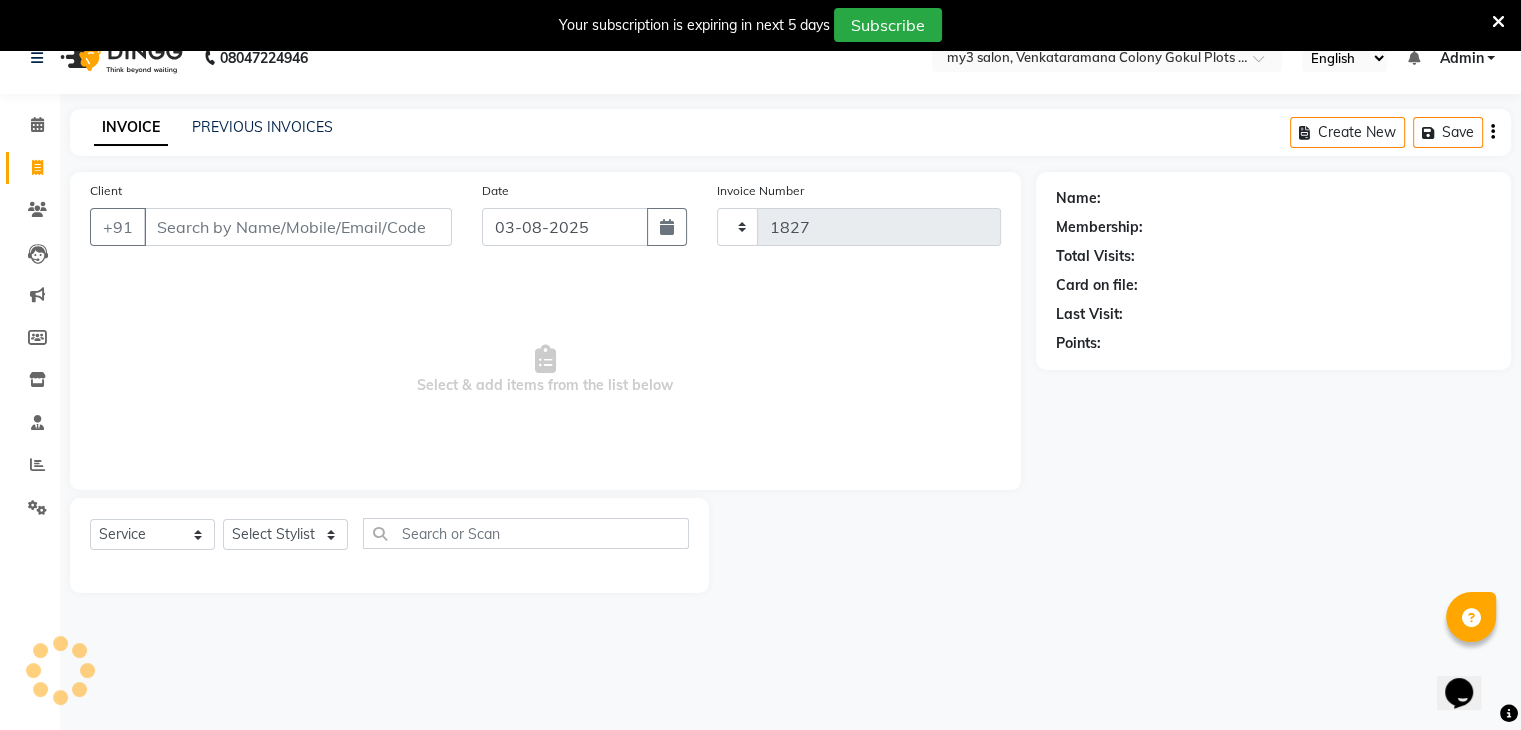 select on "6707" 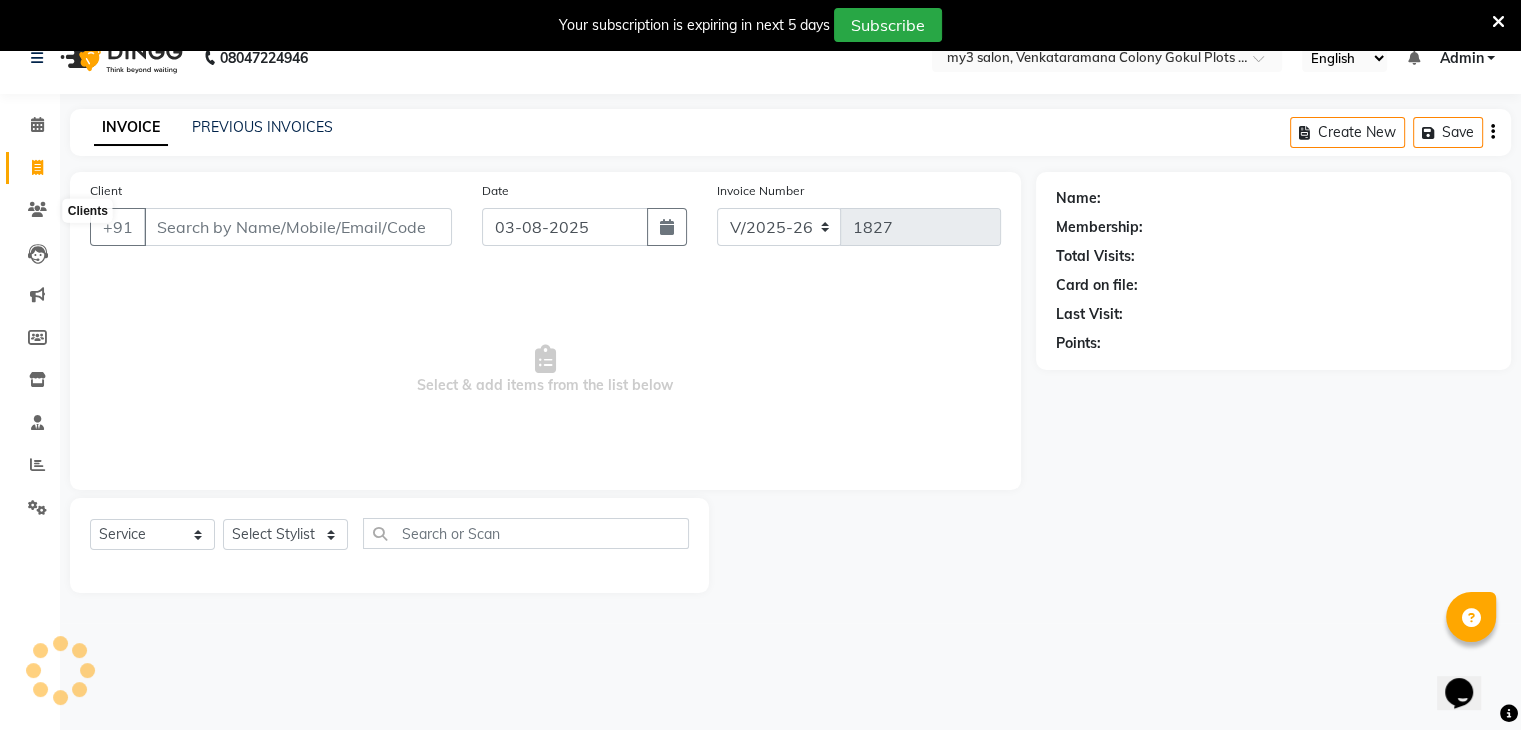 scroll, scrollTop: 50, scrollLeft: 0, axis: vertical 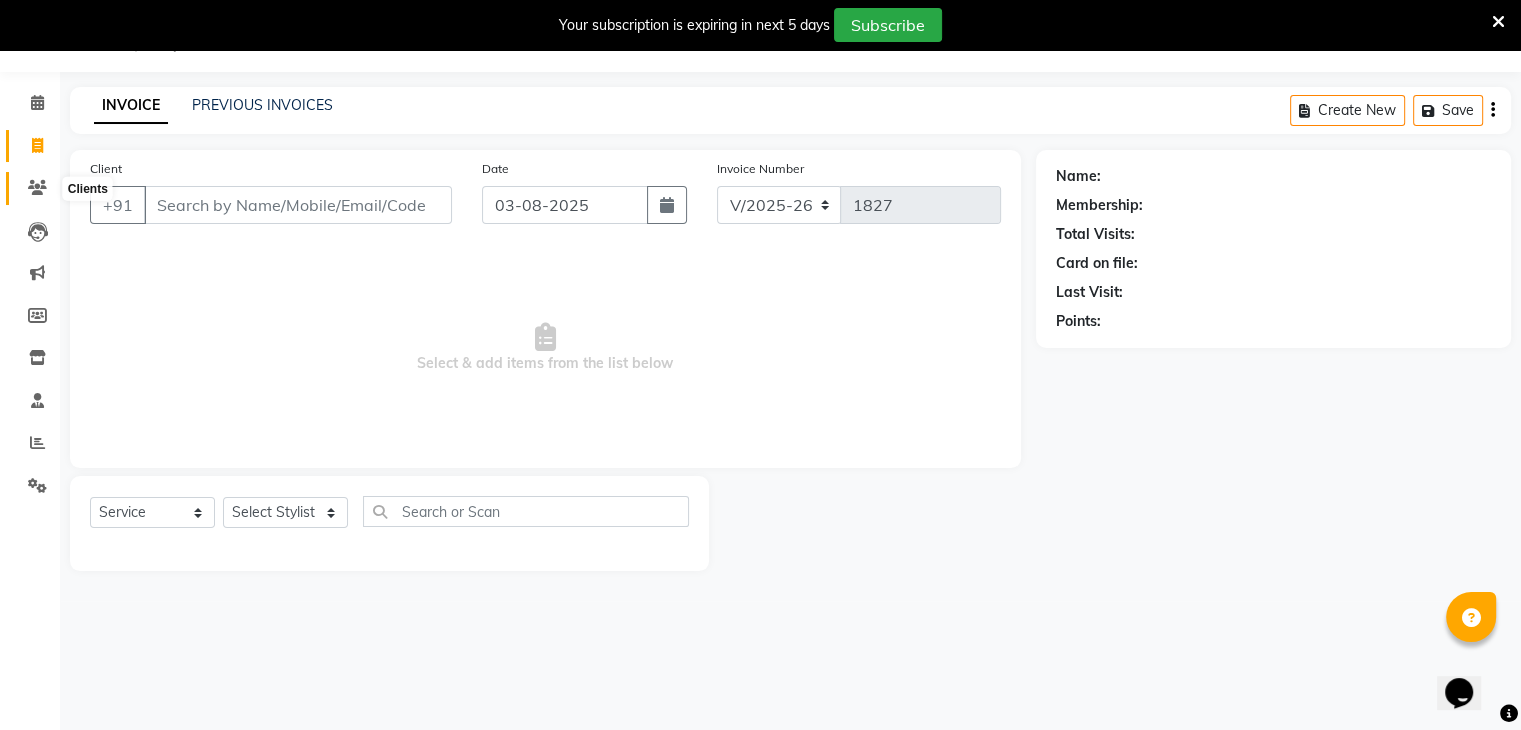 click 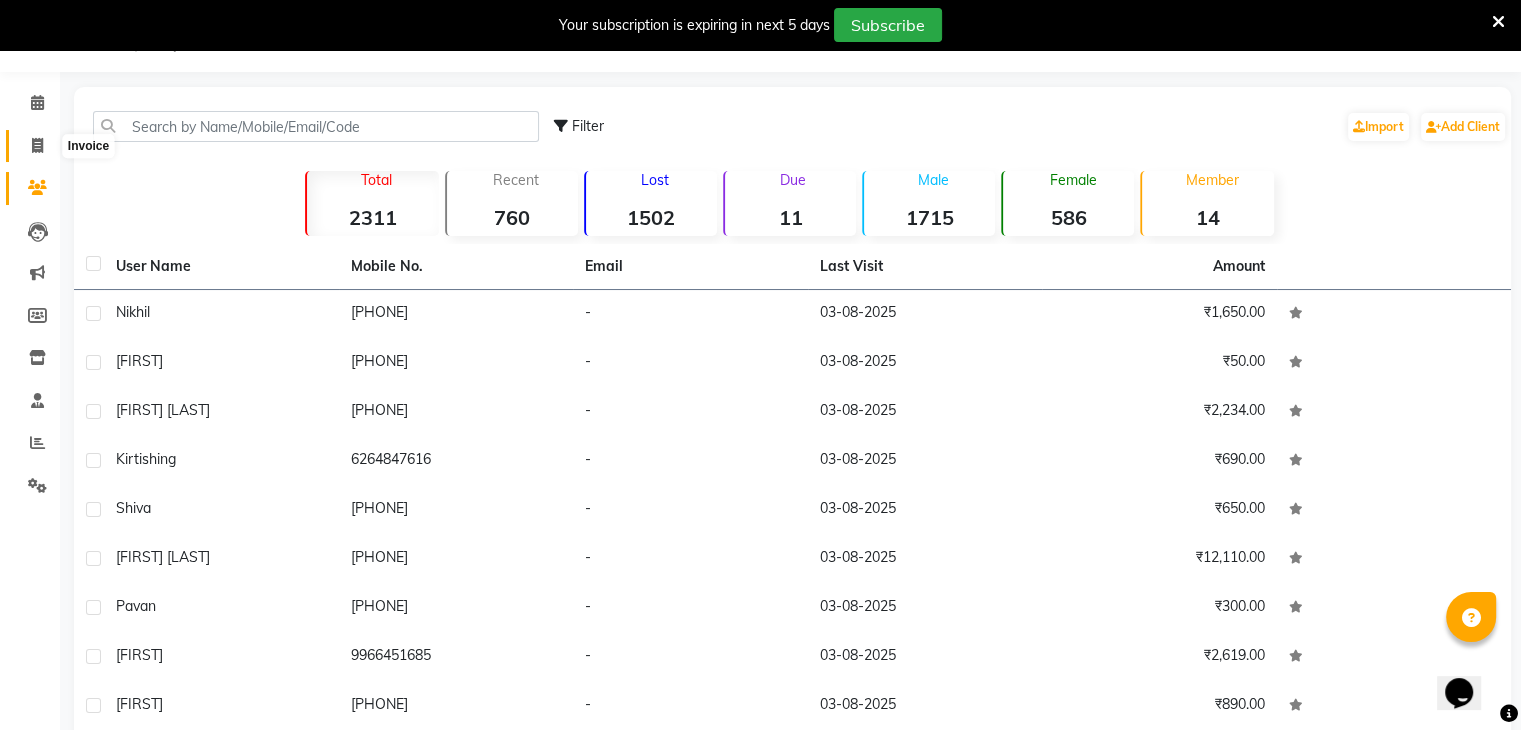 click 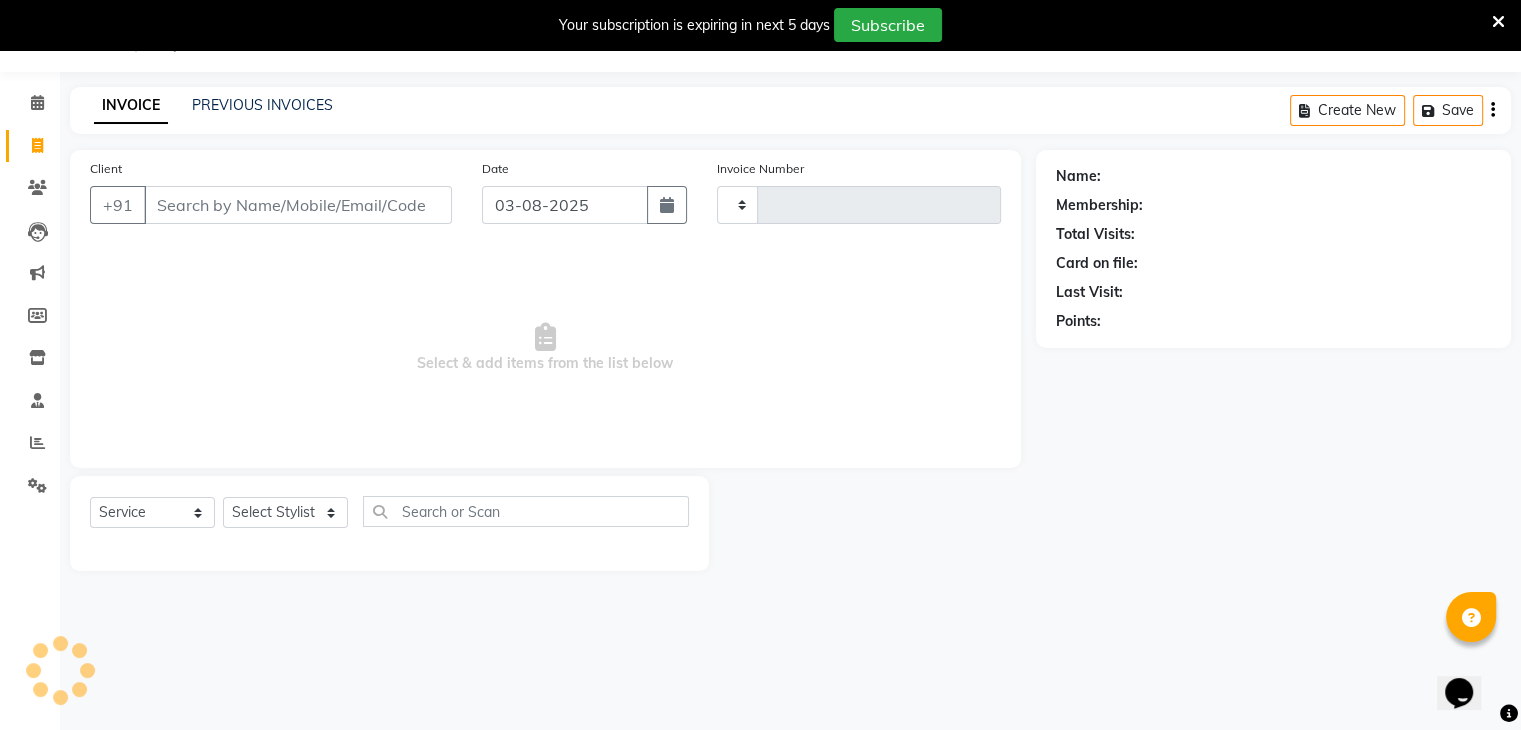type on "1827" 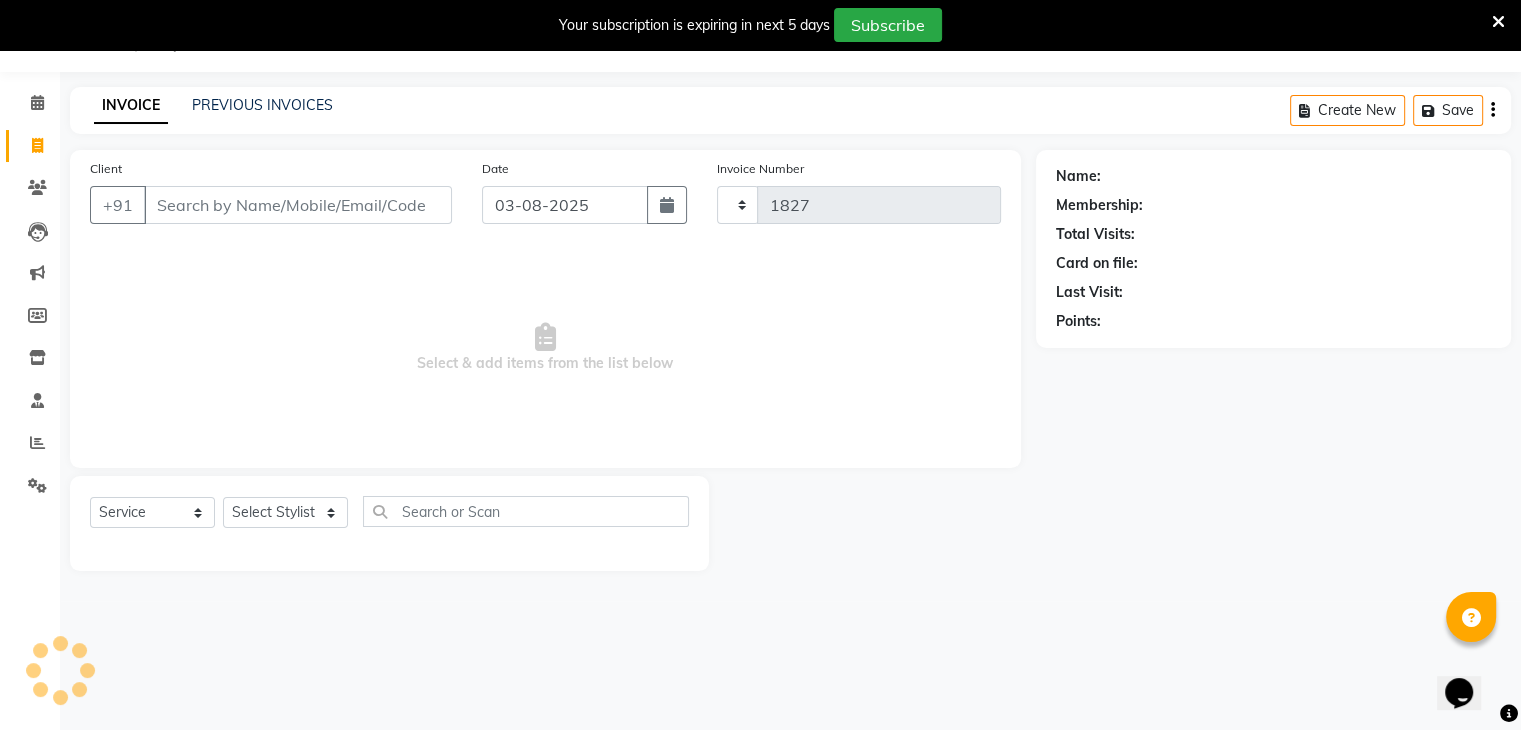select on "6707" 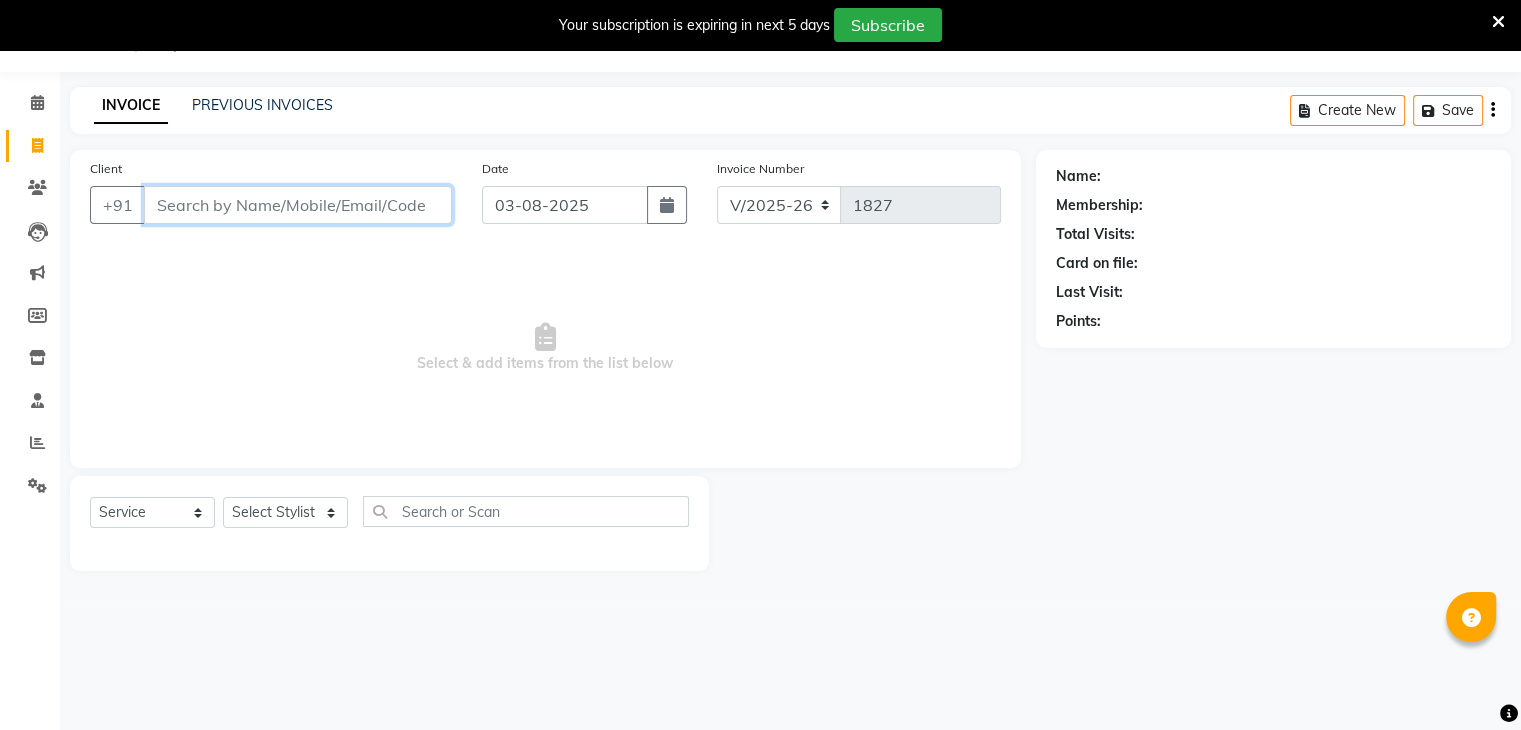 click on "Client" at bounding box center [298, 205] 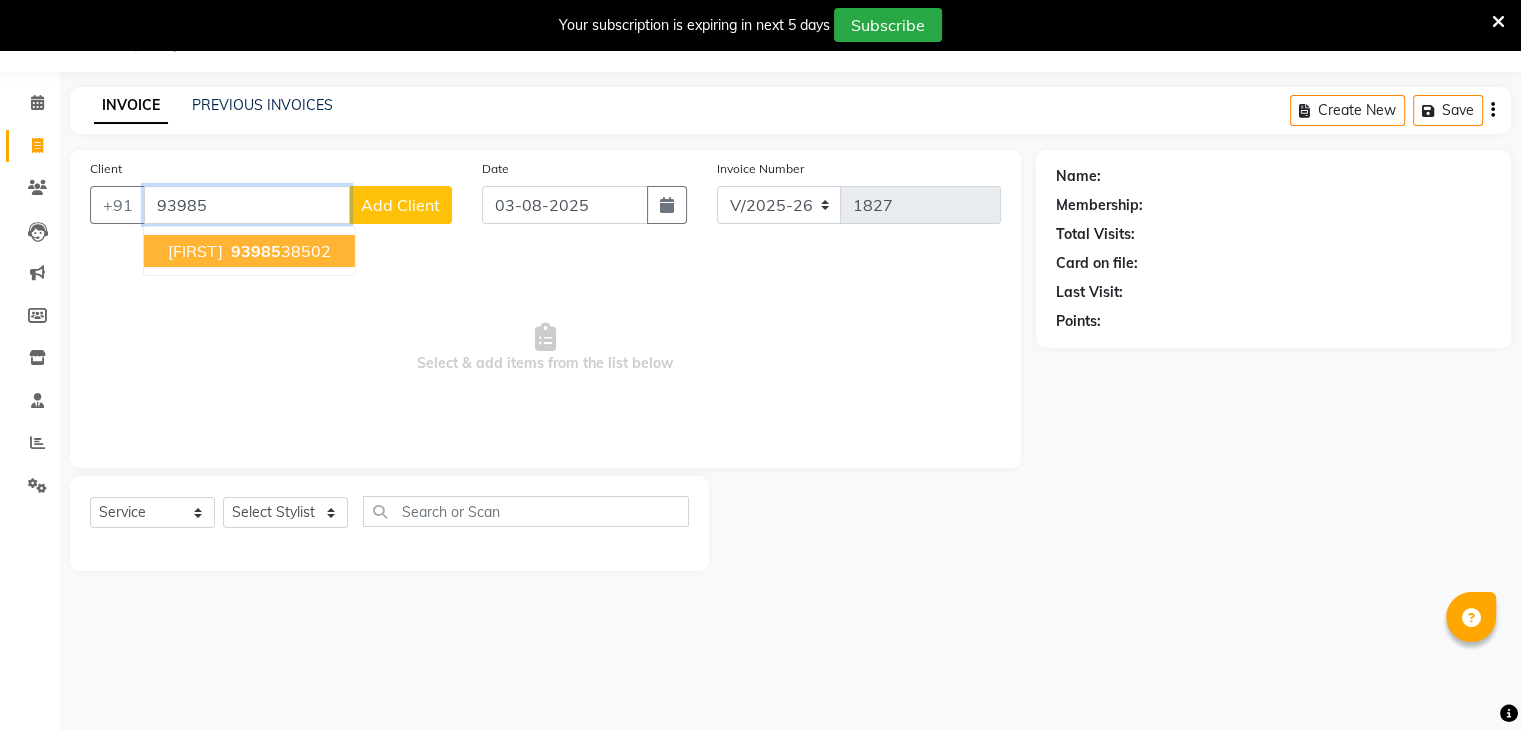 click on "[PHONE]" at bounding box center (279, 251) 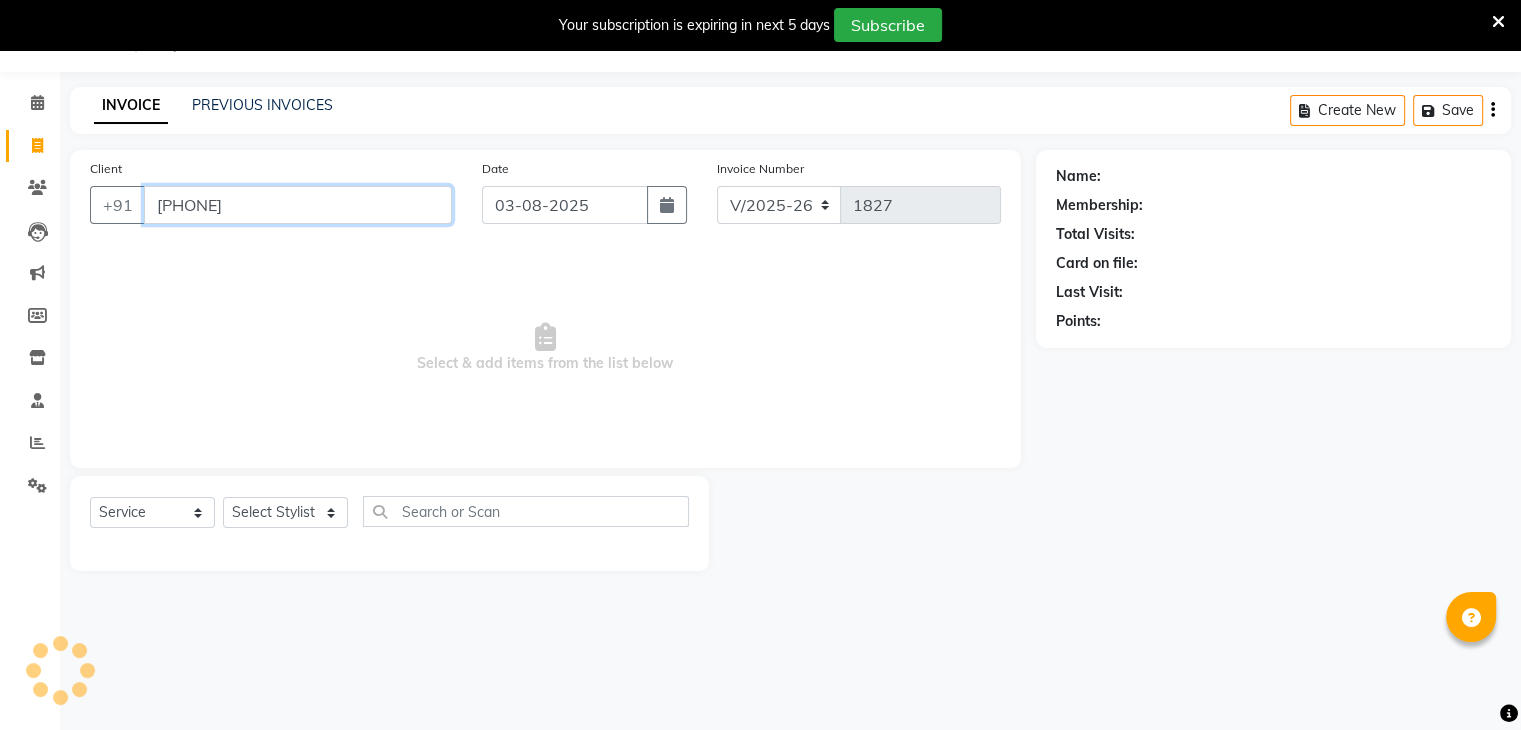 type on "[PHONE]" 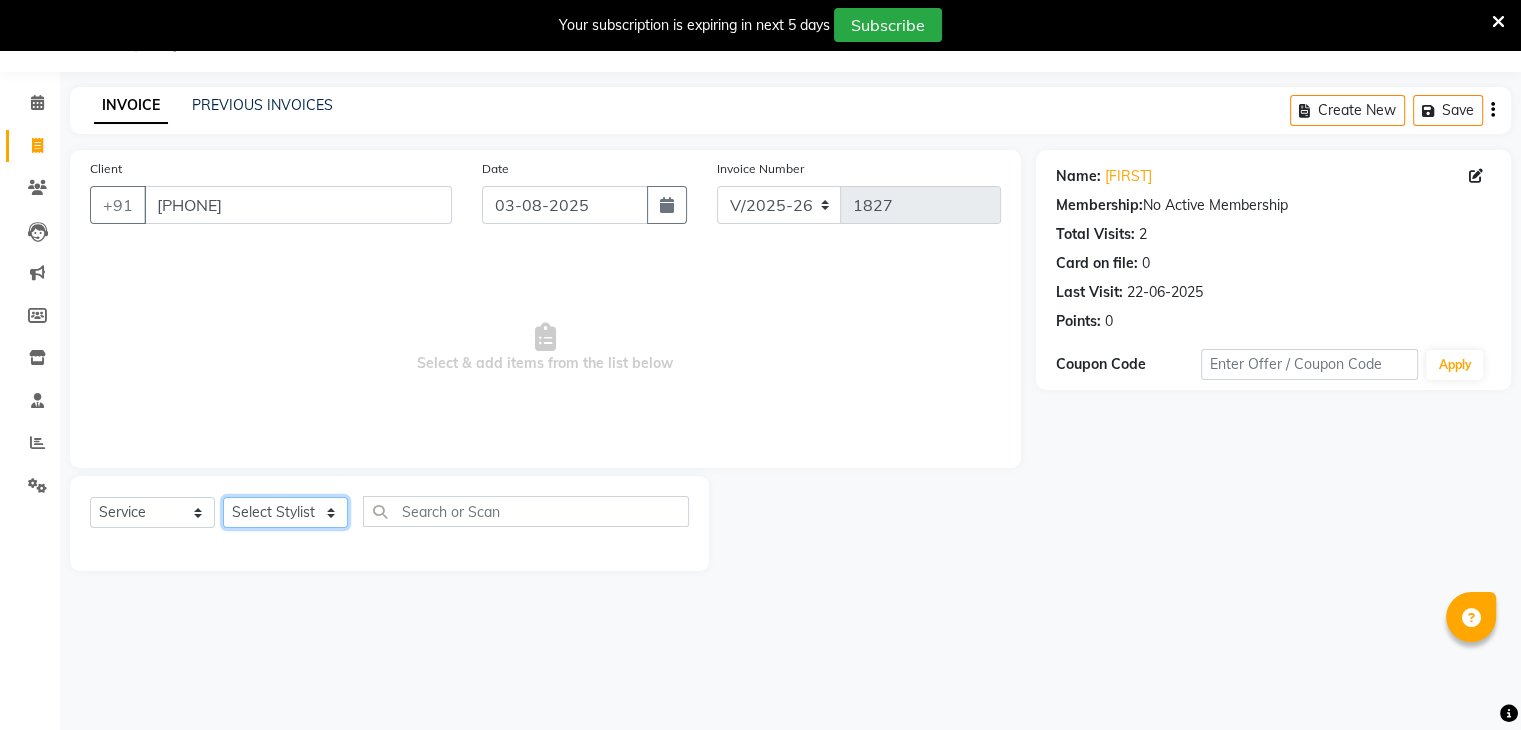 click on "Select Stylist ajju azam divya rihan Sahzad sowjanya srilatha Swapna Zeeshan" 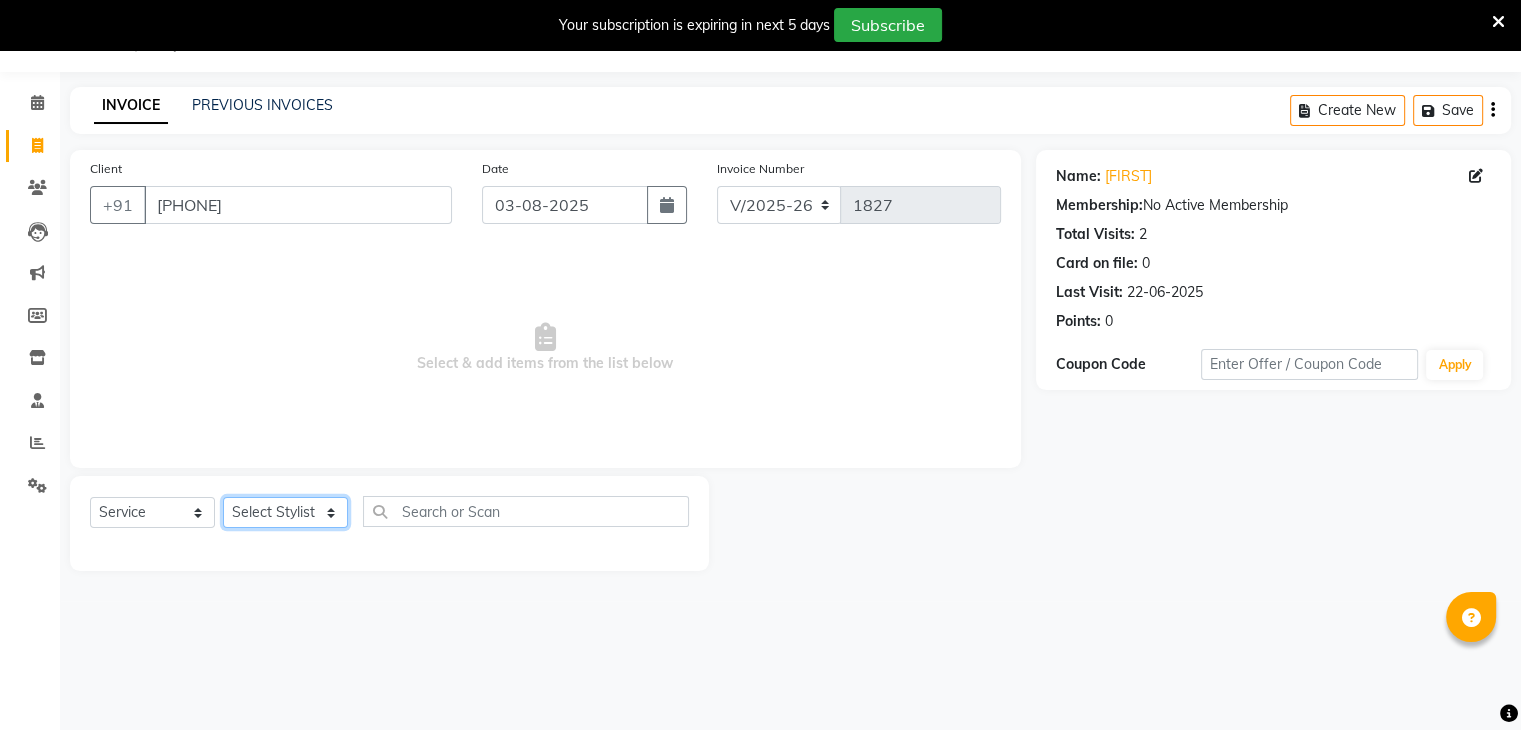 select on "86839" 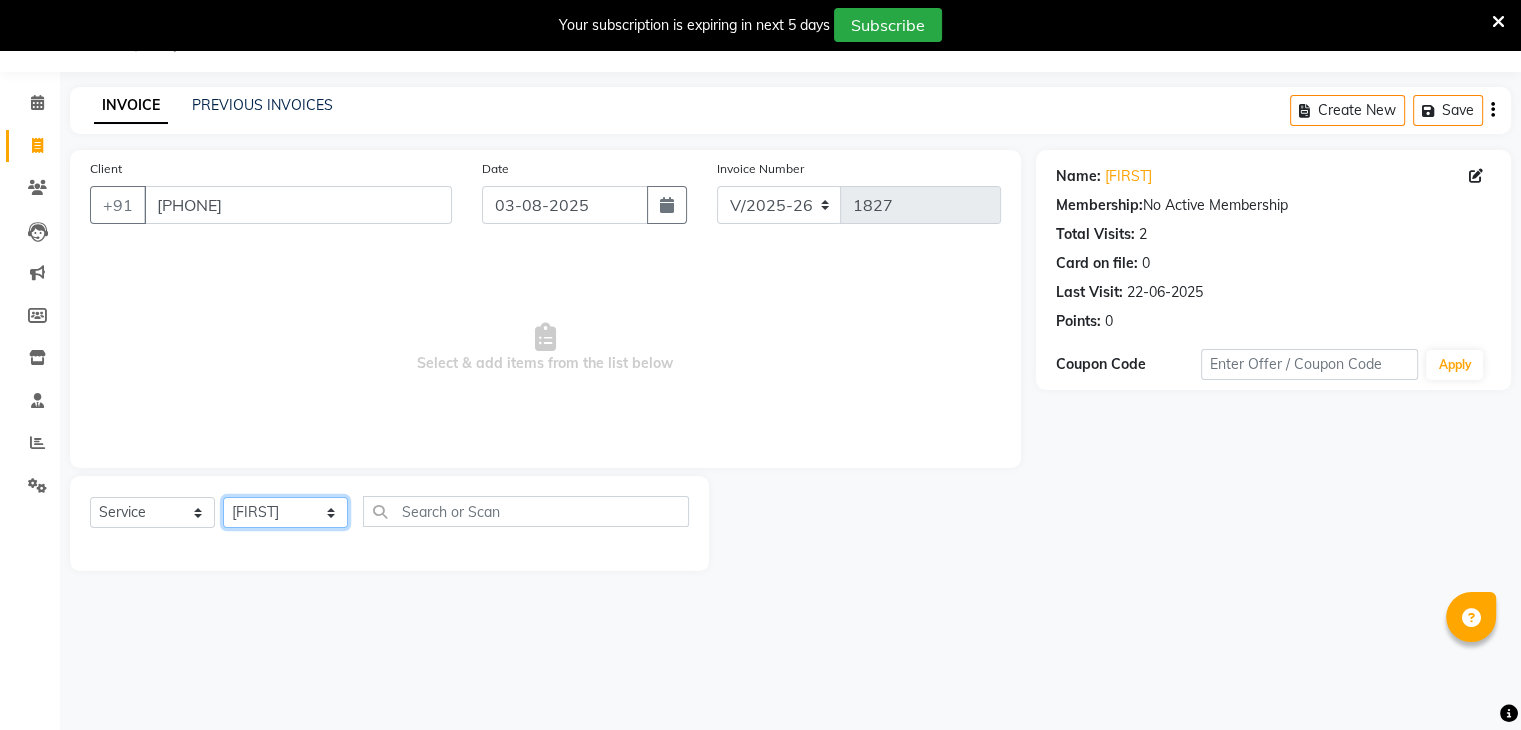 click on "Select Stylist ajju azam divya rihan Sahzad sowjanya srilatha Swapna Zeeshan" 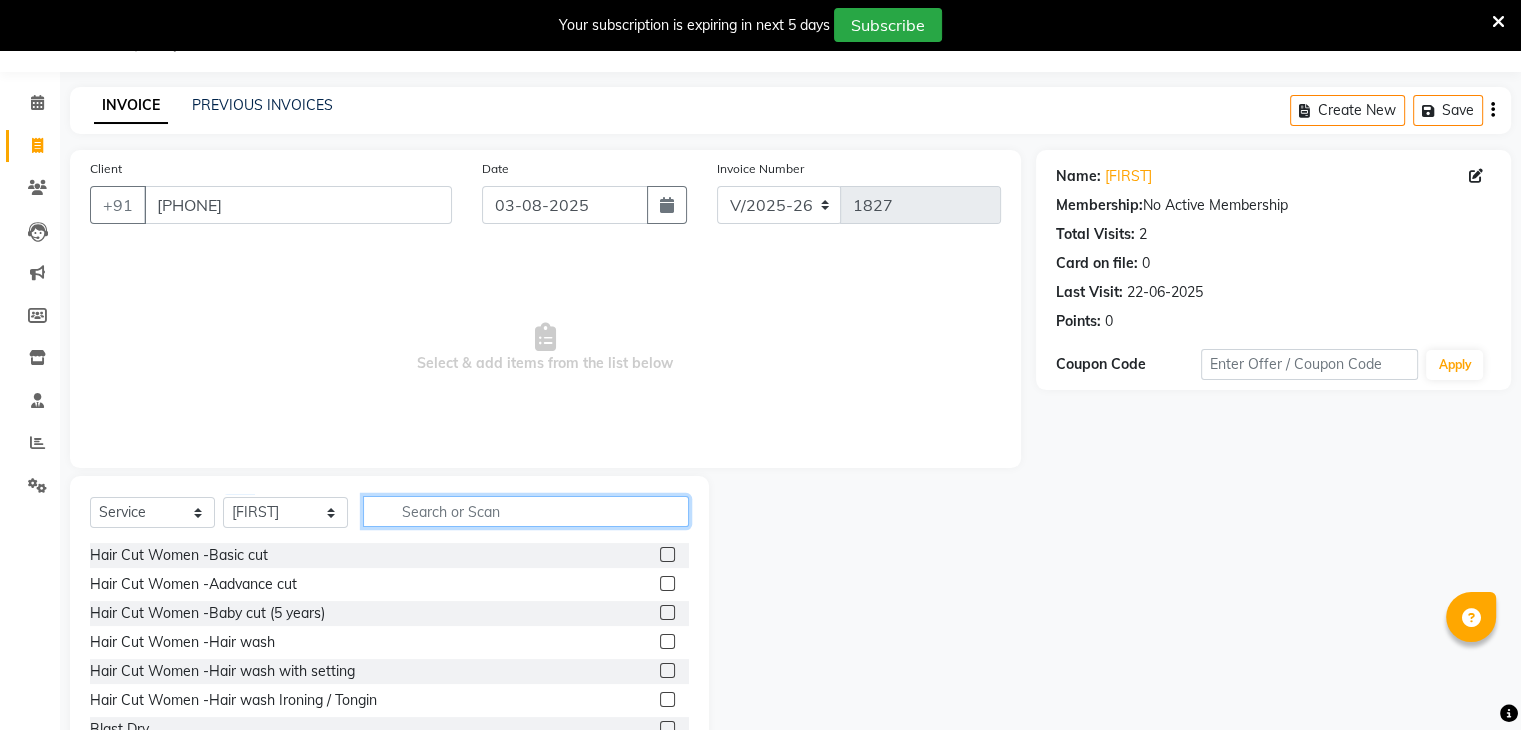 click 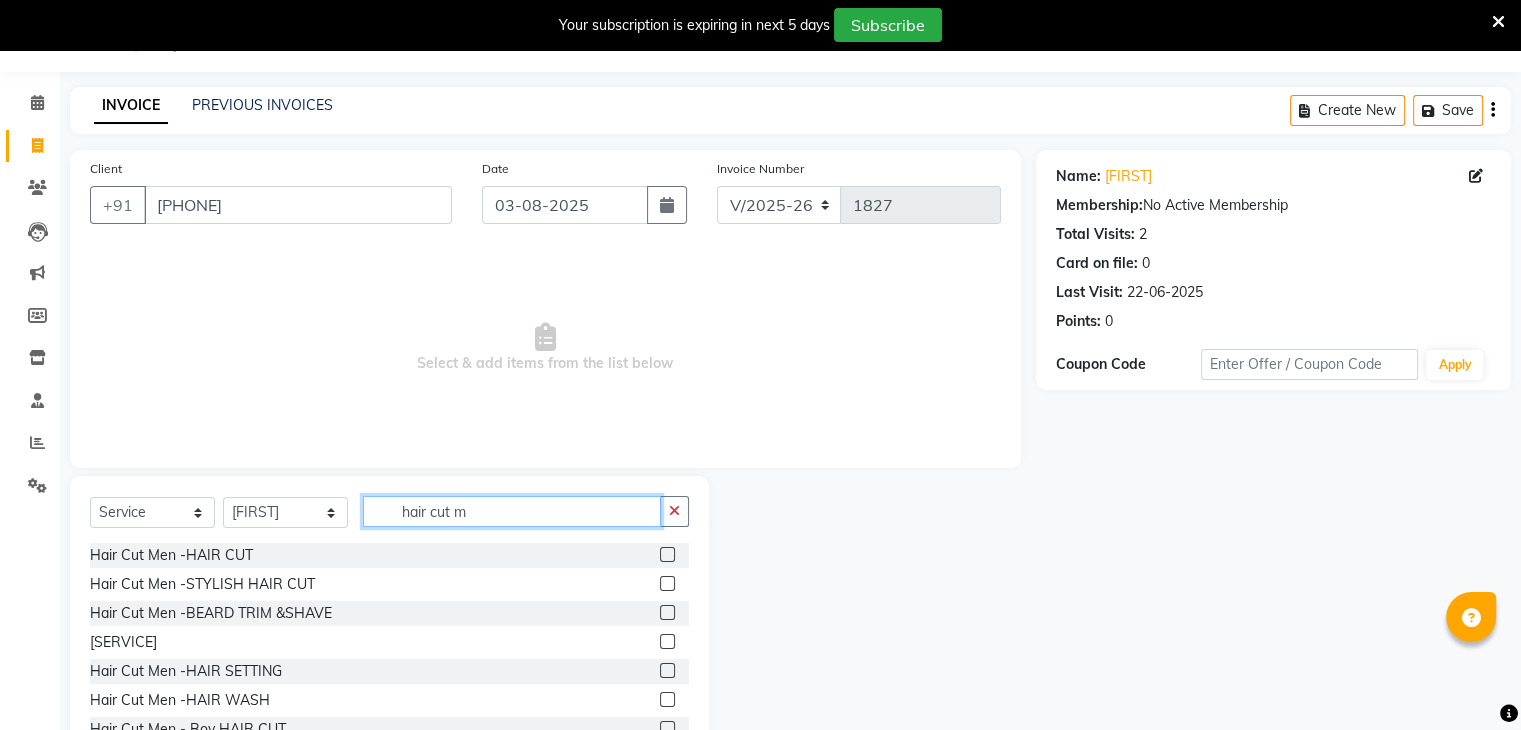 type on "hair cut m" 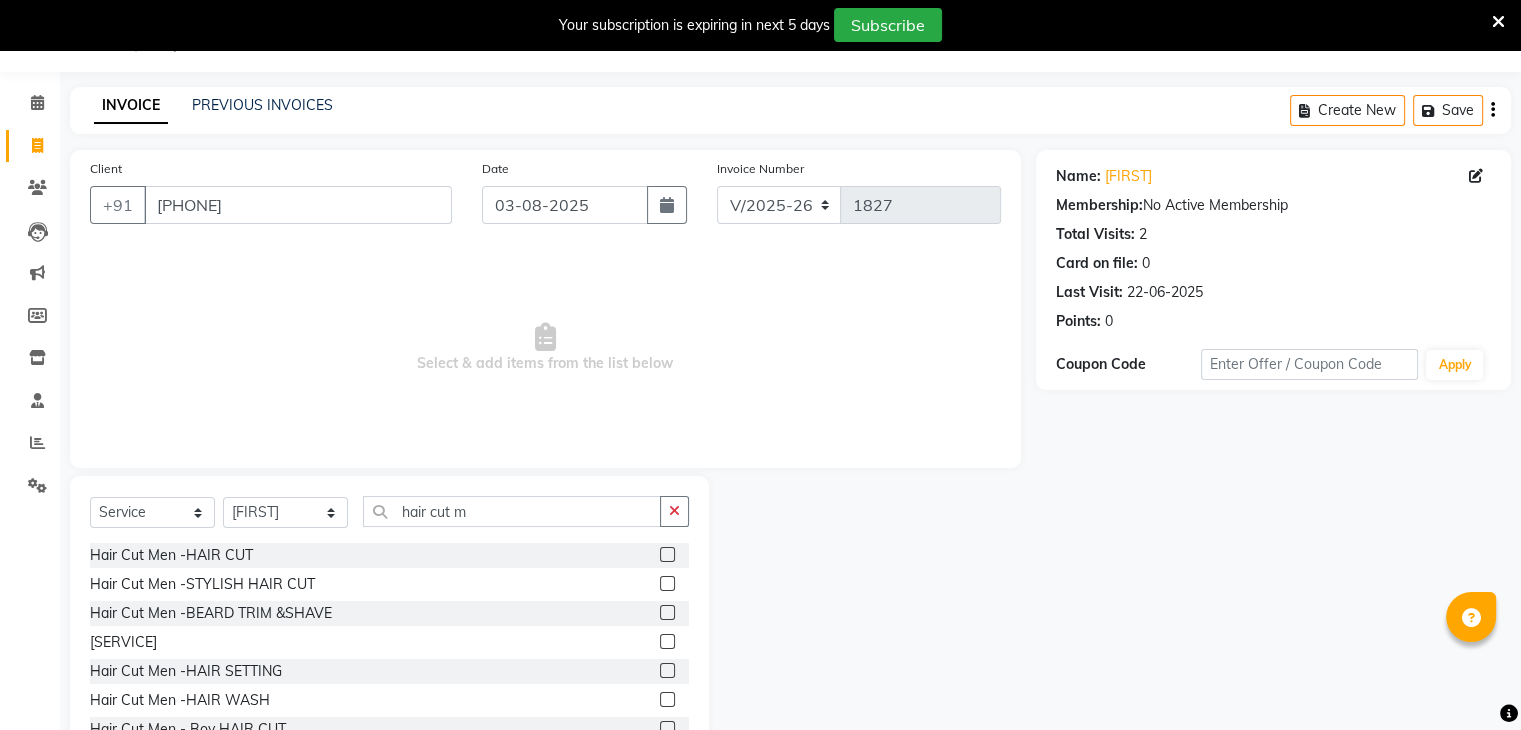 click 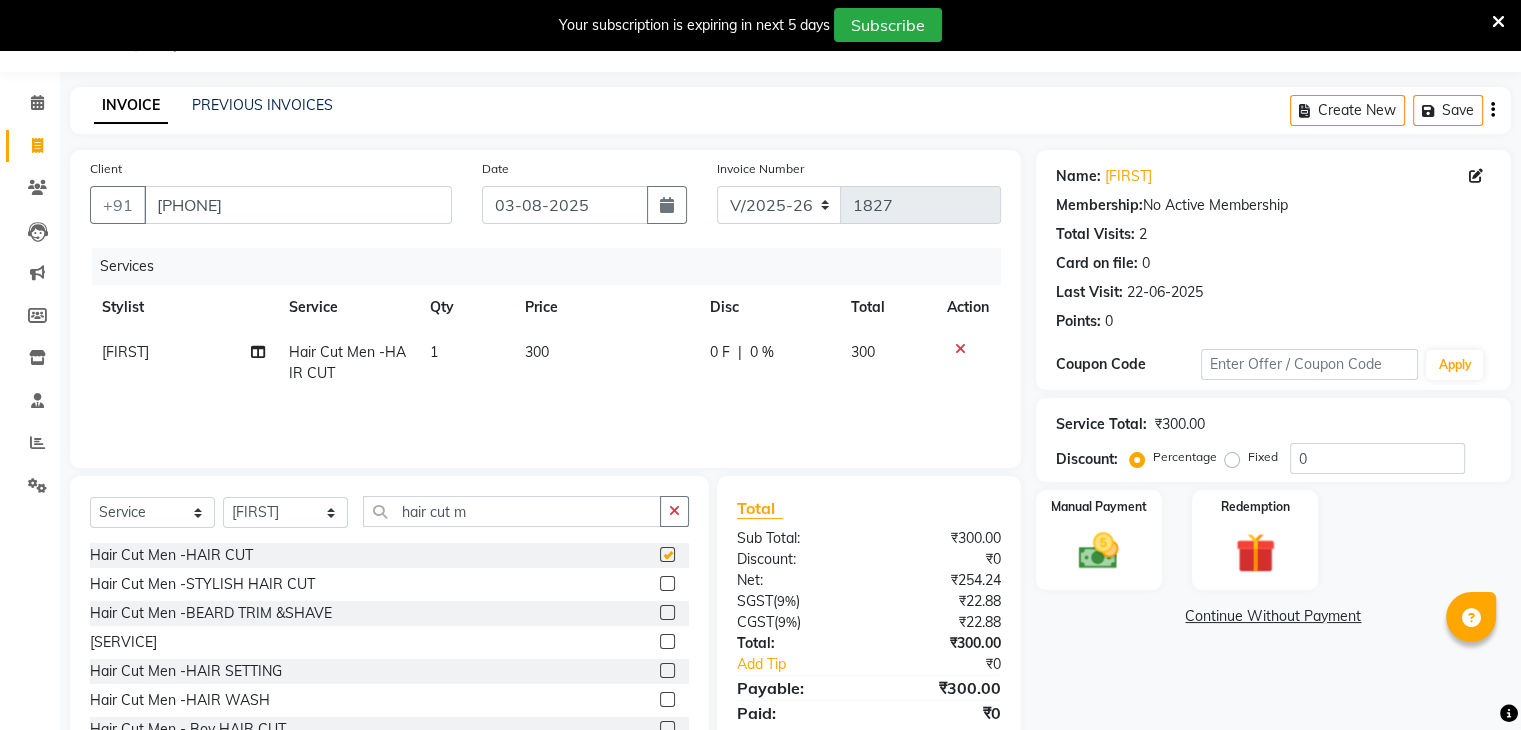 checkbox on "false" 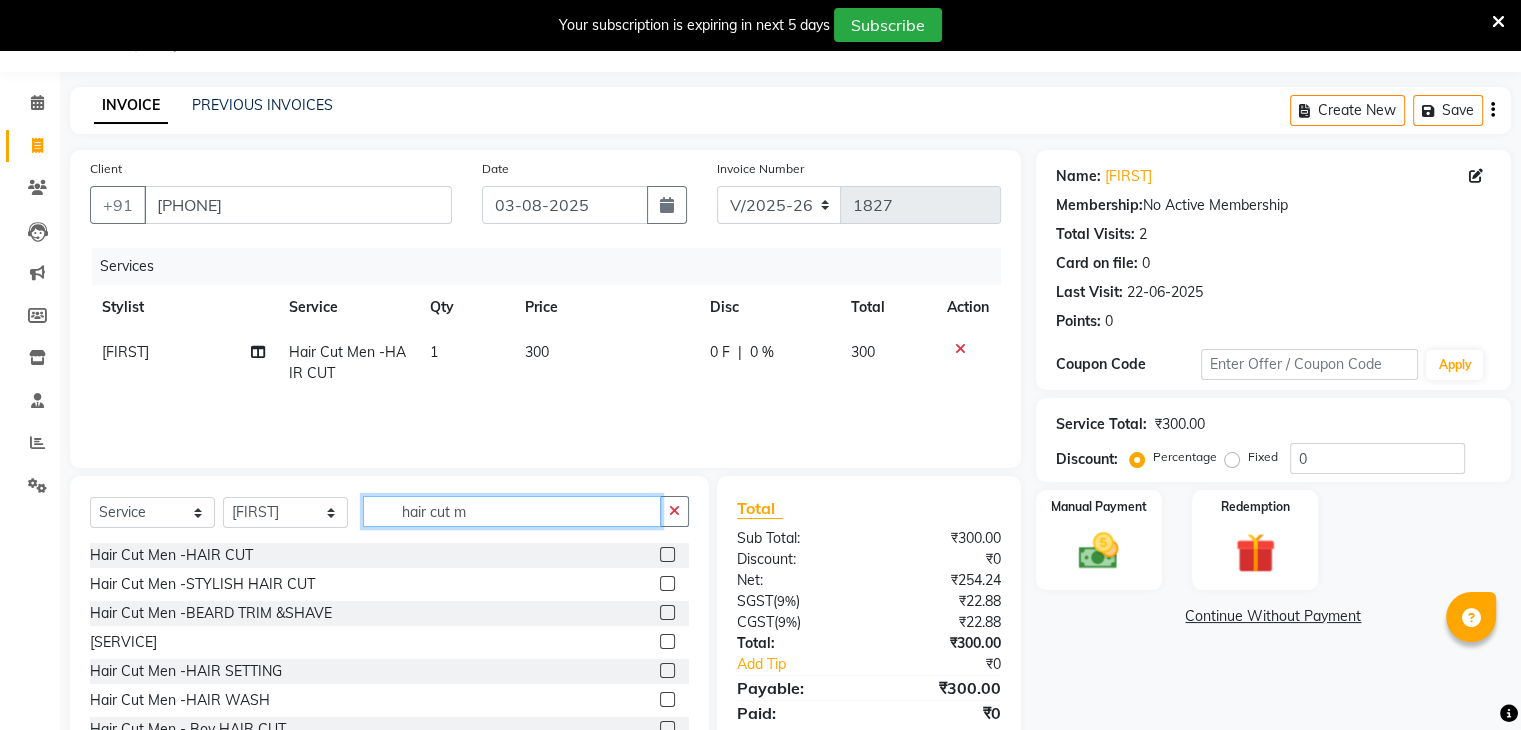 click on "hair cut m" 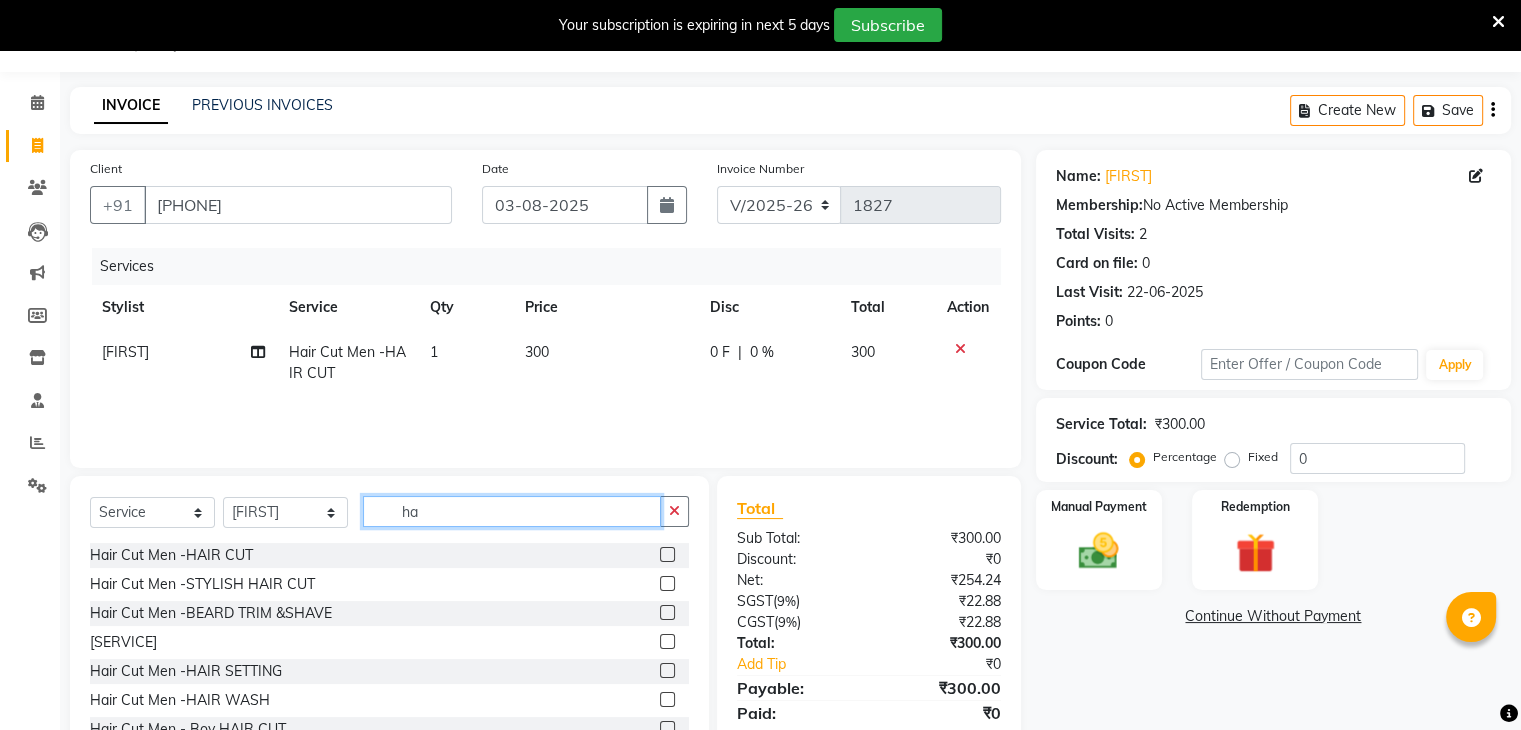type on "h" 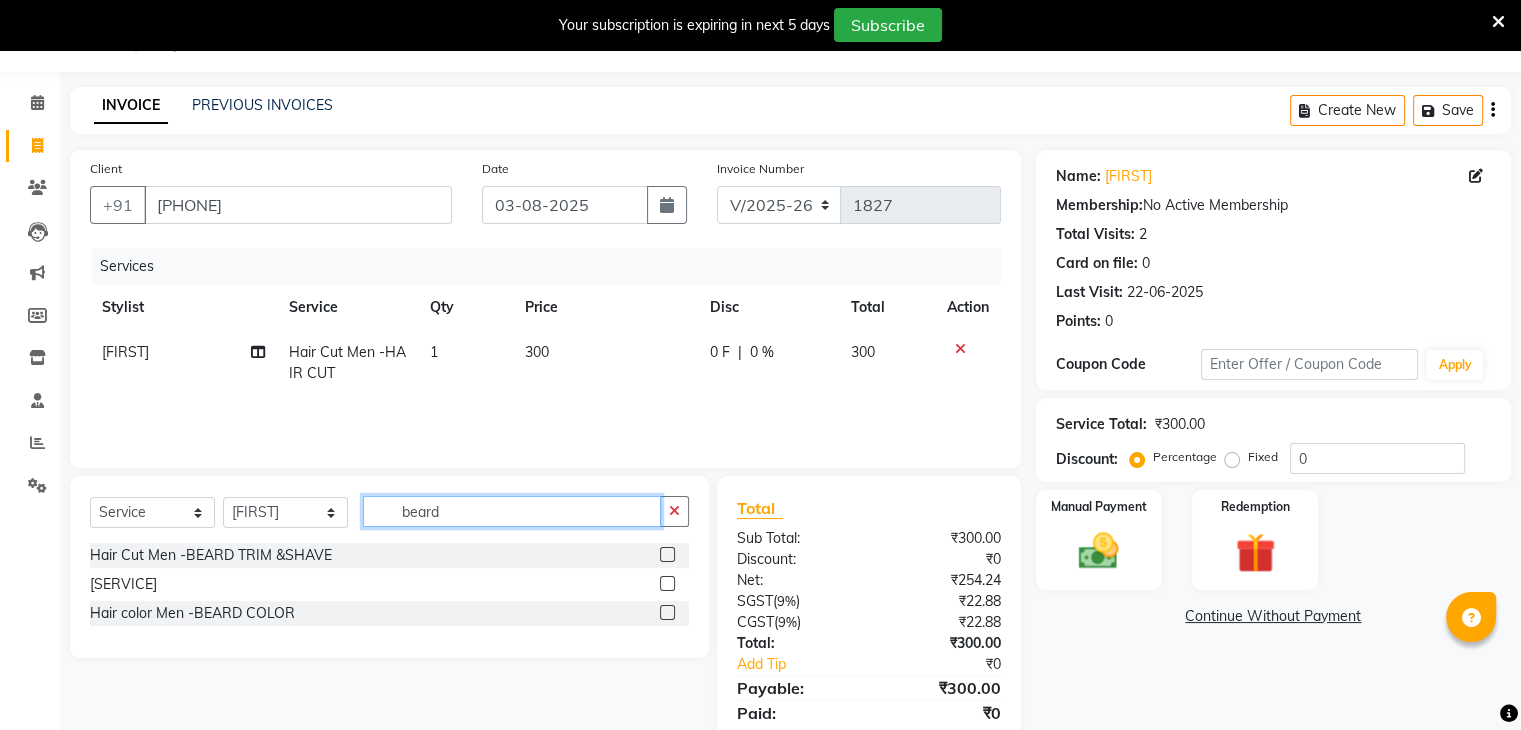 type on "beard" 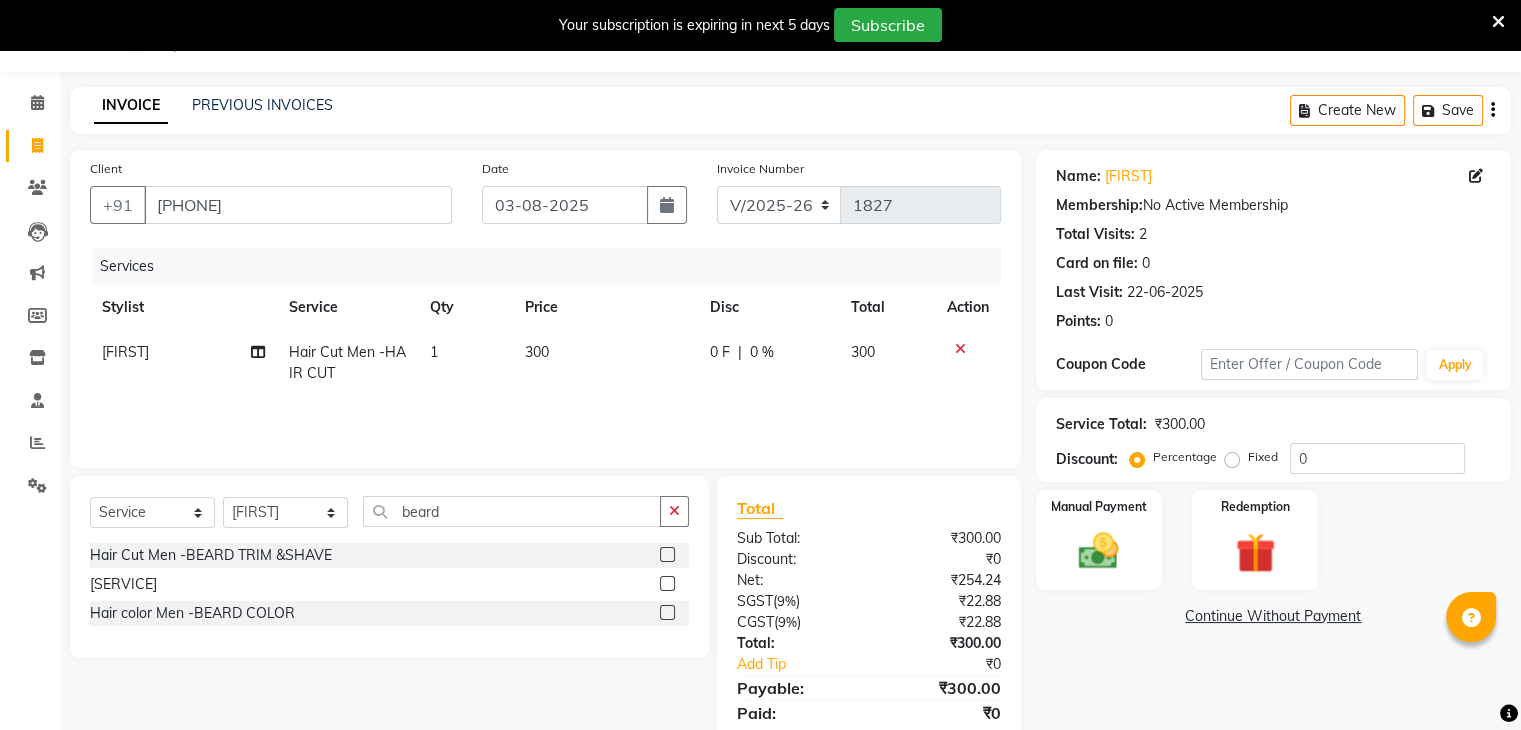 click 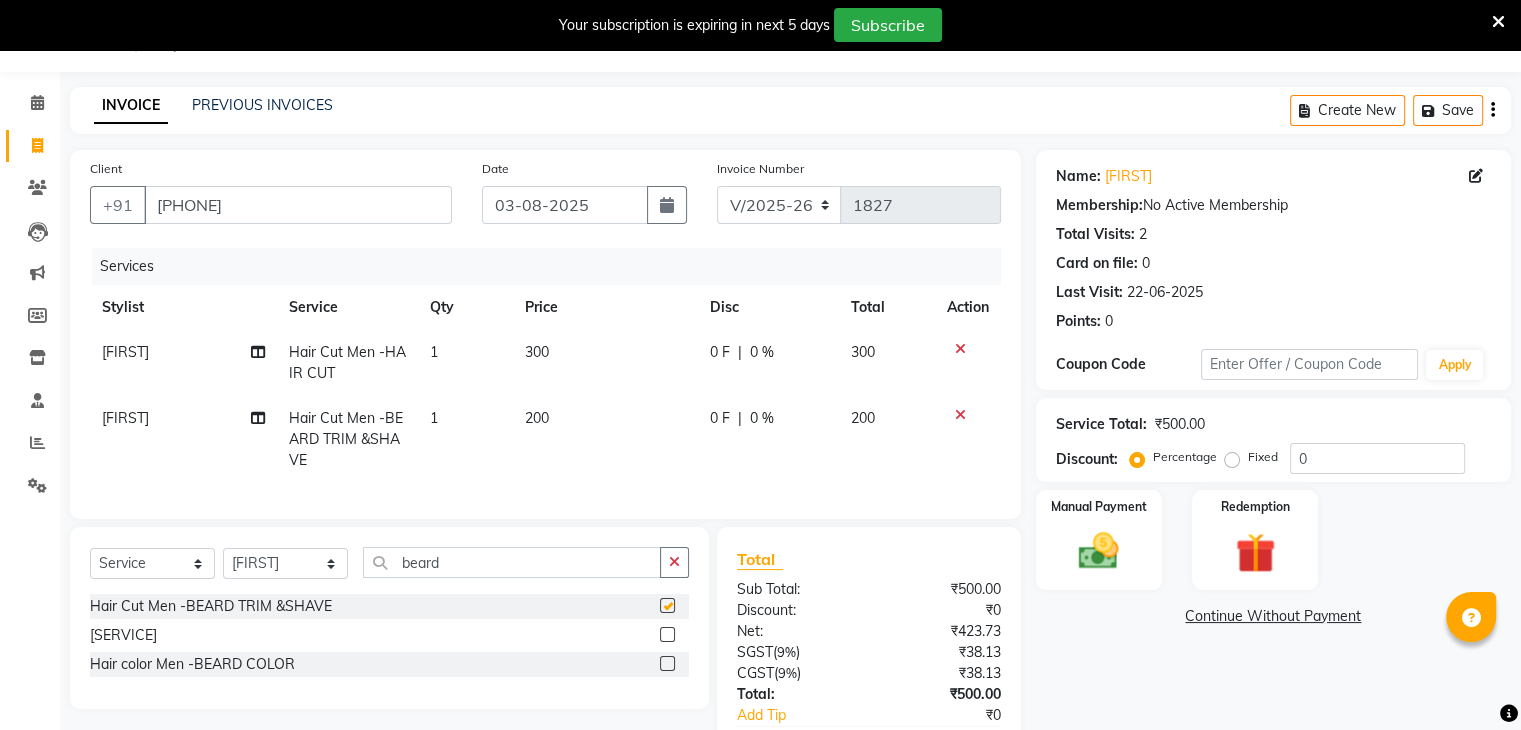 checkbox on "false" 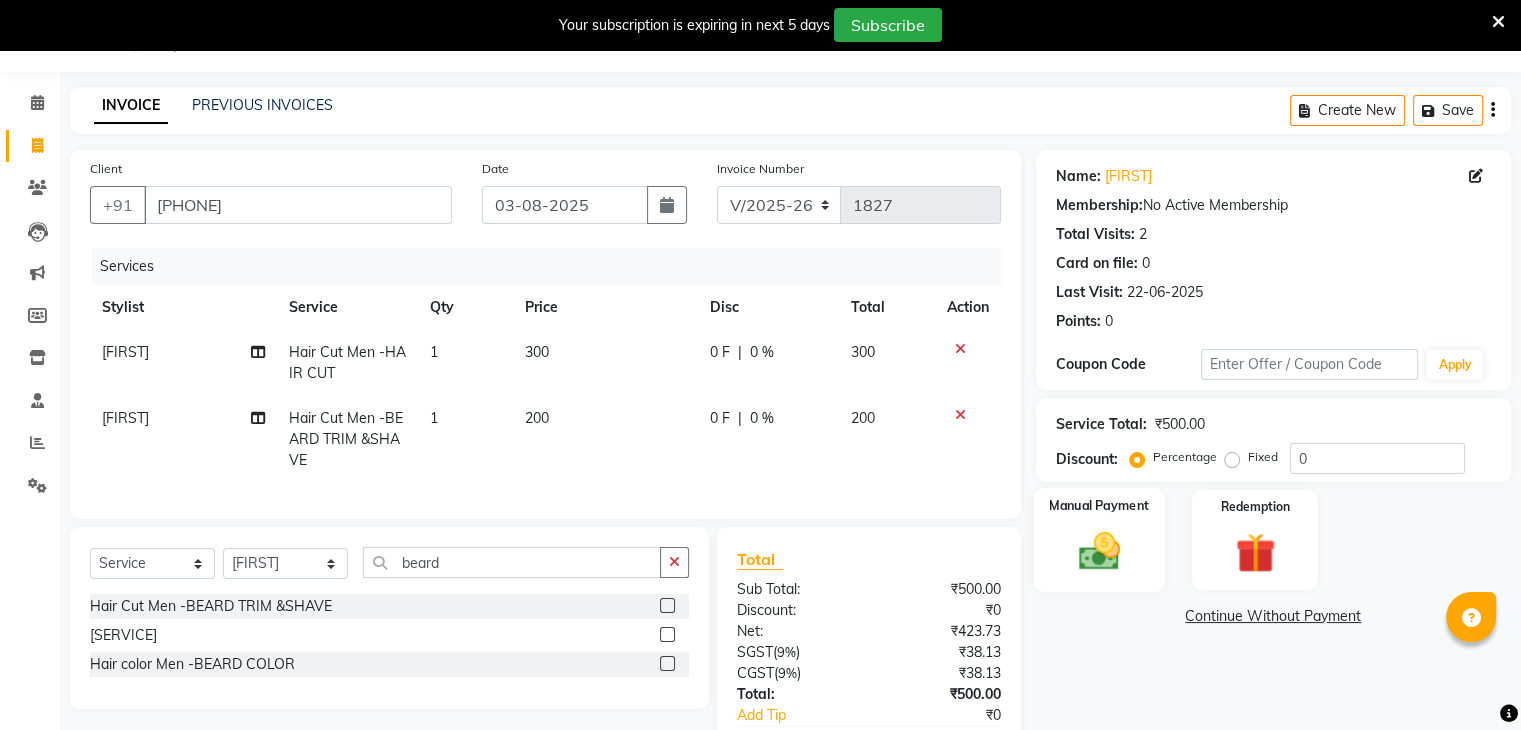 click on "Manual Payment" 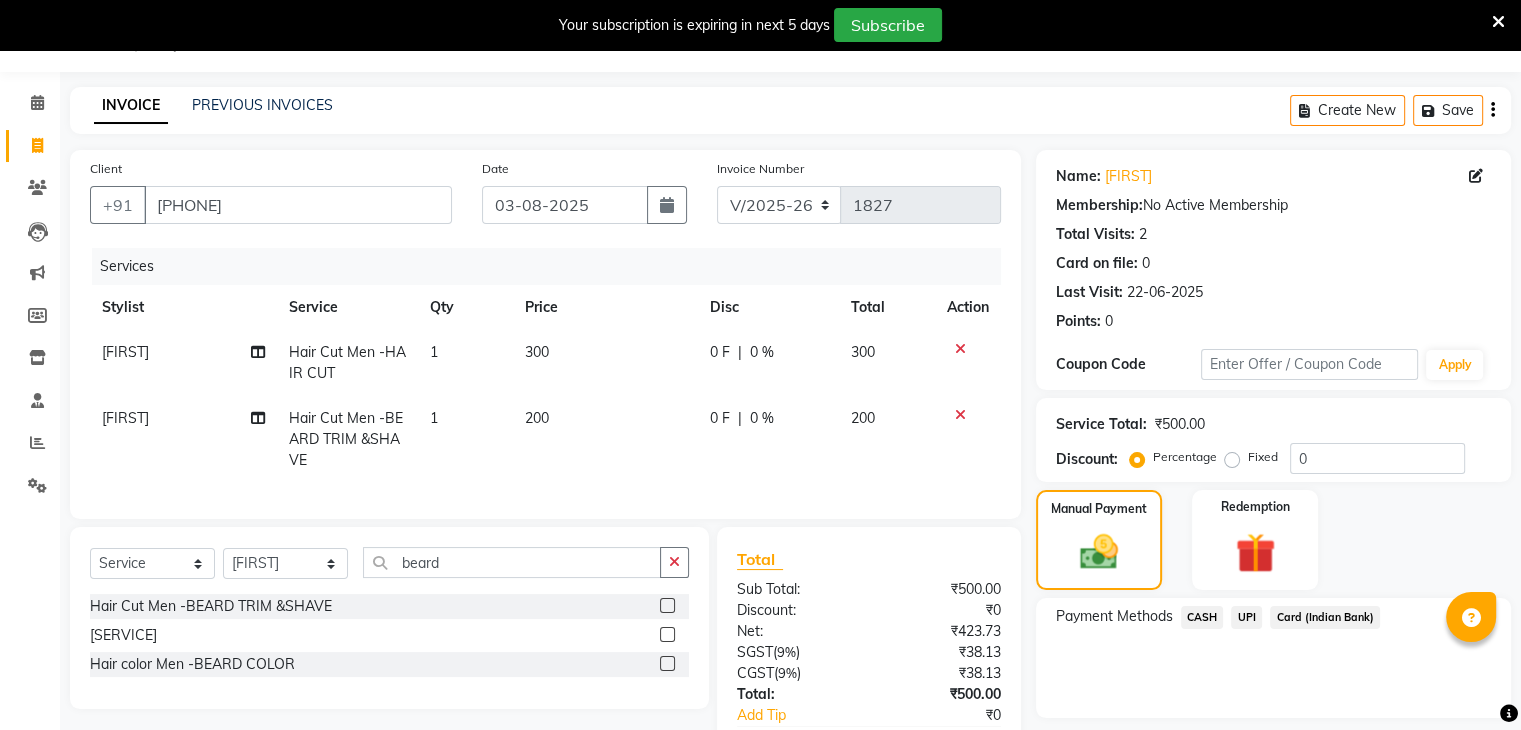 click on "UPI" 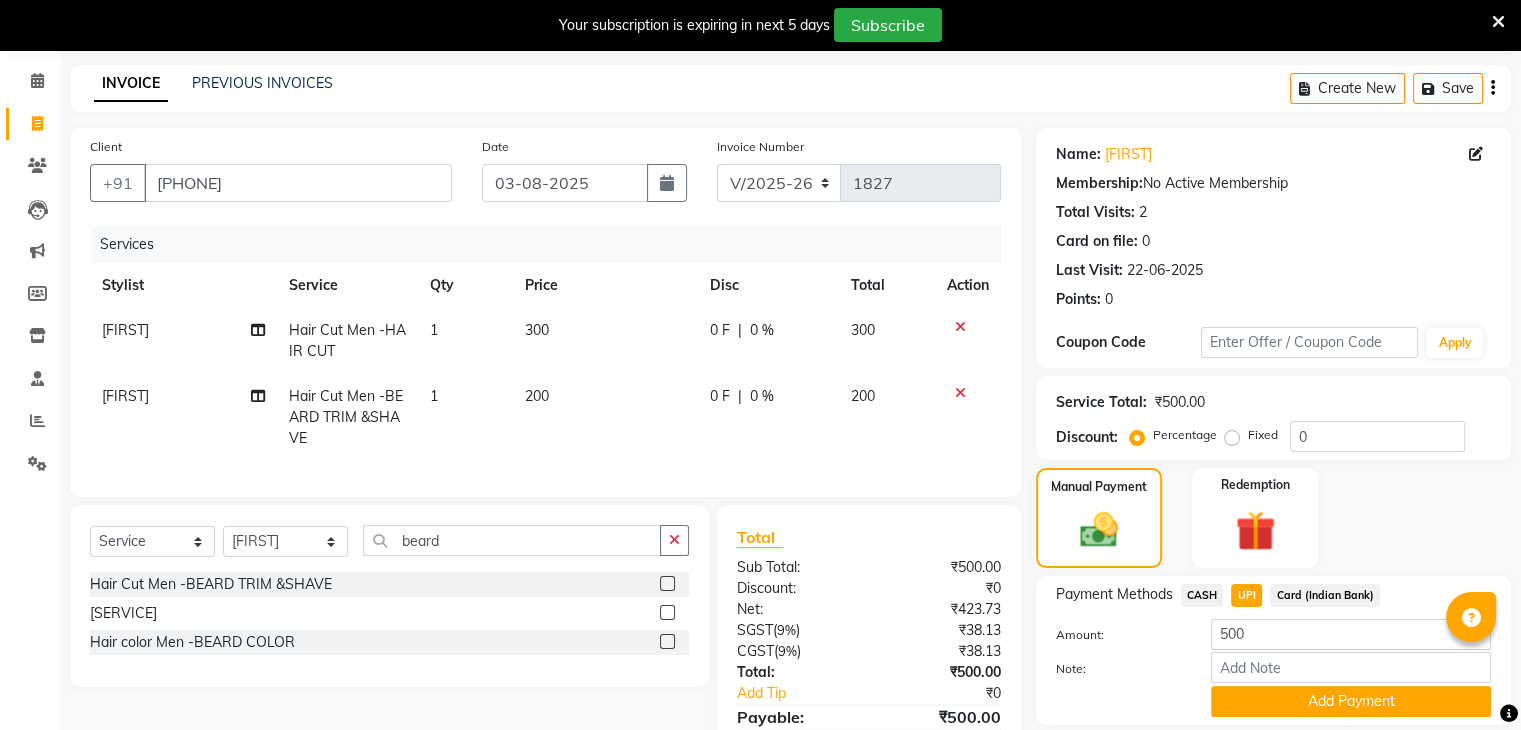scroll, scrollTop: 173, scrollLeft: 0, axis: vertical 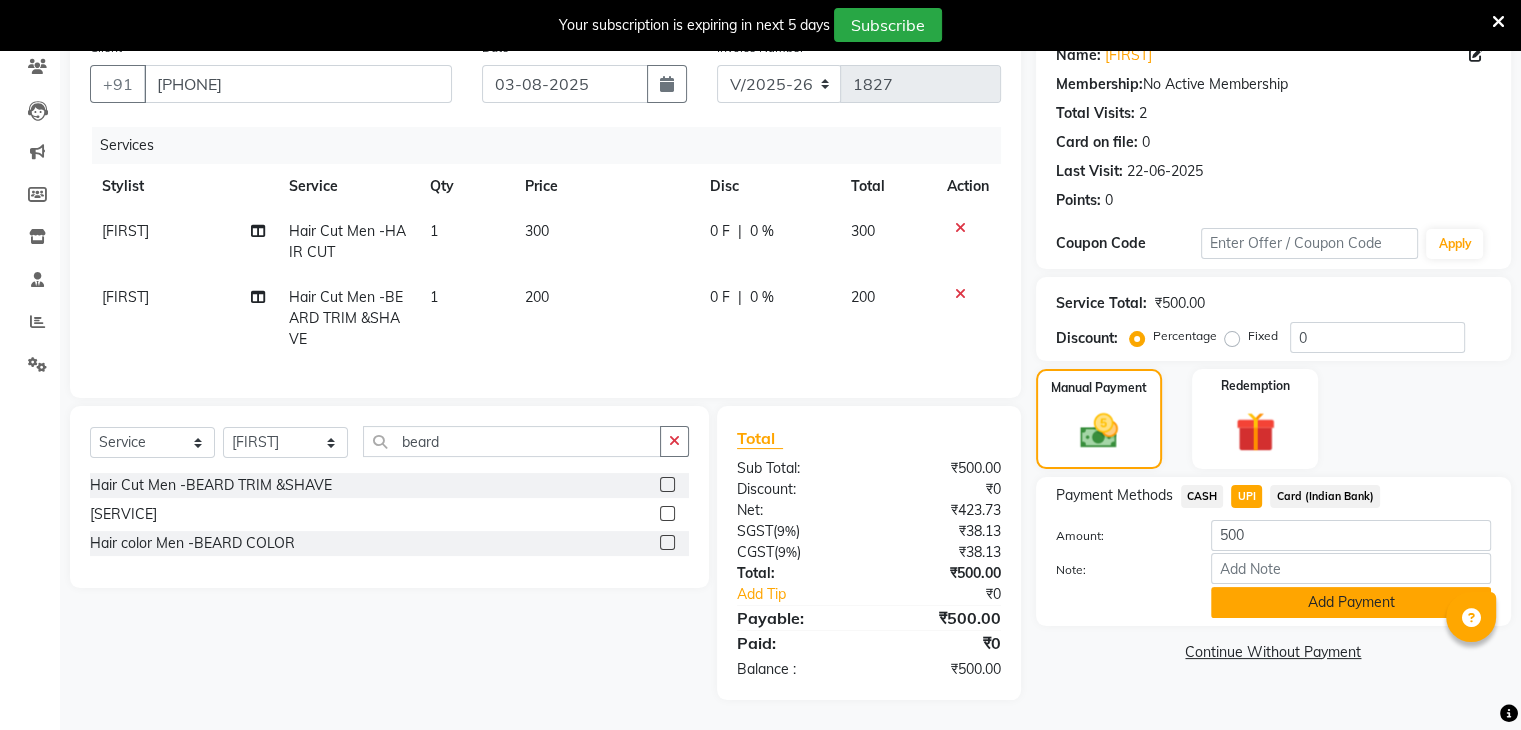 click on "Add Payment" 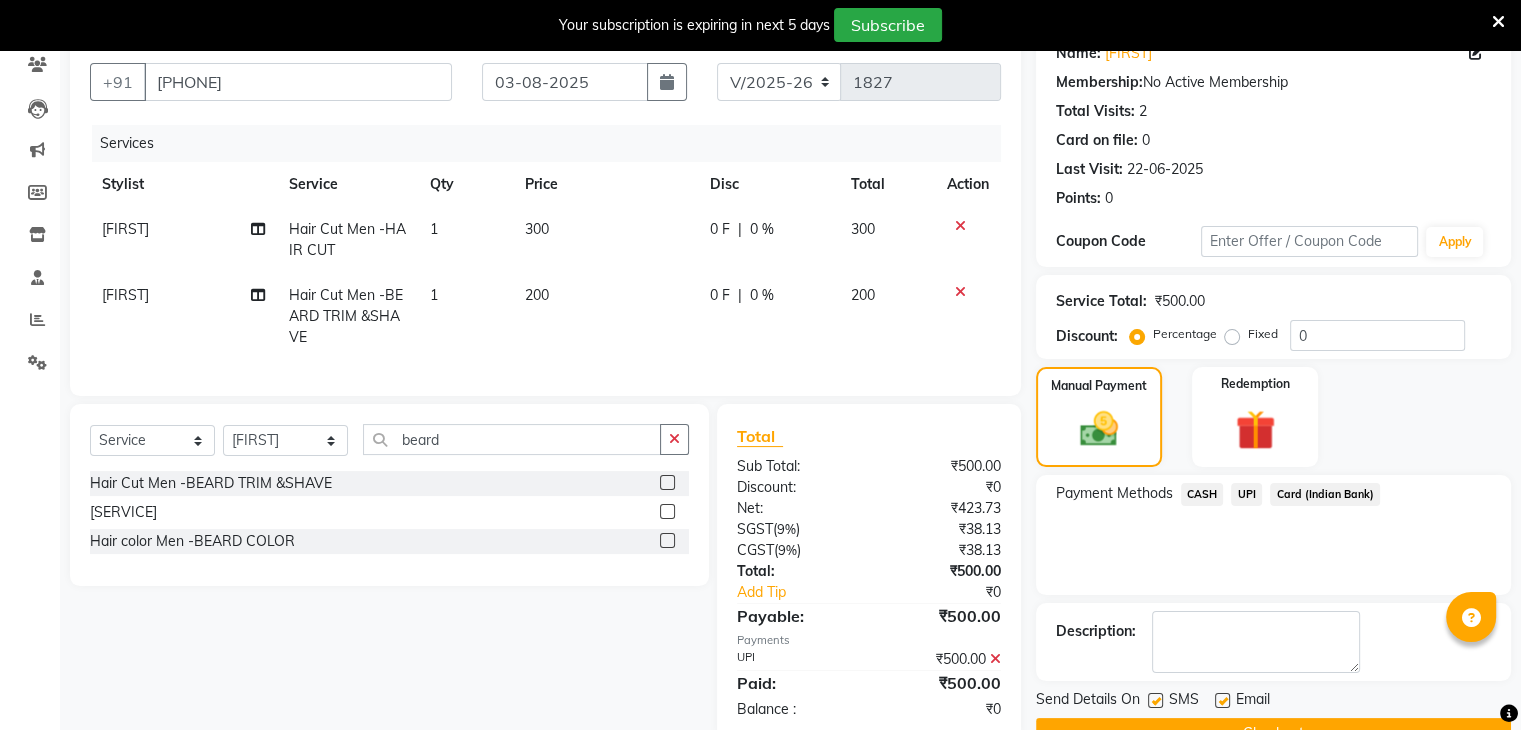 scroll, scrollTop: 228, scrollLeft: 0, axis: vertical 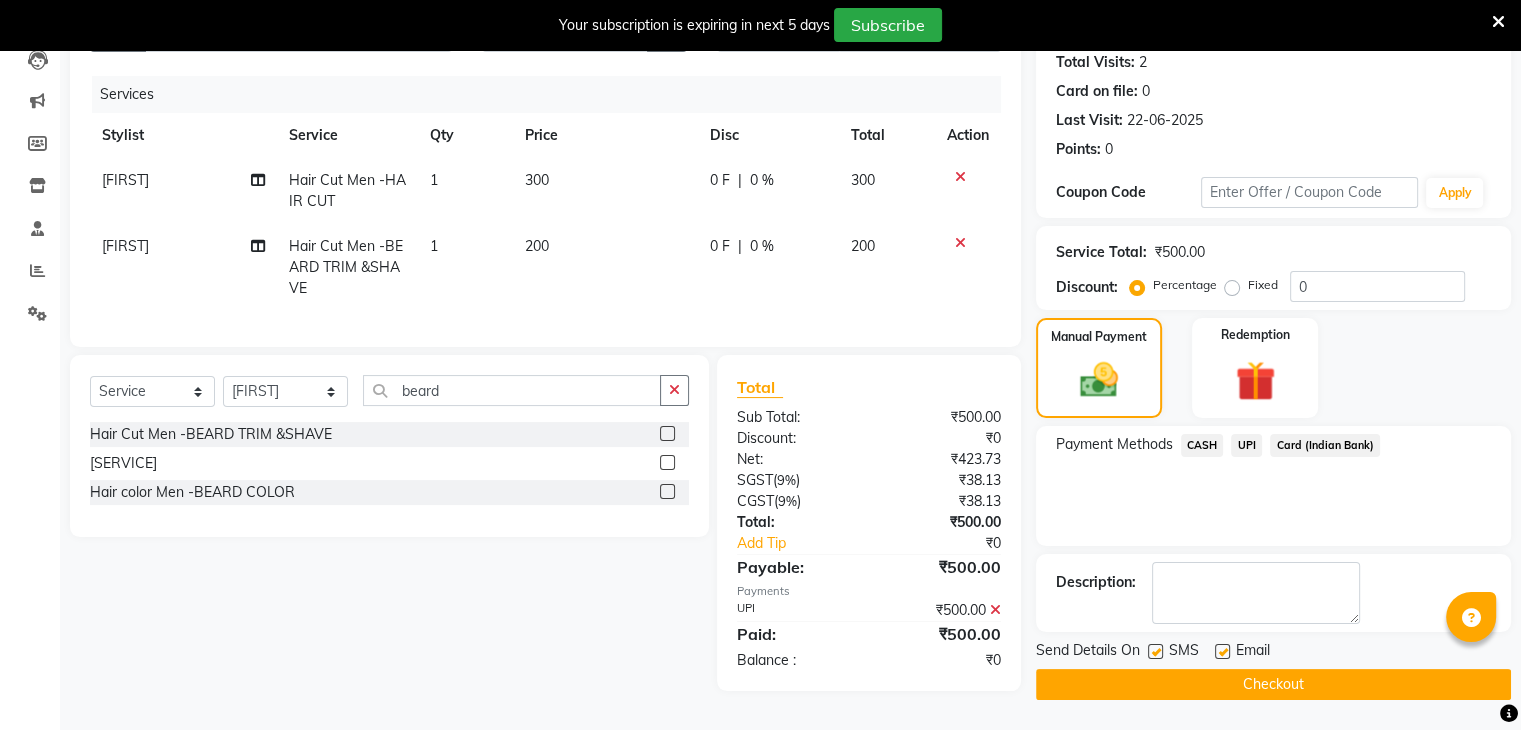 click on "Checkout" 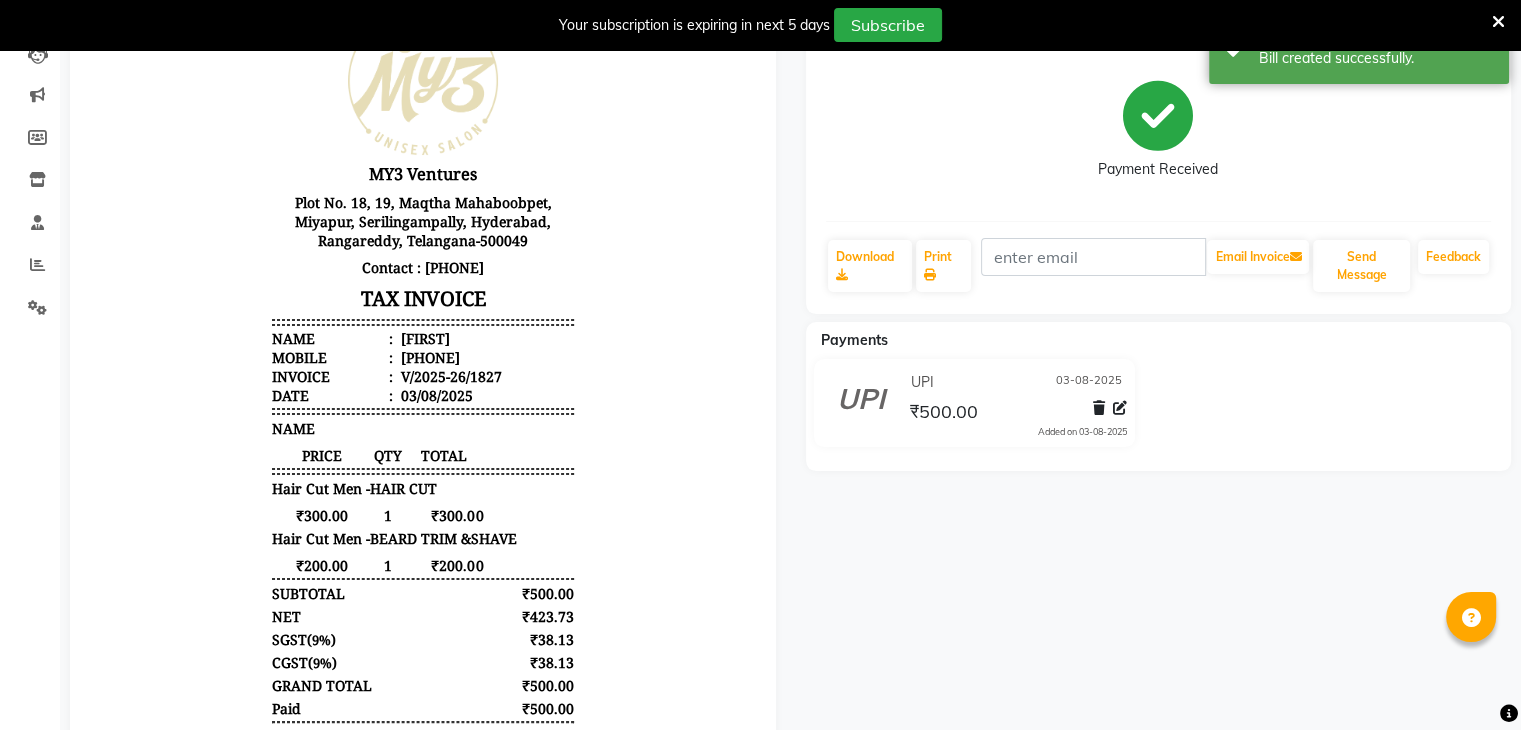 scroll, scrollTop: 0, scrollLeft: 0, axis: both 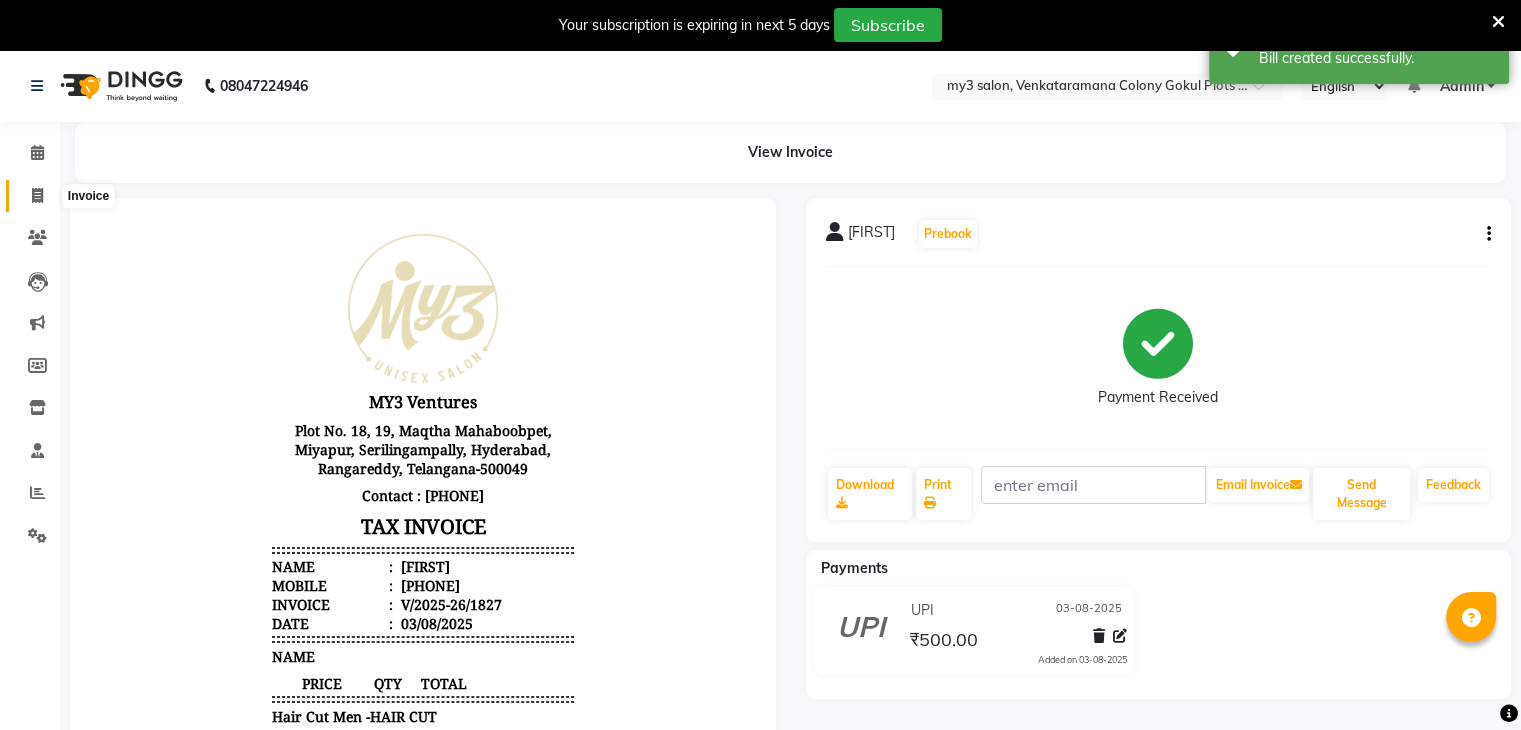 click 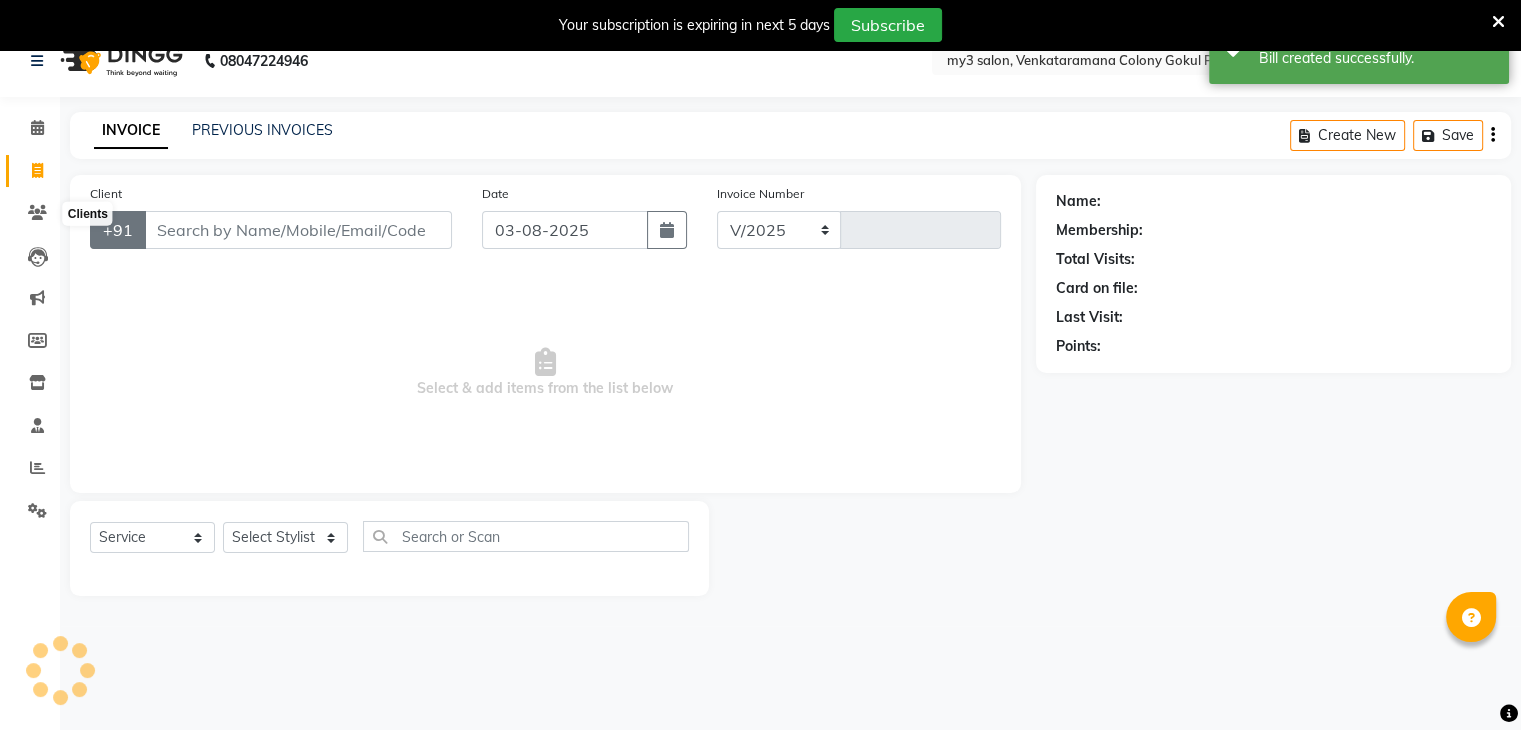 select on "6707" 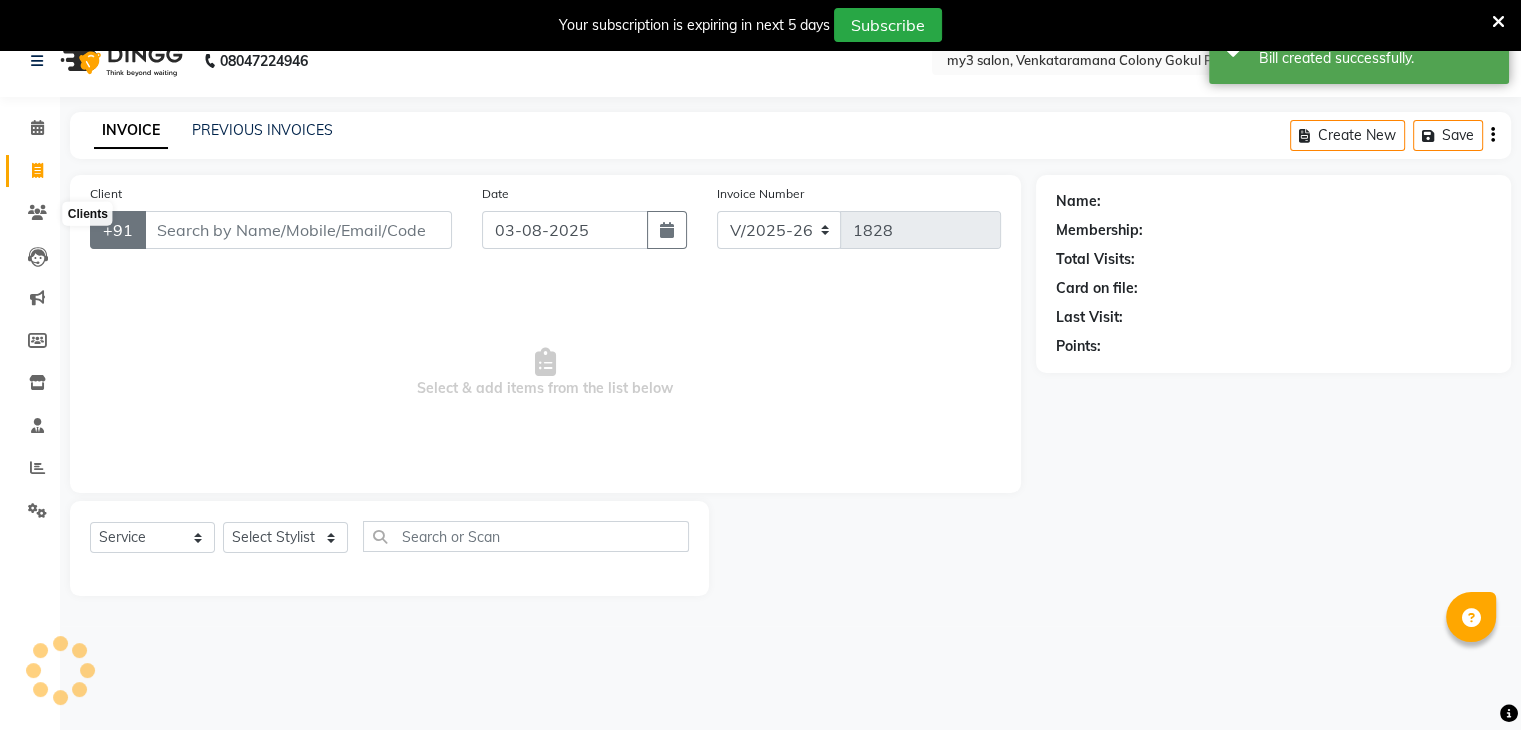 scroll, scrollTop: 50, scrollLeft: 0, axis: vertical 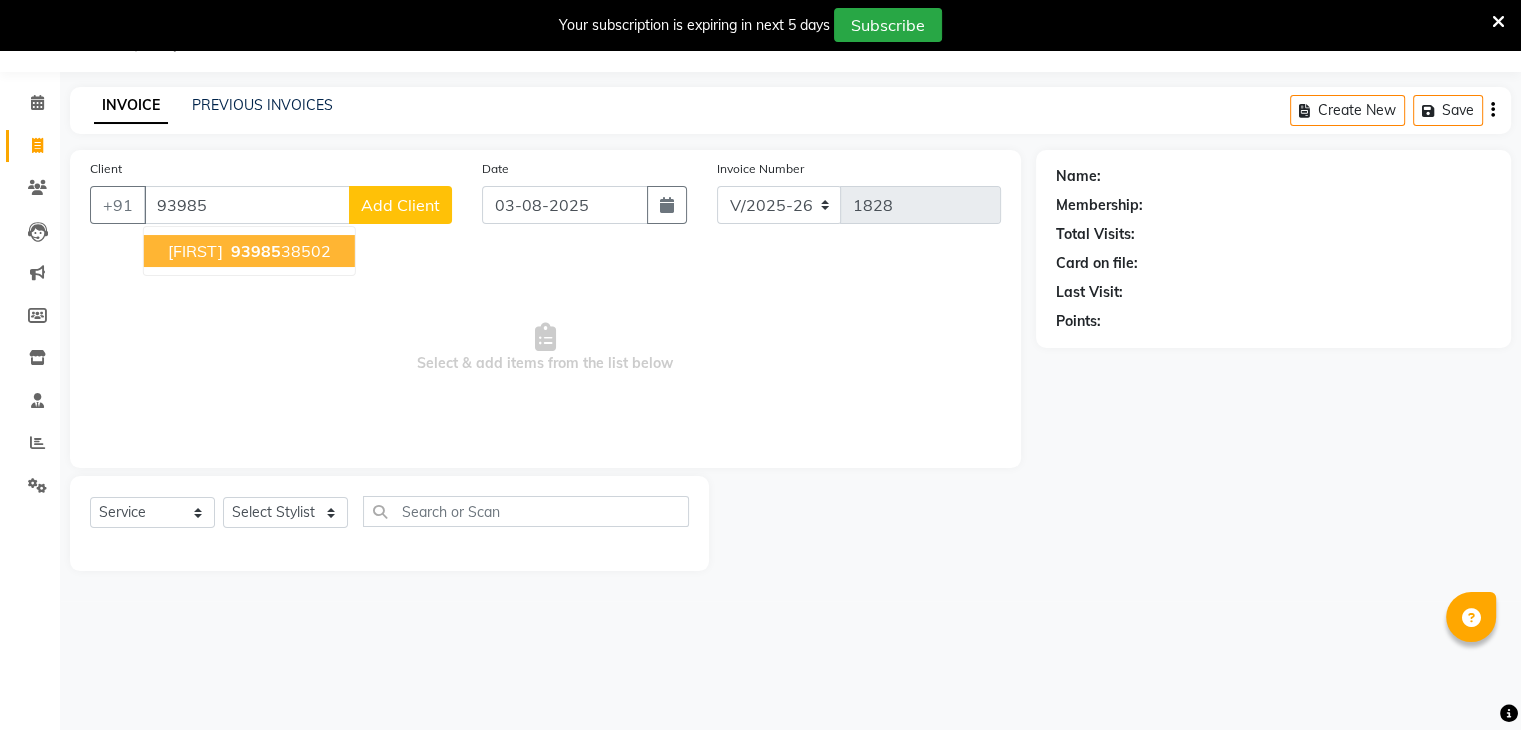 click on "[FIRST]" at bounding box center (195, 251) 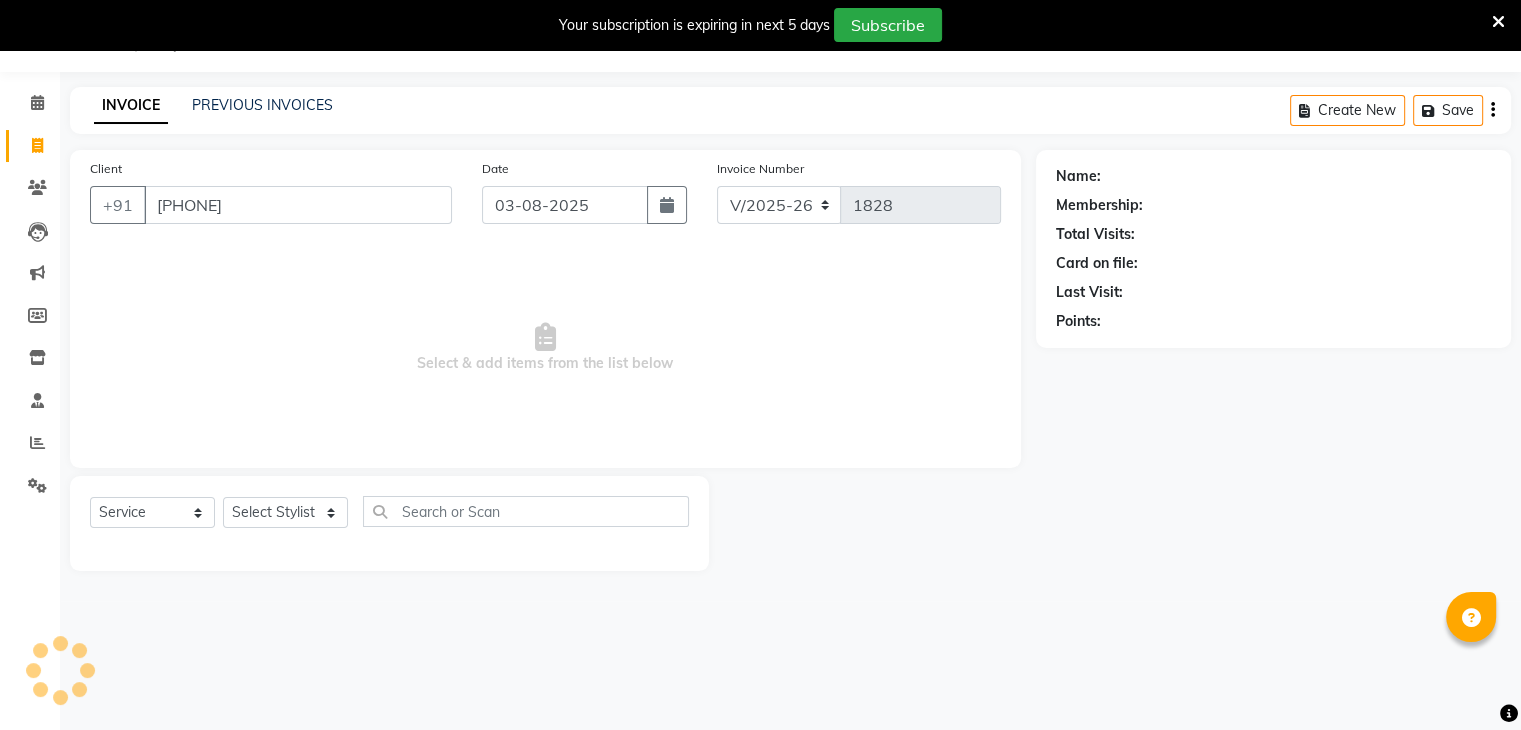 type on "[PHONE]" 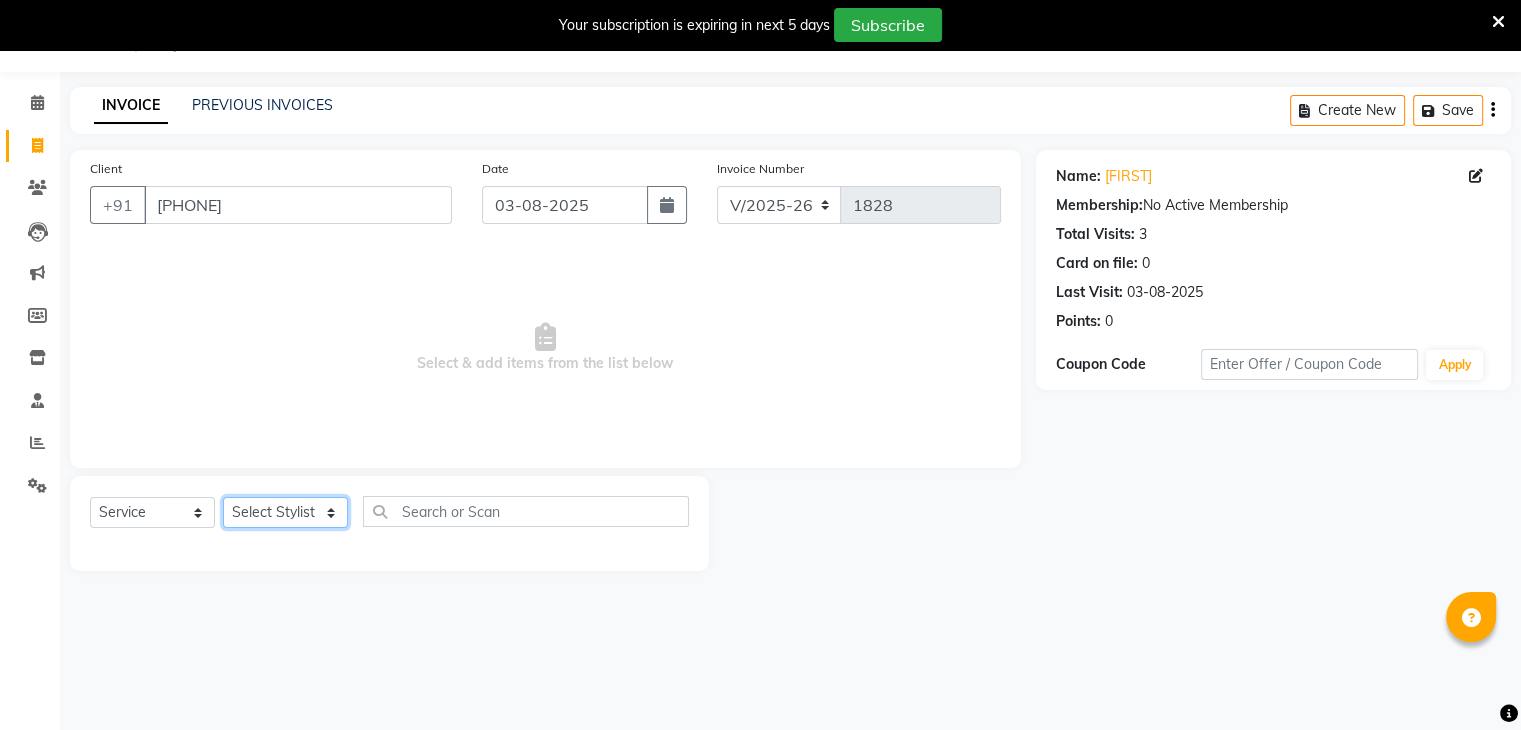click on "Select Stylist ajju azam divya rihan Sahzad sowjanya srilatha Swapna Zeeshan" 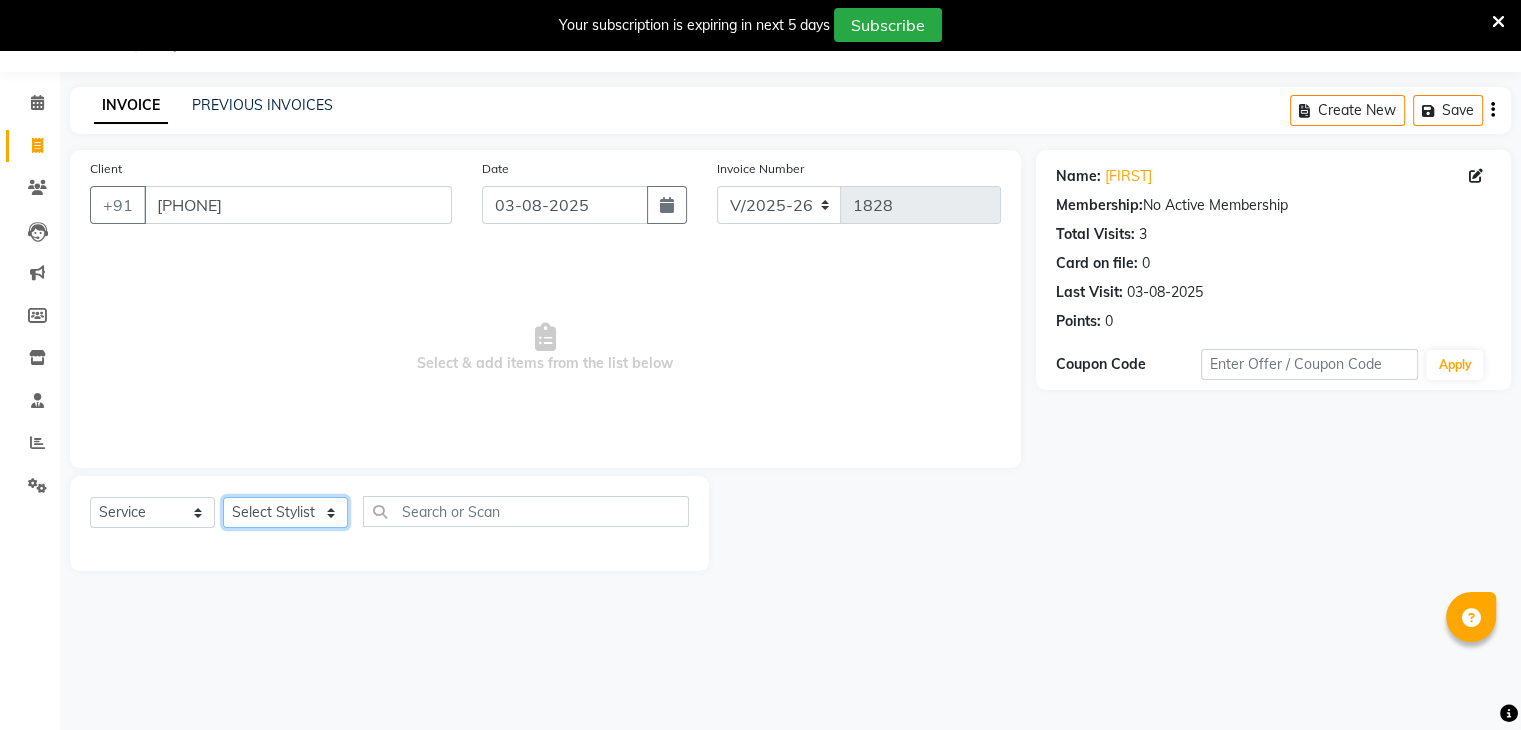 select on "85424" 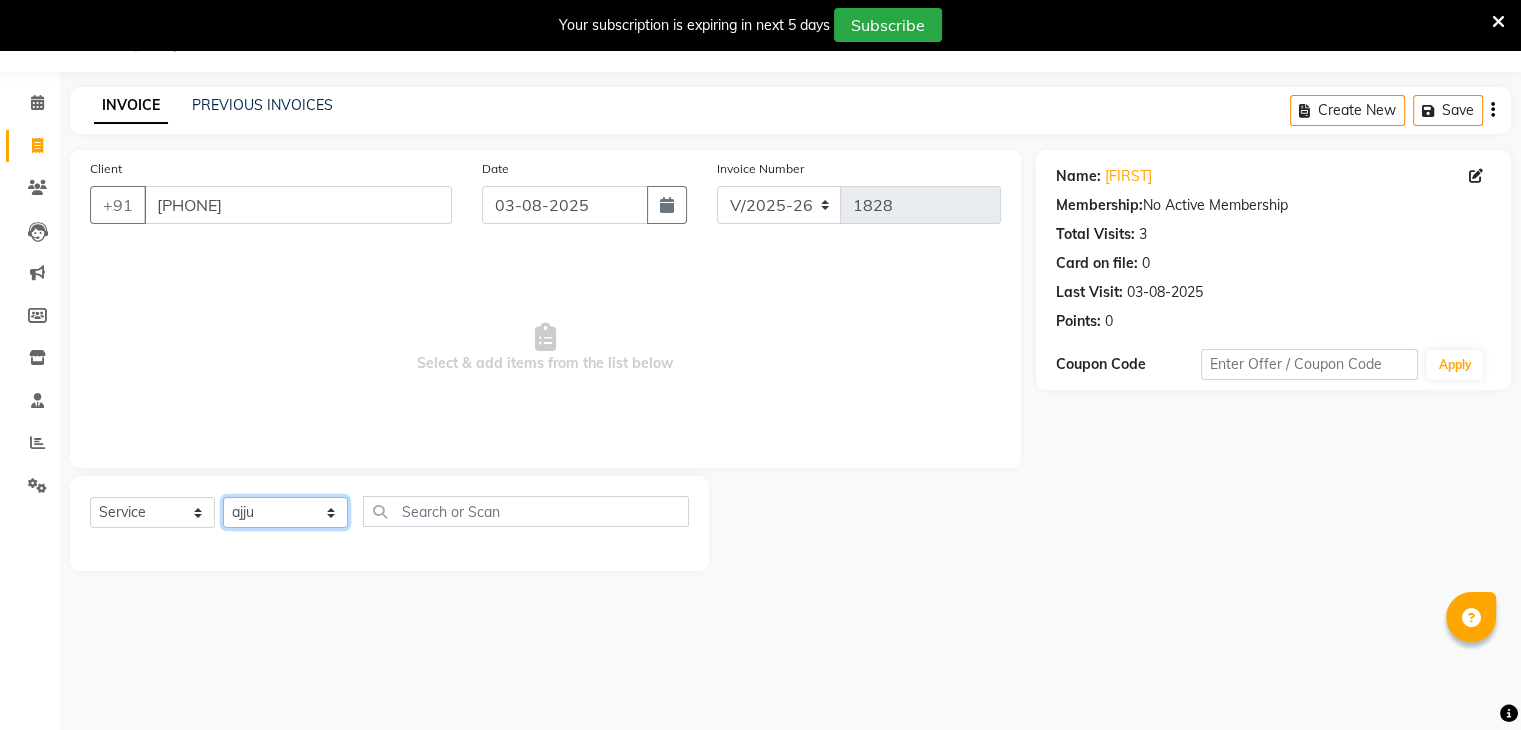 click on "Select Stylist ajju azam divya rihan Sahzad sowjanya srilatha Swapna Zeeshan" 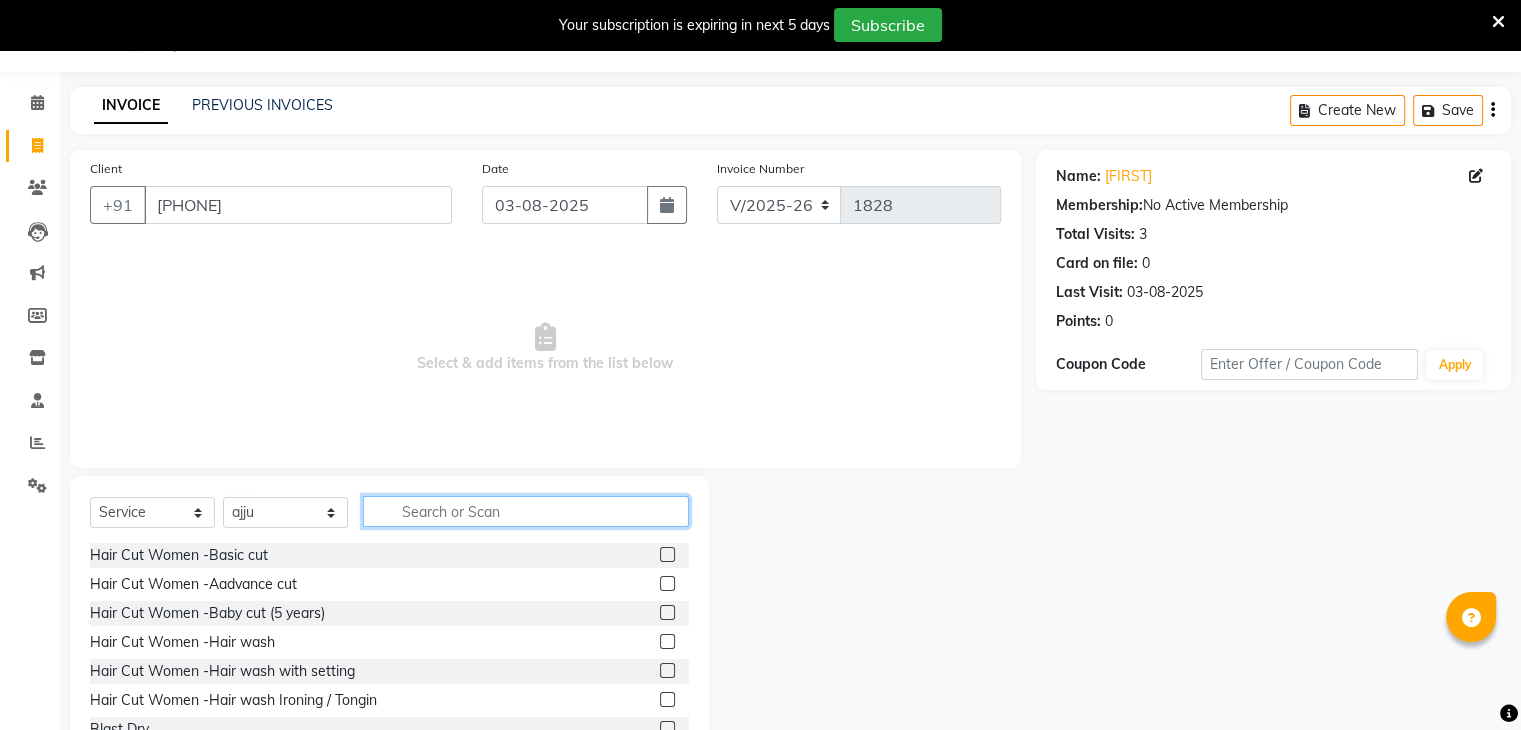 click 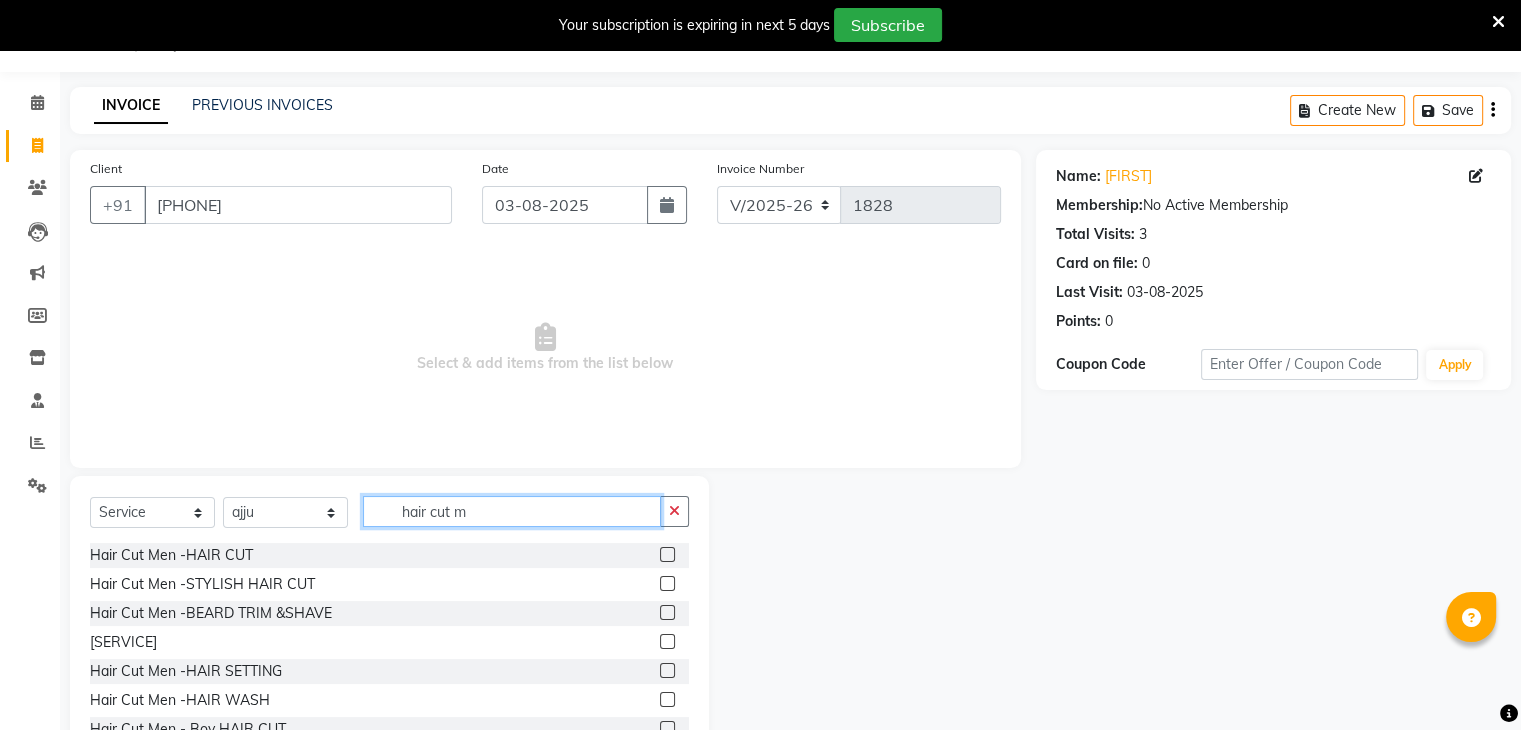 type on "hair cut m" 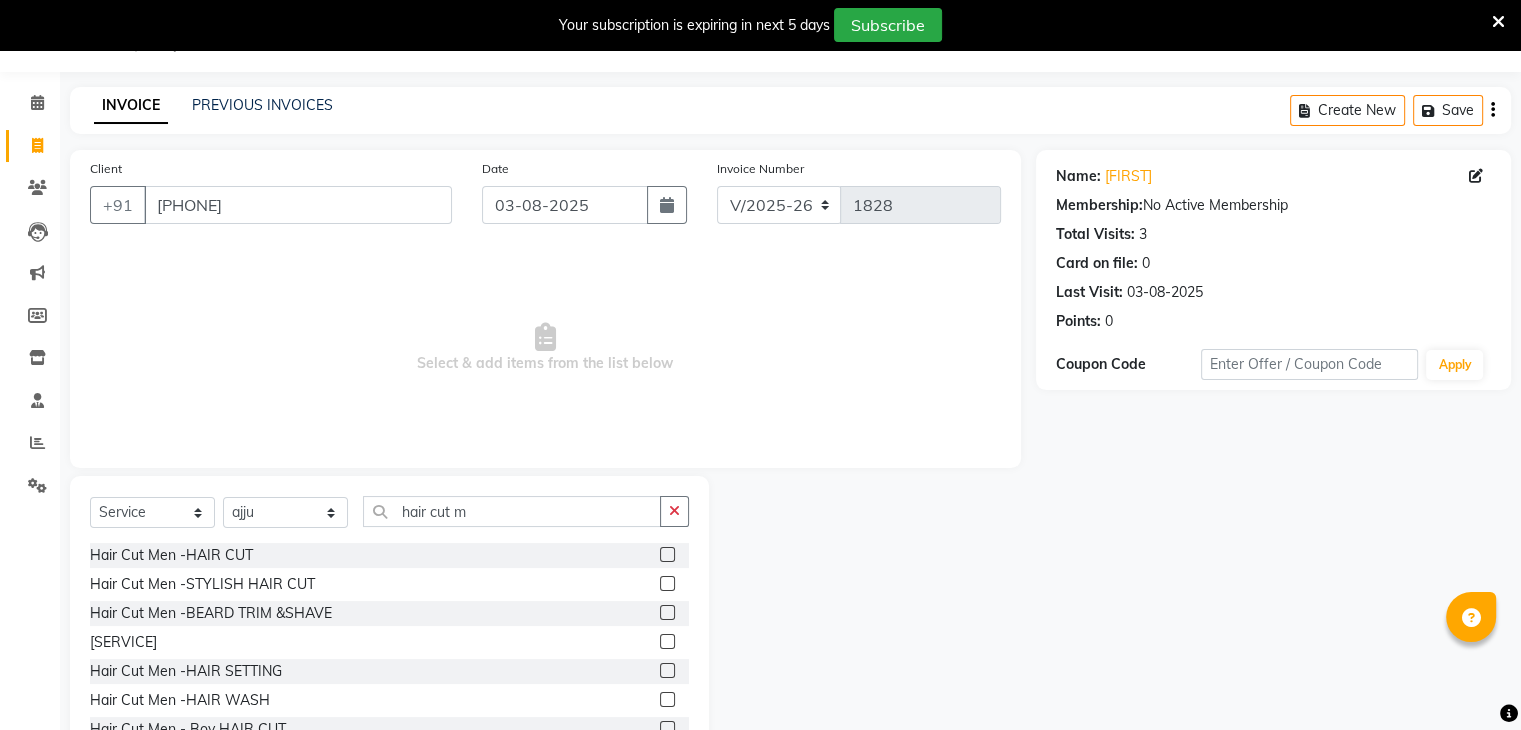 click 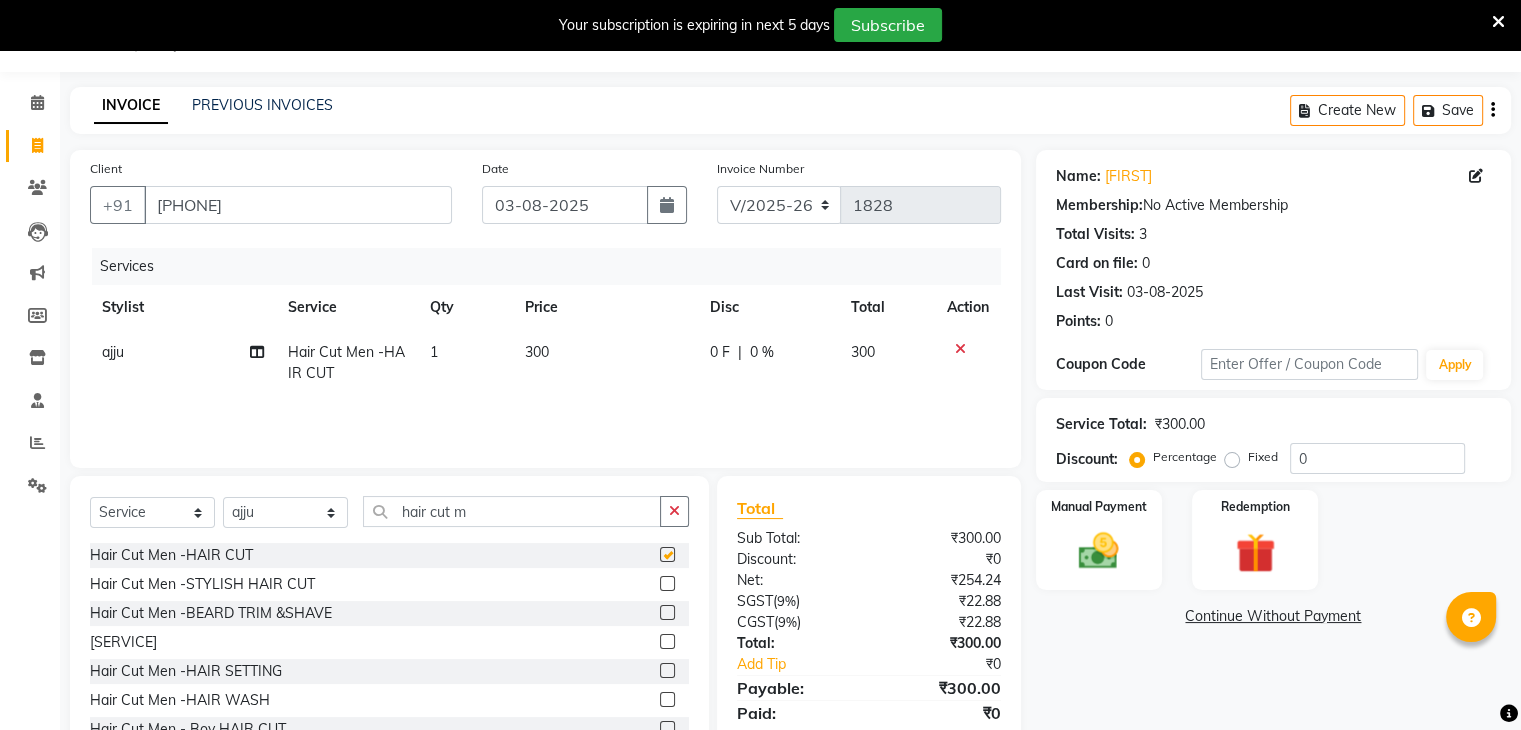 checkbox on "false" 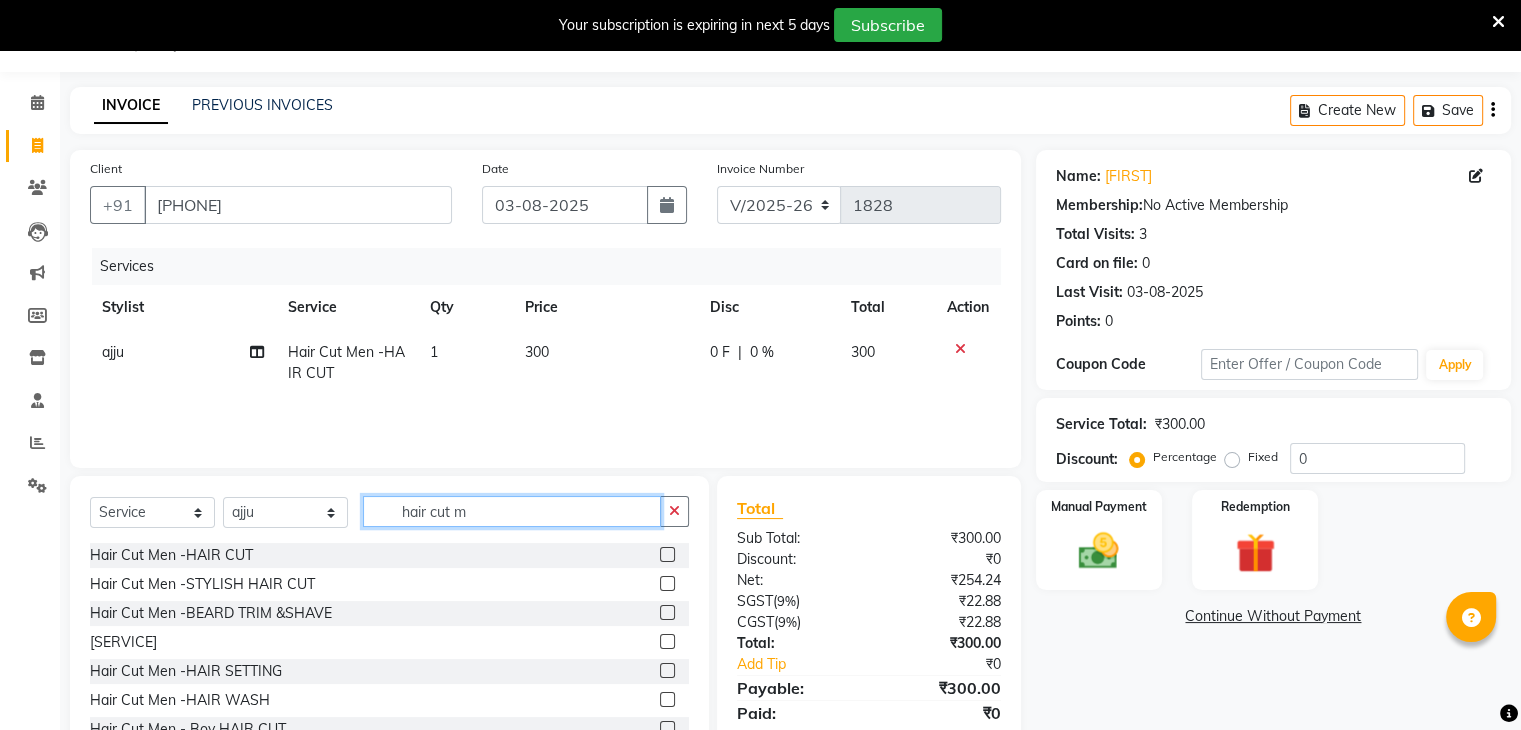 click on "hair cut m" 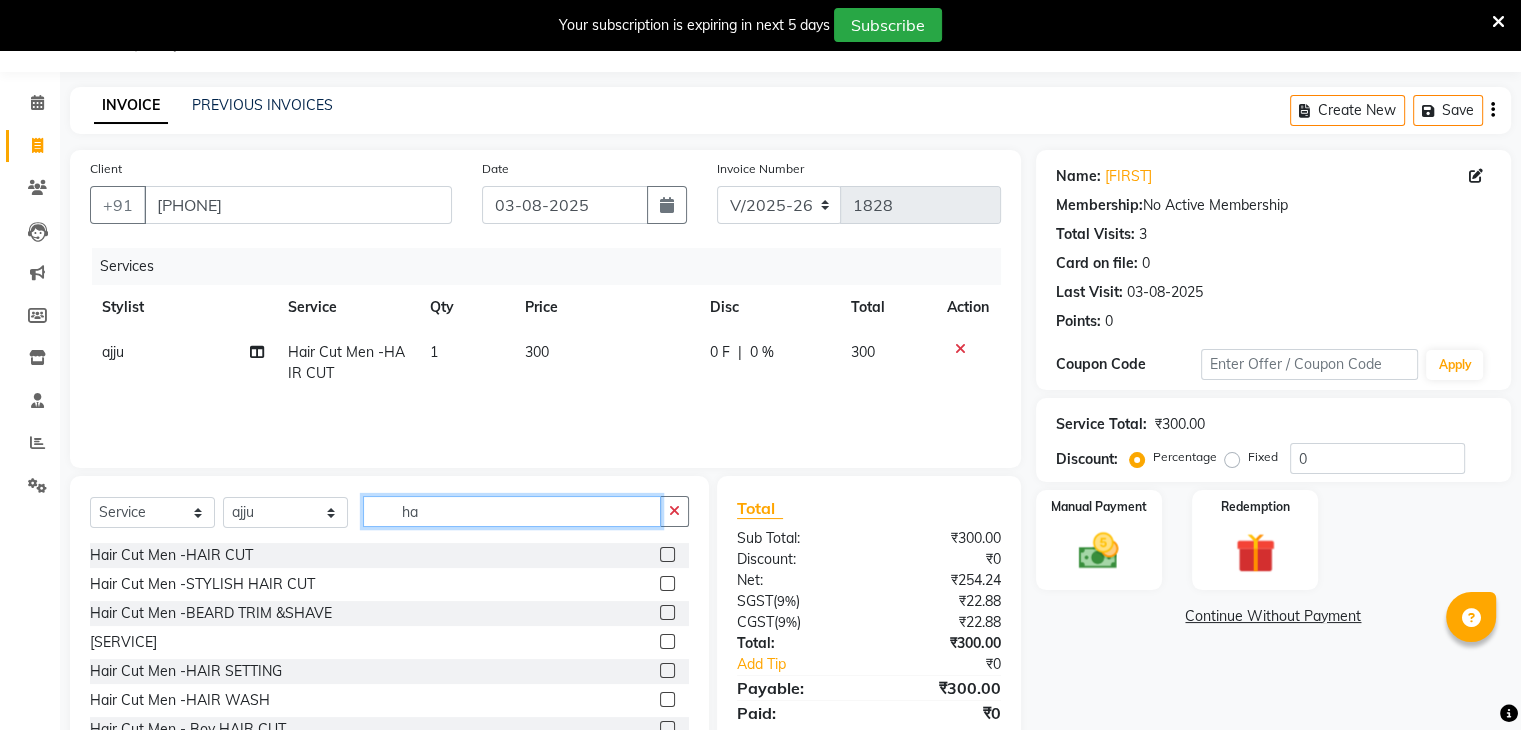 type on "h" 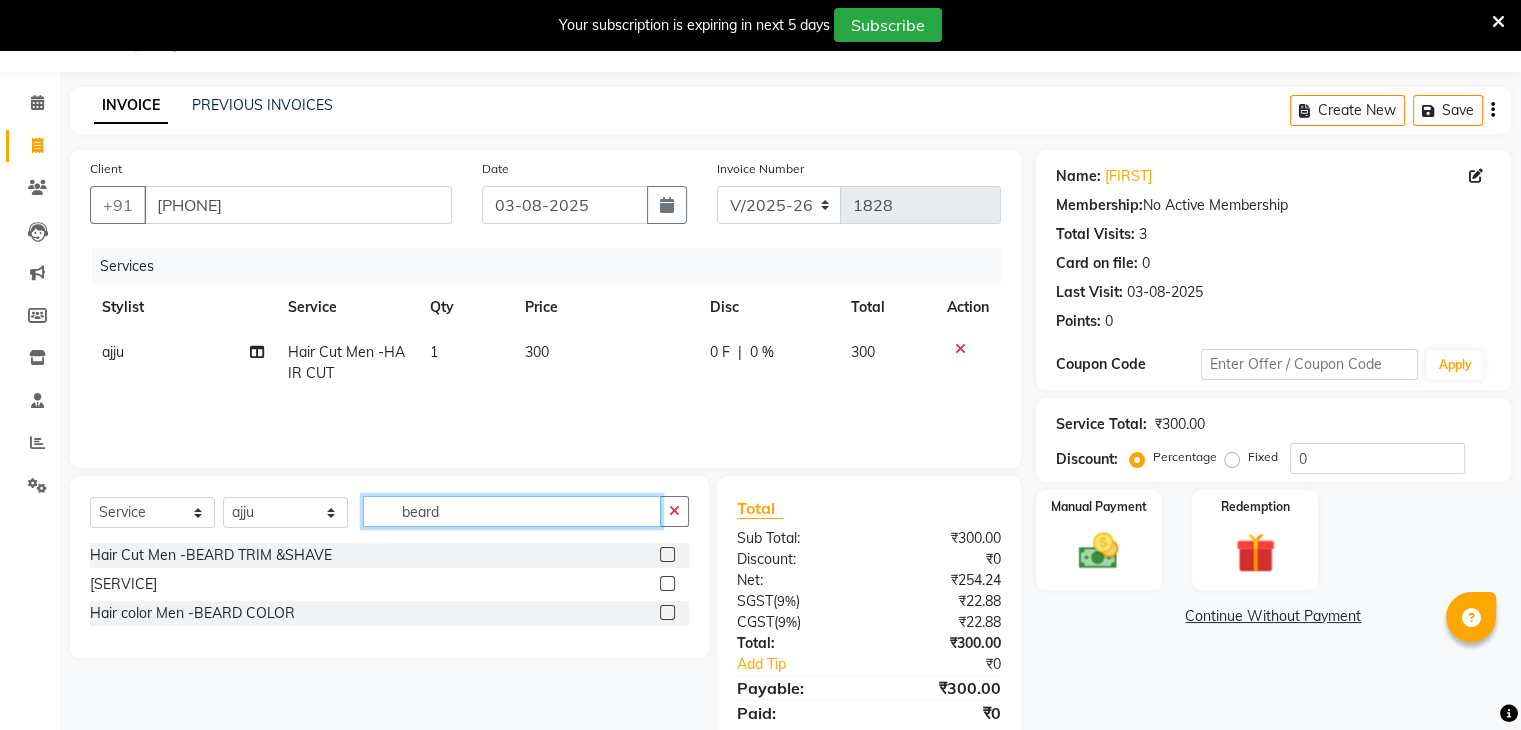 type on "beard" 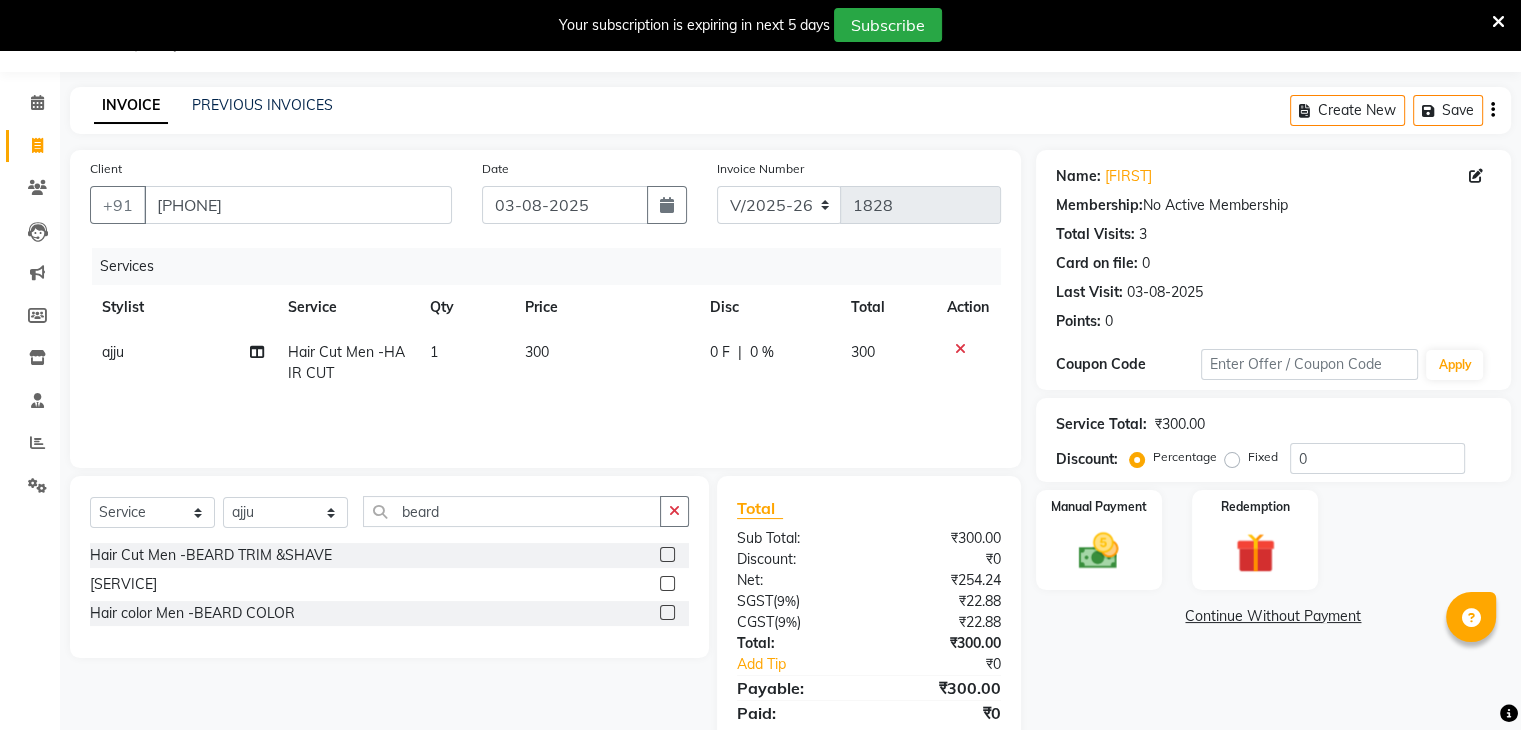 click 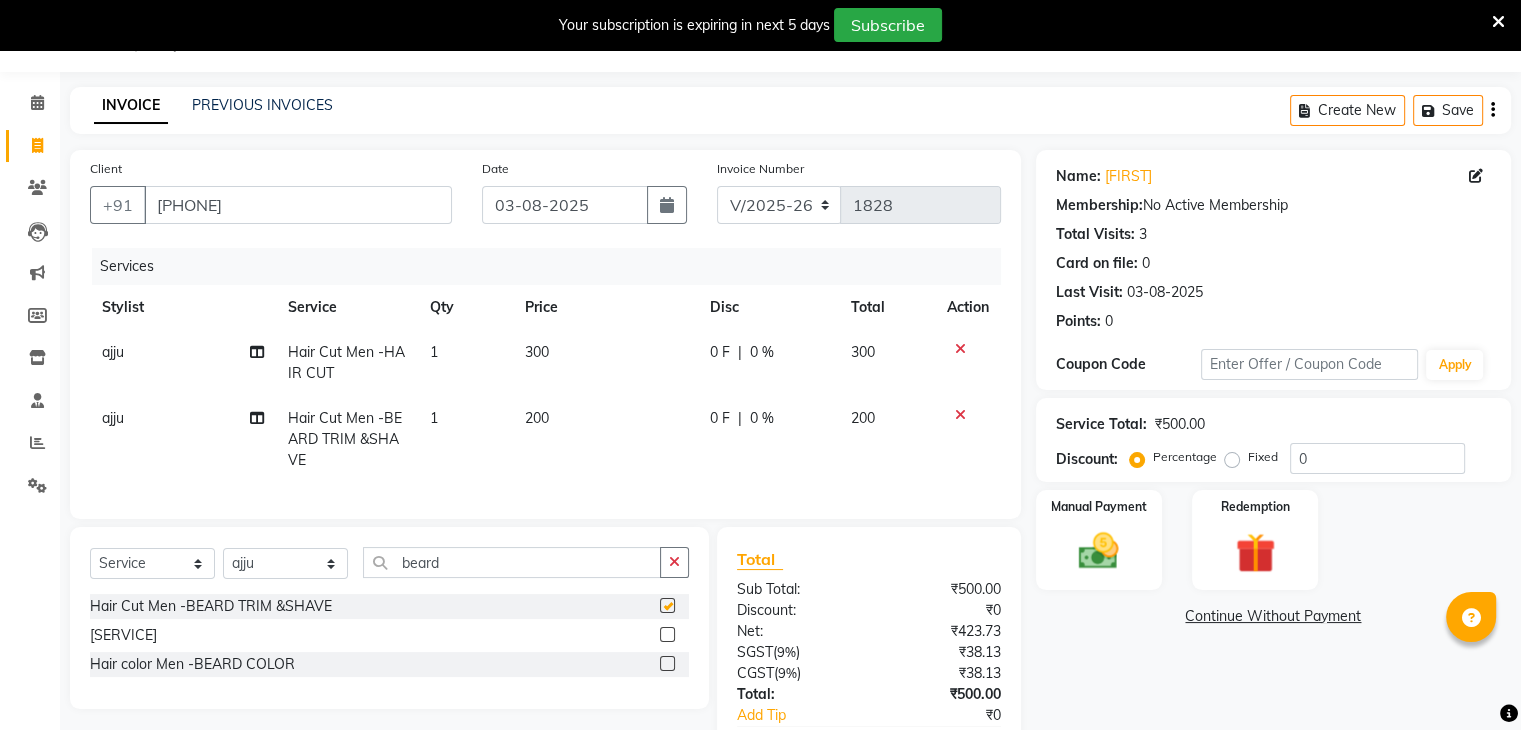 checkbox on "false" 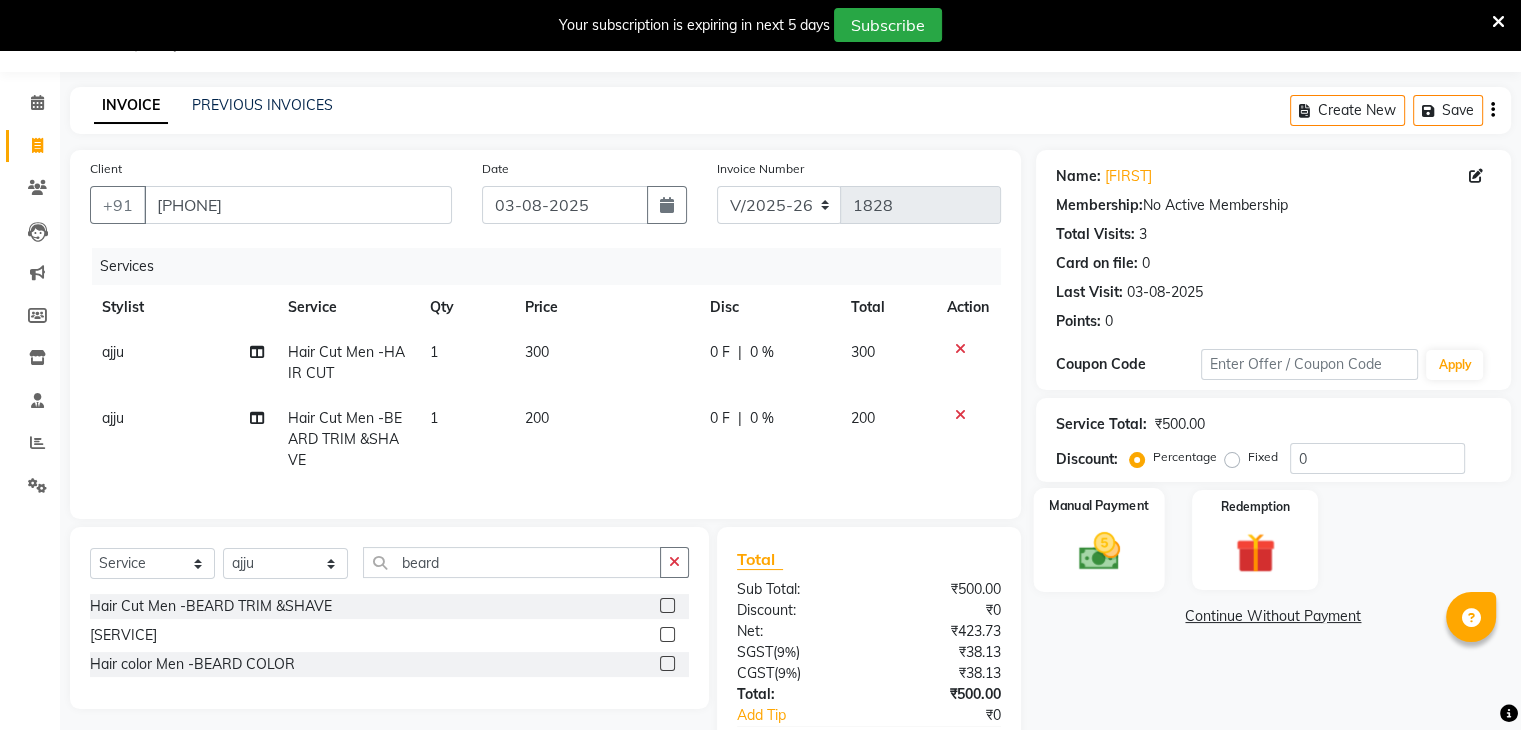 click 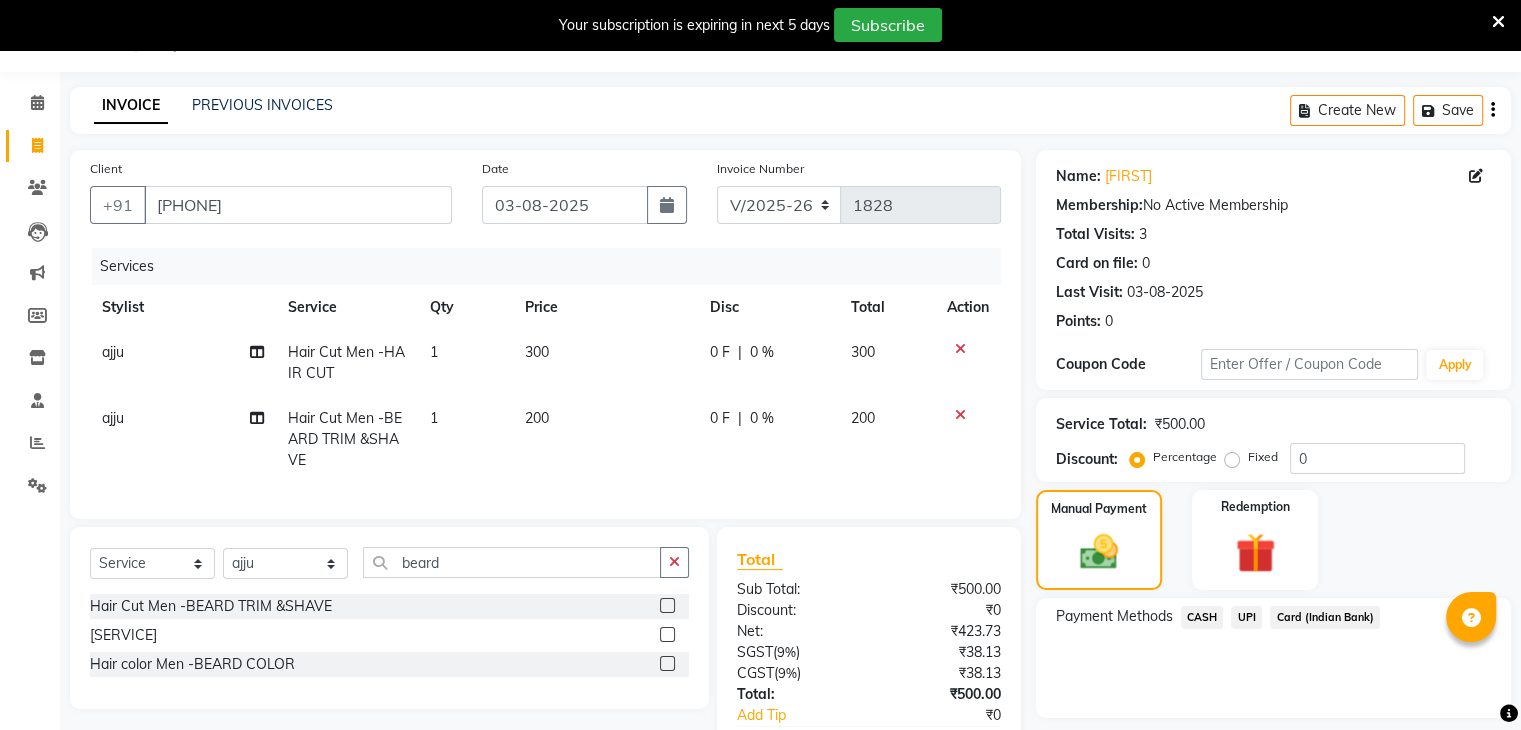 click on "UPI" 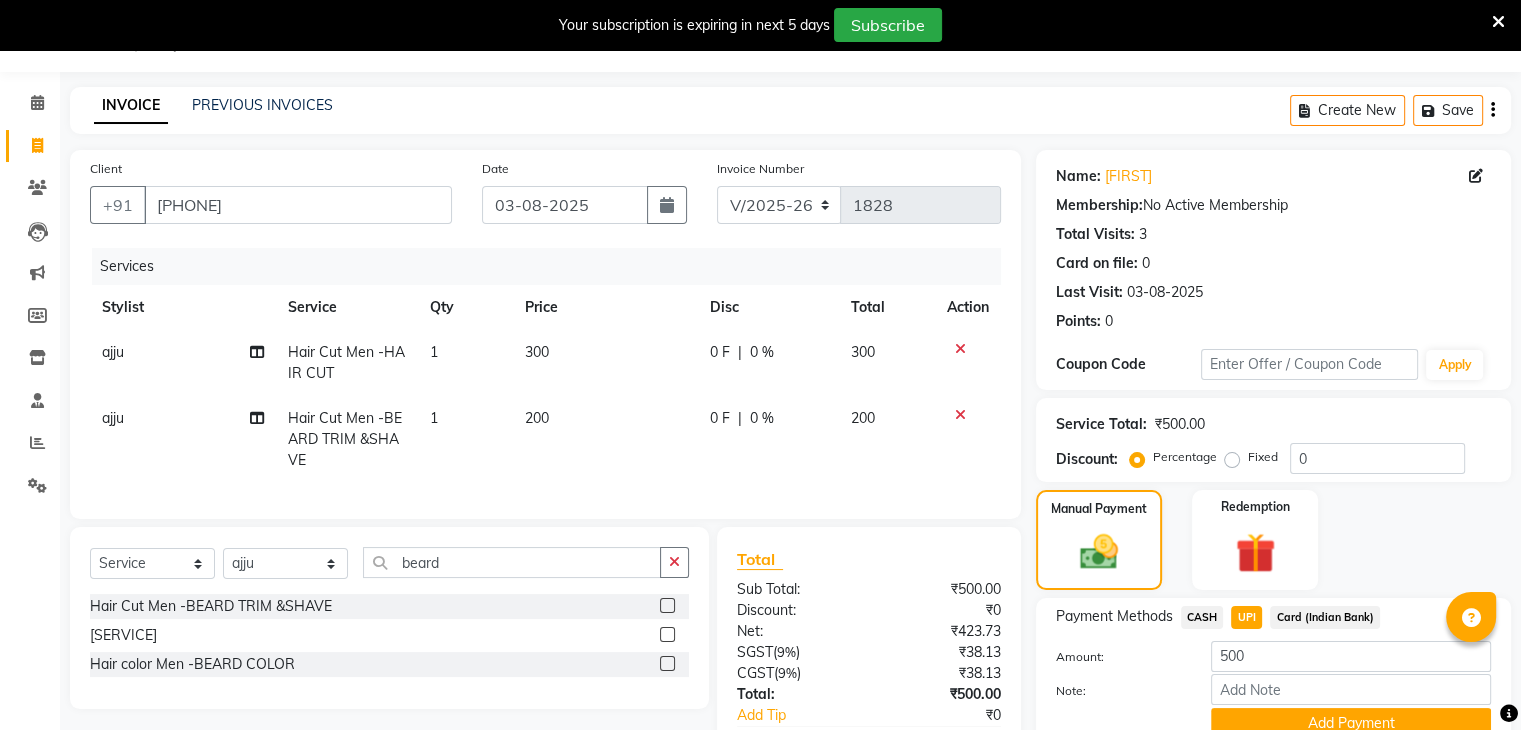 scroll, scrollTop: 139, scrollLeft: 0, axis: vertical 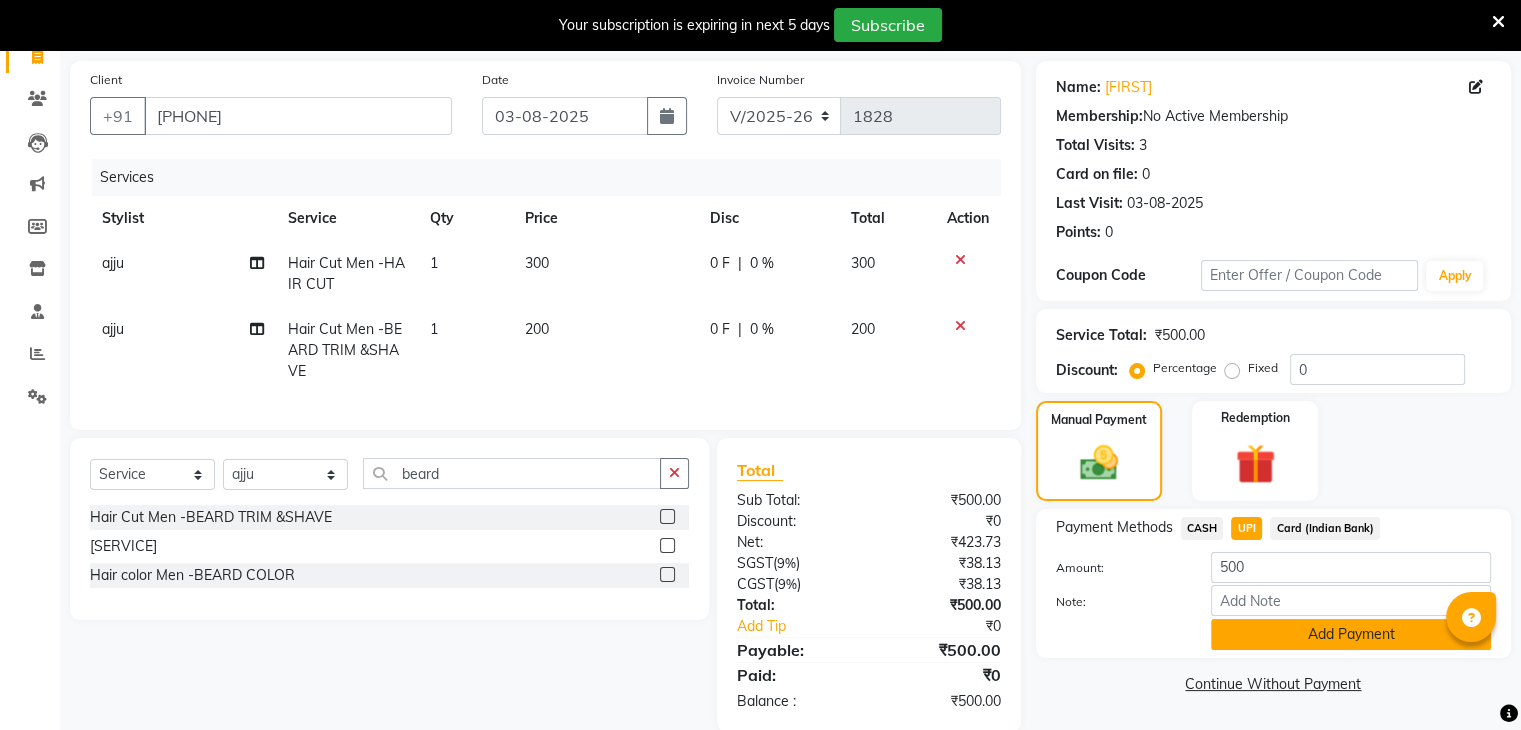 click on "Add Payment" 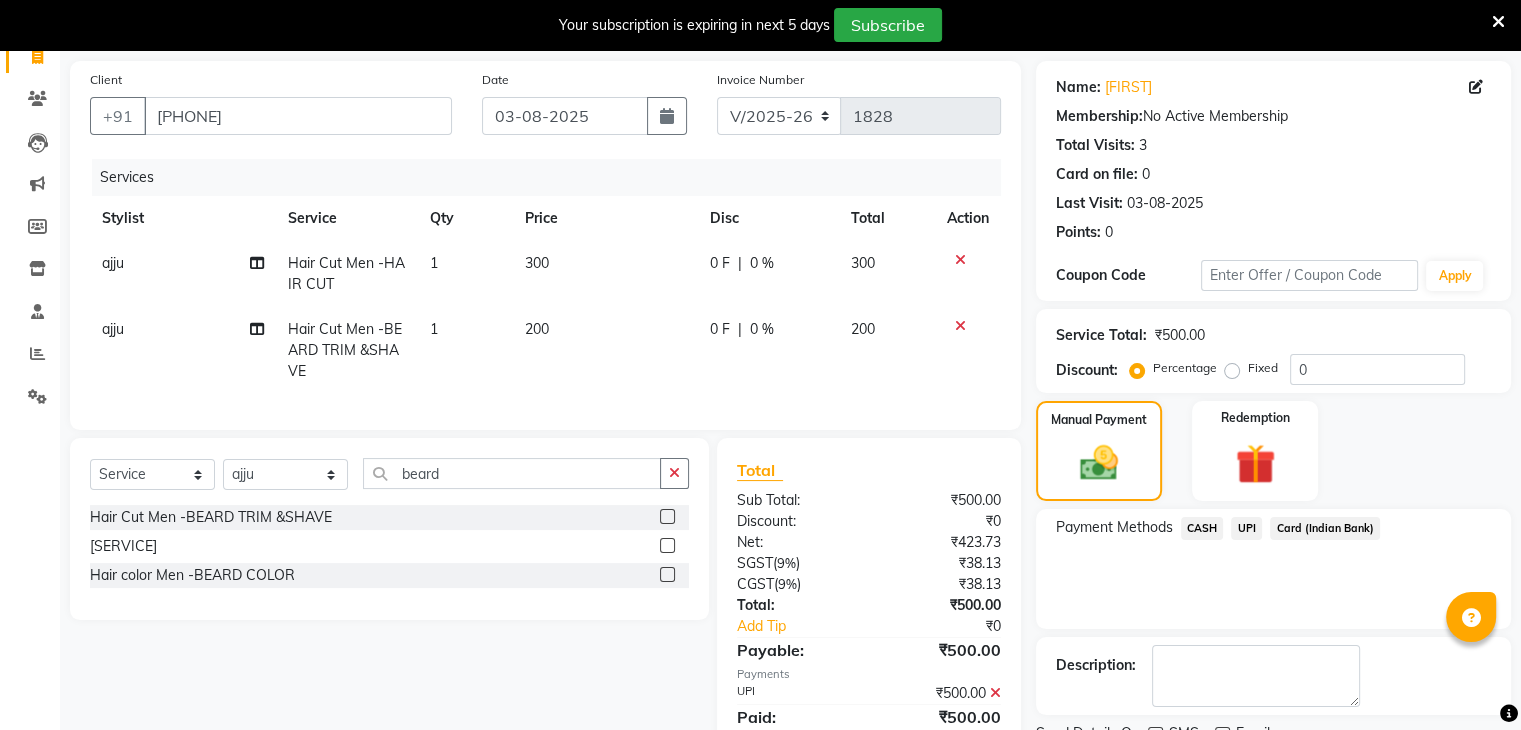 scroll, scrollTop: 228, scrollLeft: 0, axis: vertical 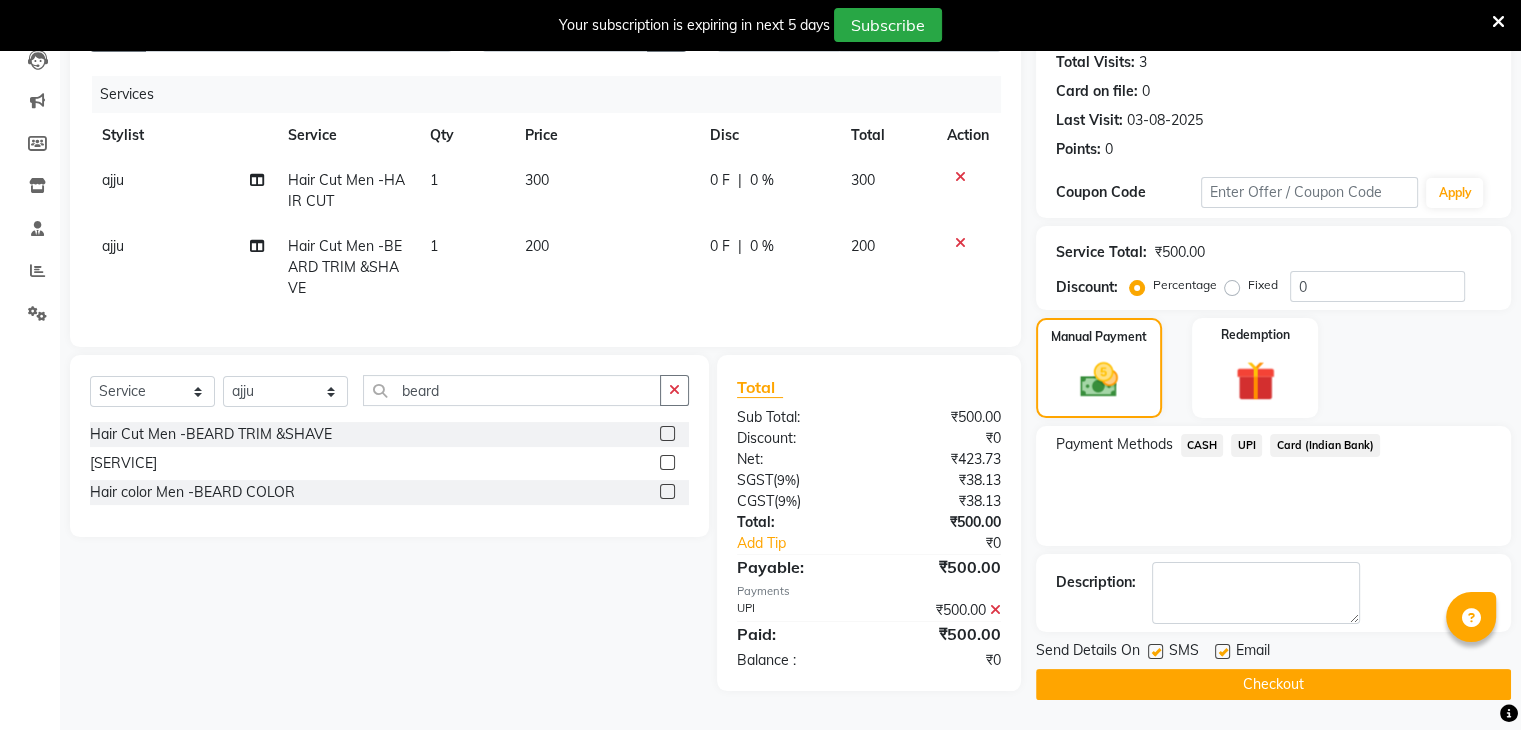 click on "Checkout" 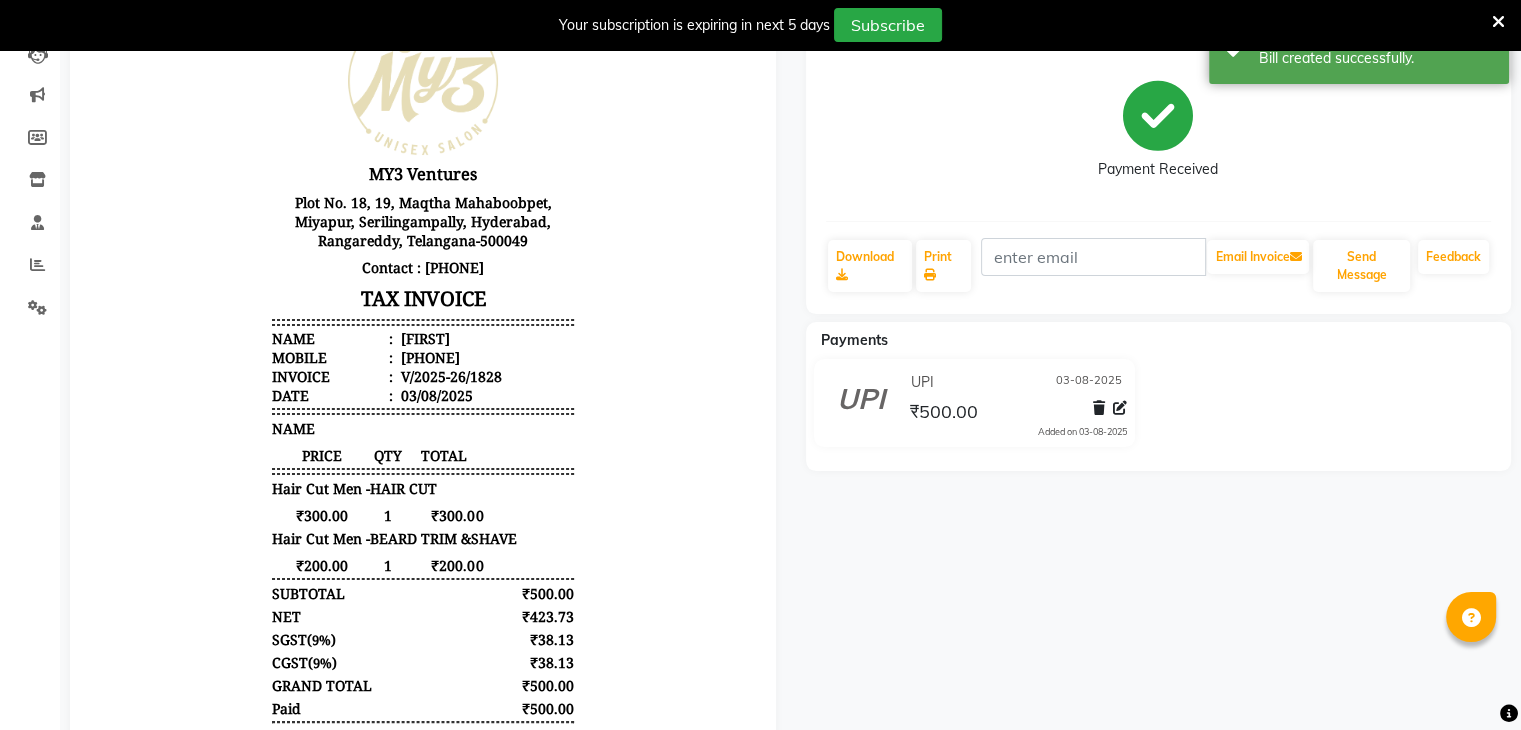 scroll, scrollTop: 0, scrollLeft: 0, axis: both 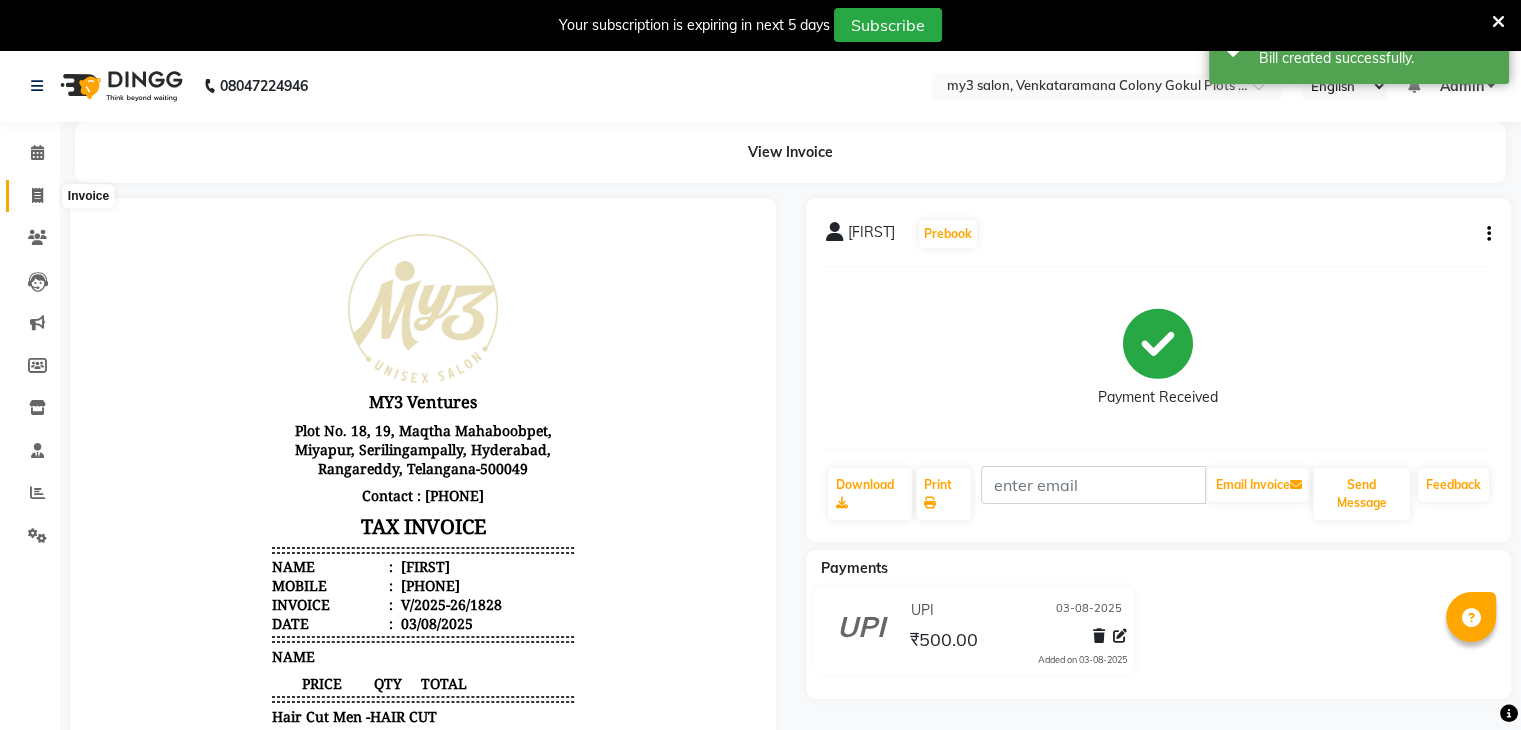 click 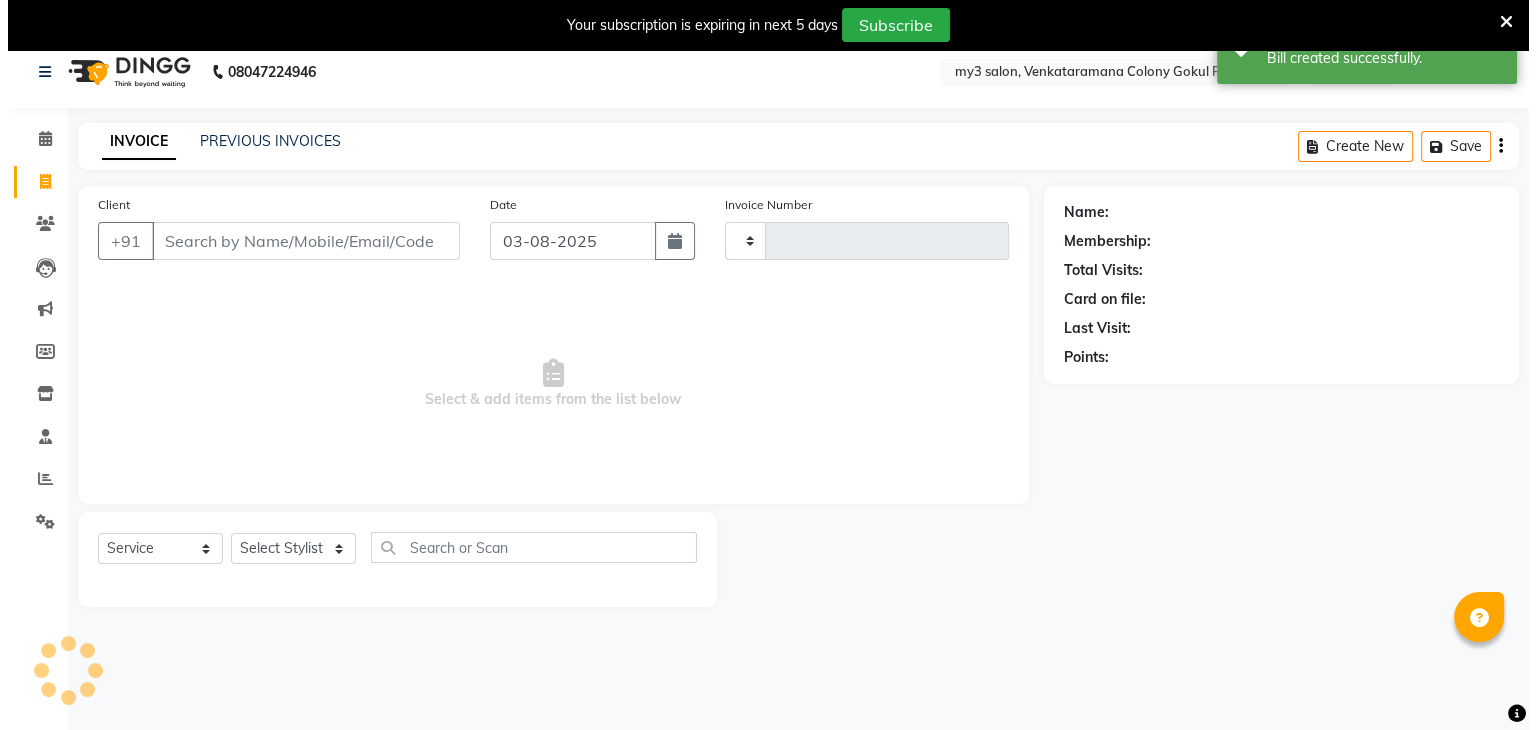 scroll, scrollTop: 50, scrollLeft: 0, axis: vertical 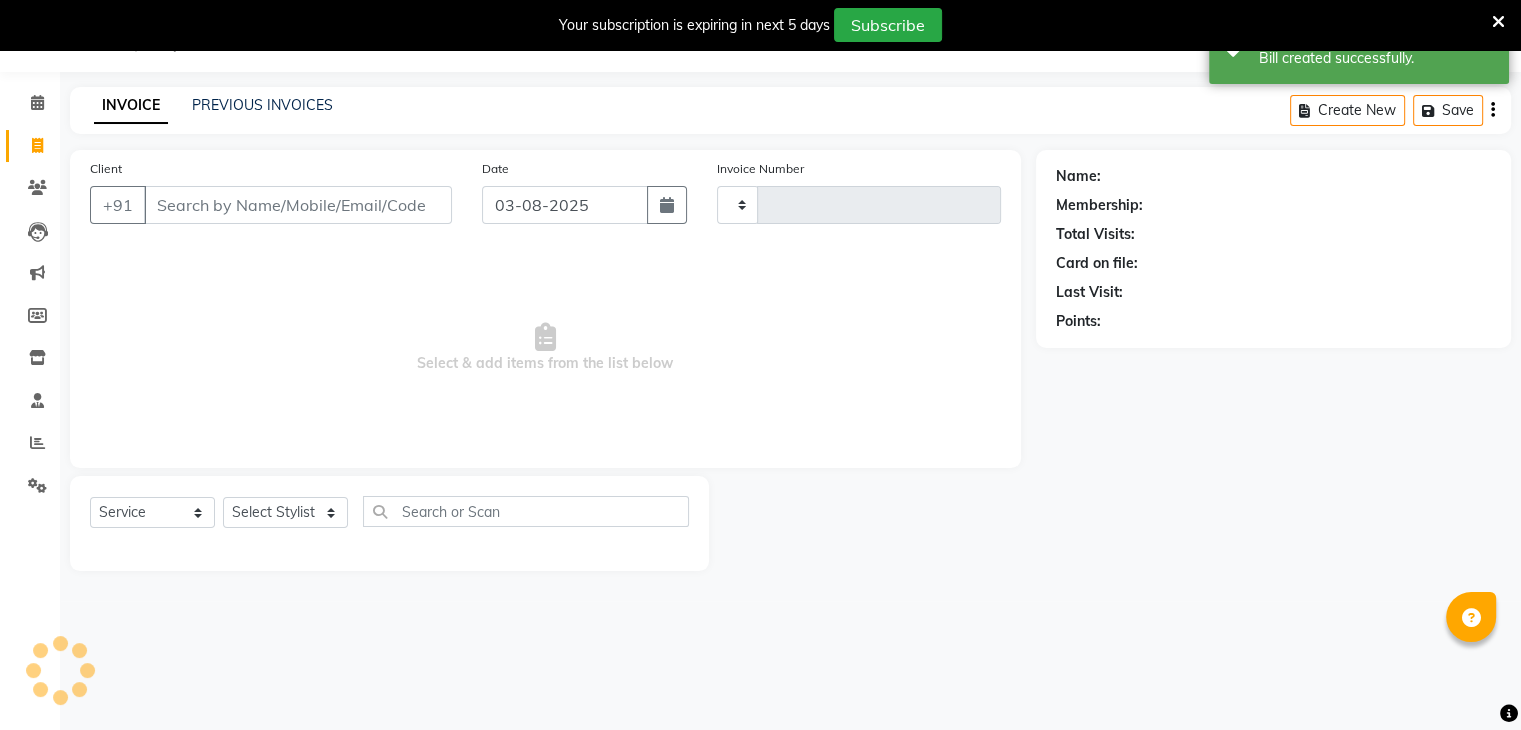 type on "1829" 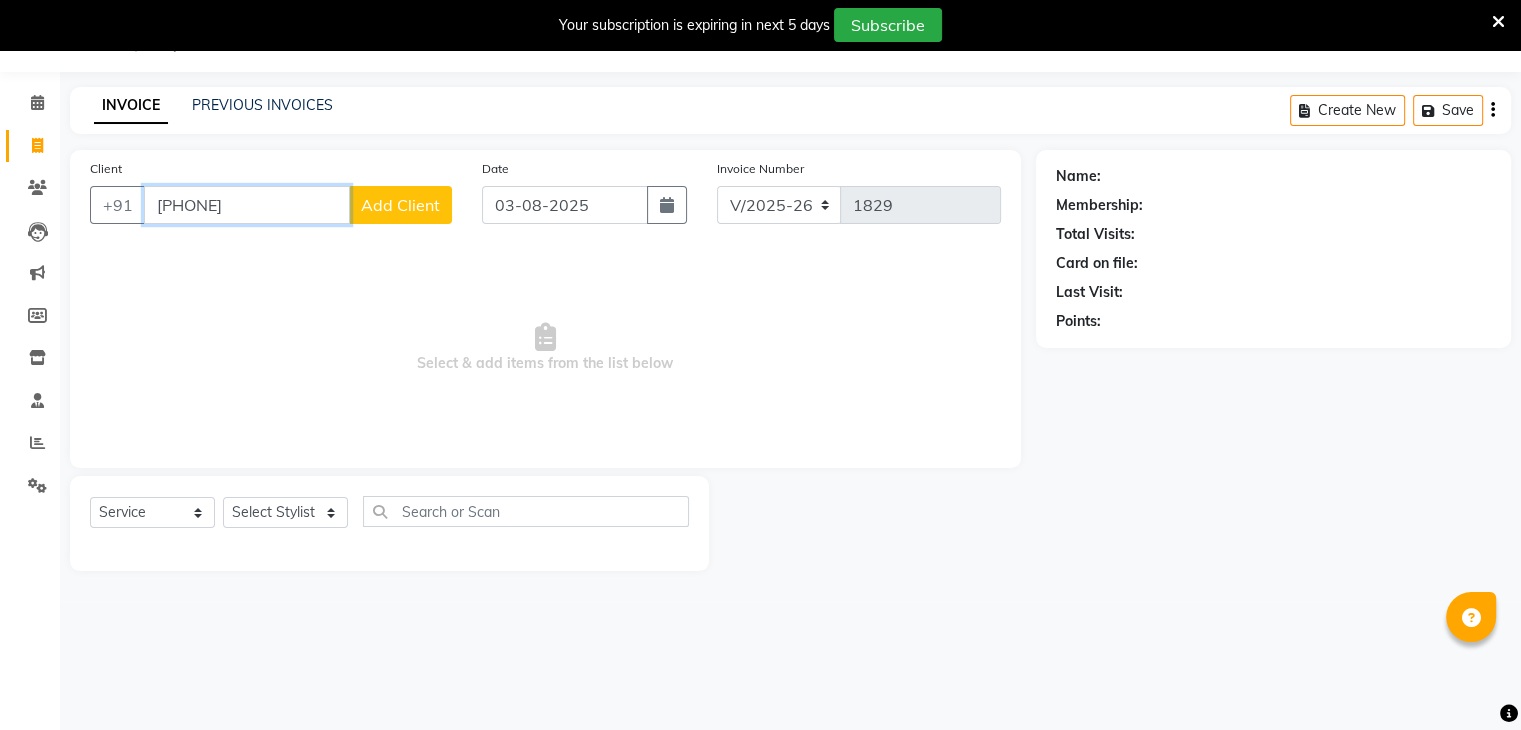 type on "[PHONE]" 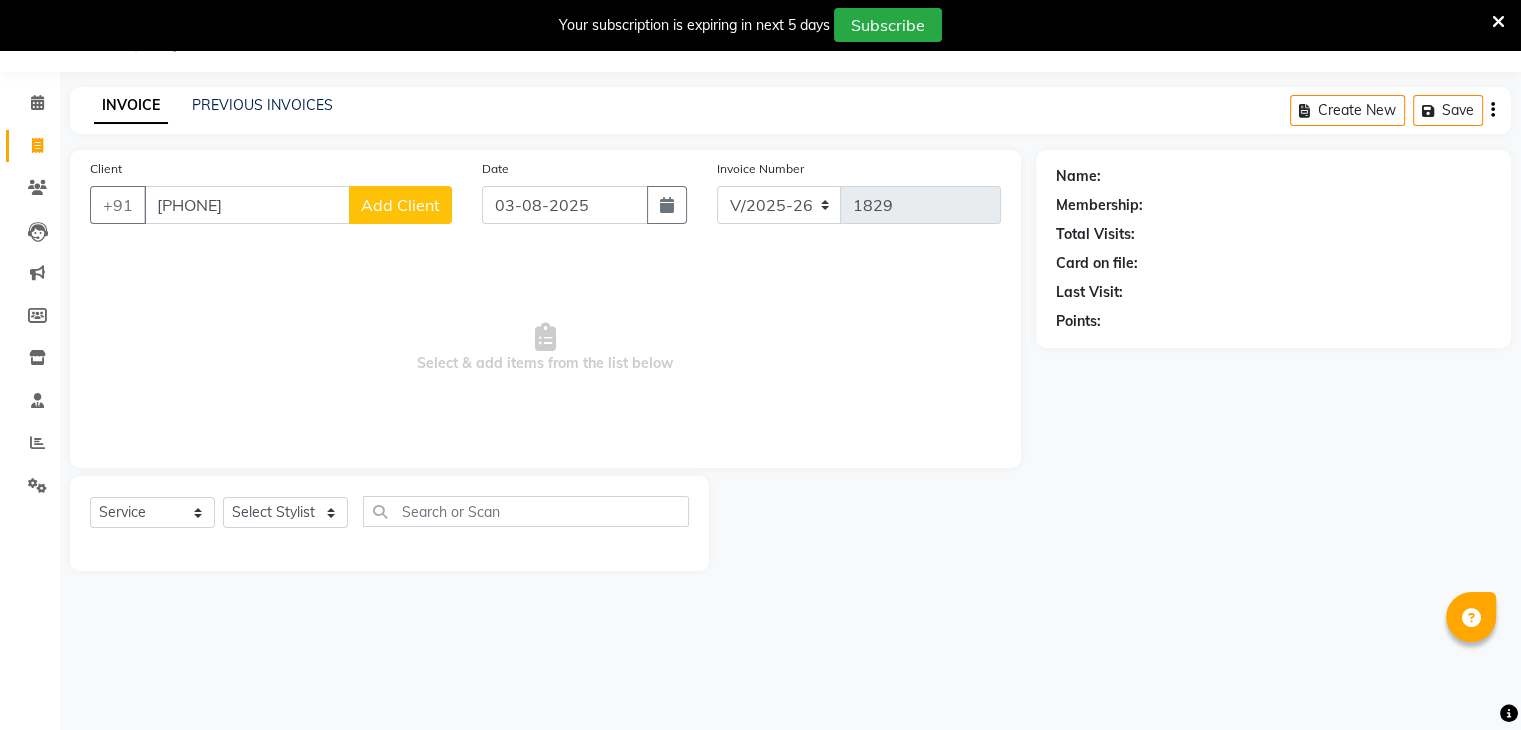 click on "Add Client" 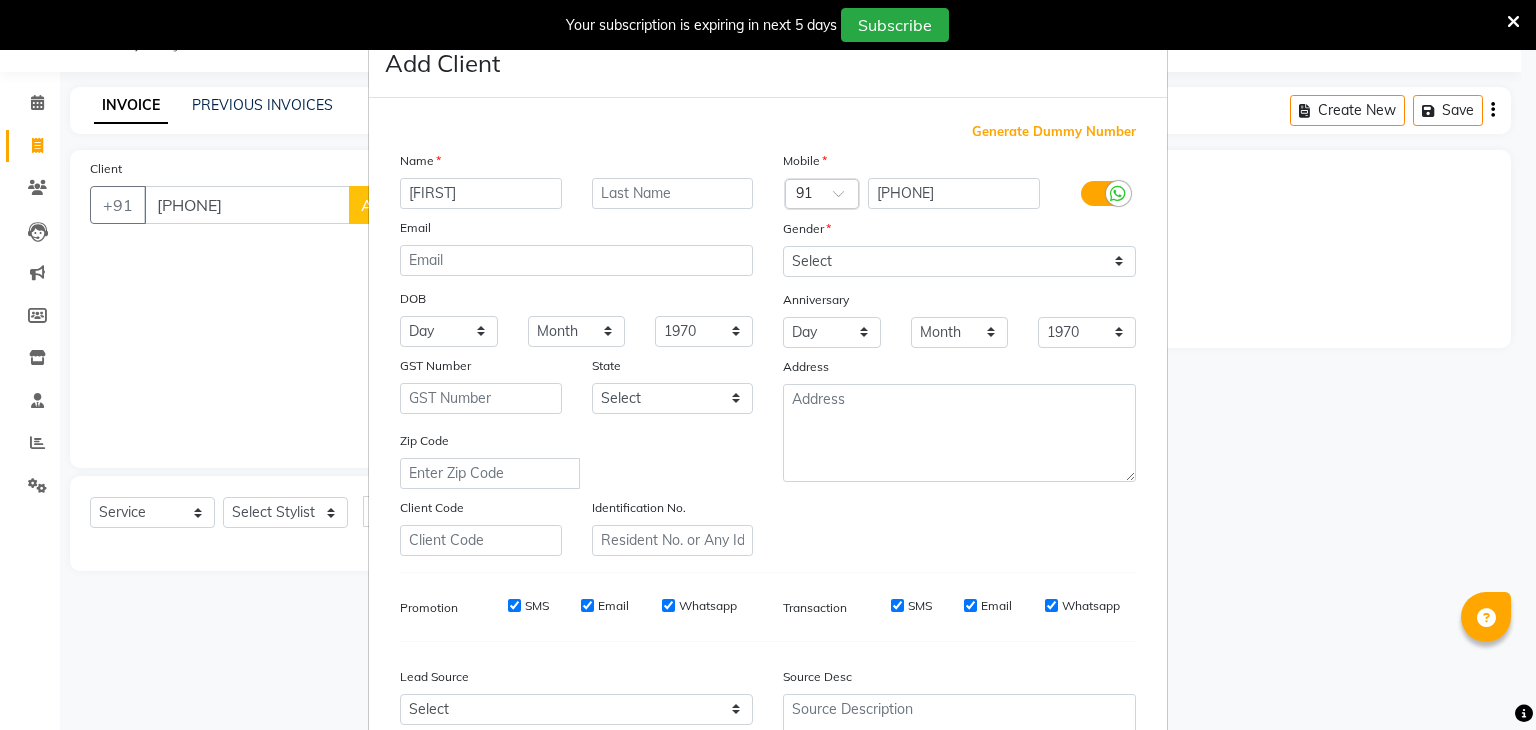 type on "[FIRST]" 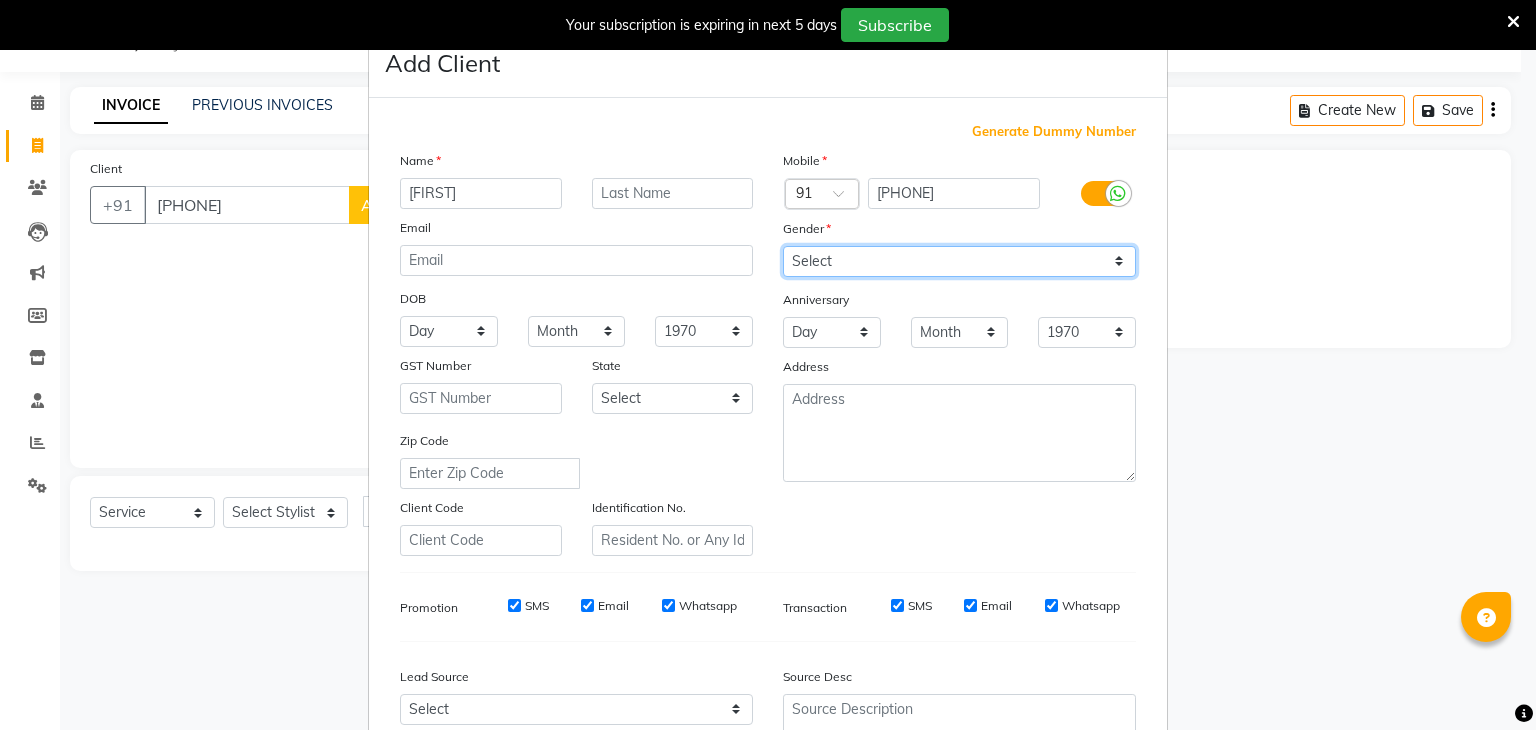 click on "Select Male Female Other Prefer Not To Say" at bounding box center (959, 261) 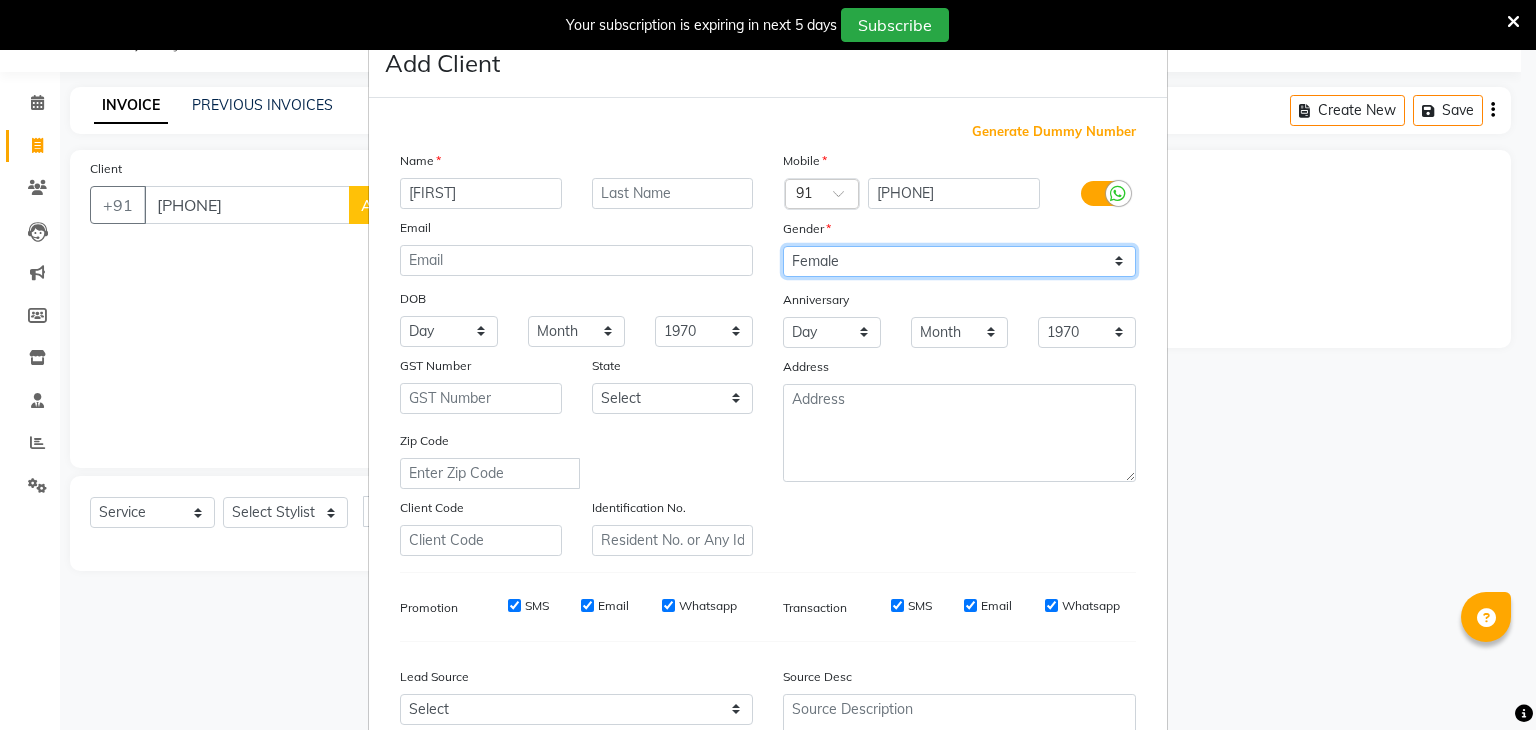 click on "Select Male Female Other Prefer Not To Say" at bounding box center (959, 261) 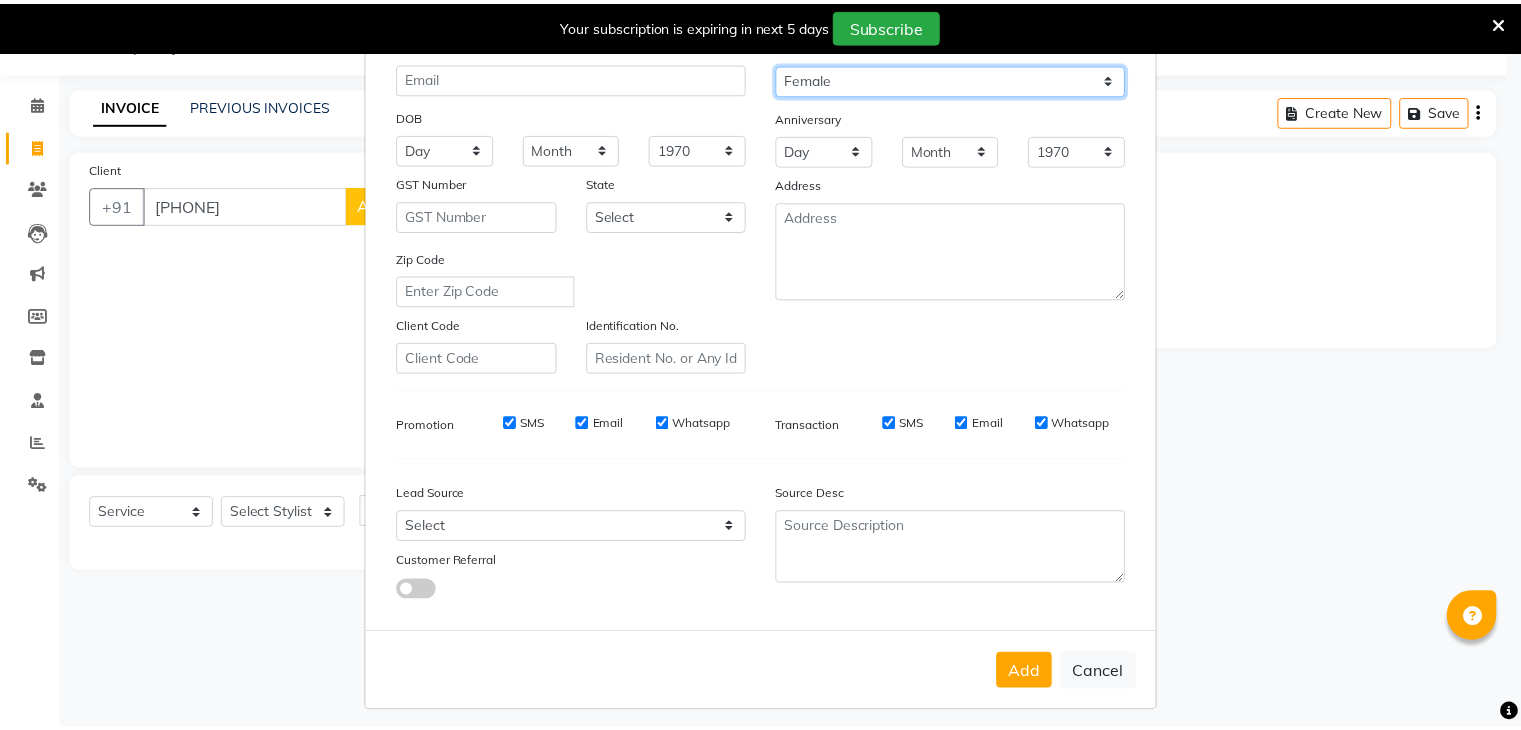 scroll, scrollTop: 186, scrollLeft: 0, axis: vertical 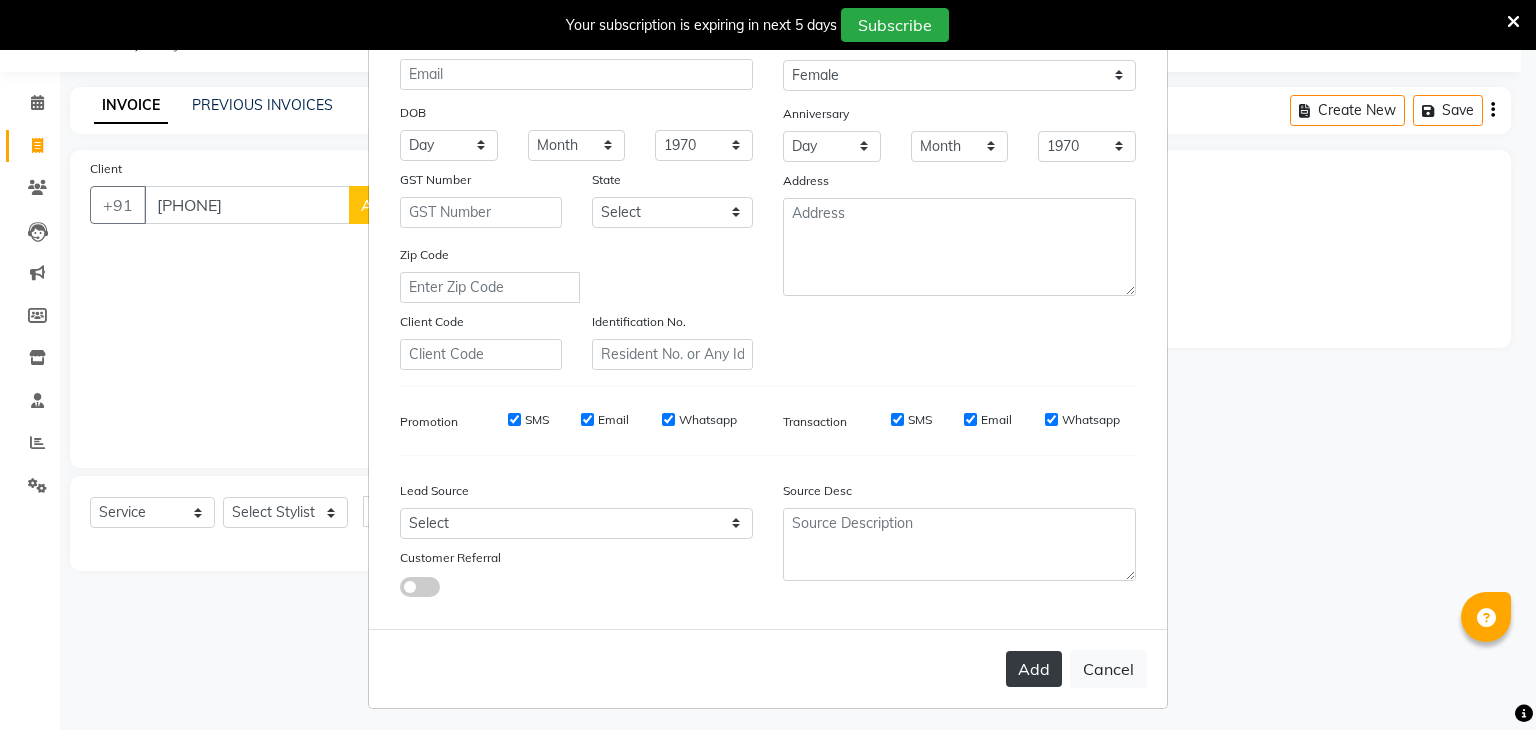 click on "Add" at bounding box center (1034, 669) 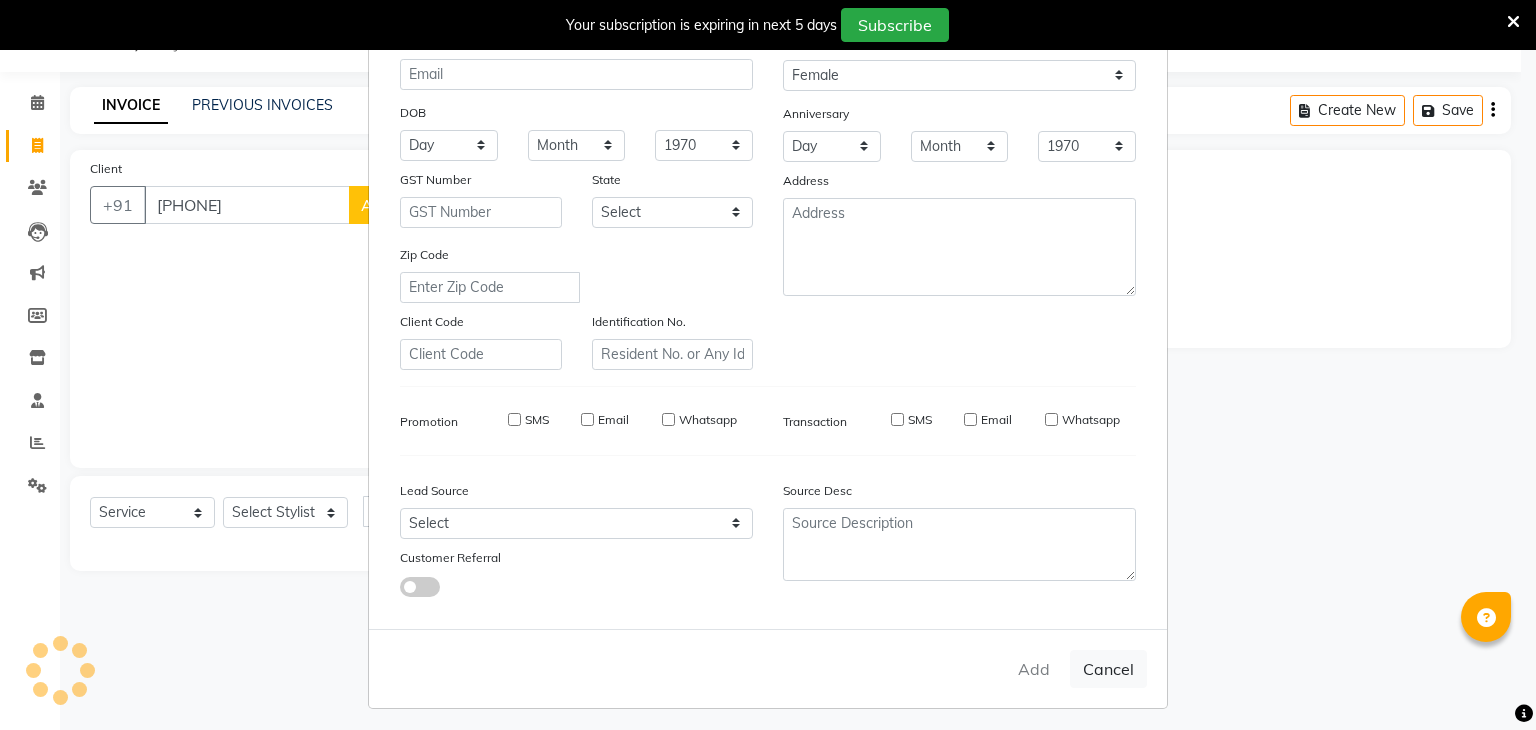 type 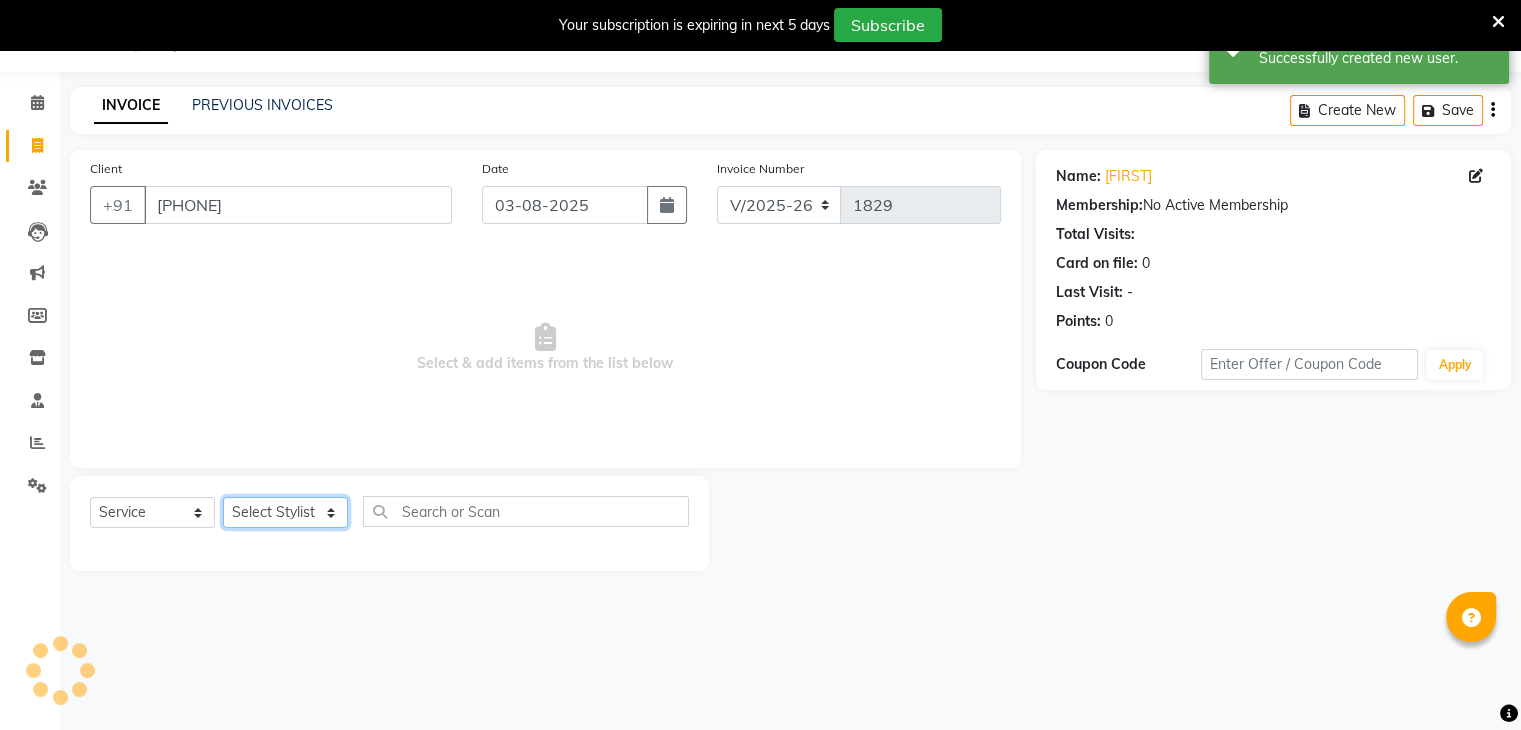 click on "Select Stylist ajju azam divya rihan Sahzad sowjanya srilatha Swapna Zeeshan" 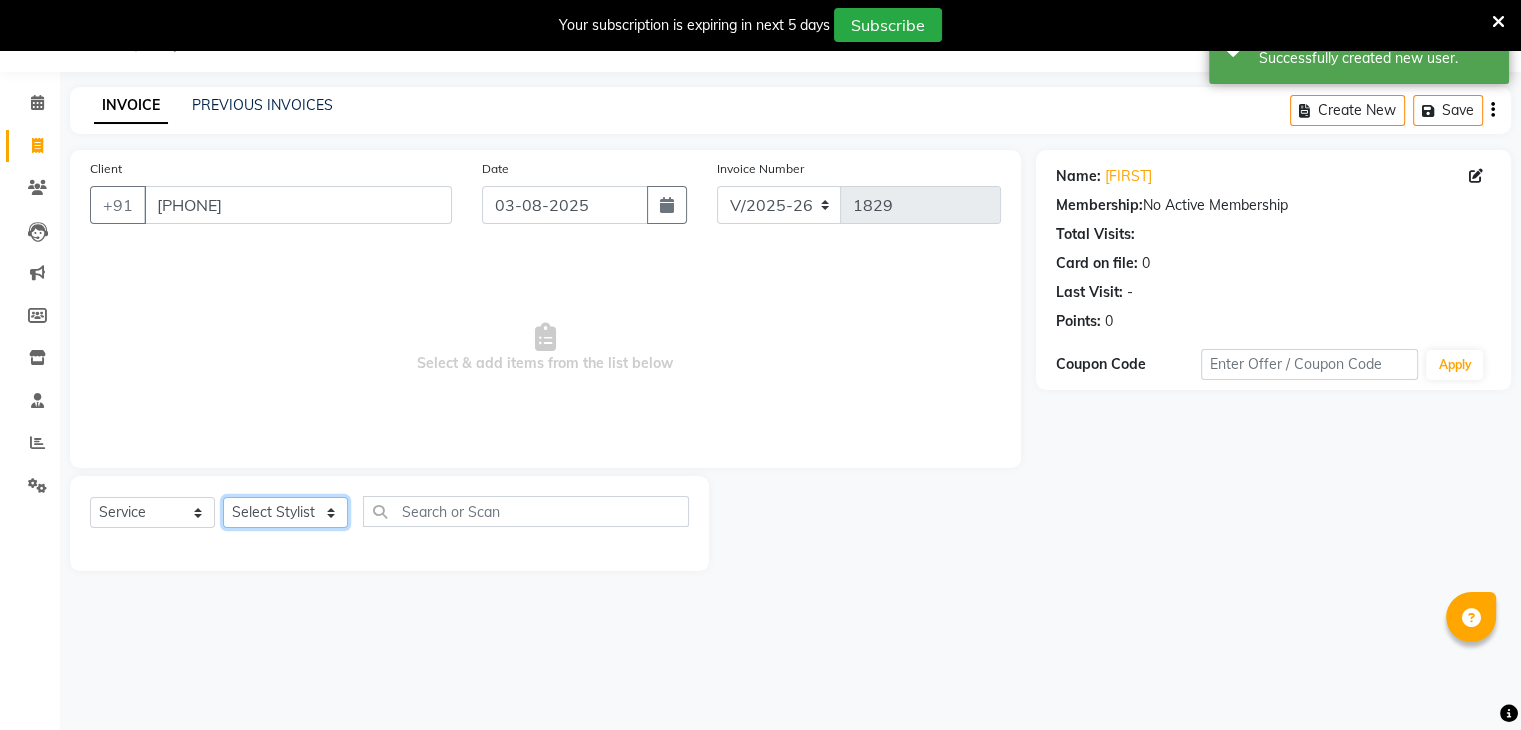 select on "85423" 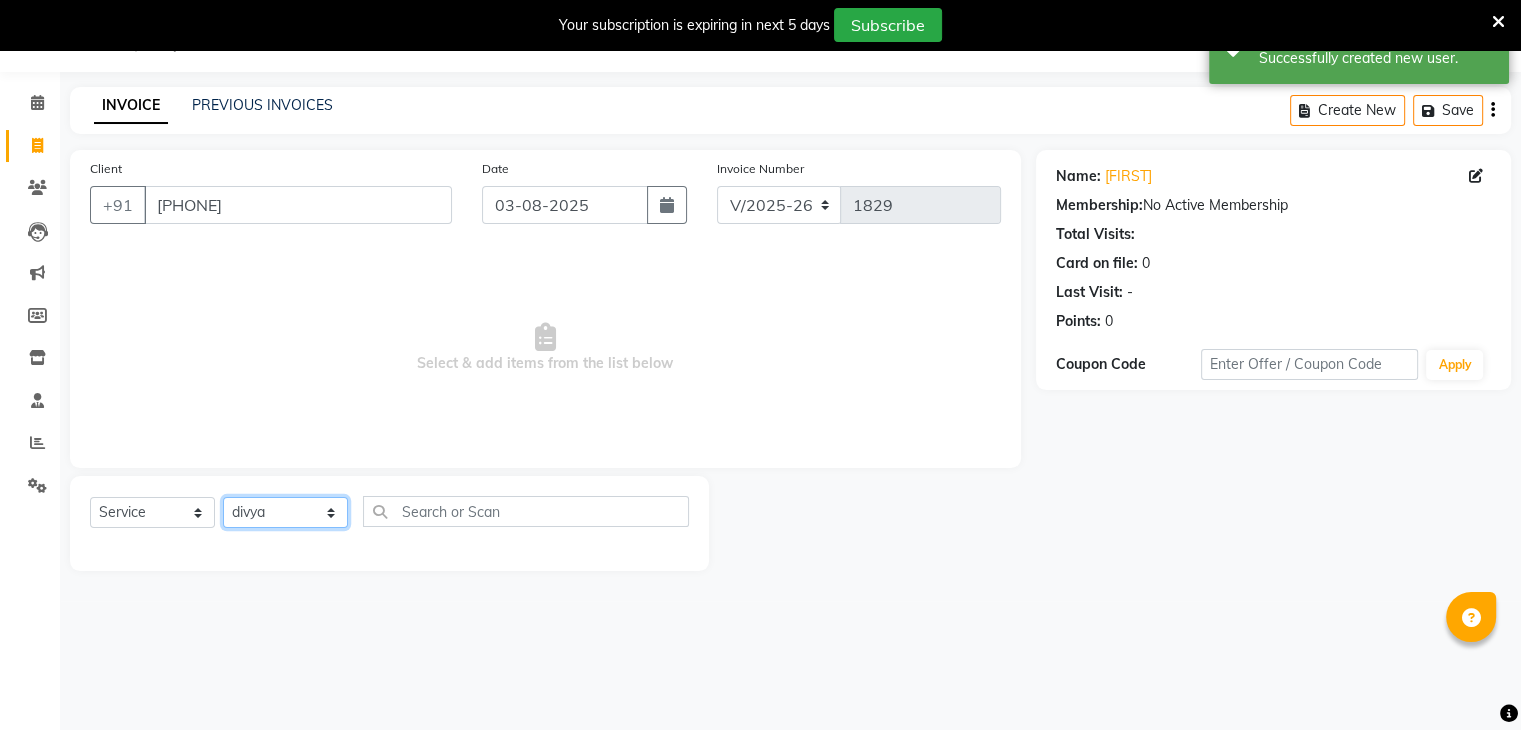 click on "Select Stylist ajju azam divya rihan Sahzad sowjanya srilatha Swapna Zeeshan" 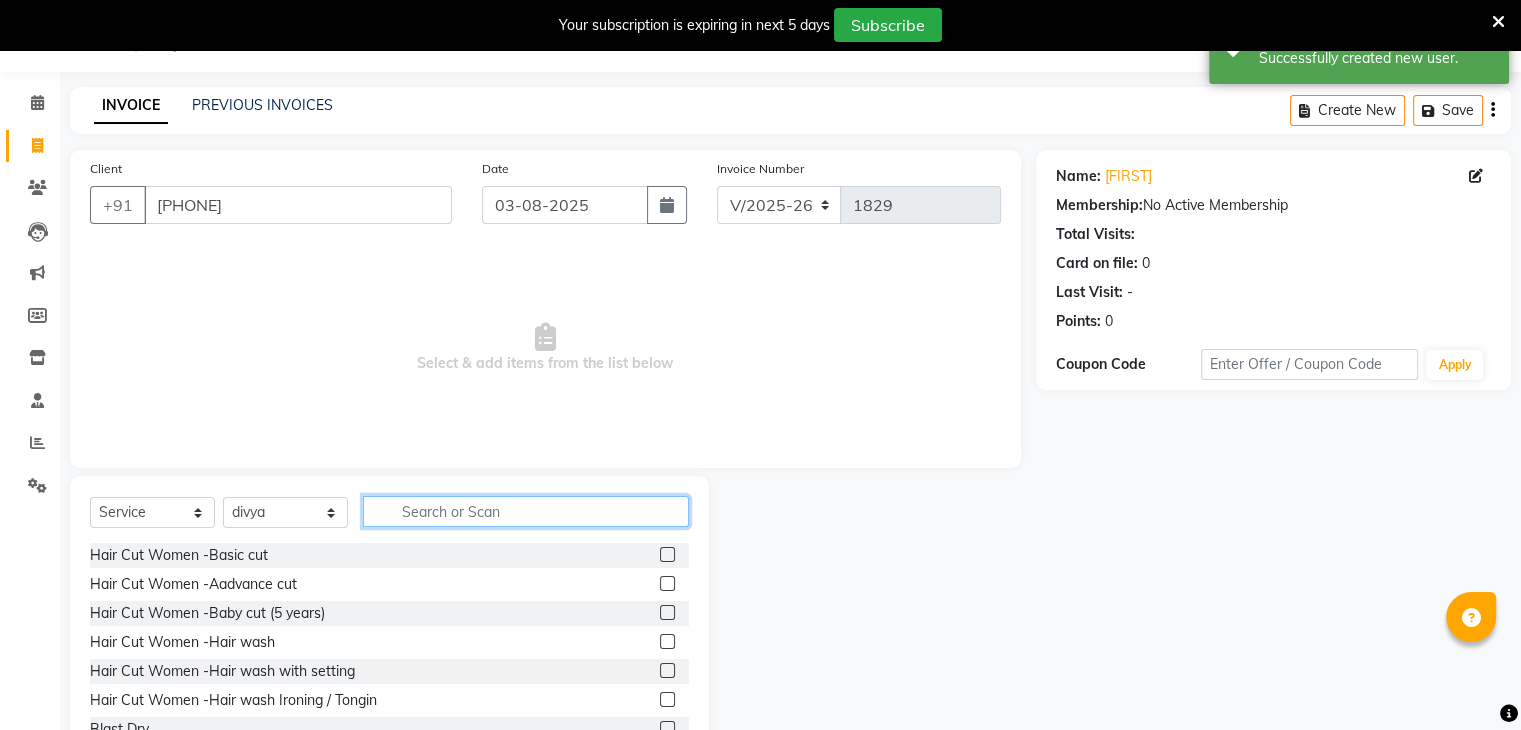 click 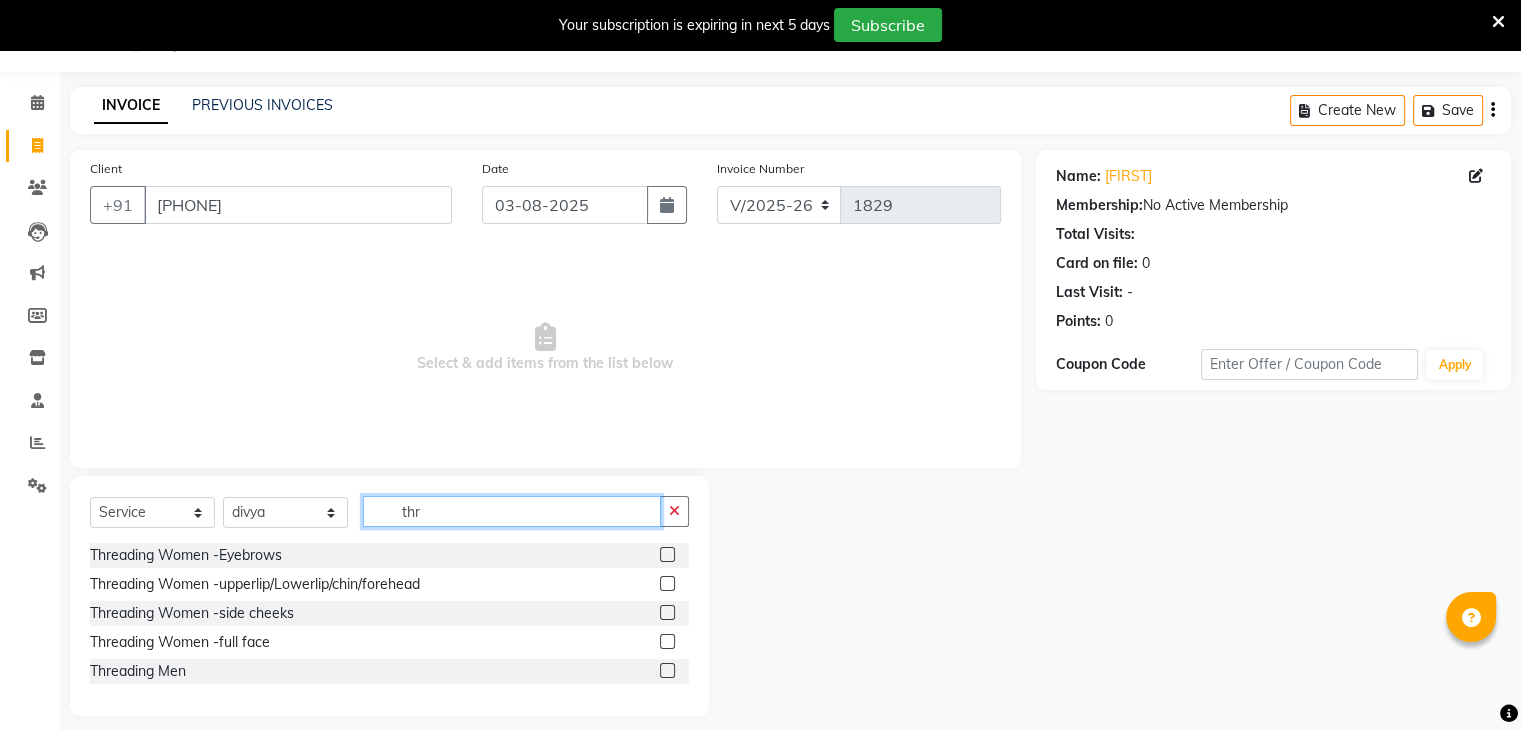 type on "thr" 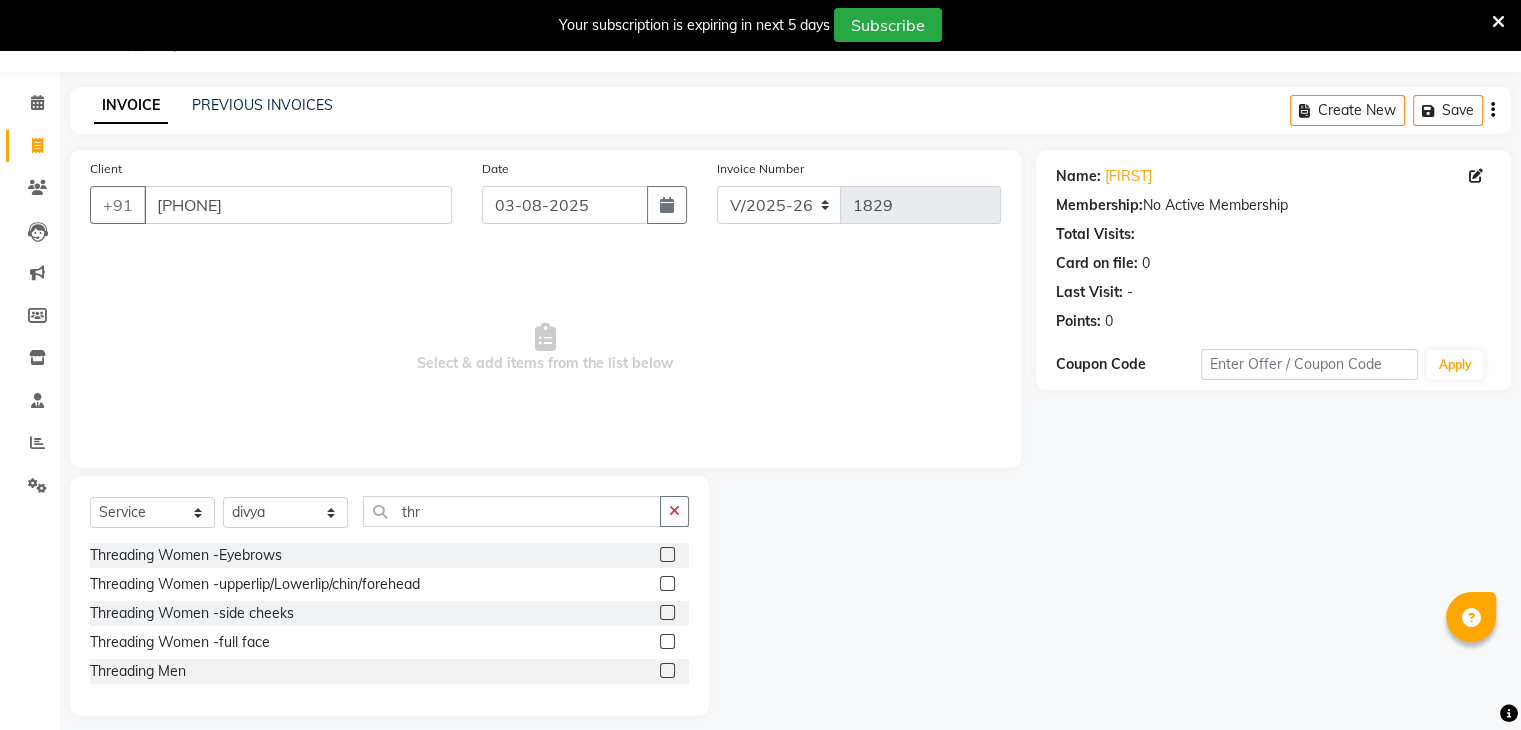 click 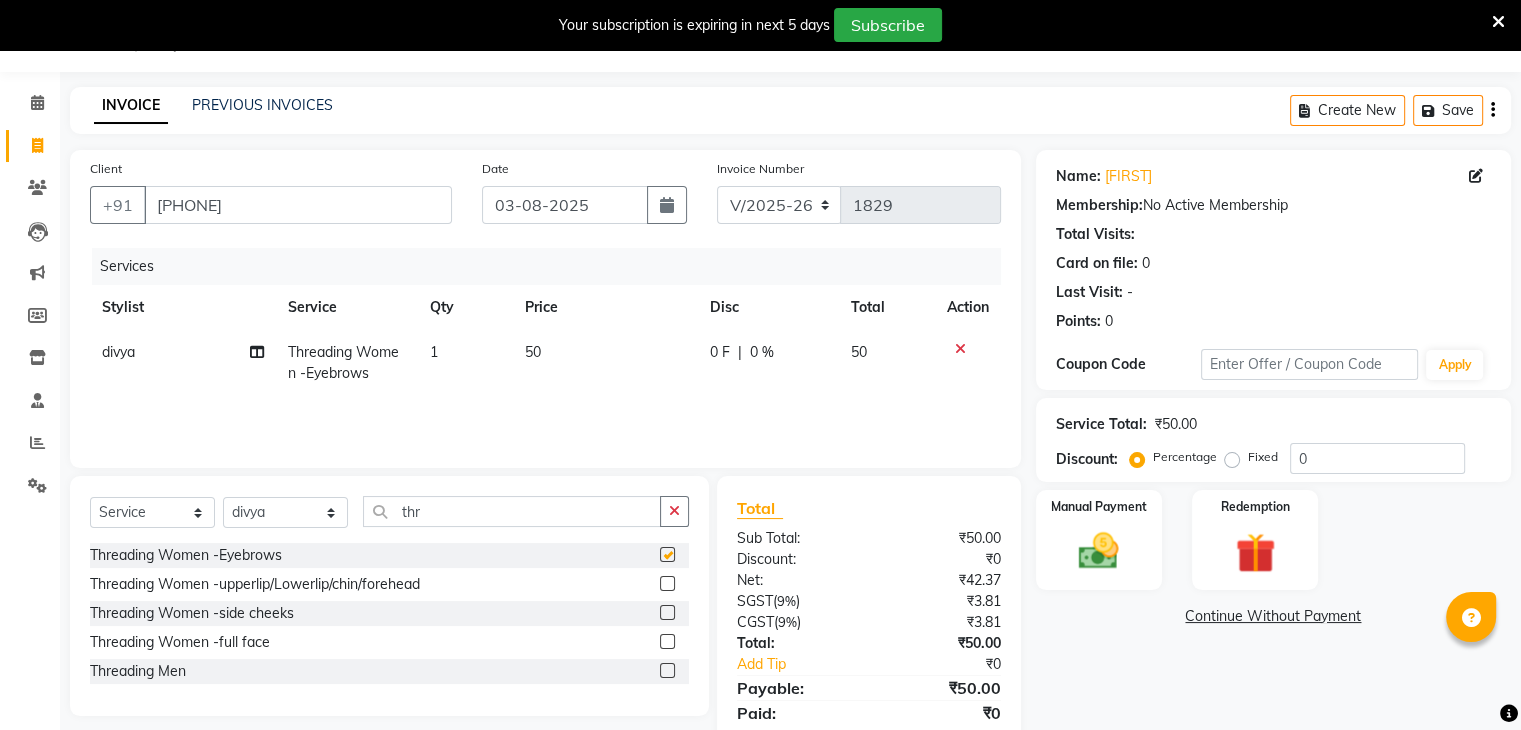 checkbox on "false" 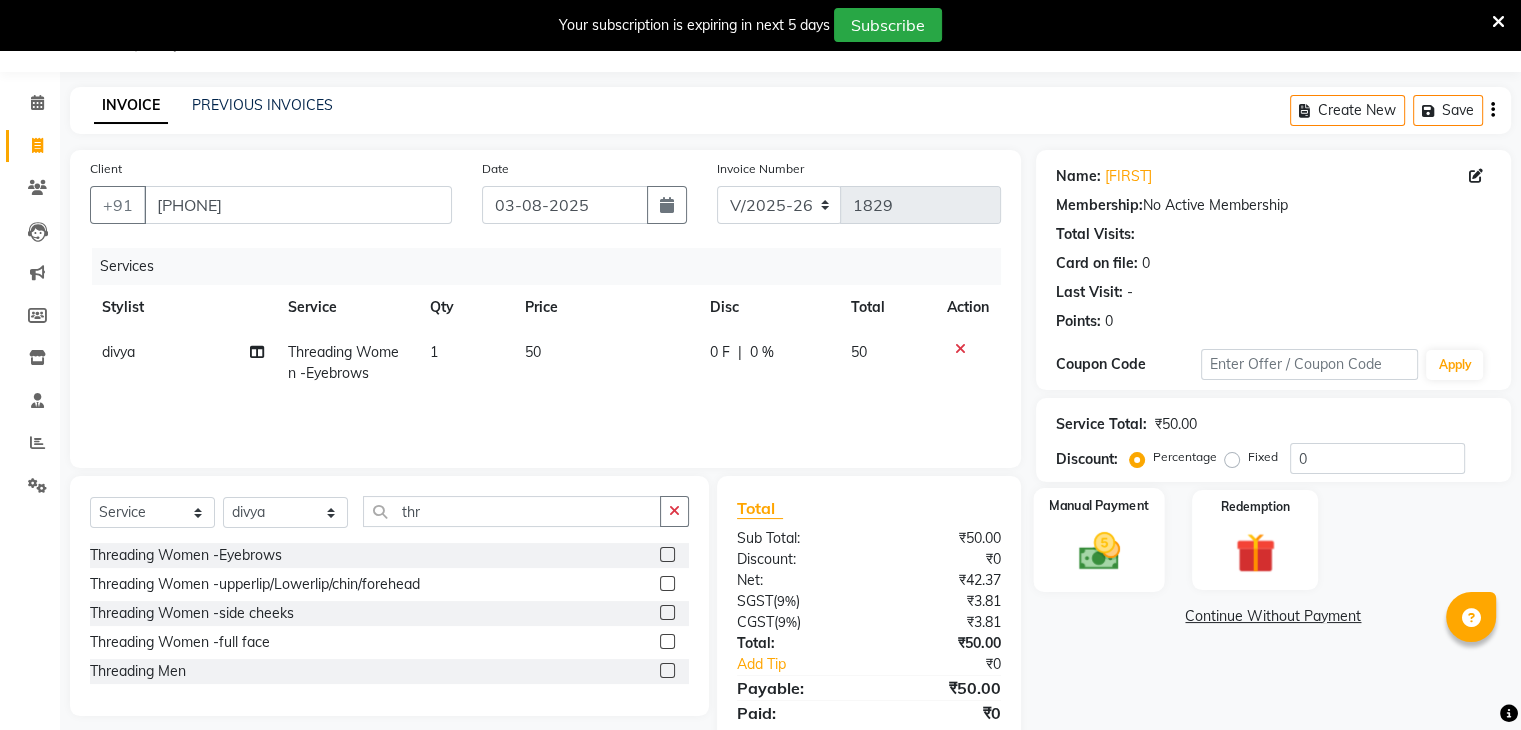 click on "Manual Payment" 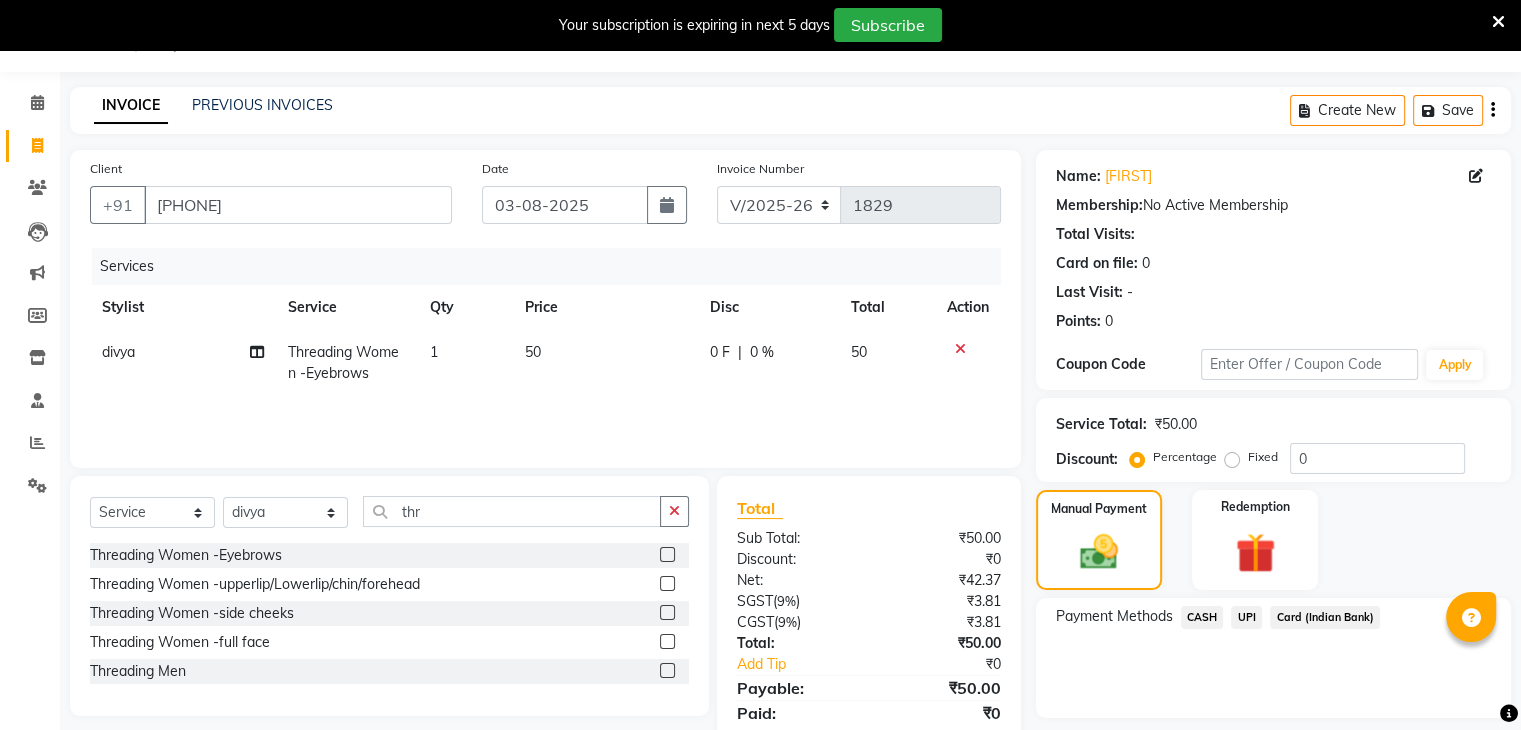 click on "UPI" 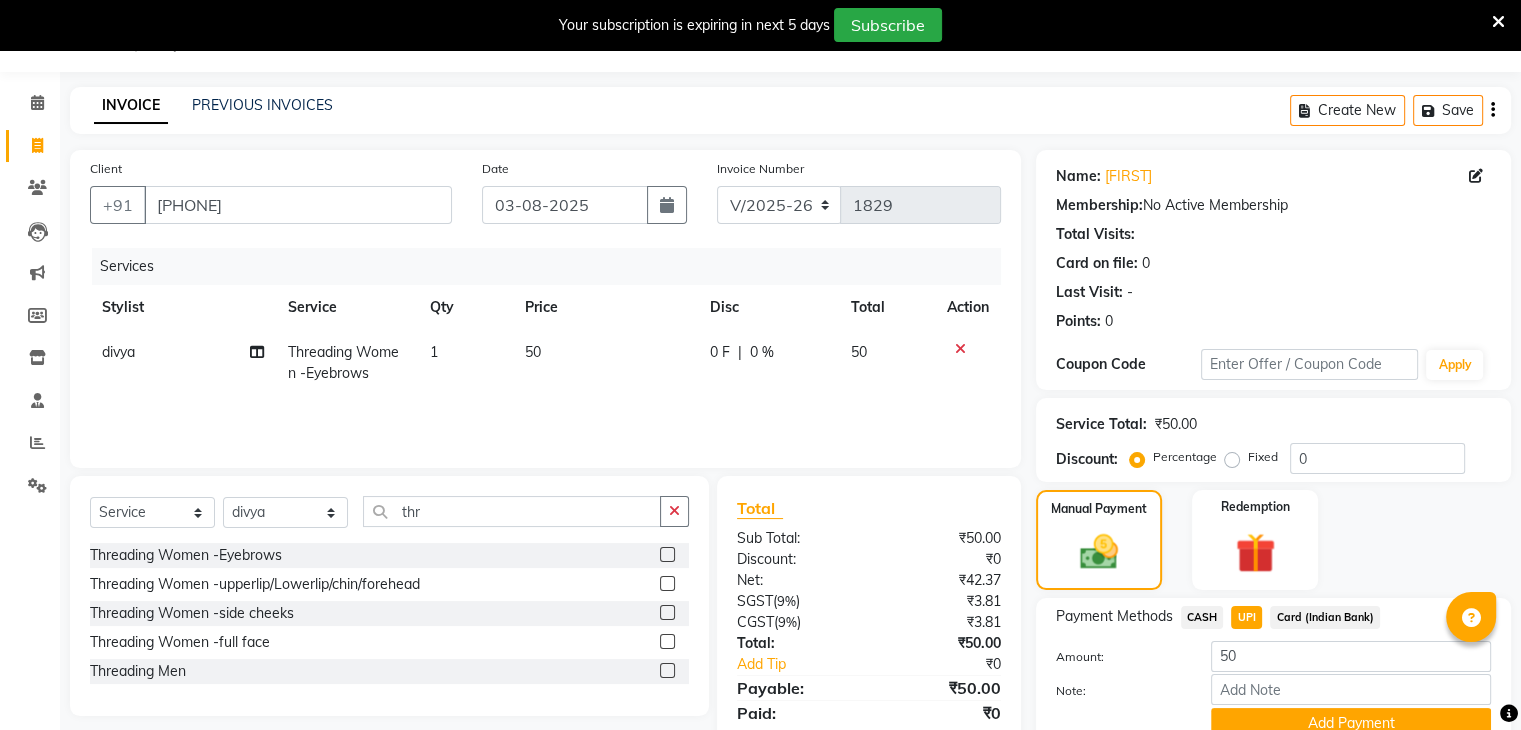 scroll, scrollTop: 140, scrollLeft: 0, axis: vertical 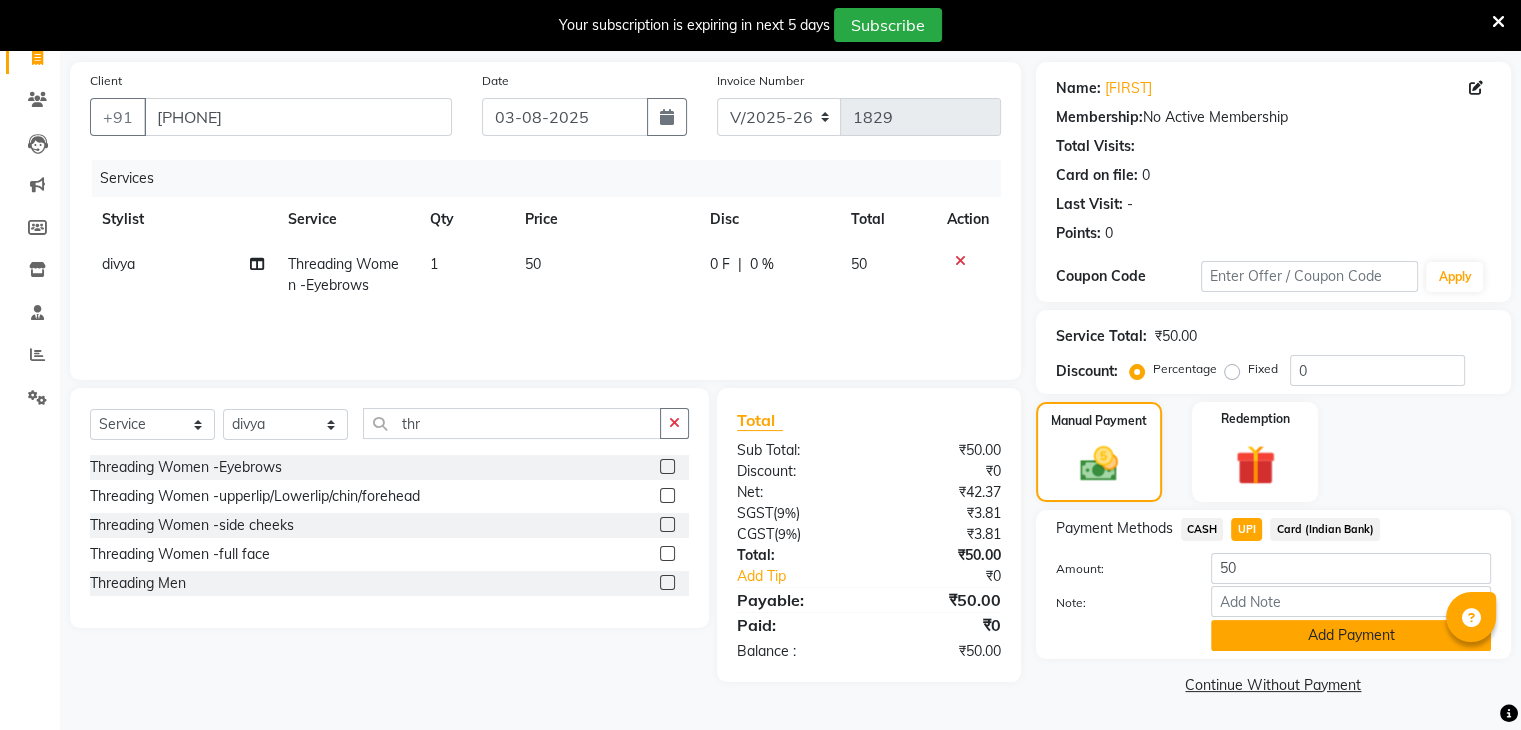 click on "Add Payment" 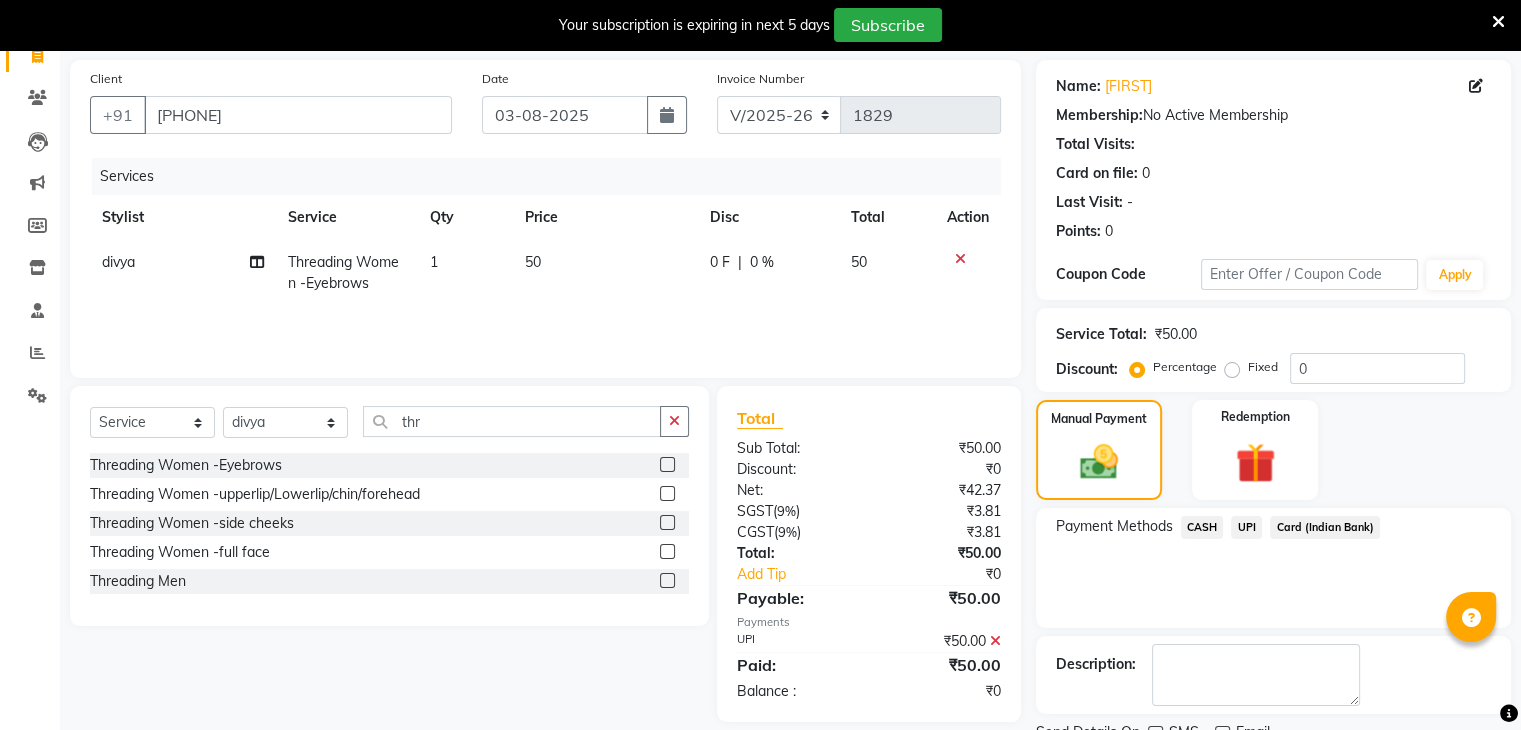 scroll, scrollTop: 220, scrollLeft: 0, axis: vertical 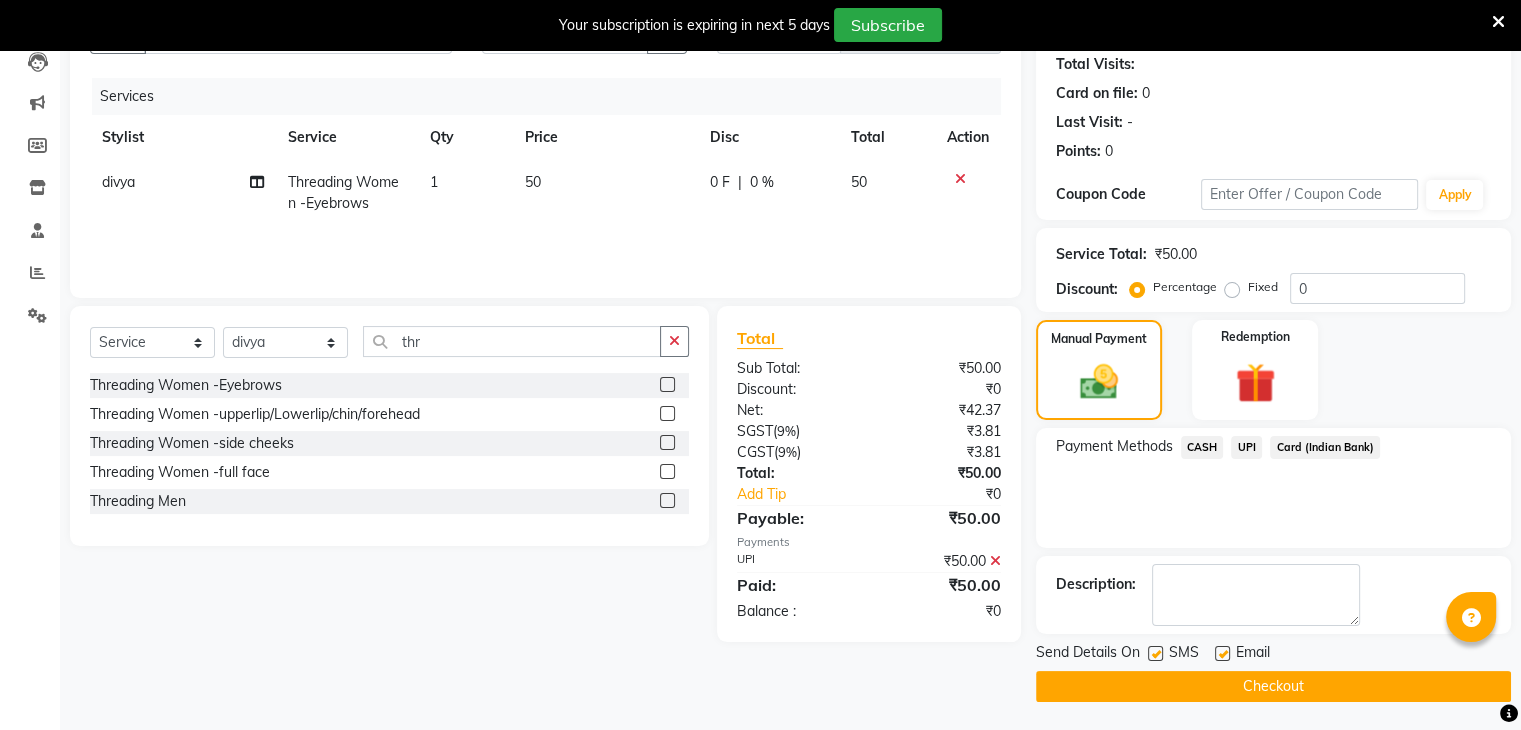 click on "Checkout" 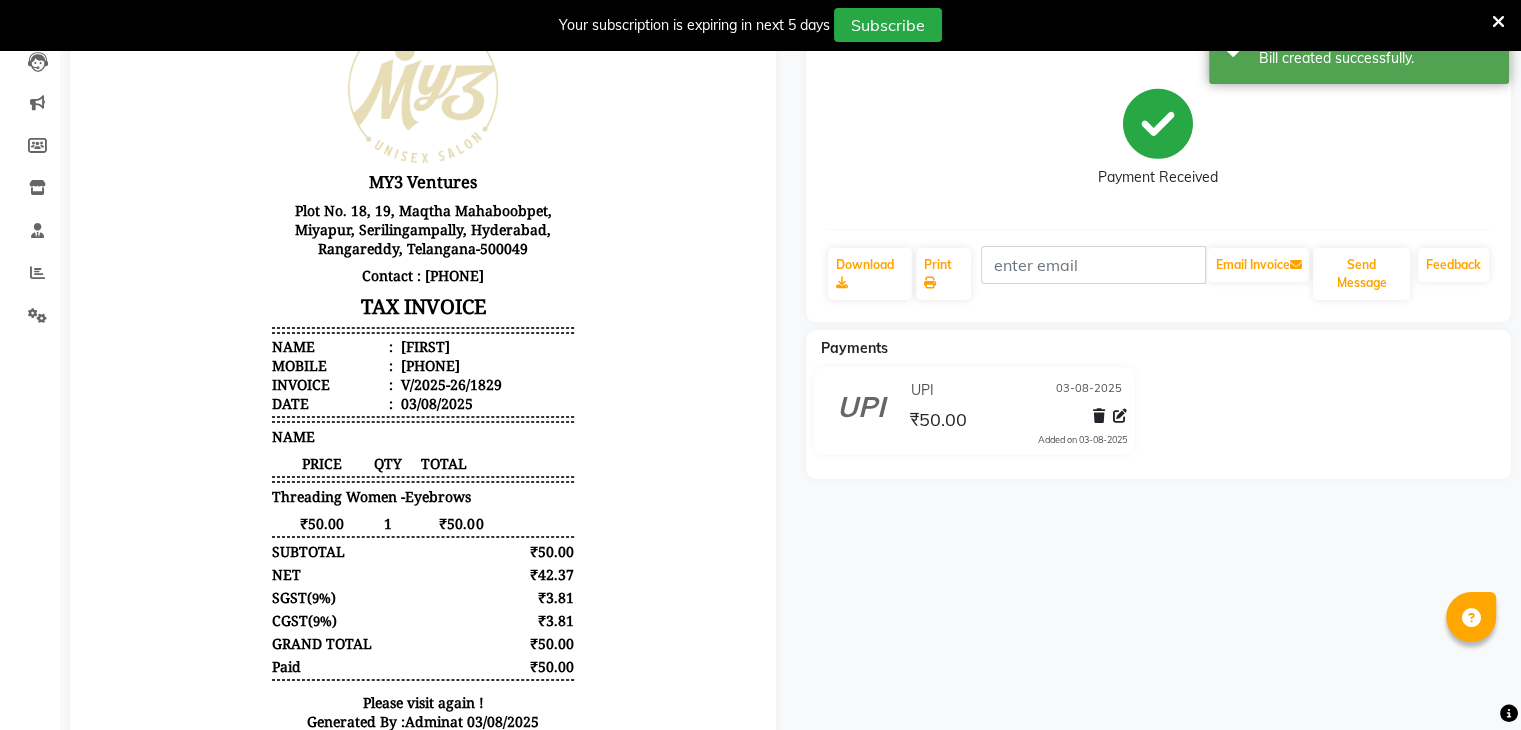 scroll, scrollTop: 0, scrollLeft: 0, axis: both 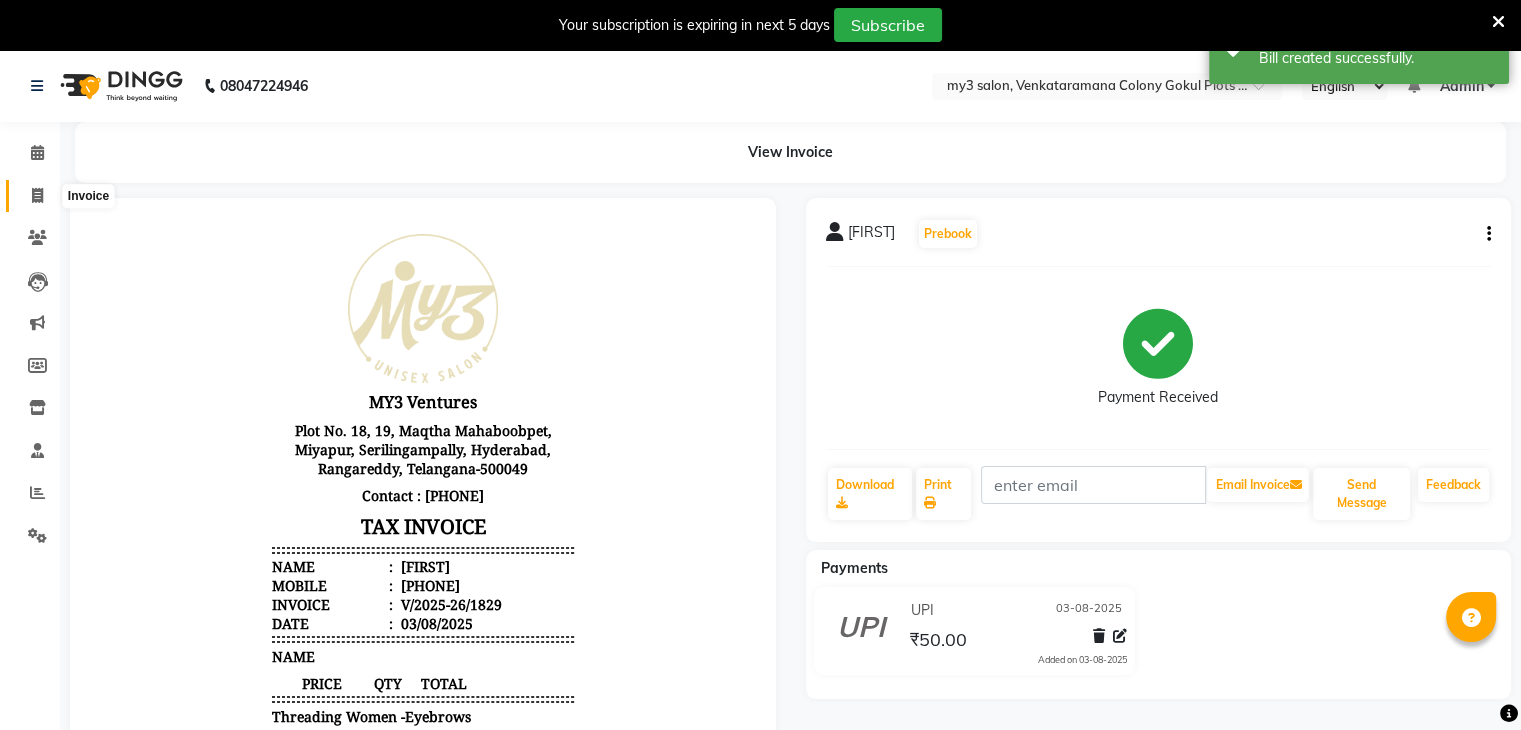 click 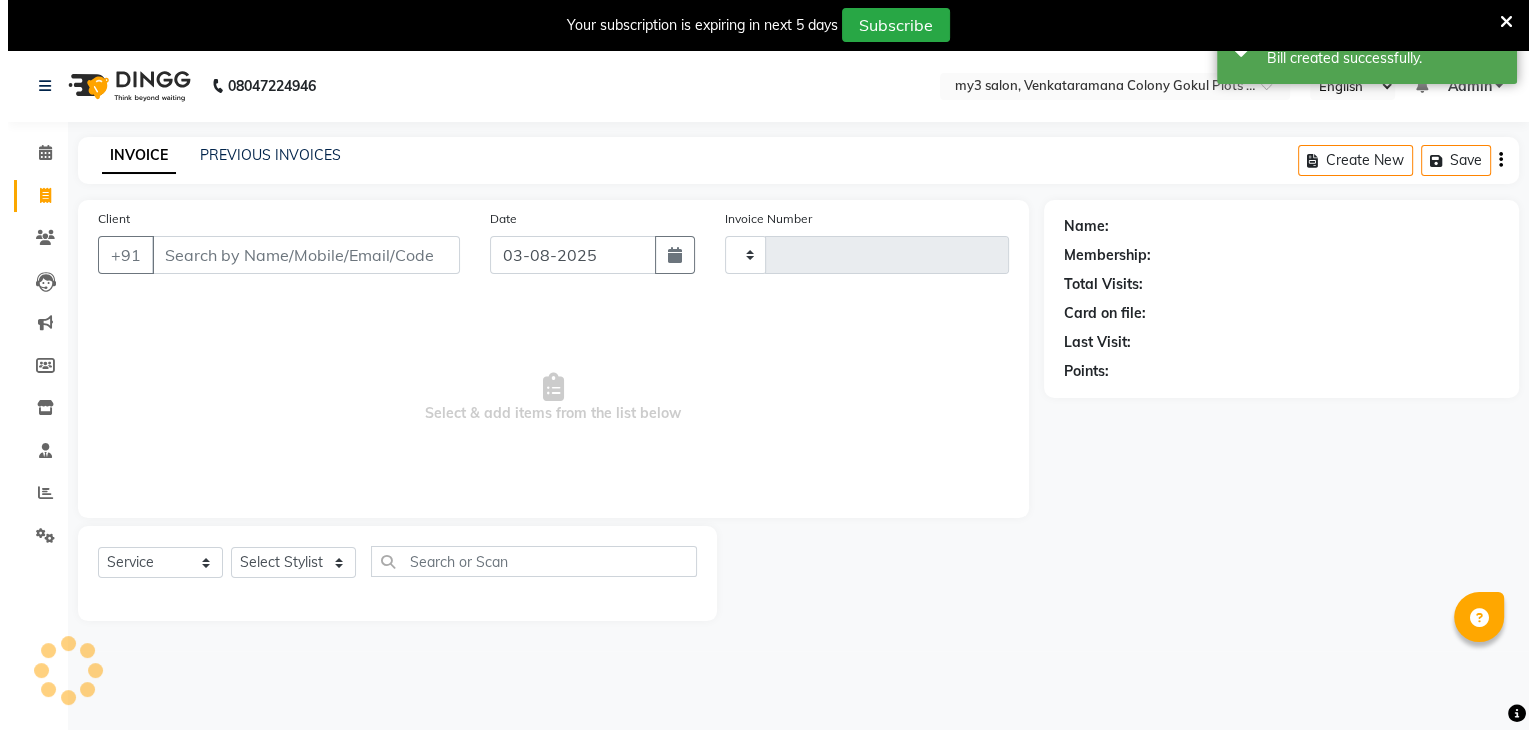 scroll, scrollTop: 50, scrollLeft: 0, axis: vertical 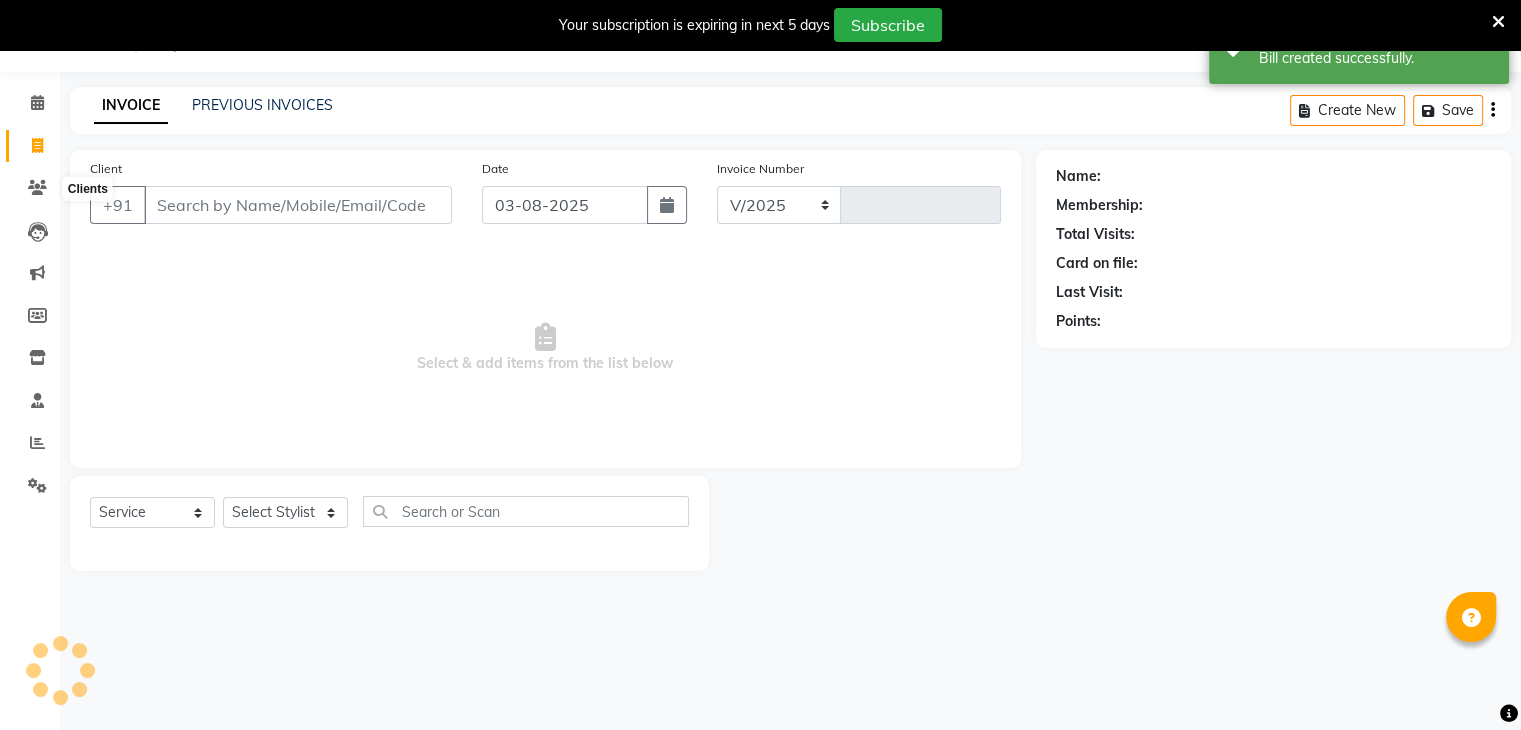 select on "6707" 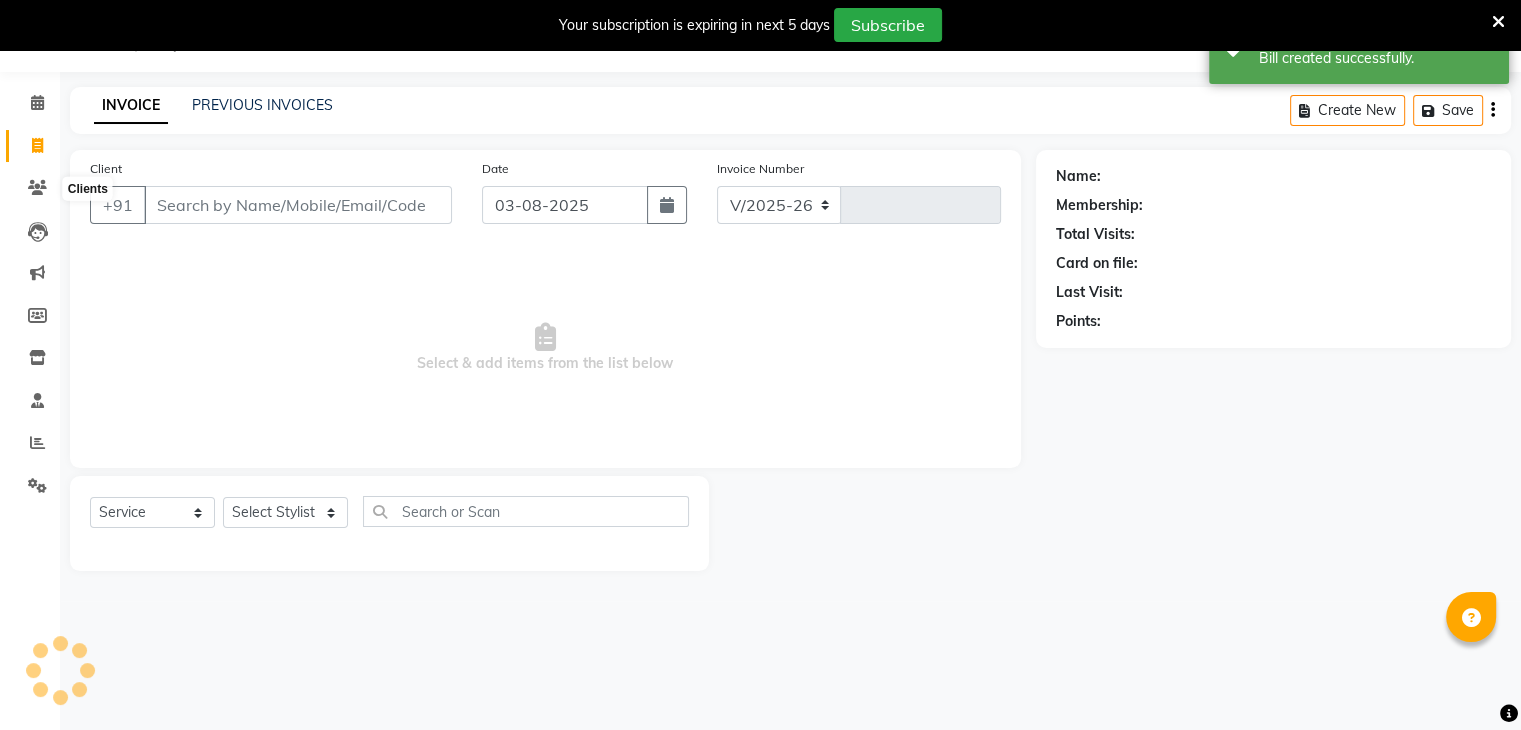type on "1830" 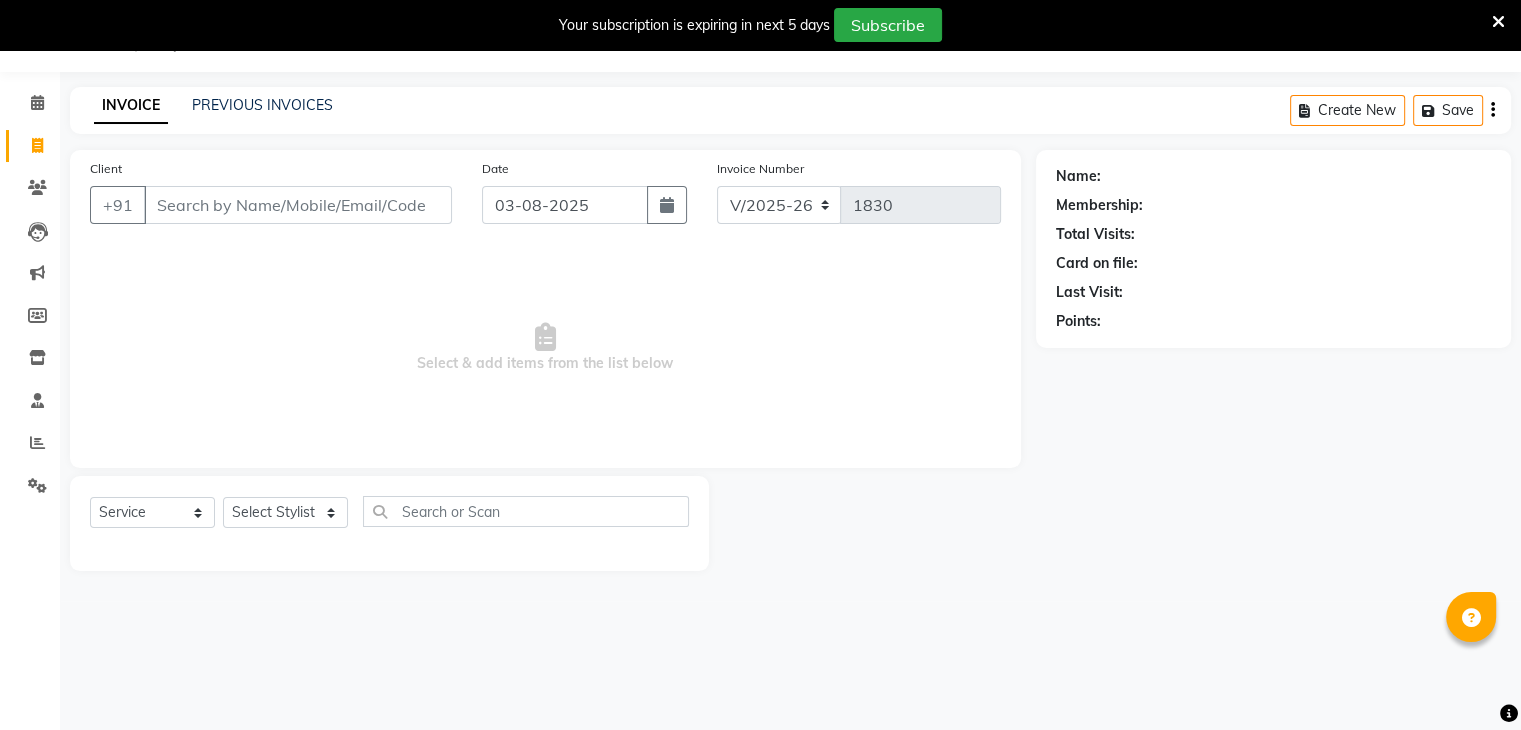click on "Client" at bounding box center (298, 205) 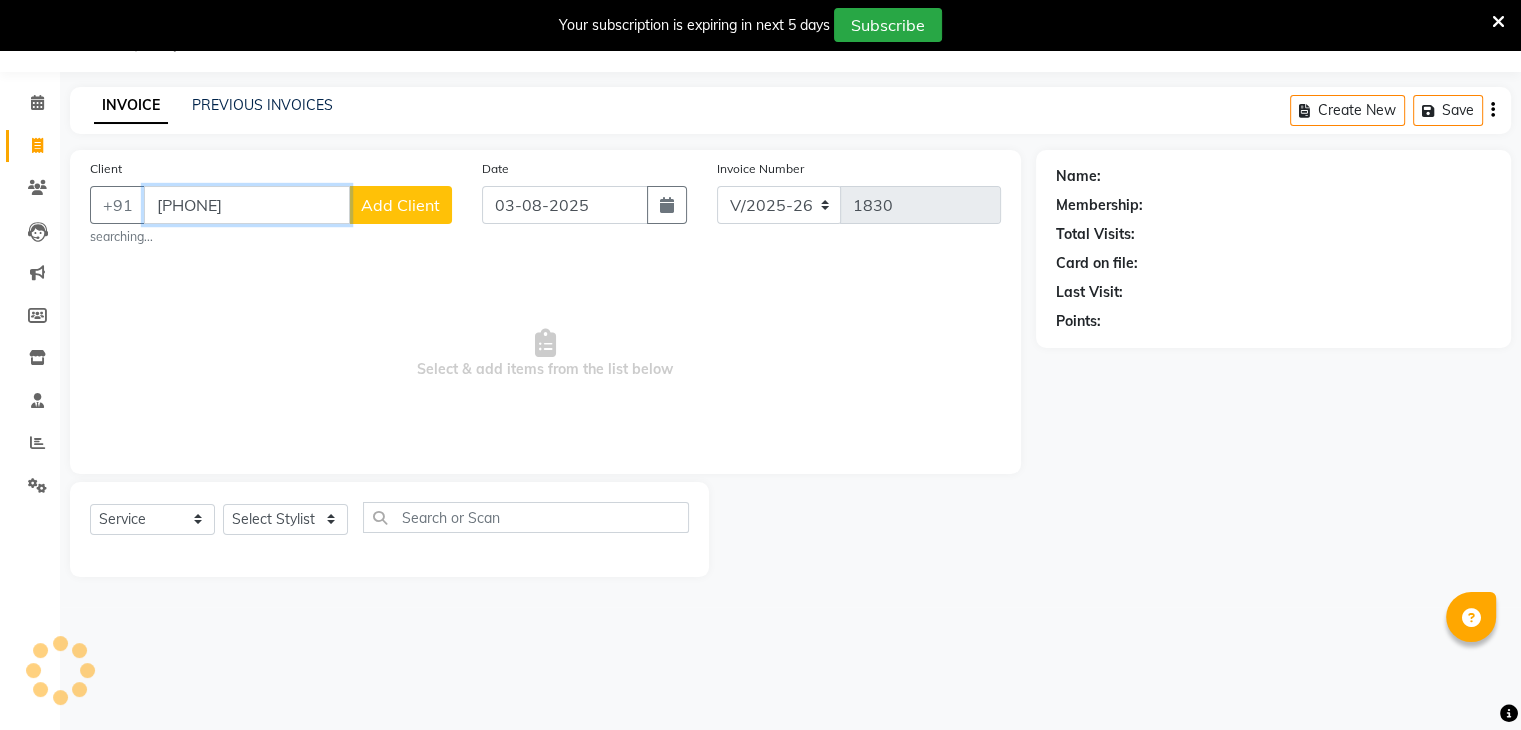 type on "[PHONE]" 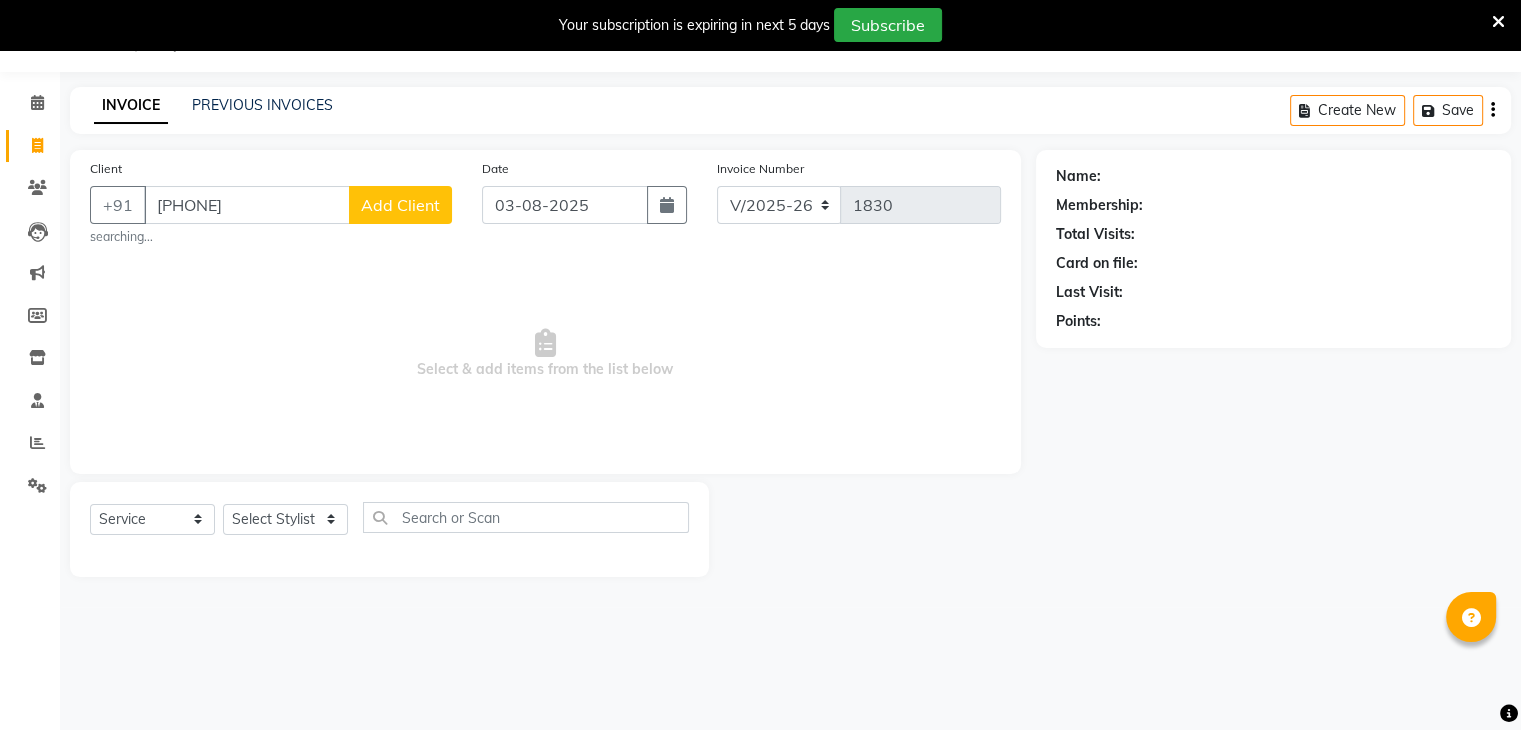 click on "Add Client" 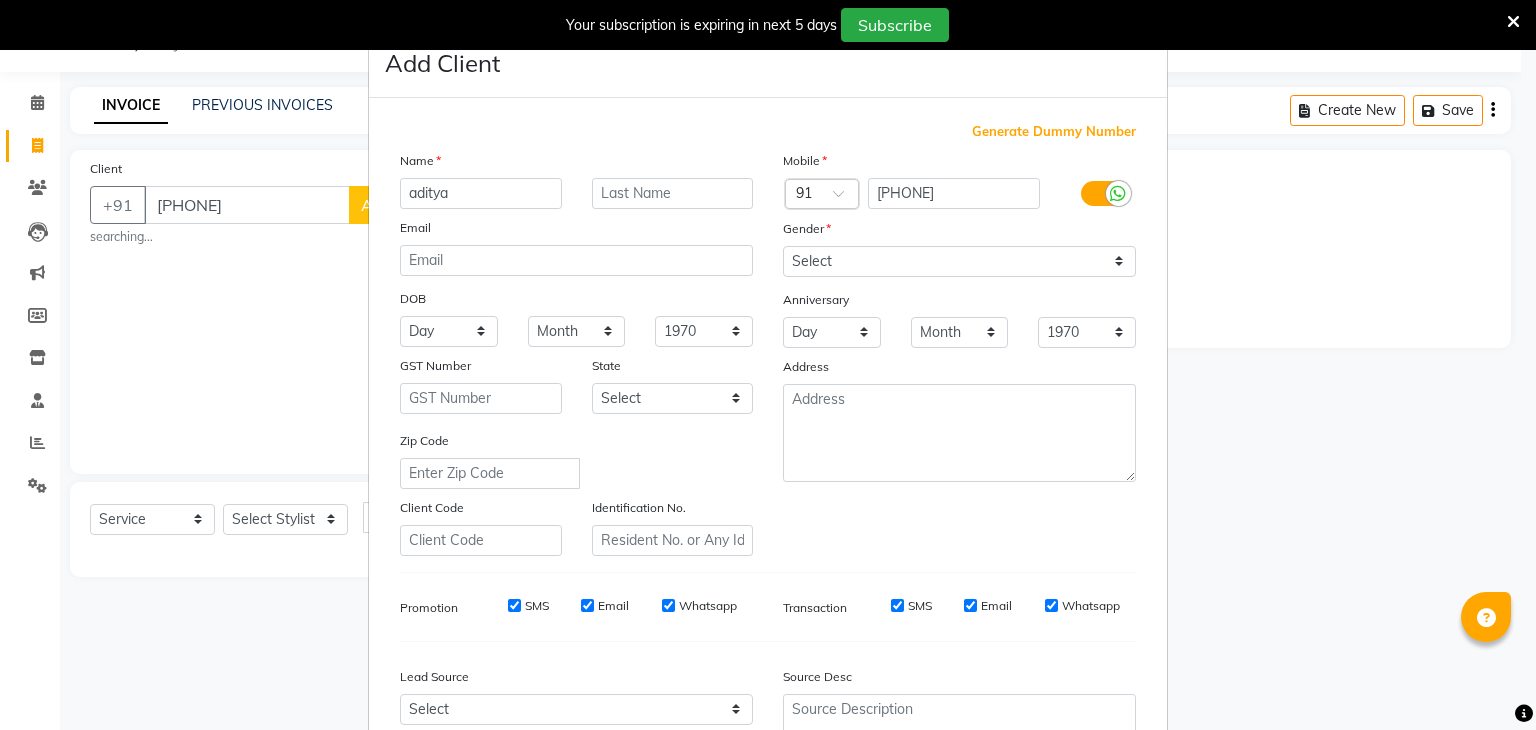 type on "aditya" 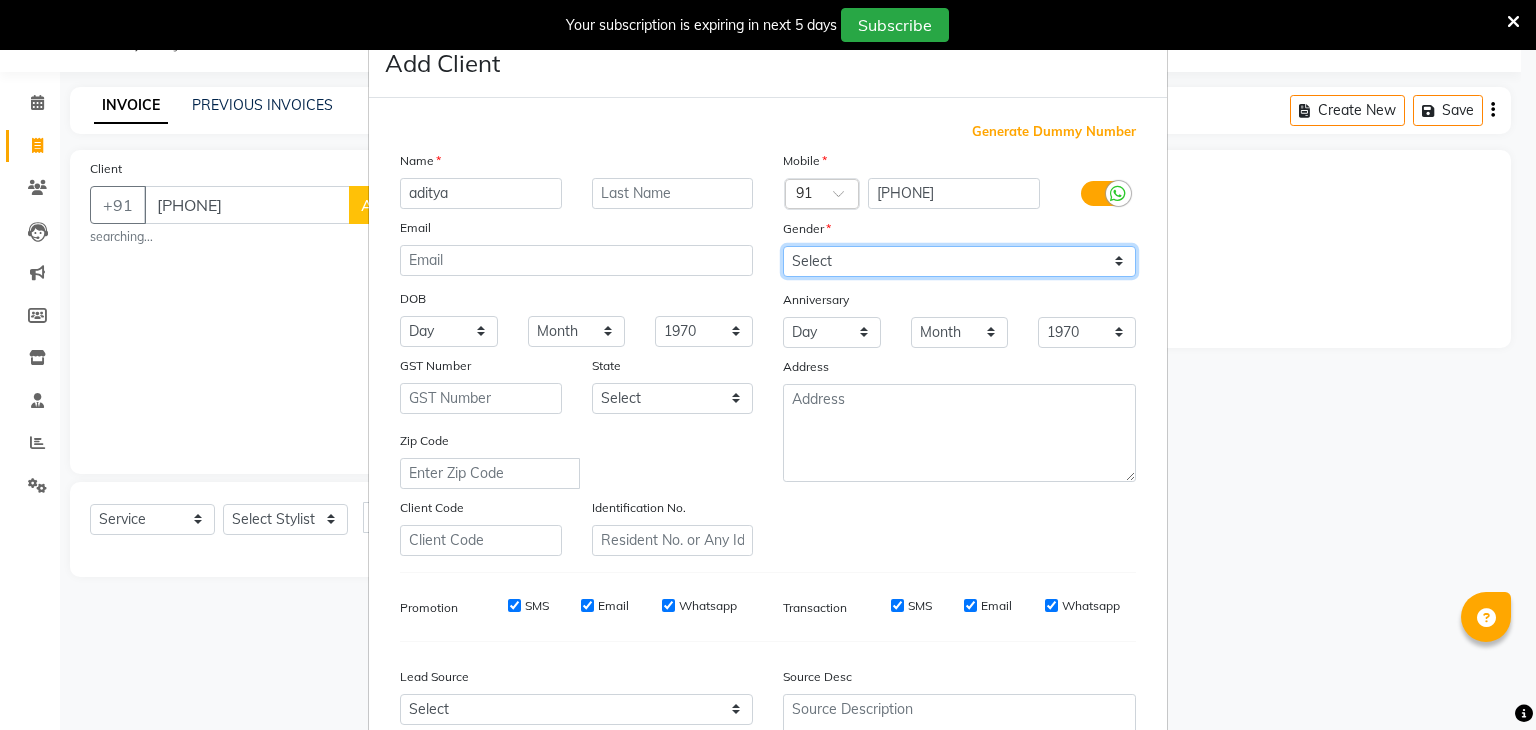 click on "Select Male Female Other Prefer Not To Say" at bounding box center [959, 261] 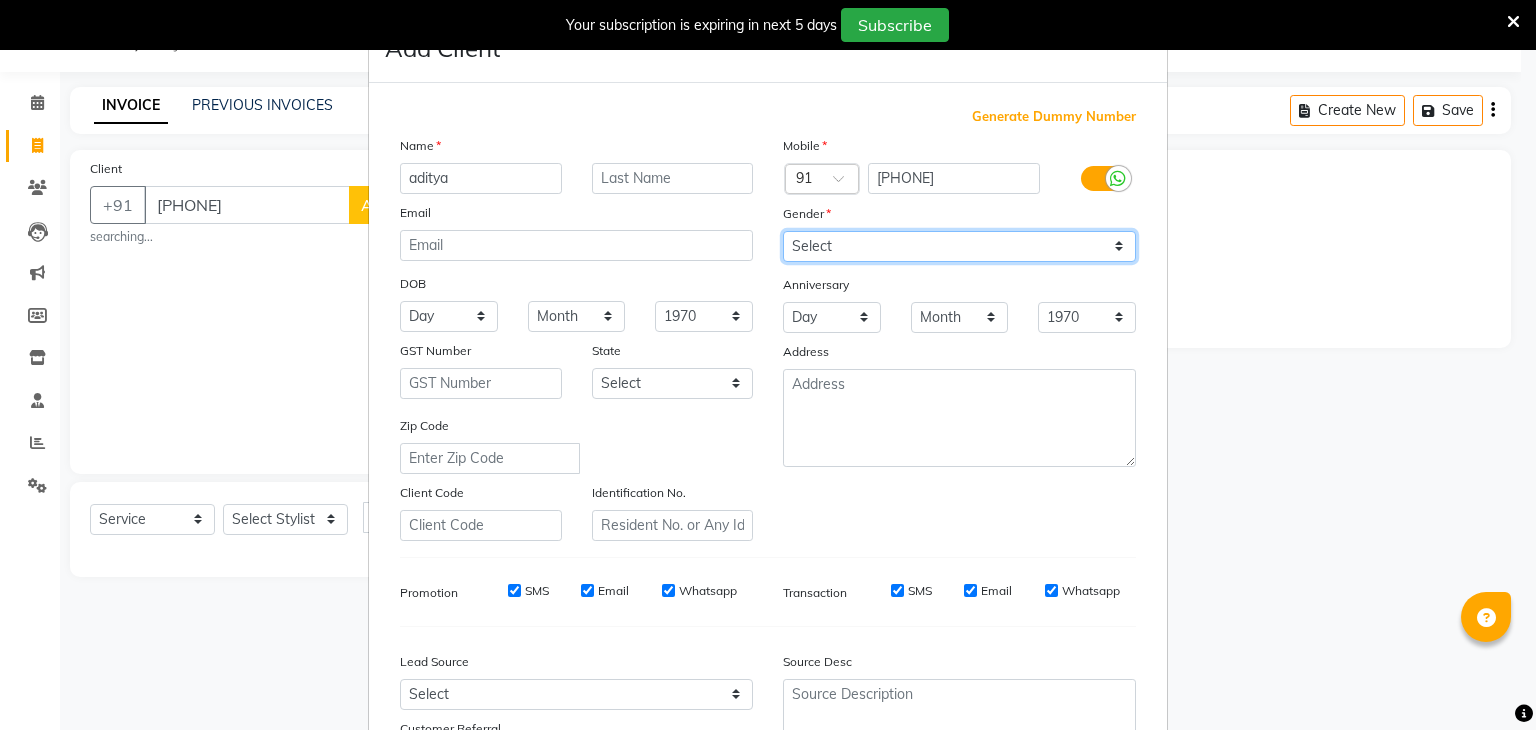 scroll, scrollTop: 16, scrollLeft: 0, axis: vertical 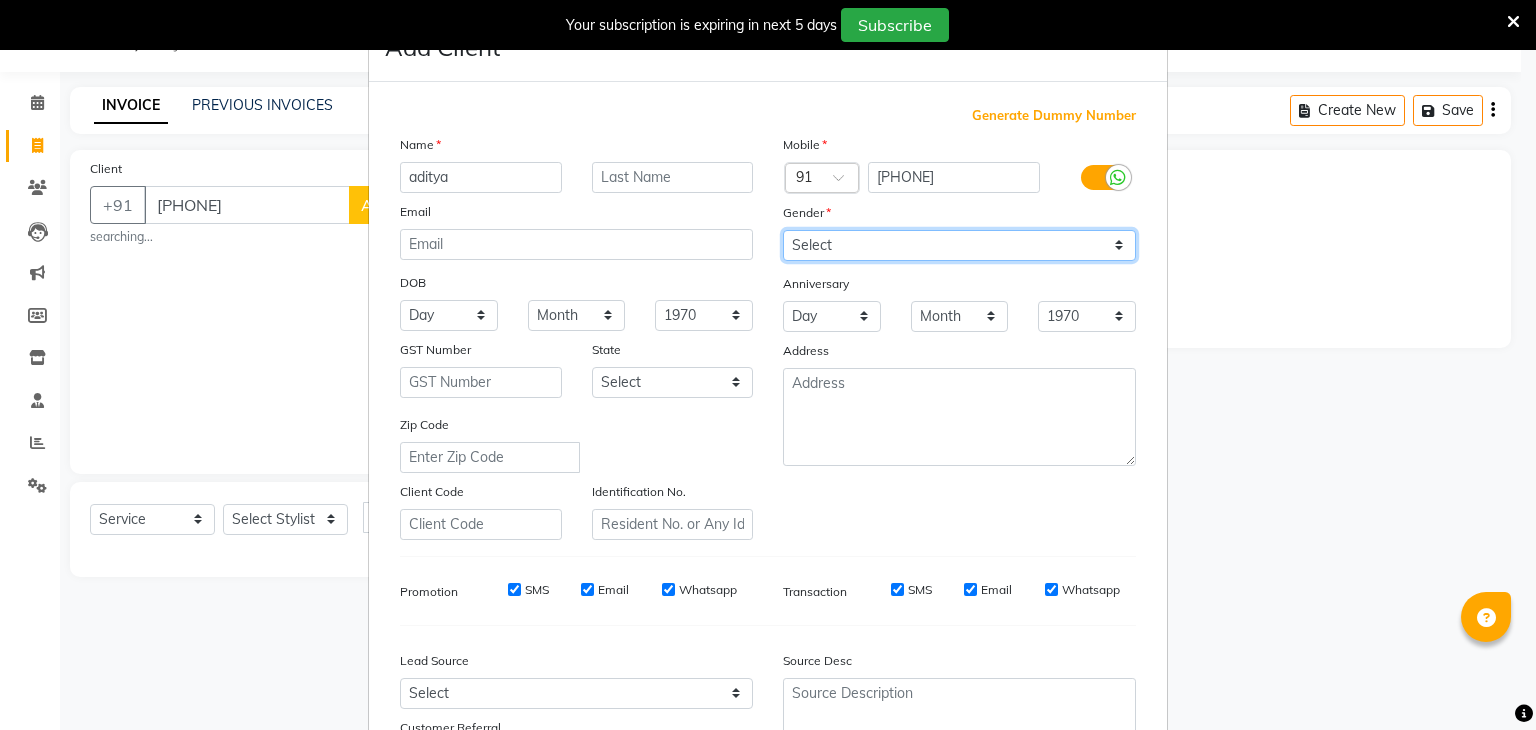 click on "Select Male Female Other Prefer Not To Say" at bounding box center (959, 245) 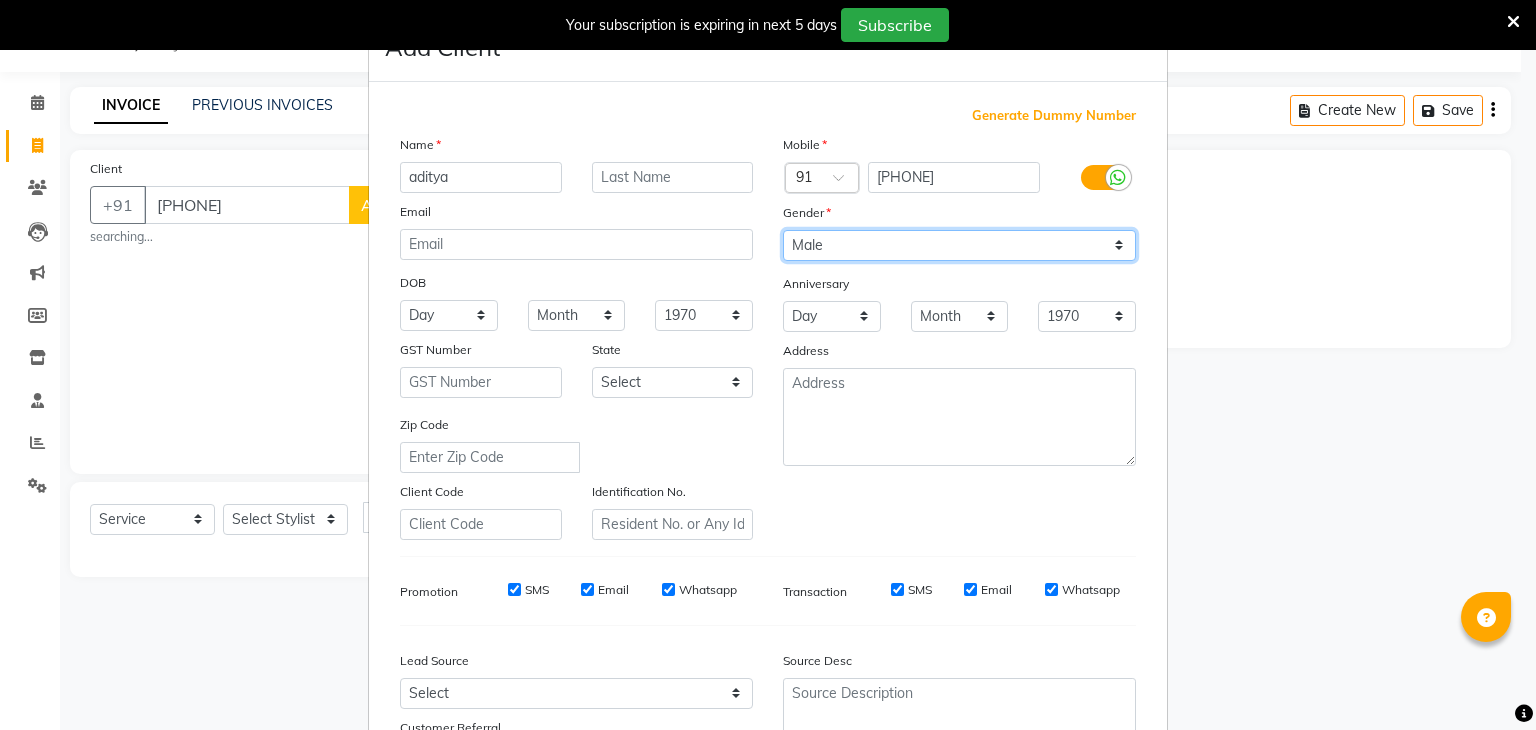 click on "Select Male Female Other Prefer Not To Say" at bounding box center [959, 245] 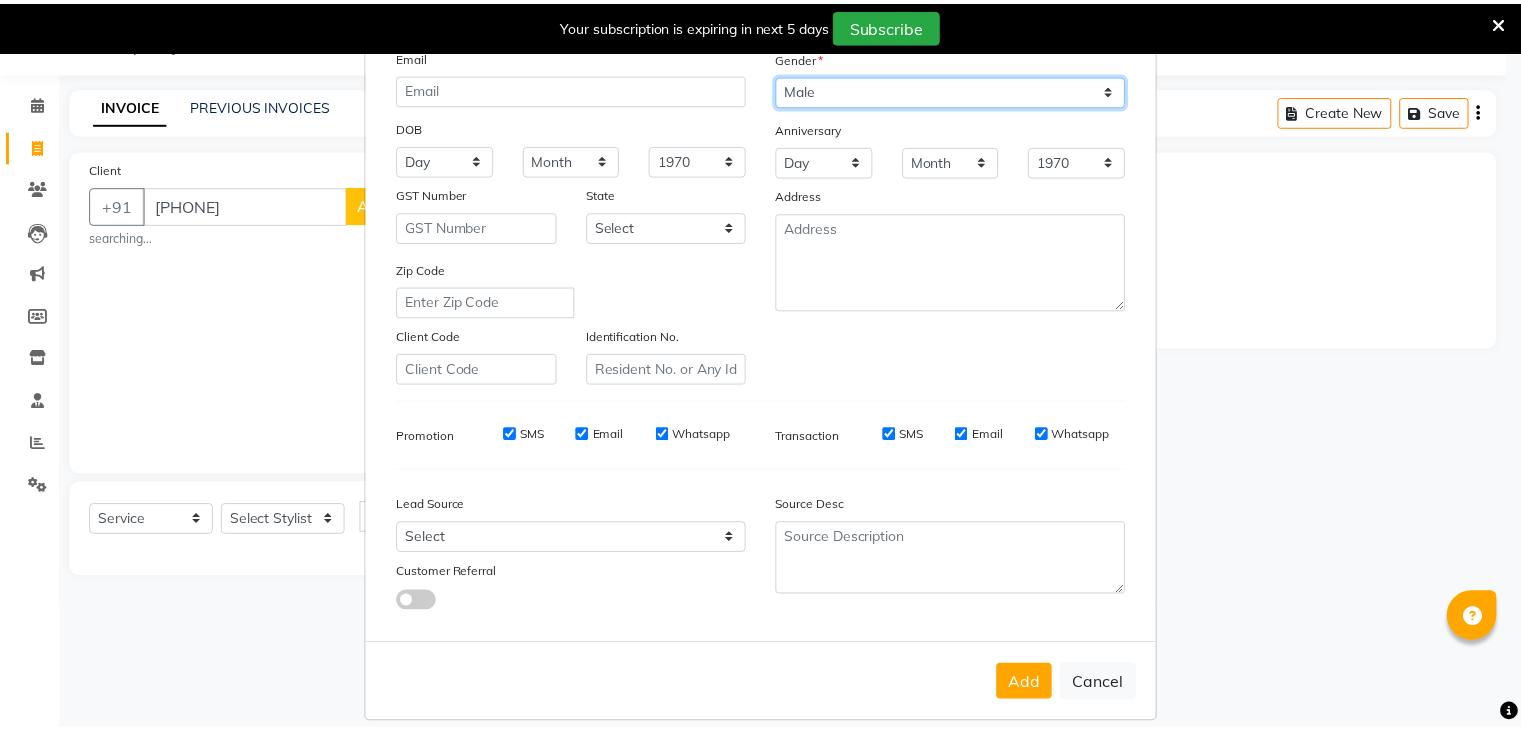 scroll, scrollTop: 172, scrollLeft: 0, axis: vertical 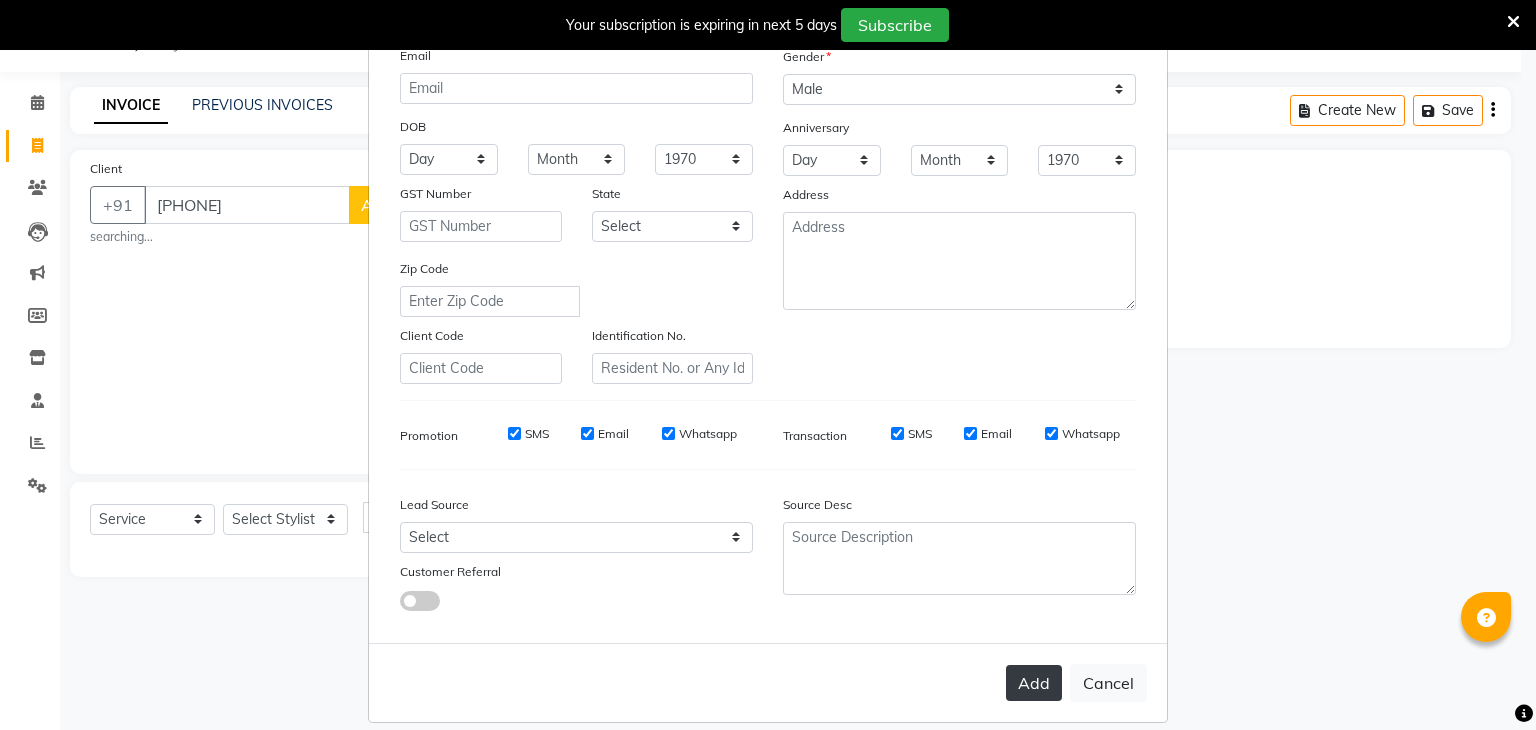 click on "Add" at bounding box center [1034, 683] 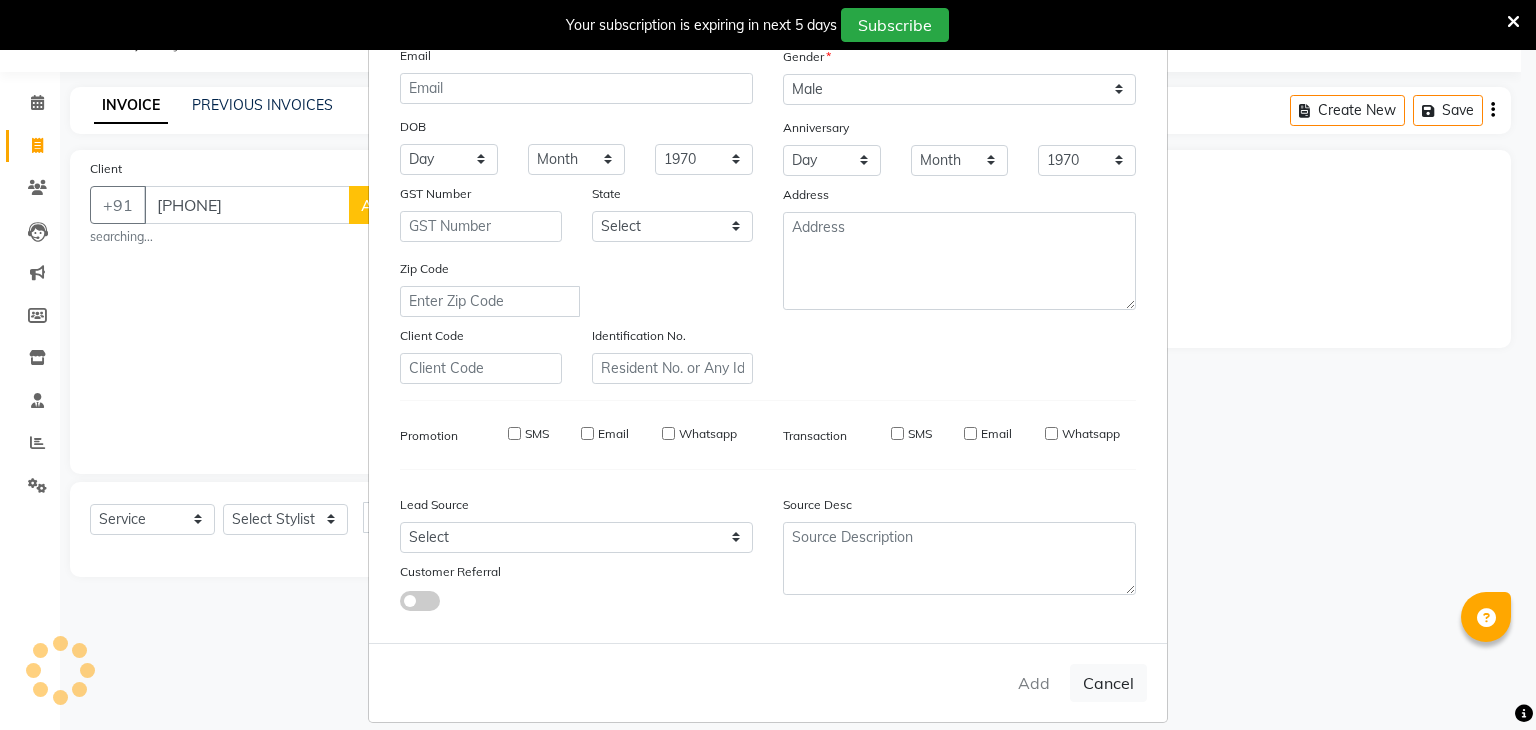 type 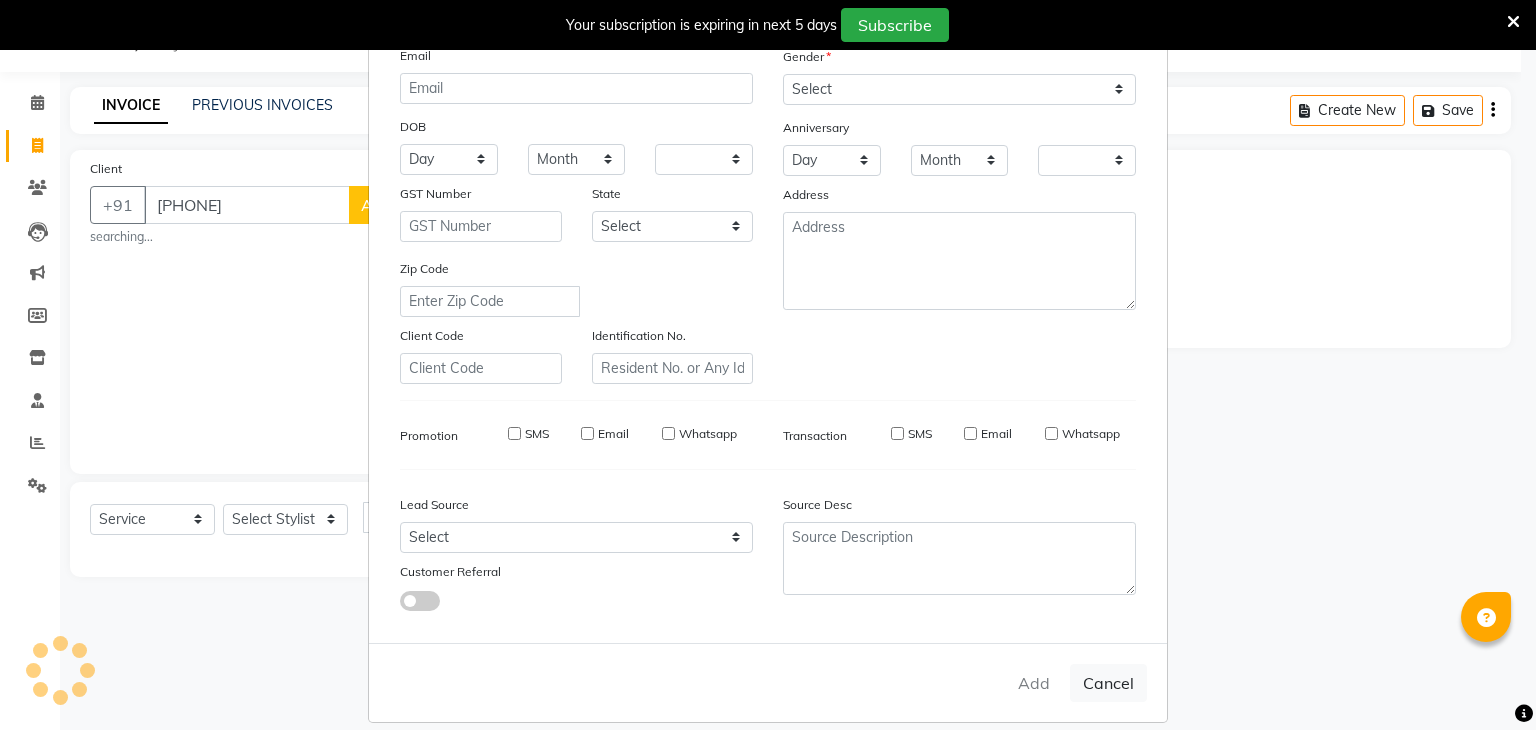 checkbox on "false" 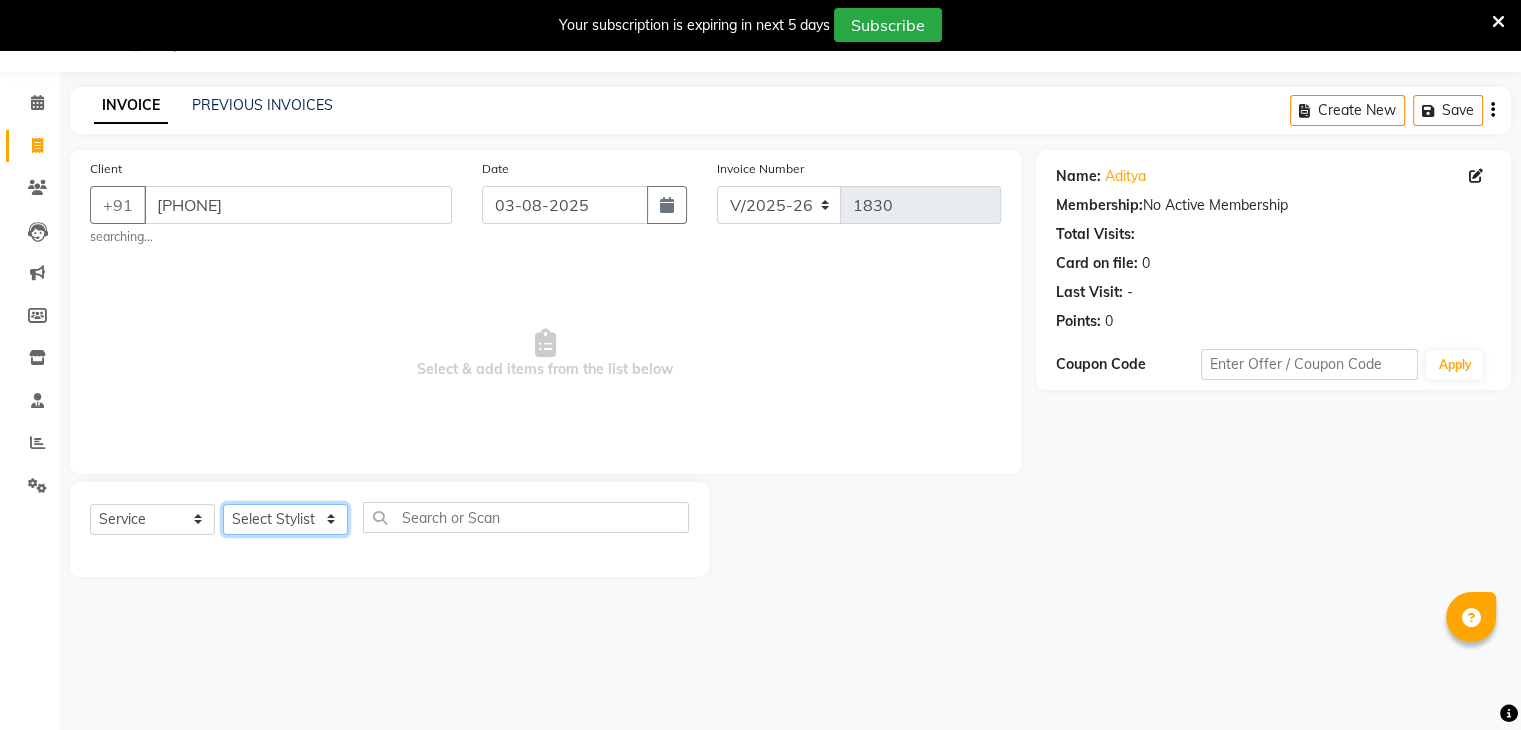 click on "Select Stylist ajju azam divya rihan Sahzad sowjanya srilatha Swapna Zeeshan" 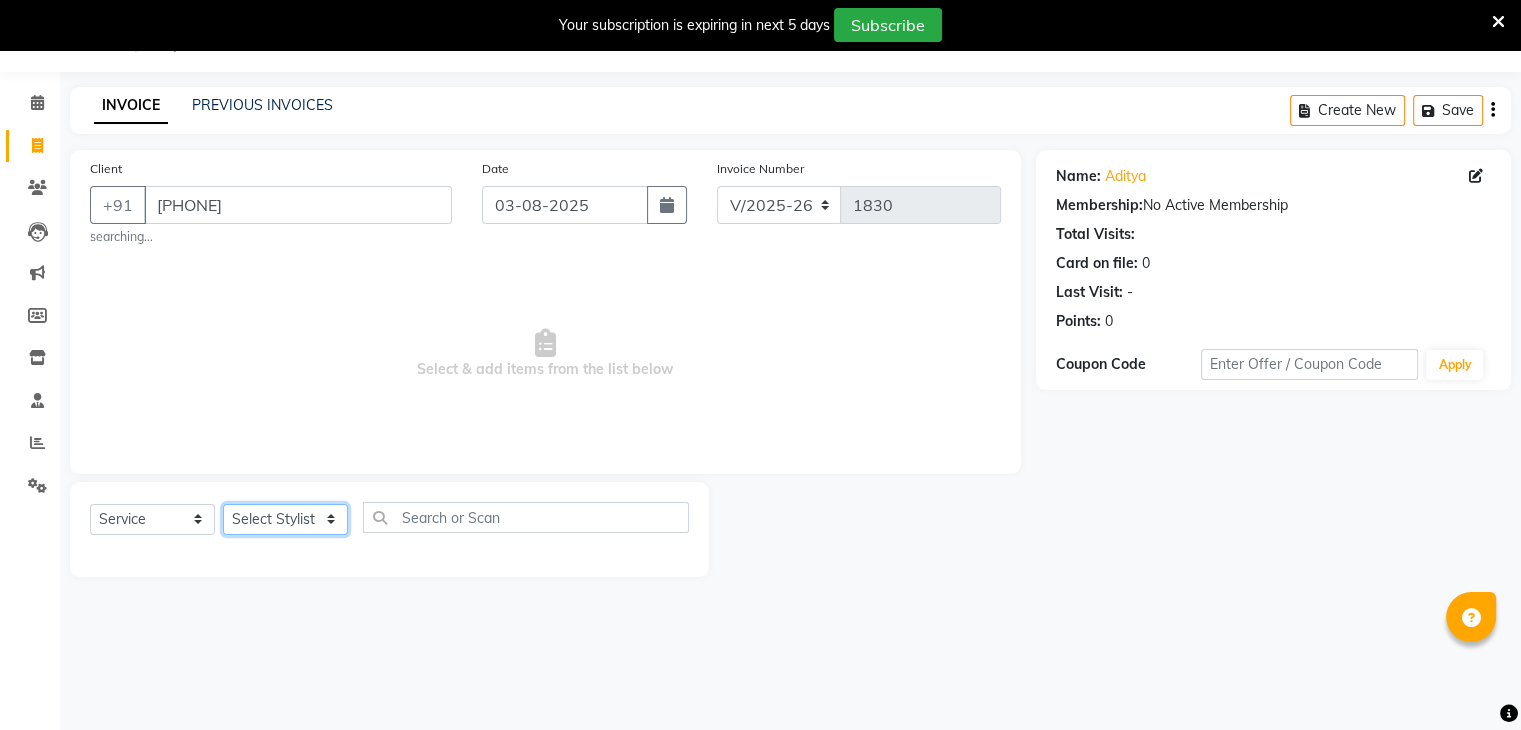 select on "85425" 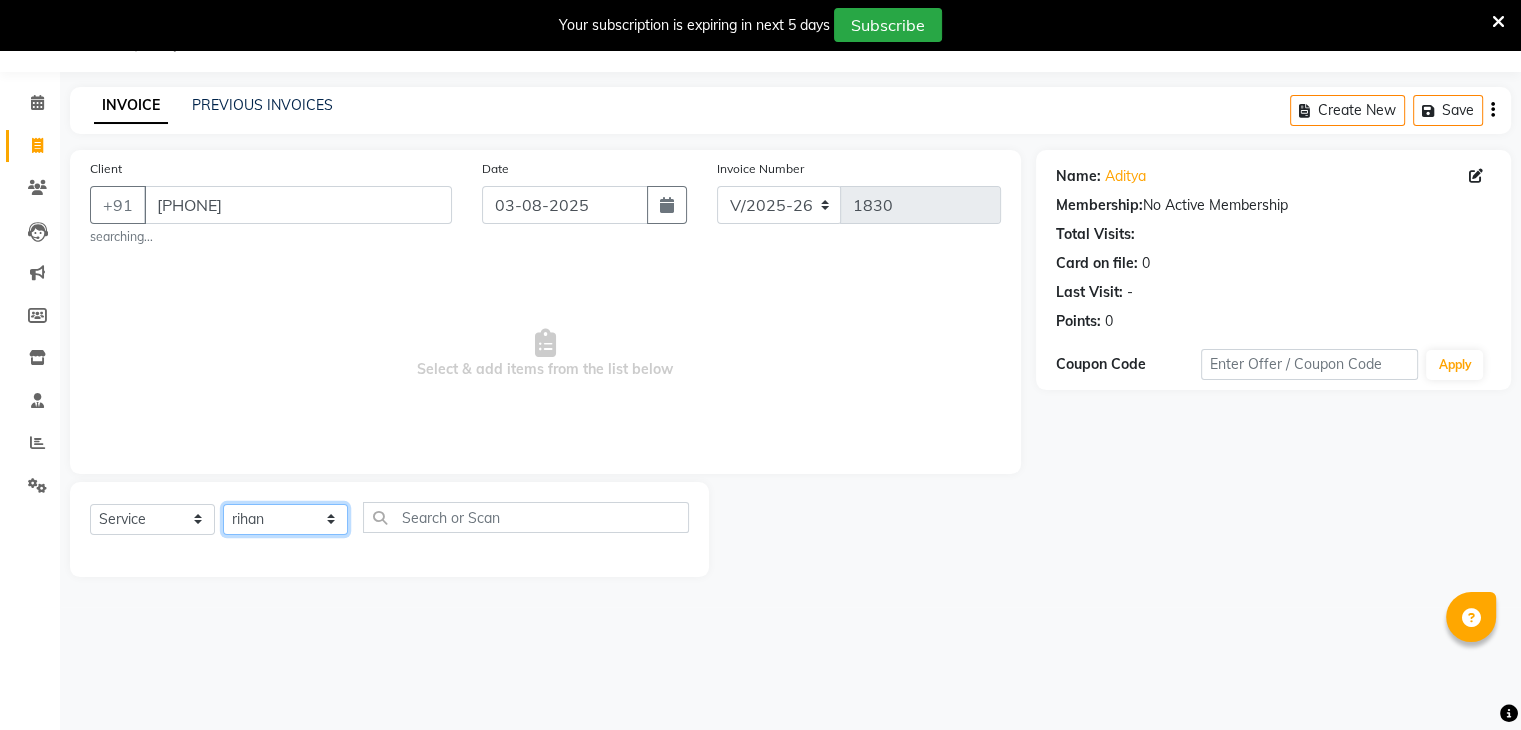 click on "Select Stylist ajju azam divya rihan Sahzad sowjanya srilatha Swapna Zeeshan" 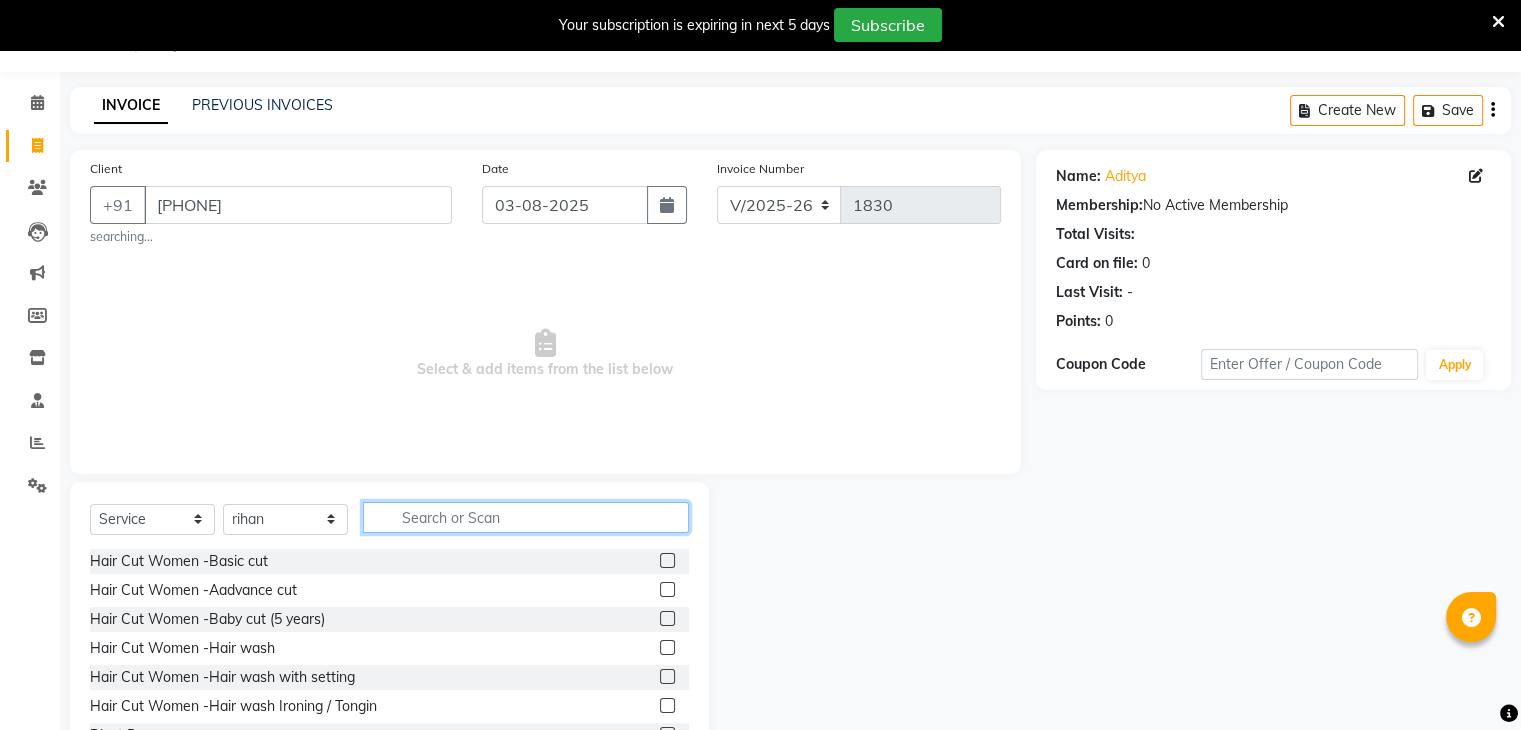 click 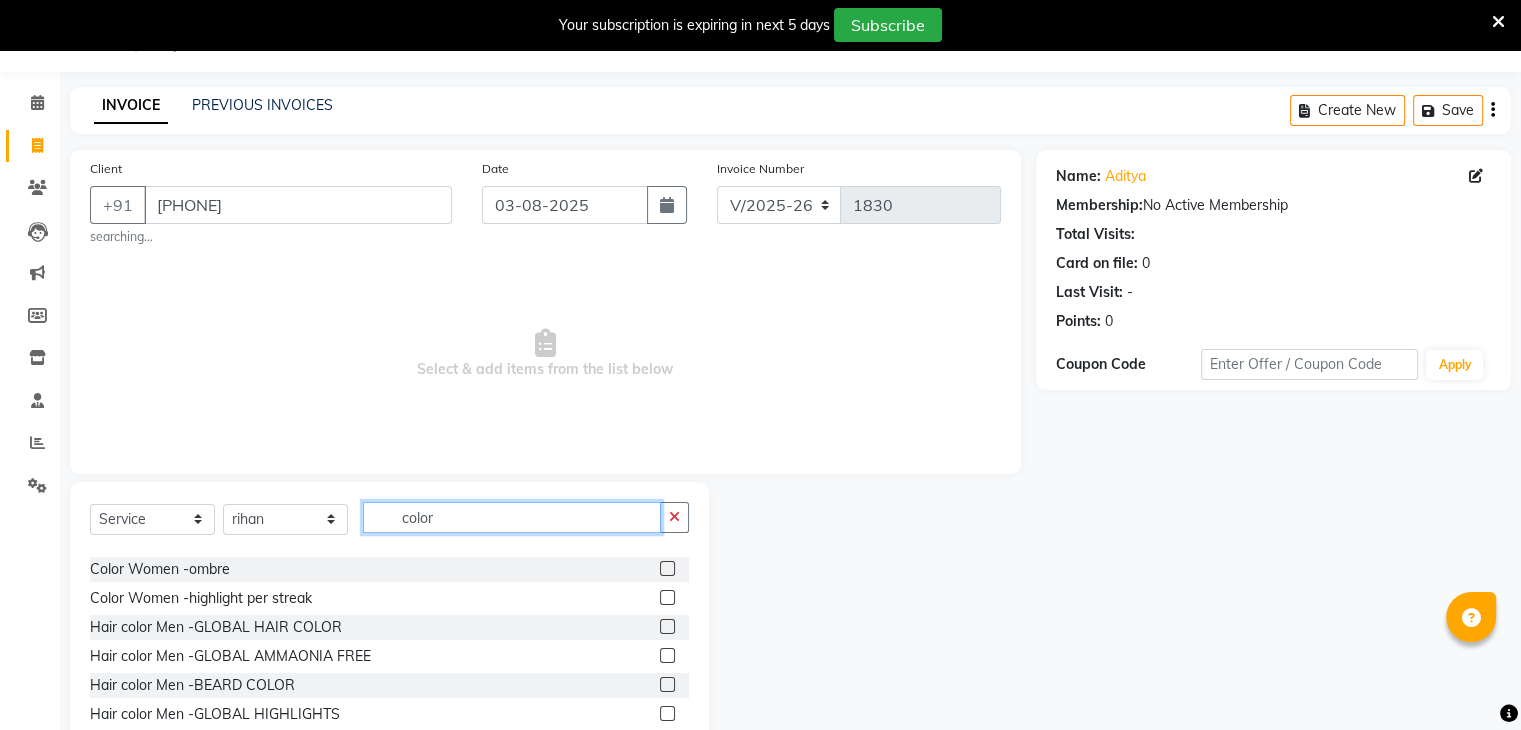 scroll, scrollTop: 176, scrollLeft: 0, axis: vertical 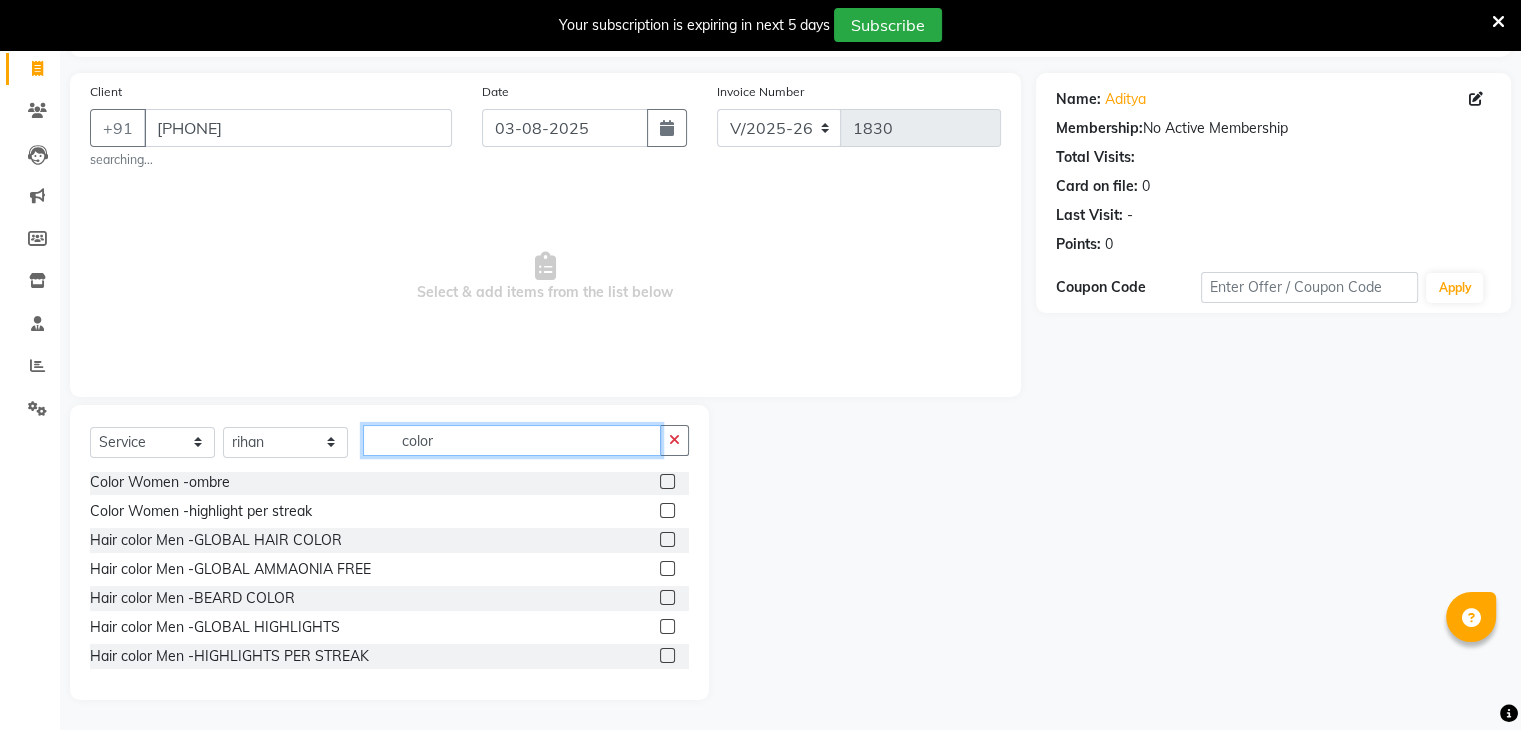 type on "color" 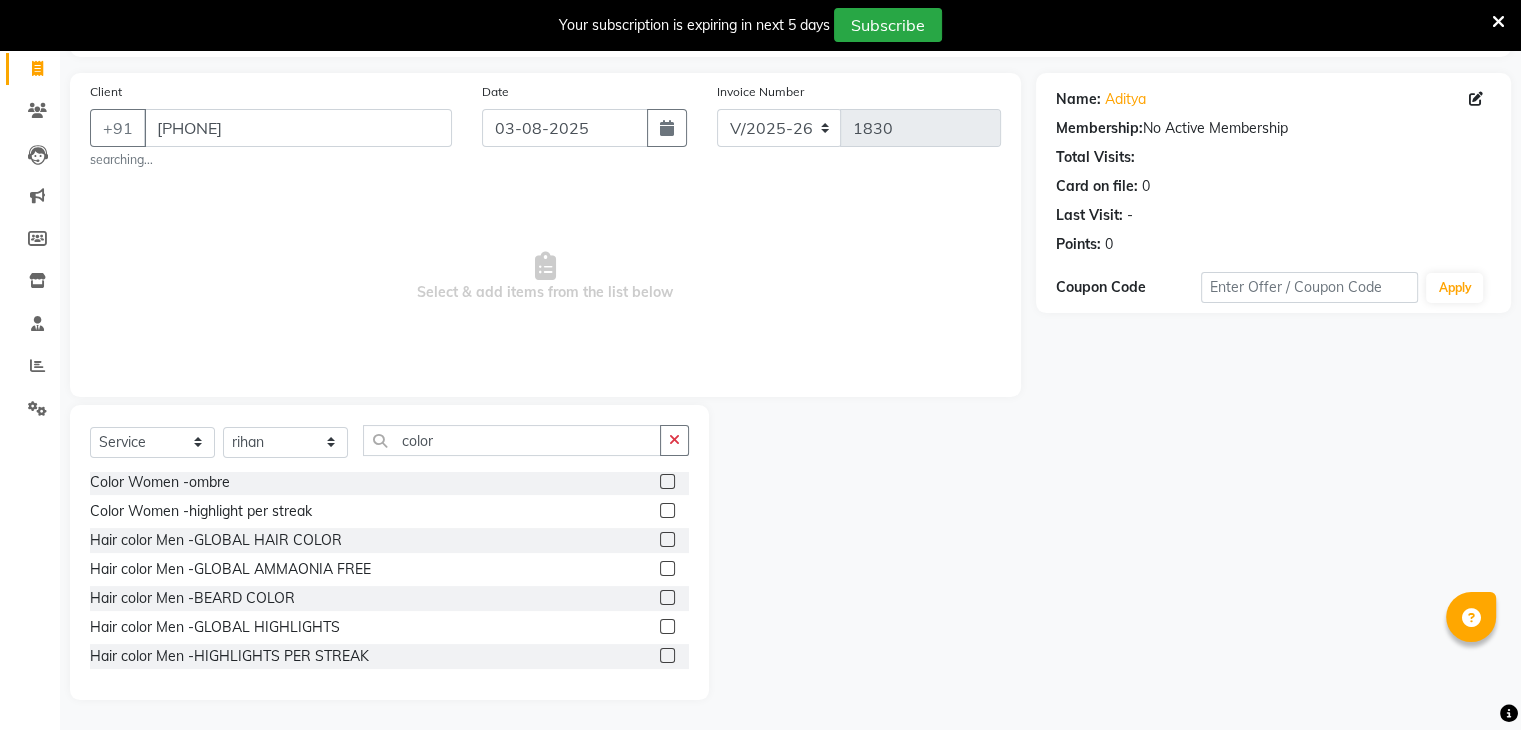 click 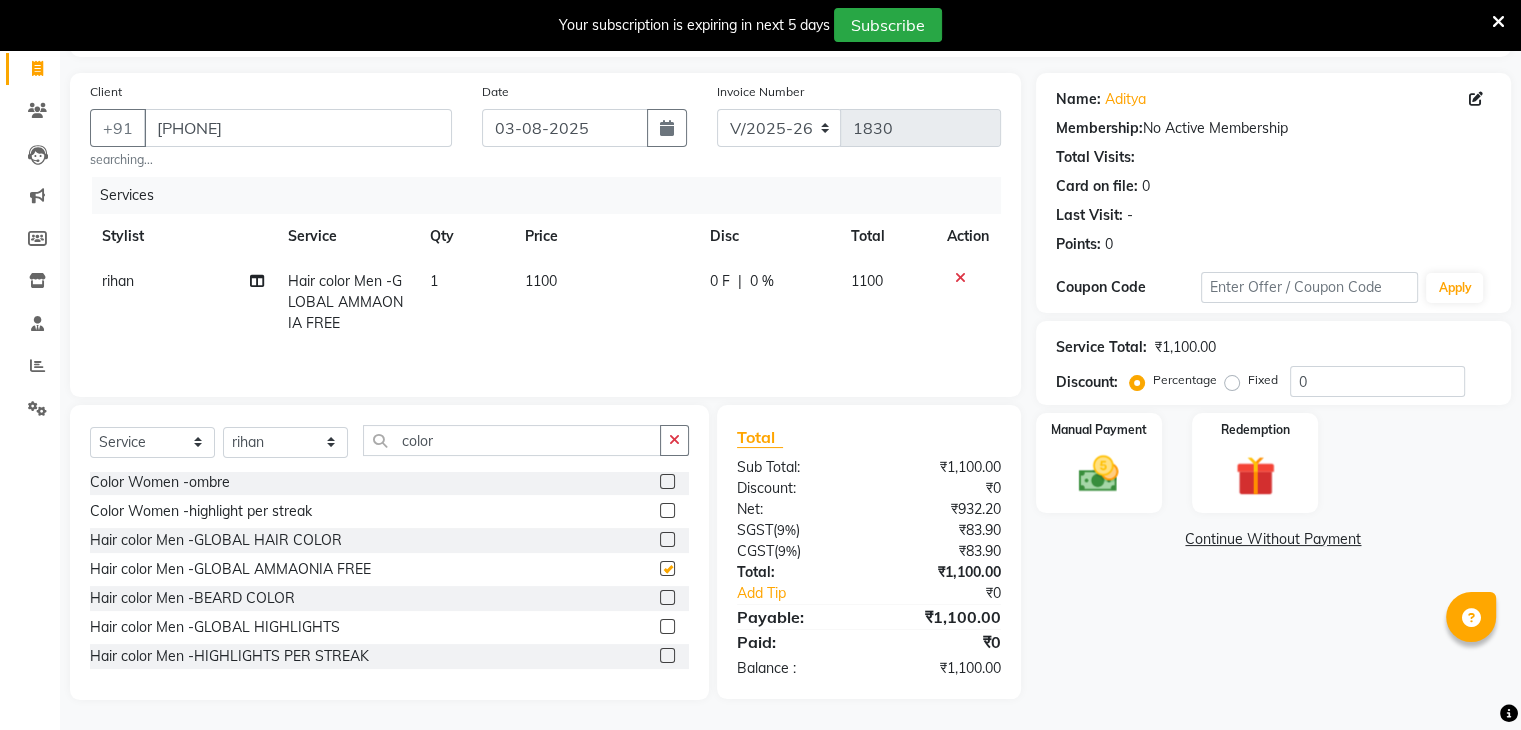 checkbox on "false" 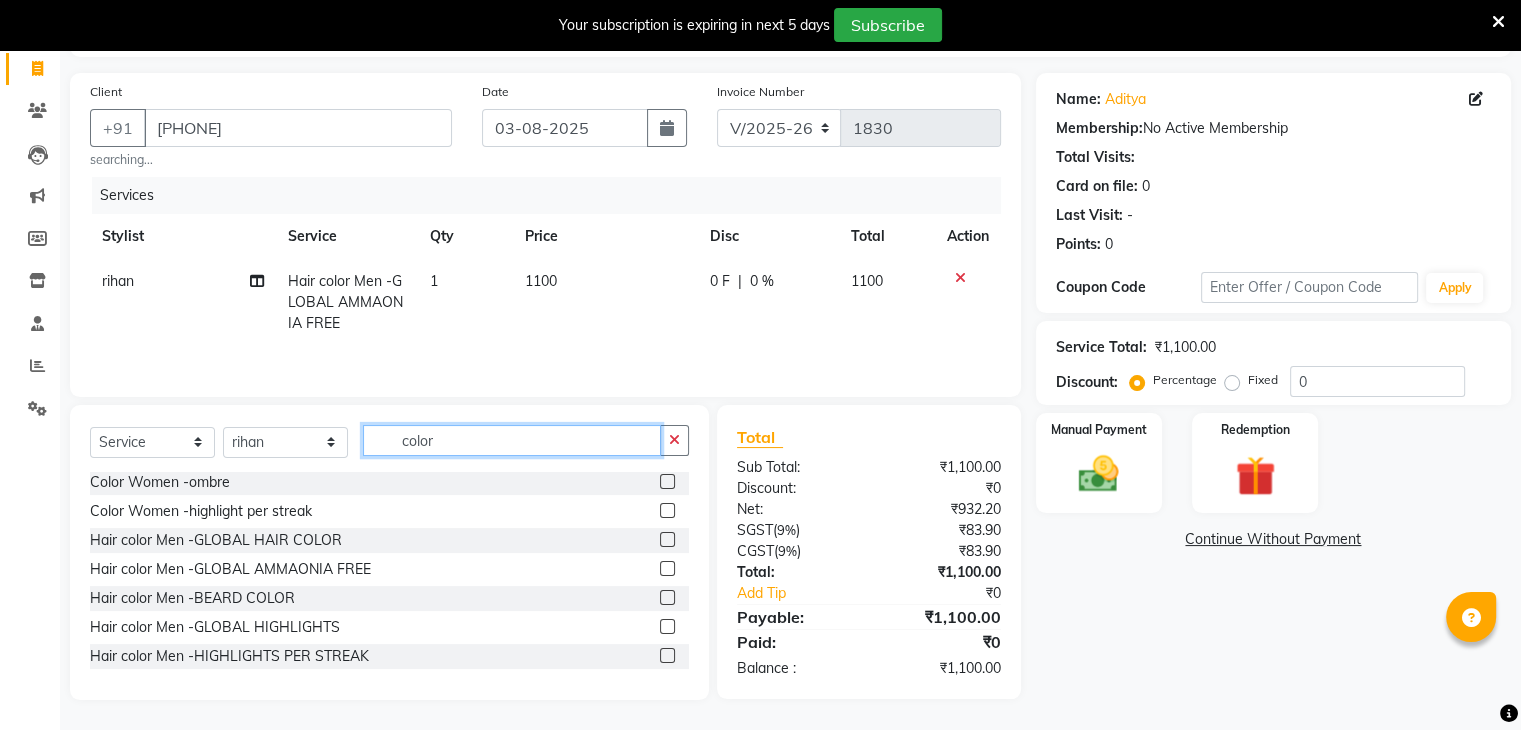 click on "color" 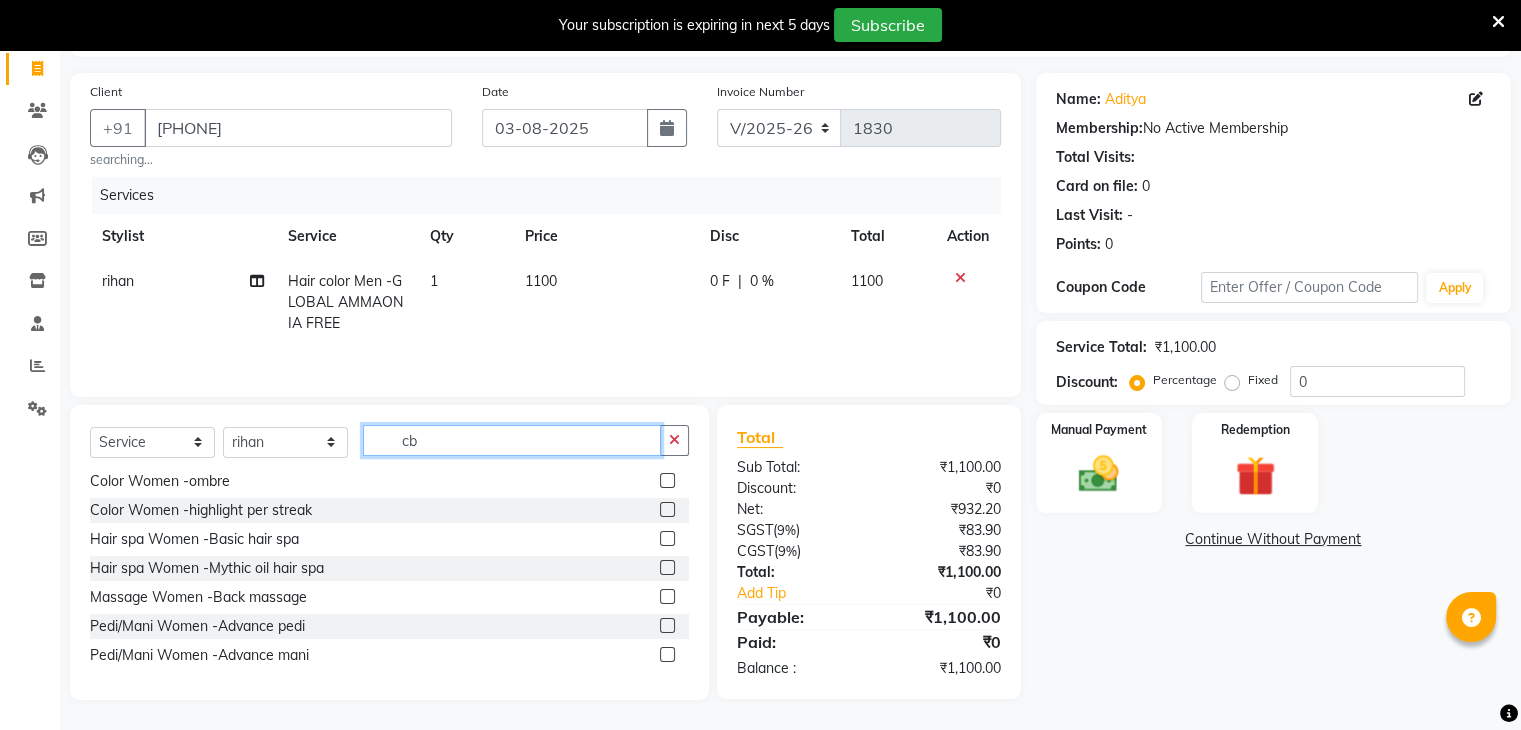 scroll, scrollTop: 0, scrollLeft: 0, axis: both 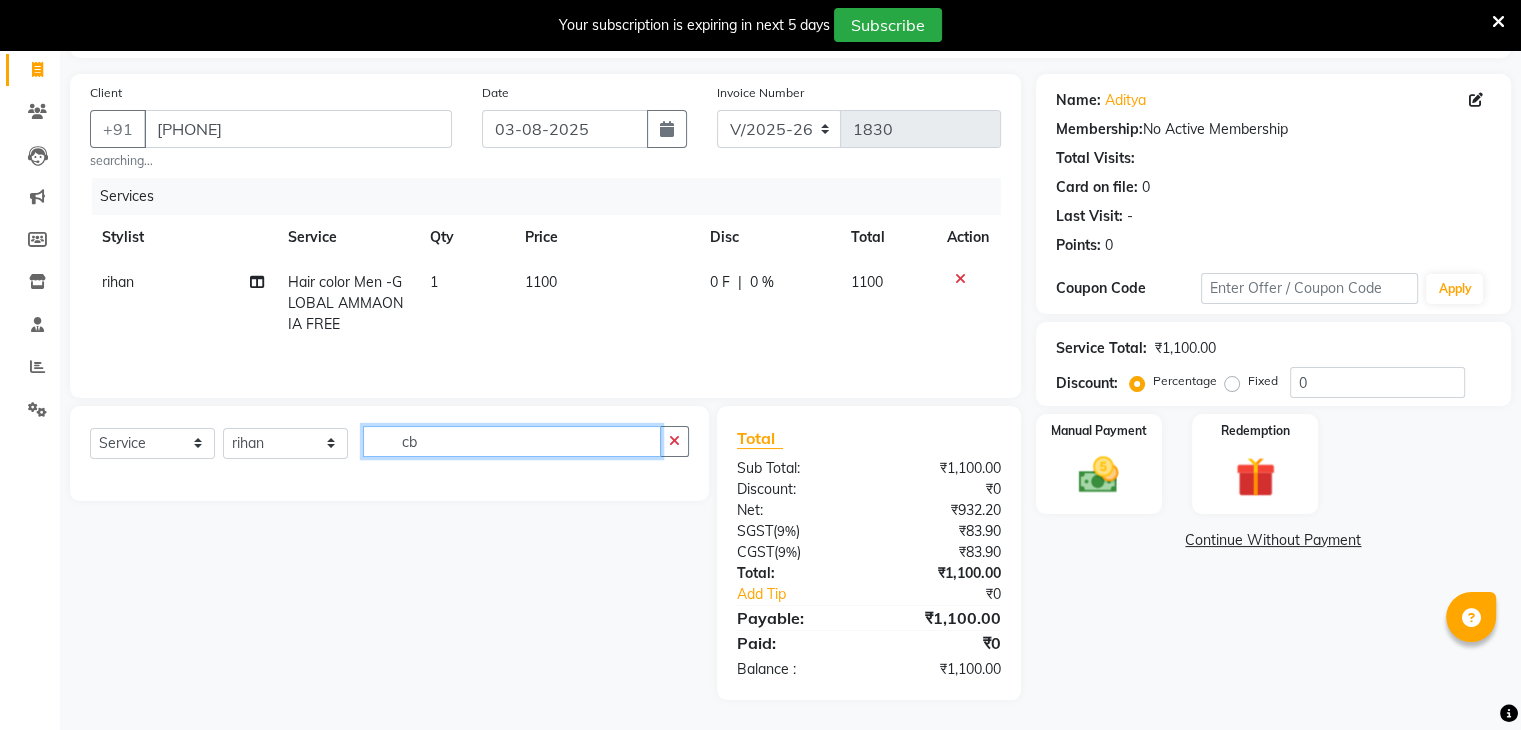 type on "c" 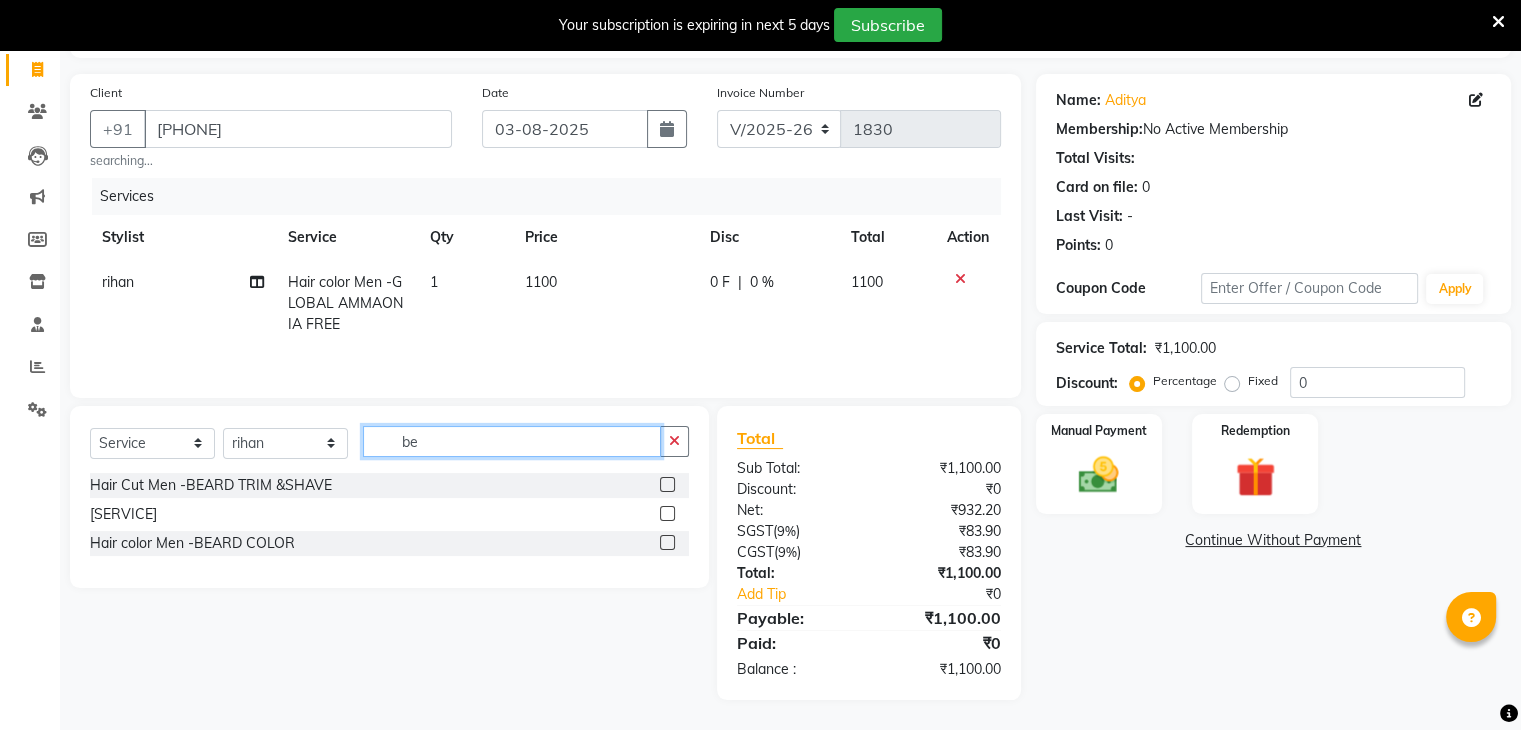scroll, scrollTop: 127, scrollLeft: 0, axis: vertical 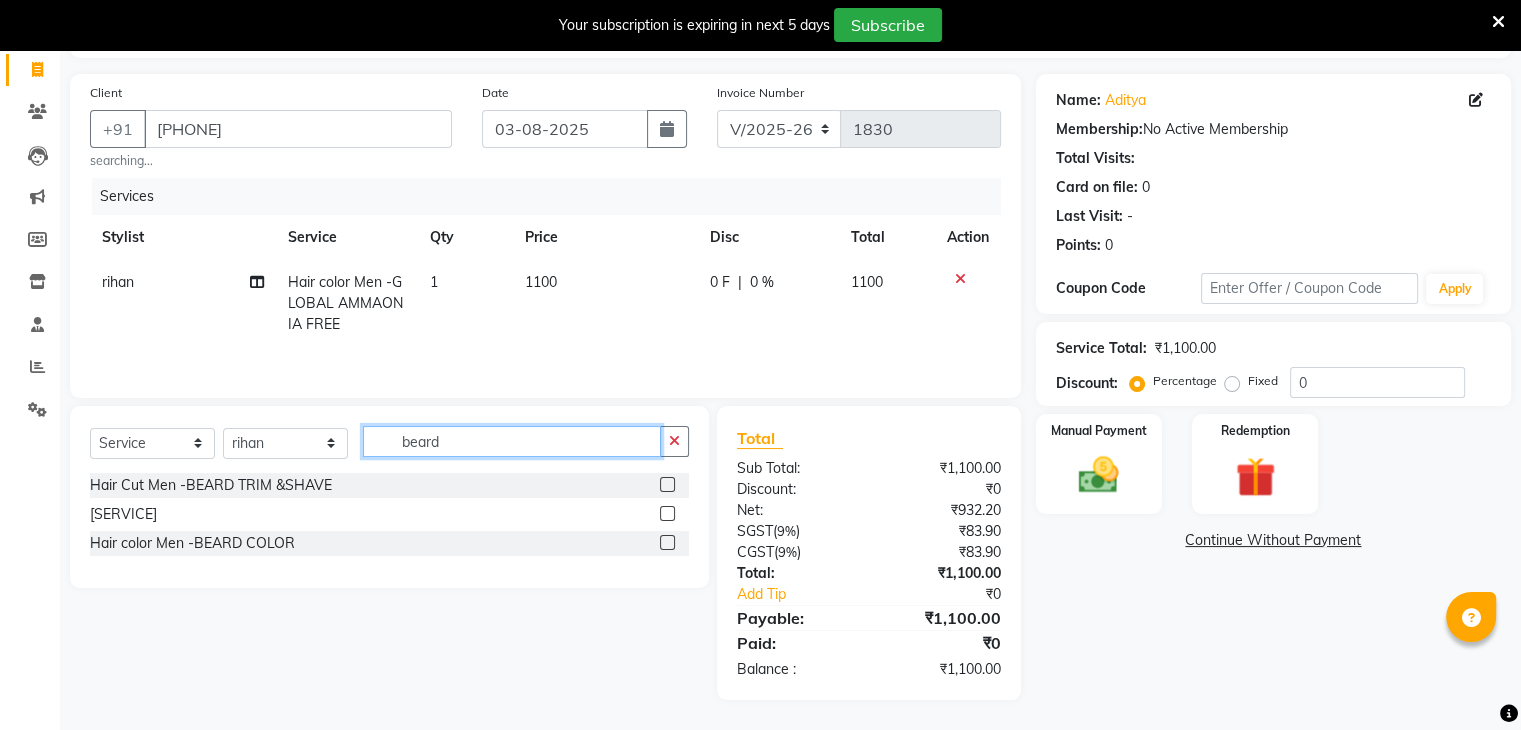 type on "beard" 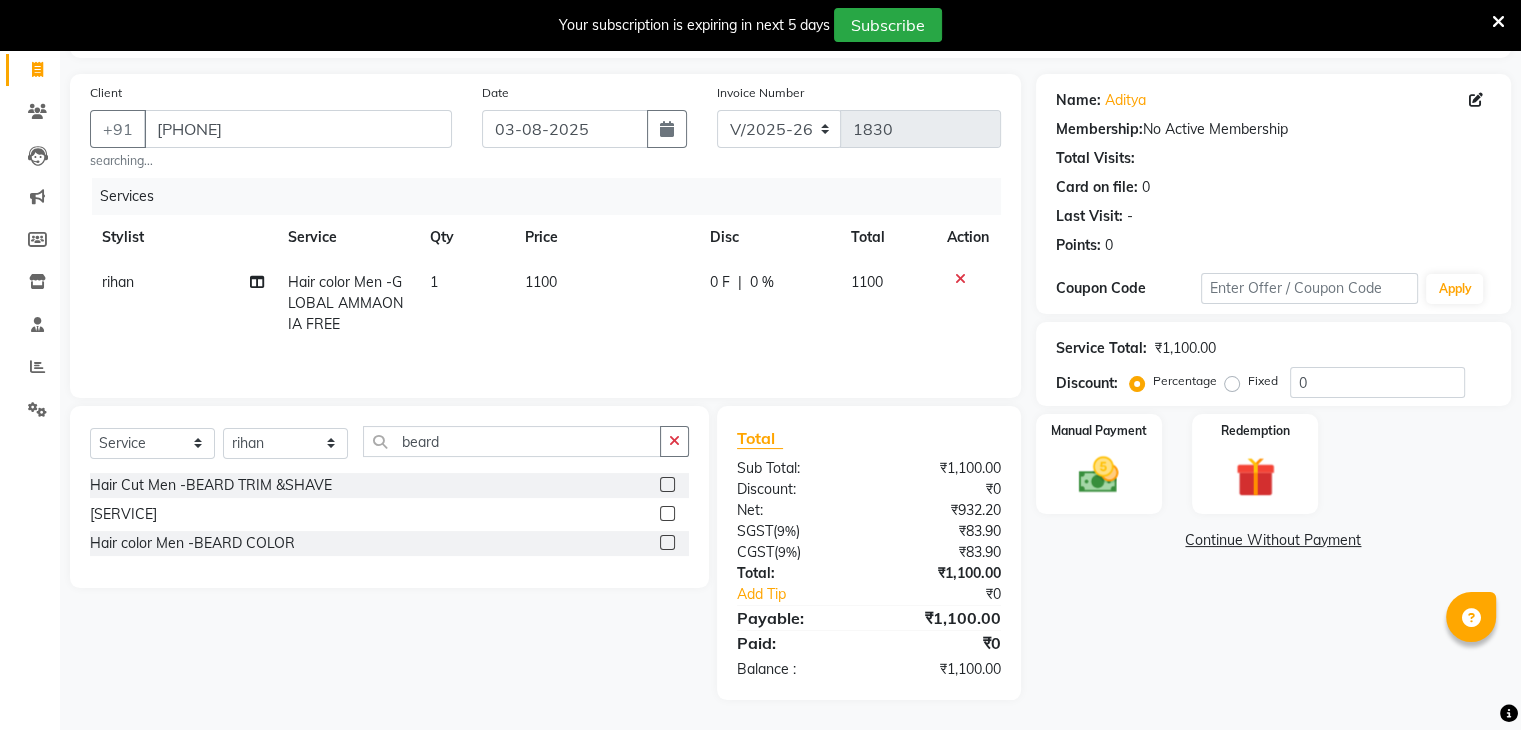 click 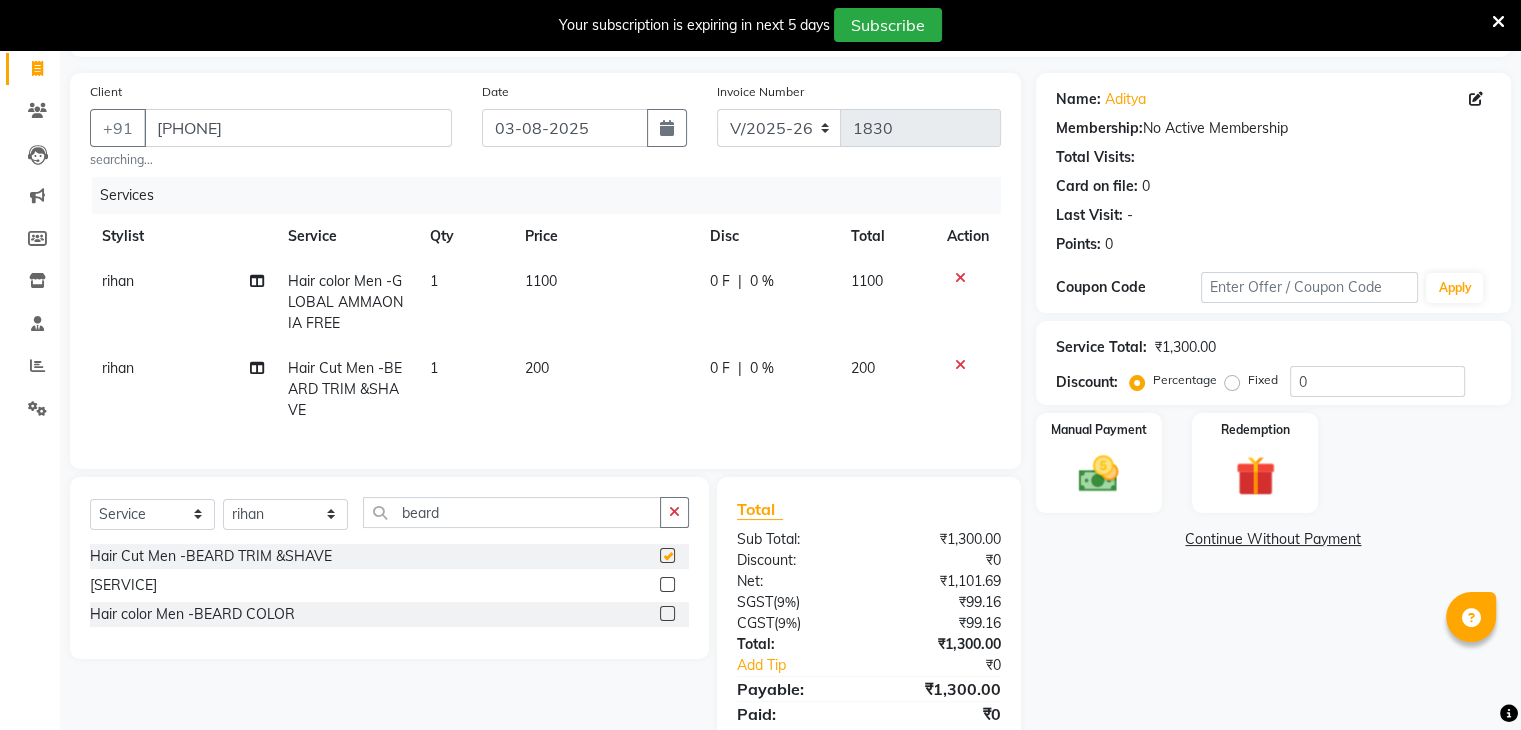 checkbox on "false" 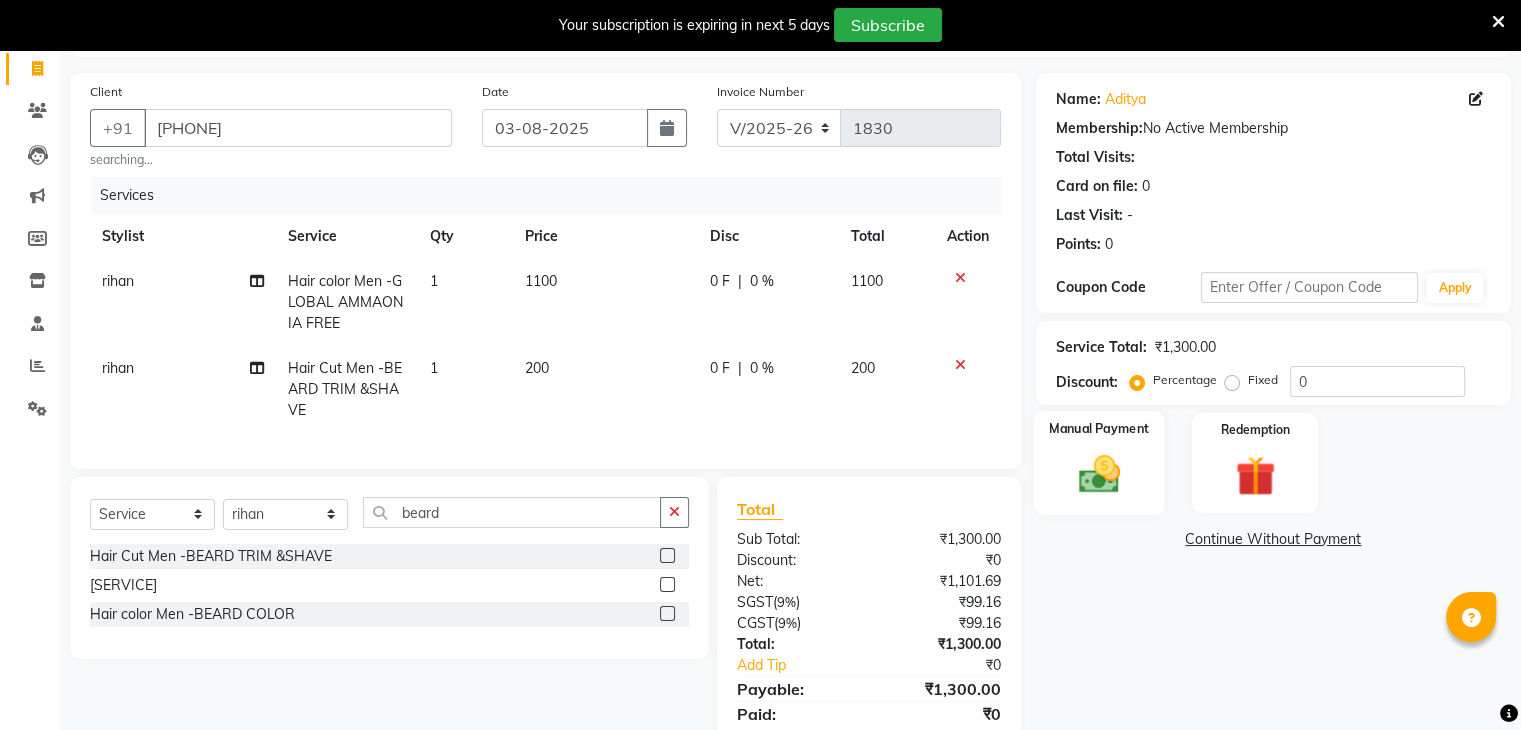 click 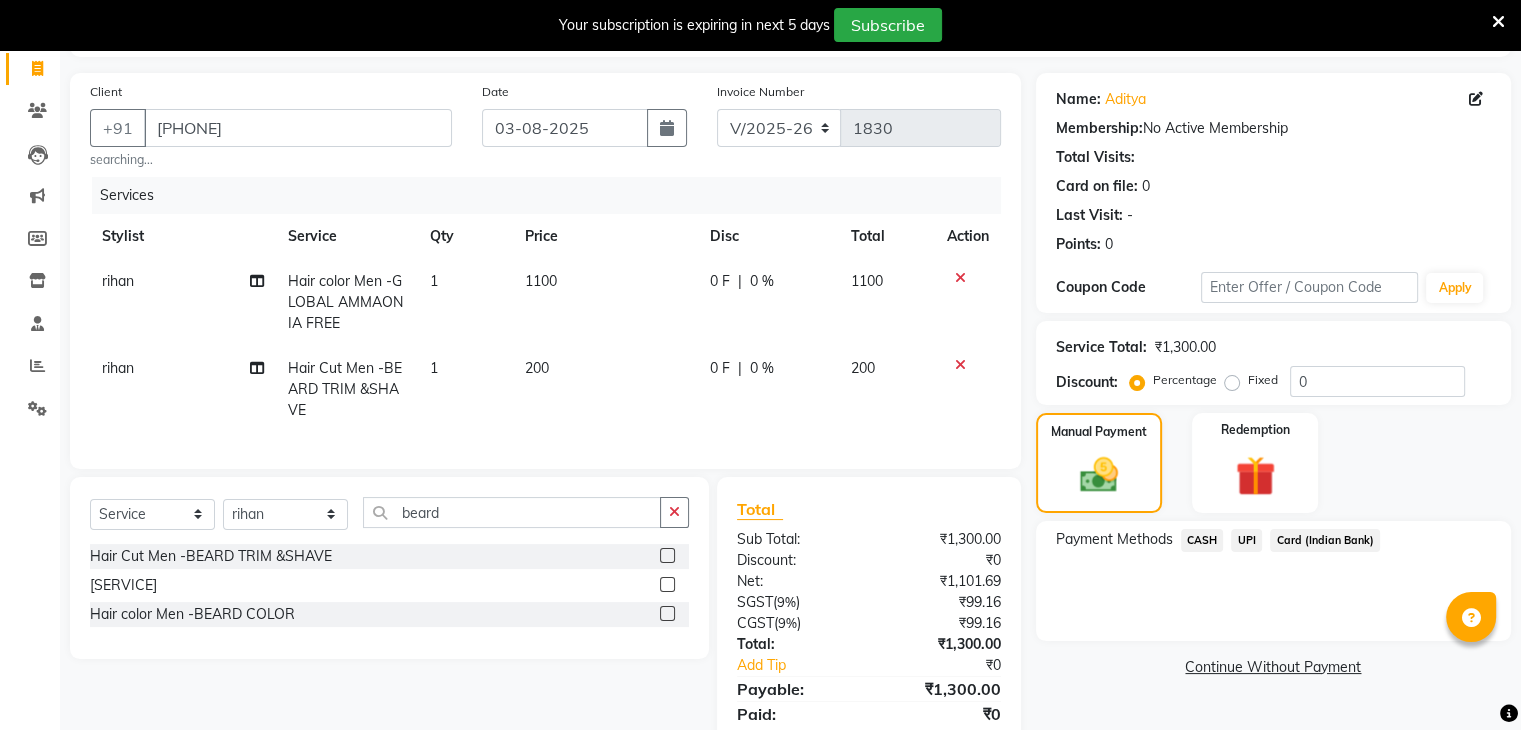 click on "UPI" 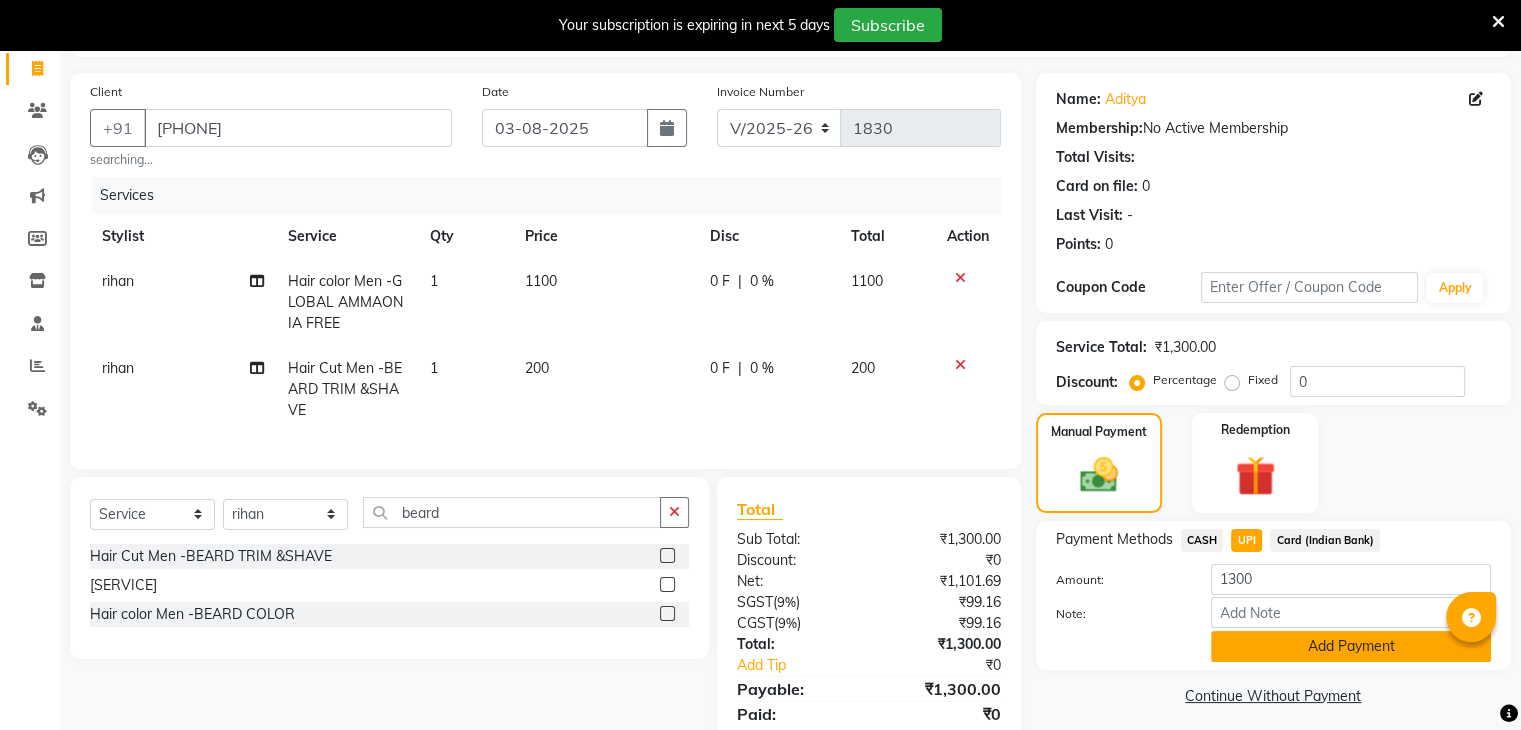click on "Add Payment" 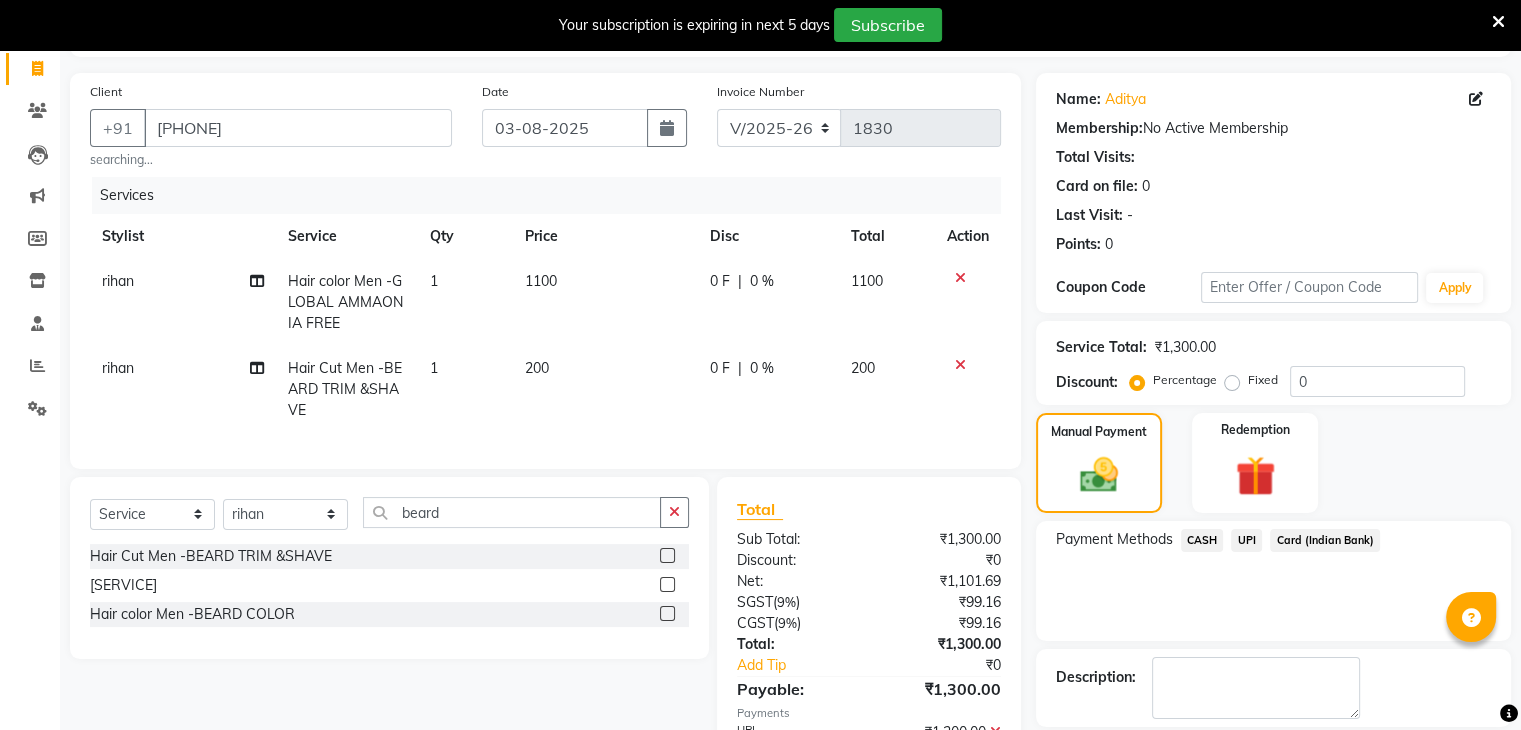 scroll, scrollTop: 256, scrollLeft: 0, axis: vertical 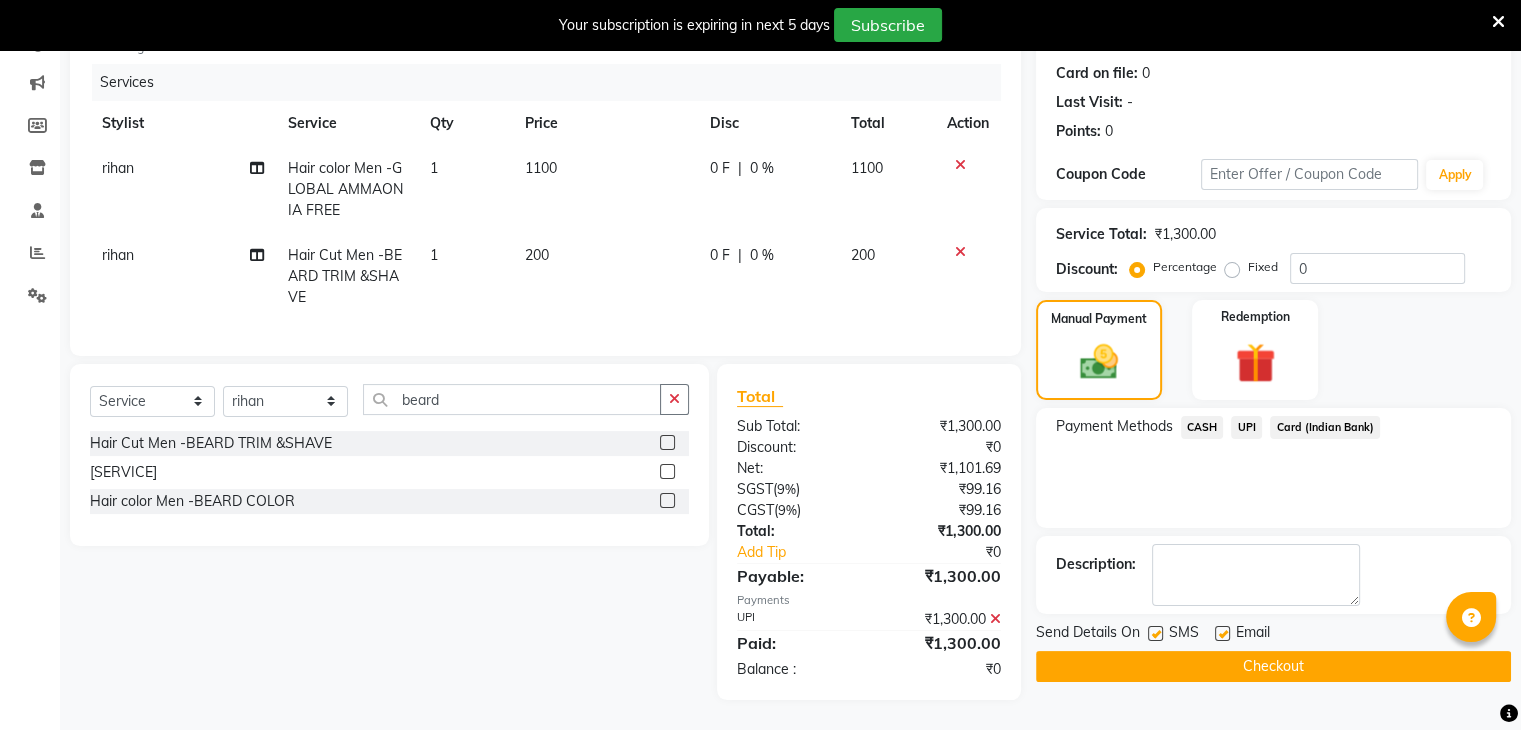 click on "Checkout" 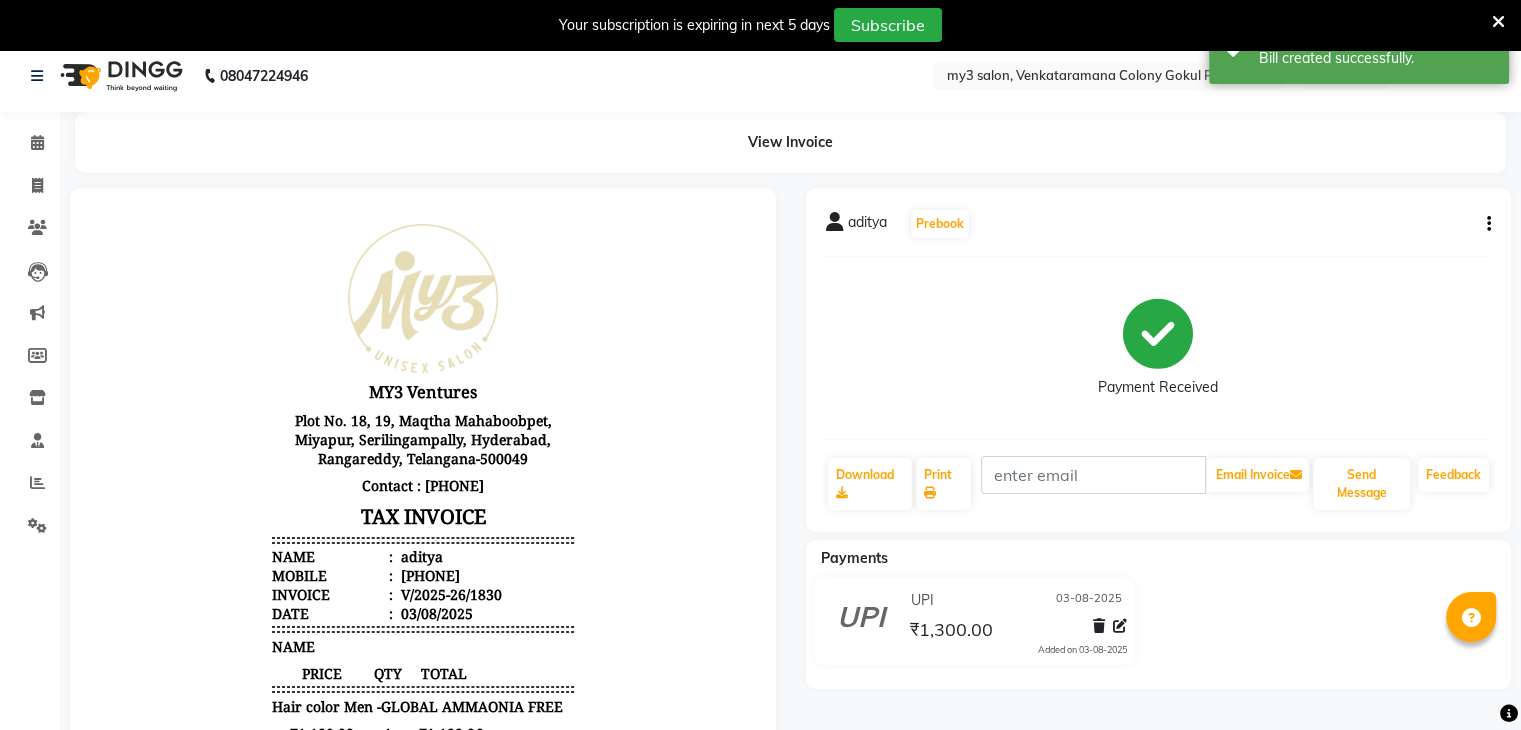 scroll, scrollTop: 0, scrollLeft: 0, axis: both 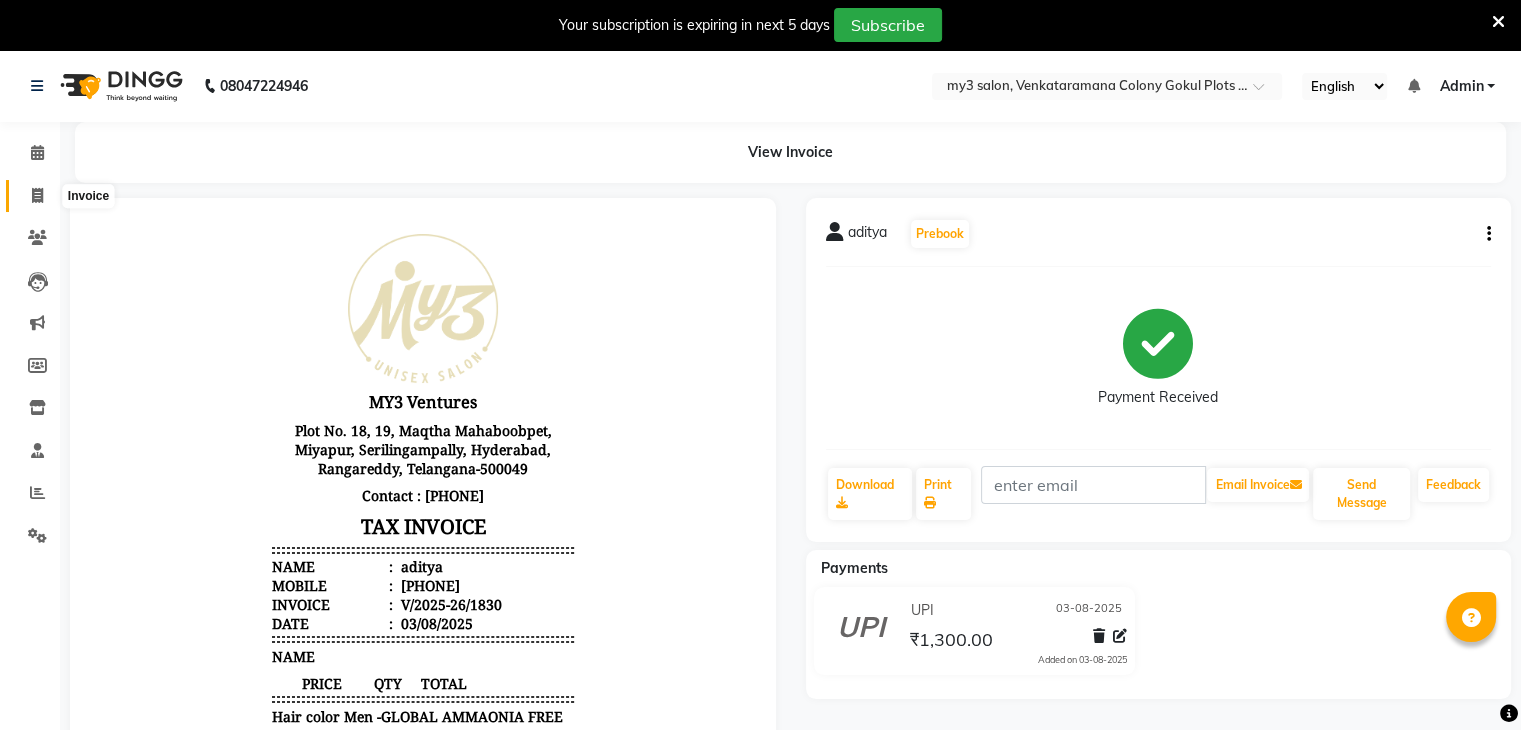 click 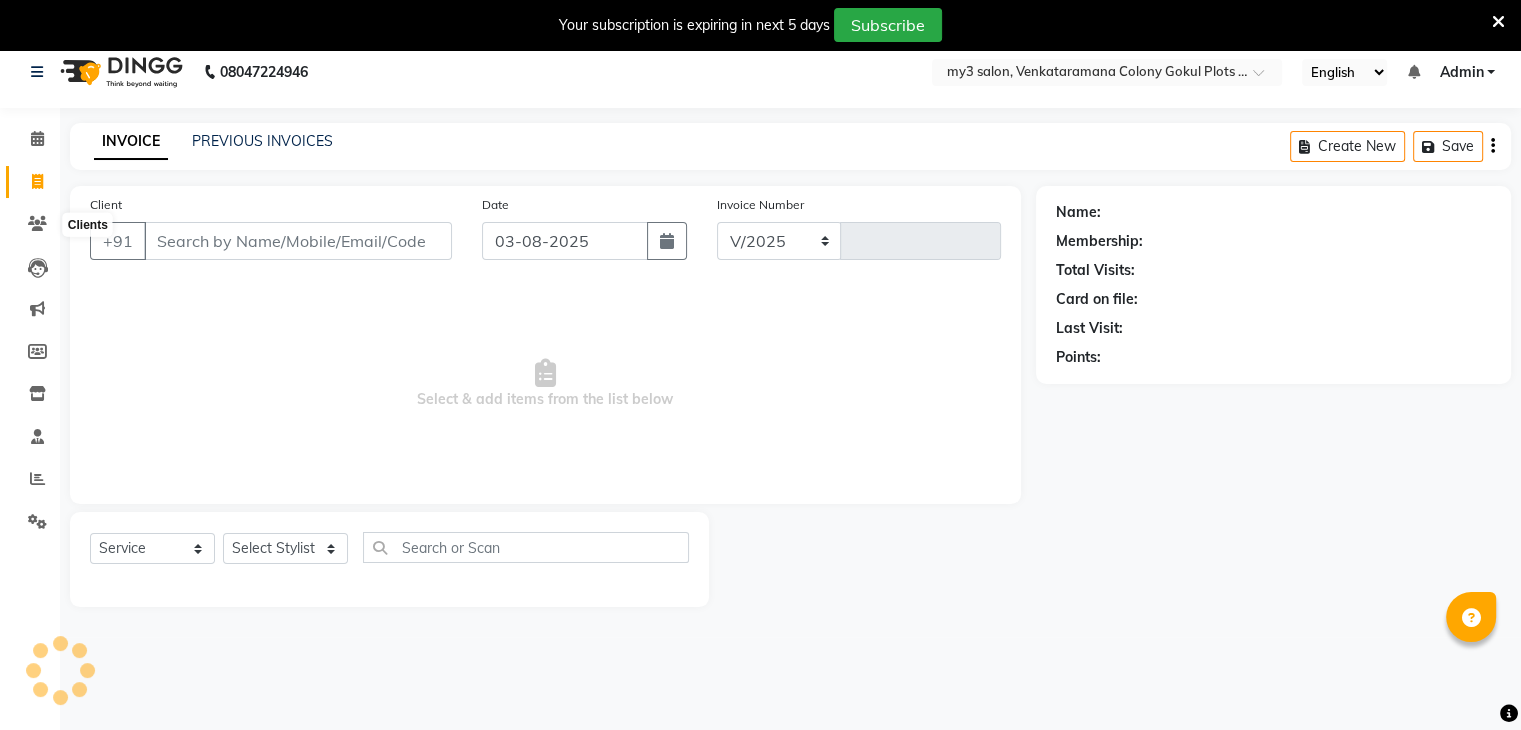 select on "6707" 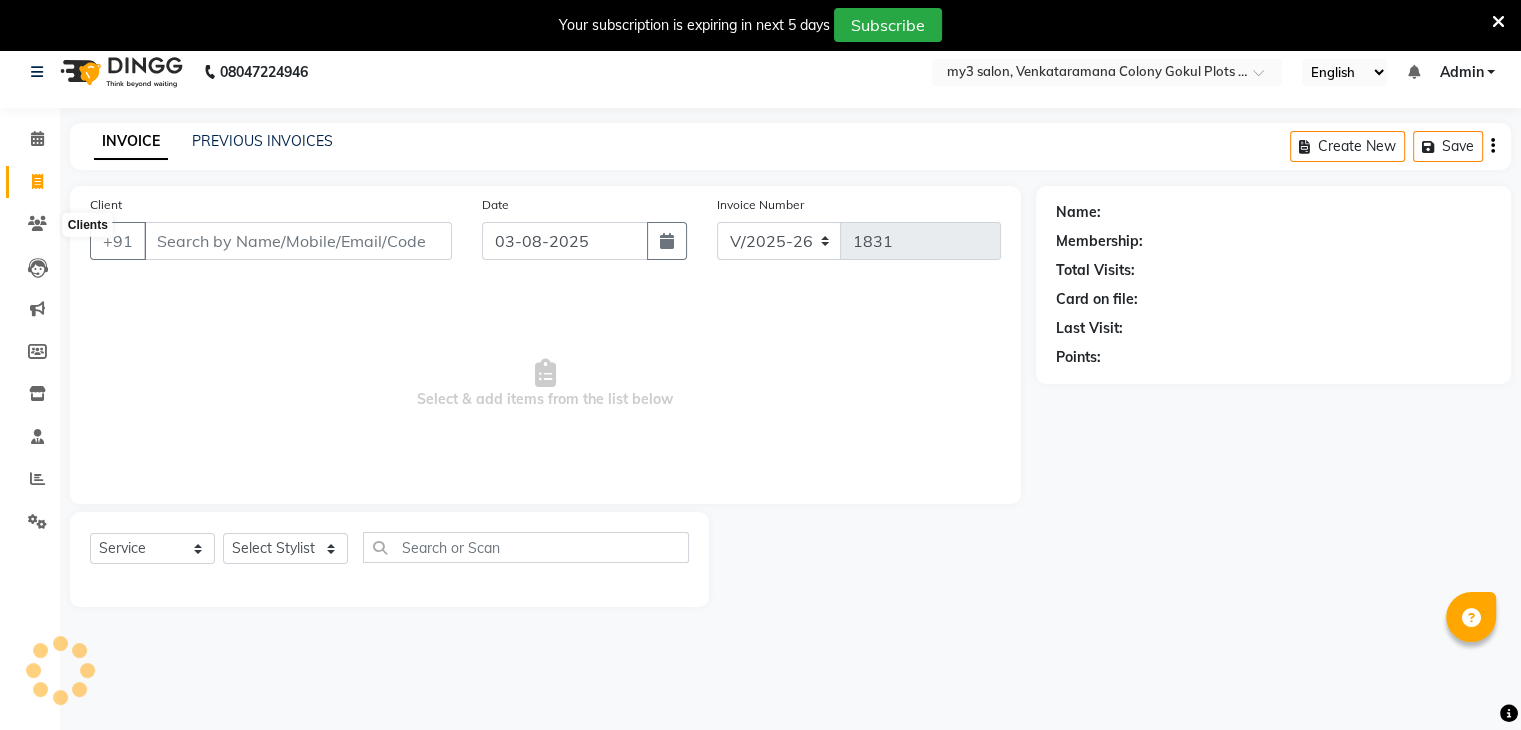 scroll, scrollTop: 50, scrollLeft: 0, axis: vertical 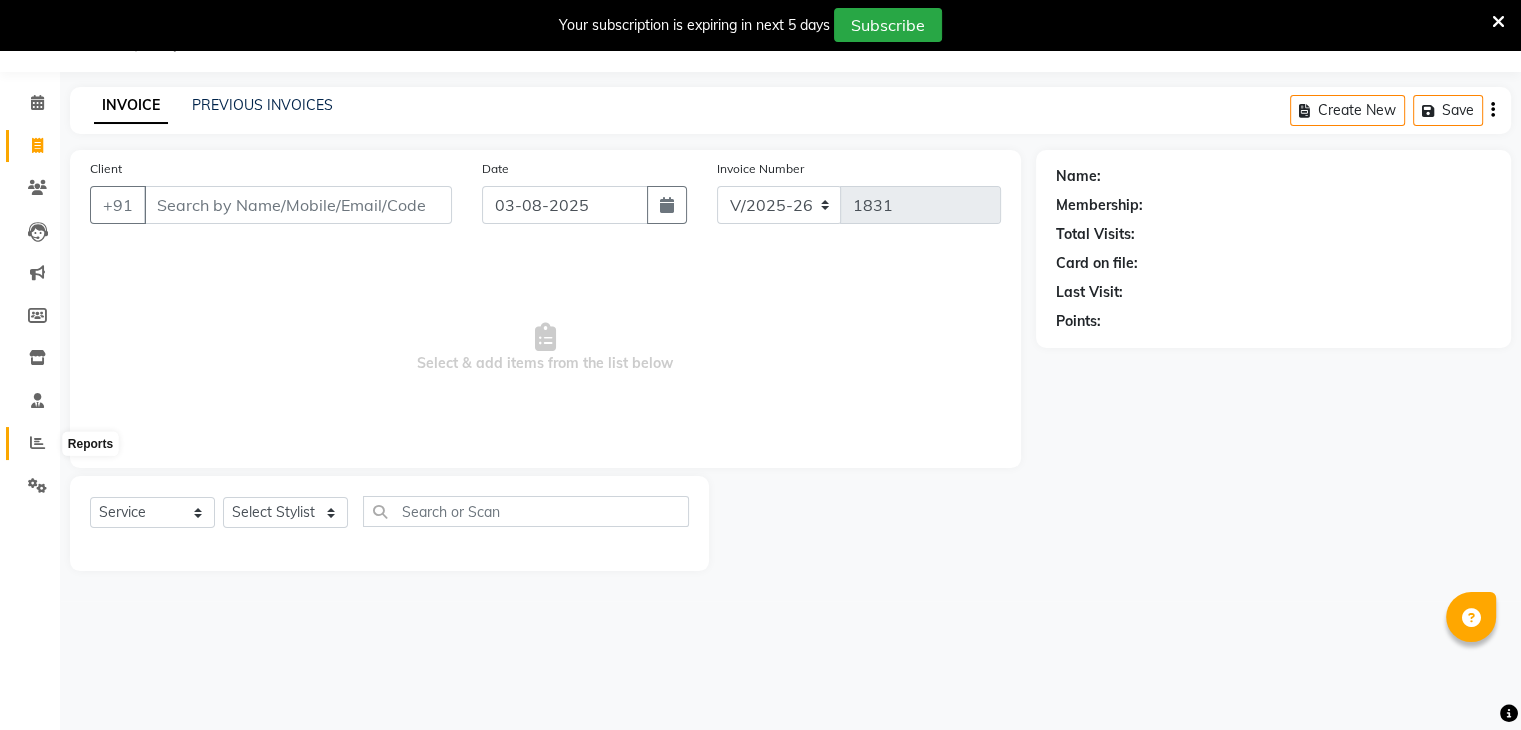 click 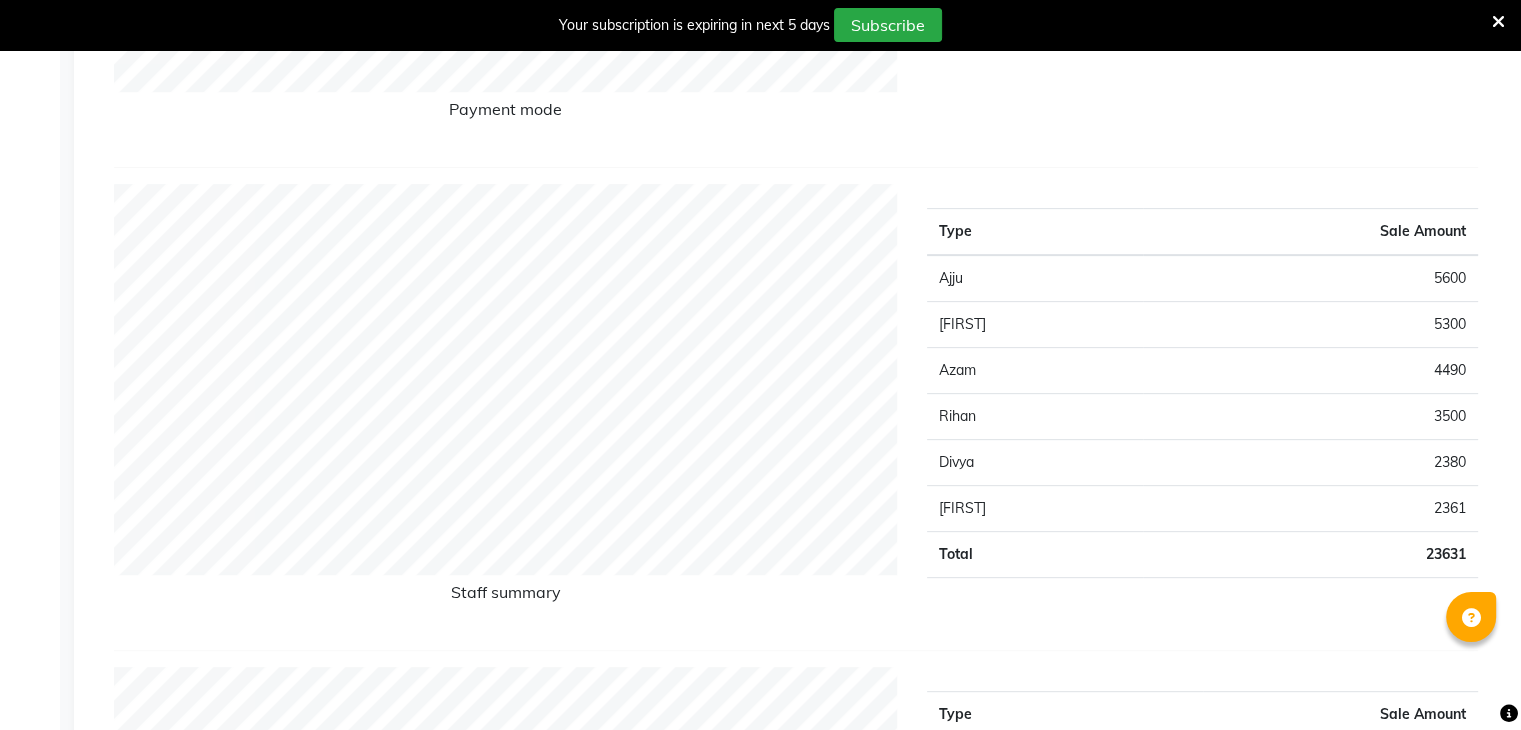 scroll, scrollTop: 698, scrollLeft: 0, axis: vertical 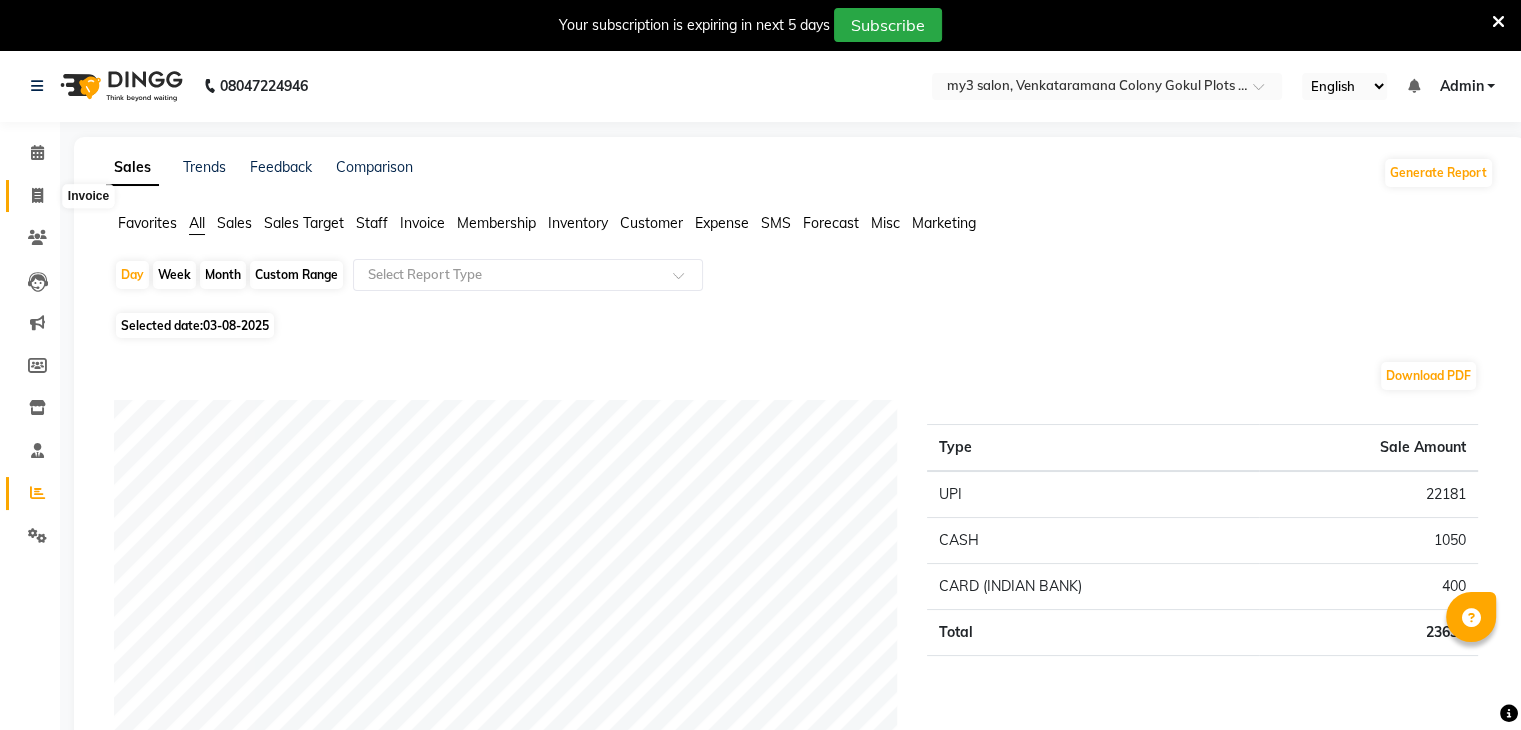 click 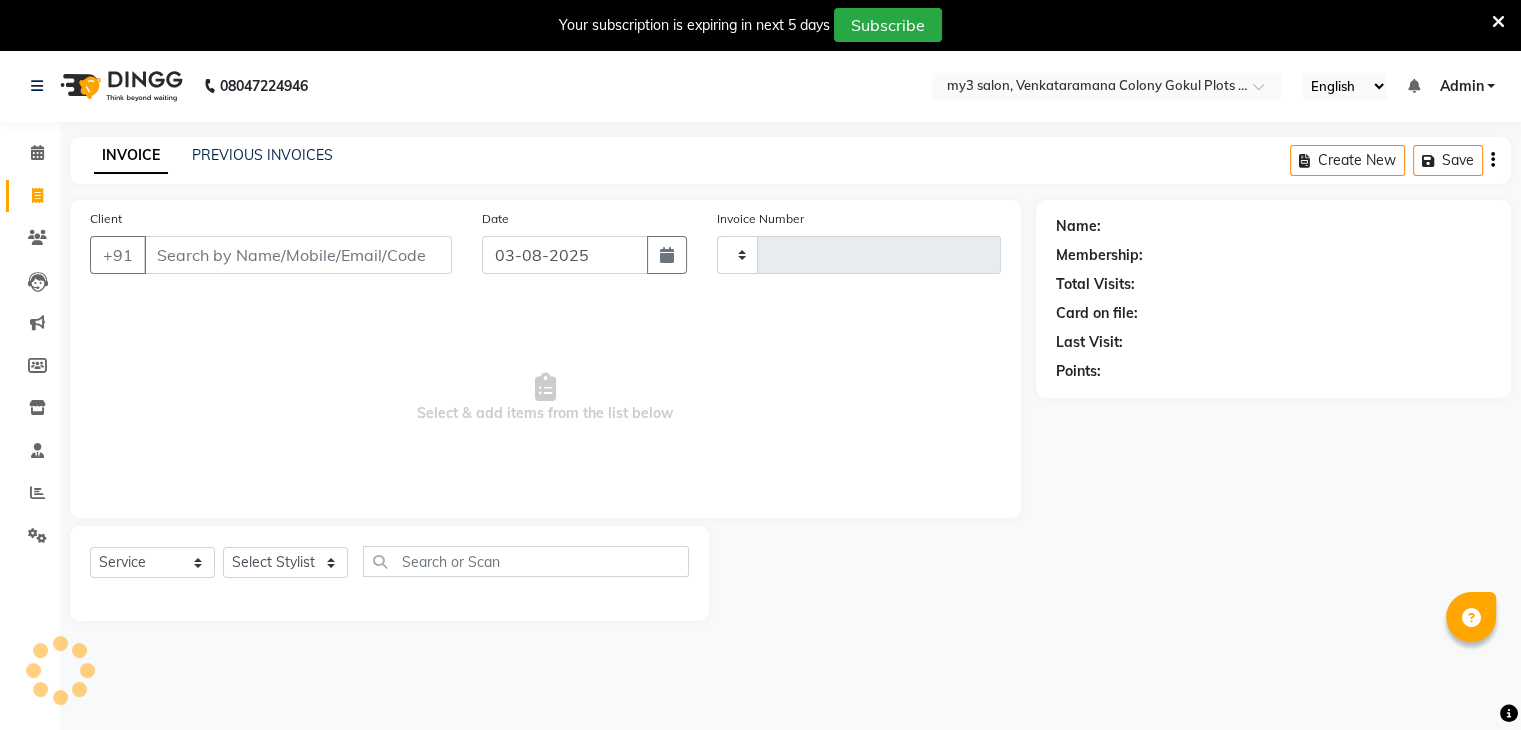 scroll, scrollTop: 50, scrollLeft: 0, axis: vertical 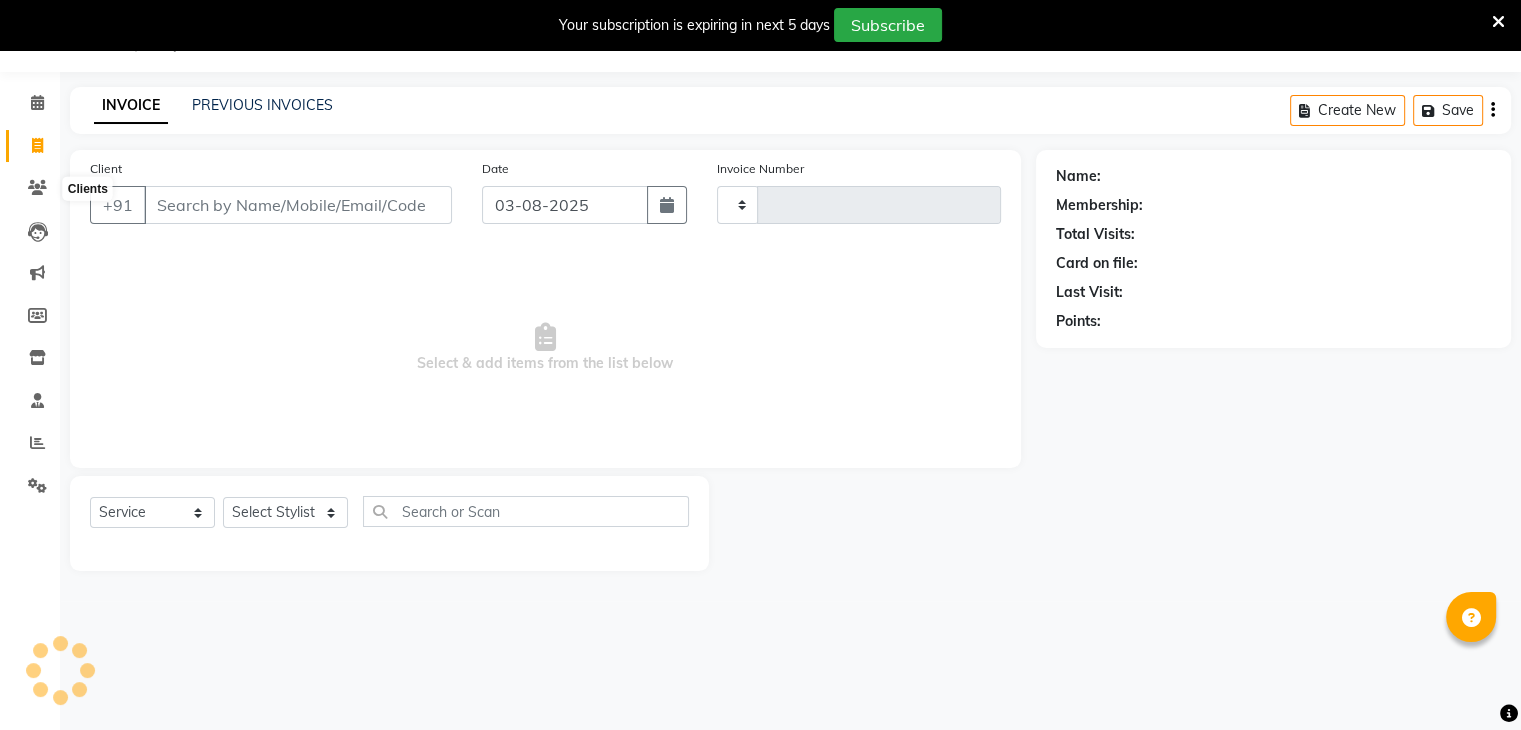 type on "1831" 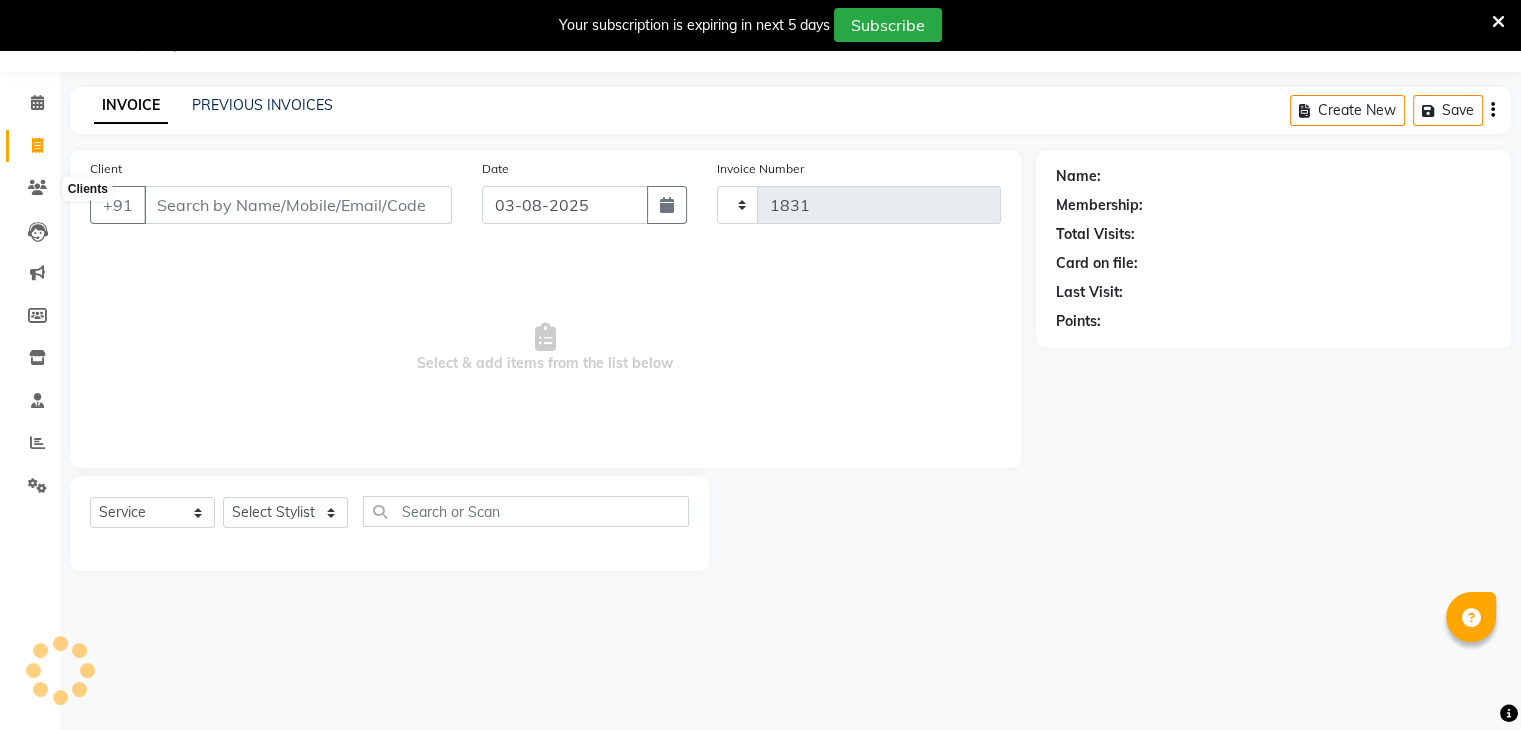 select on "6707" 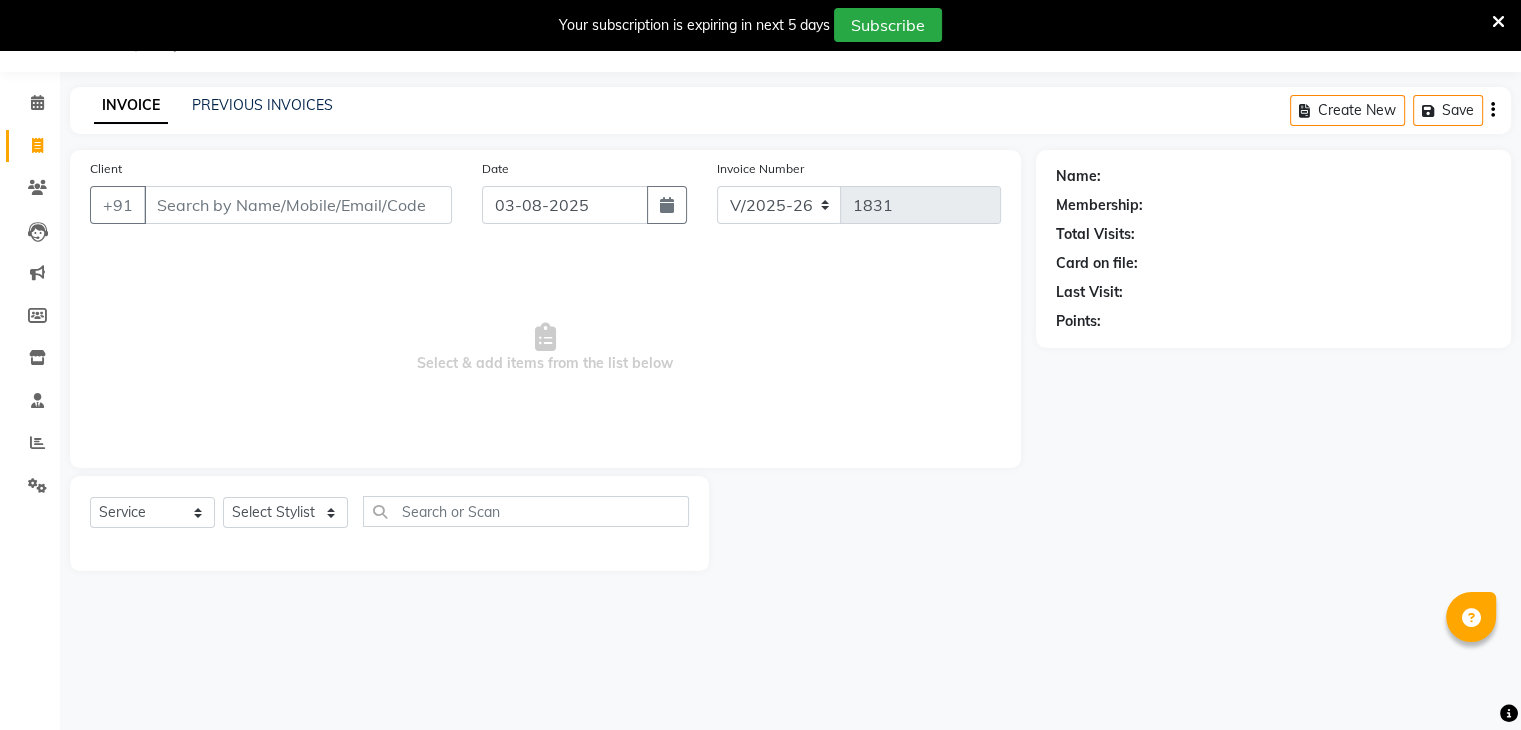 click on "Client" at bounding box center [298, 205] 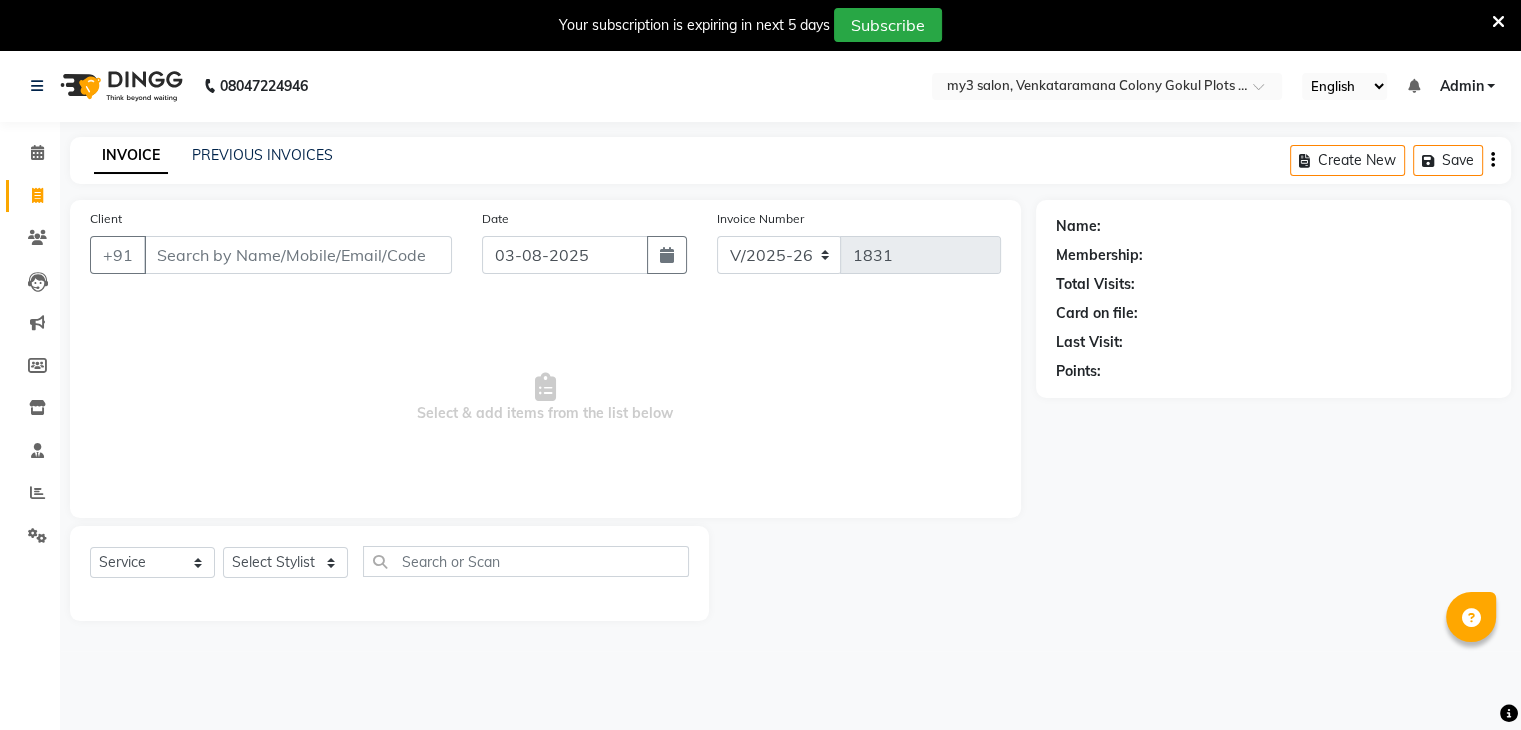 click on "Client" at bounding box center (298, 255) 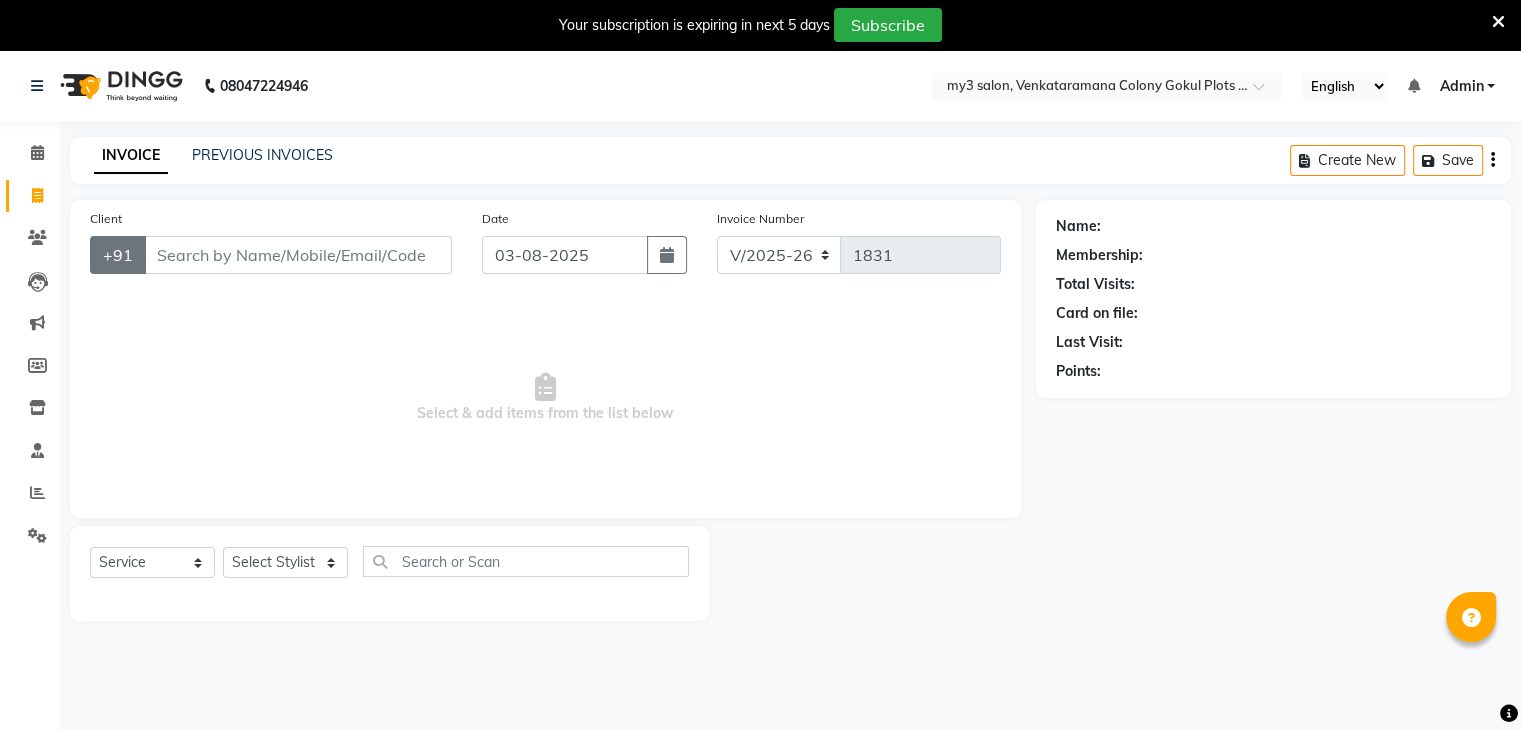 click on "+91" 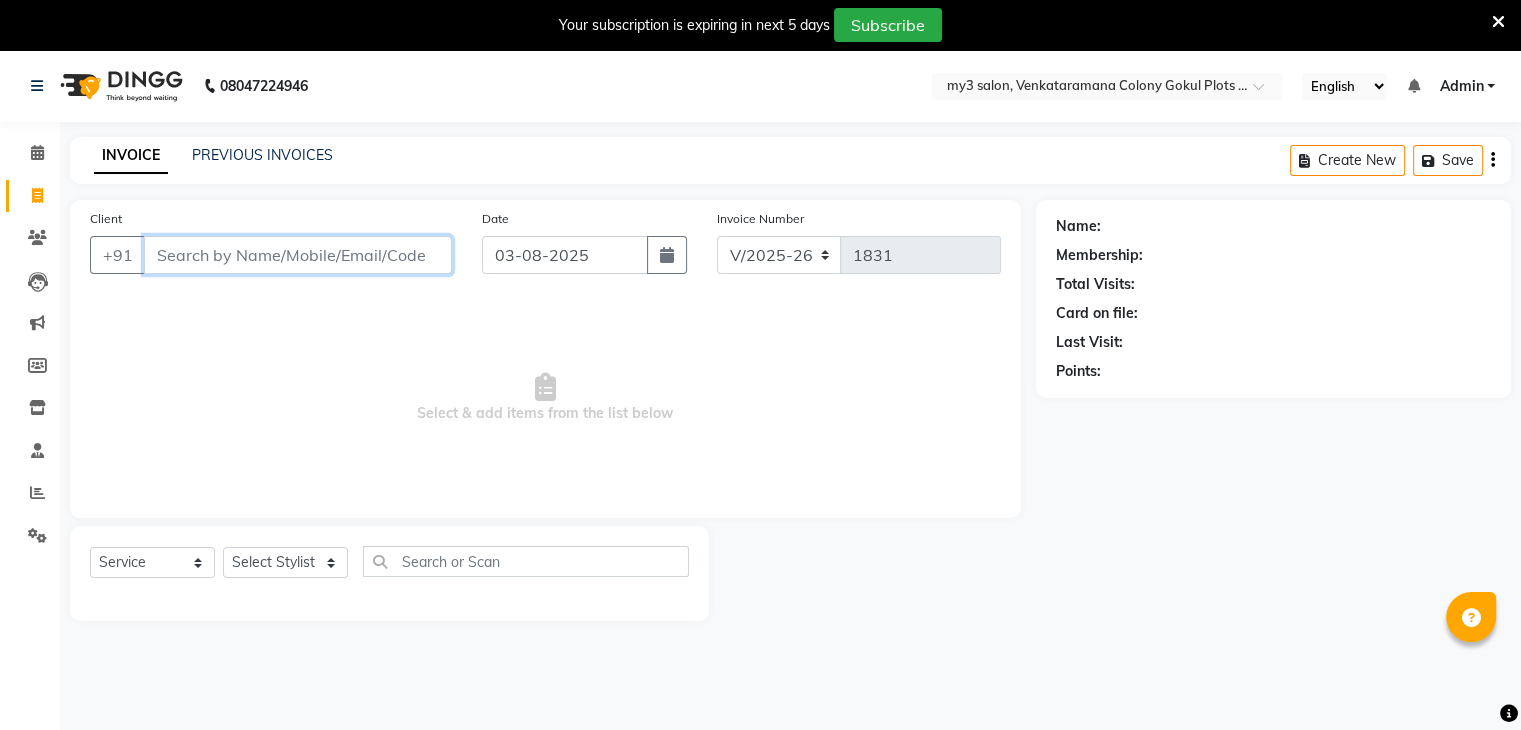 click on "Client" at bounding box center (298, 255) 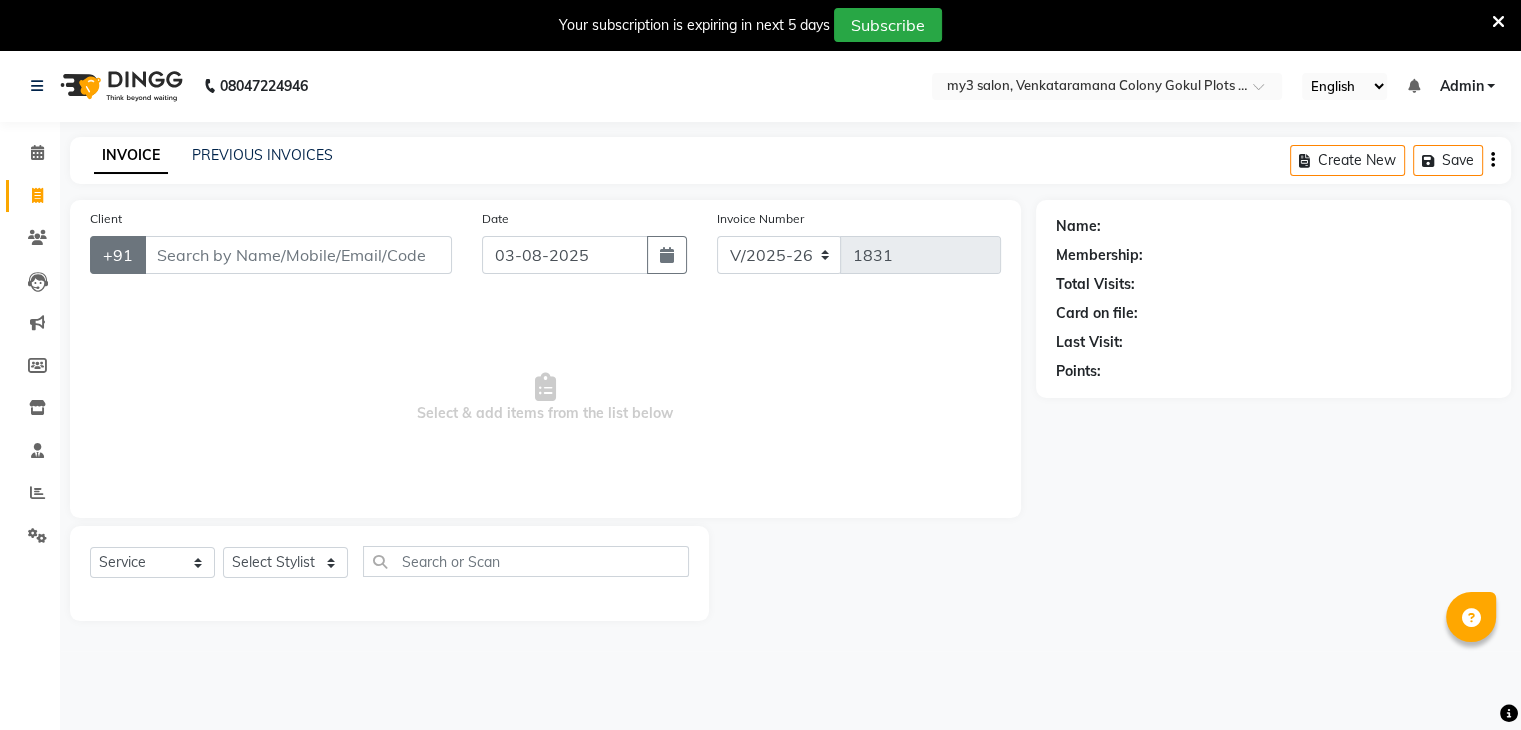 click on "+91" 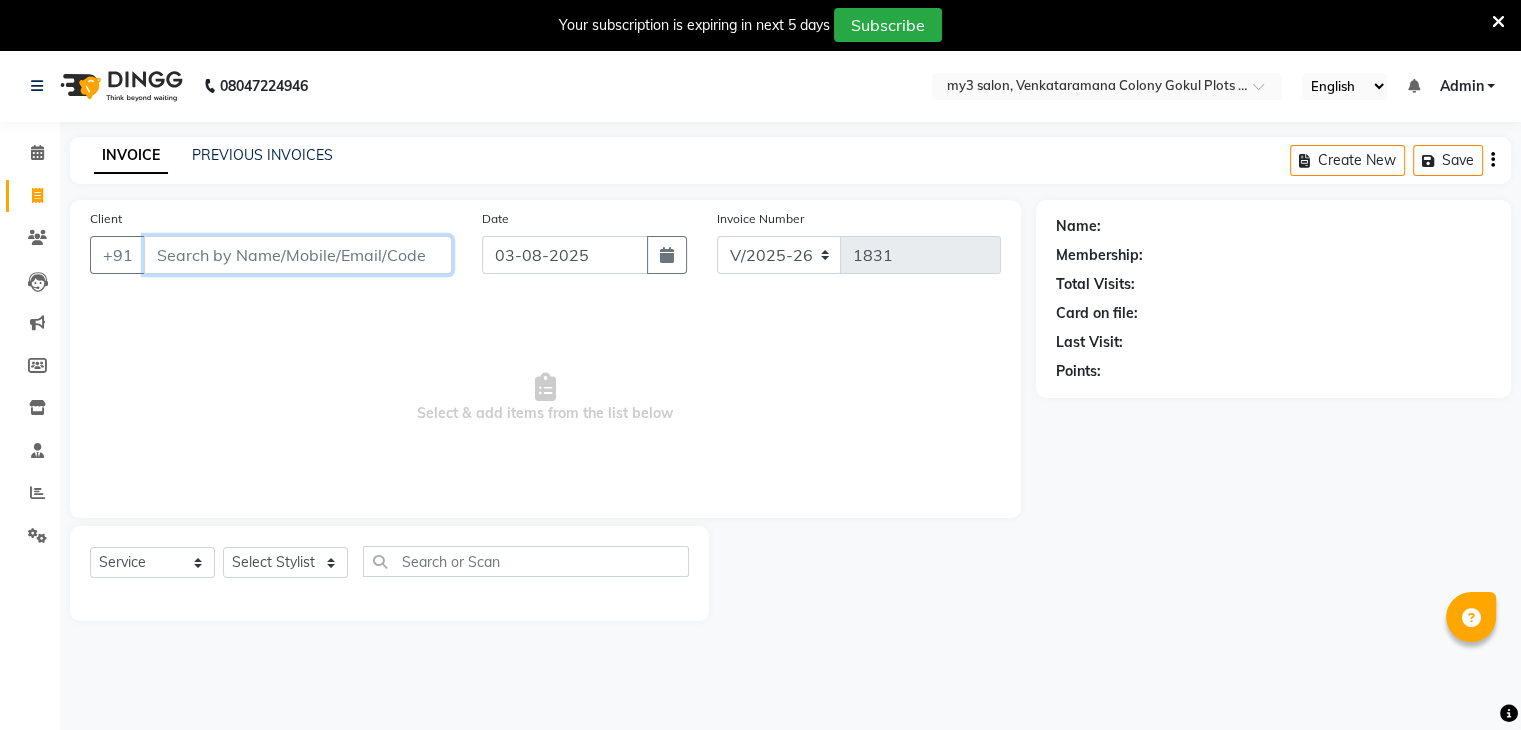 click on "Client" at bounding box center [298, 255] 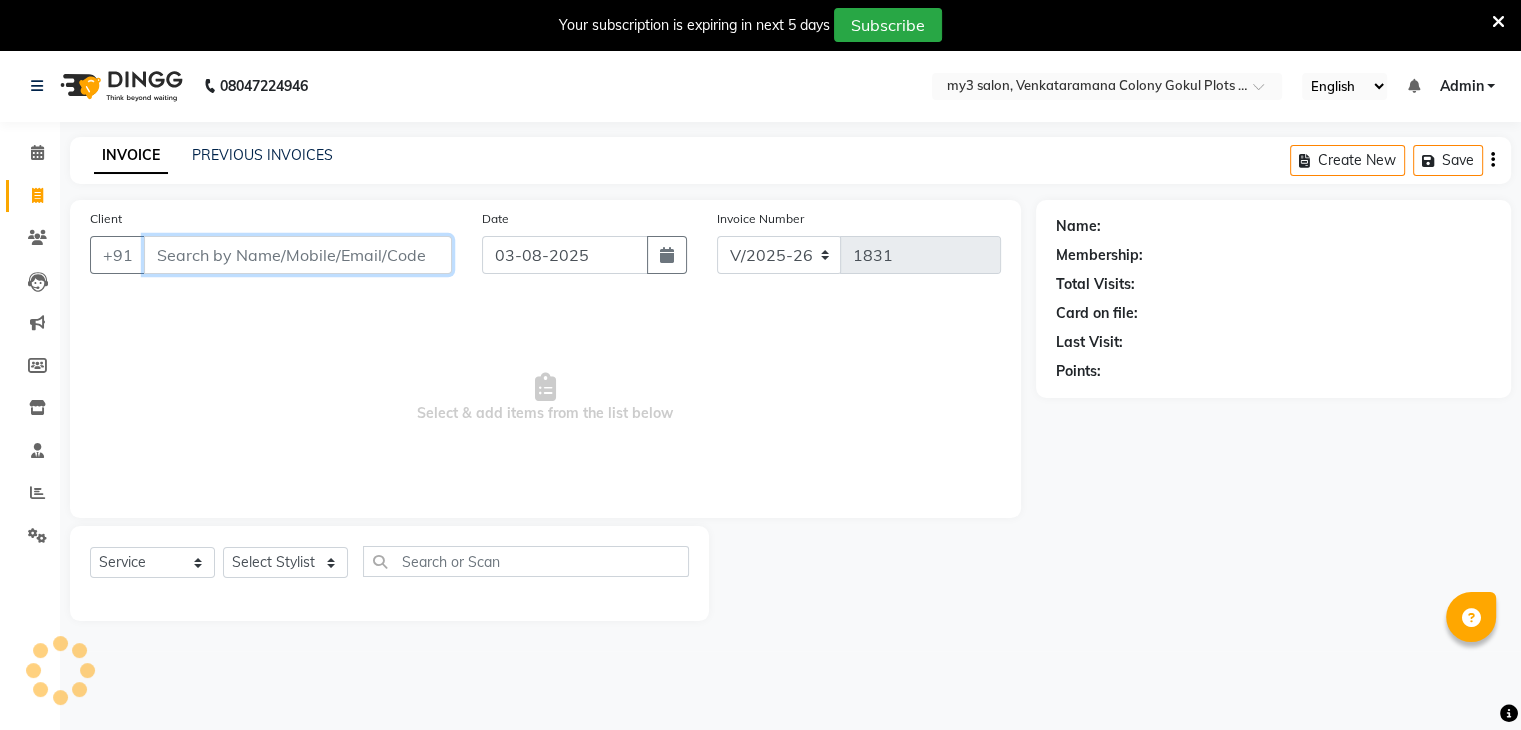 click on "Client" at bounding box center [298, 255] 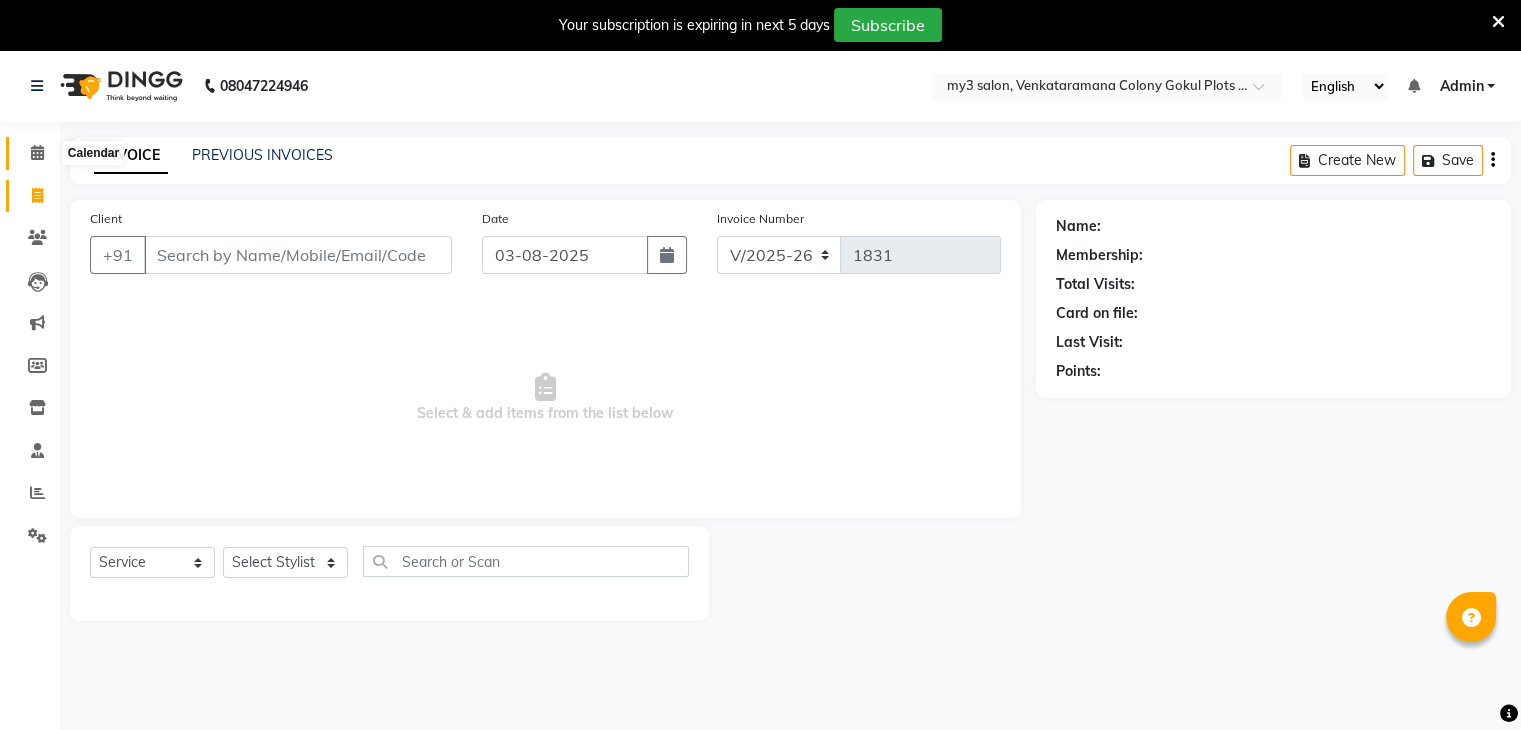 click 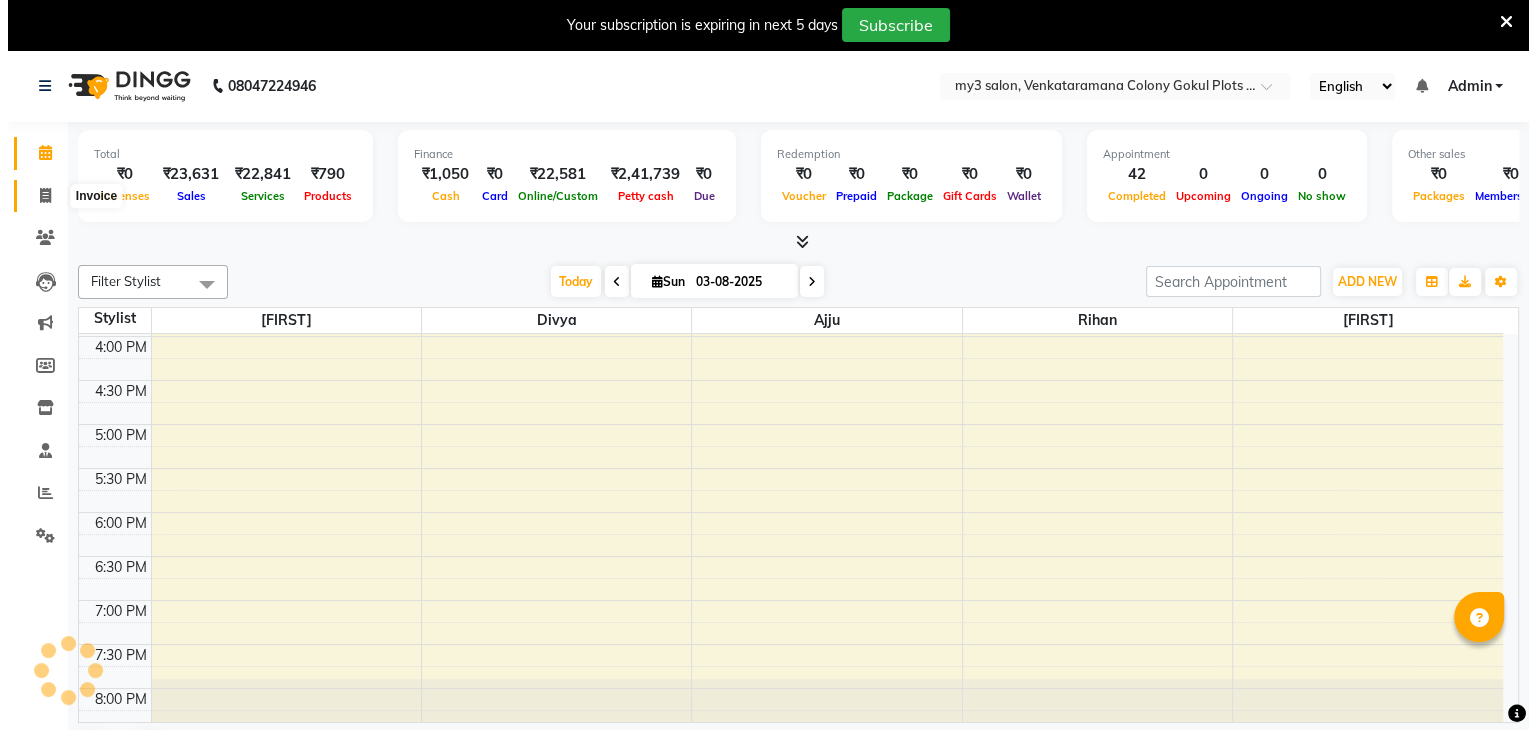 scroll, scrollTop: 0, scrollLeft: 0, axis: both 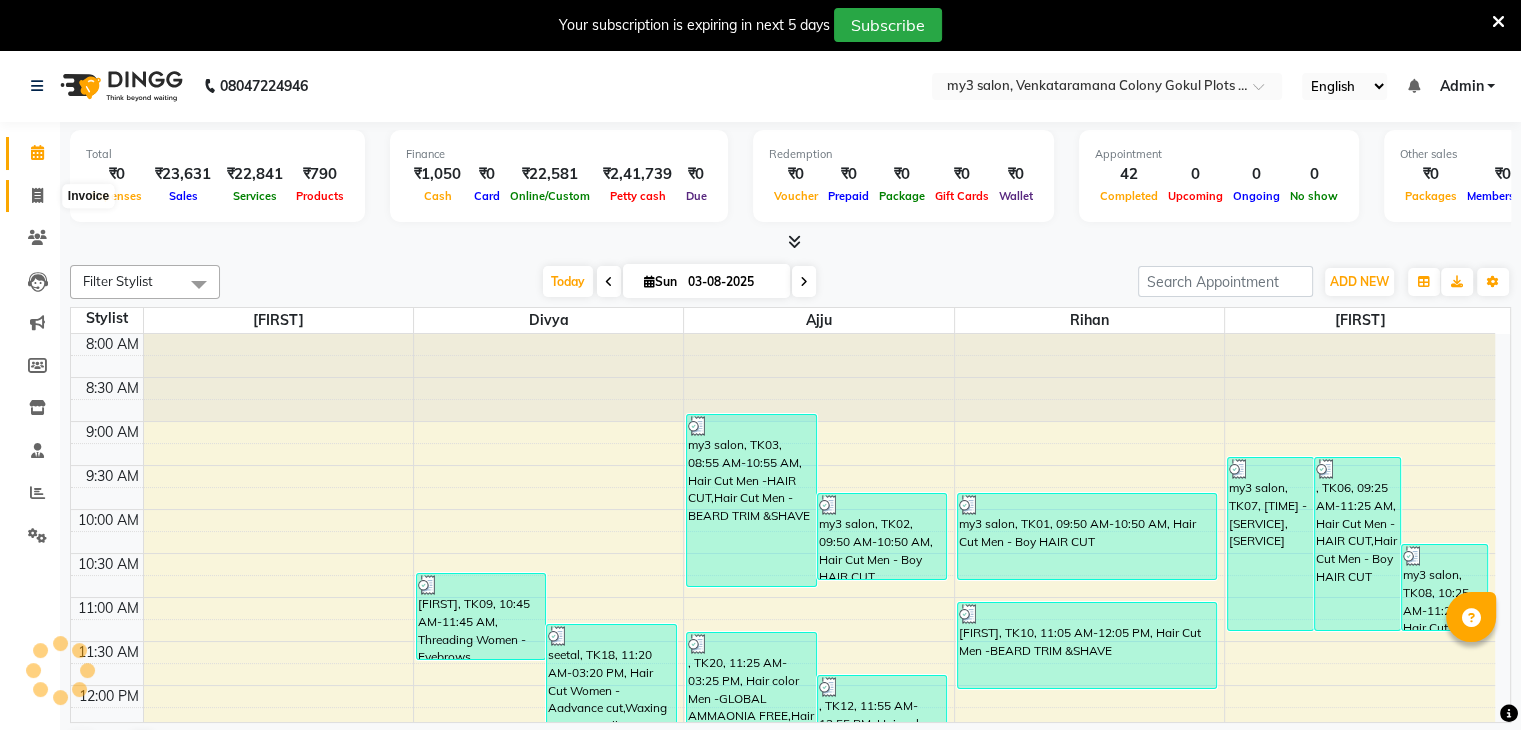 click 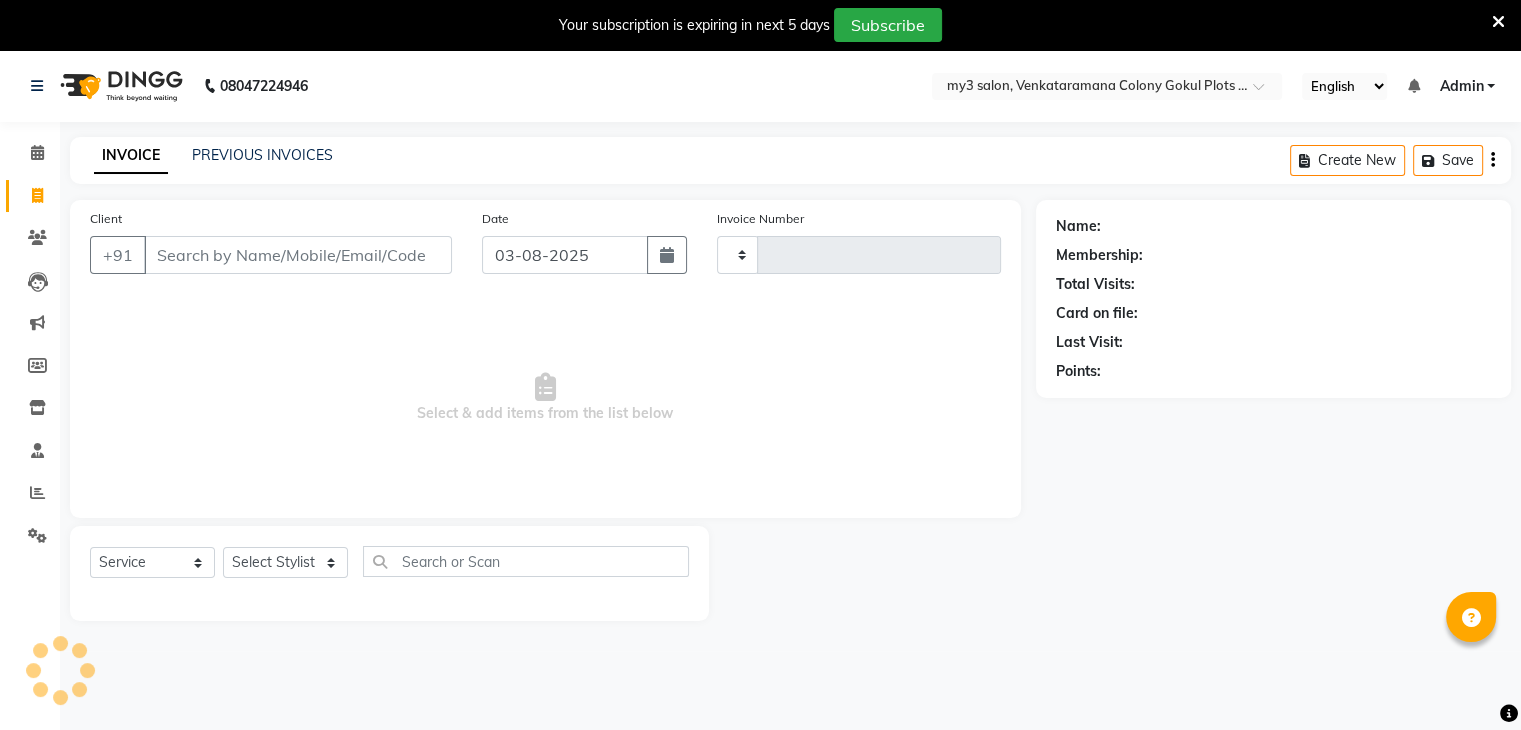 type on "1831" 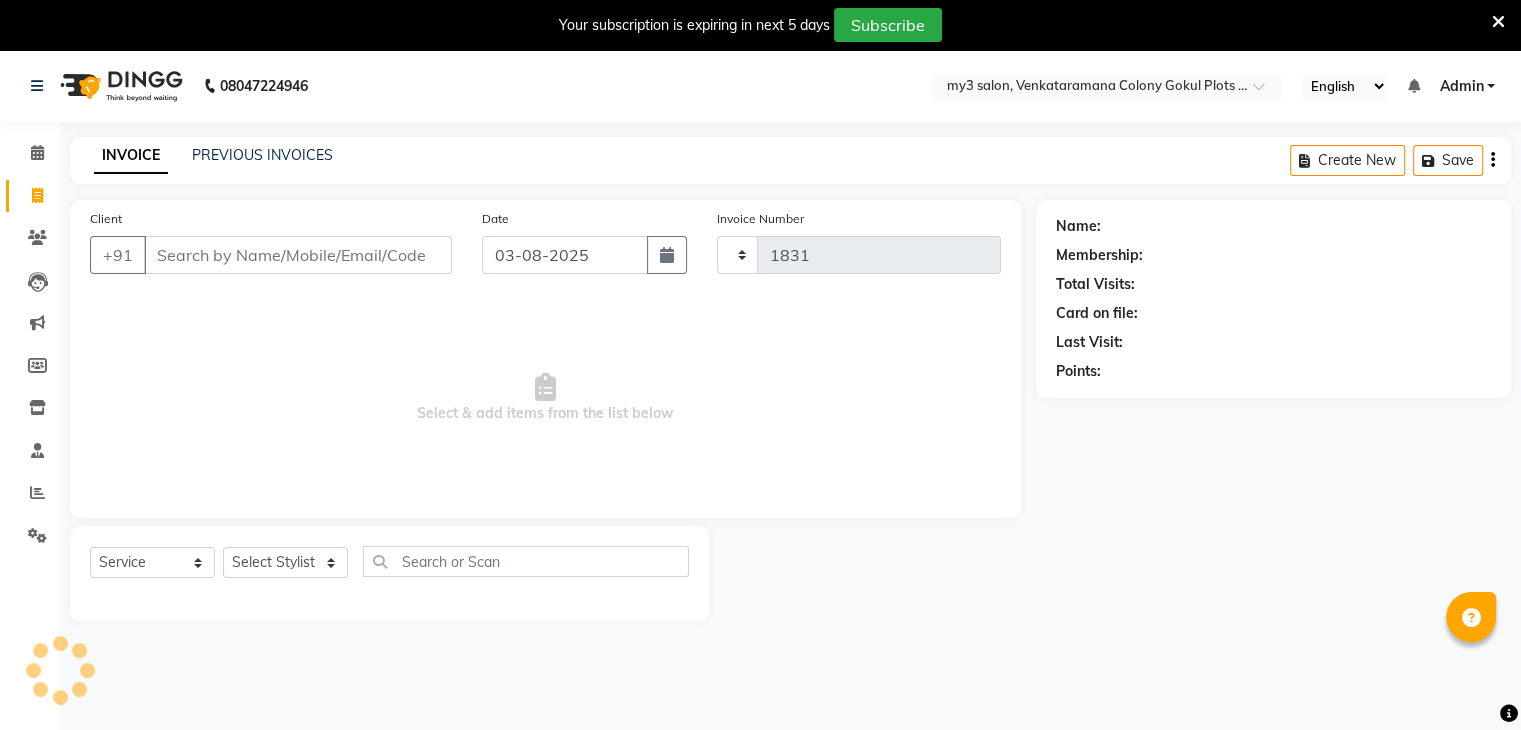 select on "6707" 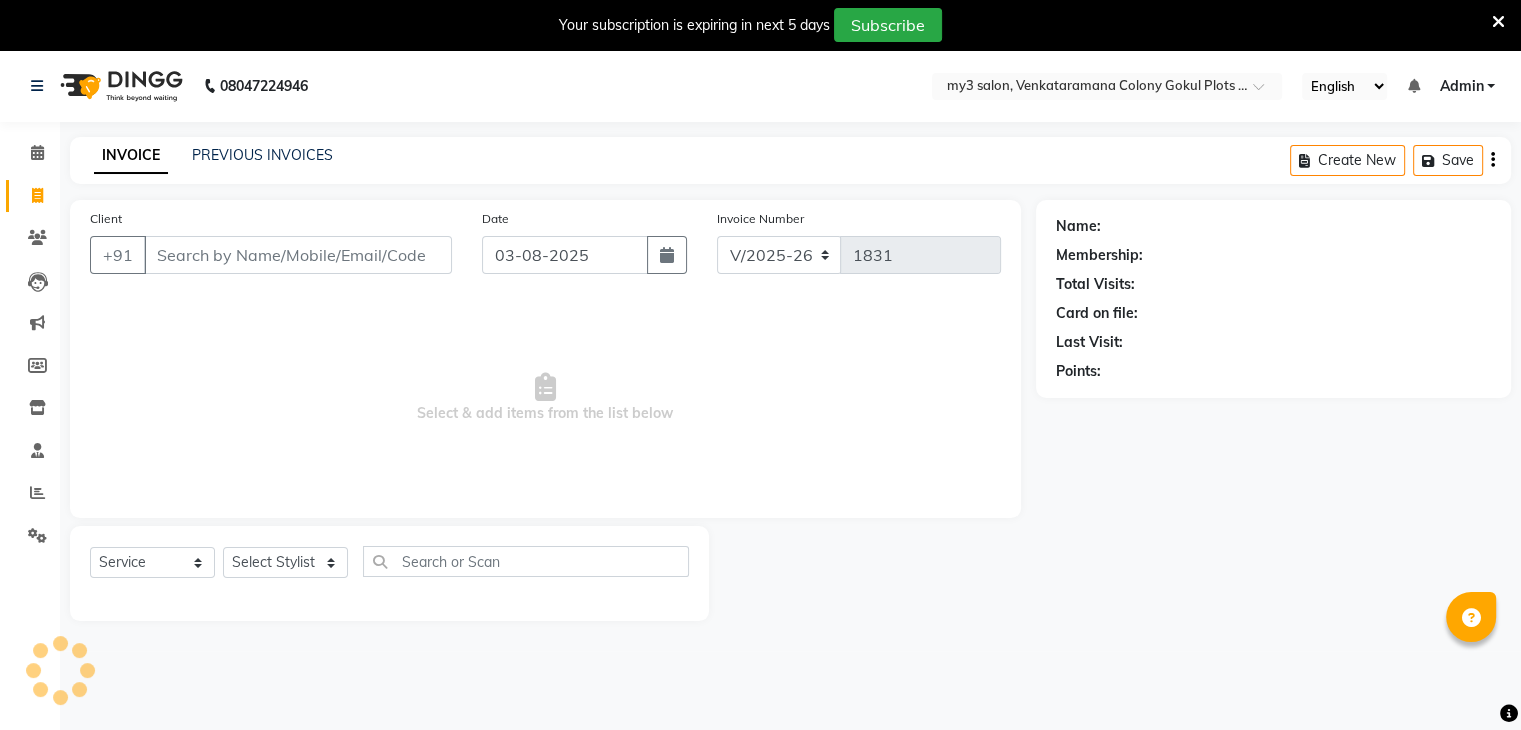 click on "Client" at bounding box center (298, 255) 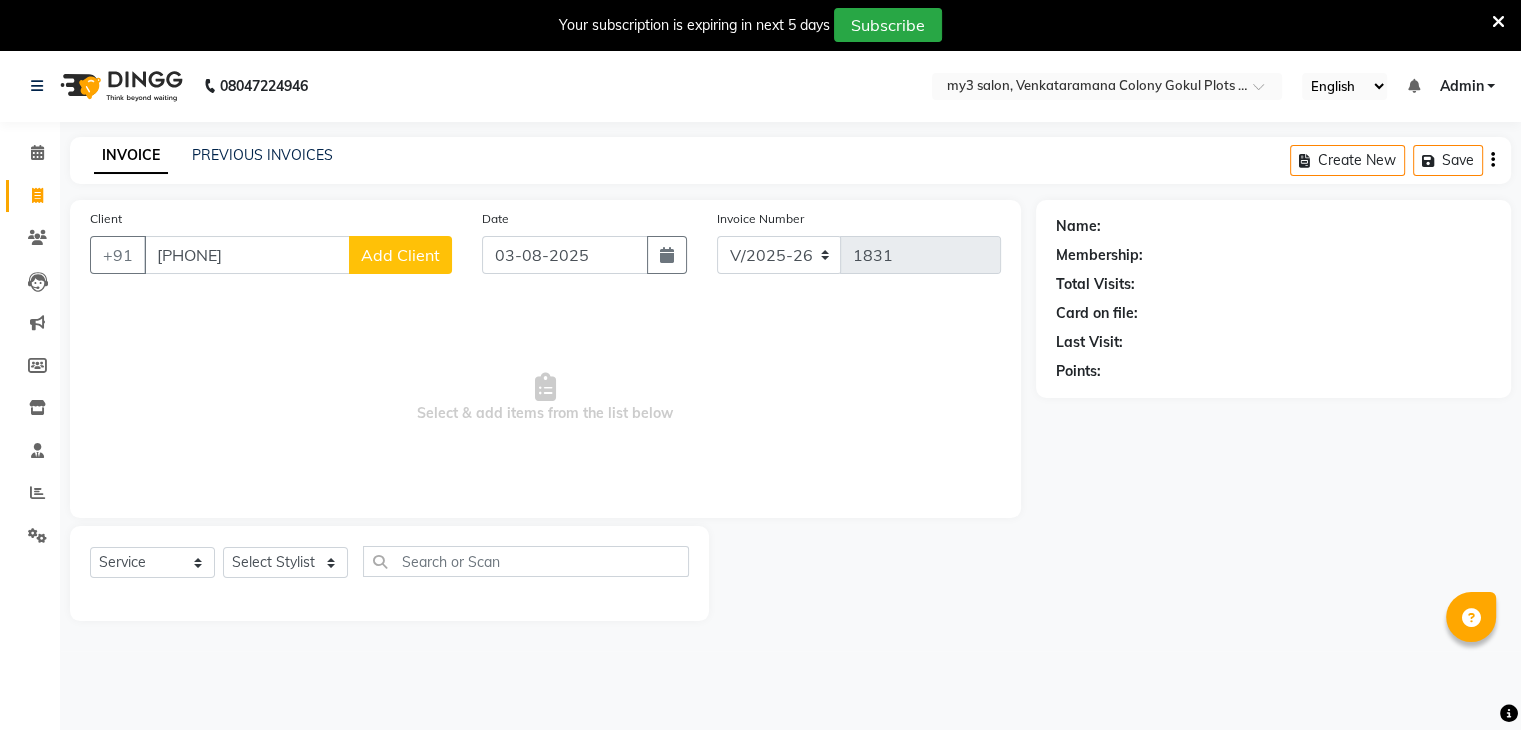 click on "[PHONE]" at bounding box center (247, 255) 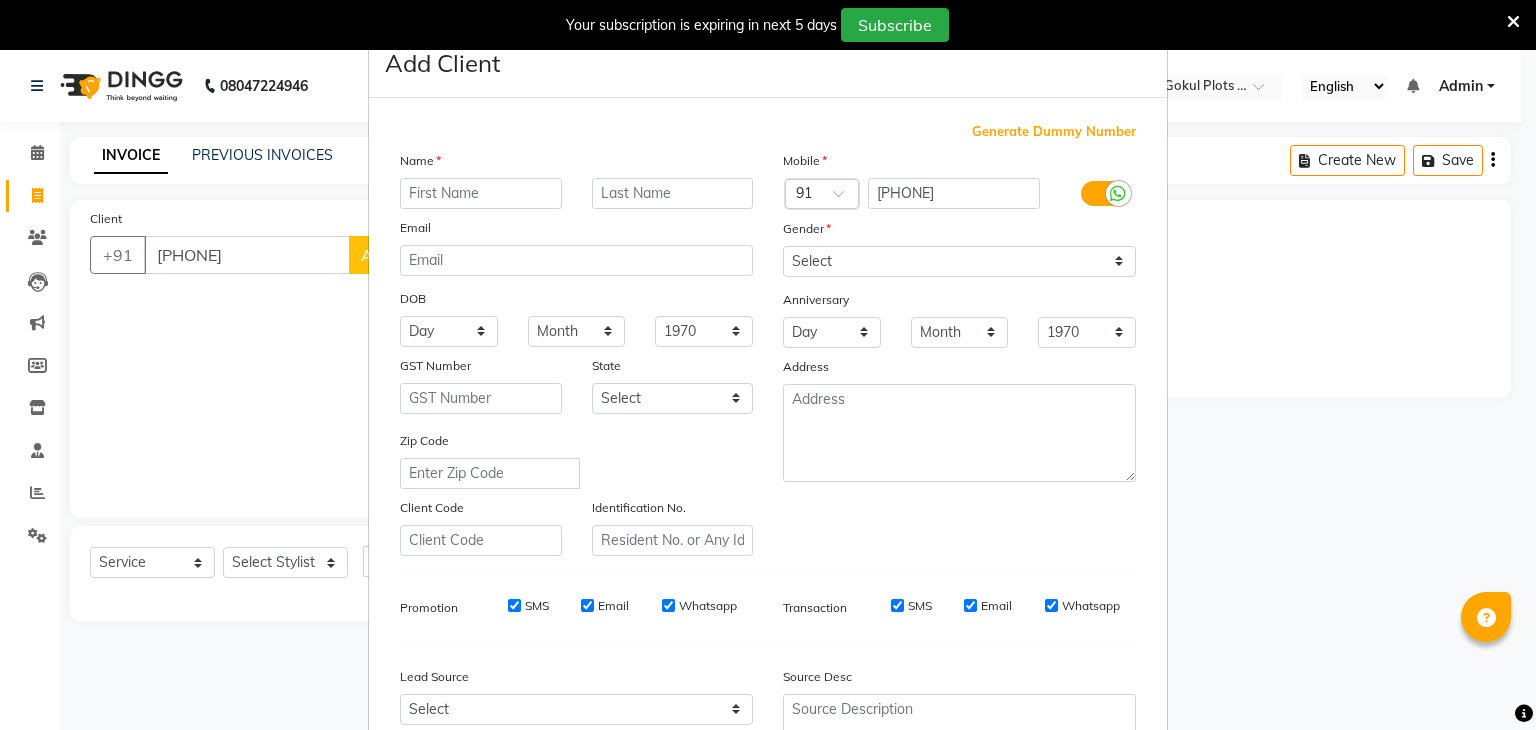 click at bounding box center (481, 193) 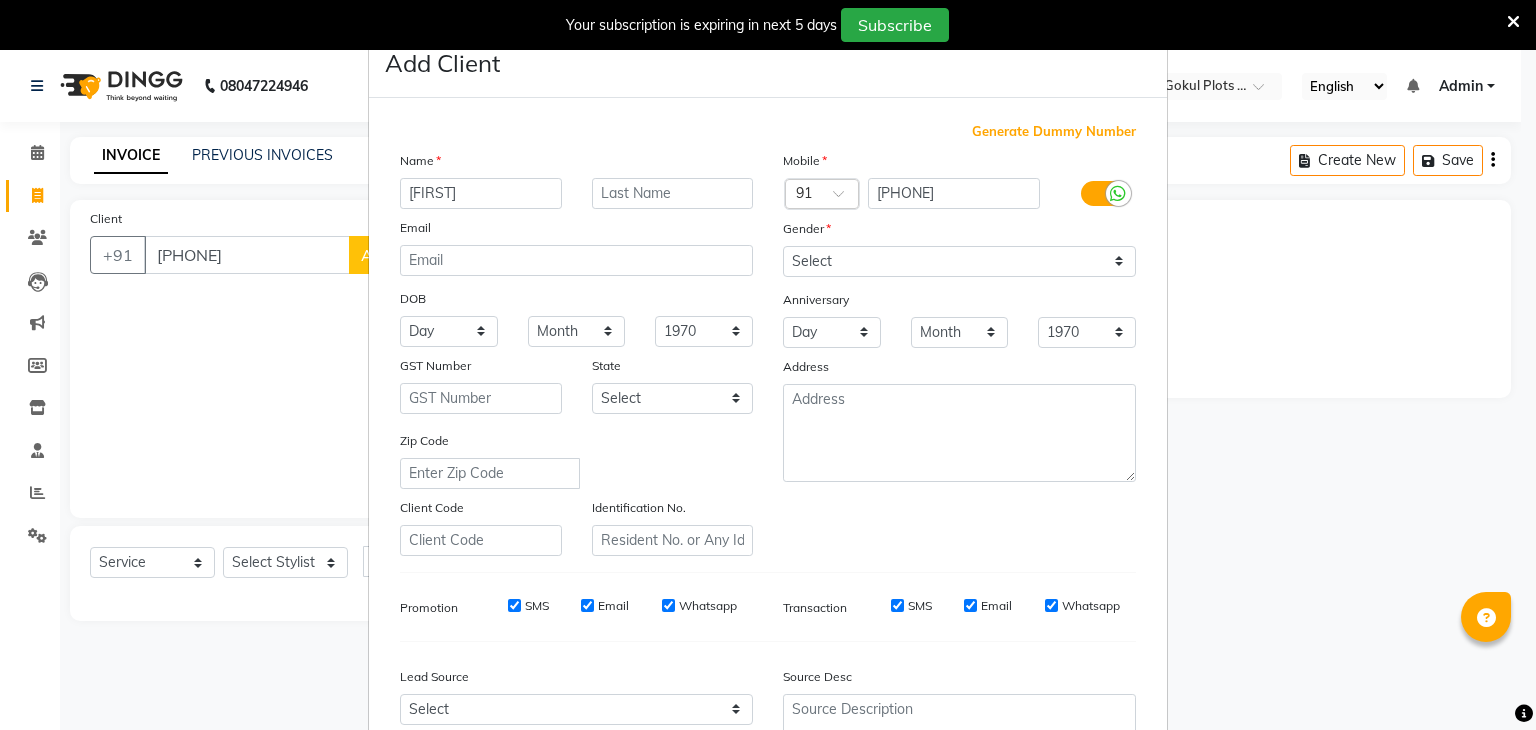 type on "[FIRST]" 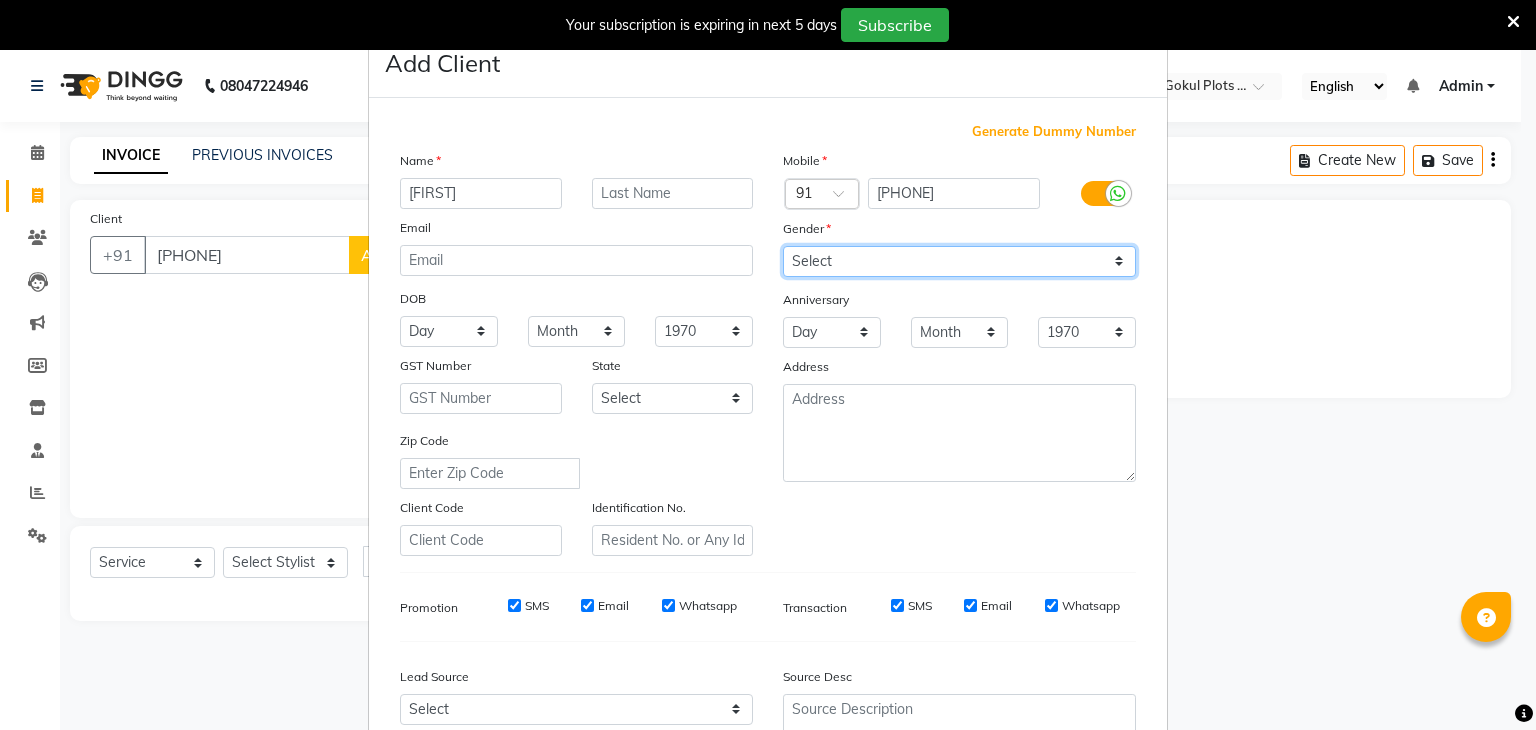 click on "Select Male Female Other Prefer Not To Say" at bounding box center [959, 261] 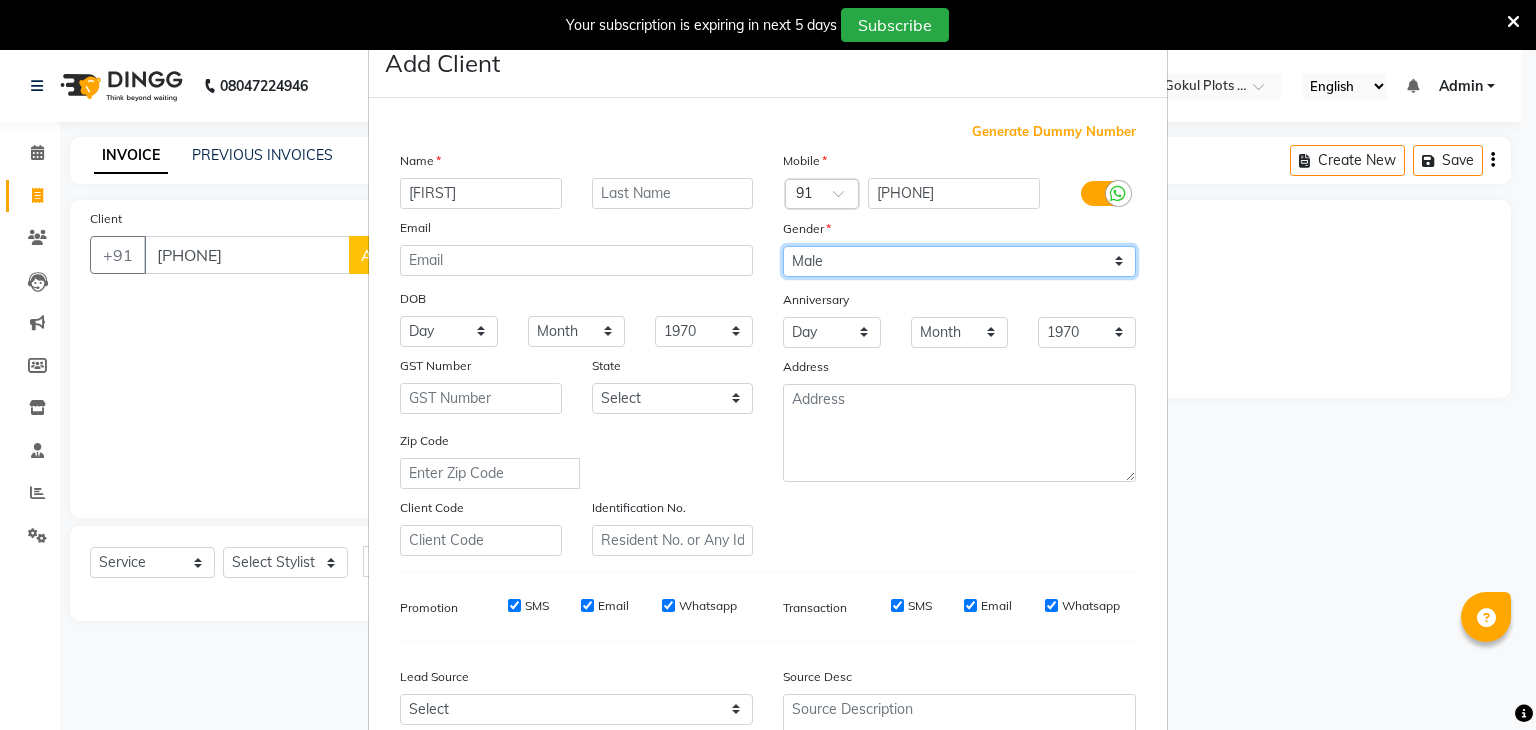 click on "Select Male Female Other Prefer Not To Say" at bounding box center [959, 261] 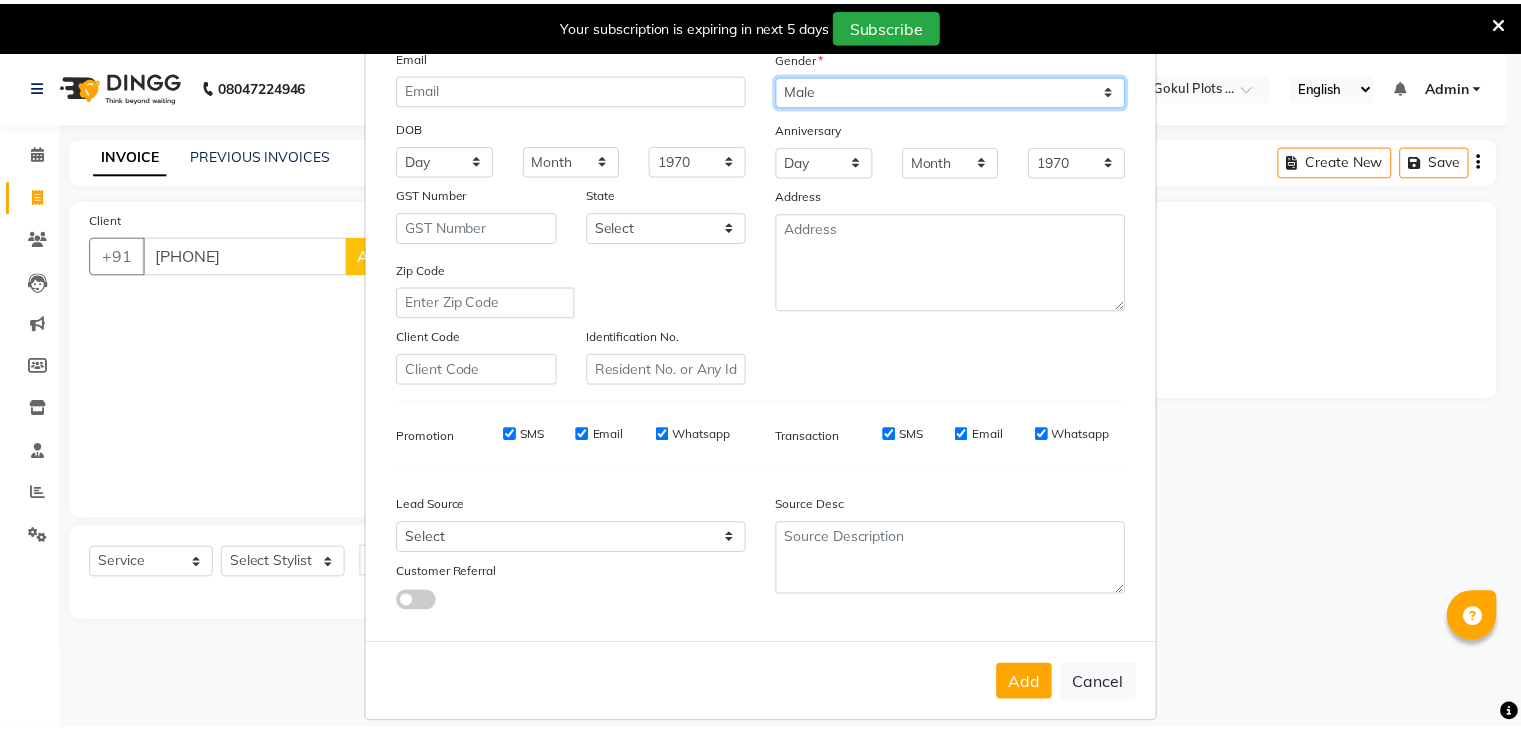 scroll, scrollTop: 203, scrollLeft: 0, axis: vertical 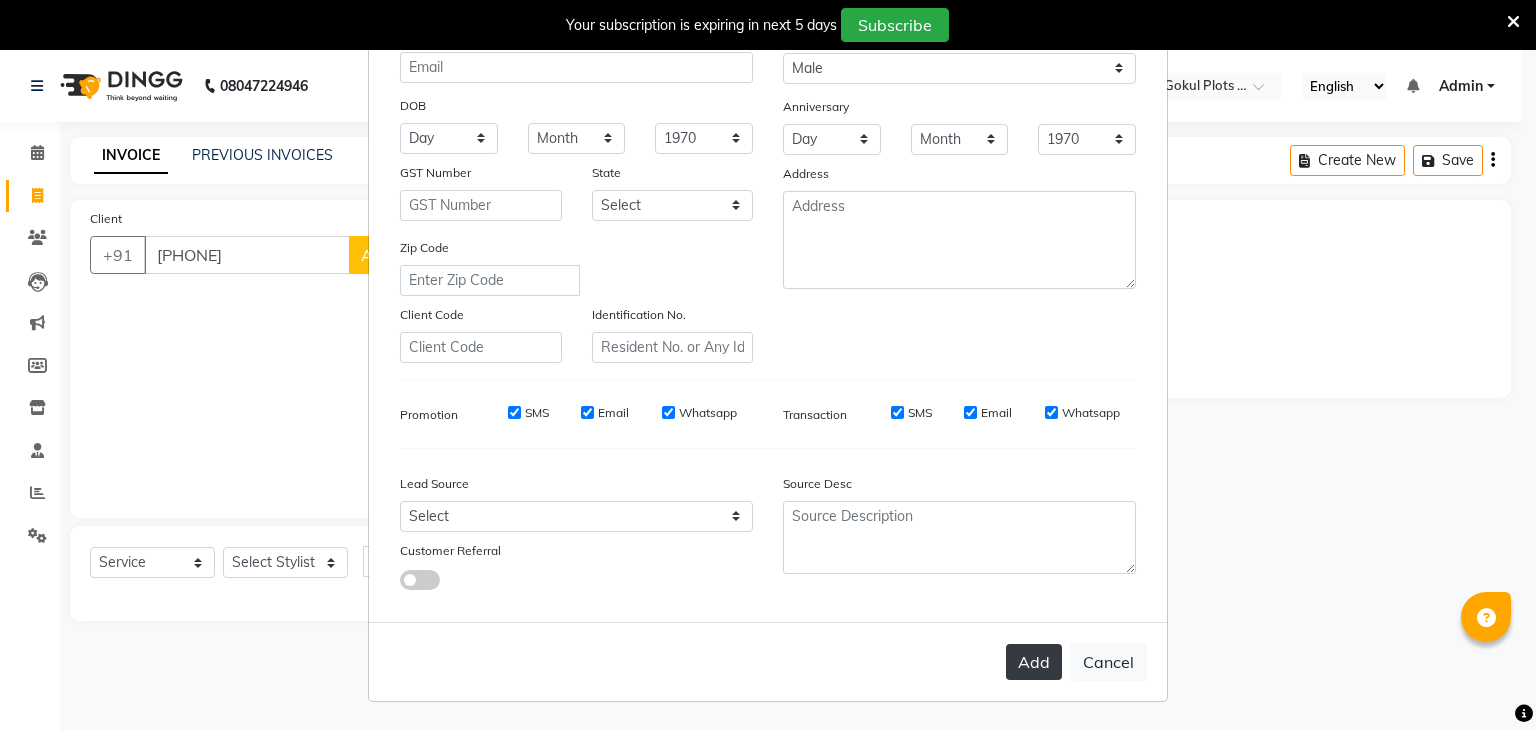click on "Add" at bounding box center [1034, 662] 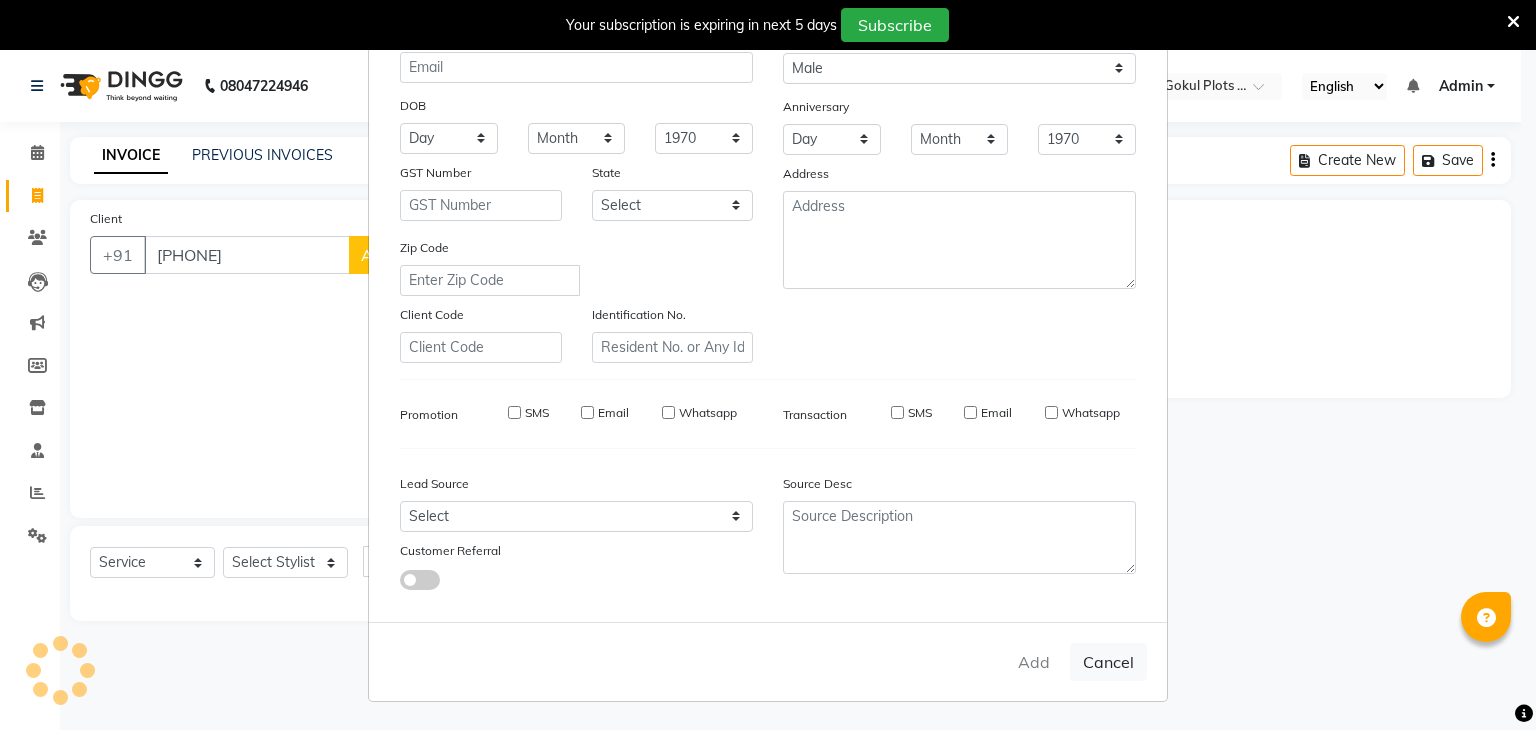type 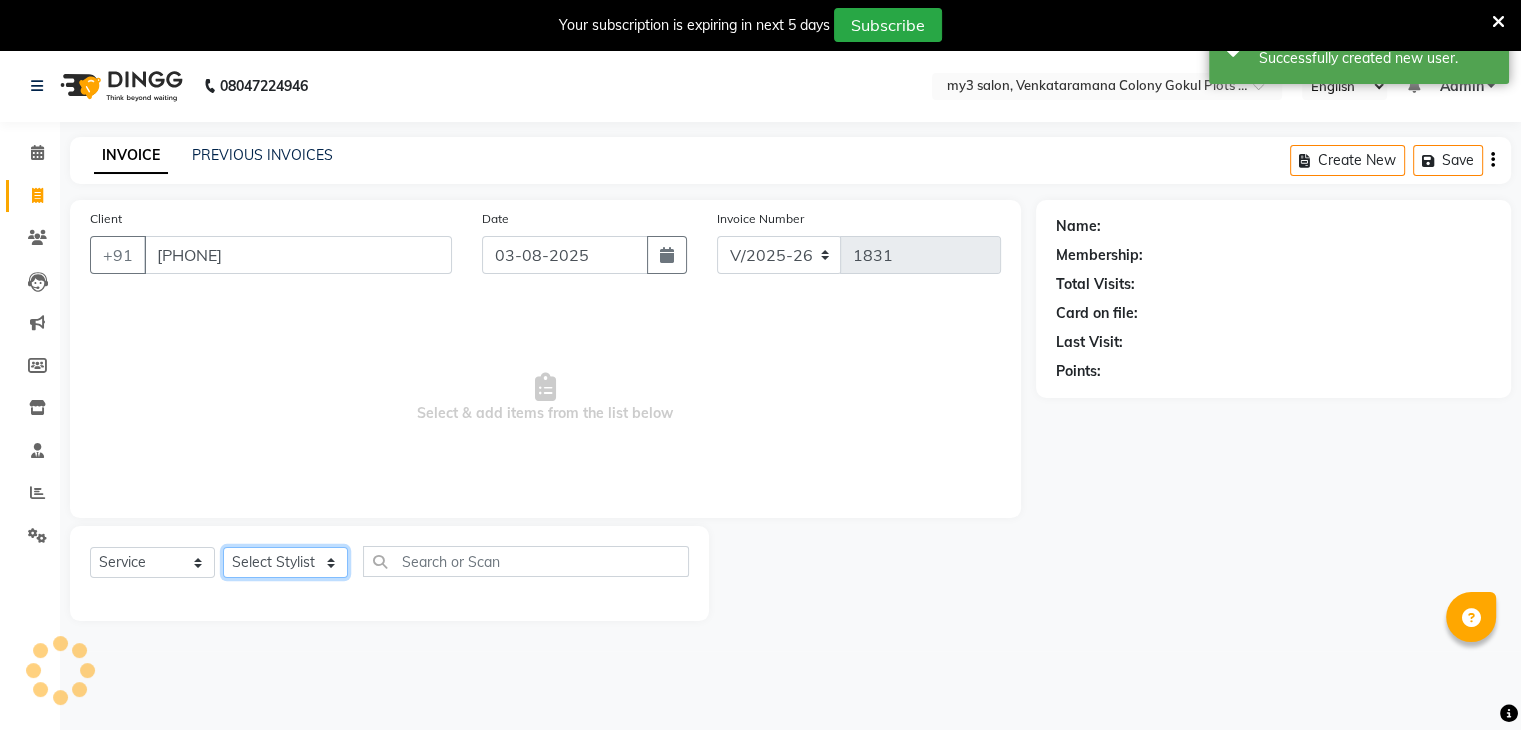 click on "Select Stylist ajju azam divya rihan Sahzad sowjanya srilatha Swapna Zeeshan" 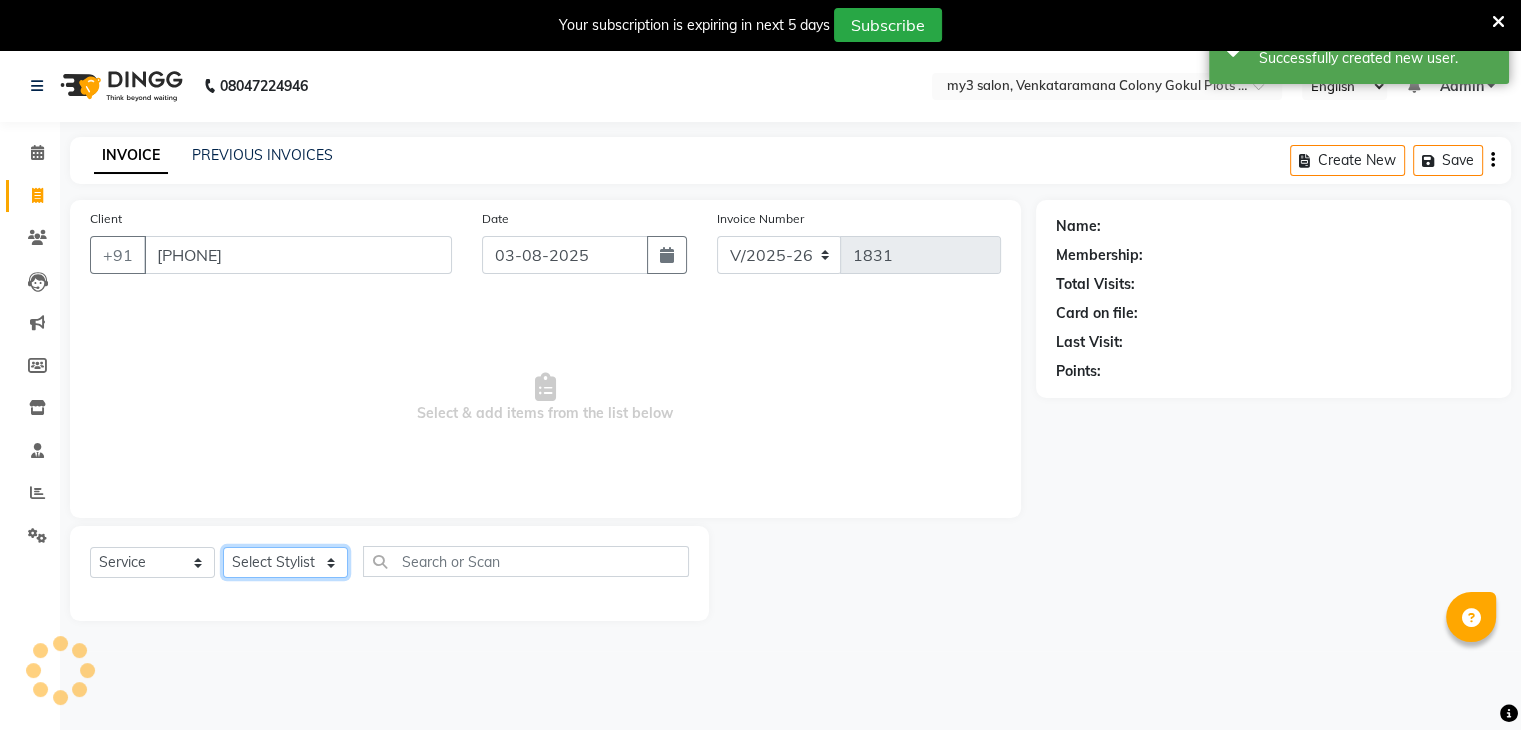 select on "79754" 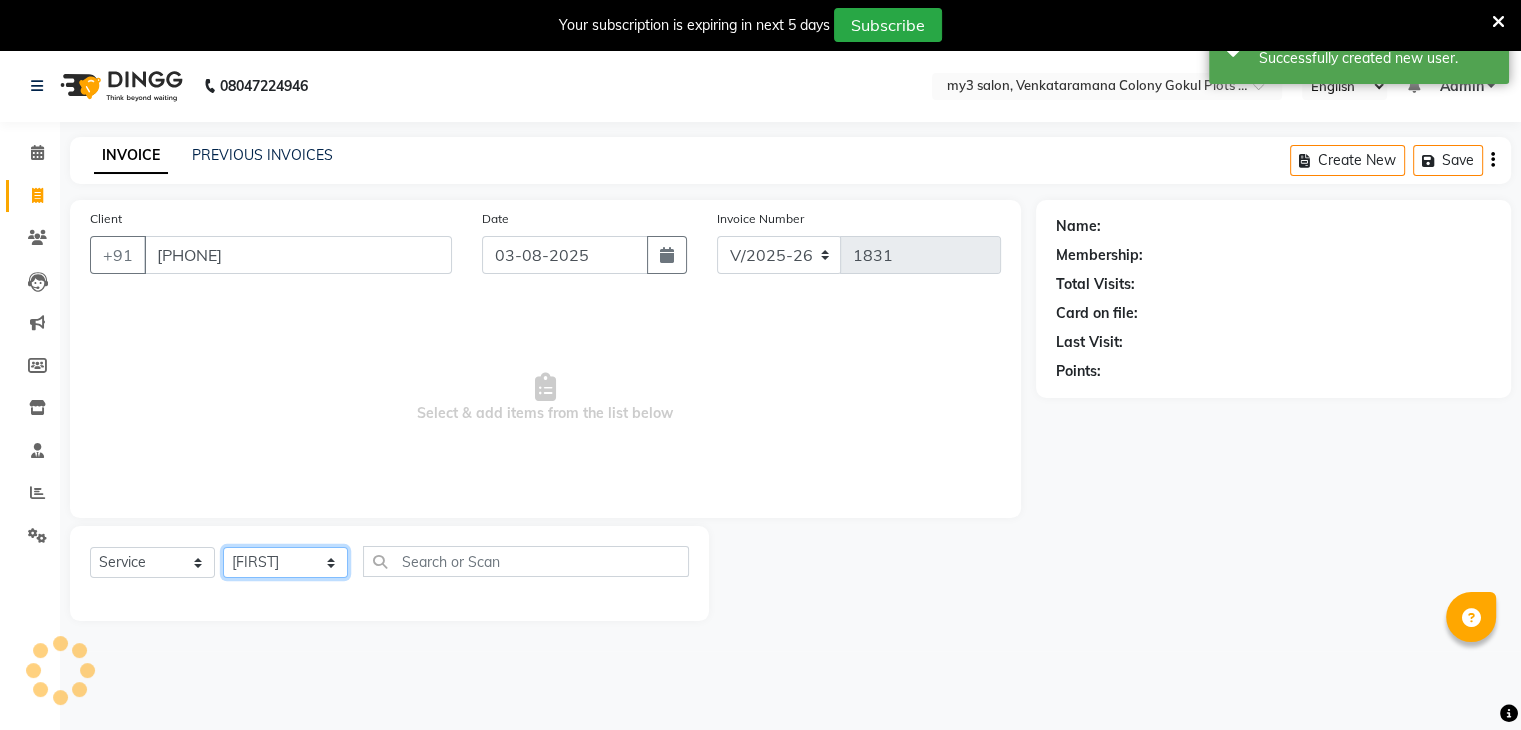 click on "Select Stylist ajju azam divya rihan Sahzad sowjanya srilatha Swapna Zeeshan" 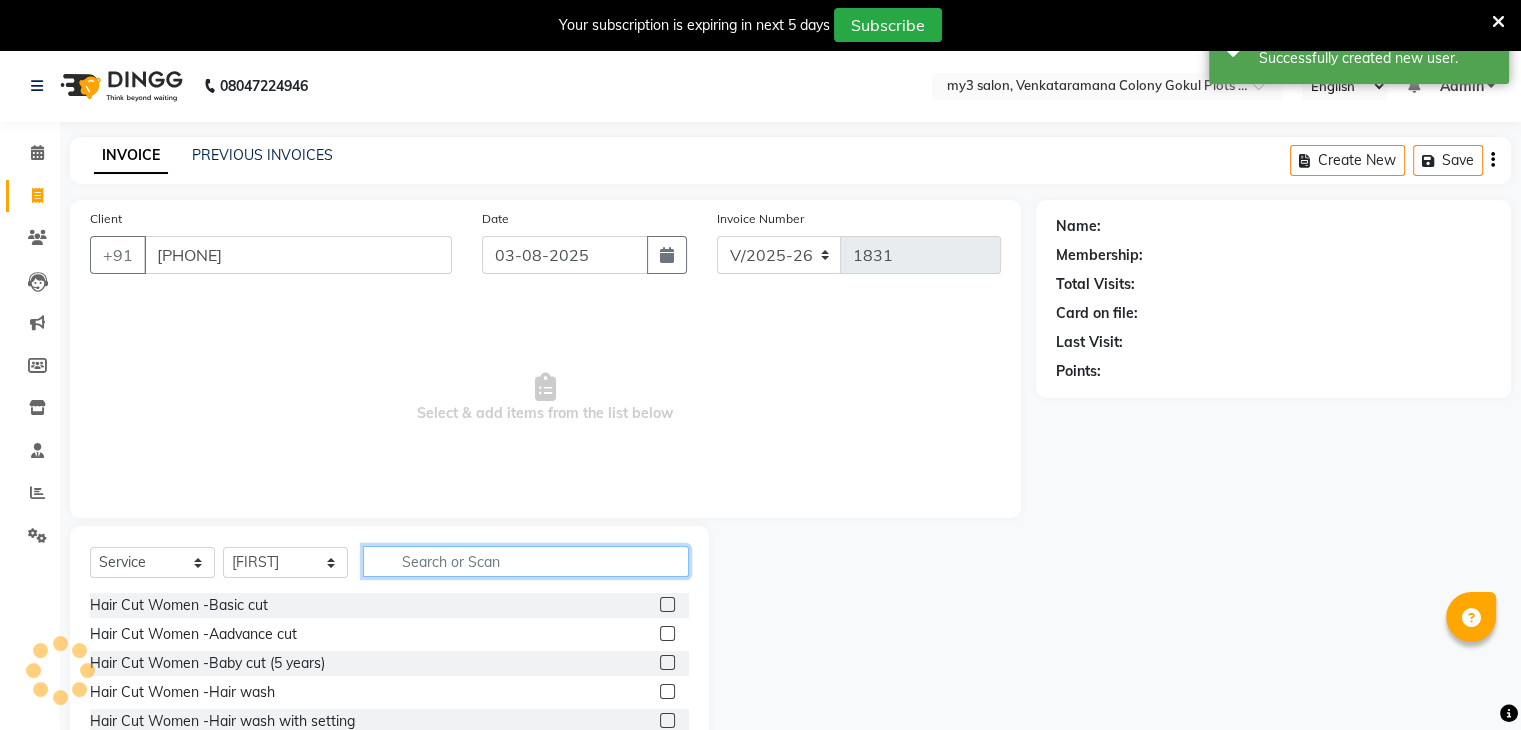 click 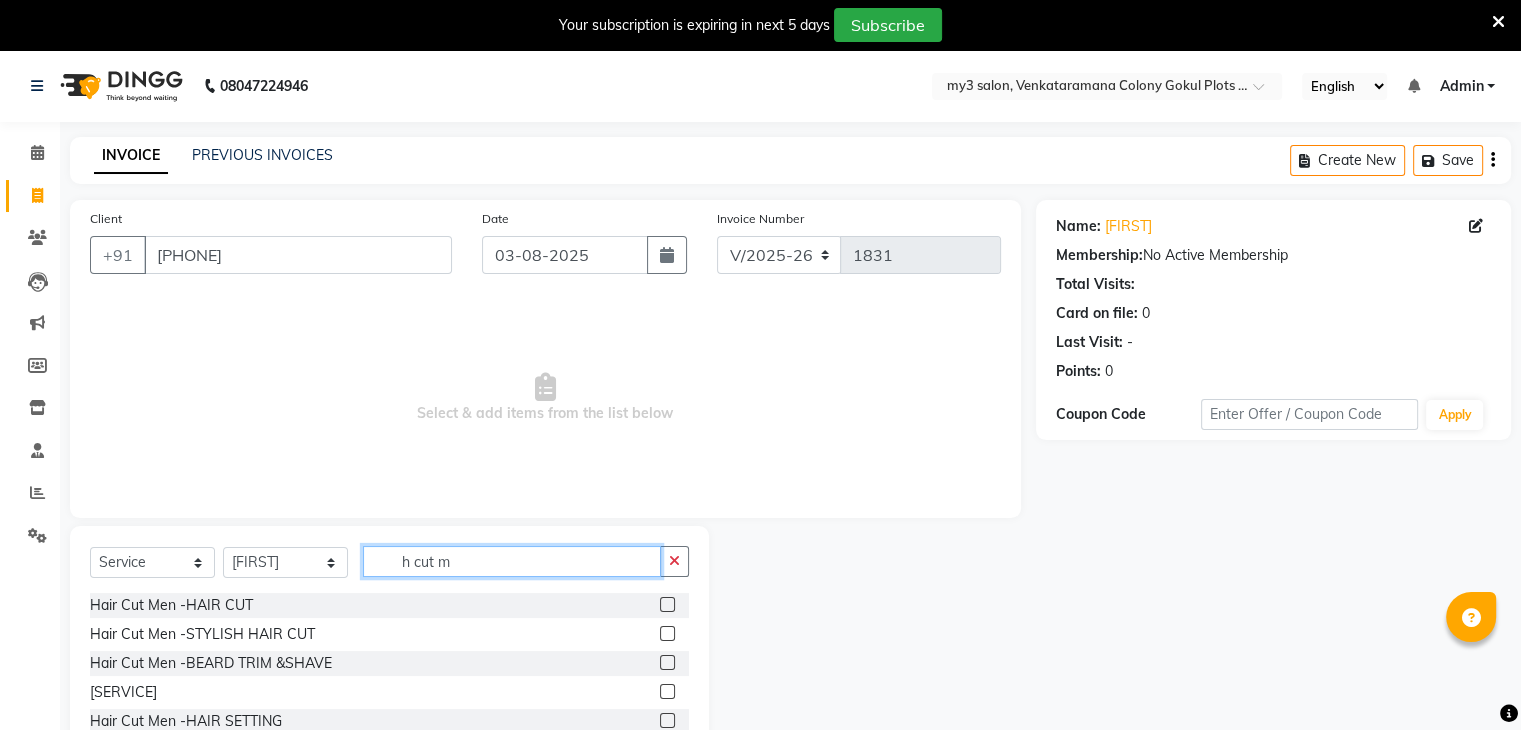 type on "h cut m" 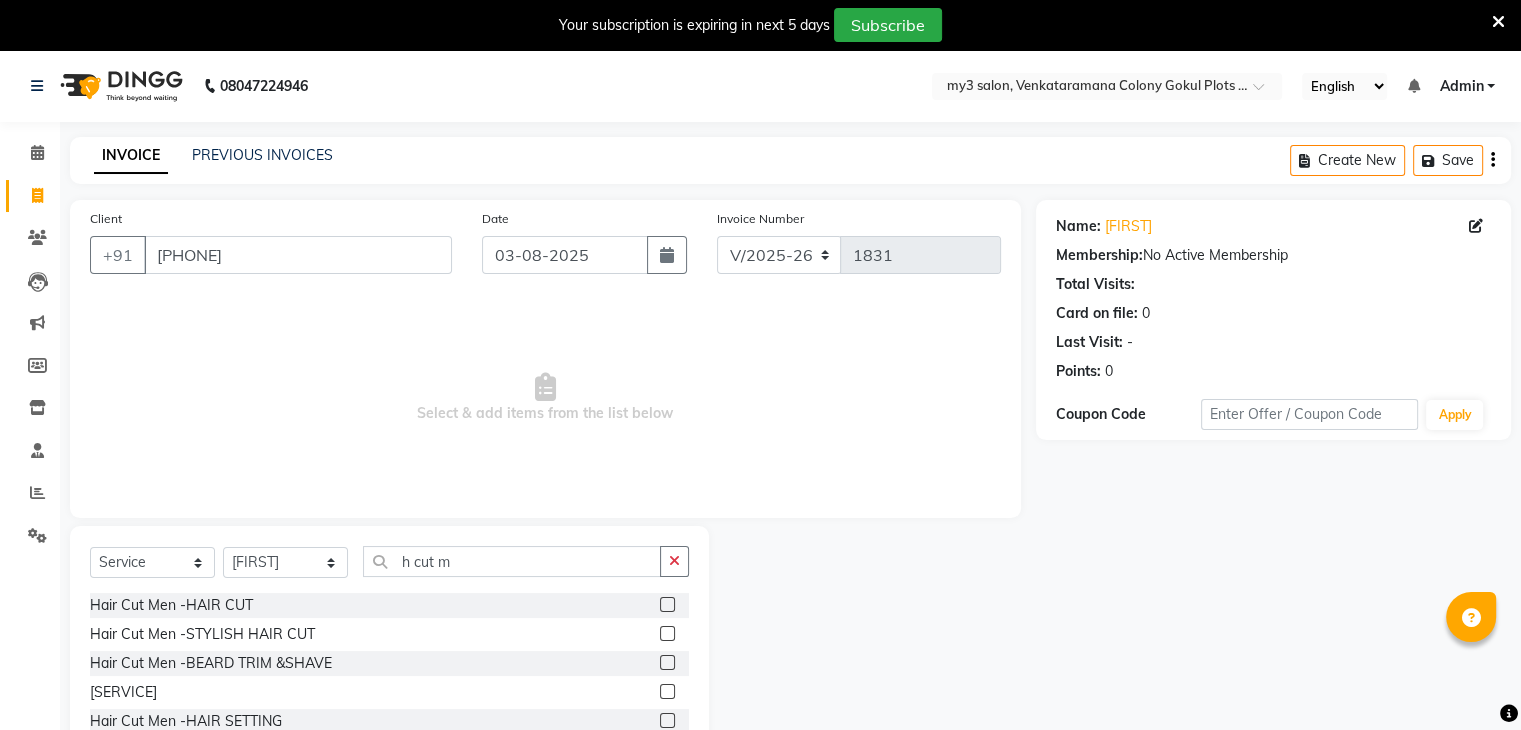 click 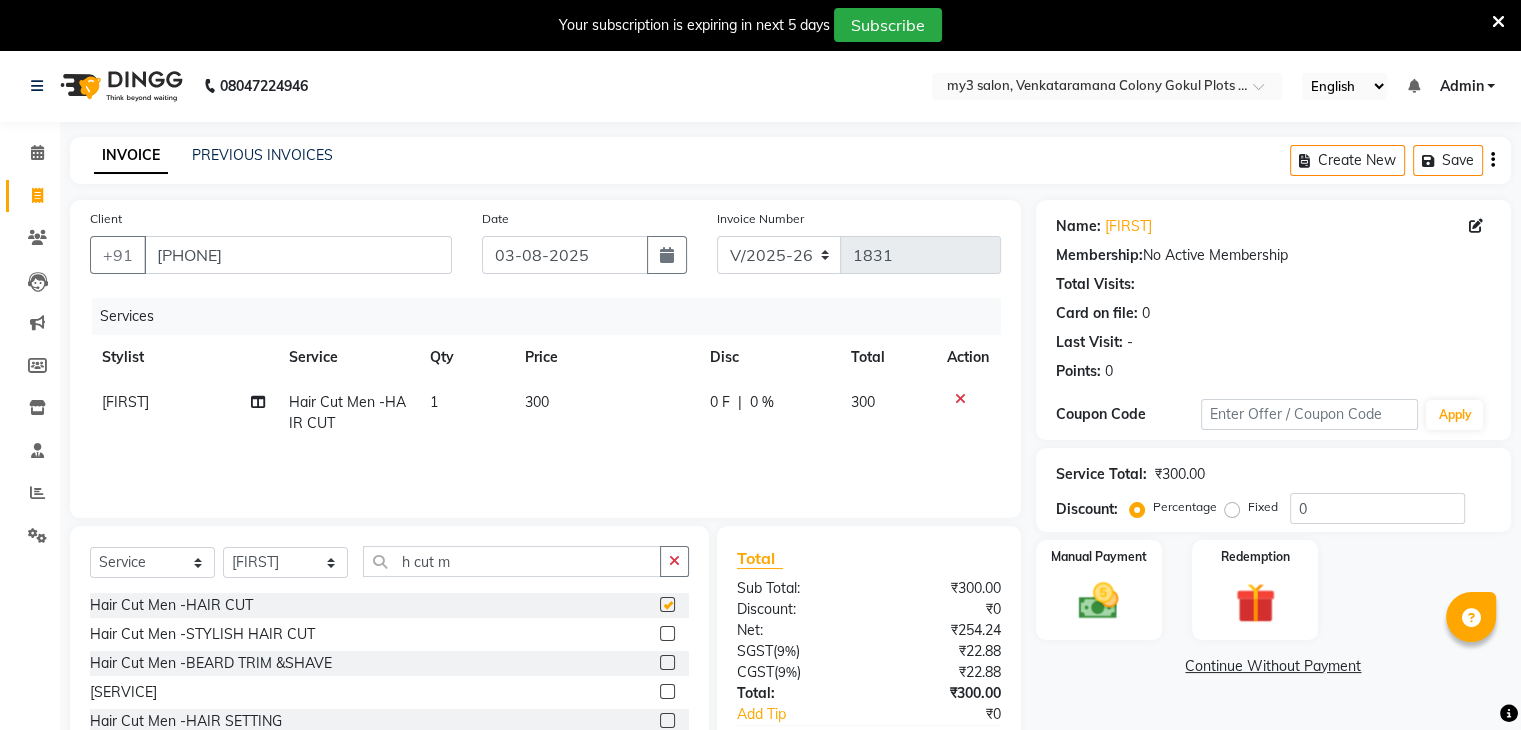 checkbox on "false" 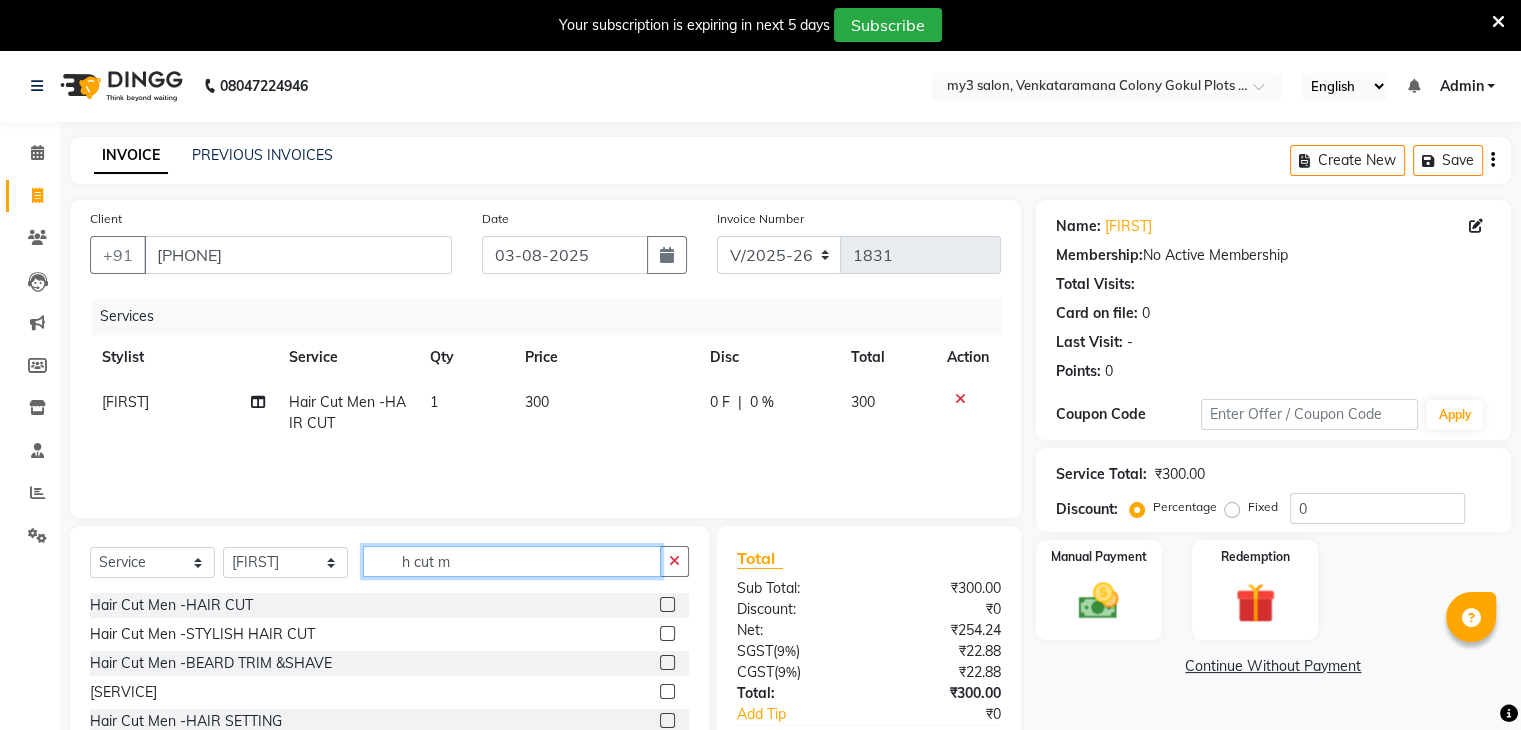 click on "h cut m" 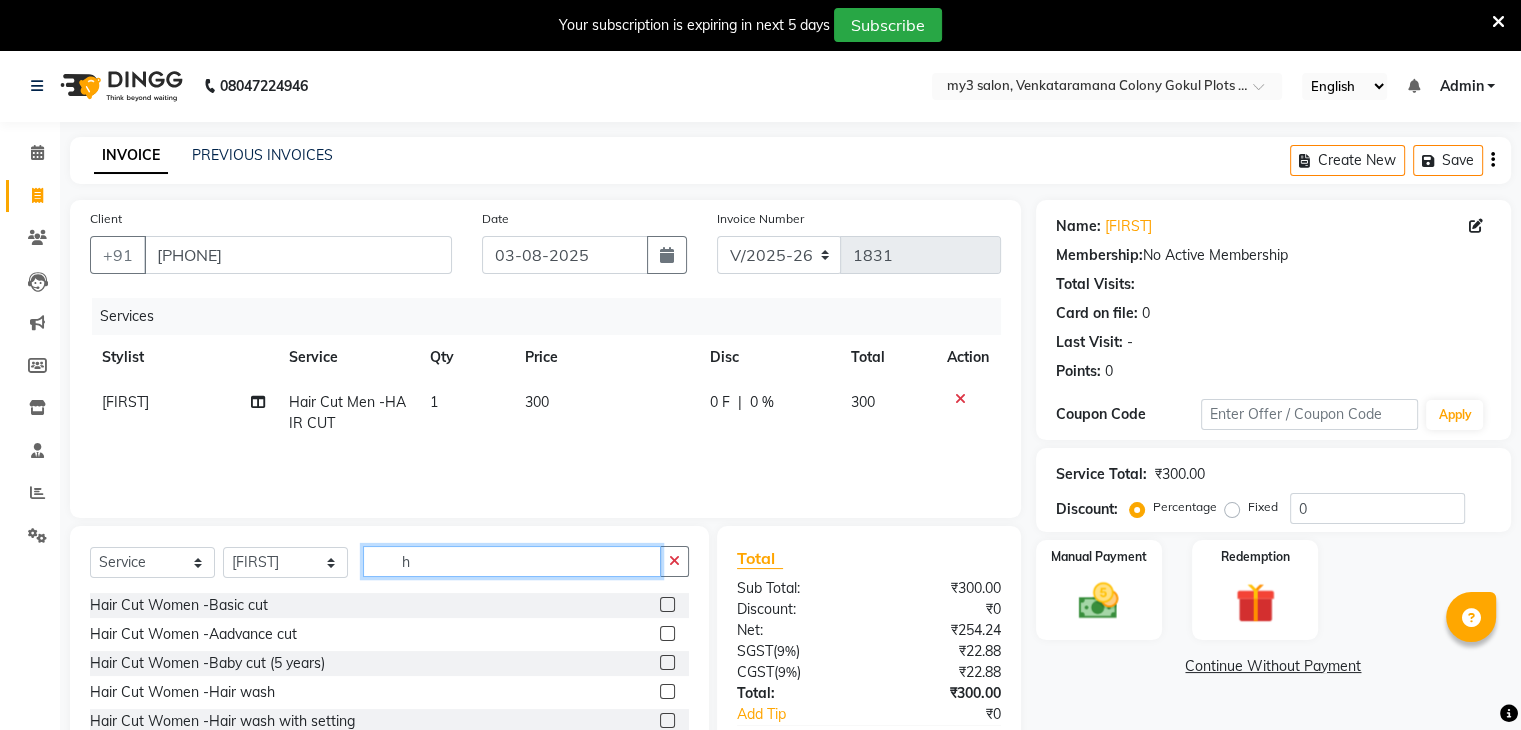 type on "h" 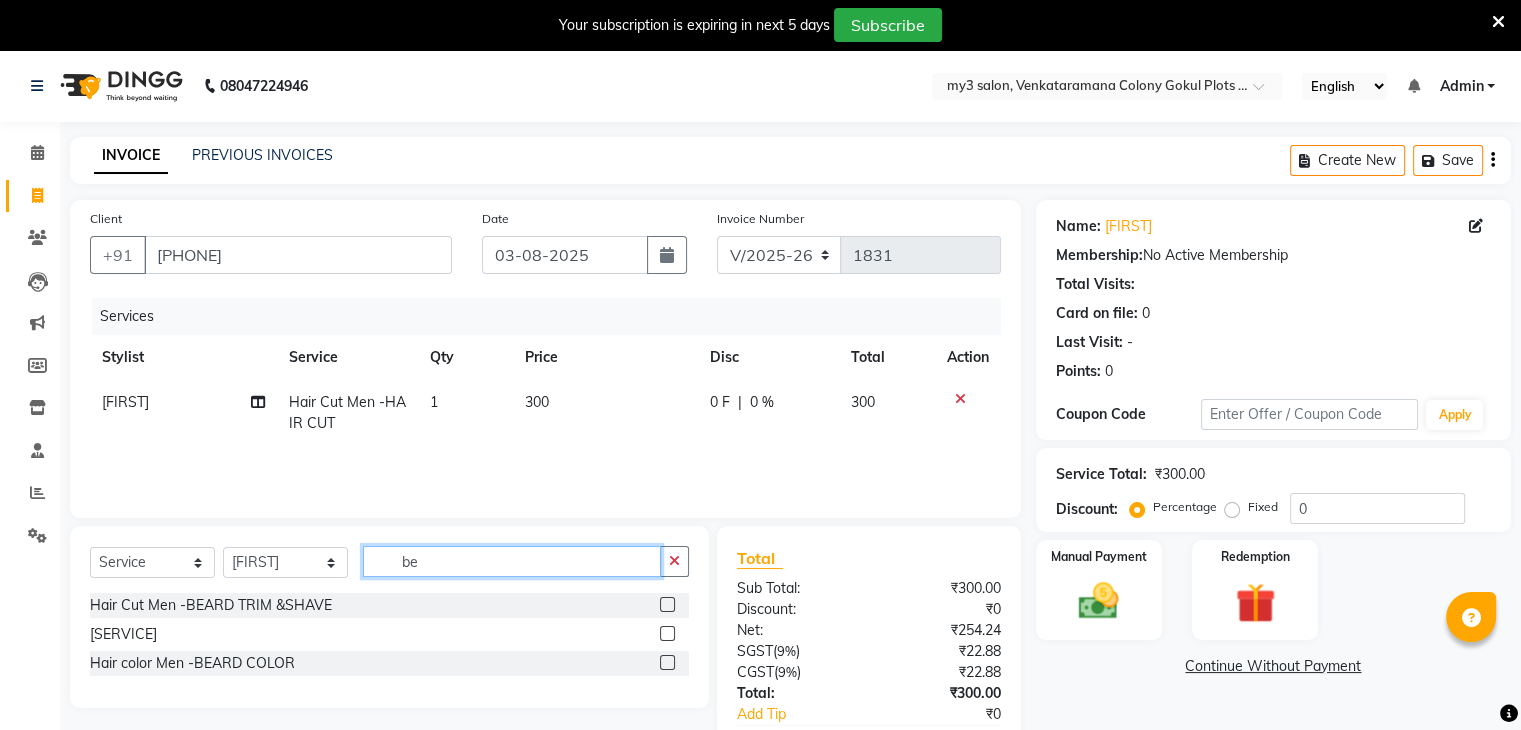 type on "be" 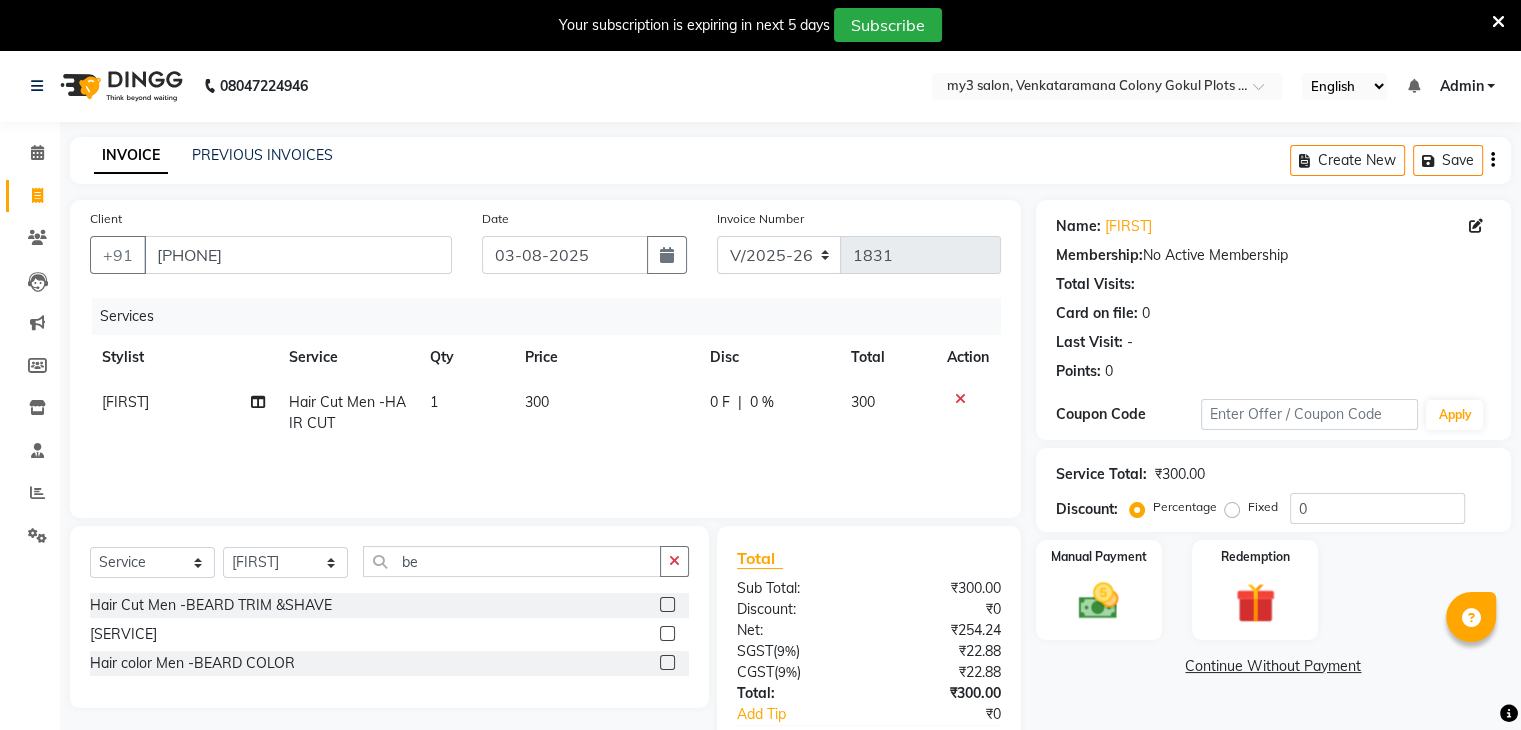 click 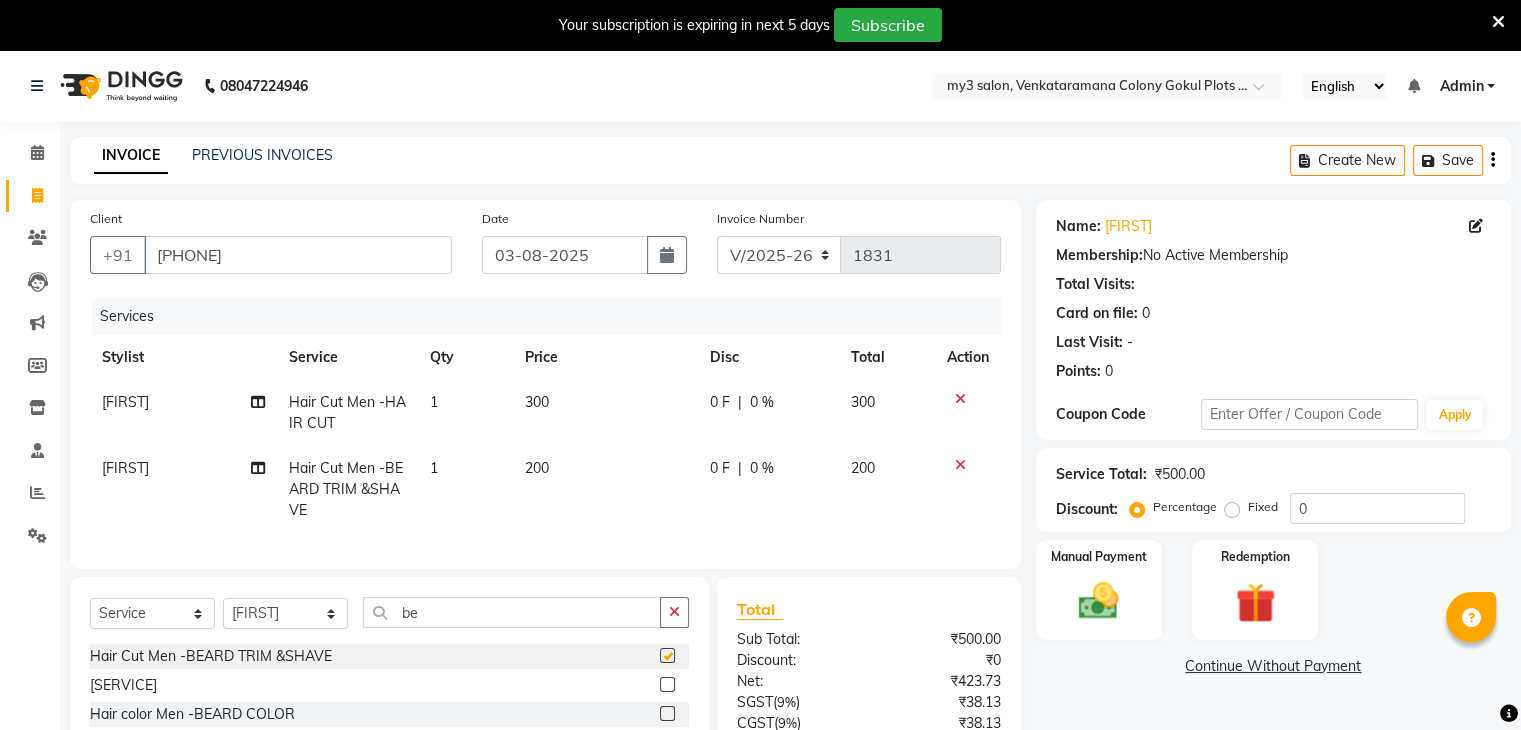 checkbox on "false" 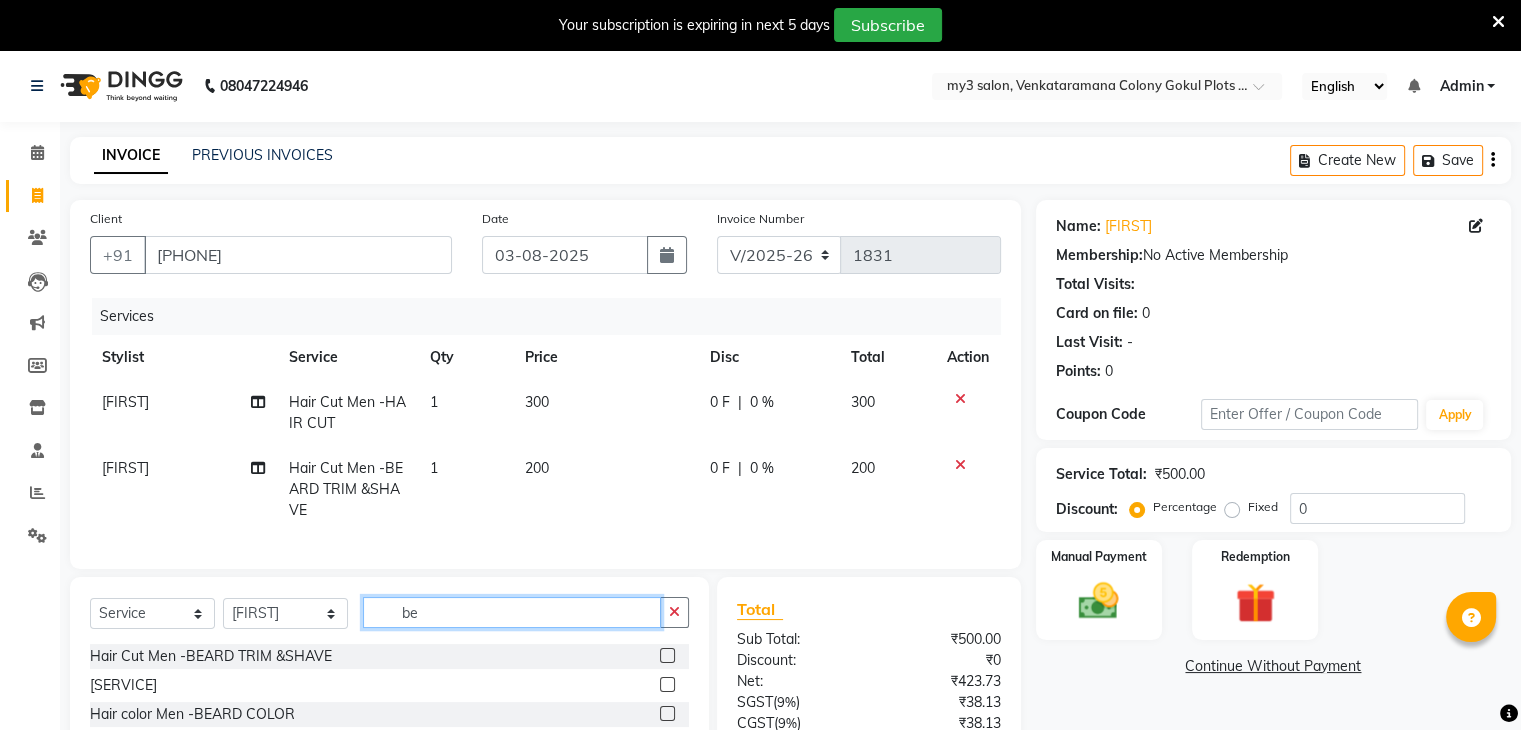 click on "be" 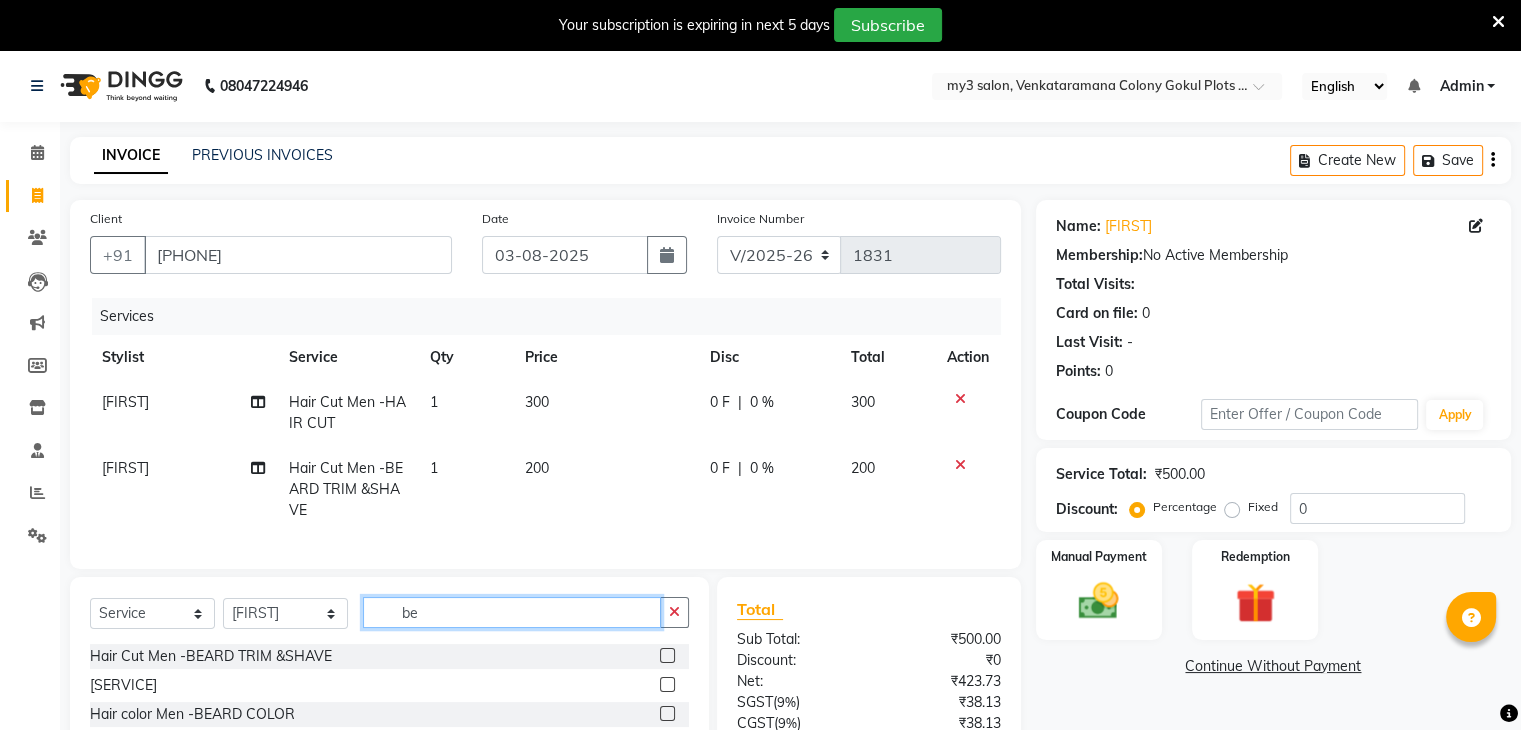 type on "b" 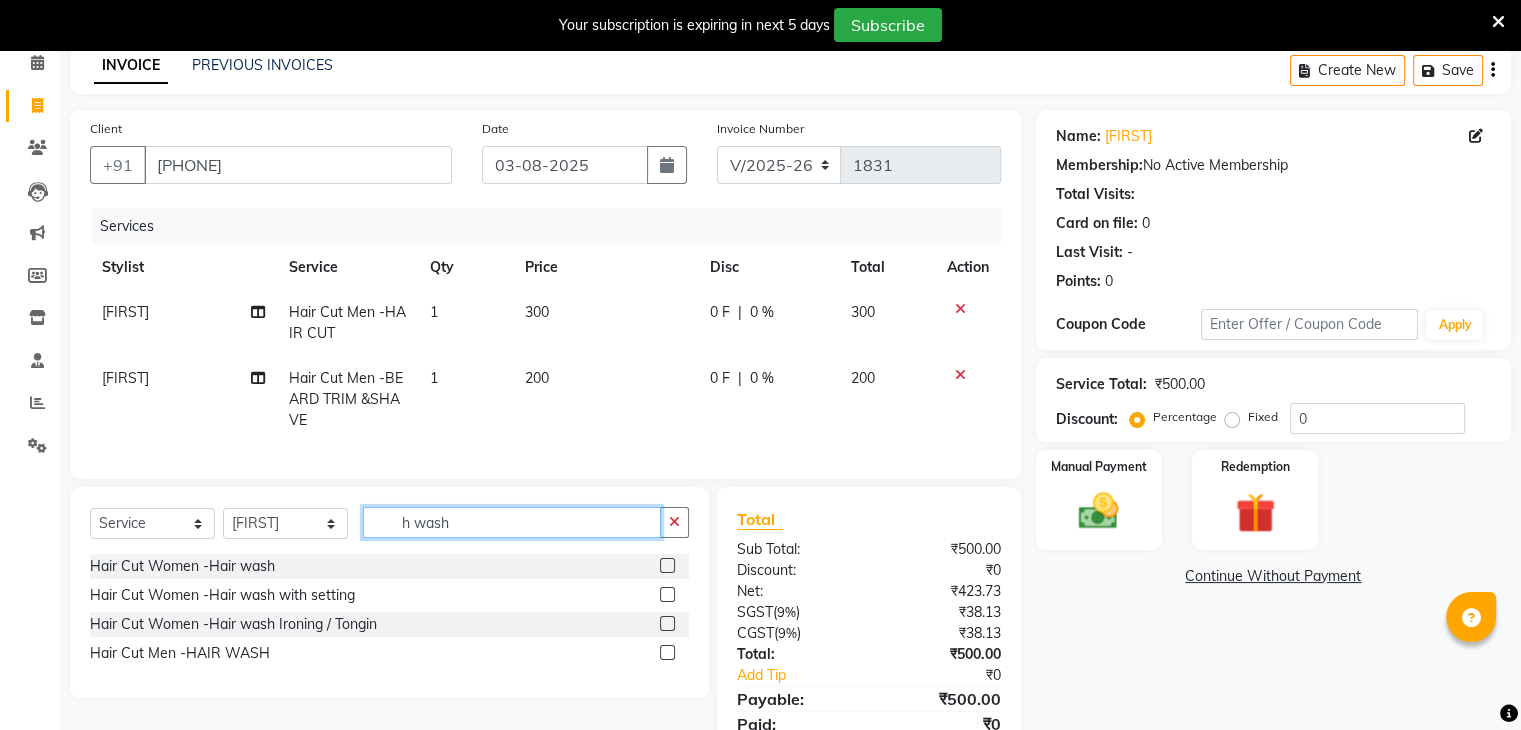 scroll, scrollTop: 92, scrollLeft: 0, axis: vertical 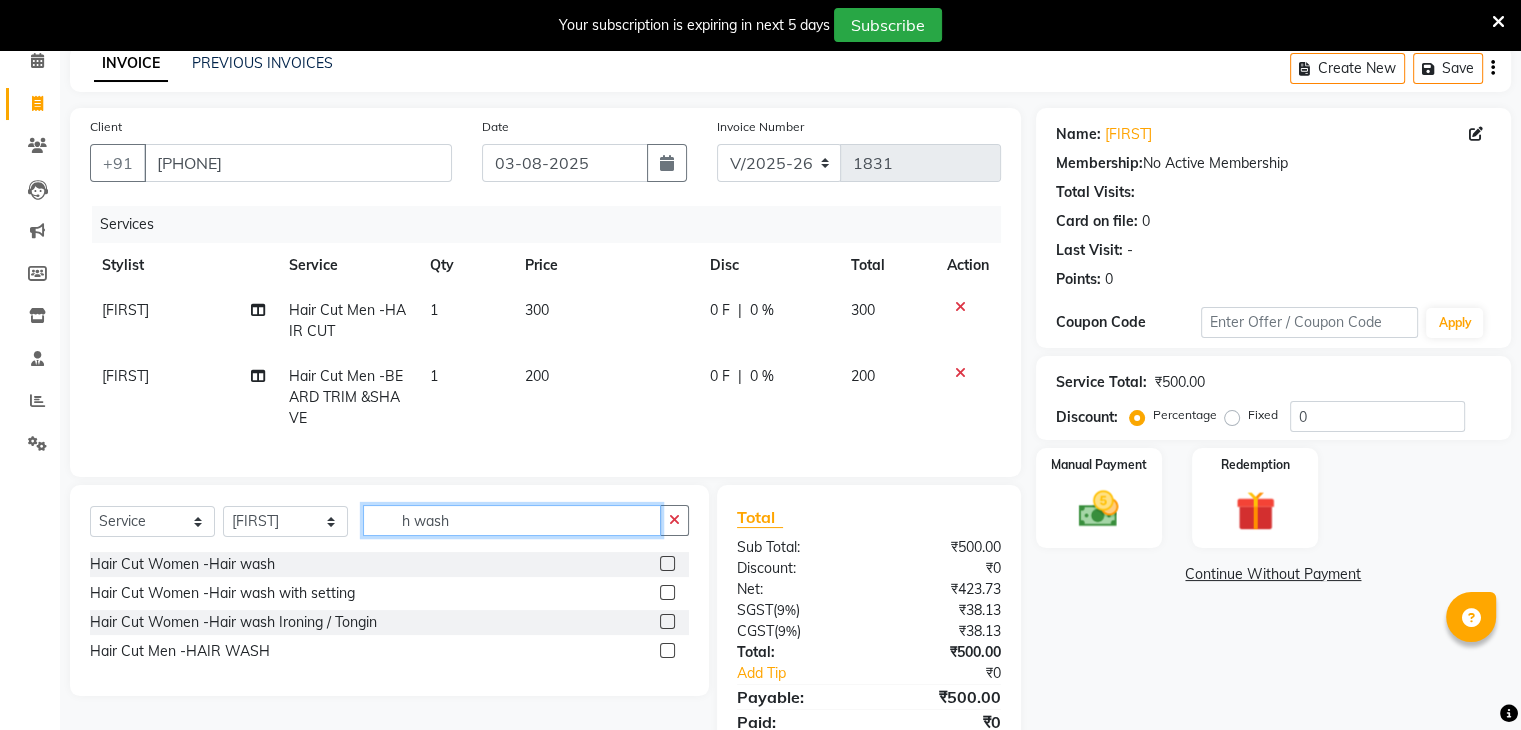 type on "h wash" 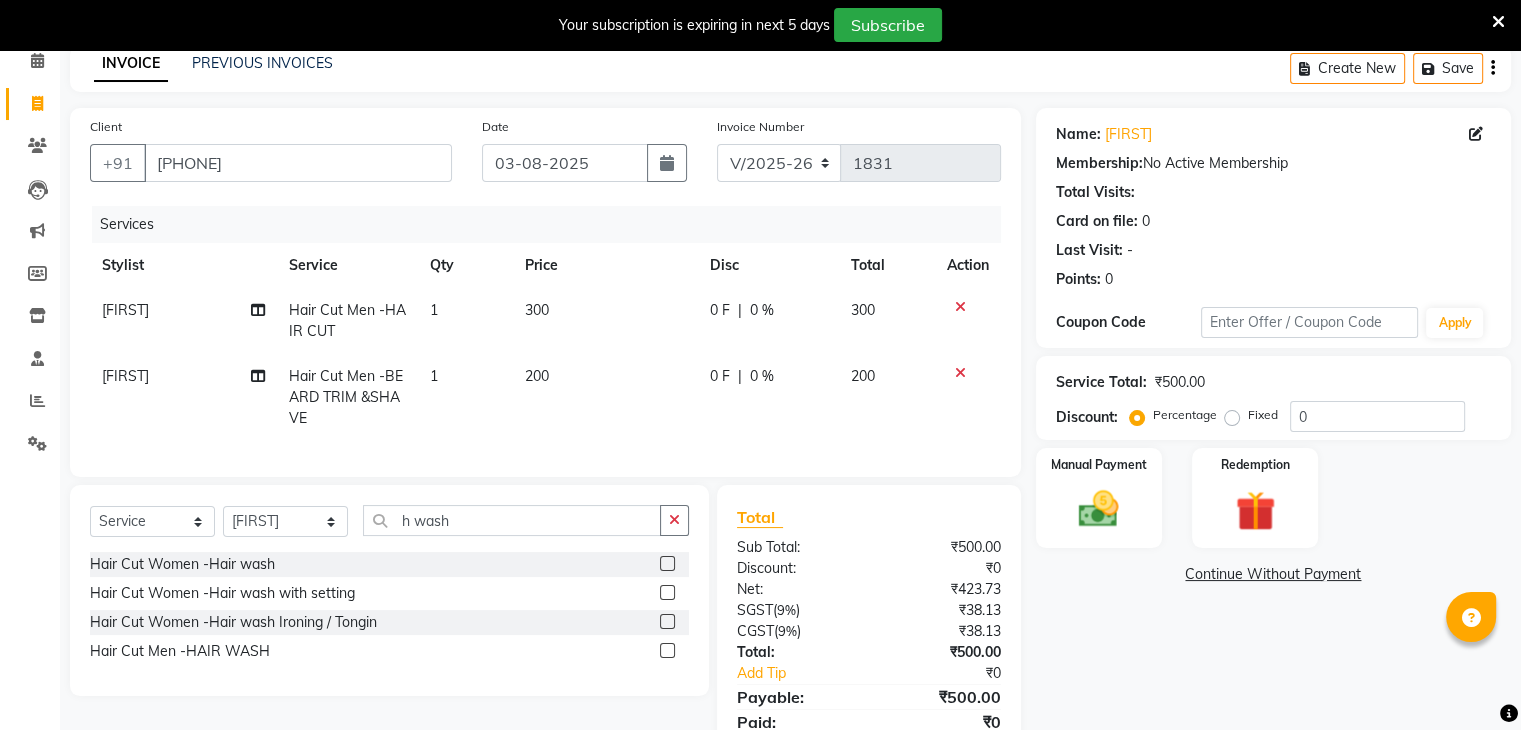 click 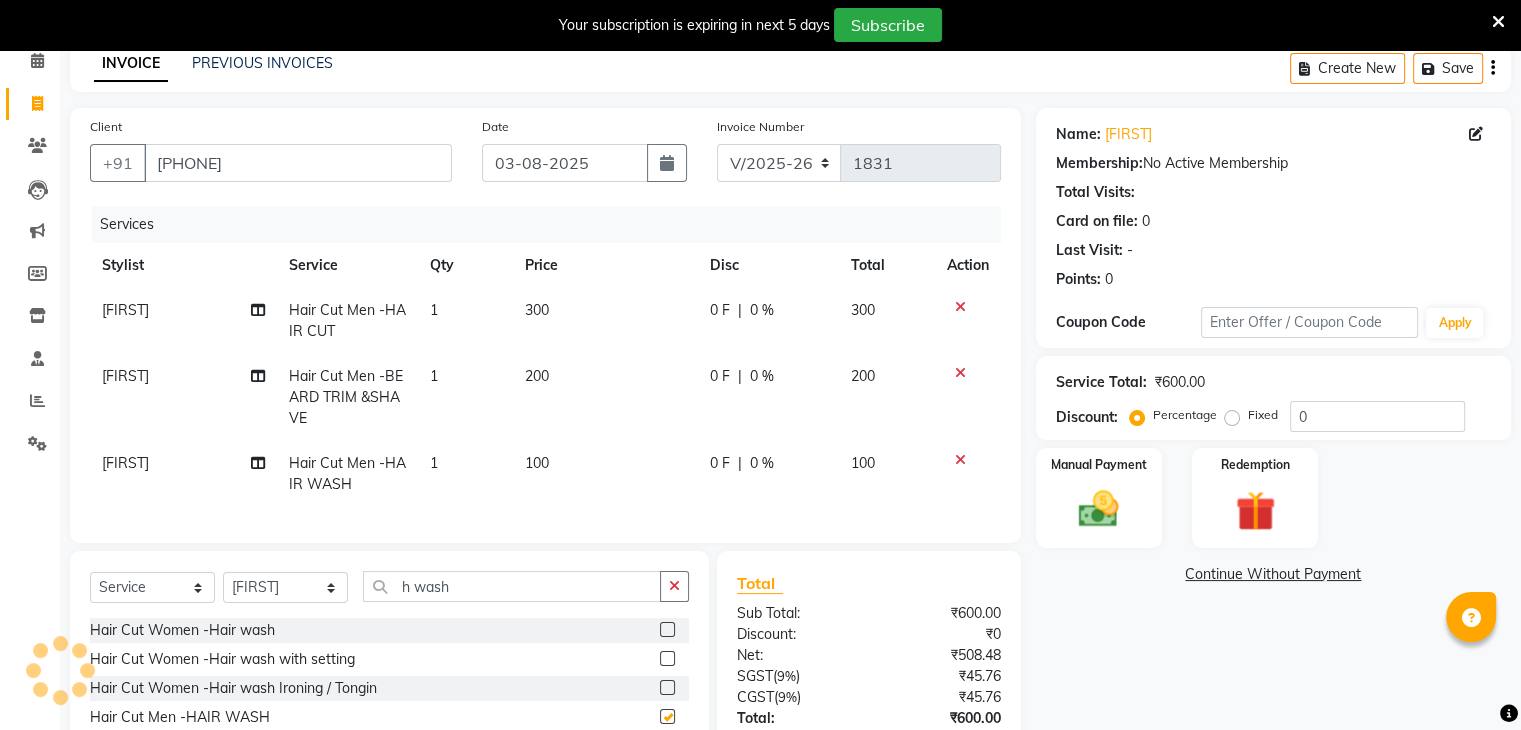 checkbox on "false" 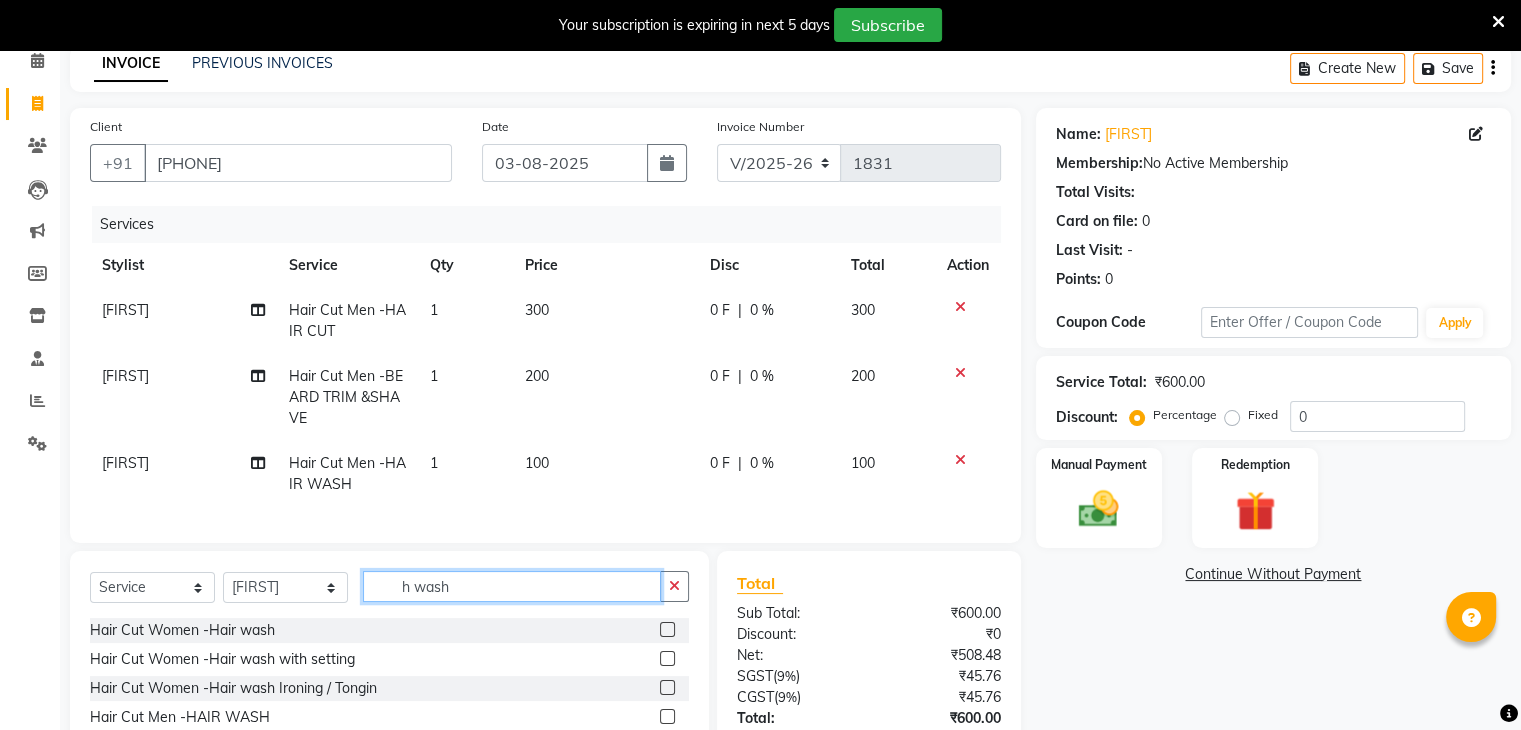 click on "h wash" 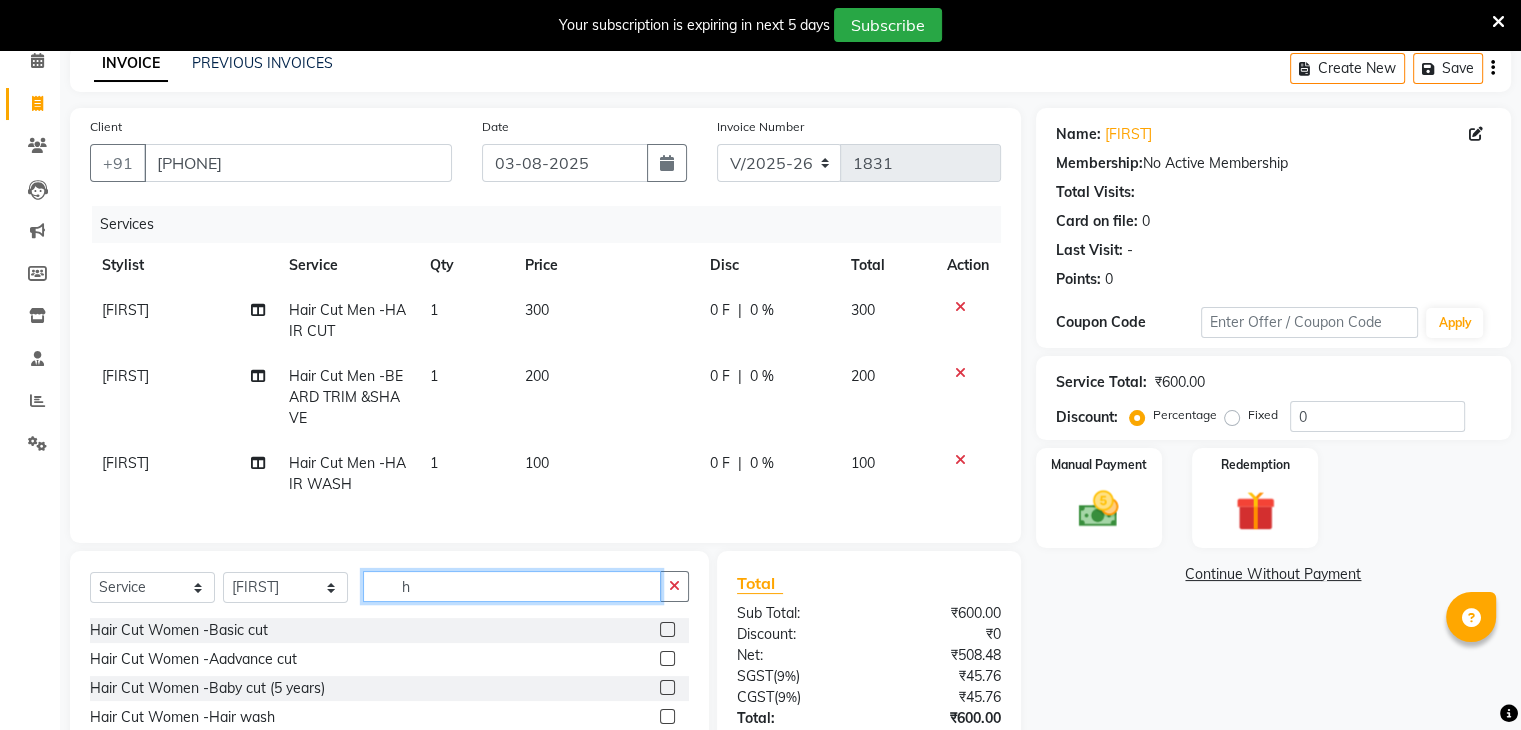 type on "h" 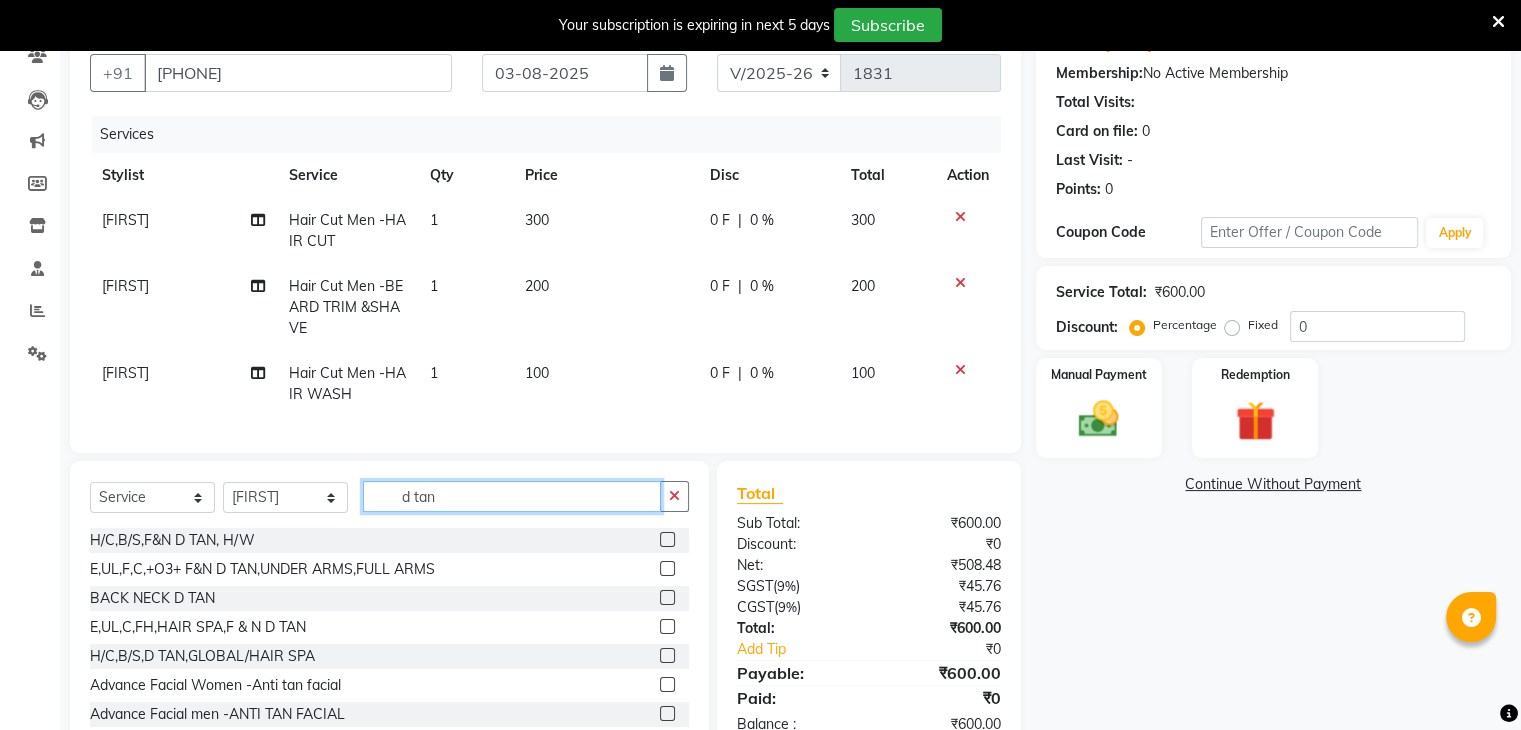 scroll, scrollTop: 184, scrollLeft: 0, axis: vertical 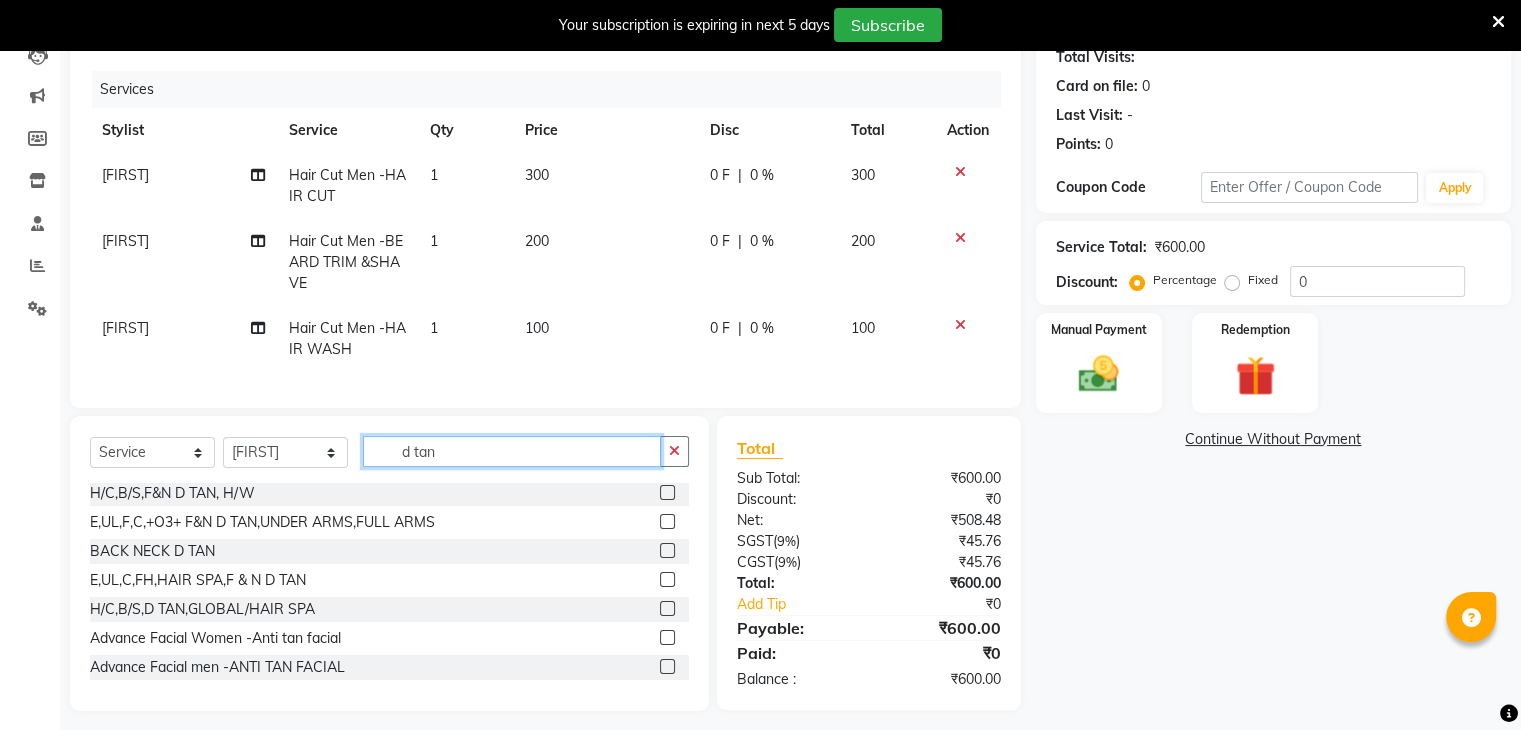 type on "d tan" 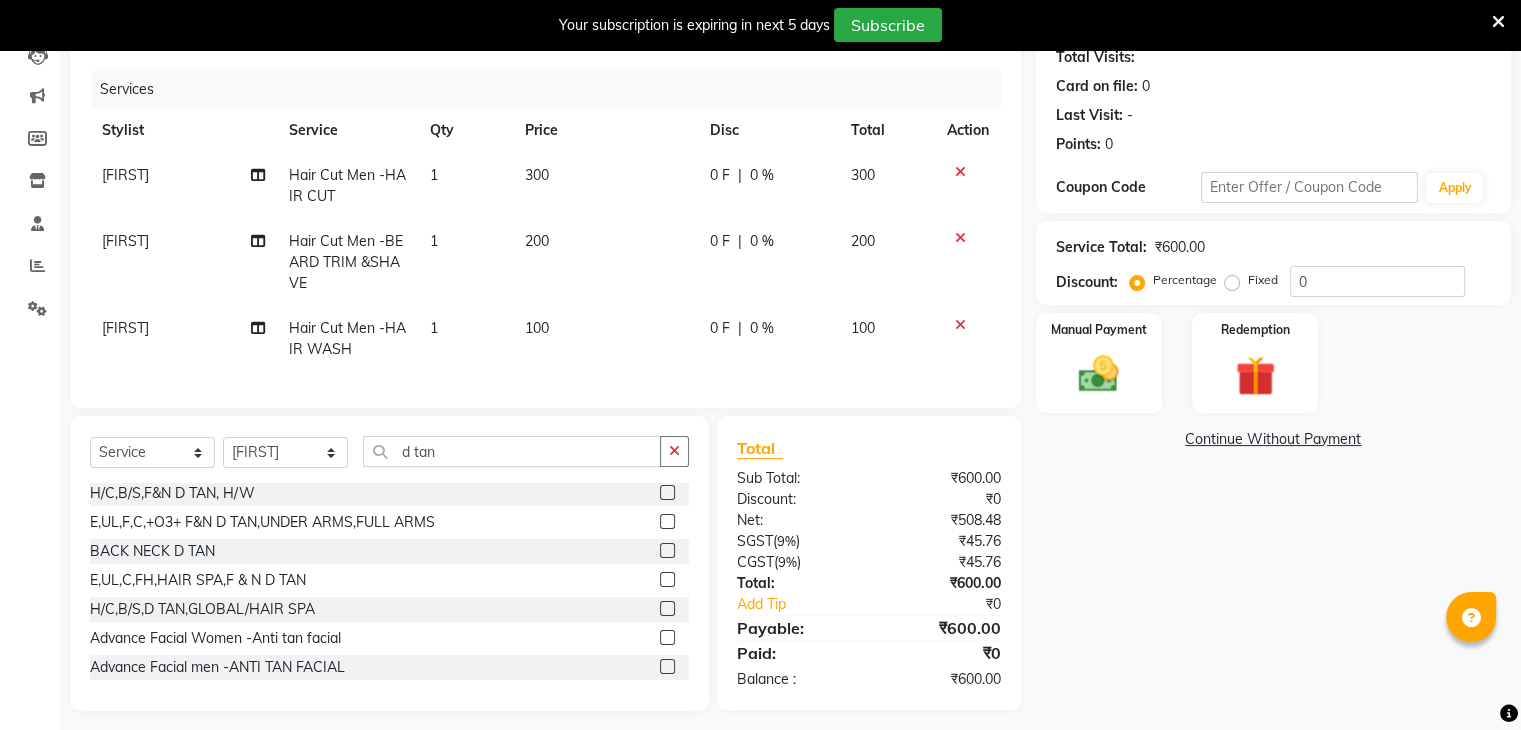 click 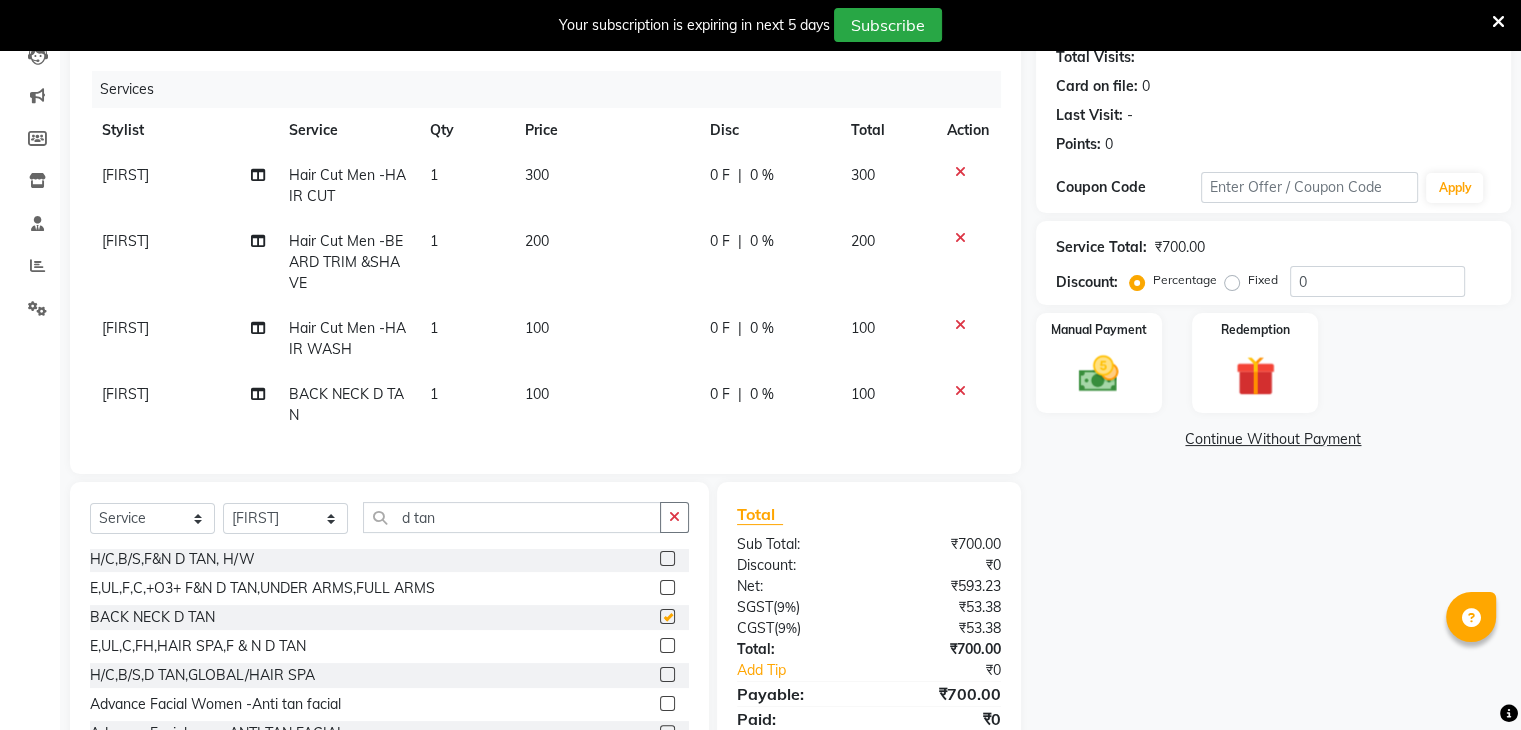 checkbox on "false" 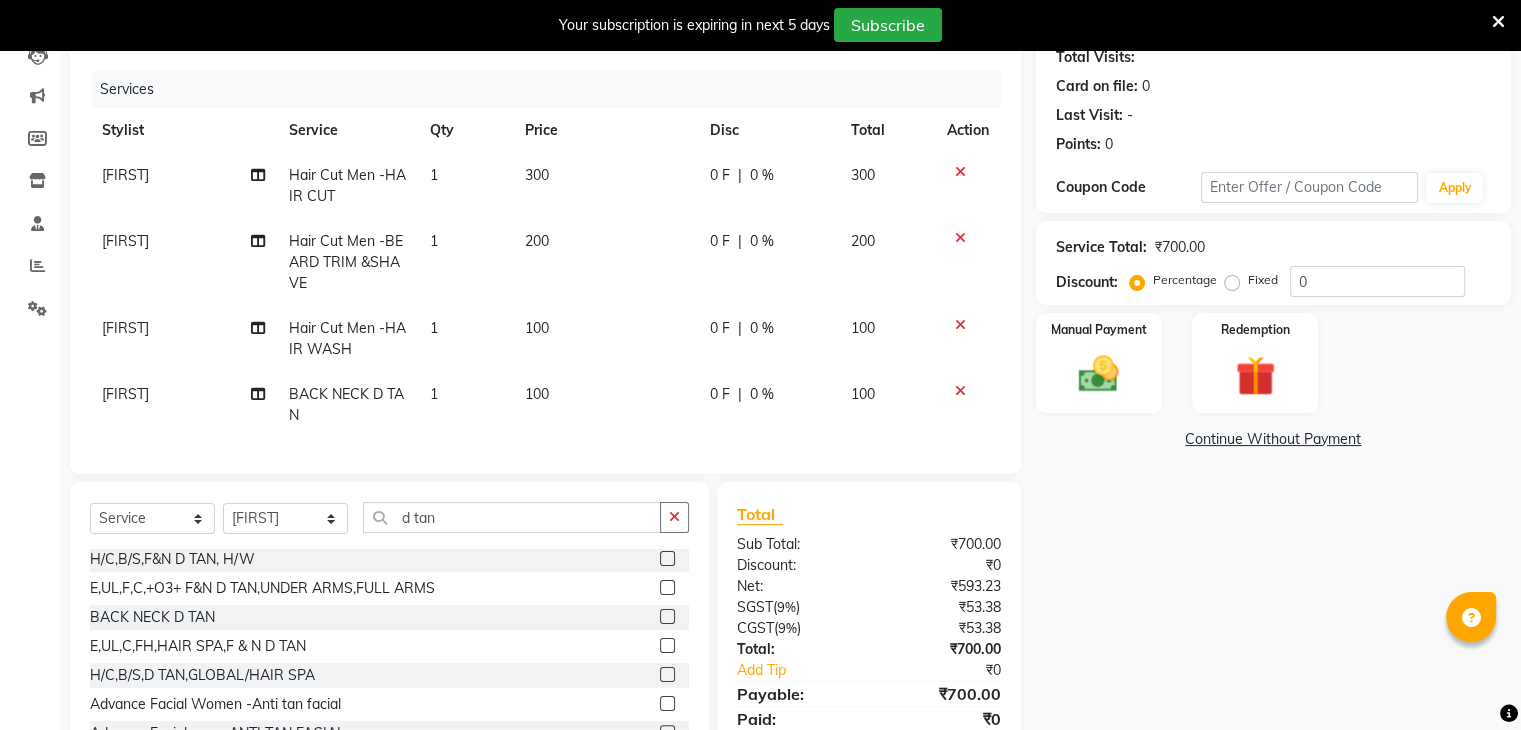 click 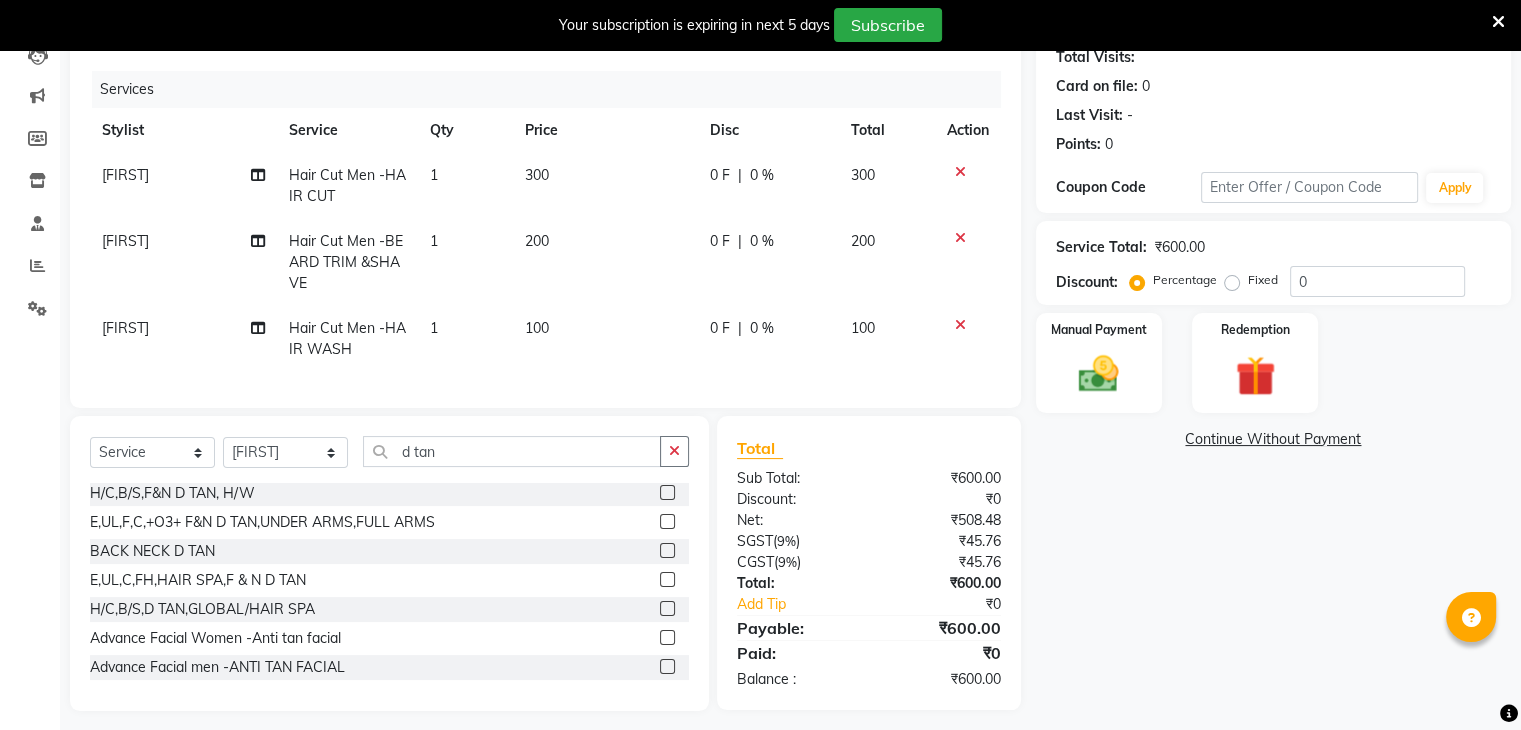 click 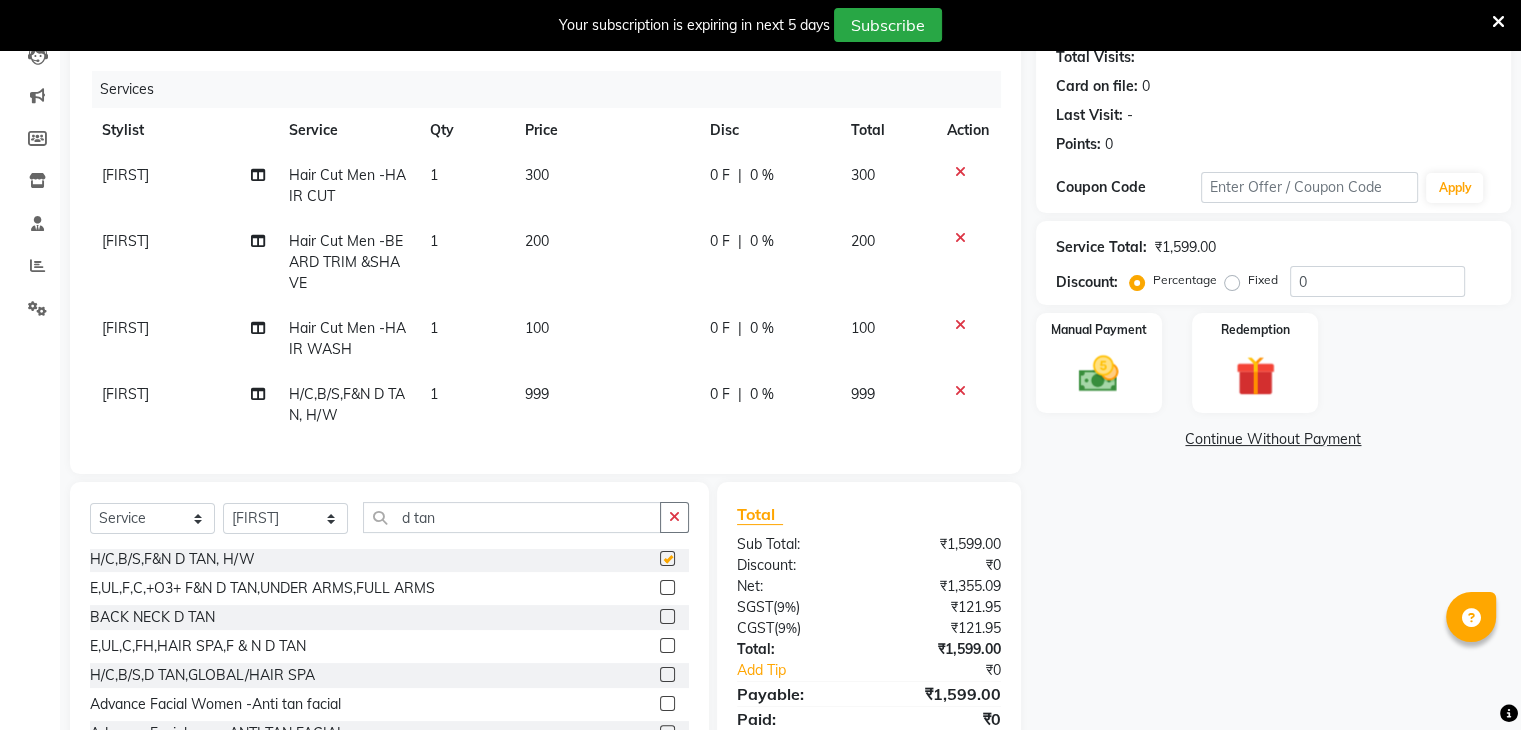checkbox on "false" 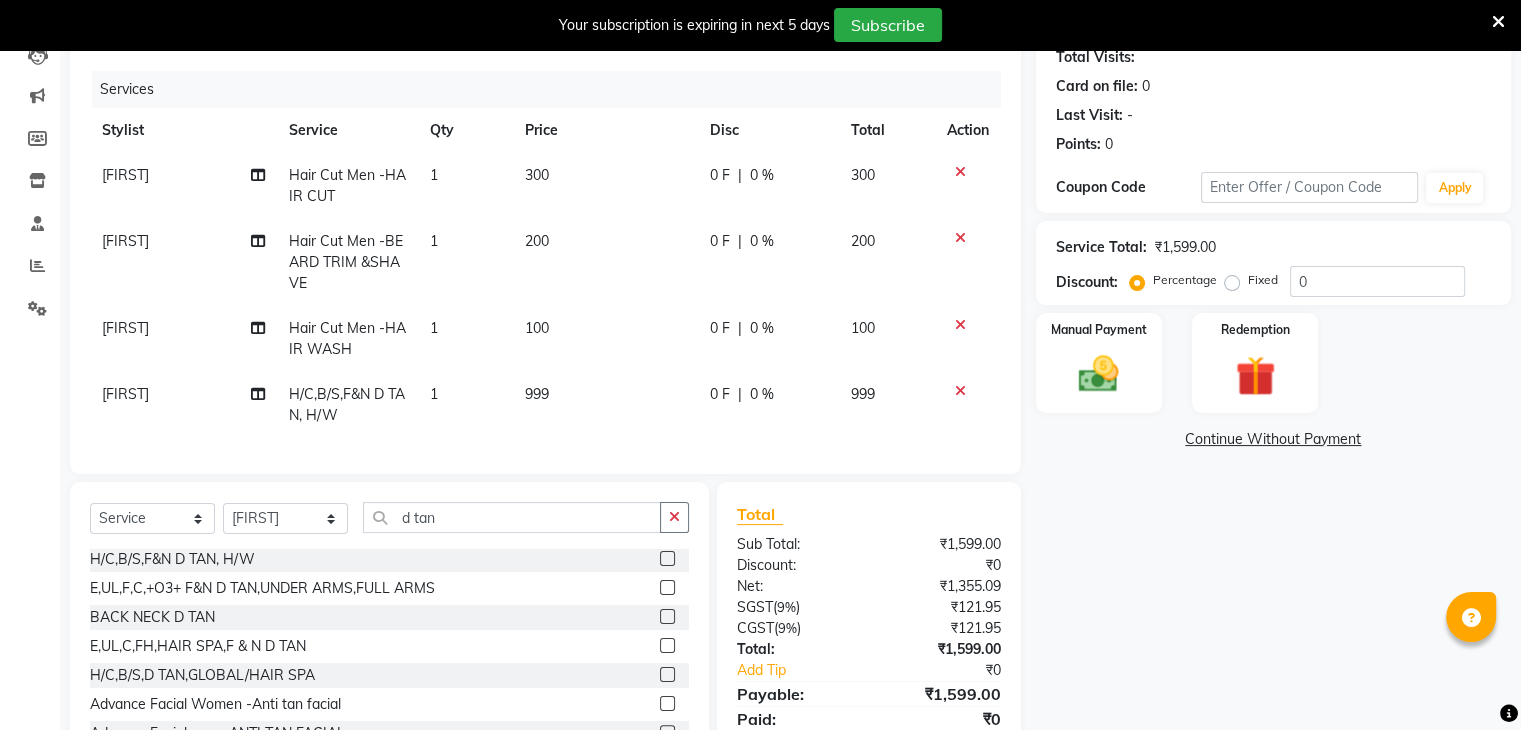 click on "999" 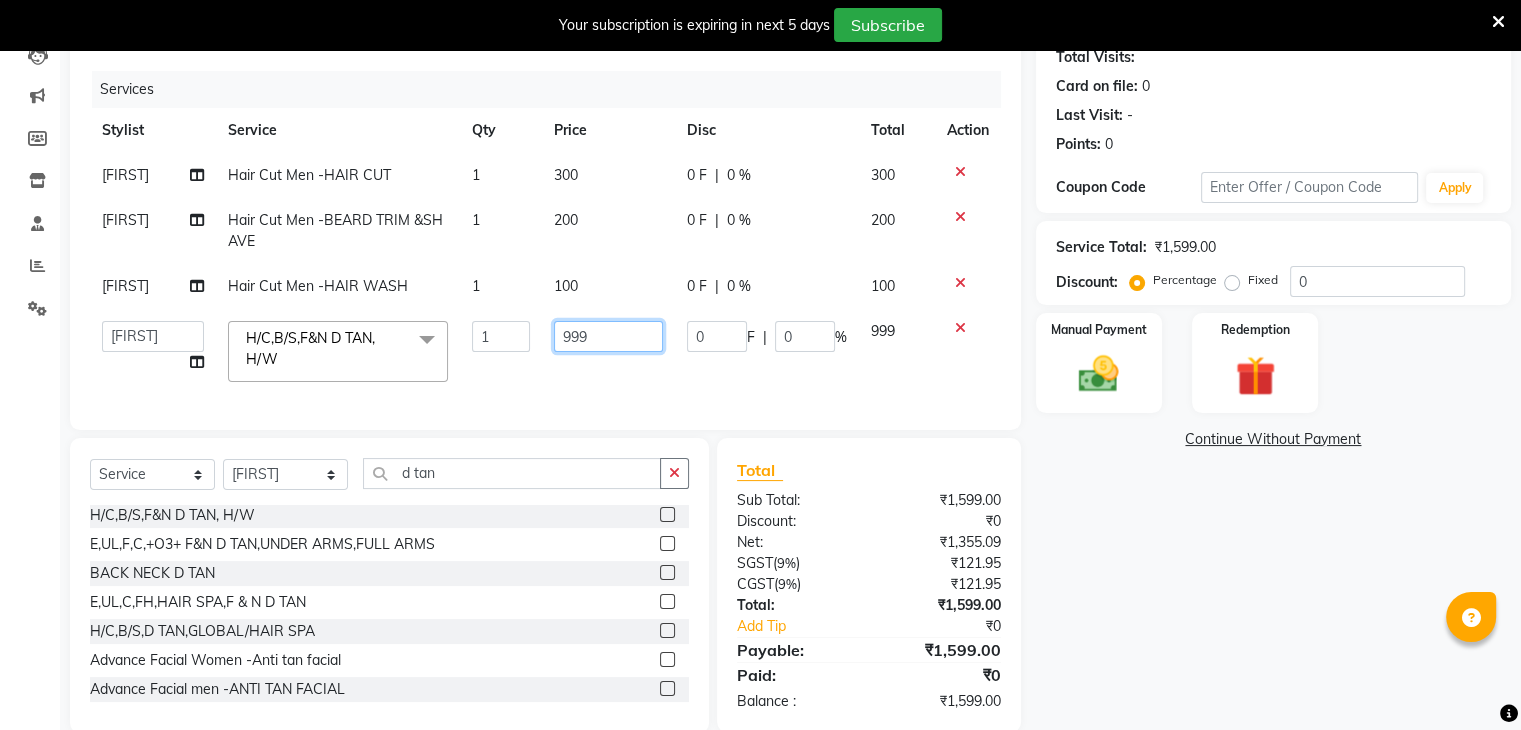 drag, startPoint x: 552, startPoint y: 393, endPoint x: 620, endPoint y: 324, distance: 96.87621 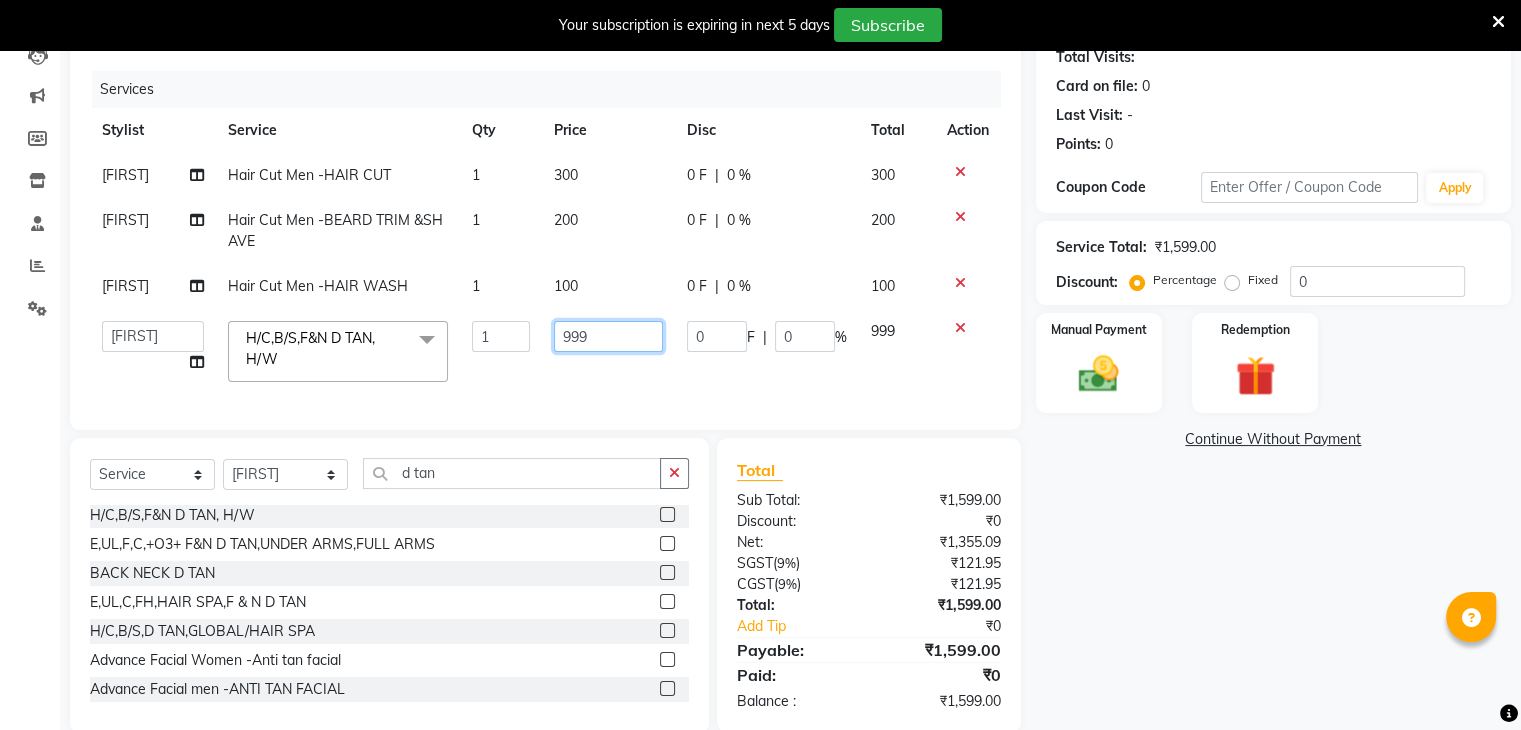 click on "999" 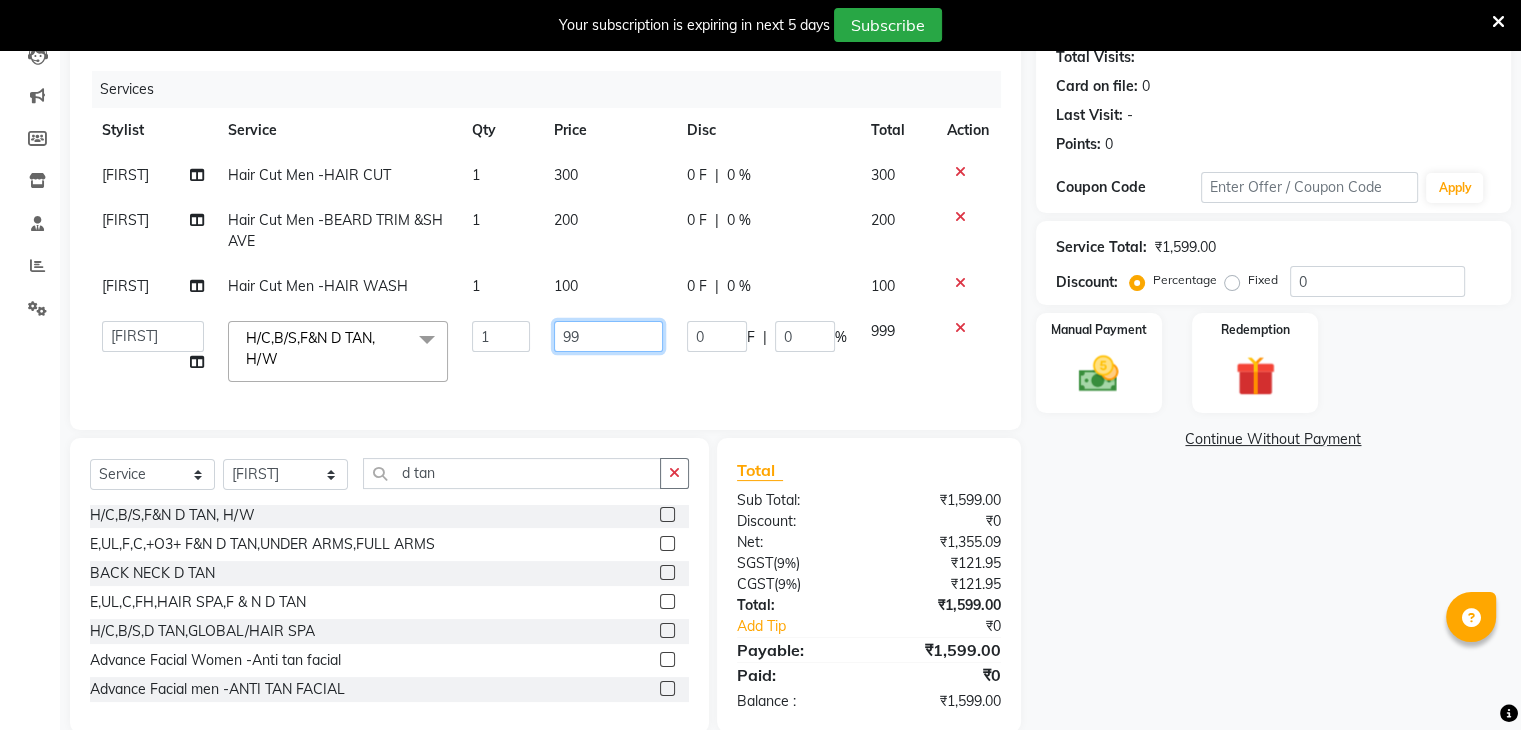 type on "9" 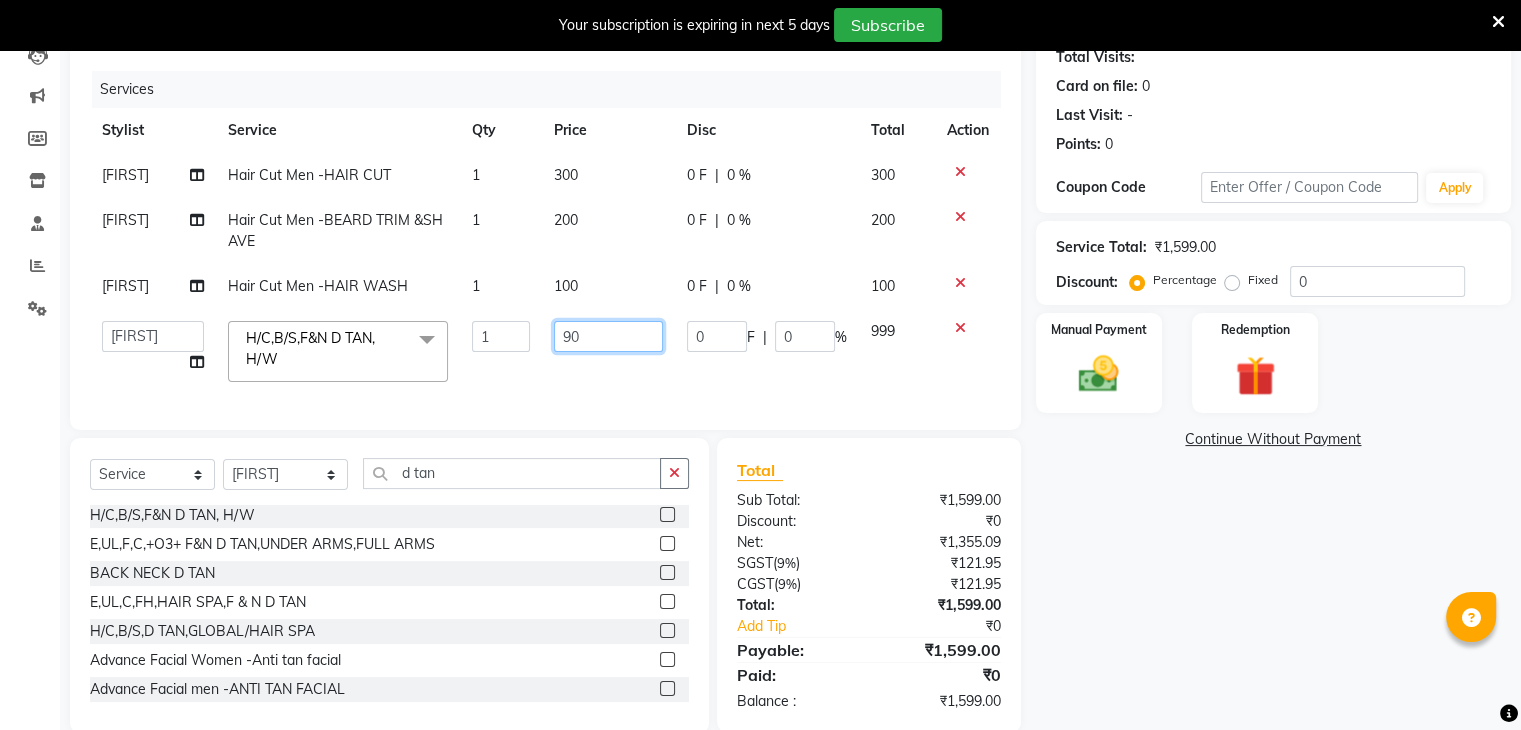 type on "900" 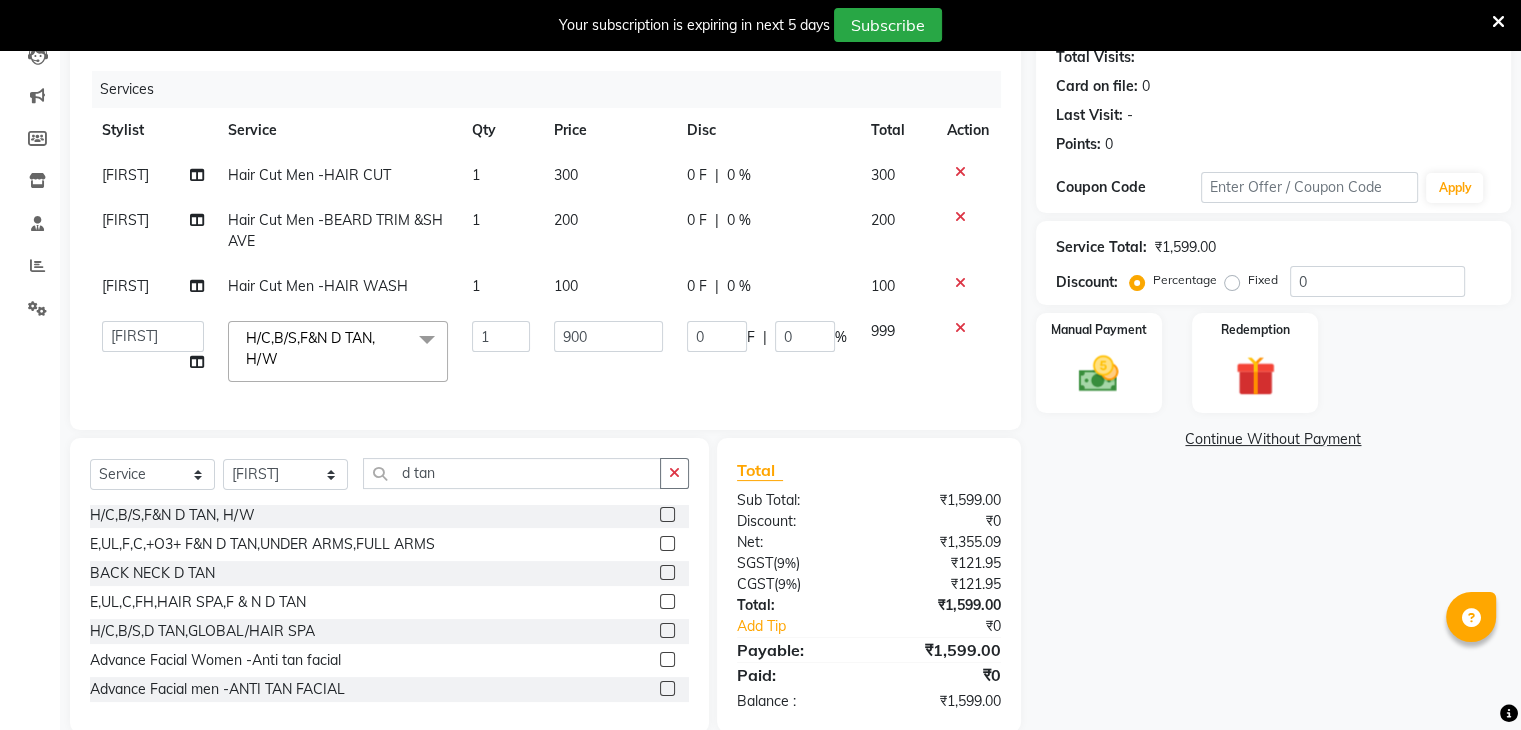 click on "Zeeshan Hair Cut Men -HAIR CUT 1 300 0 F | 0 % 300 Zeeshan Hair Cut Men -BEARD TRIM &SHAVE 1 200 0 F | 0 % 200 Zeeshan Hair Cut Men -HAIR WASH 1 100 0 F | 0 % 100 ajju azam divya rihan Sahzad sowjanya srilatha Swapna Zeeshan H/C,B/S,F&N D TAN, H/W x Hair Cut Women -Basic cut Hair Cut Women -Aadvance cut Hair Cut Women -Baby cut (5 years) Hair Cut Women -Hair wash Hair Cut Women -Hair wash with setting Hair Cut Women -Hair wash Ironing / Tongin Blast Dry Blow Dry Curls Straight Blow Dry CREATIVE HAIR CUT DEEP CONDITIONING H/C,B/S,F&N D TAN, H/W PARTY MAKEUP SAREE DRAPING HAIR DO BOTOX E,UL,F,C,+O3+ F&N D TAN,UNDER ARMS,FULL ARMS HALF LEG WAXING BACK NECK D TAN E,UL,F,C,UNDER ARMS,PEDICURE,HAIR CUT E,UL,C,FH,HAIR SPA,F & N D TAN H/C,B/S,D TAN,GLOBAL/HAIR SPA Color Women -Root touchup Color Women -Root touchup ammonia free Color Women -Global hair color Color Women -Global hair color ammonia free Color Women -Global highilights Color Women -Global balayag Color Women -ombre Nail Polish 1 0" 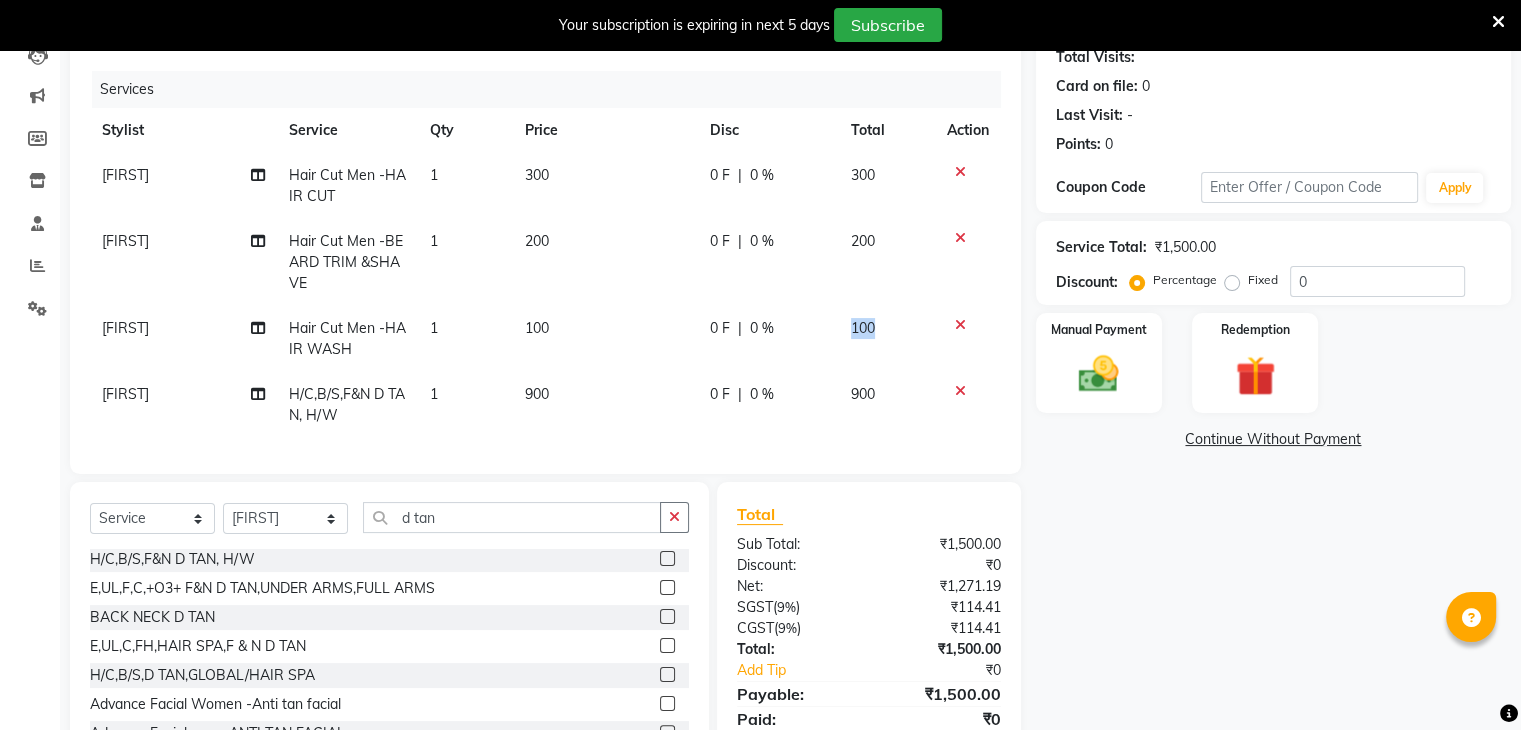 click on "100" 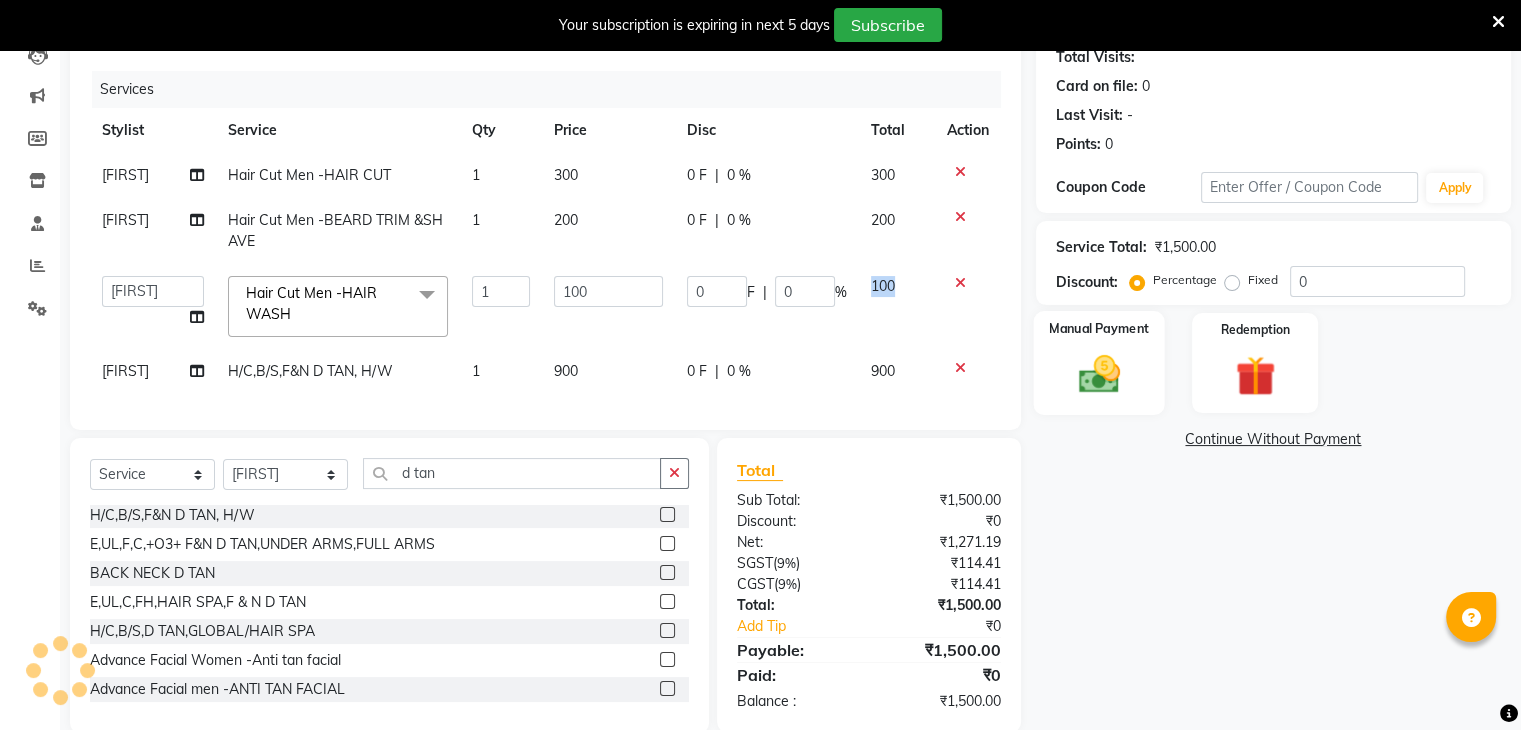 click 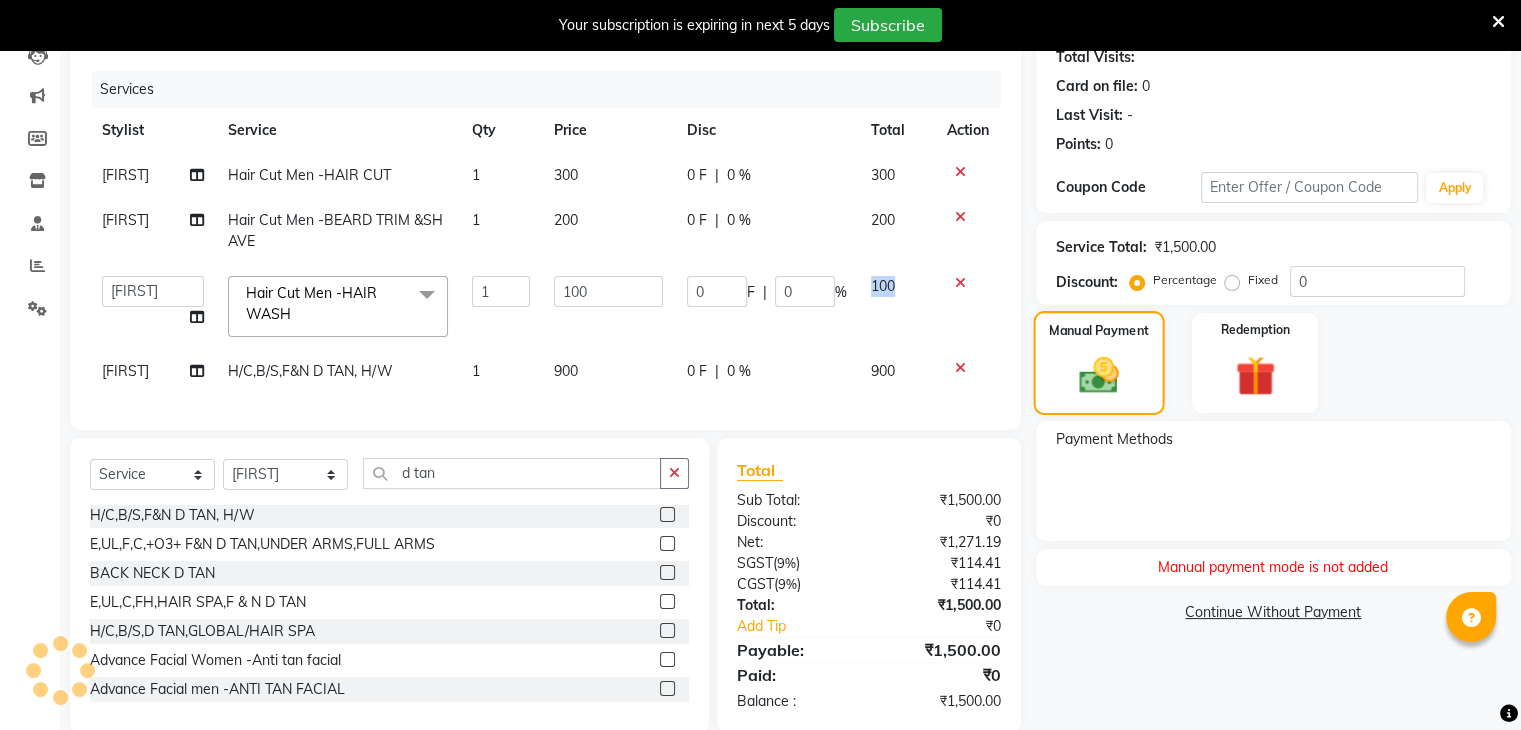 scroll, scrollTop: 276, scrollLeft: 0, axis: vertical 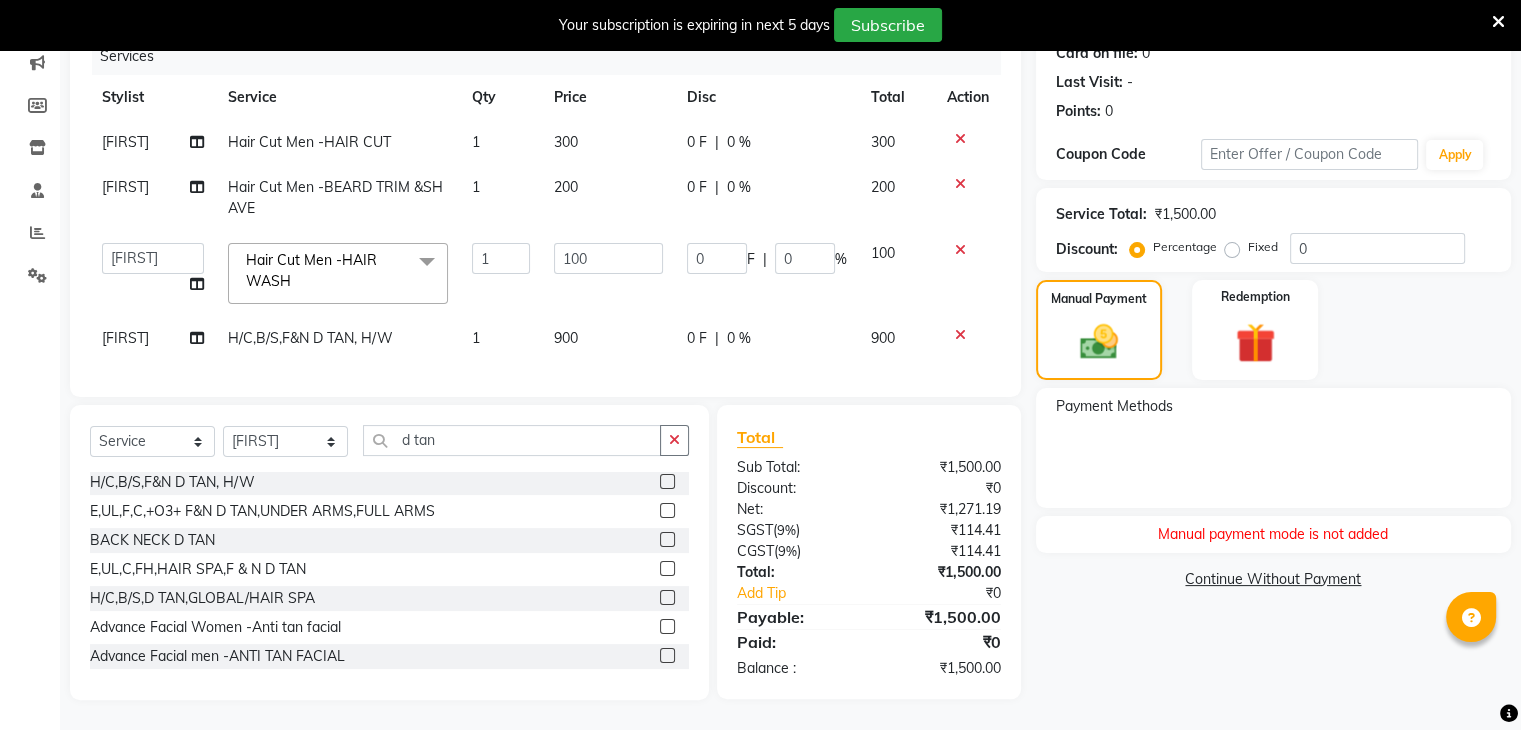 click on "Zeeshan Hair Cut Men -HAIR CUT 1 300 0 F | 0 % 300 Zeeshan Hair Cut Men -BEARD TRIM &SHAVE 1 200 0 F | 0 % 200 ajju azam divya rihan Sahzad sowjanya srilatha Swapna Zeeshan Hair Cut Men -HAIR WASH x Hair Cut Women -Basic cut Hair Cut Women -Aadvance cut Hair Cut Women -Baby cut (5 years) Hair Cut Women -Hair wash Hair Cut Women -Hair wash with setting Hair Cut Women -Hair wash Ironing / Tongin Blast Dry Blow Dry Curls Straight Blow Dry CREATIVE HAIR CUT DEEP CONDITIONING H/C,B/S,F&N D TAN, H/W PARTY MAKEUP SAREE DRAPING HAIR DO BOTOX E,UL,F,C,+O3+ F&N D TAN,UNDER ARMS,FULL ARMS HALF LEG WAXING BACK NECK D TAN E,UL,F,C,UNDER ARMS,PEDICURE,HAIR CUT E,UL,C,FH,HAIR SPA,F & N D TAN H/C,B/S,D TAN,GLOBAL/HAIR SPA Color Women -Root touchup Color Women -Root touchup ammonia free Color Women -Global hair color Color Women -Global hair color ammonia free Color Women -ombre" 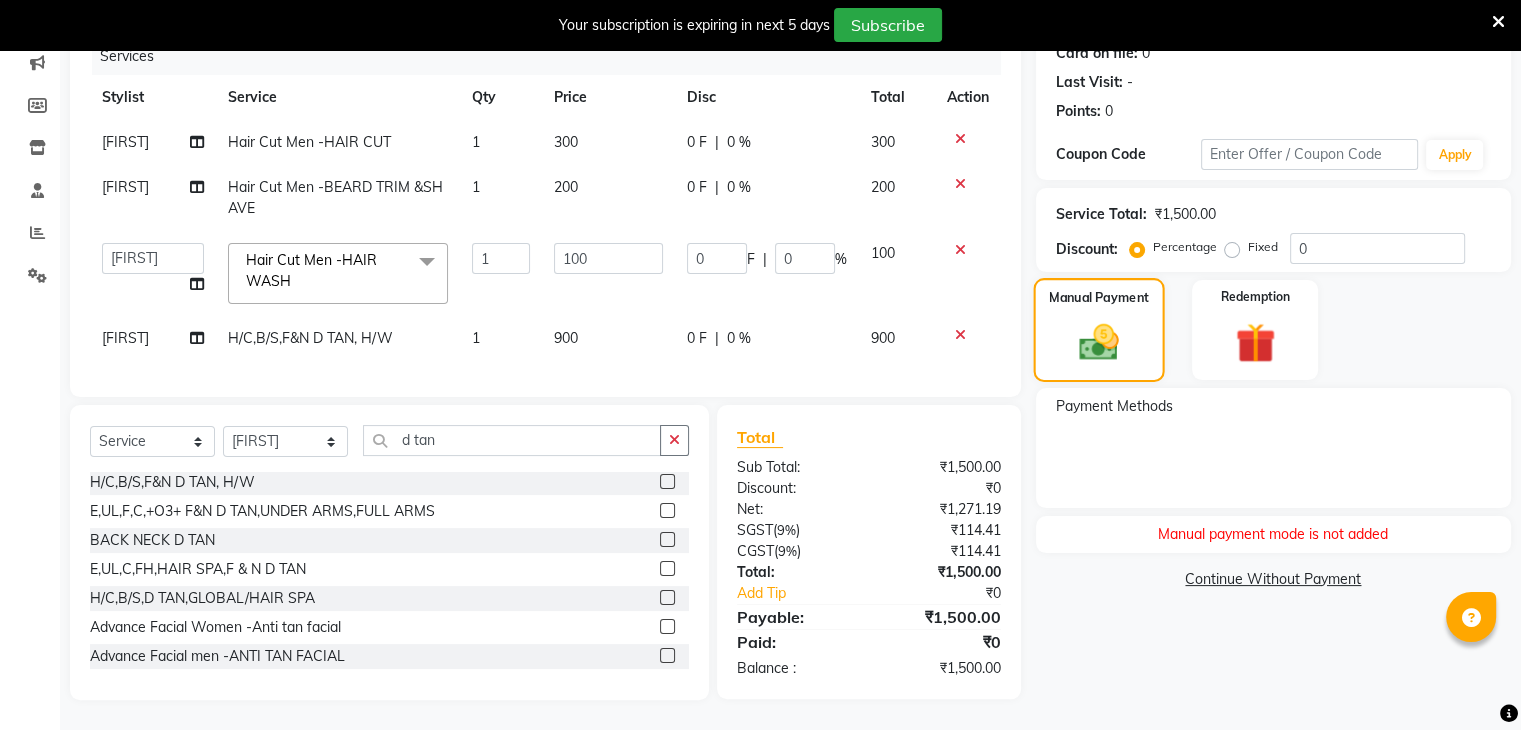 click 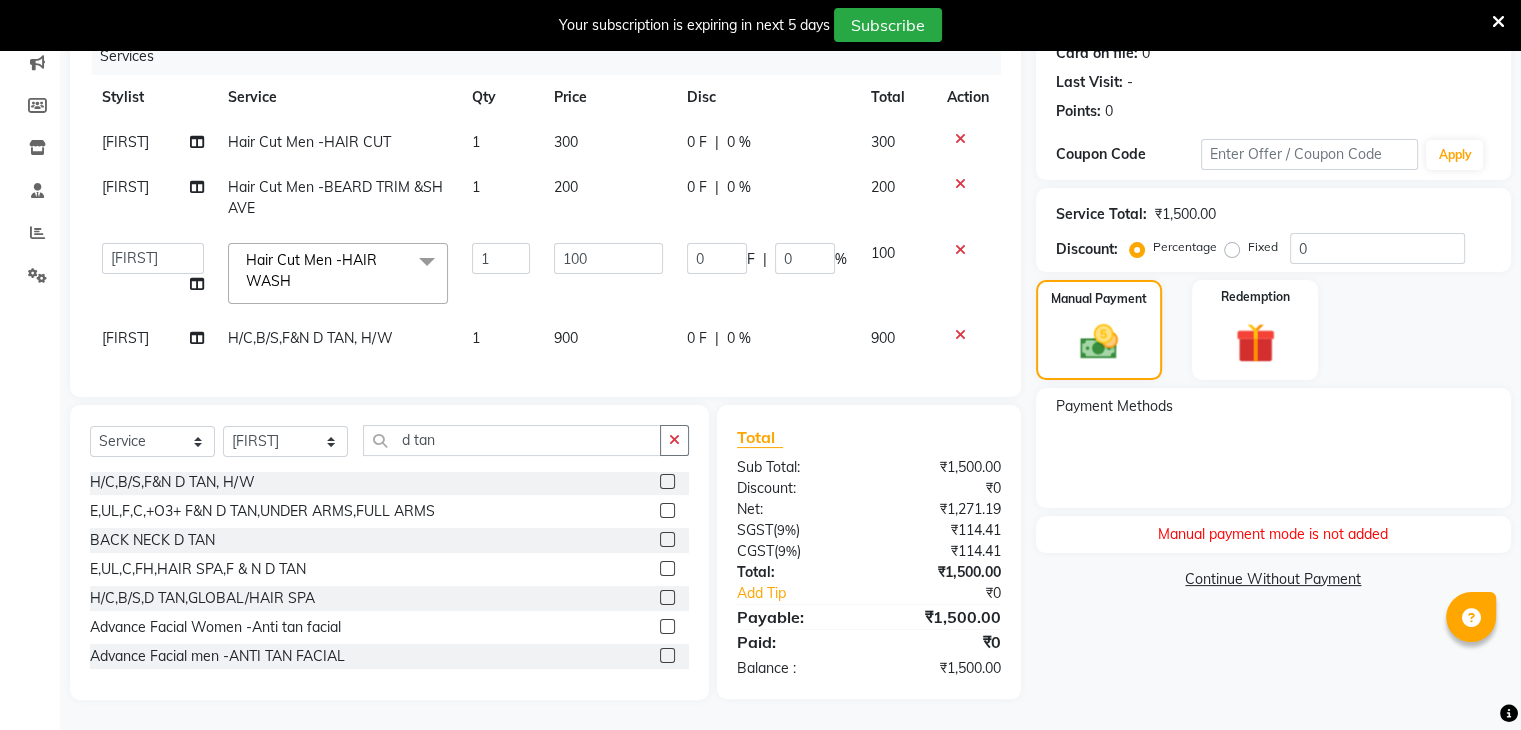 scroll, scrollTop: 0, scrollLeft: 0, axis: both 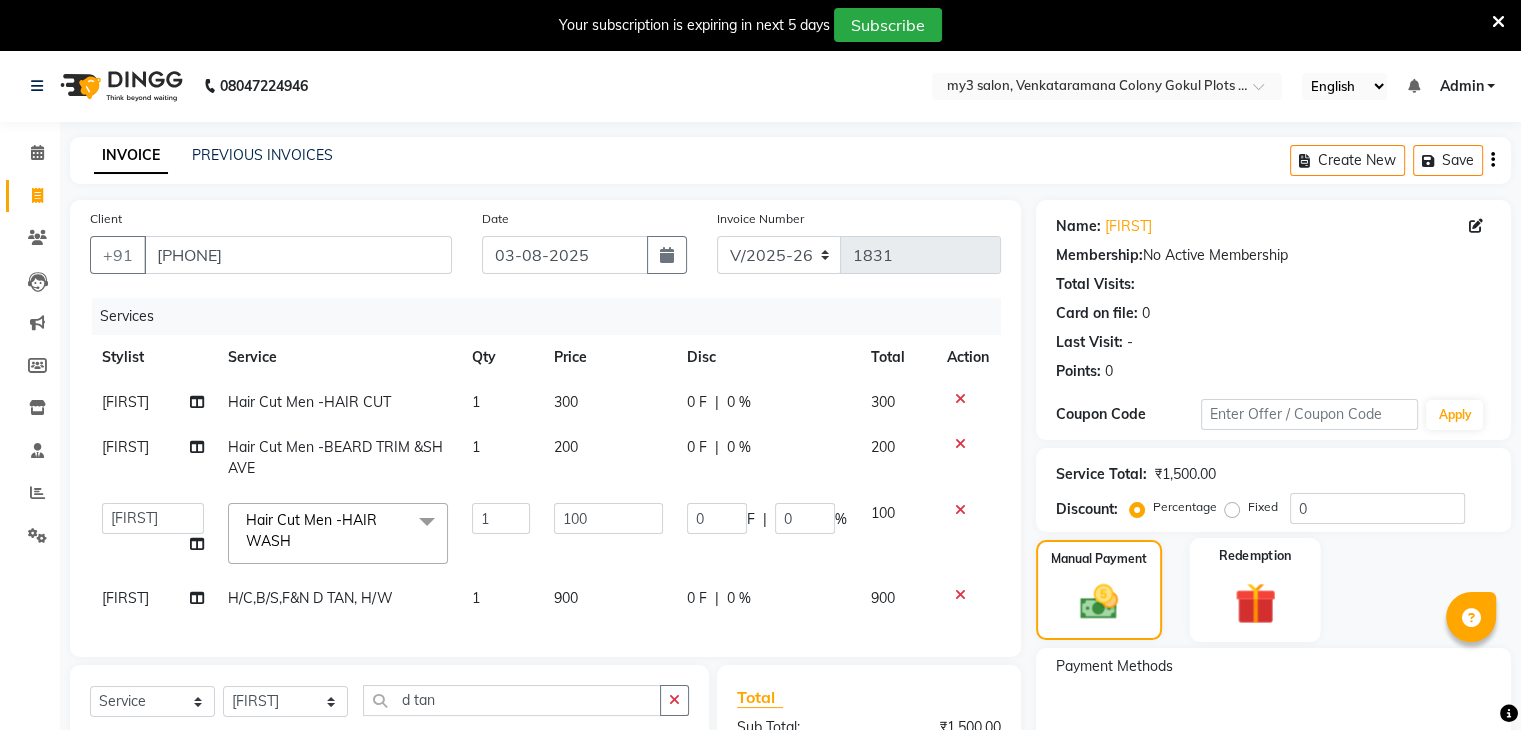 click 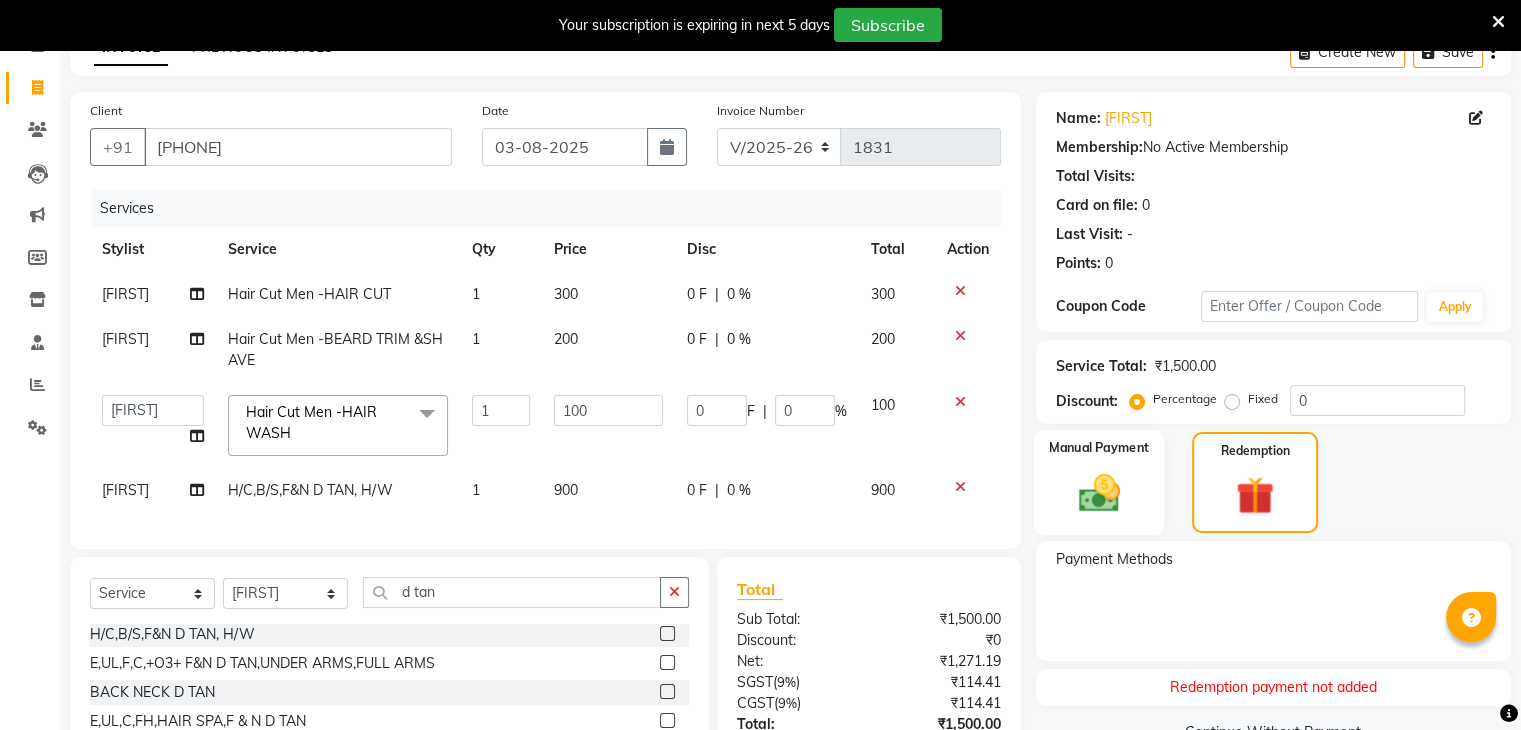 scroll, scrollTop: 108, scrollLeft: 0, axis: vertical 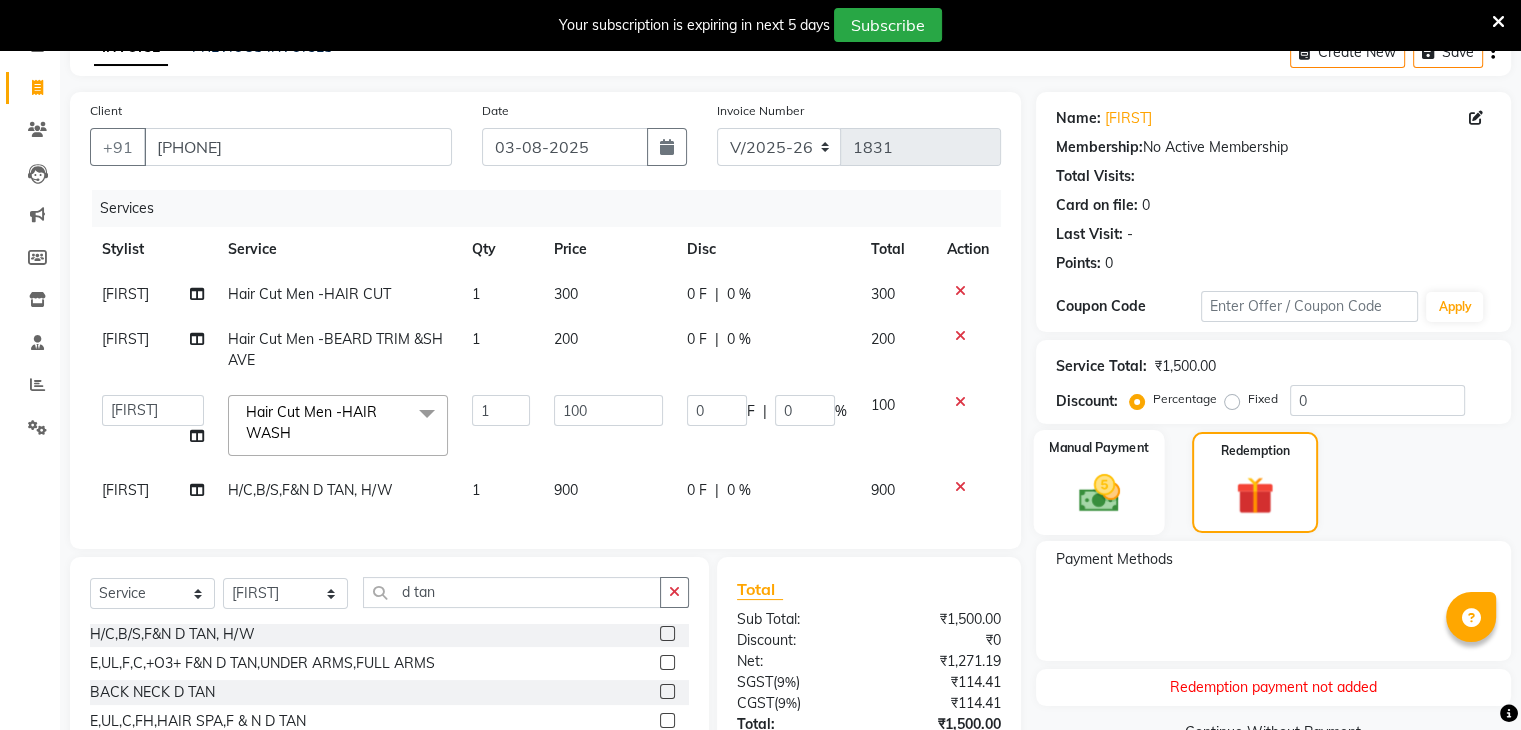click 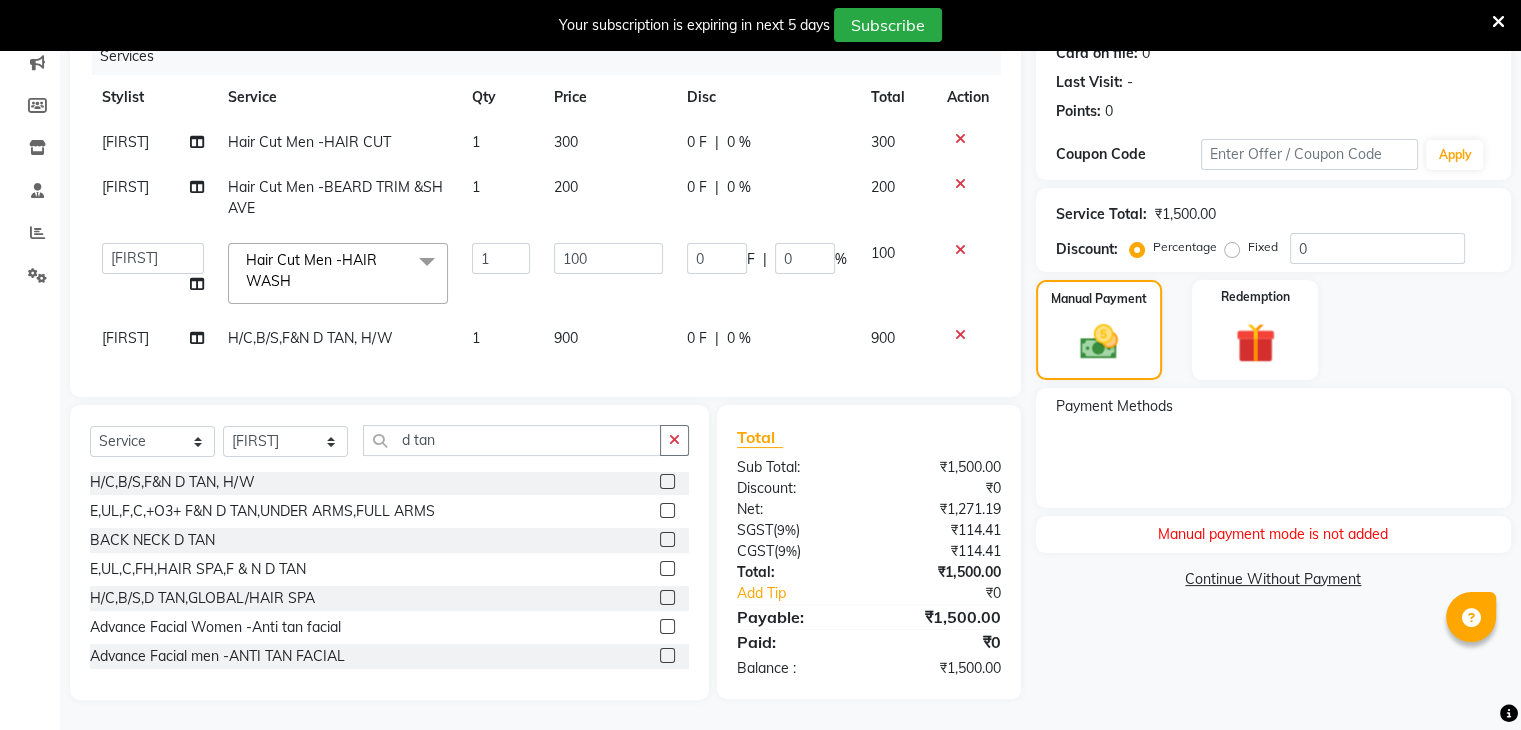scroll, scrollTop: 0, scrollLeft: 0, axis: both 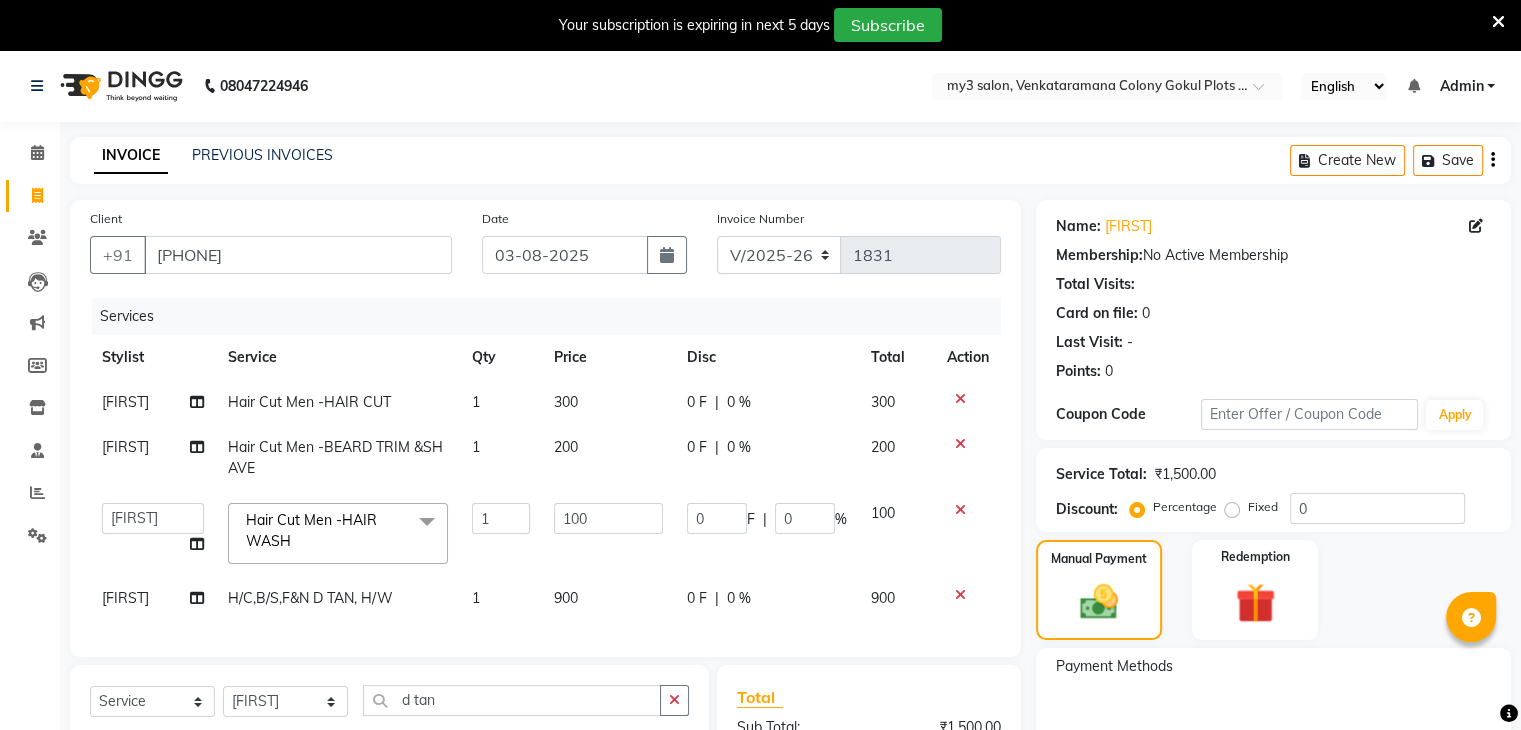 click on "Percentage   Fixed  0" 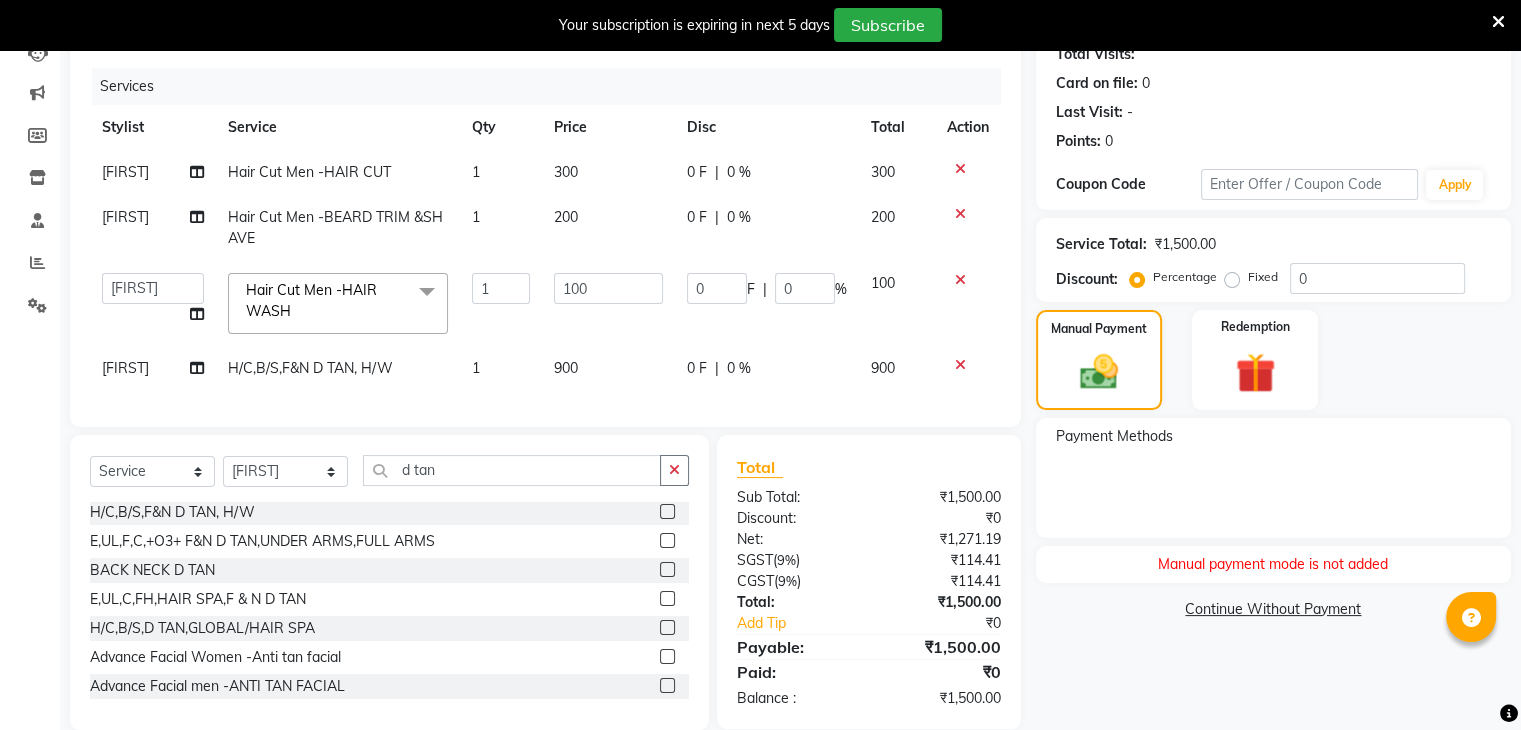 scroll, scrollTop: 244, scrollLeft: 0, axis: vertical 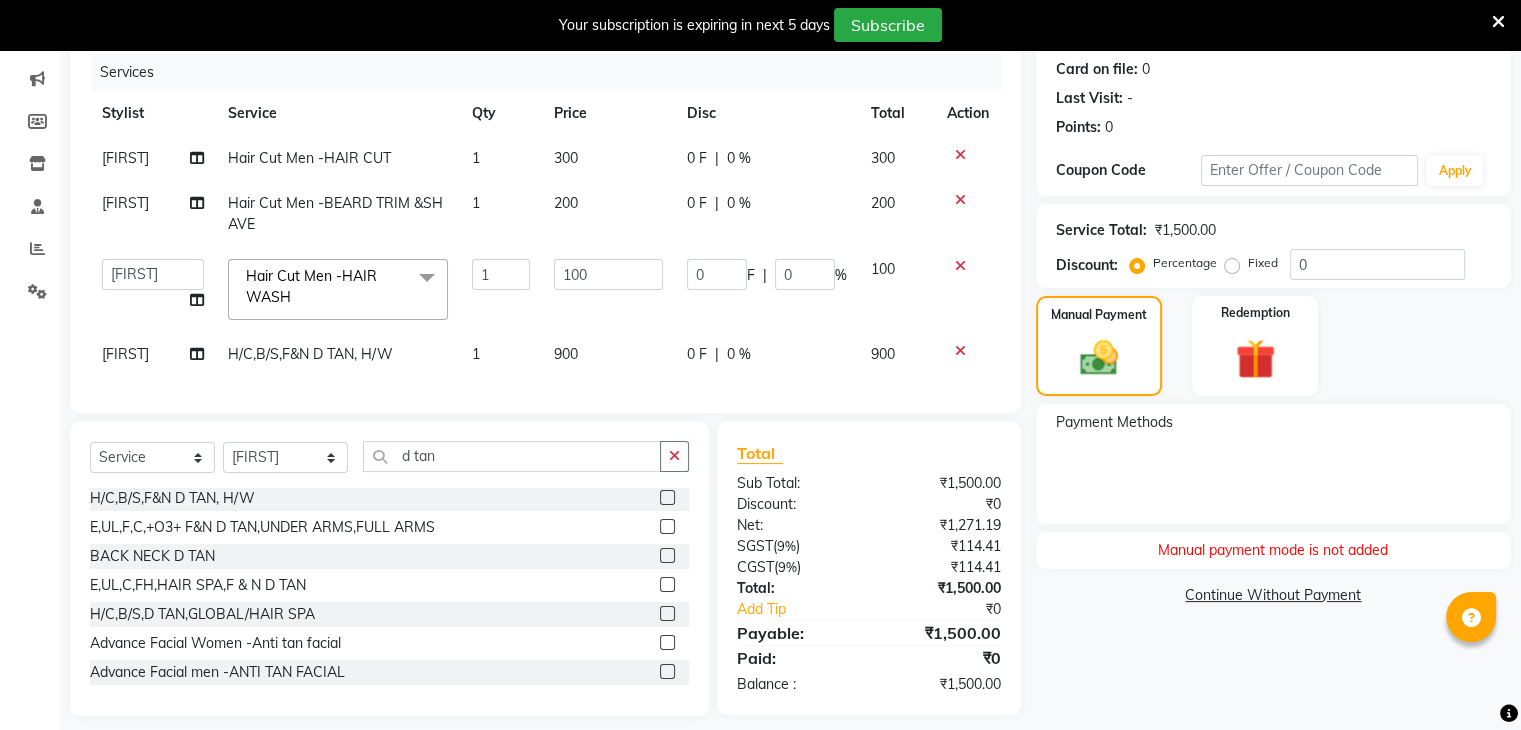 click on "Continue Without Payment" 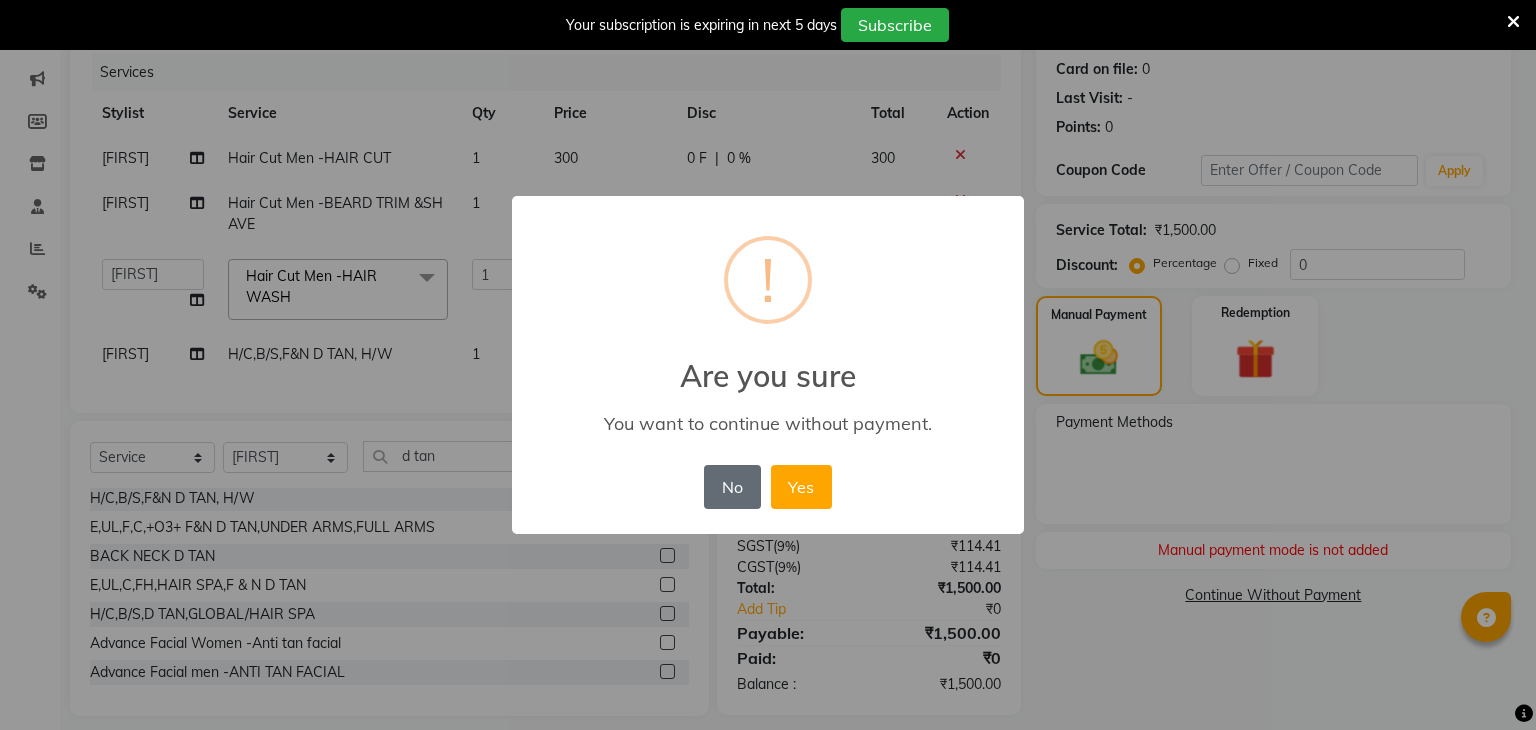 click on "No" at bounding box center [732, 487] 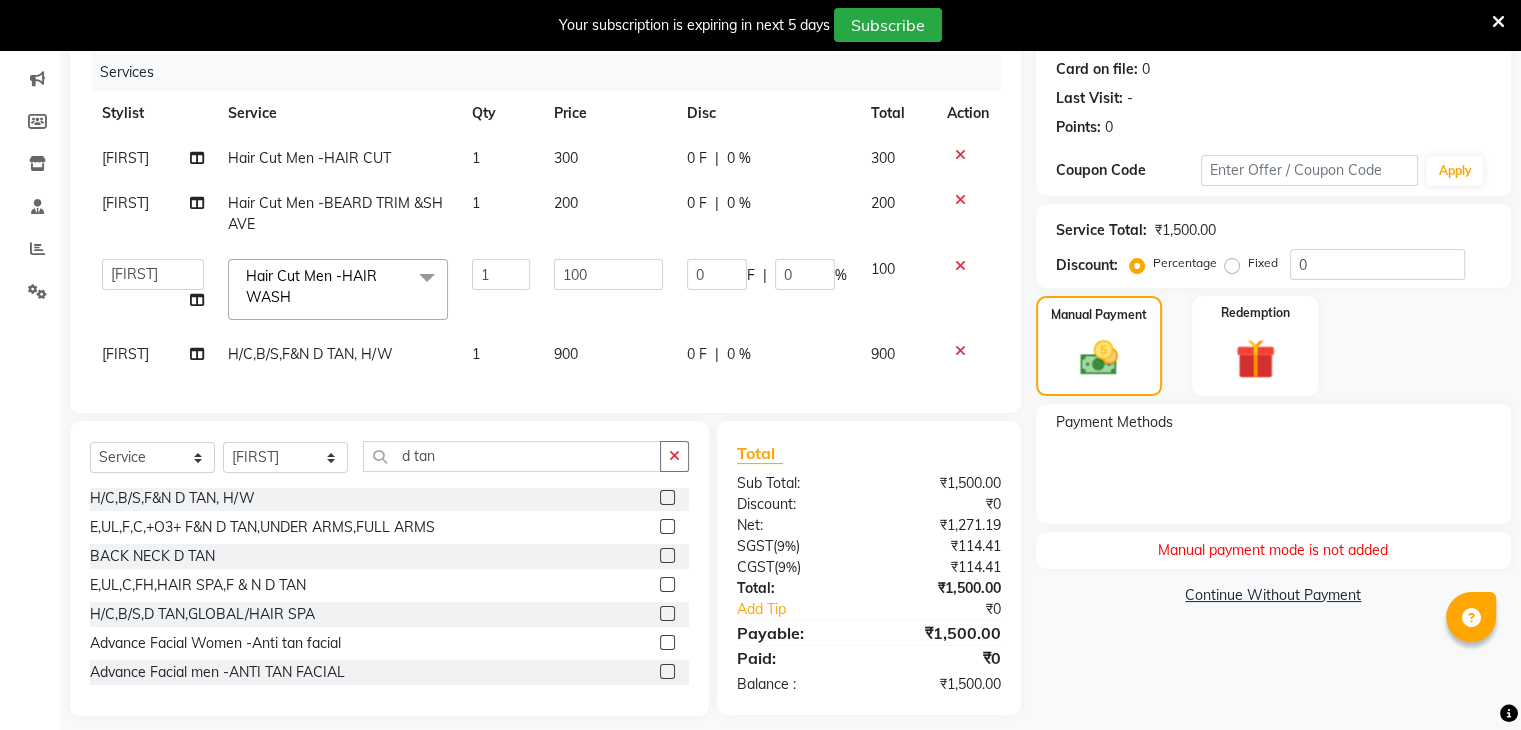 click on "Payment Methods" 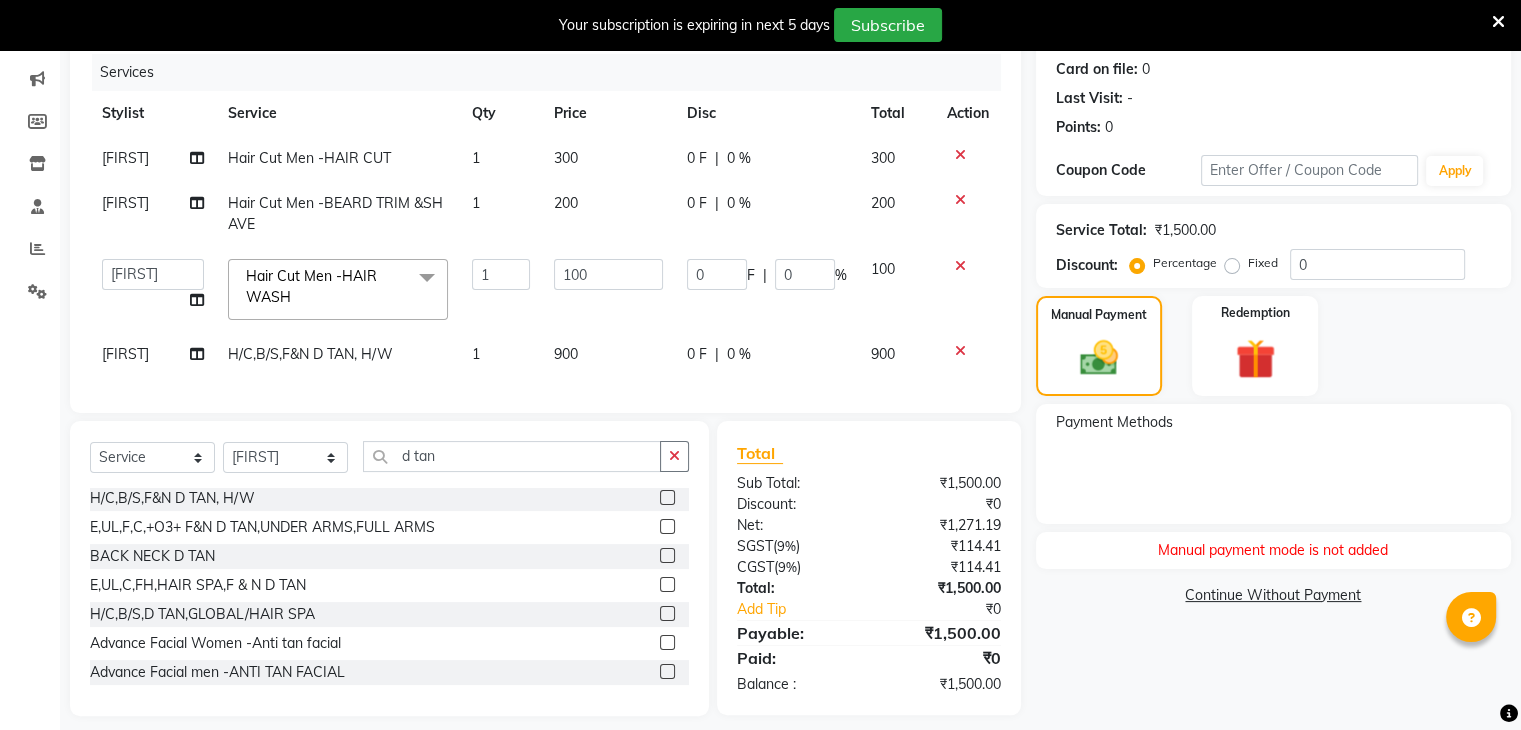 click on "Payment Methods" 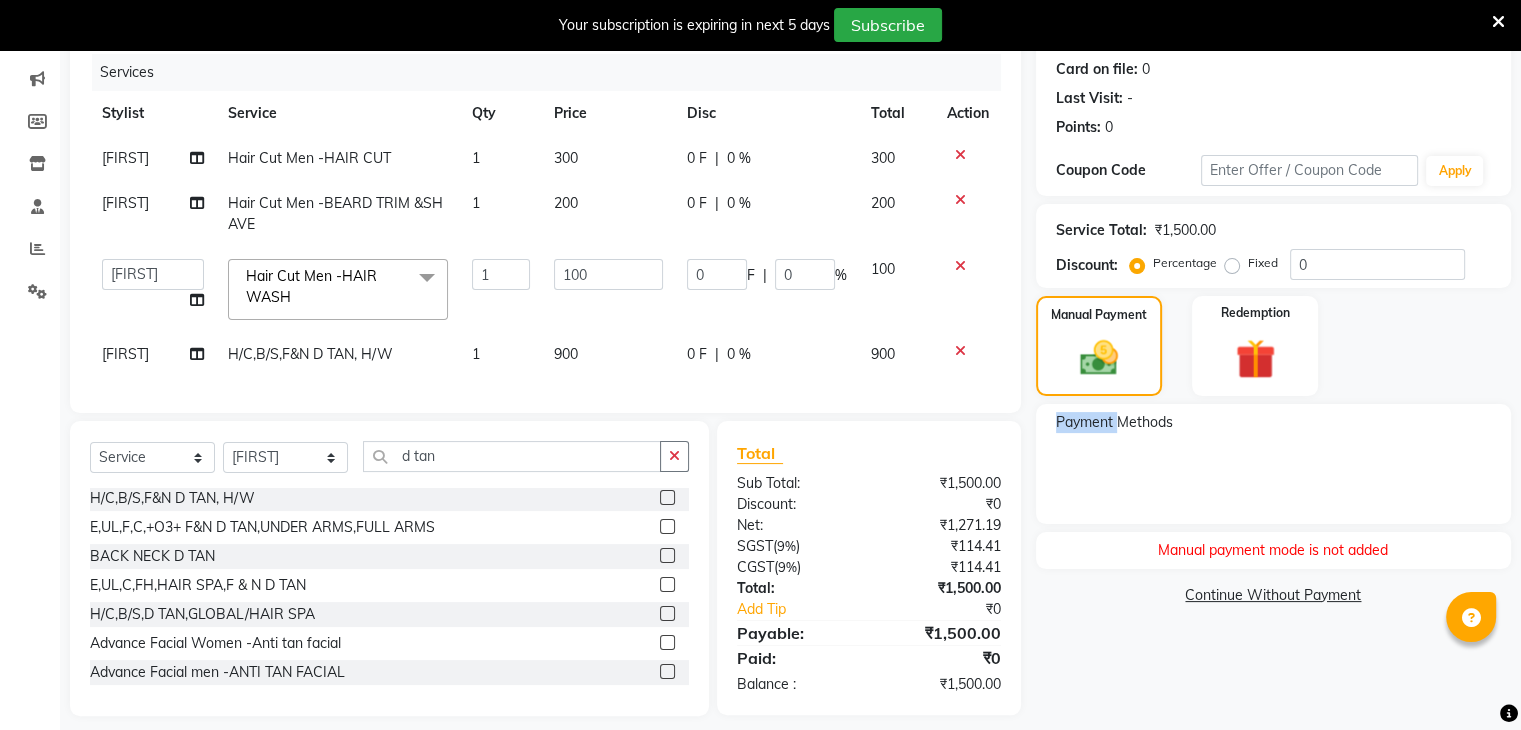click on "Payment Methods" 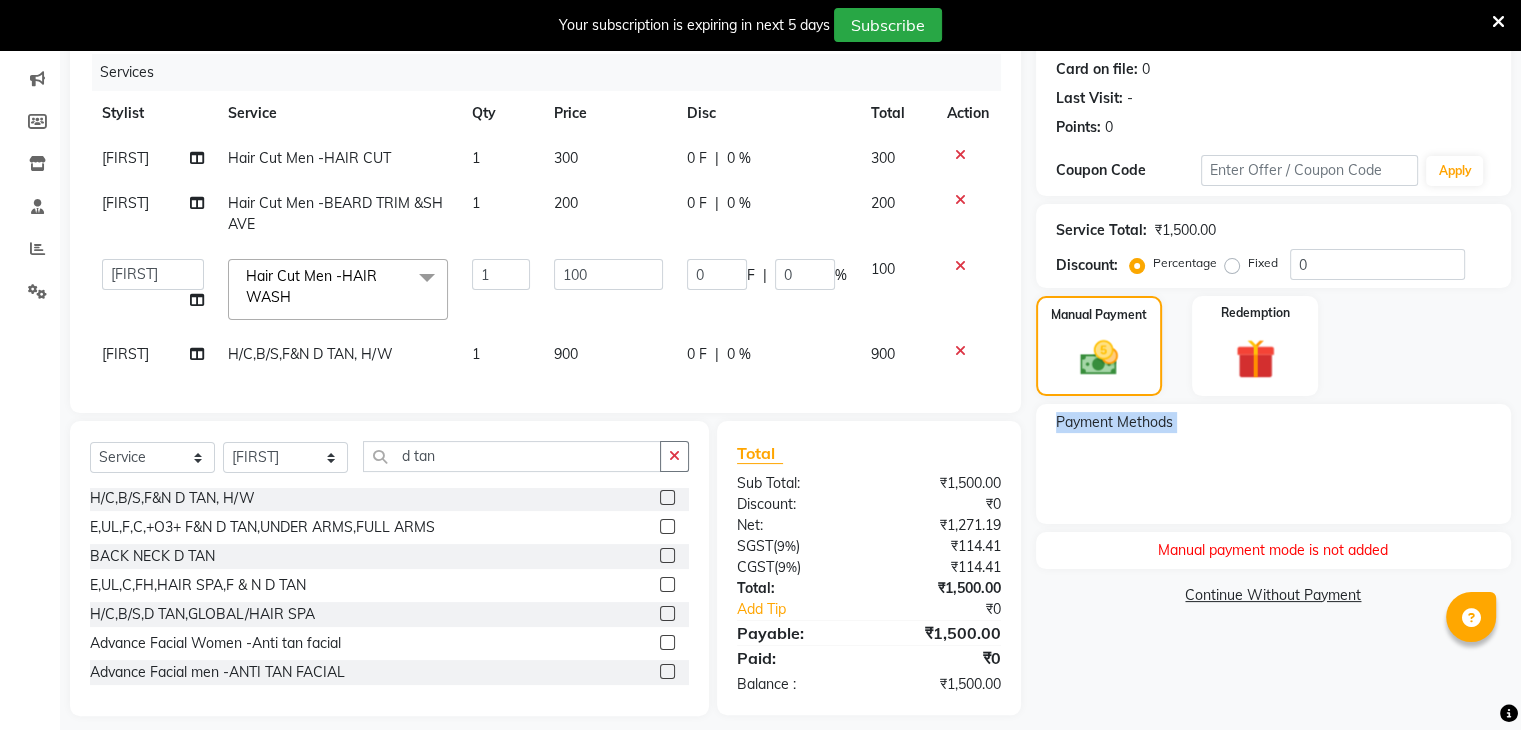 click on "Payment Methods" 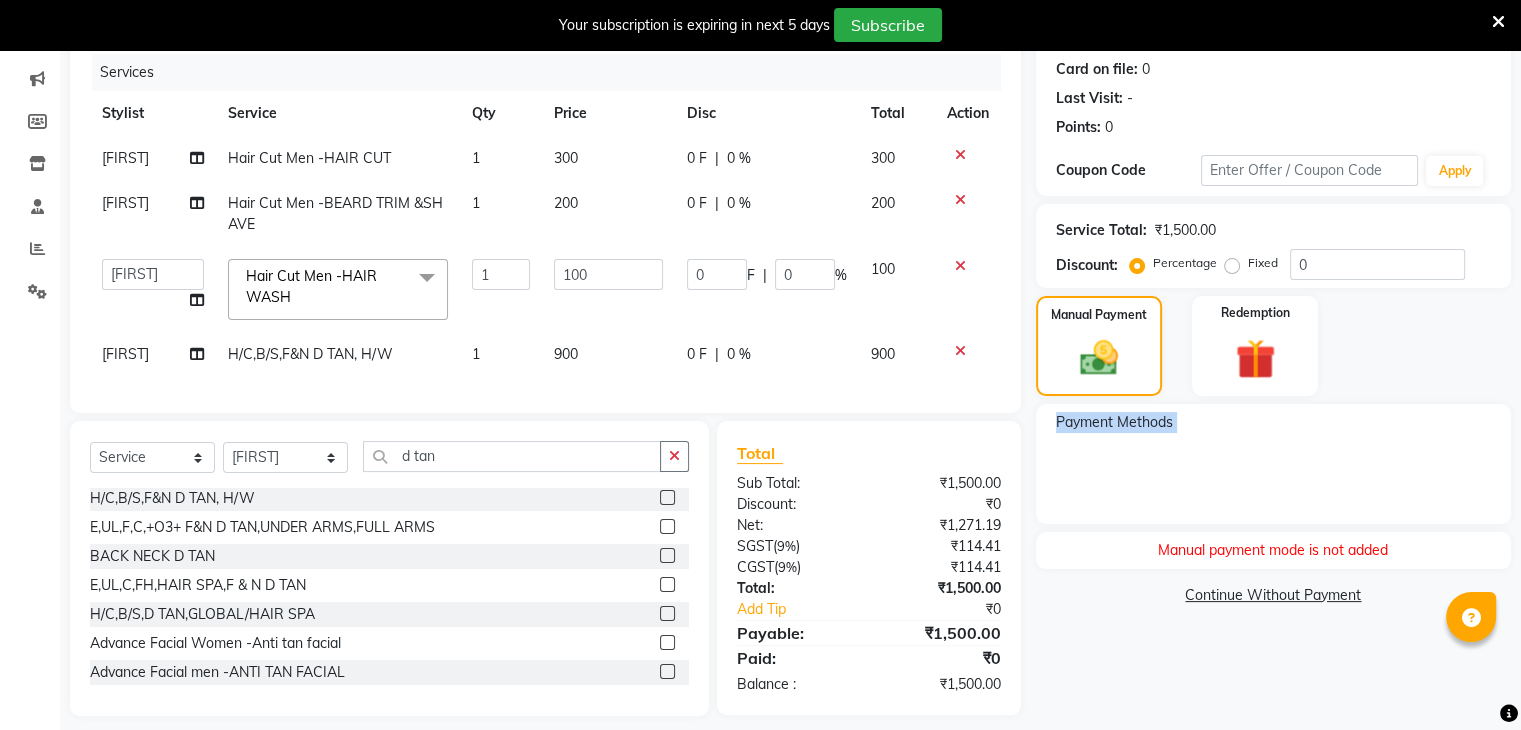 click on "Payment Methods" 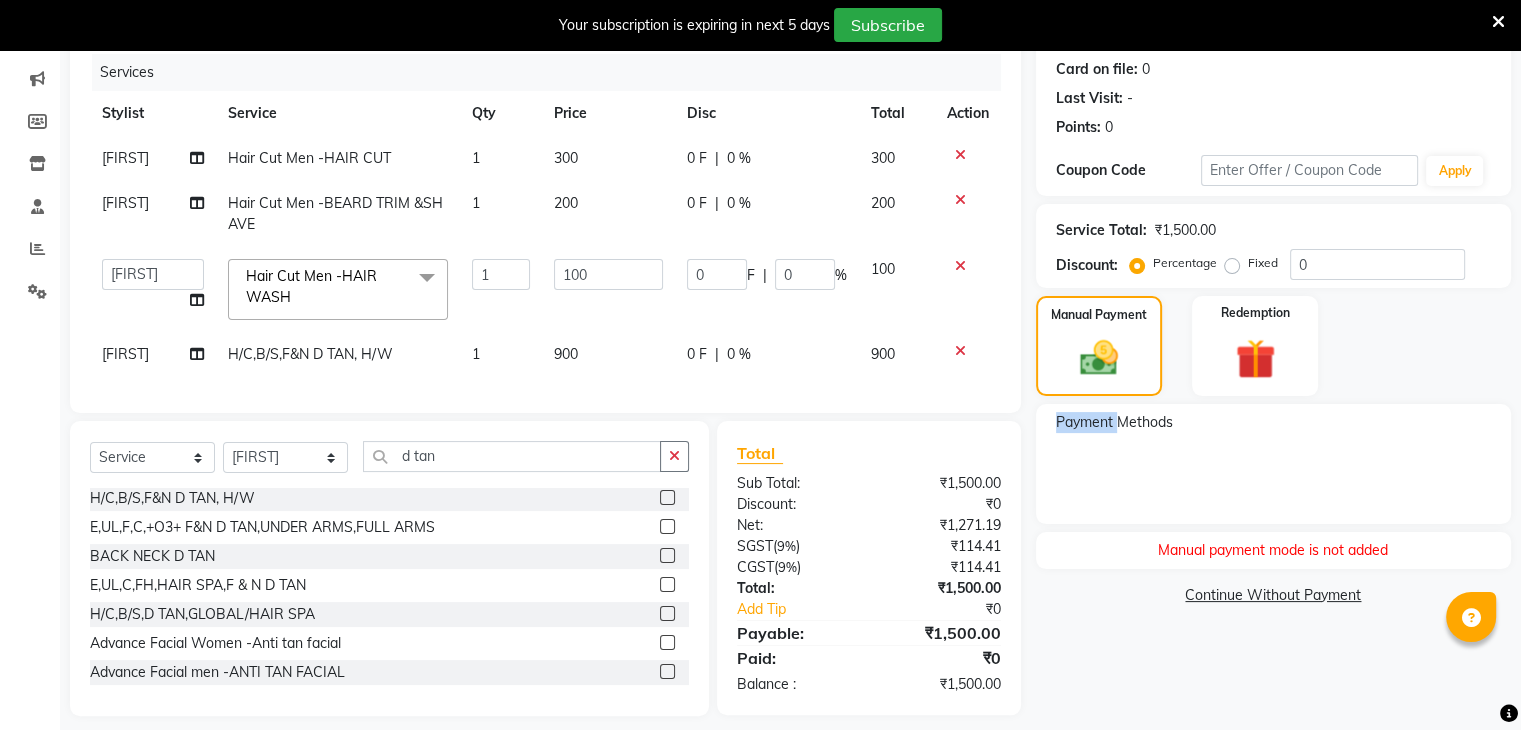 click on "Payment Methods" 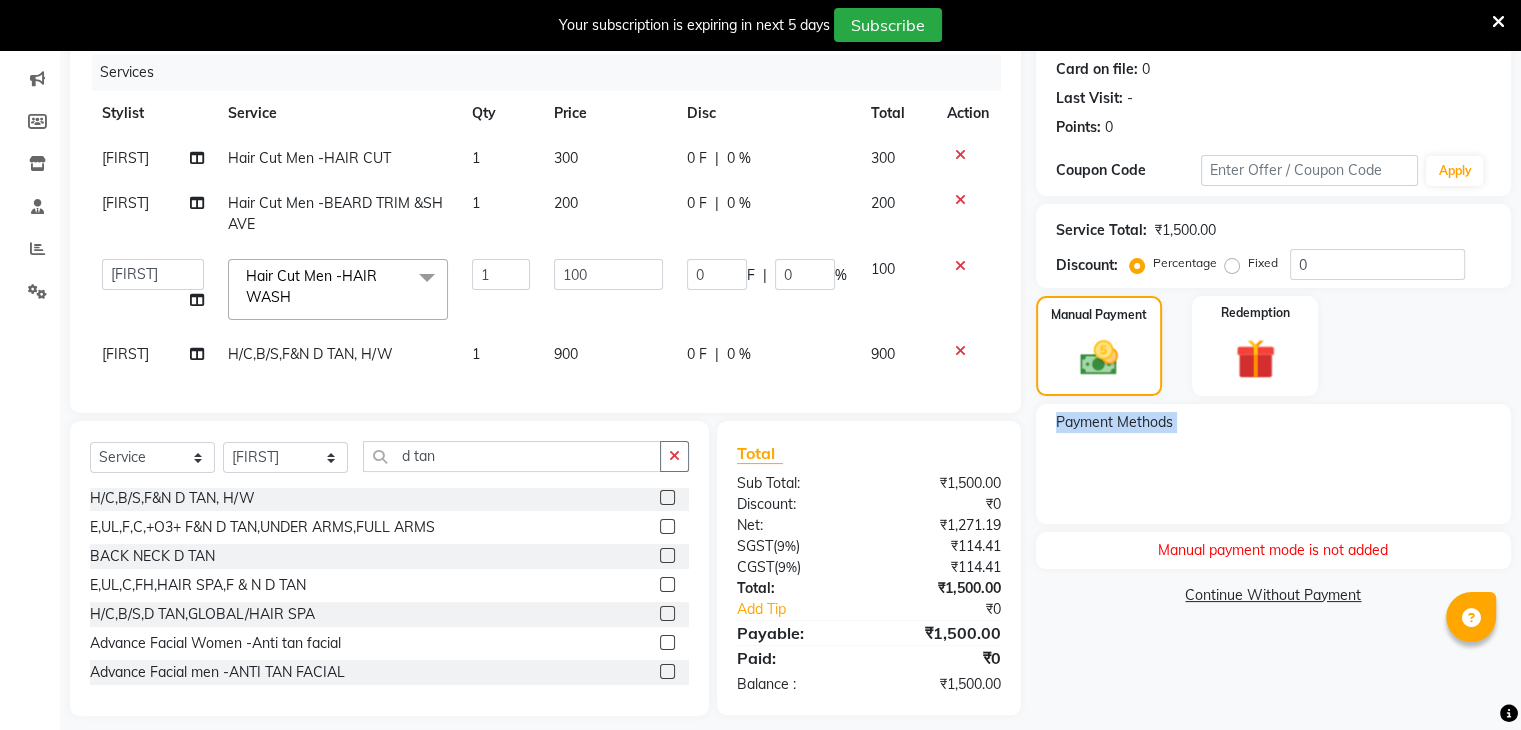 click on "Payment Methods" 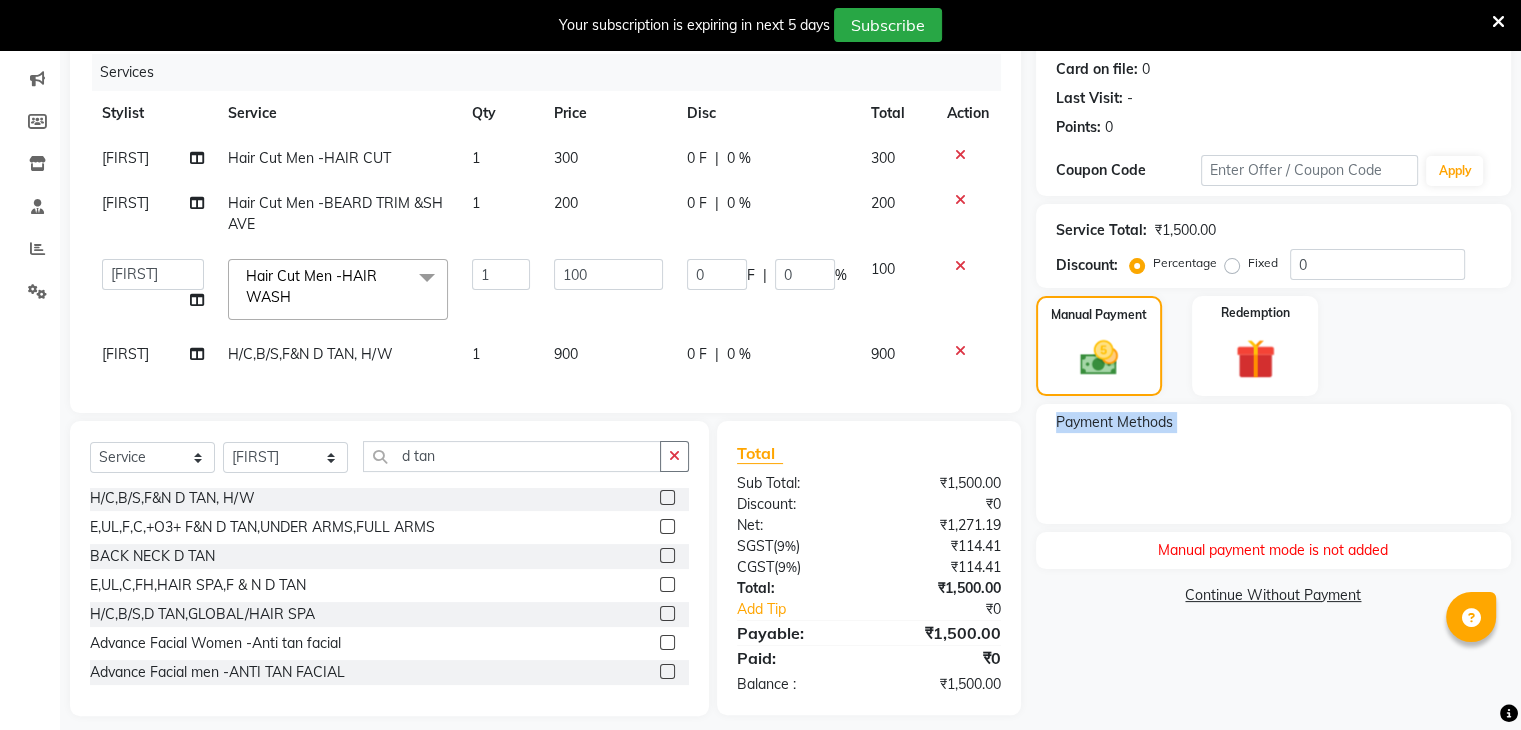 click on "Payment Methods" 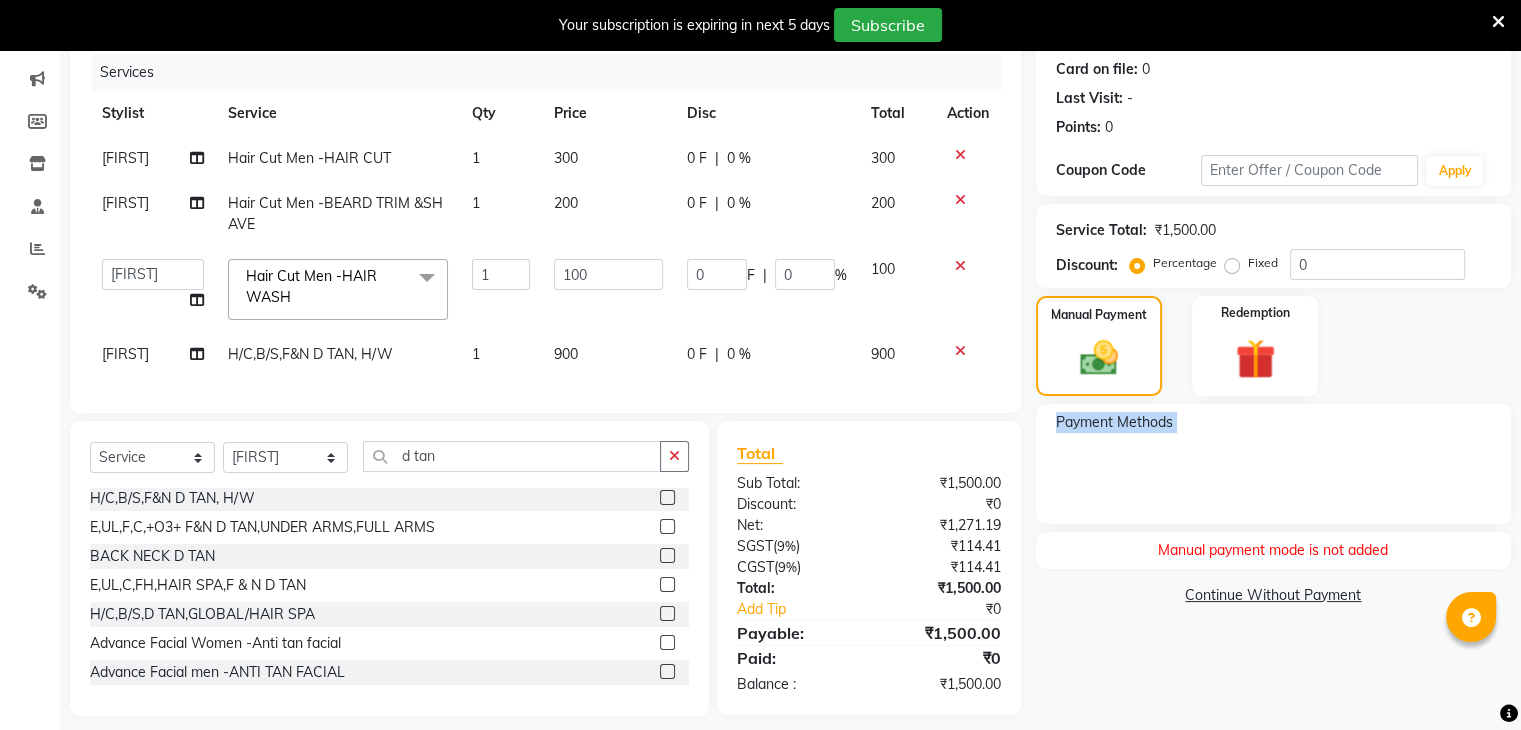 click on "Payment Methods" 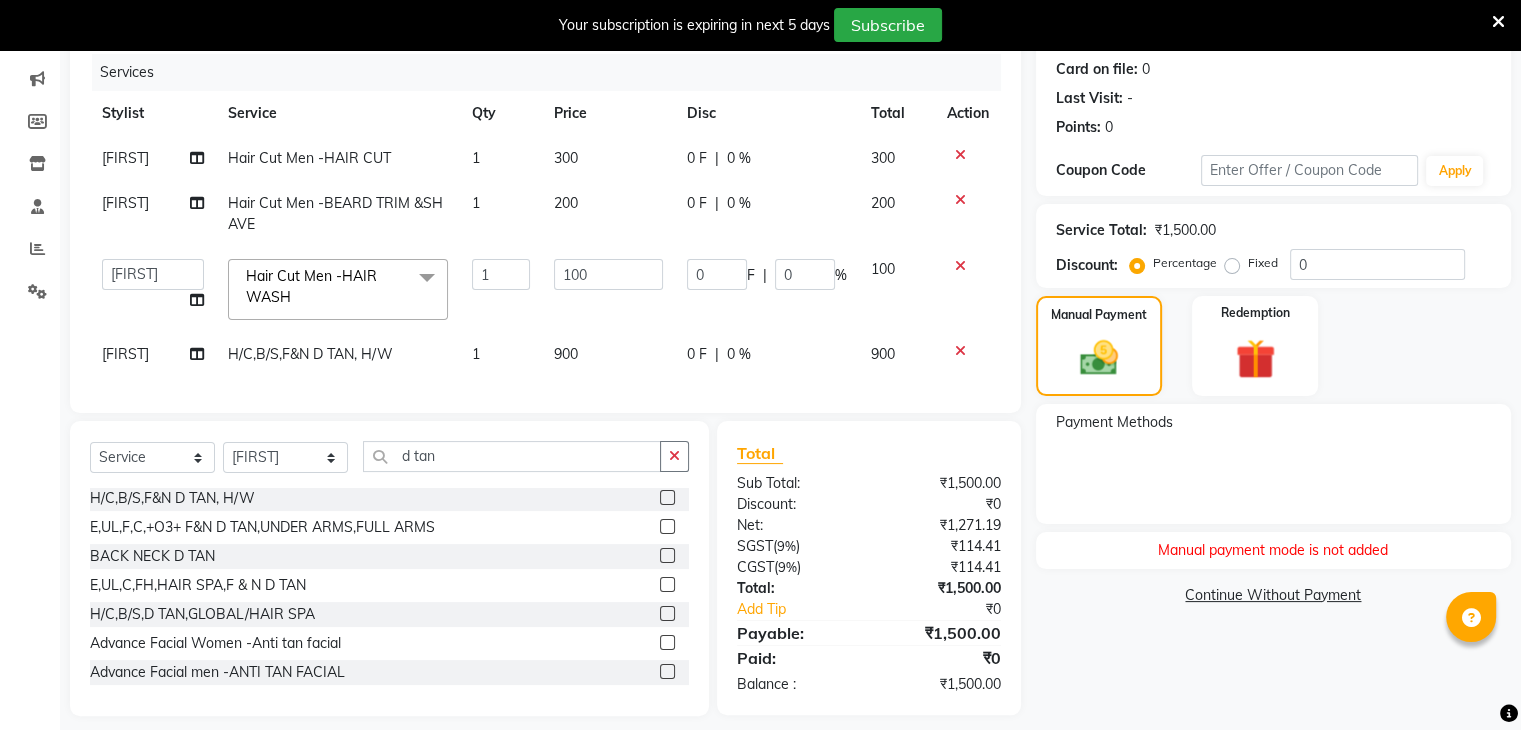 click on "Continue Without Payment" 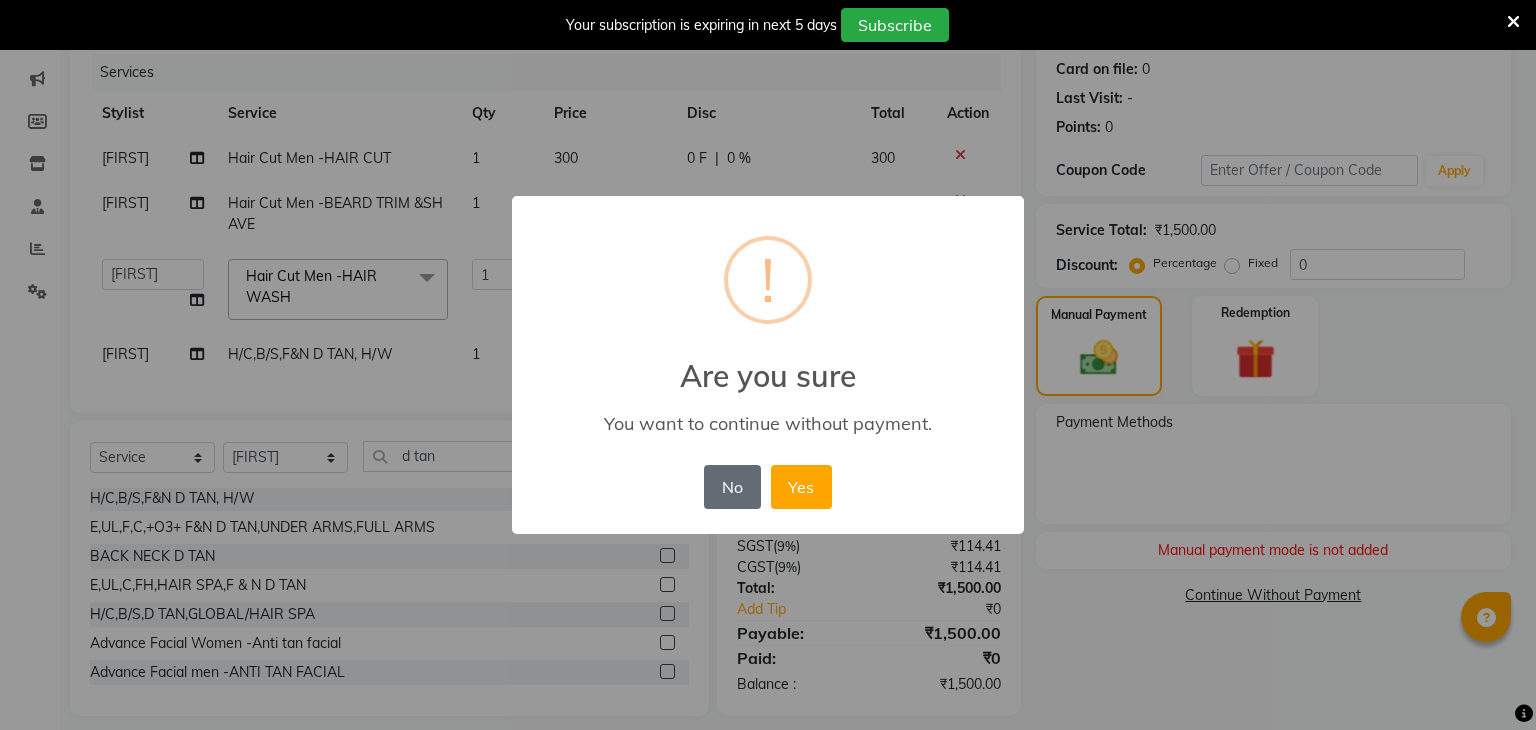 click on "No" at bounding box center (732, 487) 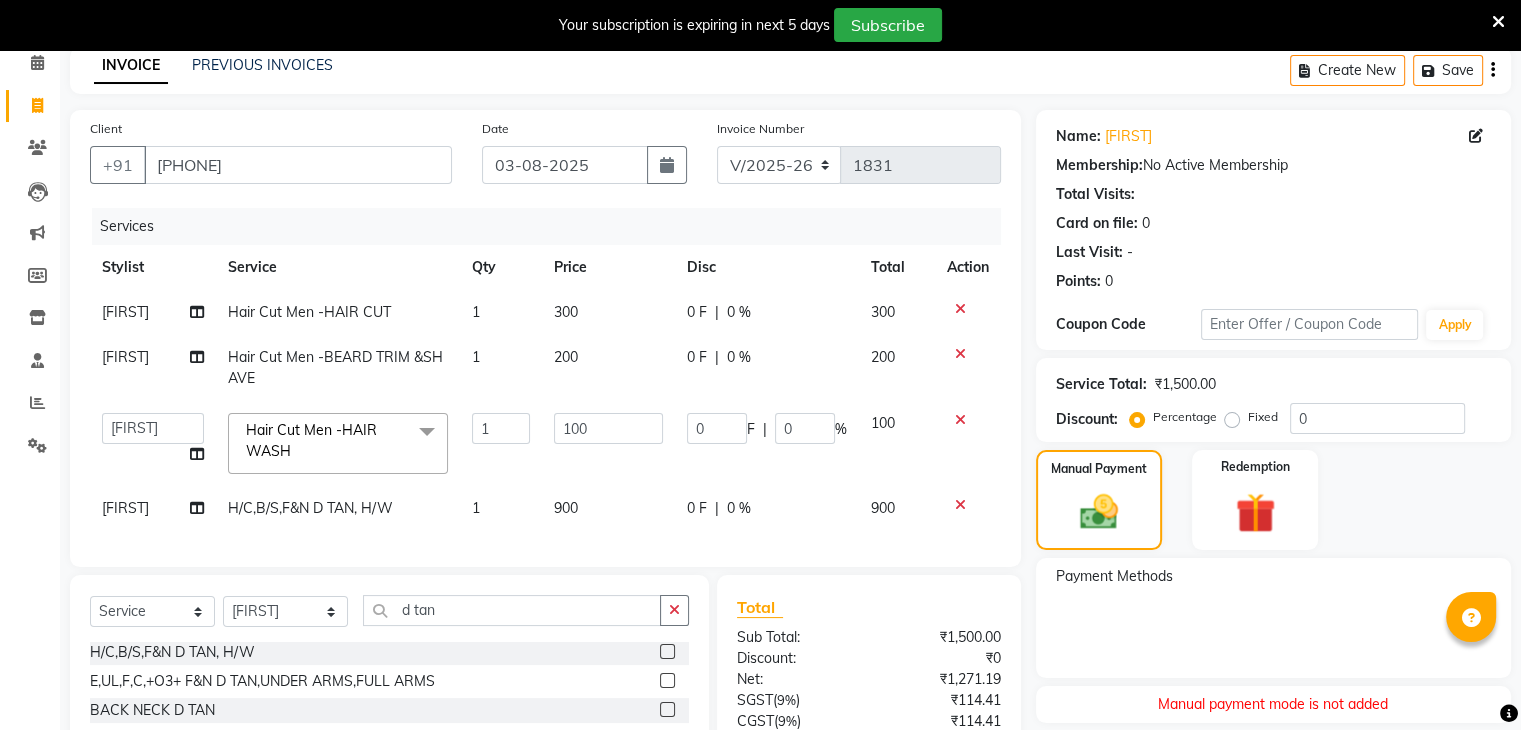 scroll, scrollTop: 88, scrollLeft: 0, axis: vertical 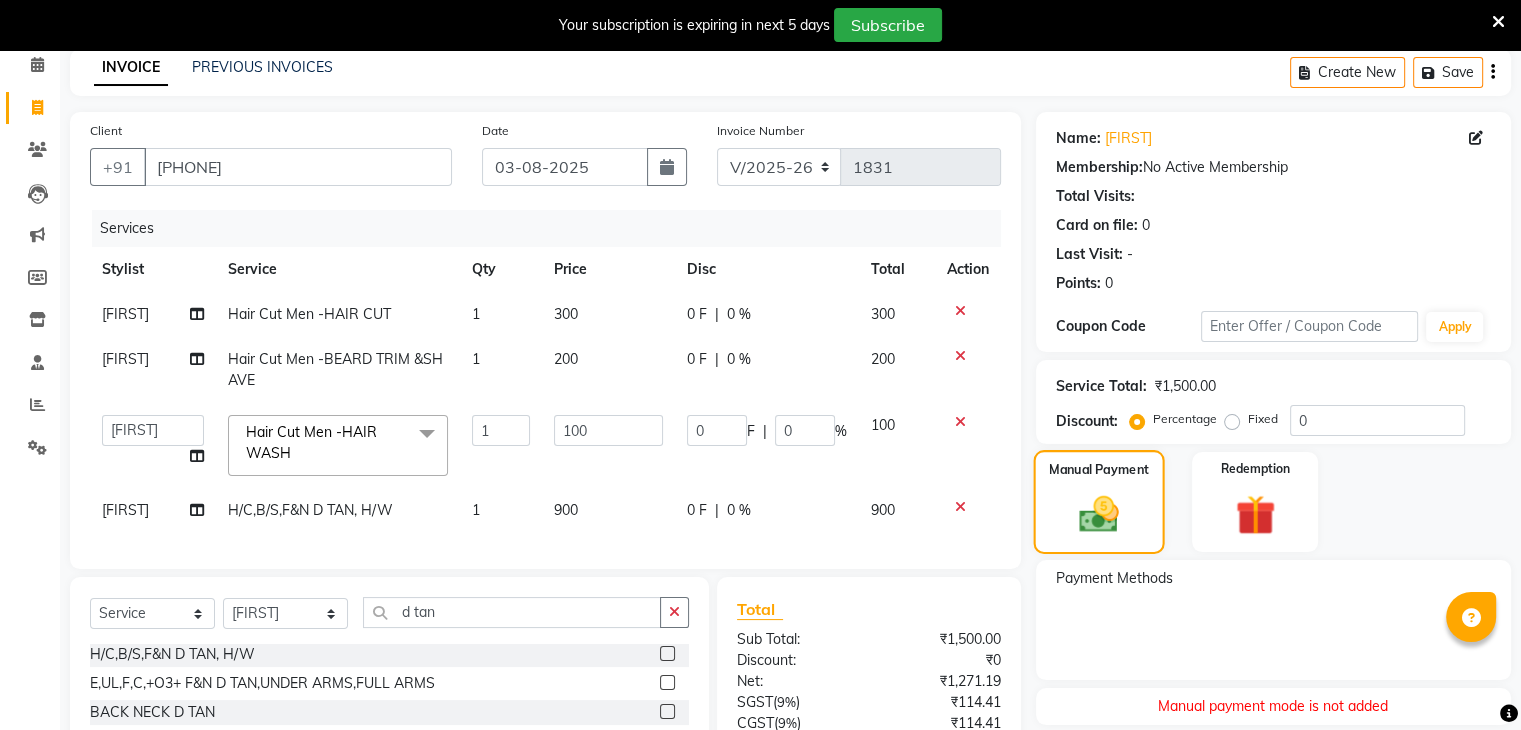 click on "Manual Payment" 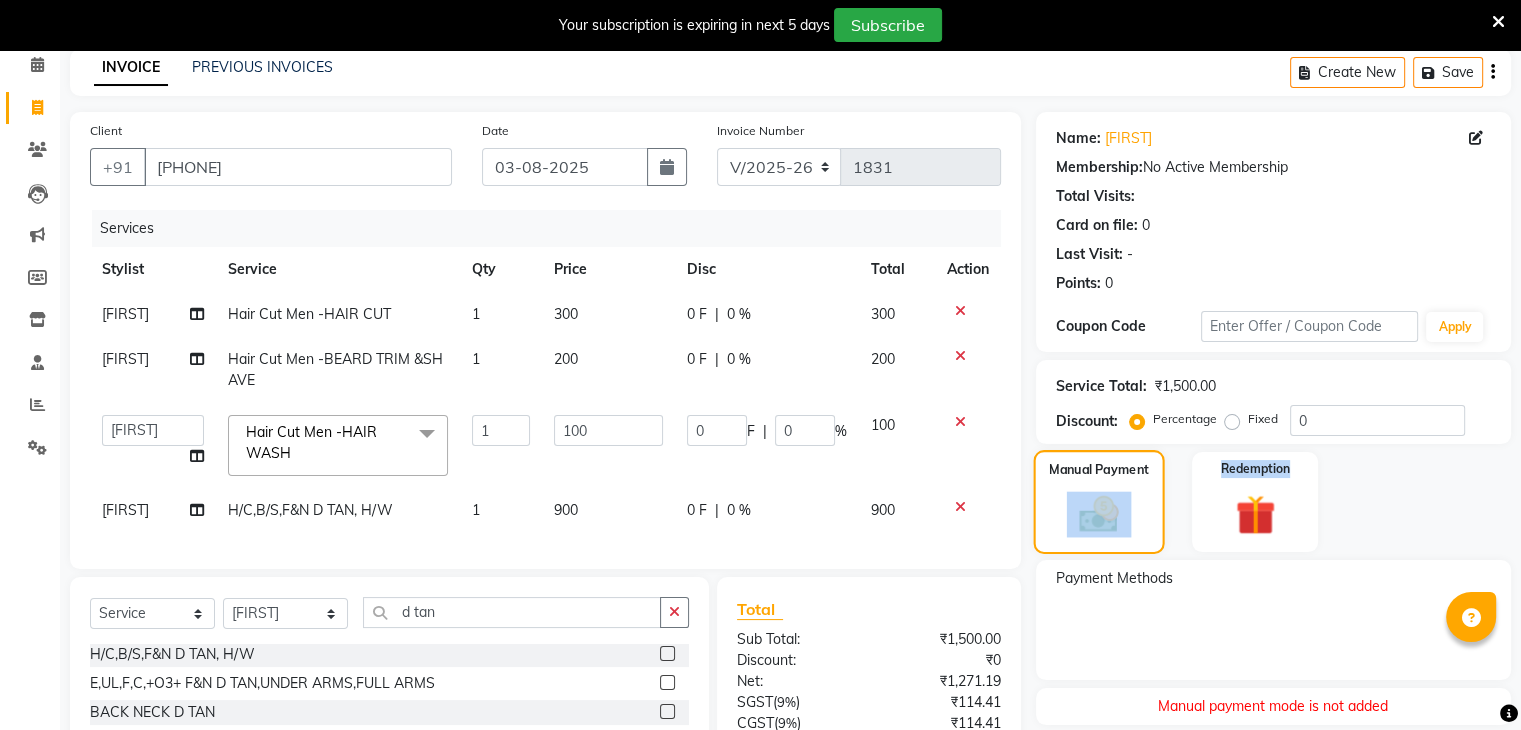 click on "Manual Payment" 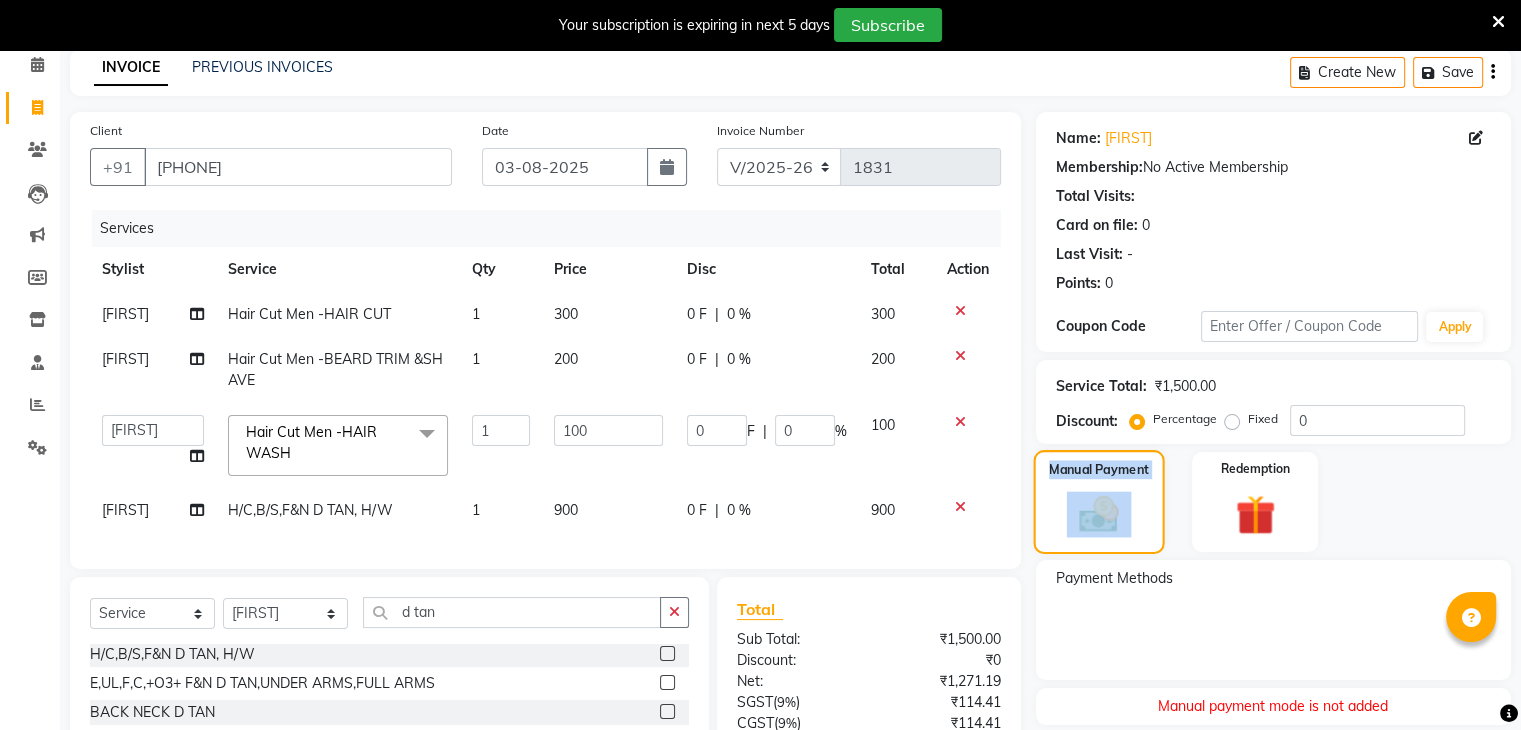 click on "Manual Payment" 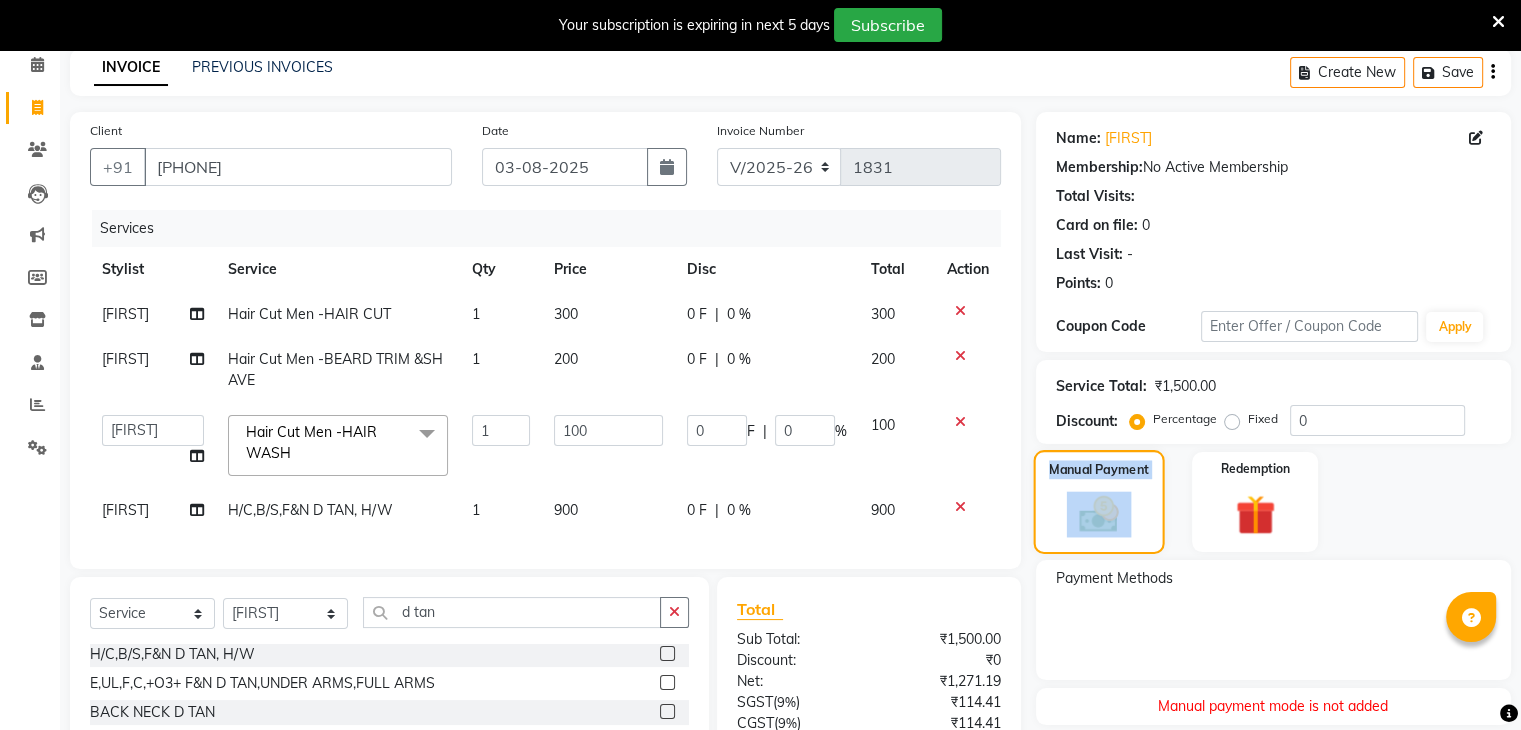 click 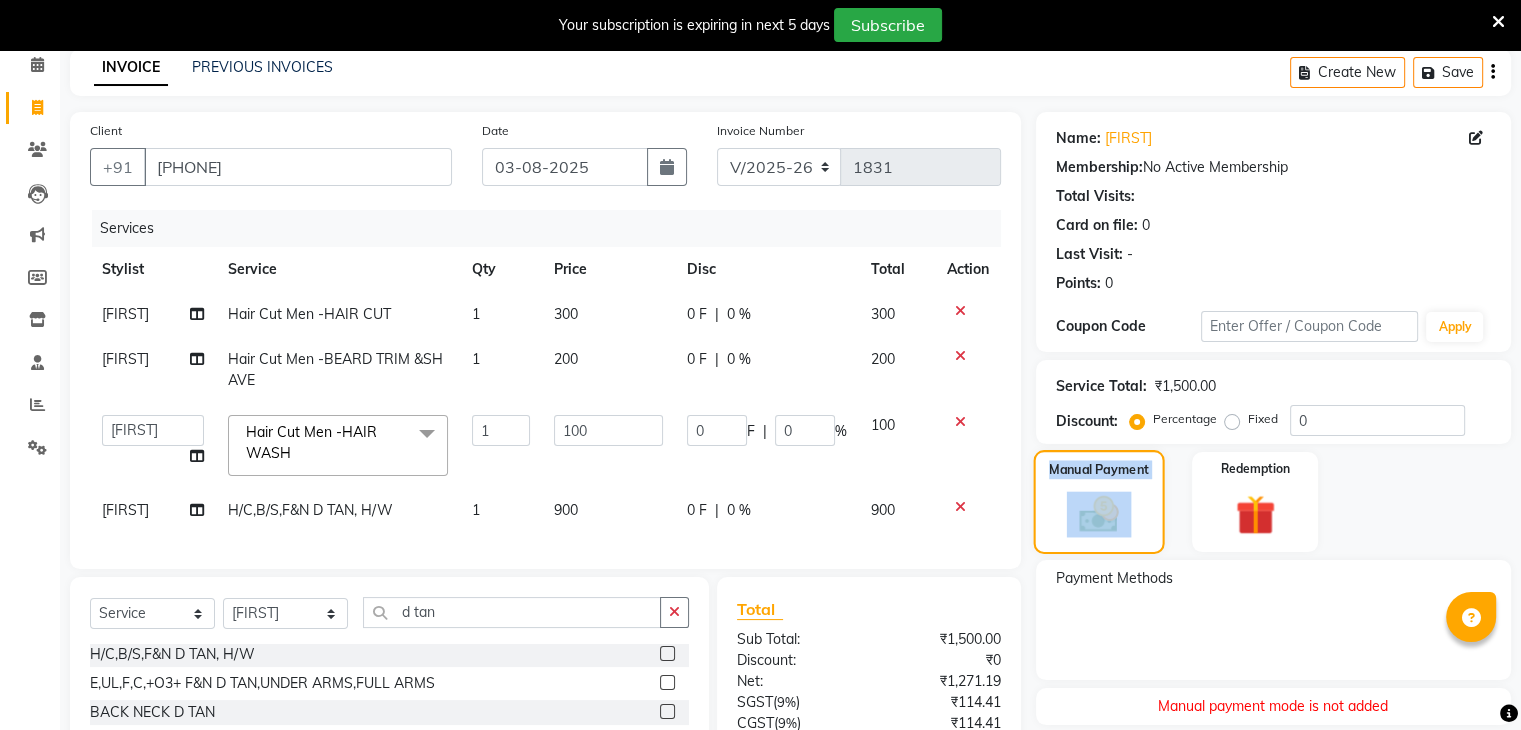 click 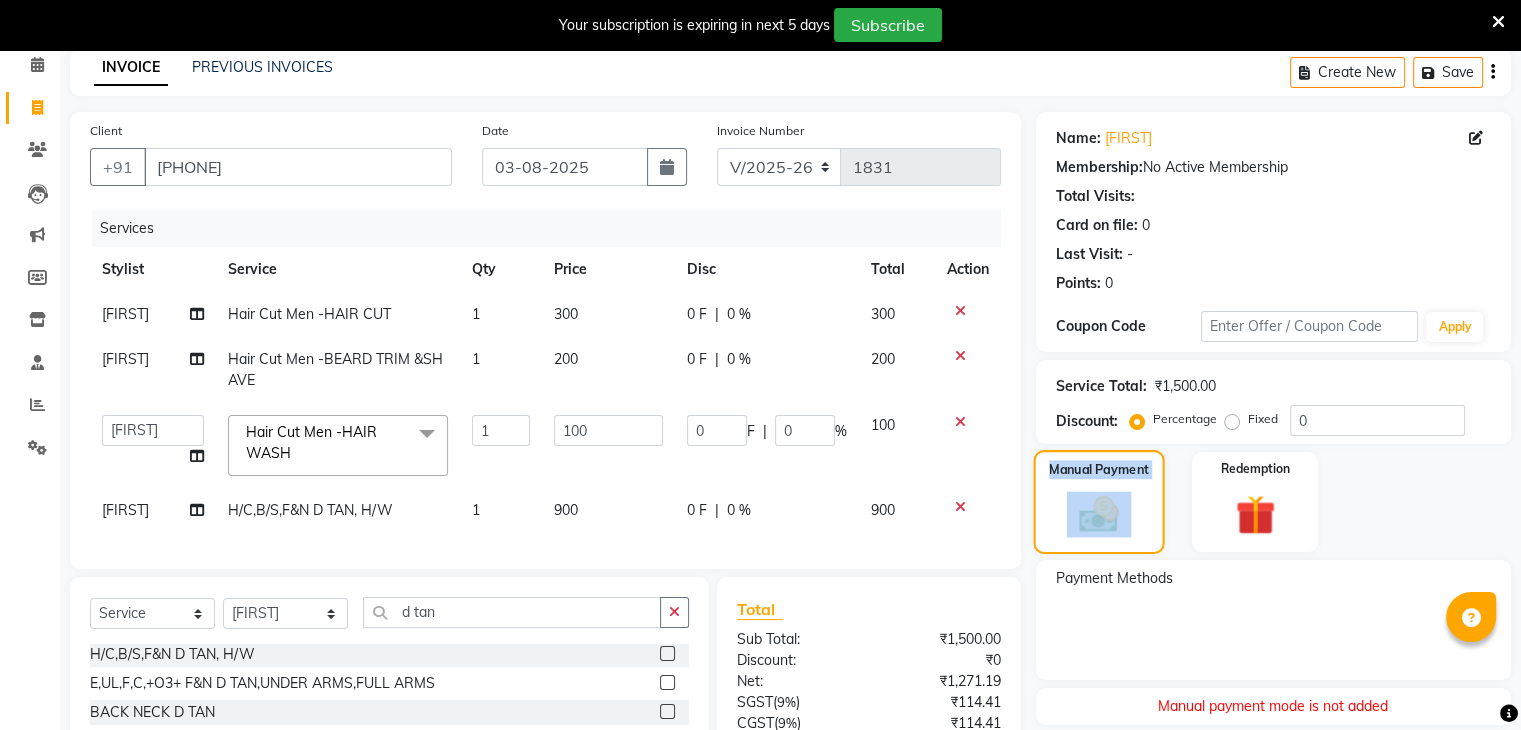 drag, startPoint x: 1114, startPoint y: 494, endPoint x: 1128, endPoint y: 487, distance: 15.652476 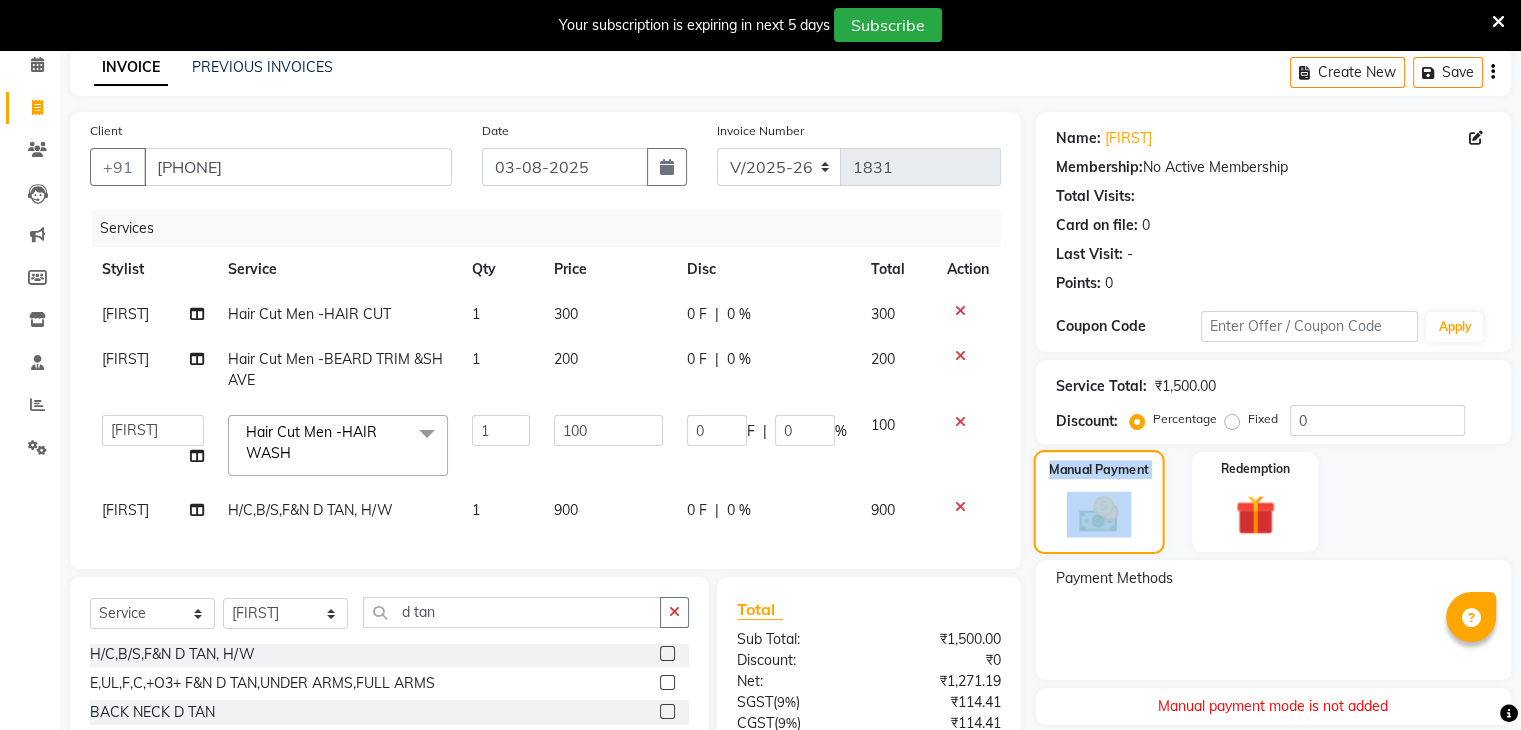 click on "Manual Payment" 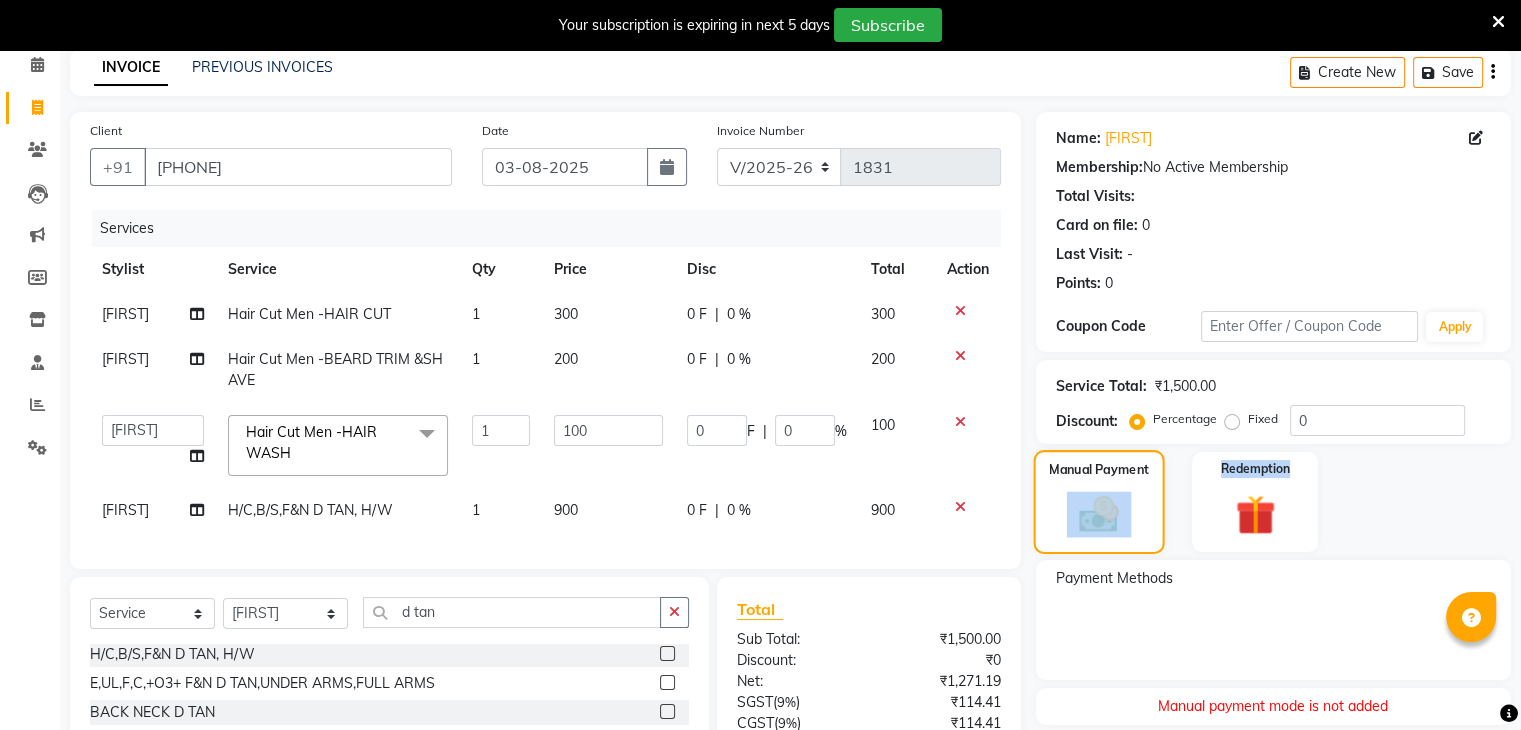 click on "Manual Payment" 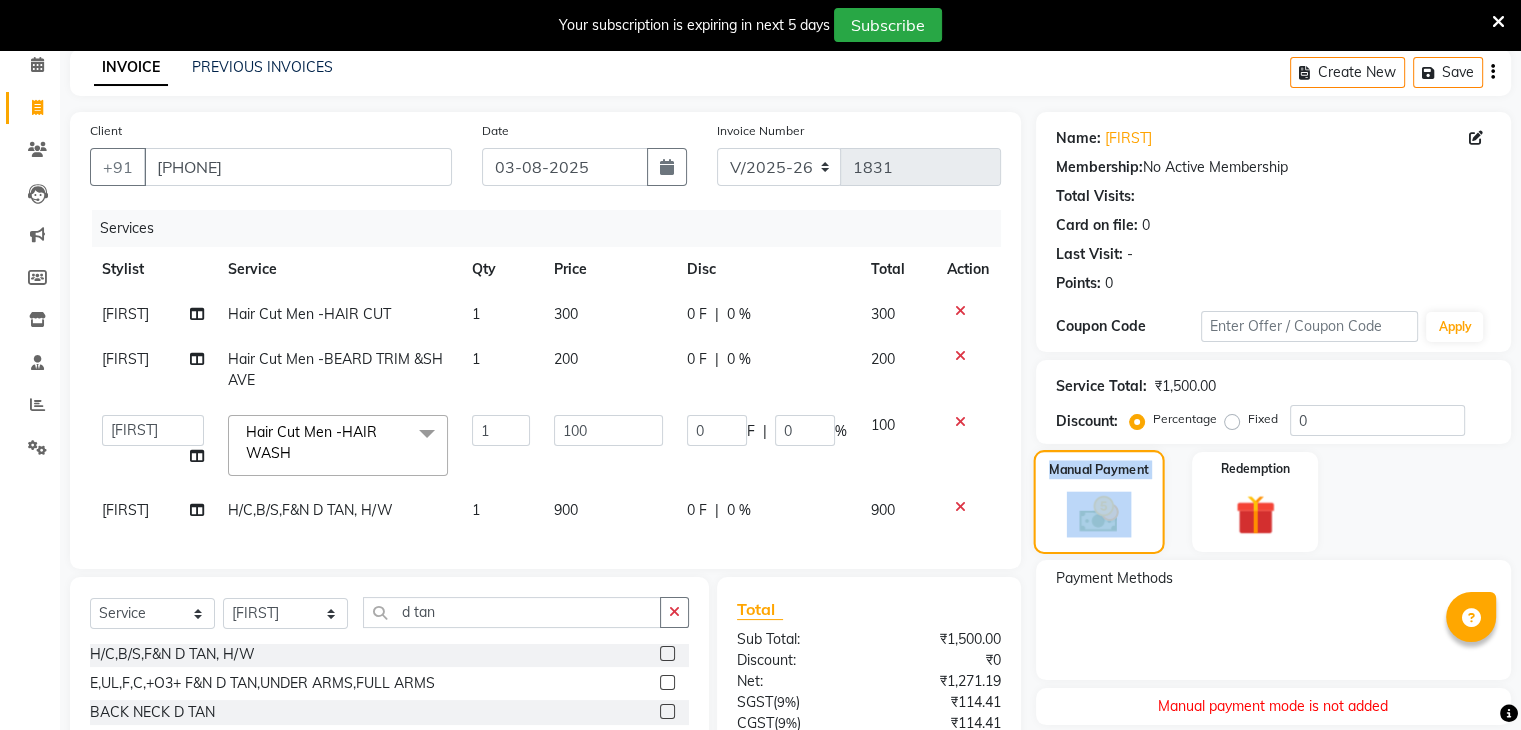 click on "Manual Payment" 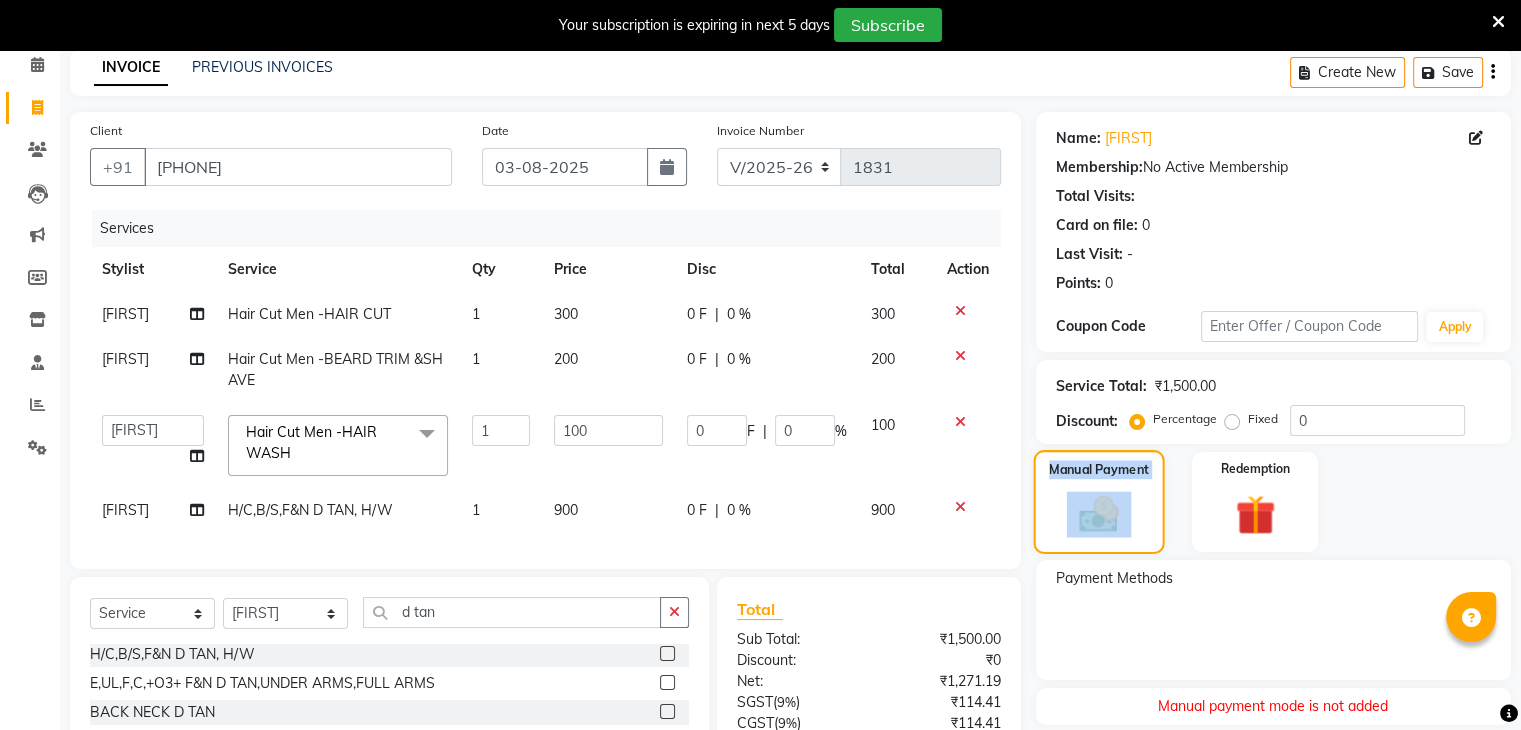 click on "Manual Payment" 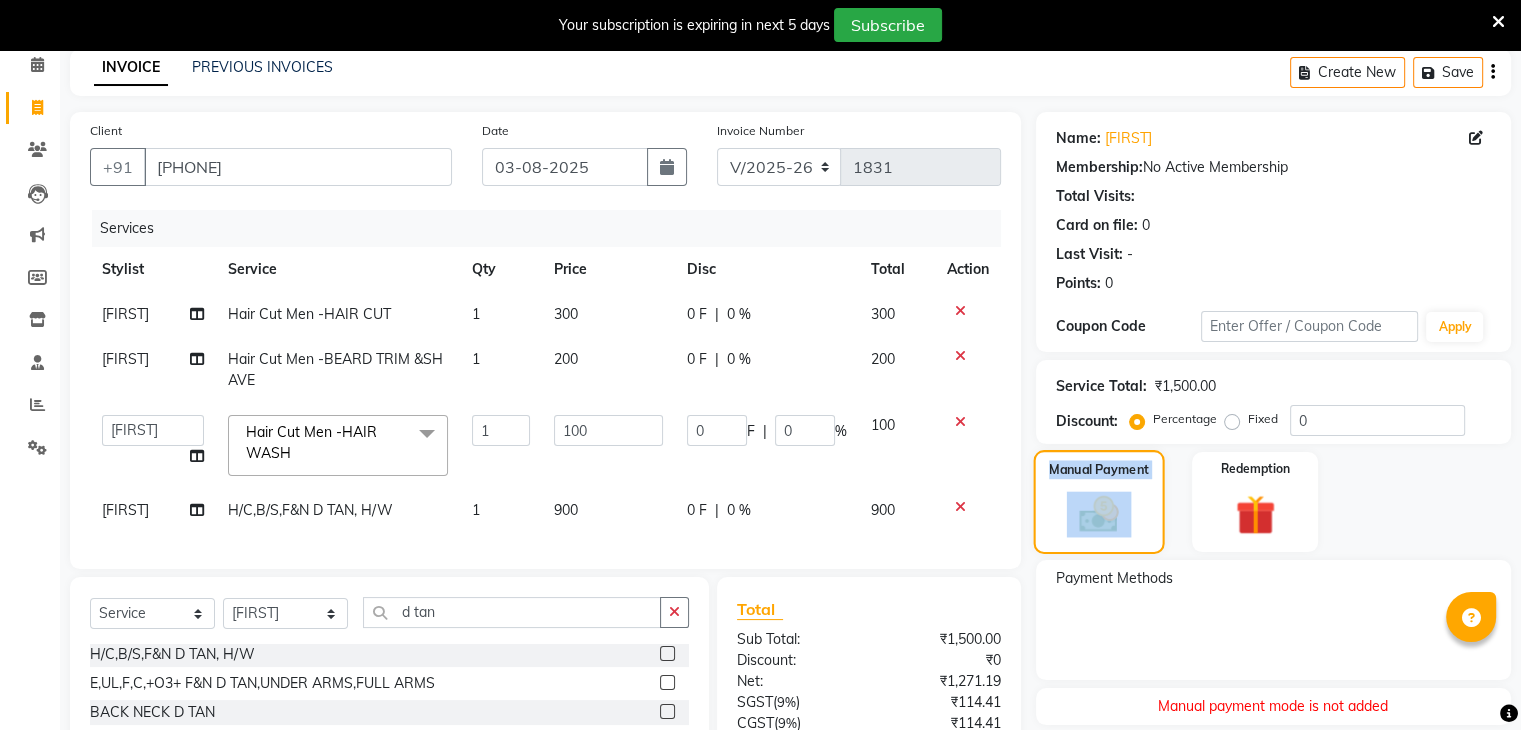 click on "Manual Payment" 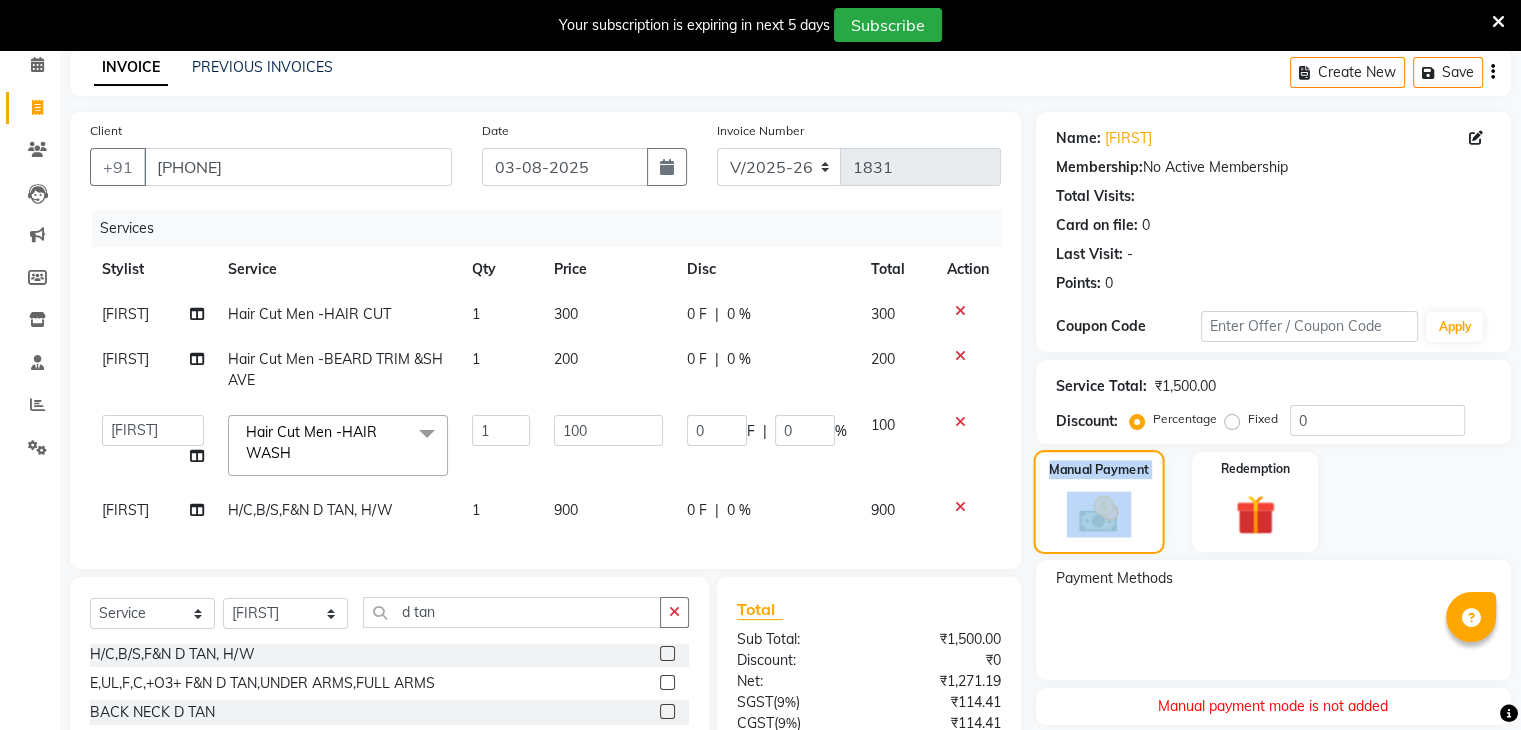 click on "Manual Payment" 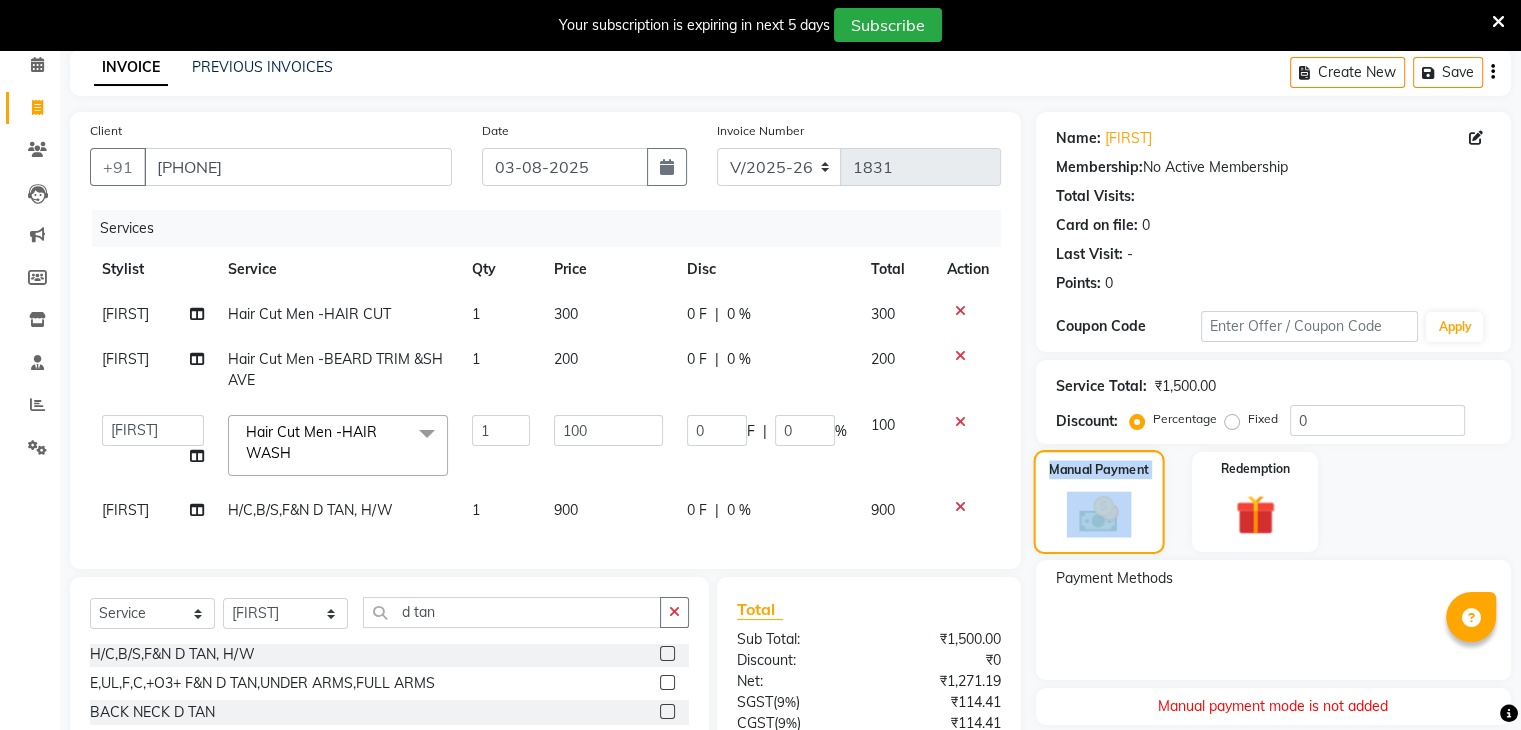 click on "Manual Payment" 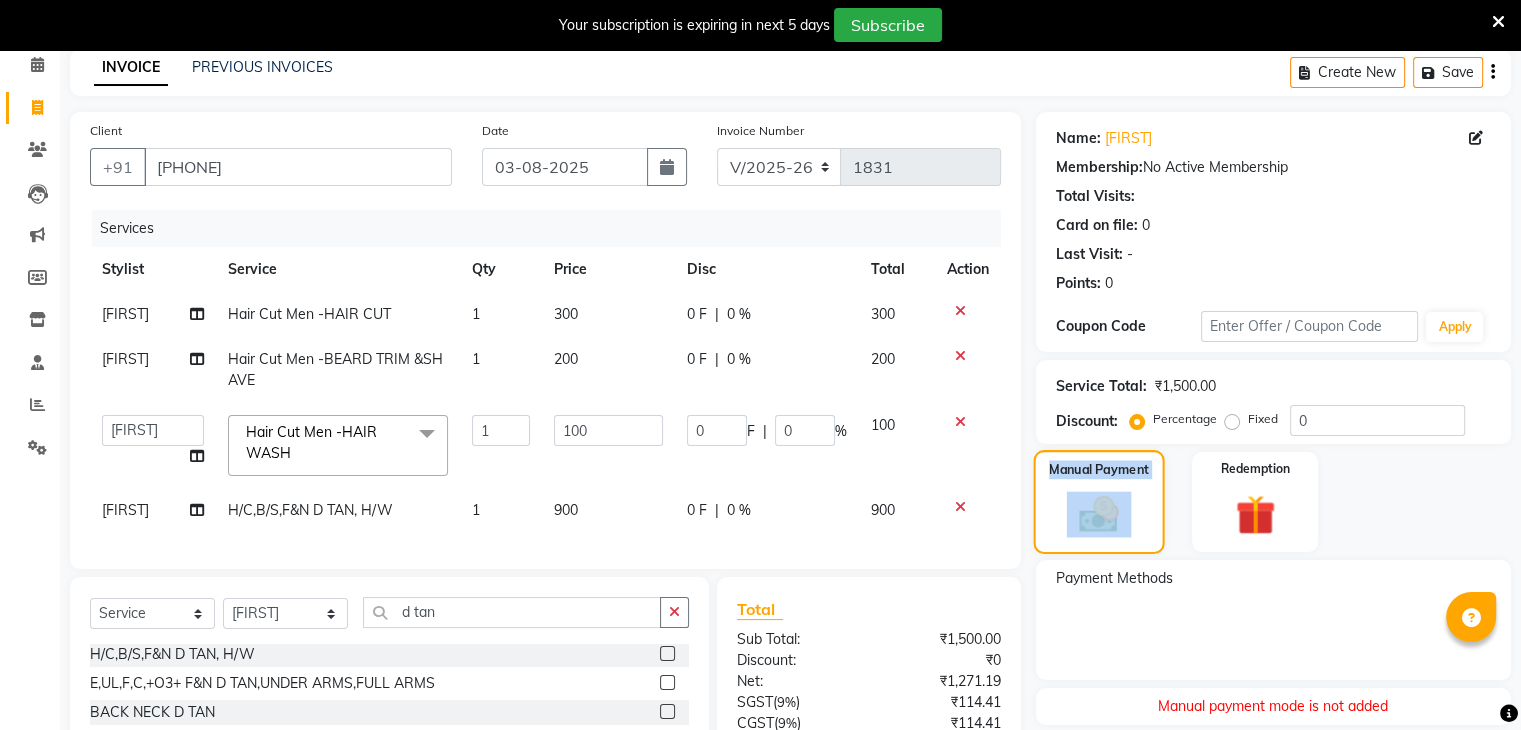 click on "Manual Payment" 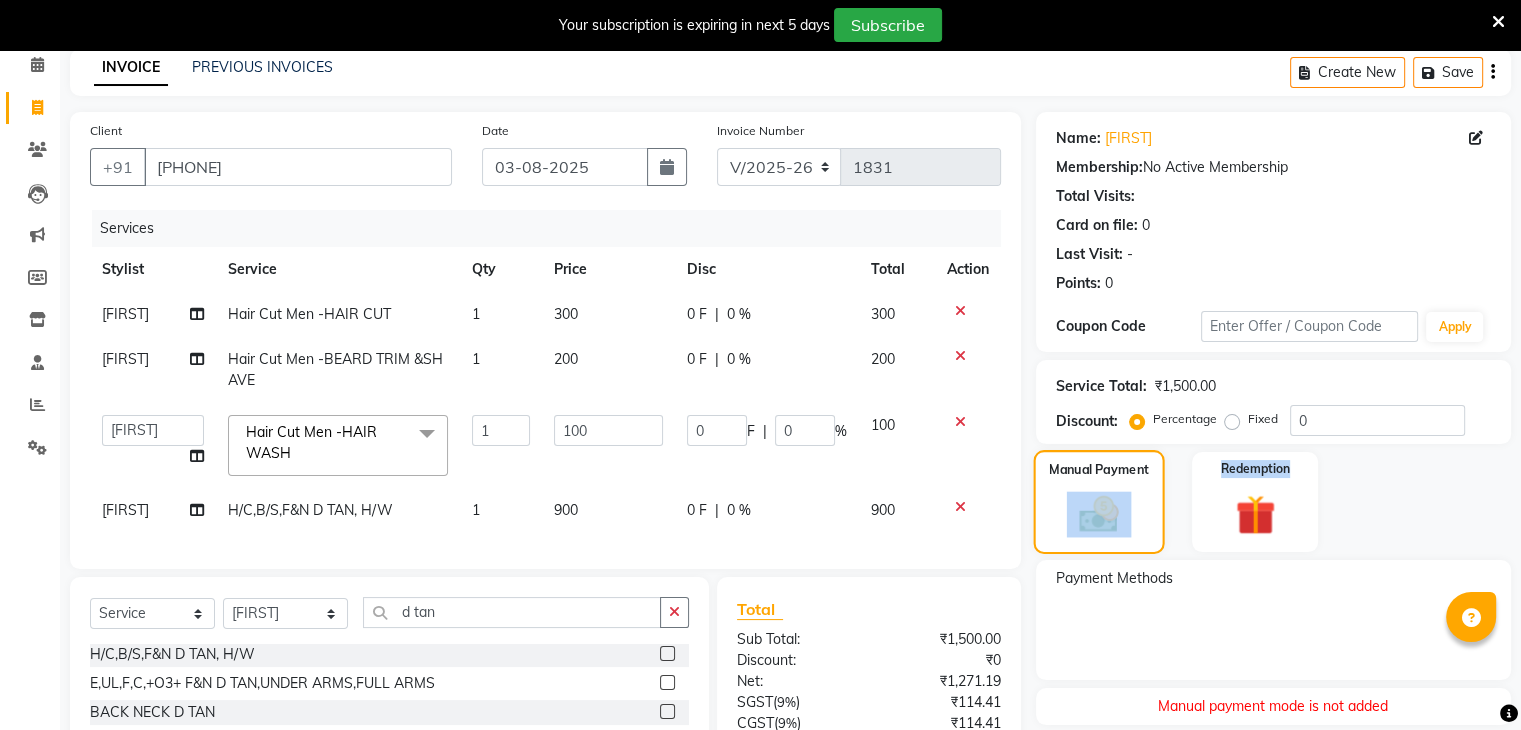 click on "Manual Payment" 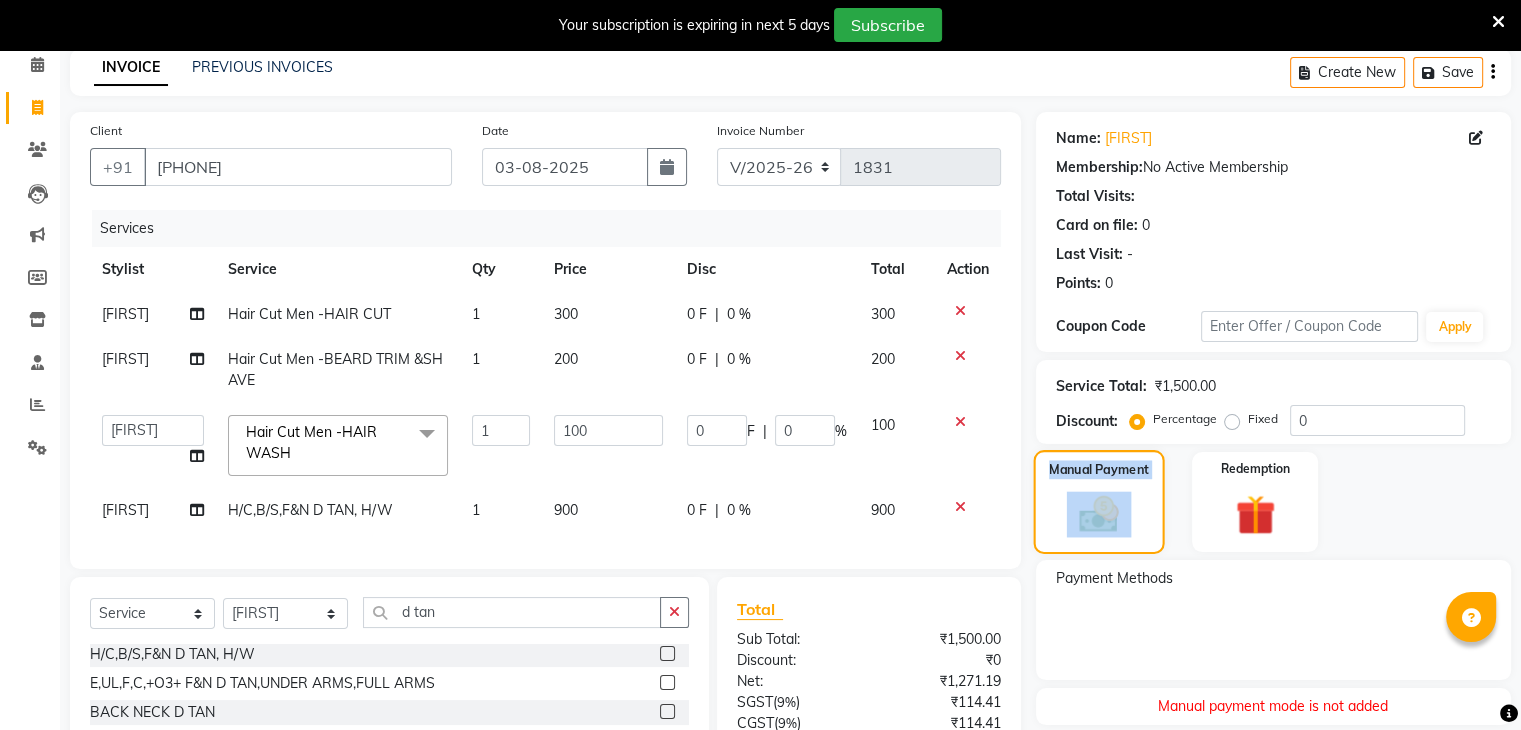 click on "Manual Payment" 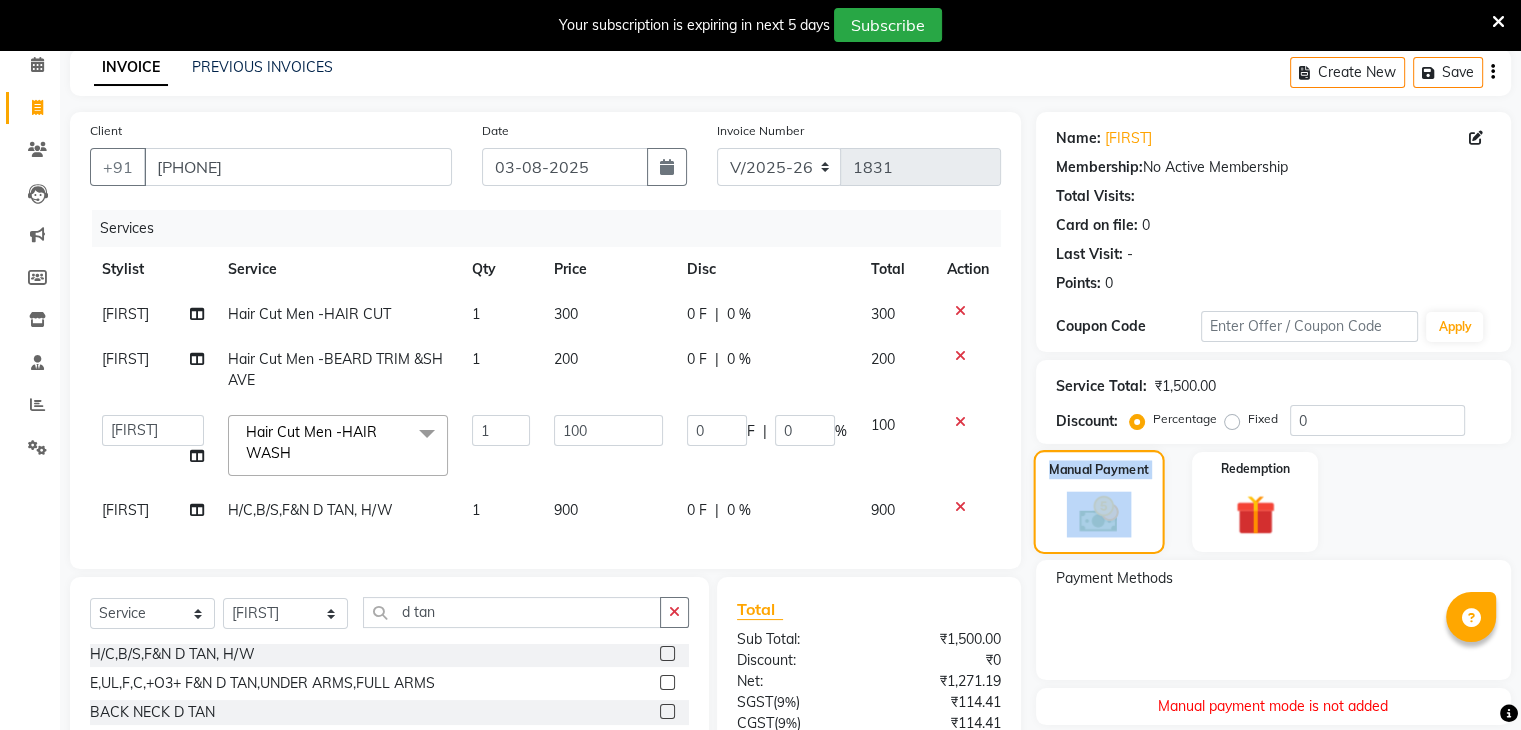 click on "Manual Payment" 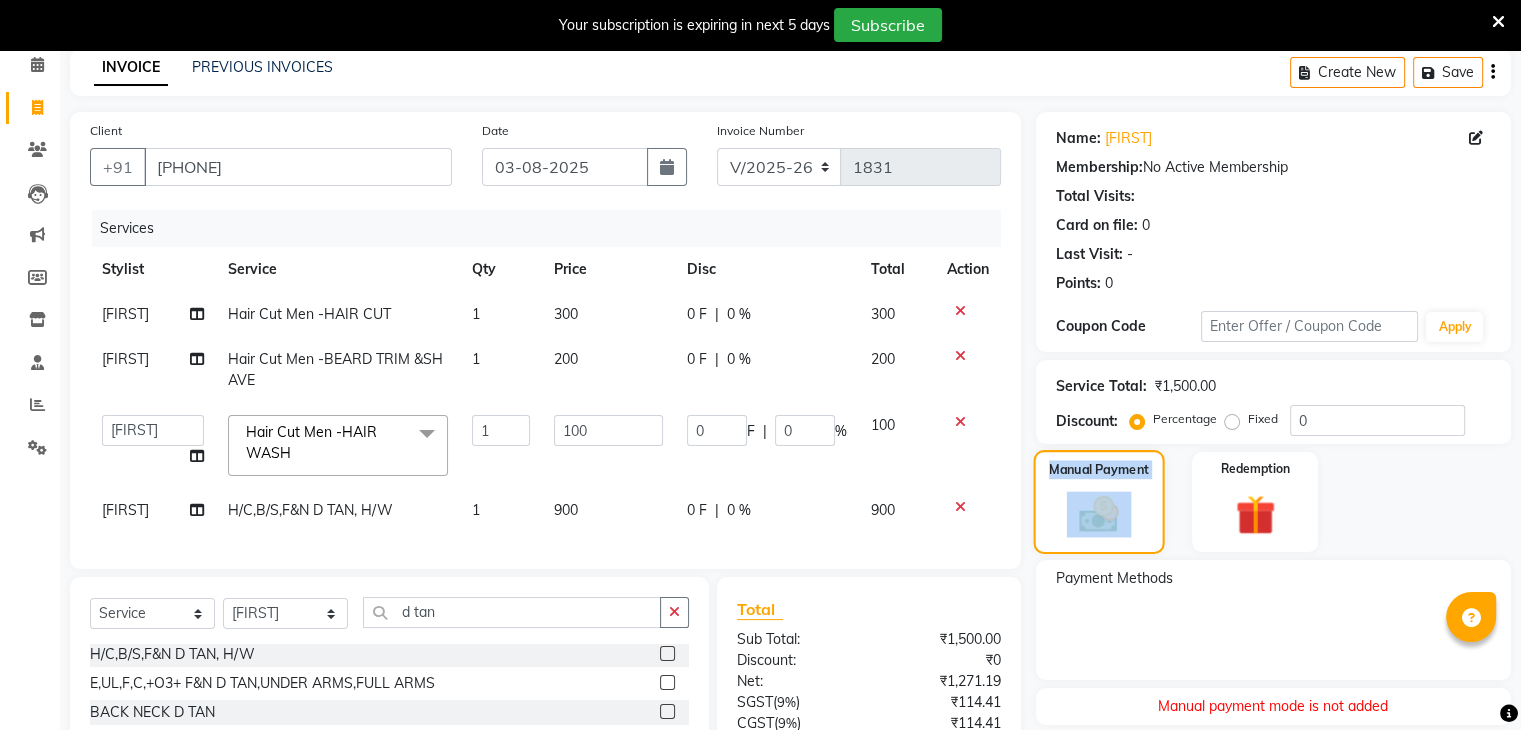 click on "Manual Payment" 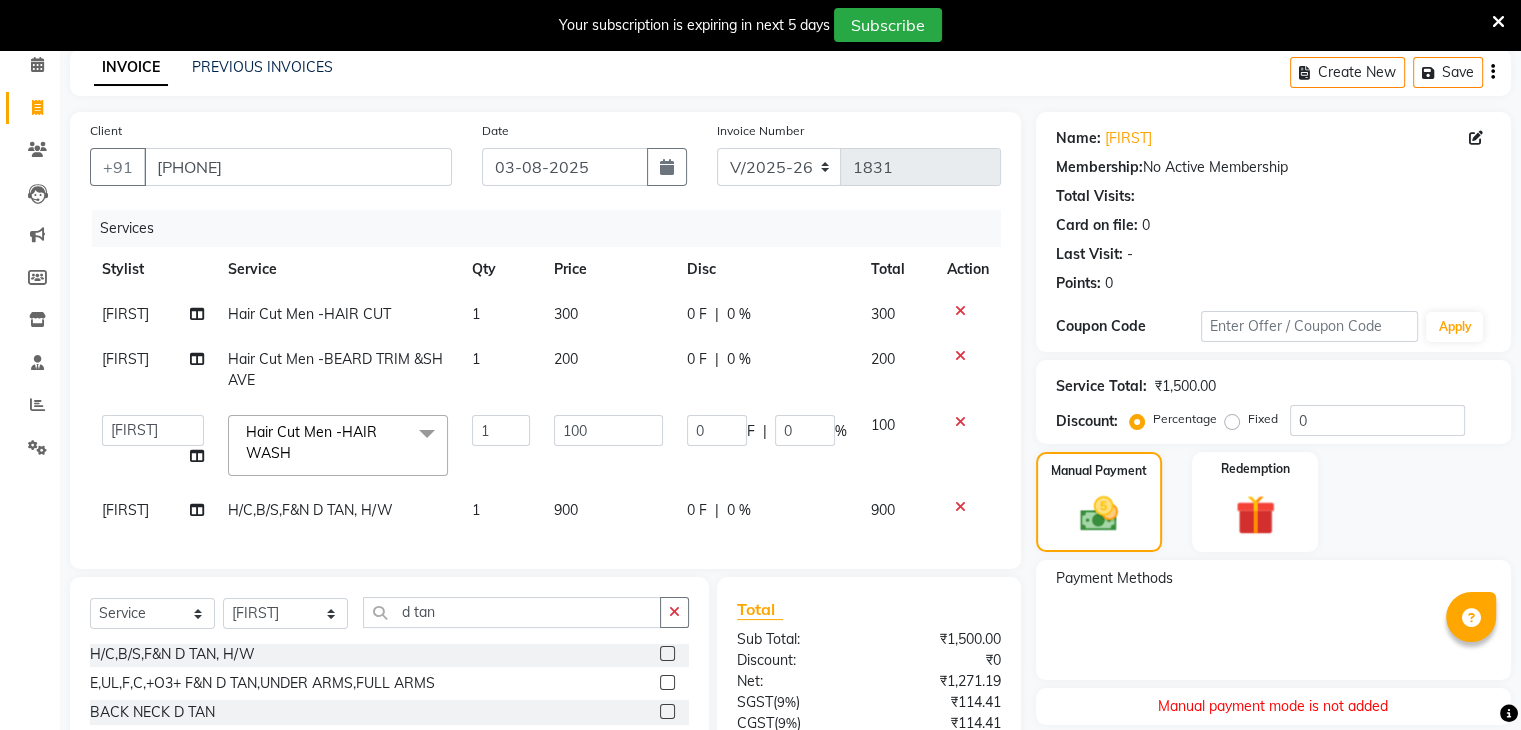 click on "Payment Methods" 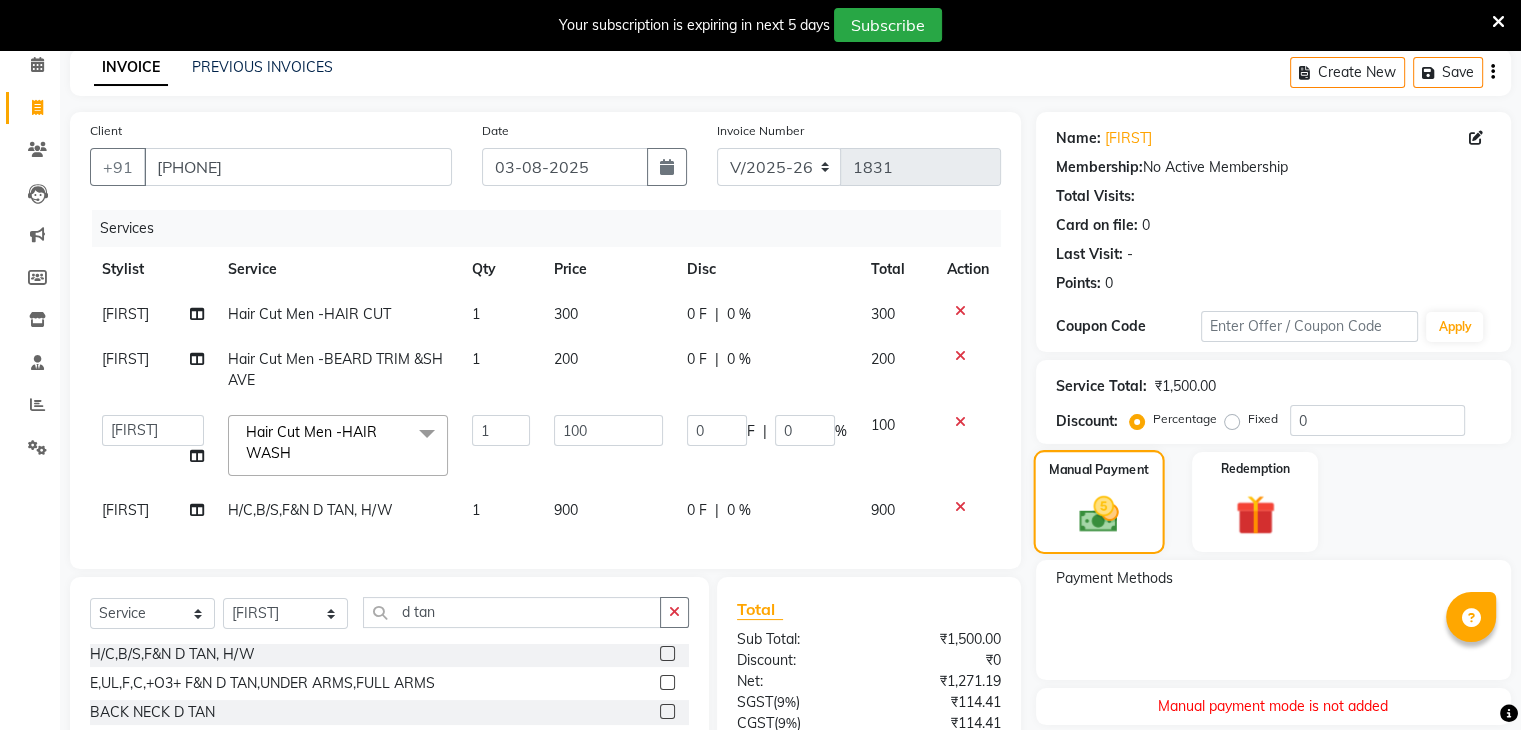 click 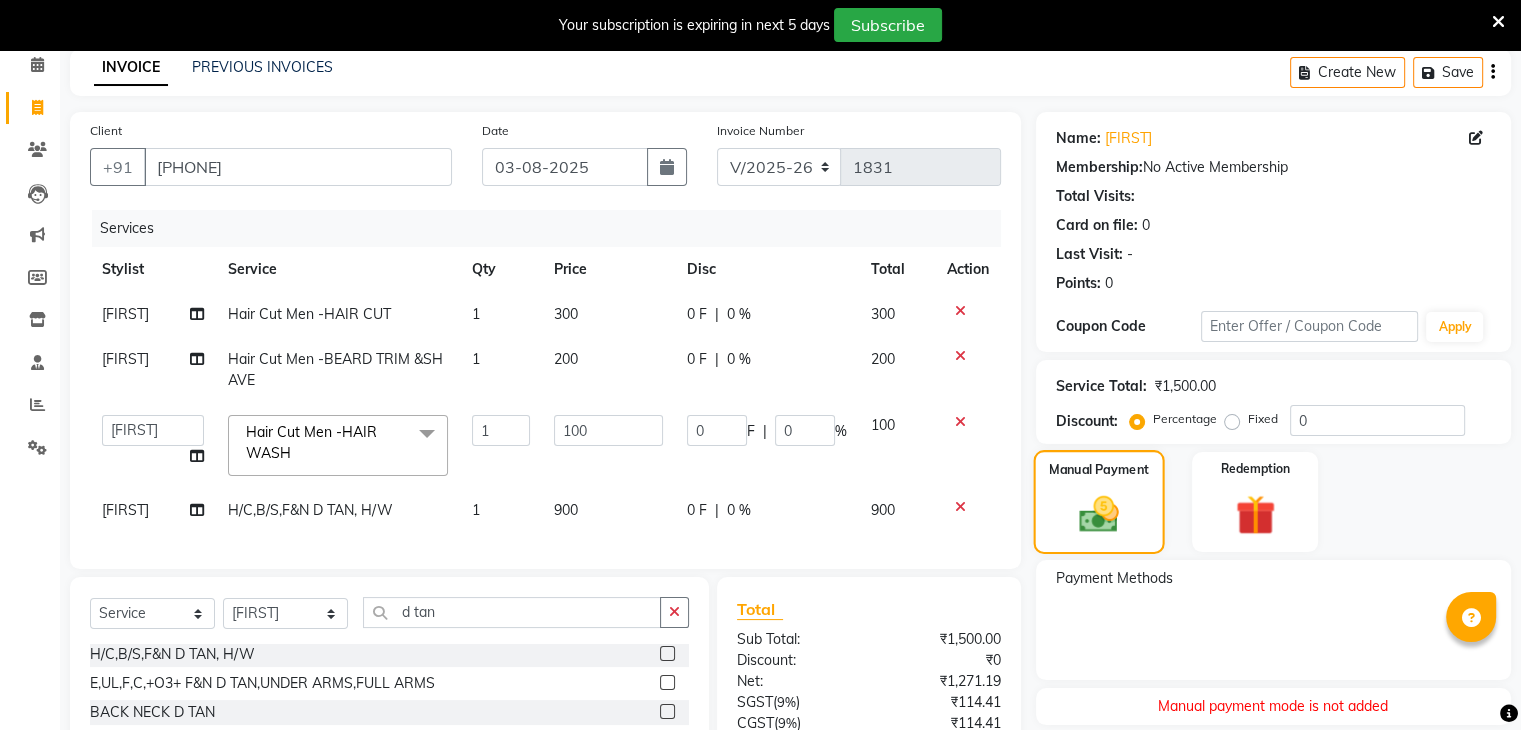 click 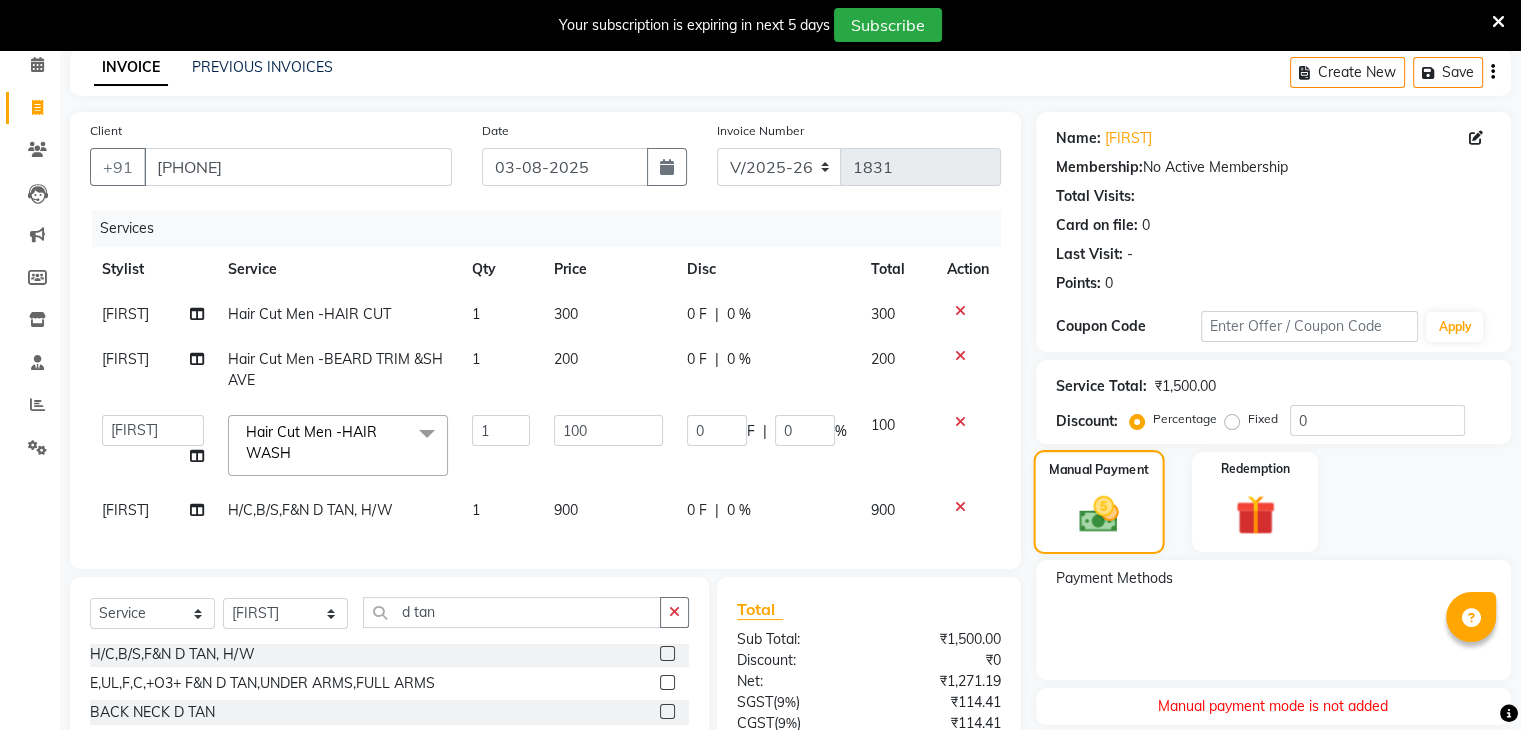 click 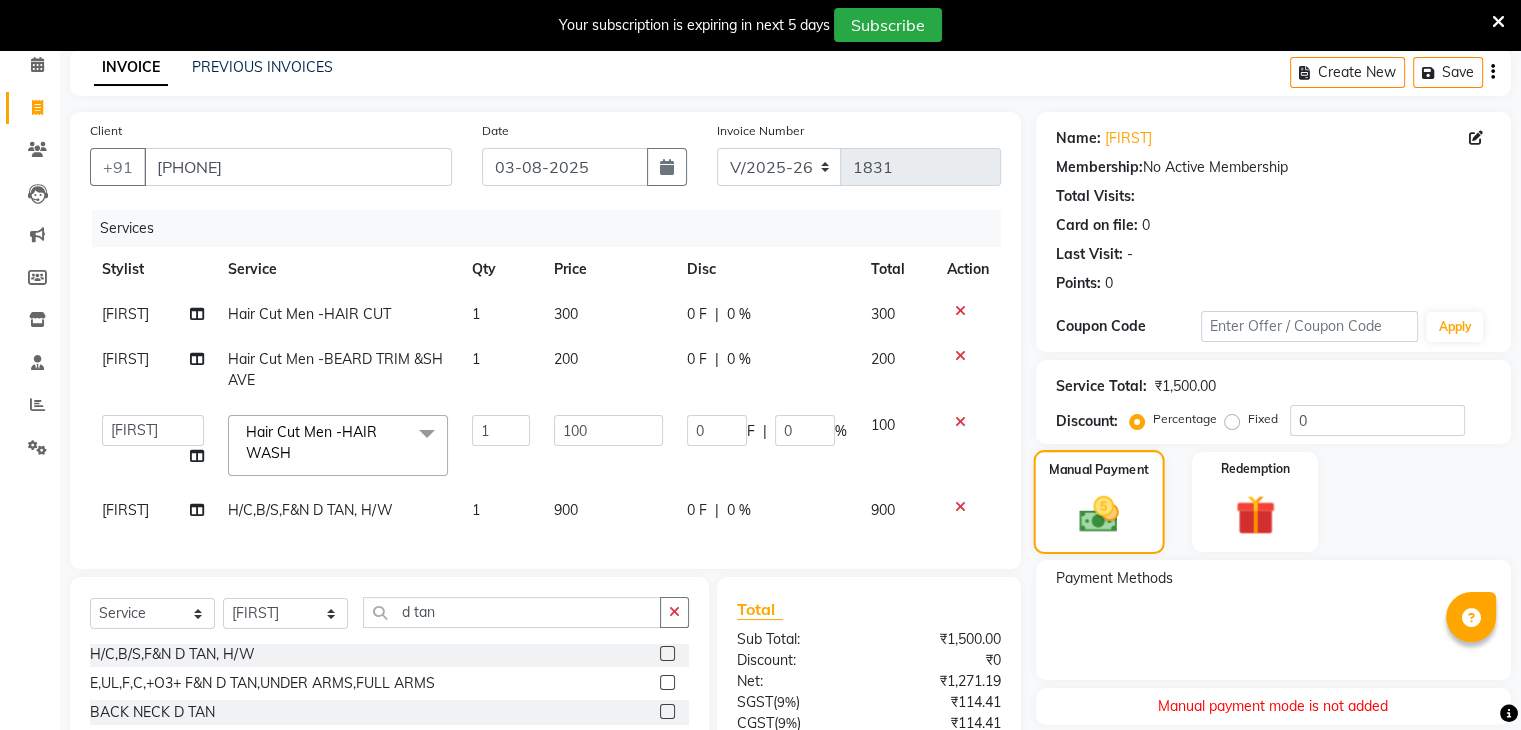 click 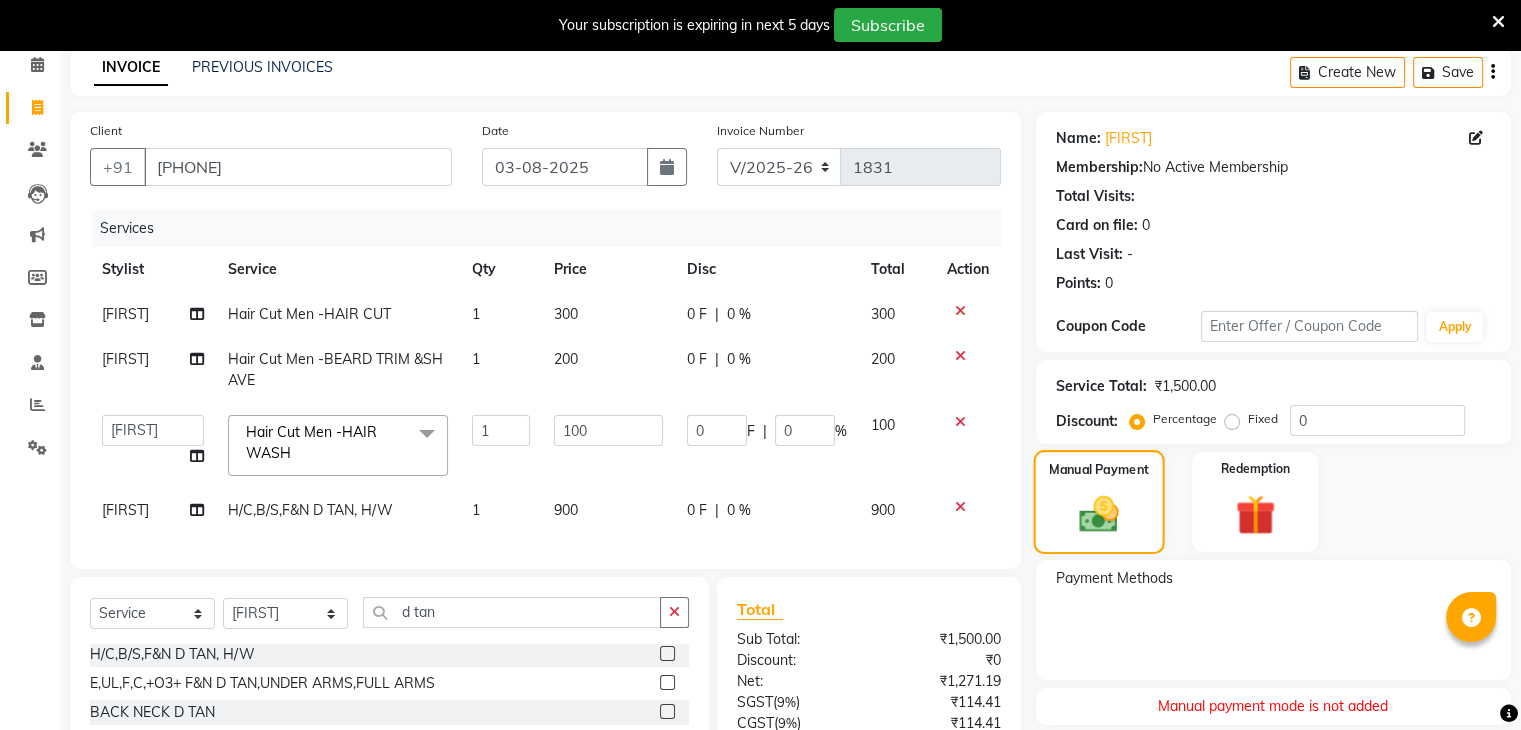 click 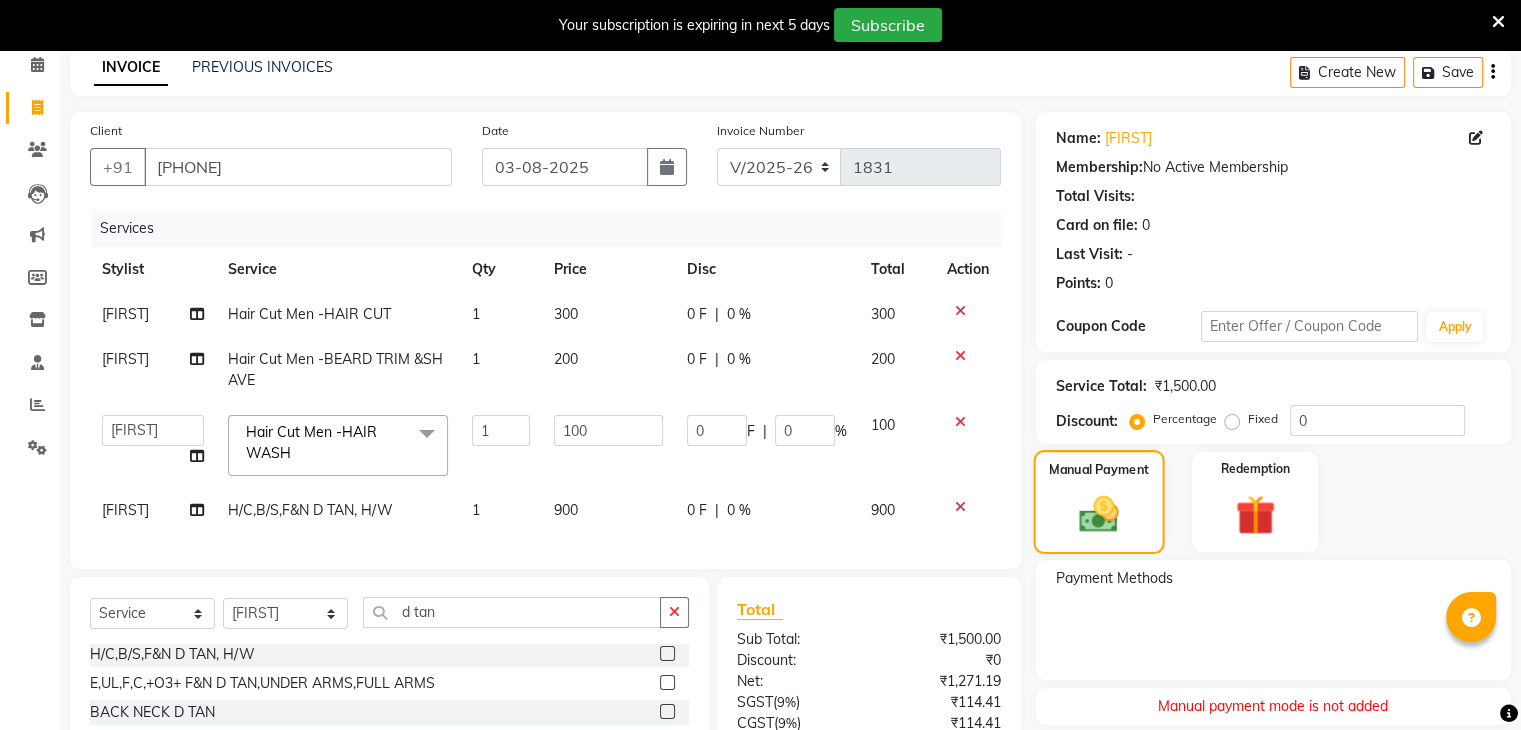 click 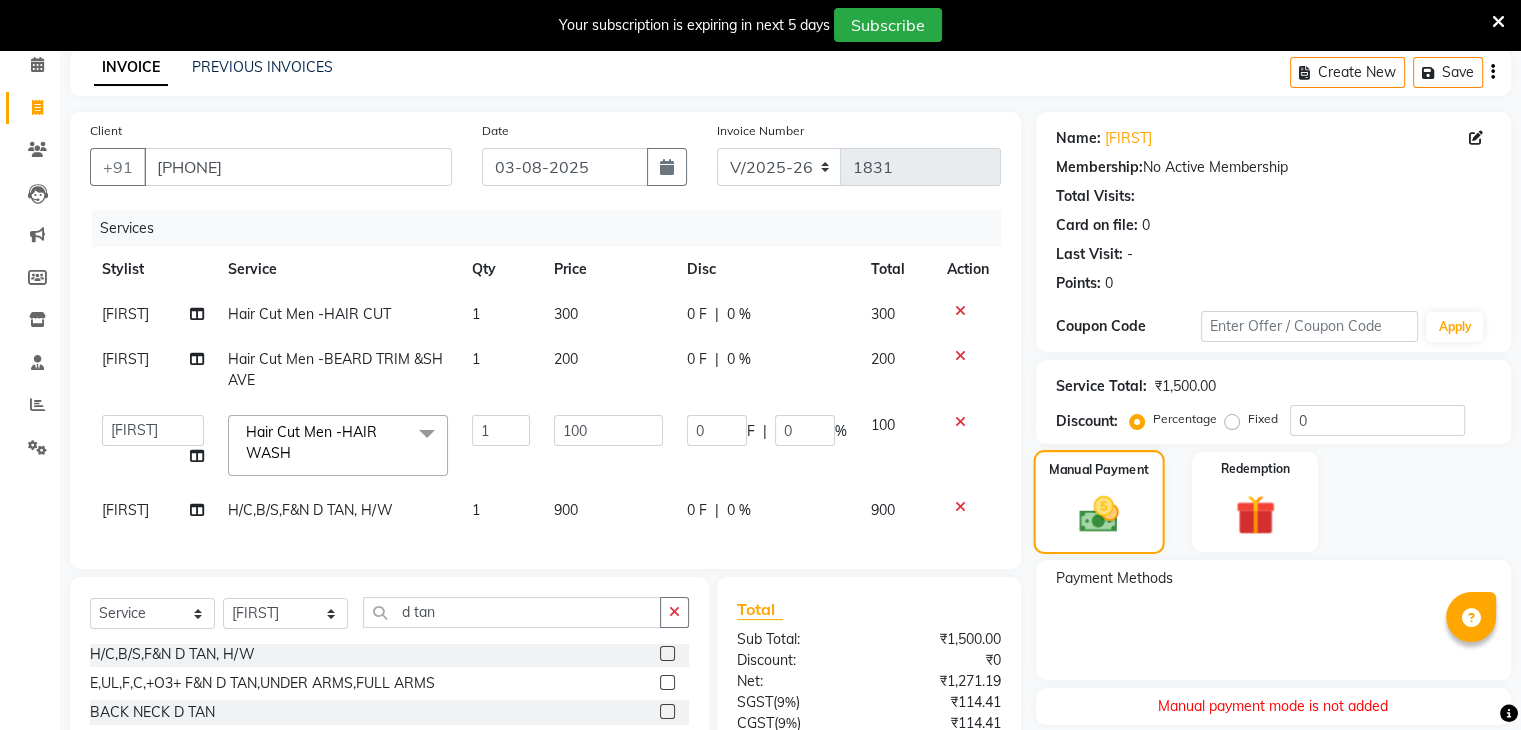 click 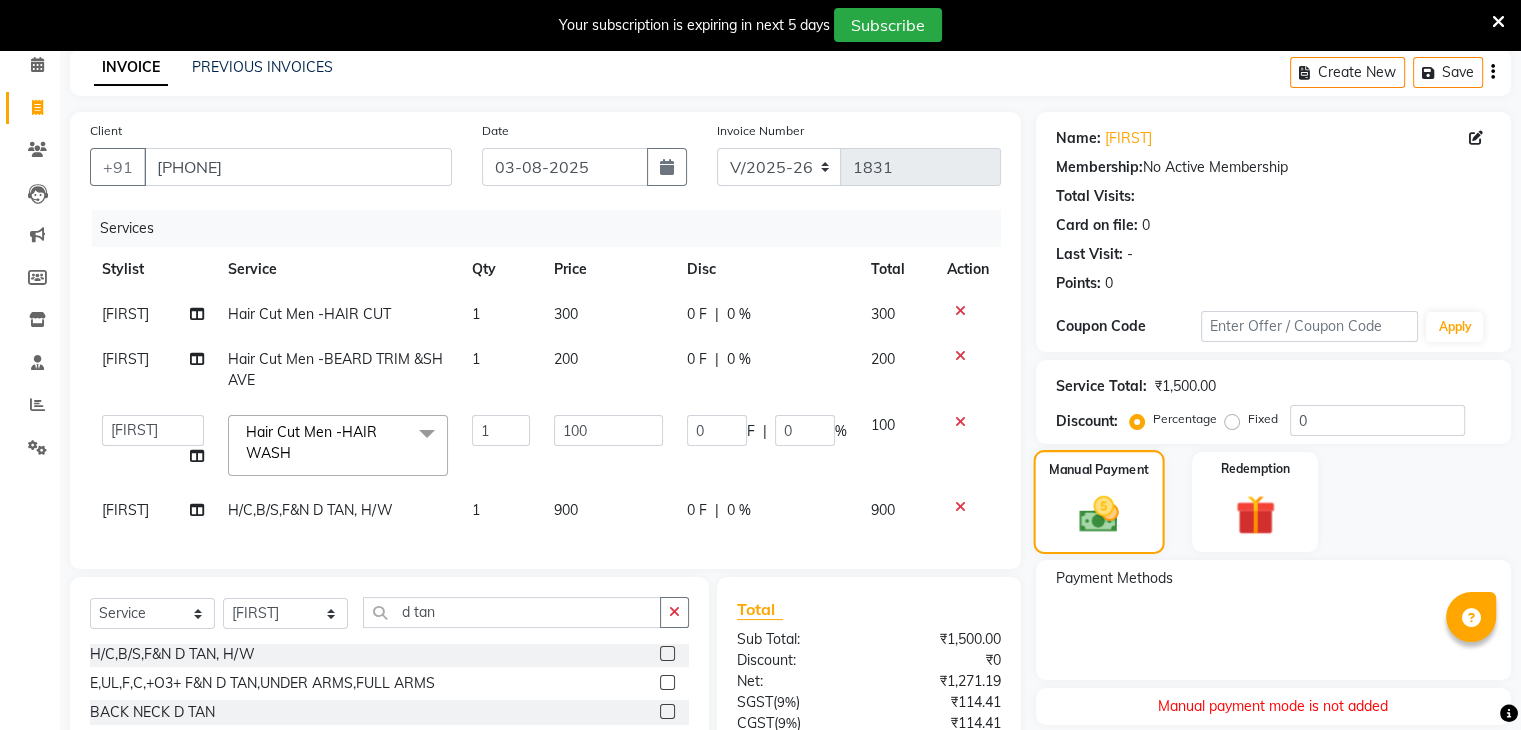 click 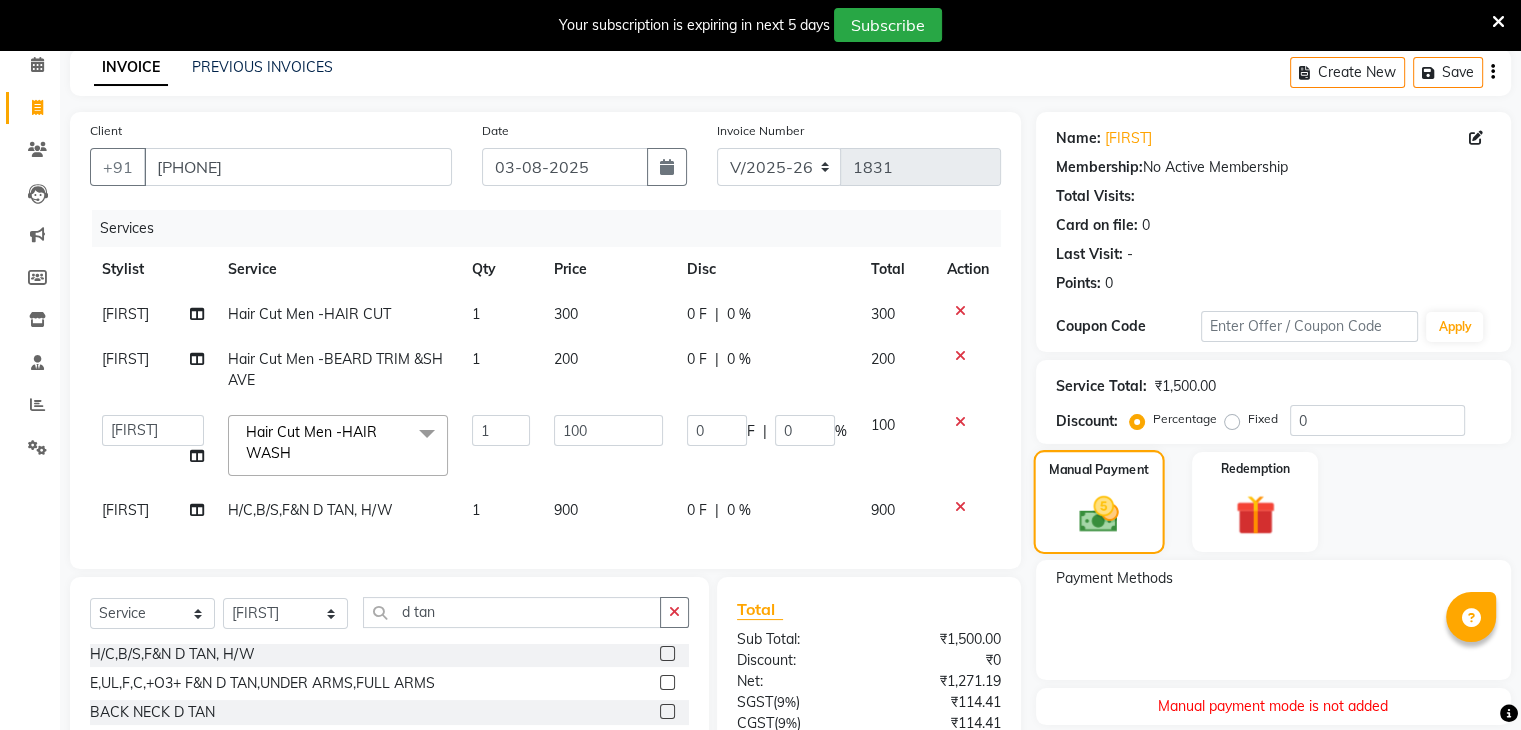 click 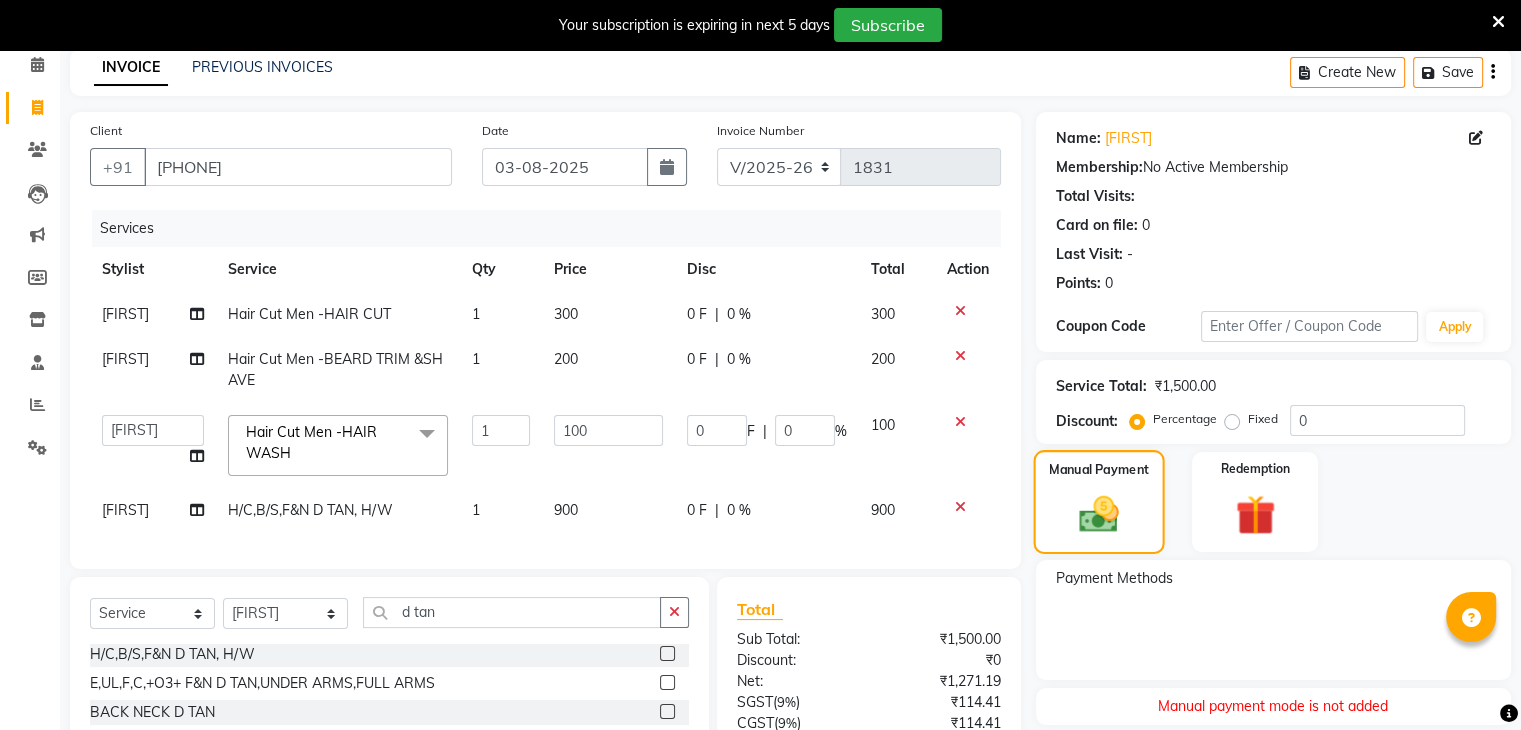 click 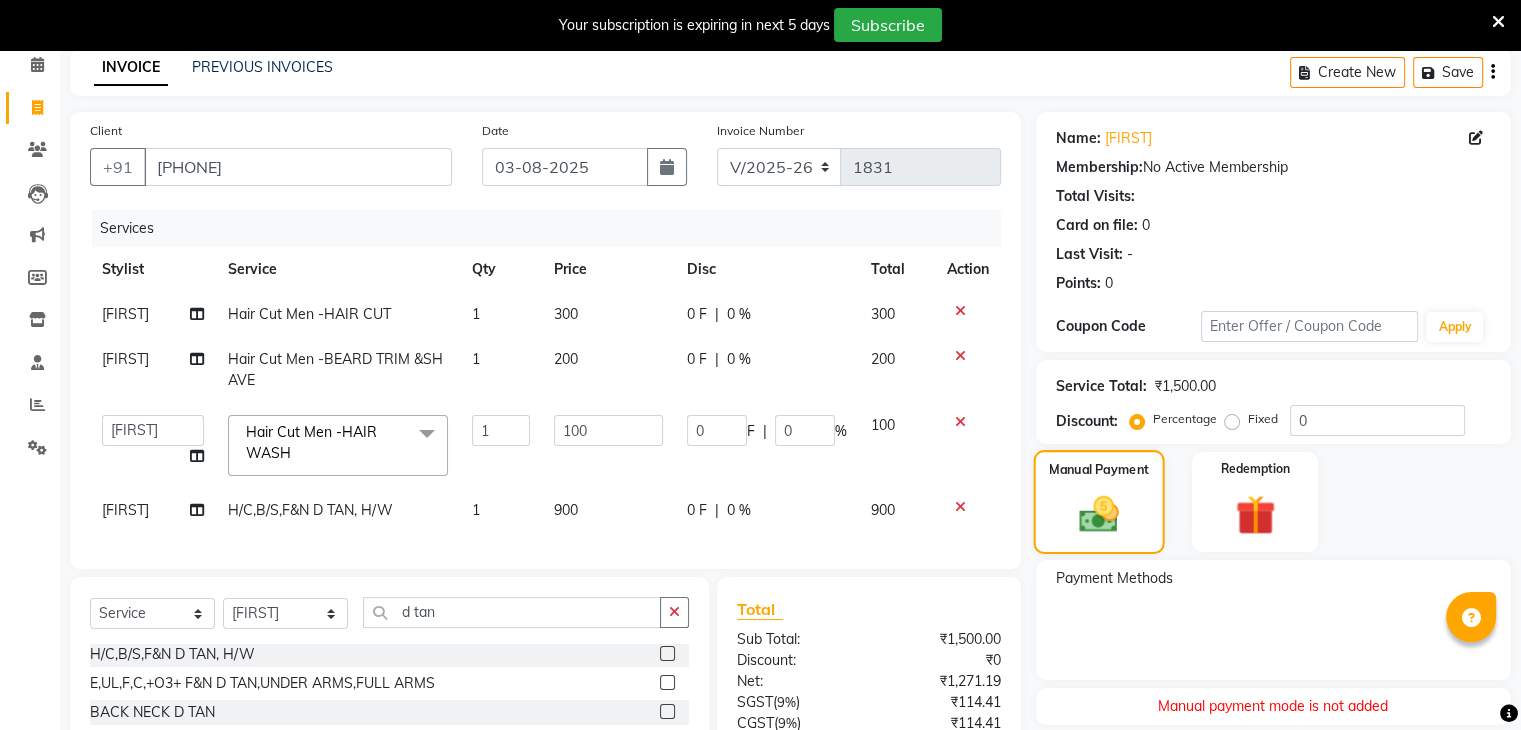click 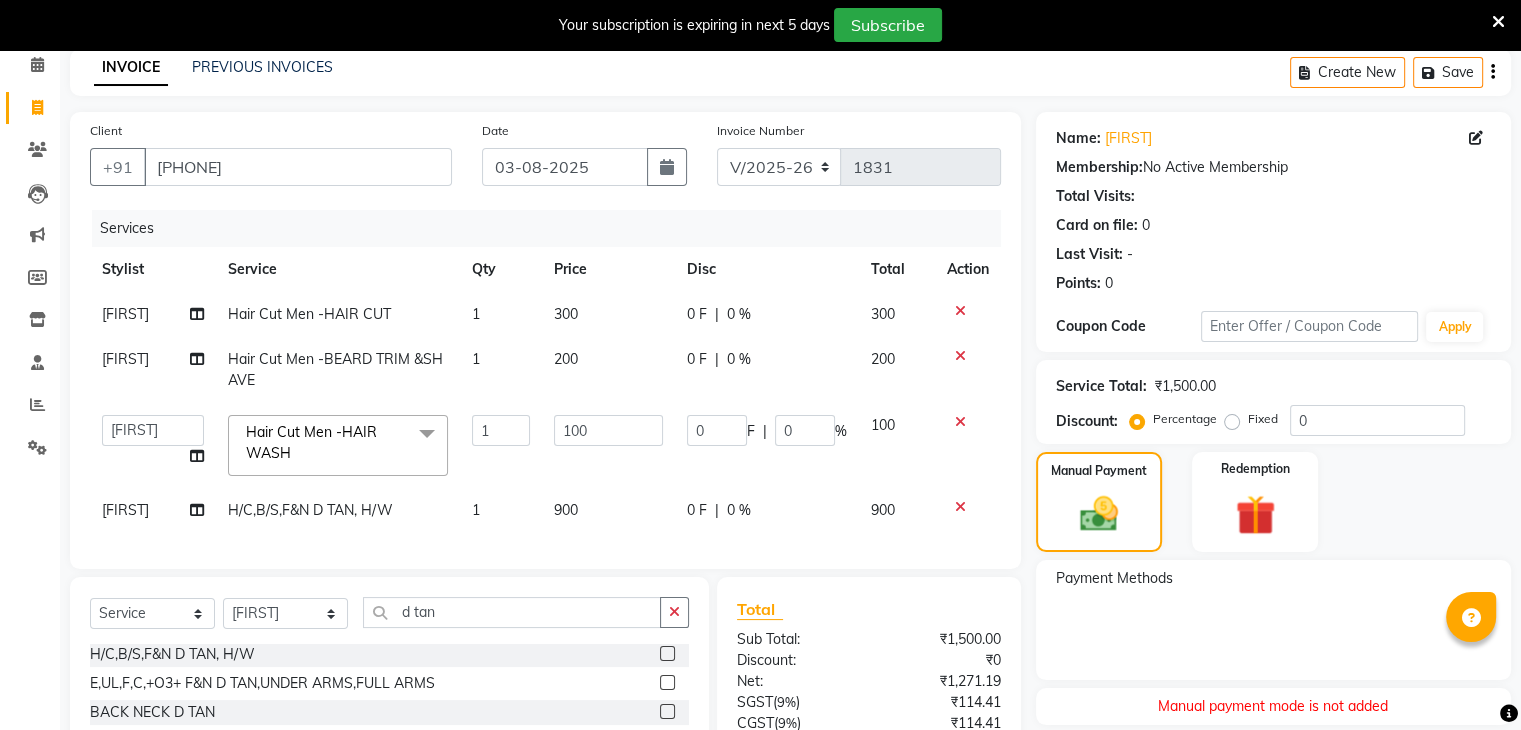scroll, scrollTop: 242, scrollLeft: 0, axis: vertical 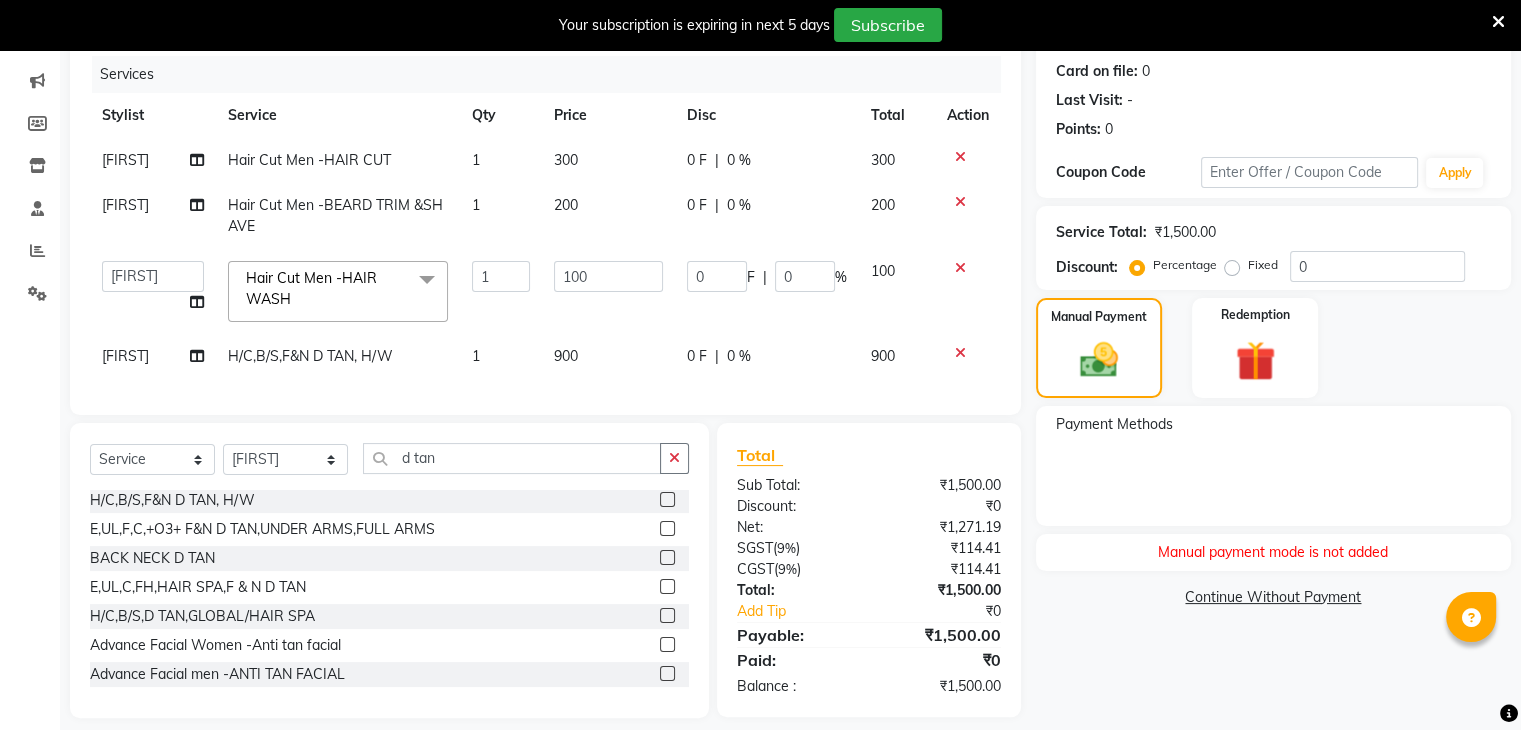 click 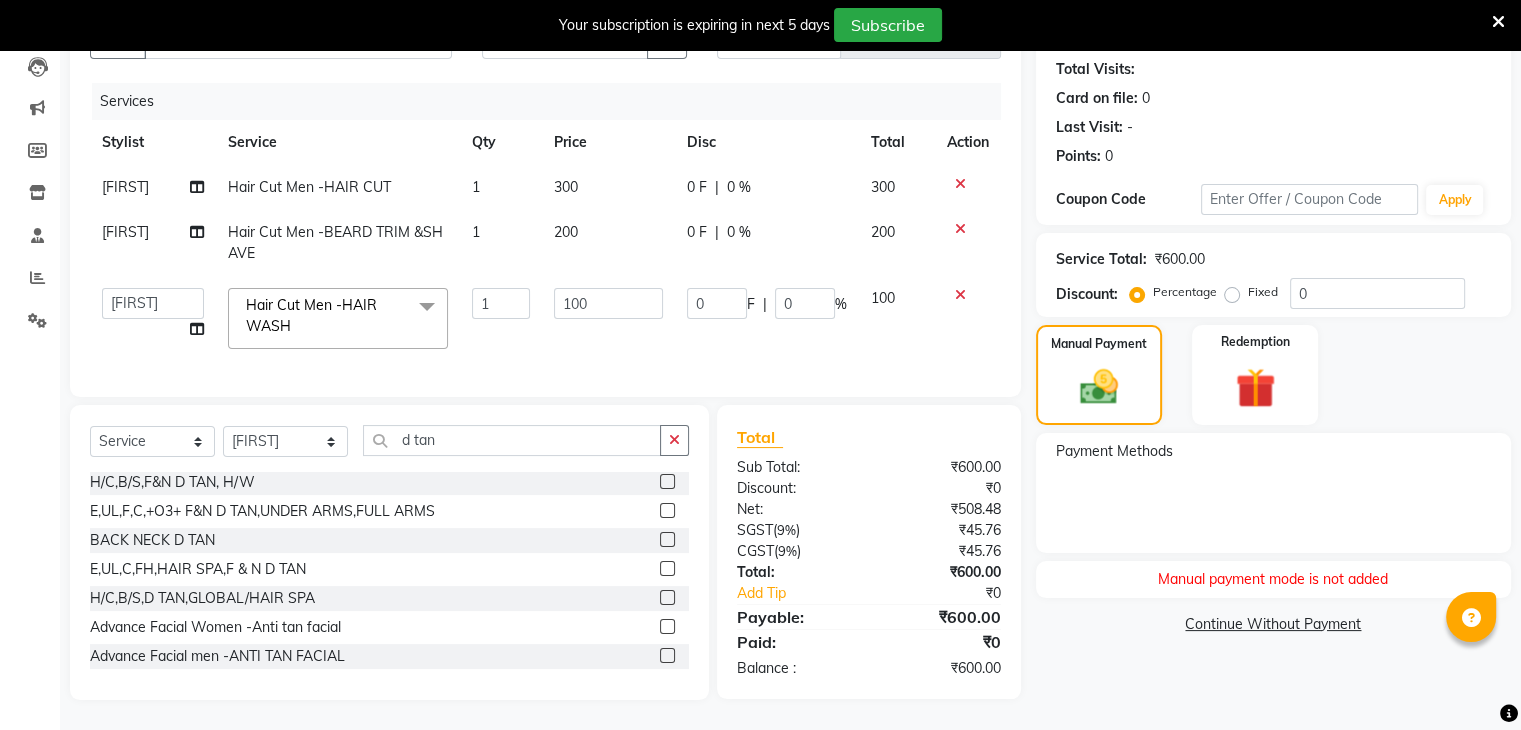 scroll, scrollTop: 231, scrollLeft: 0, axis: vertical 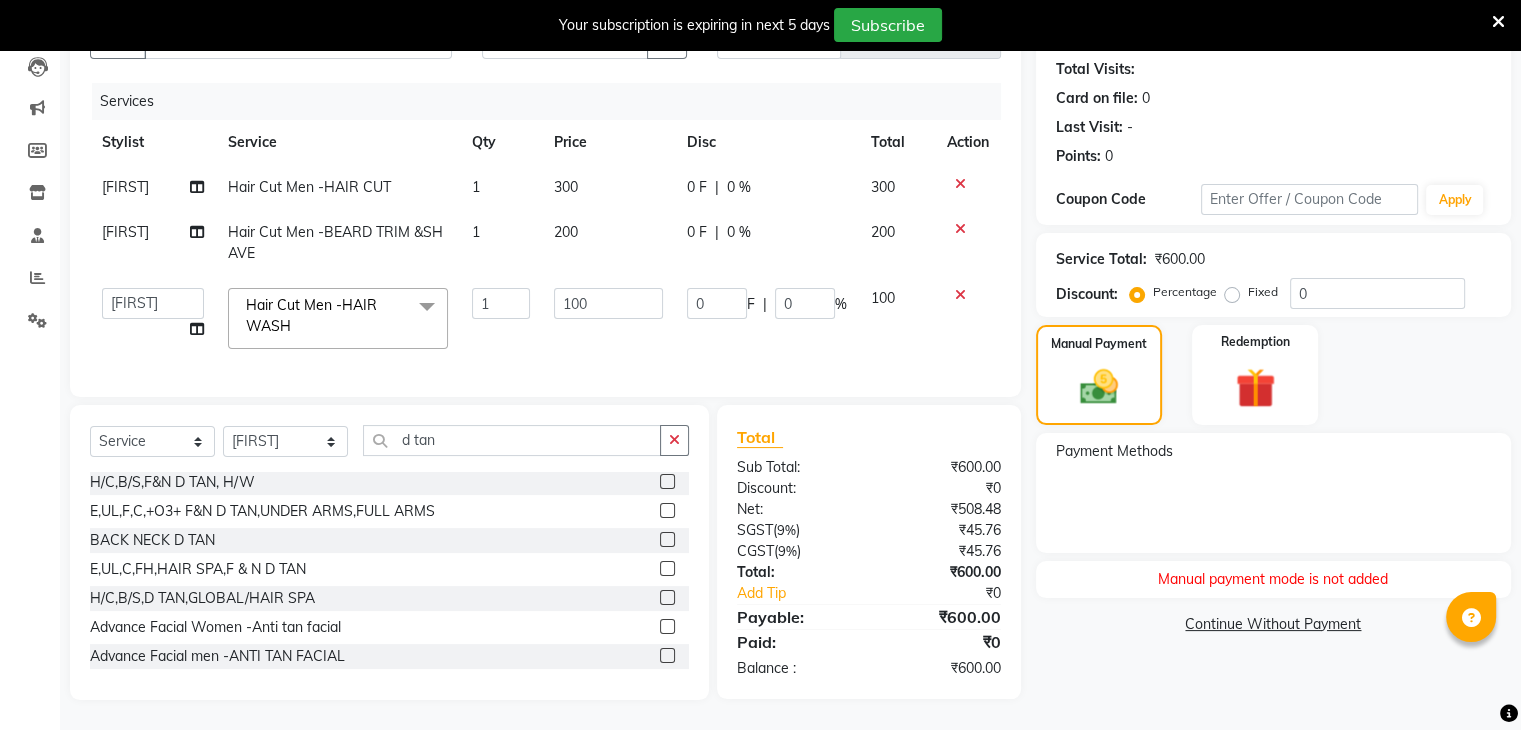 click 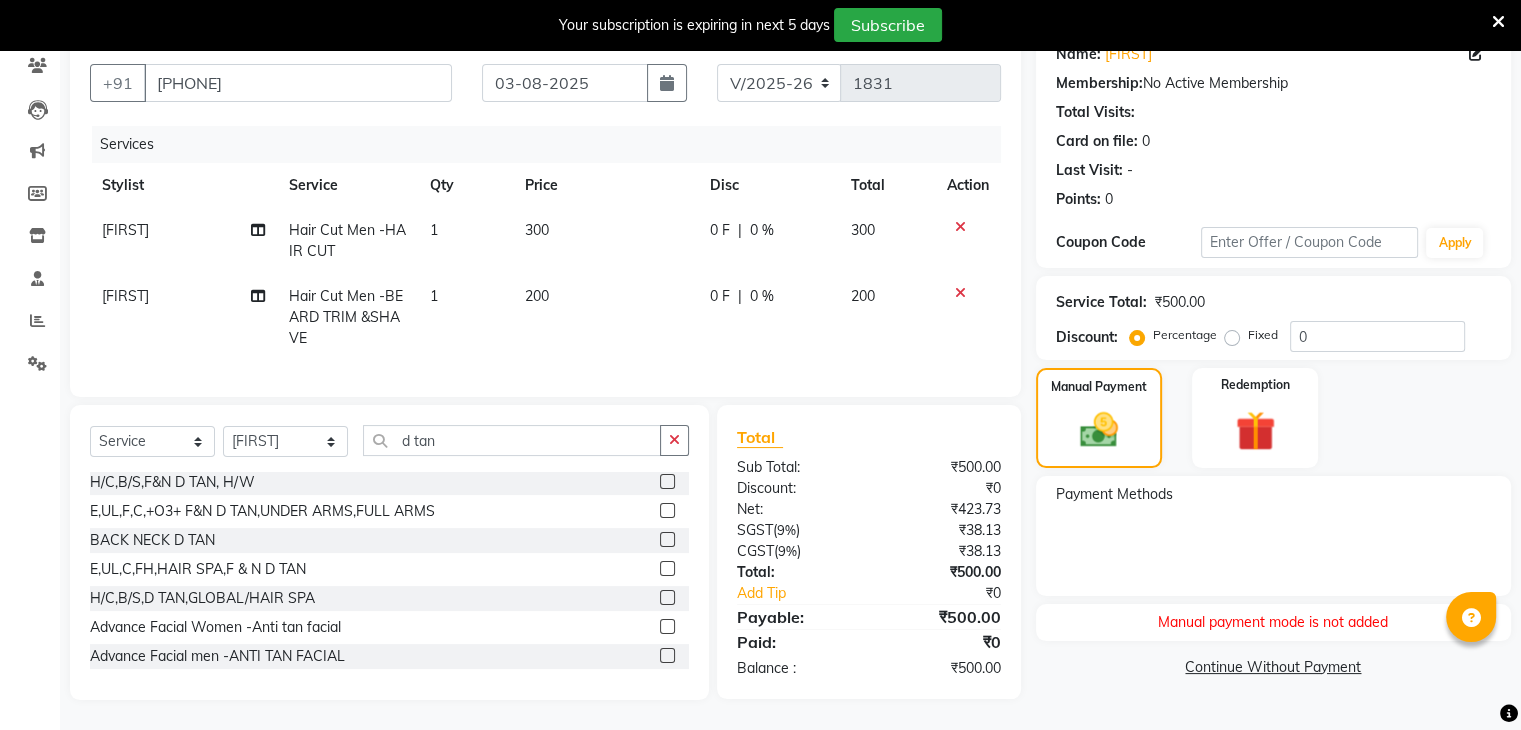 scroll, scrollTop: 188, scrollLeft: 0, axis: vertical 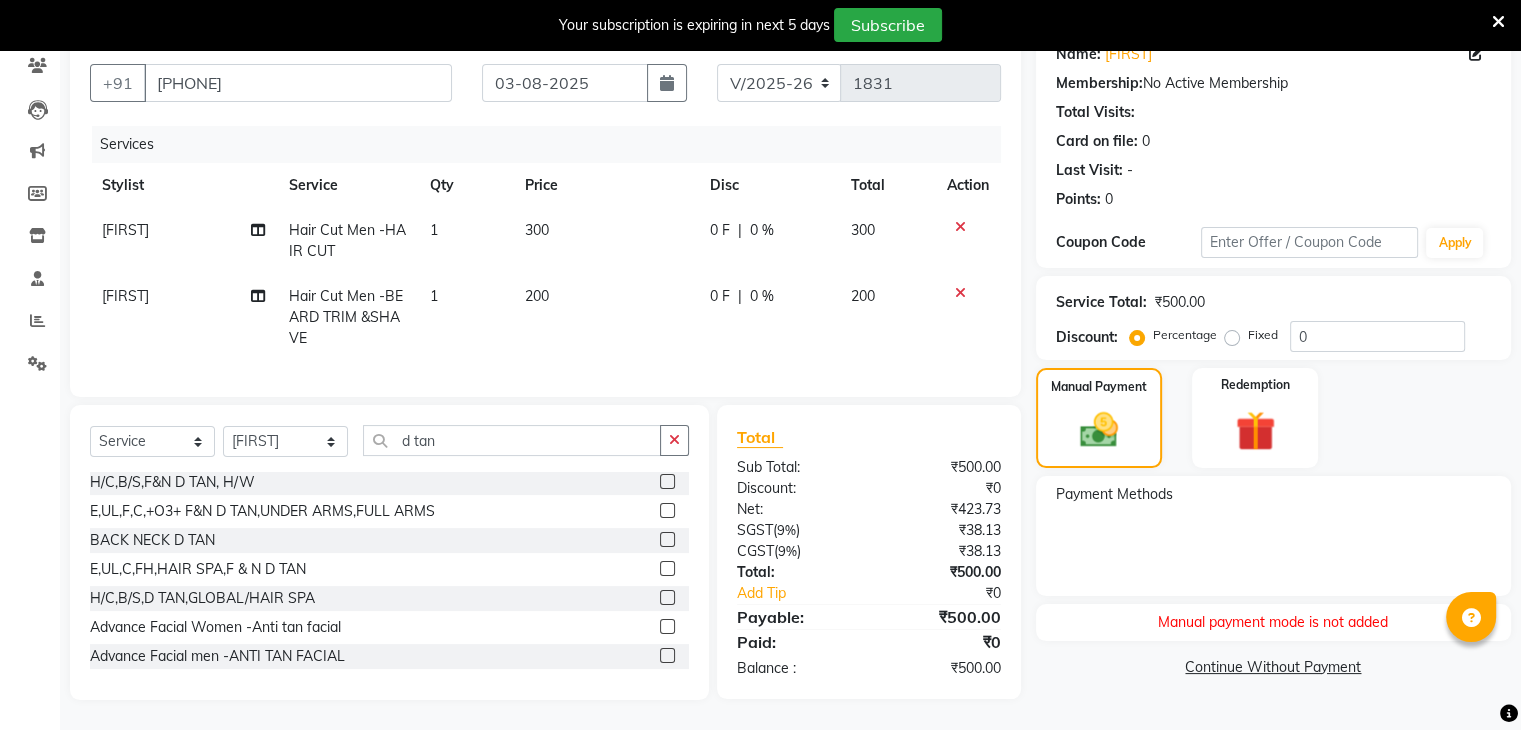 click 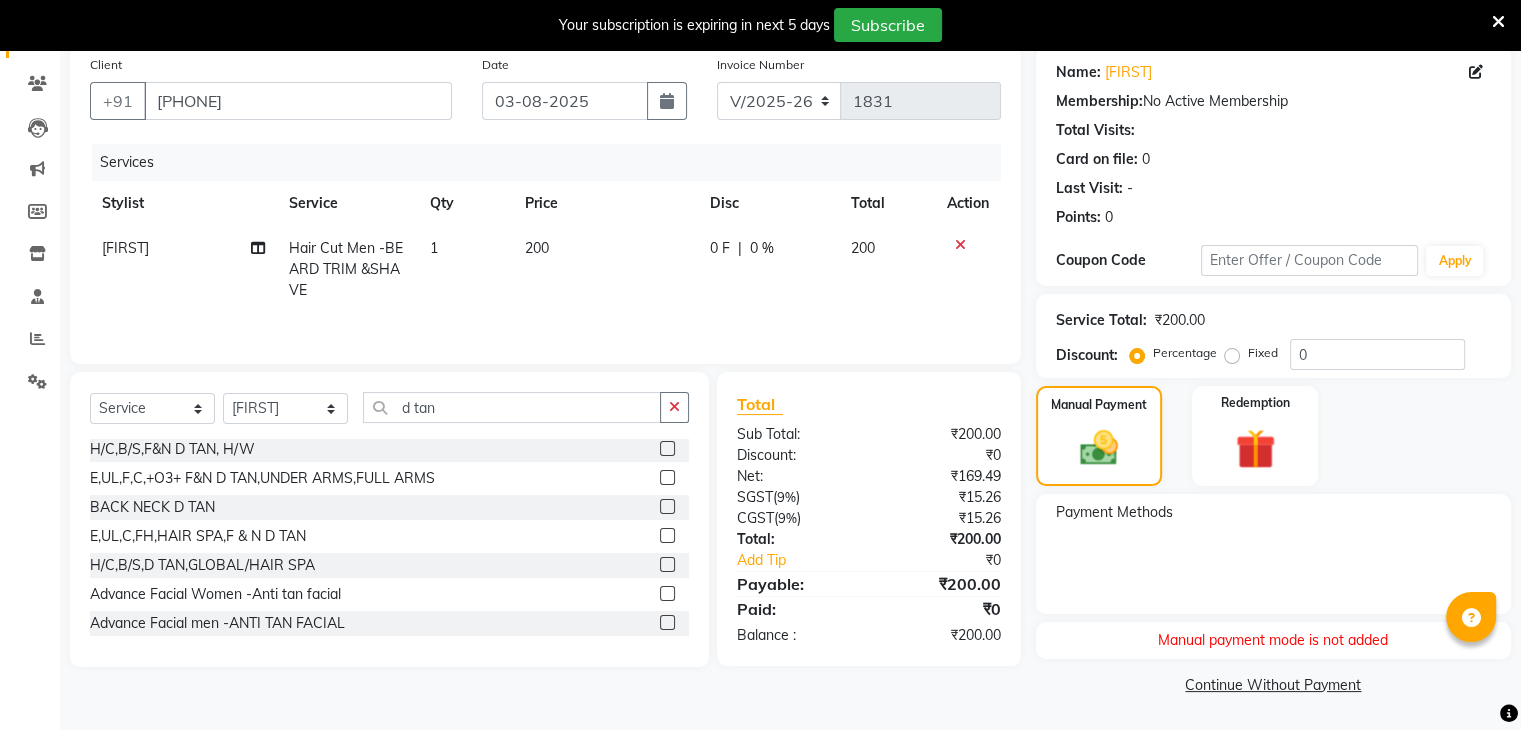 scroll, scrollTop: 153, scrollLeft: 0, axis: vertical 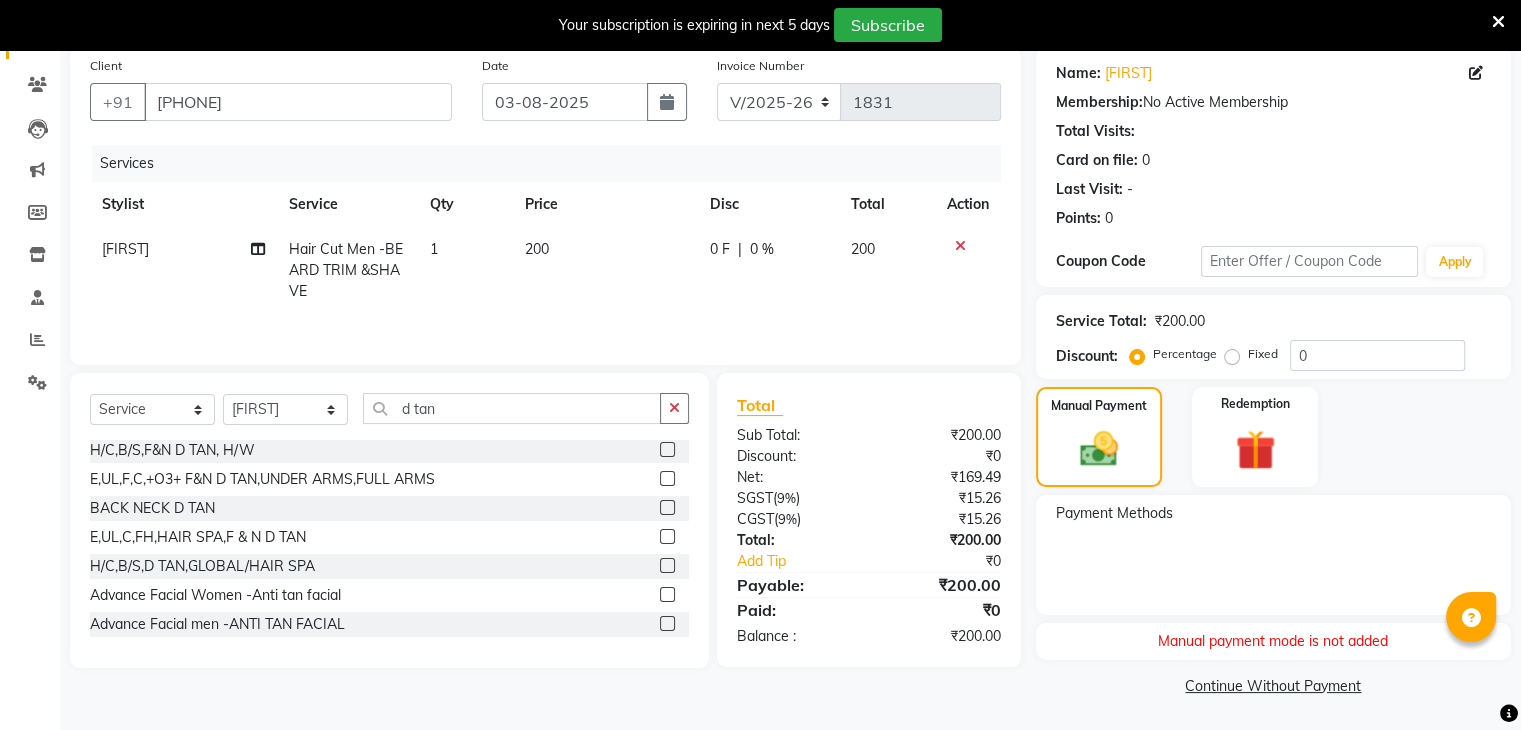click 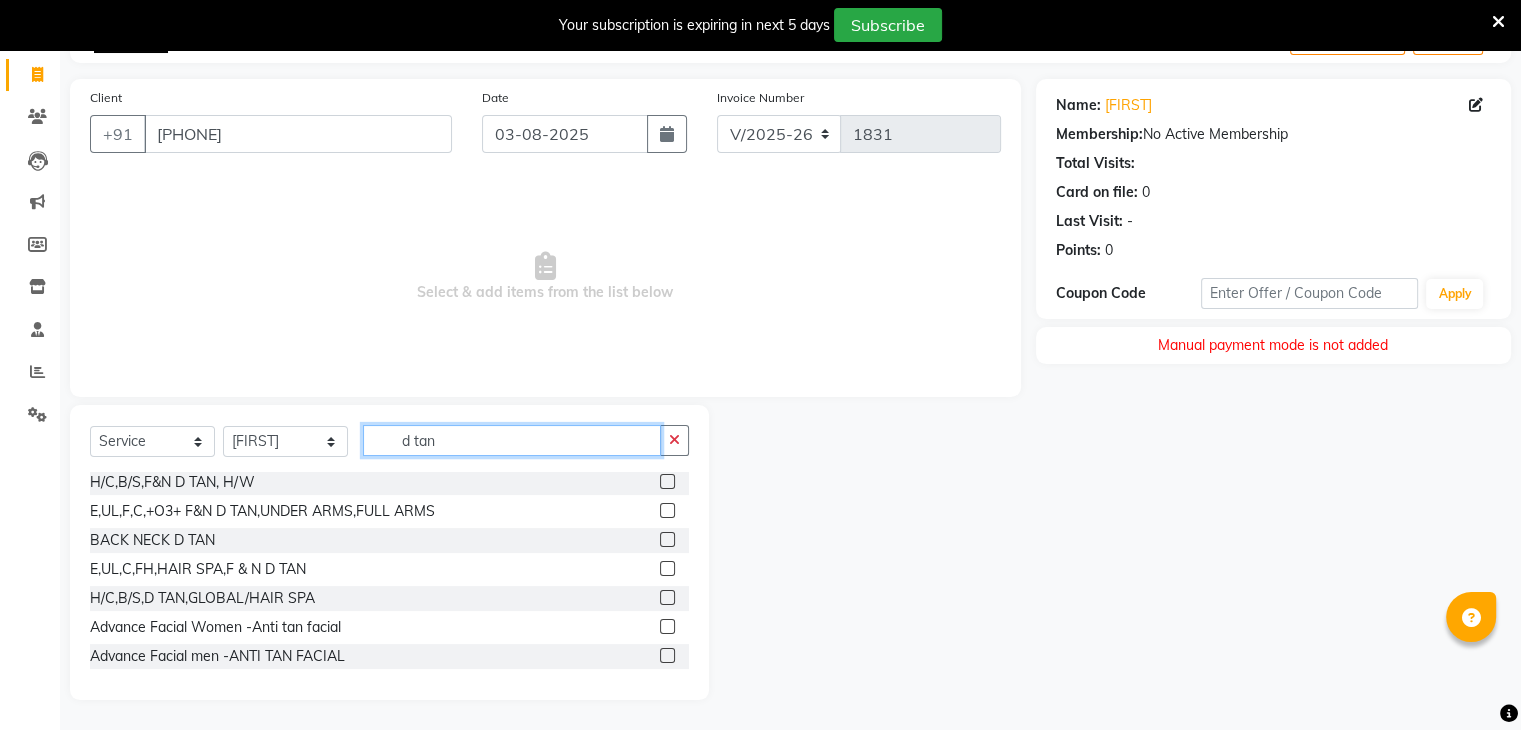 click on "d tan" 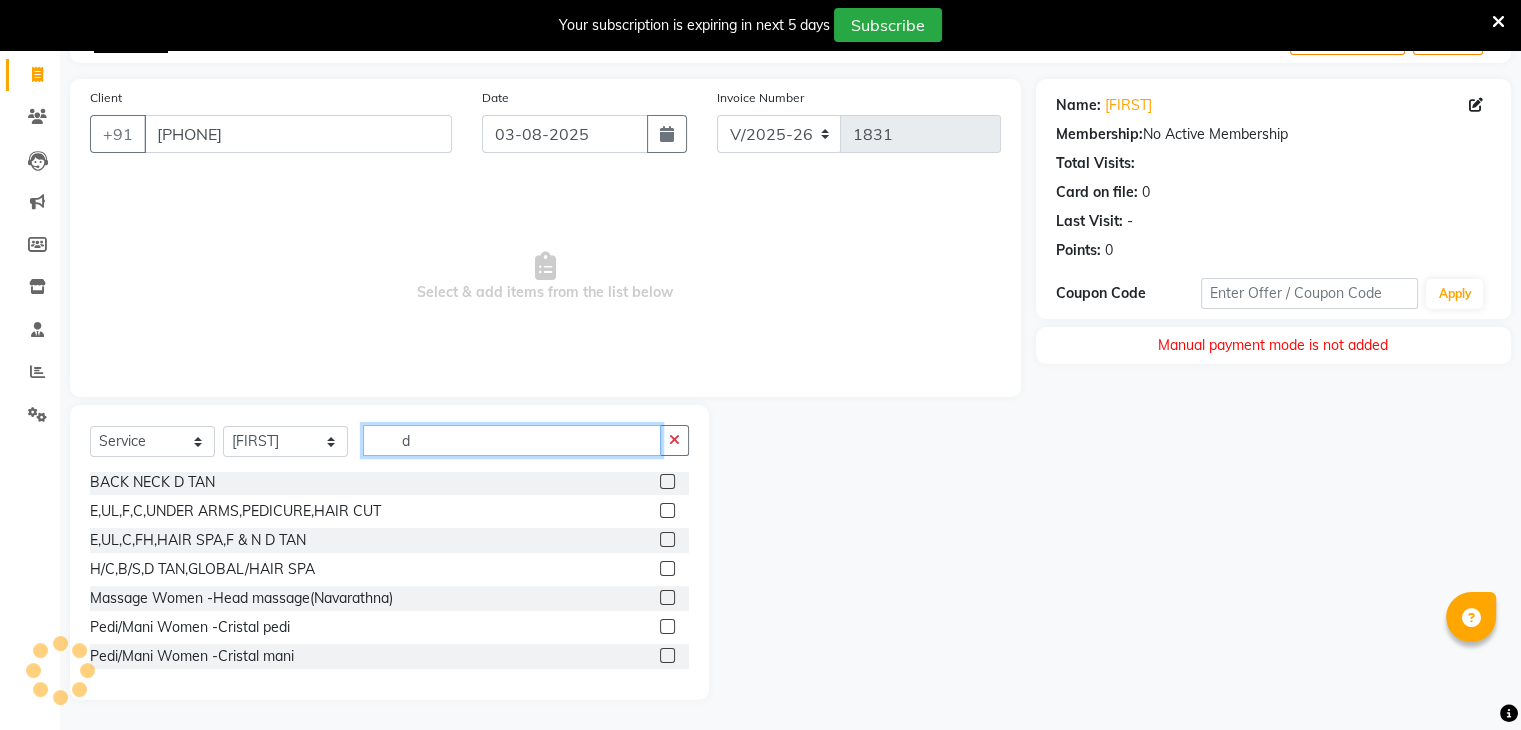type on "d" 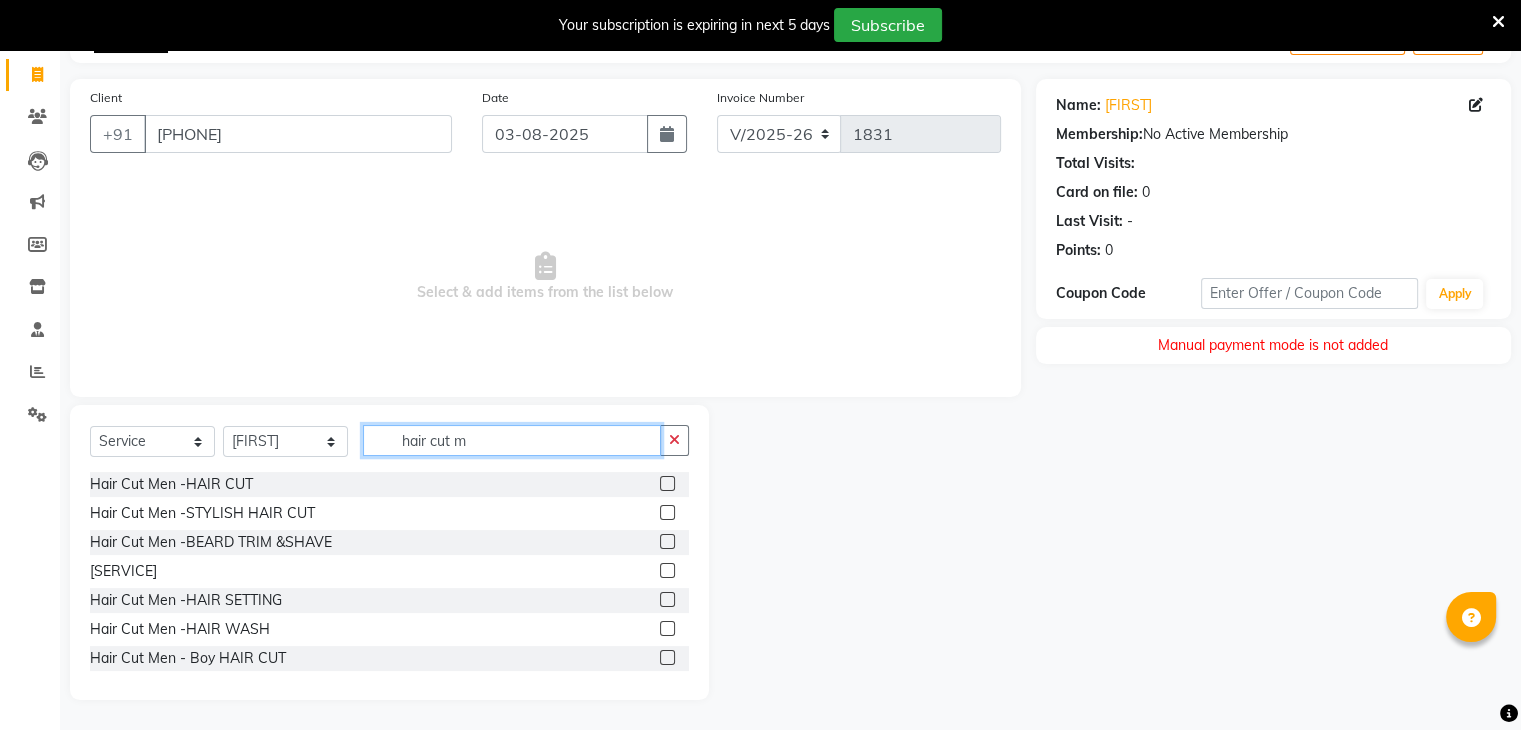 scroll, scrollTop: 0, scrollLeft: 0, axis: both 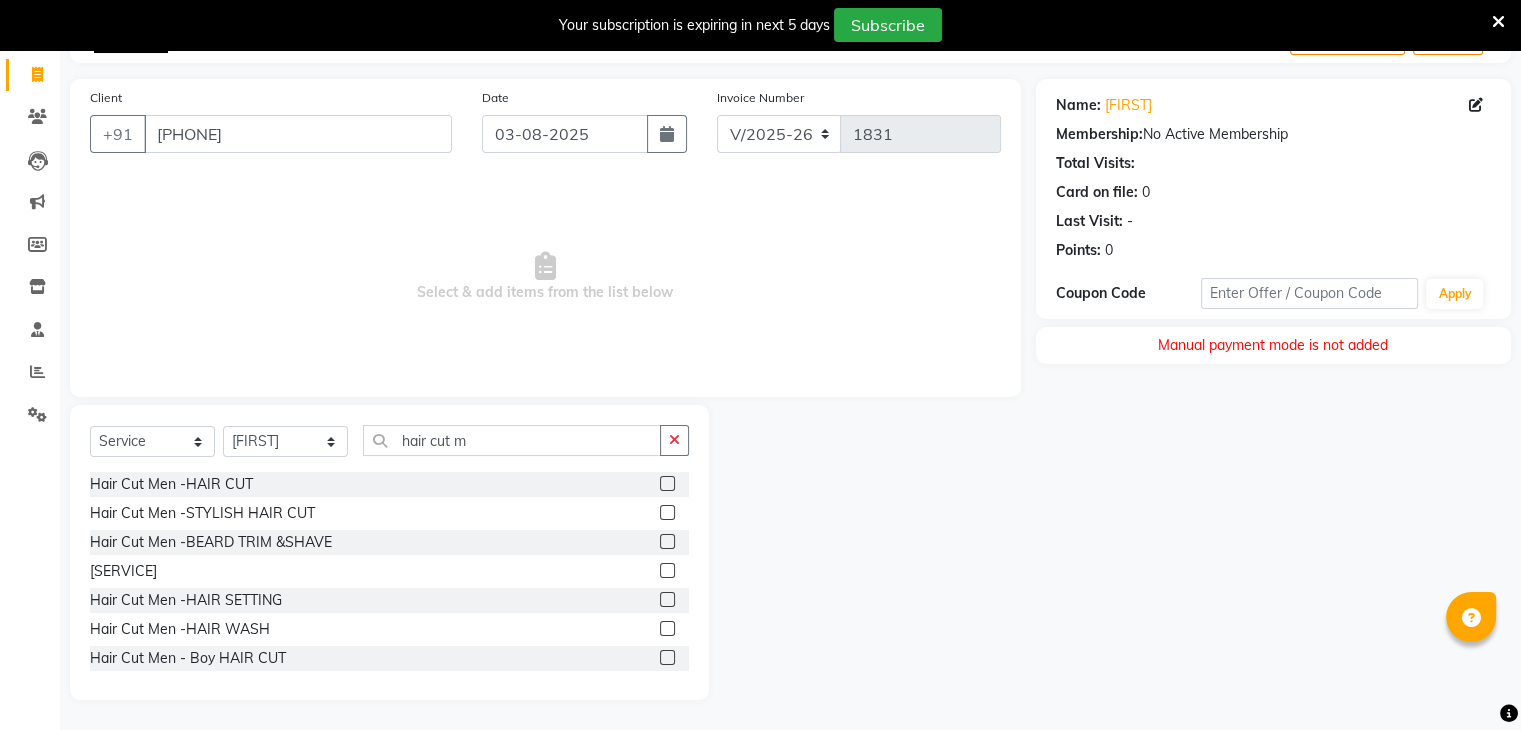 click 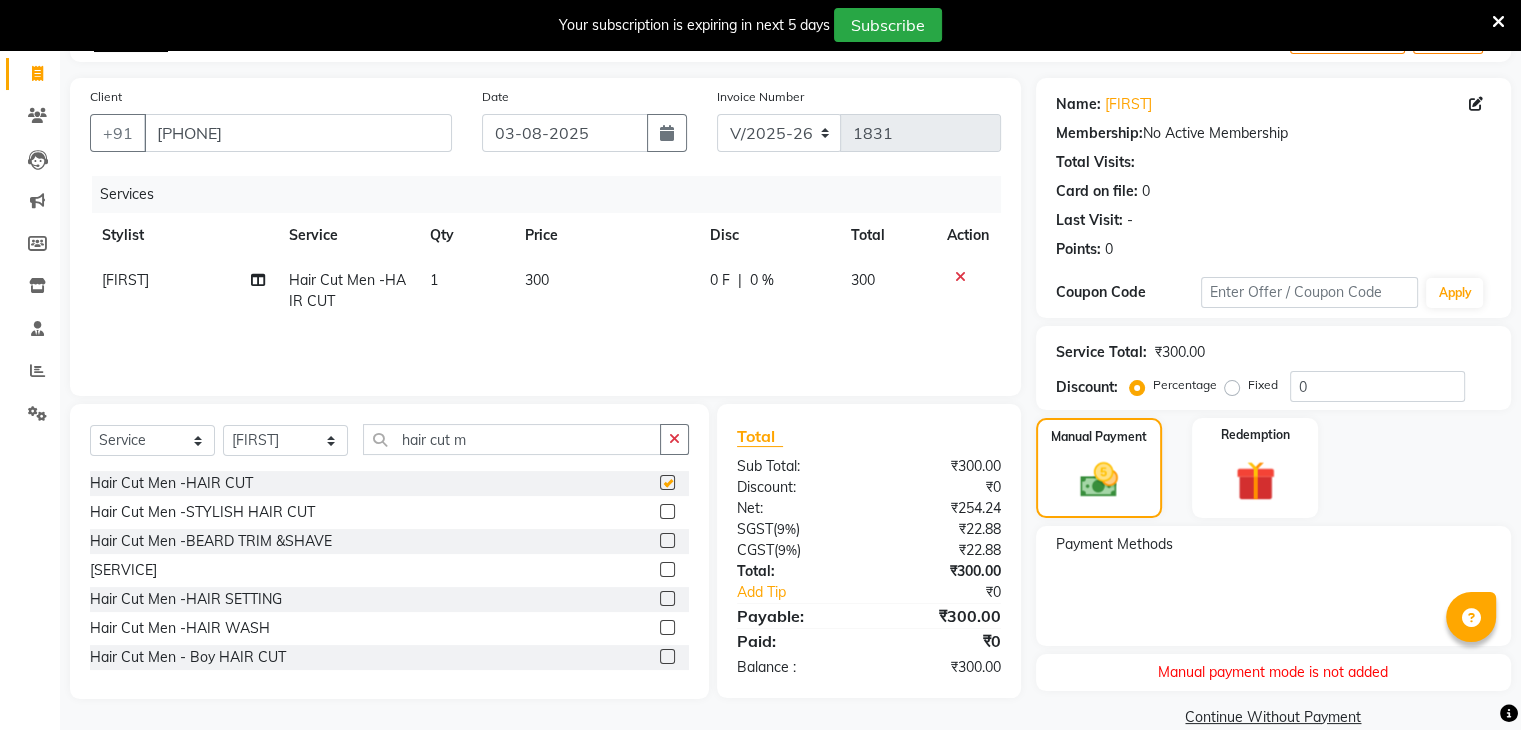 checkbox on "false" 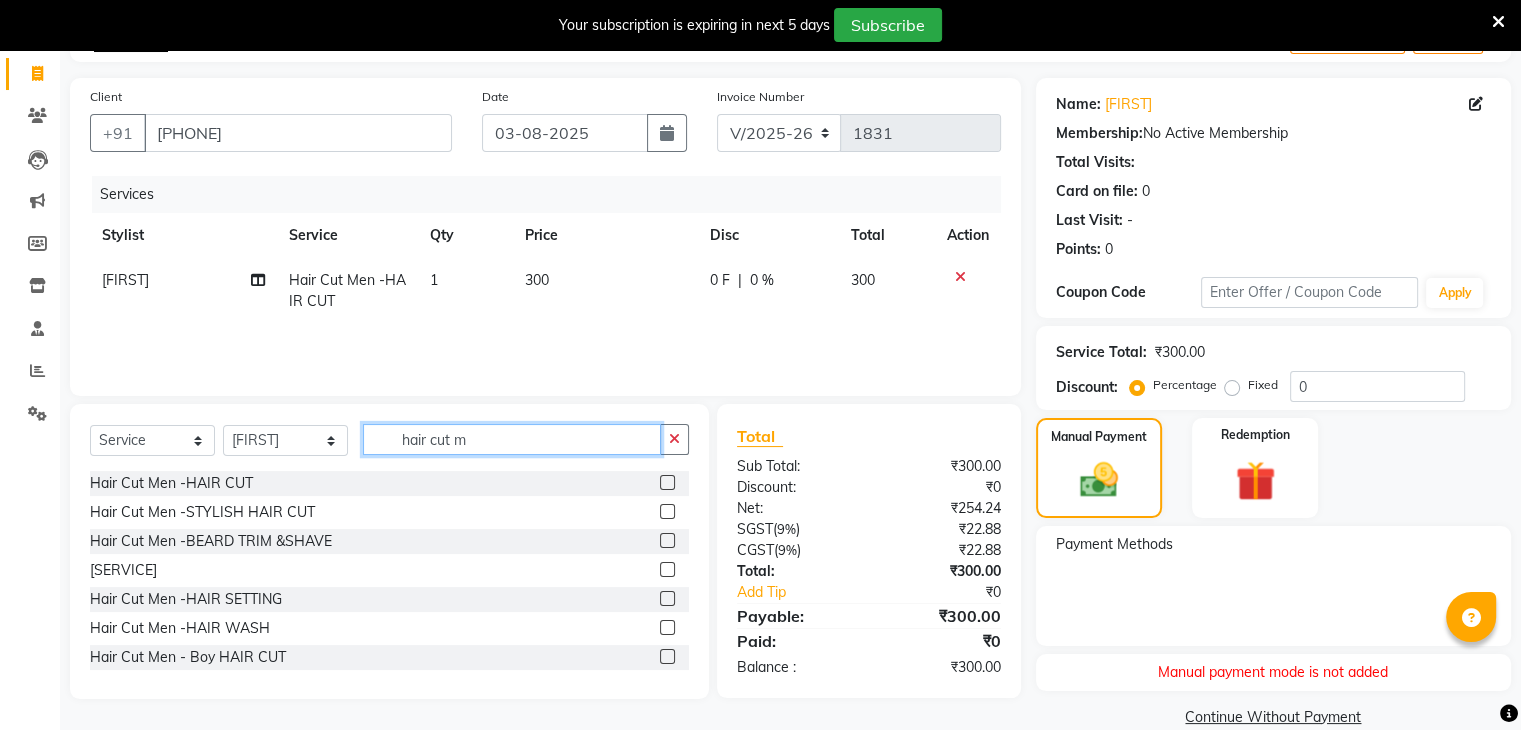 click on "hair cut m" 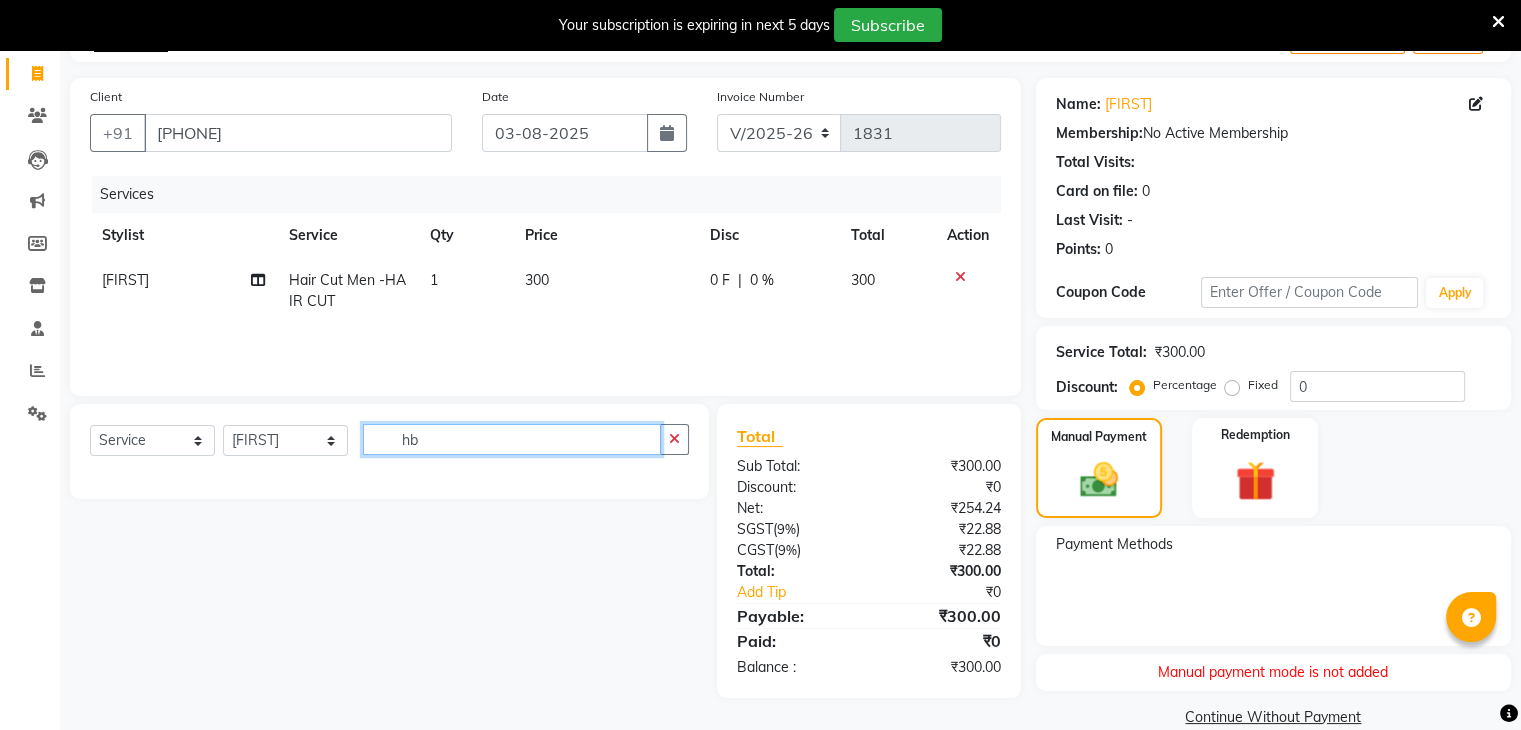 scroll, scrollTop: 0, scrollLeft: 0, axis: both 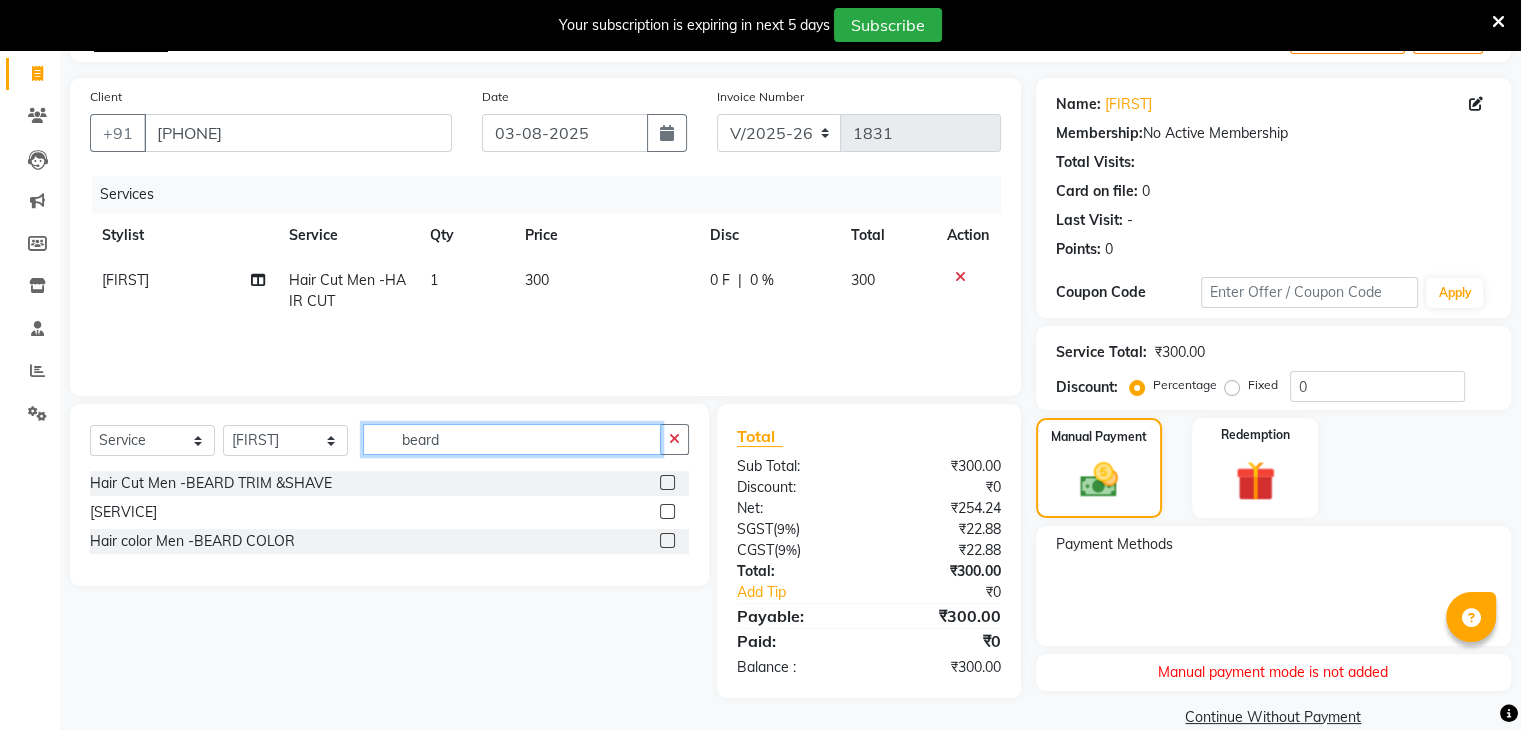 type on "beard" 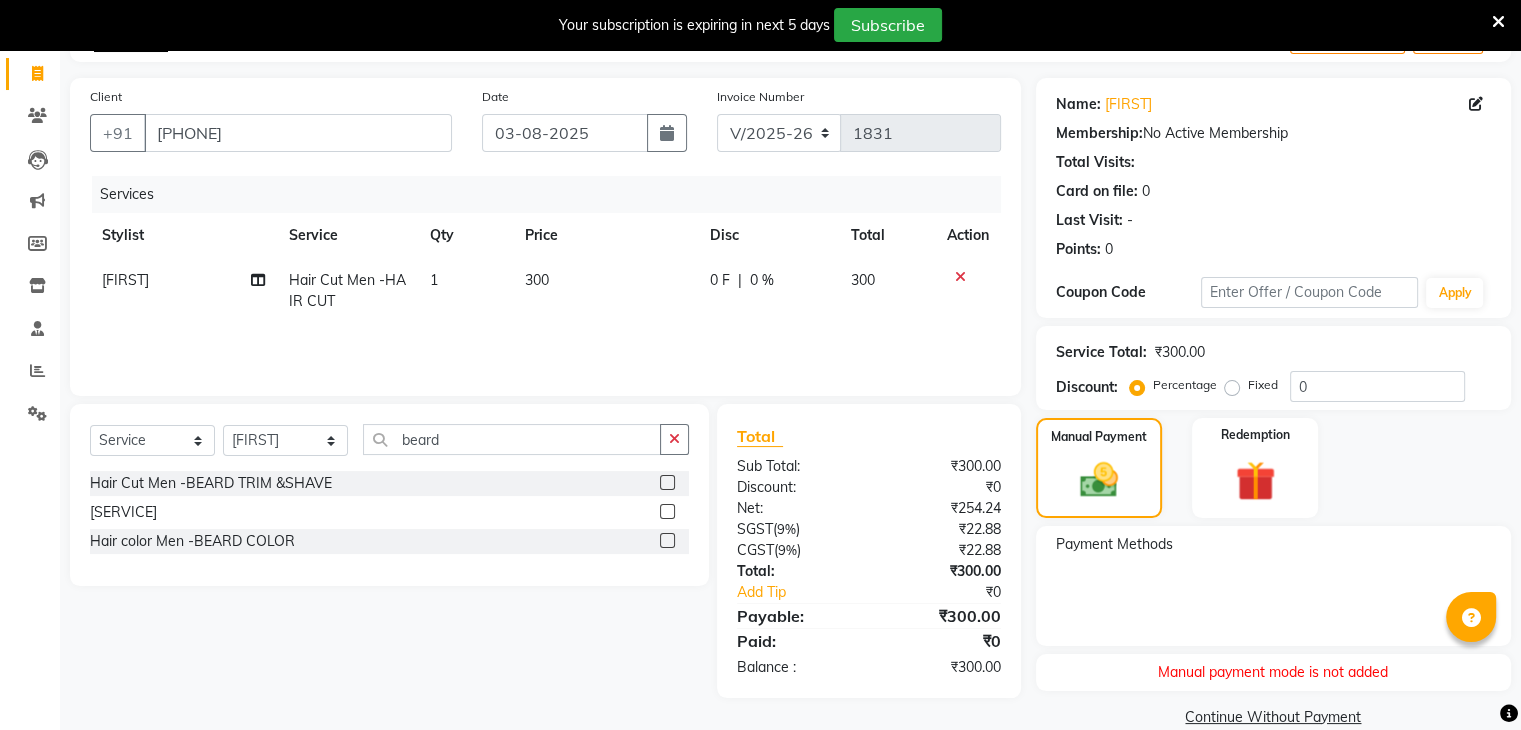 click 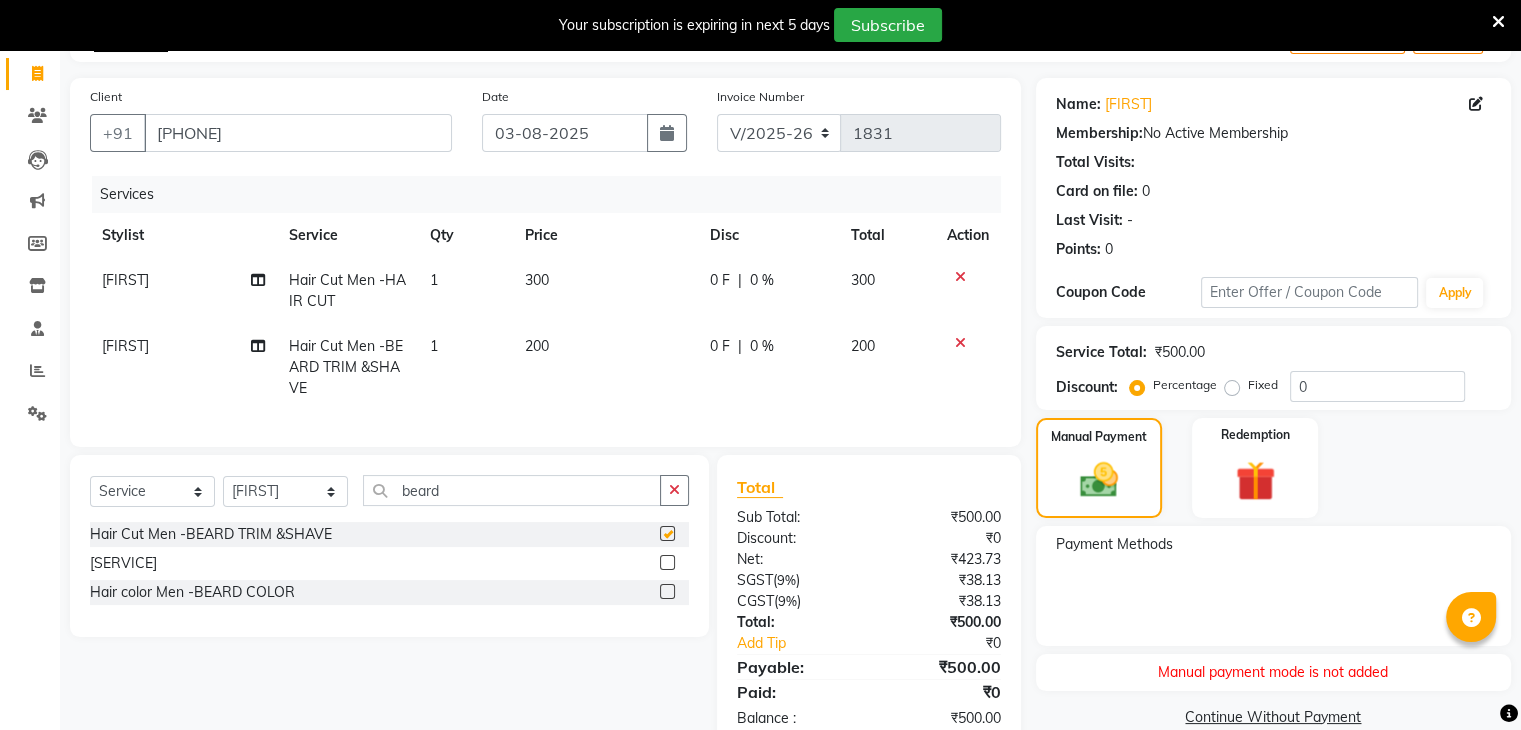 checkbox on "false" 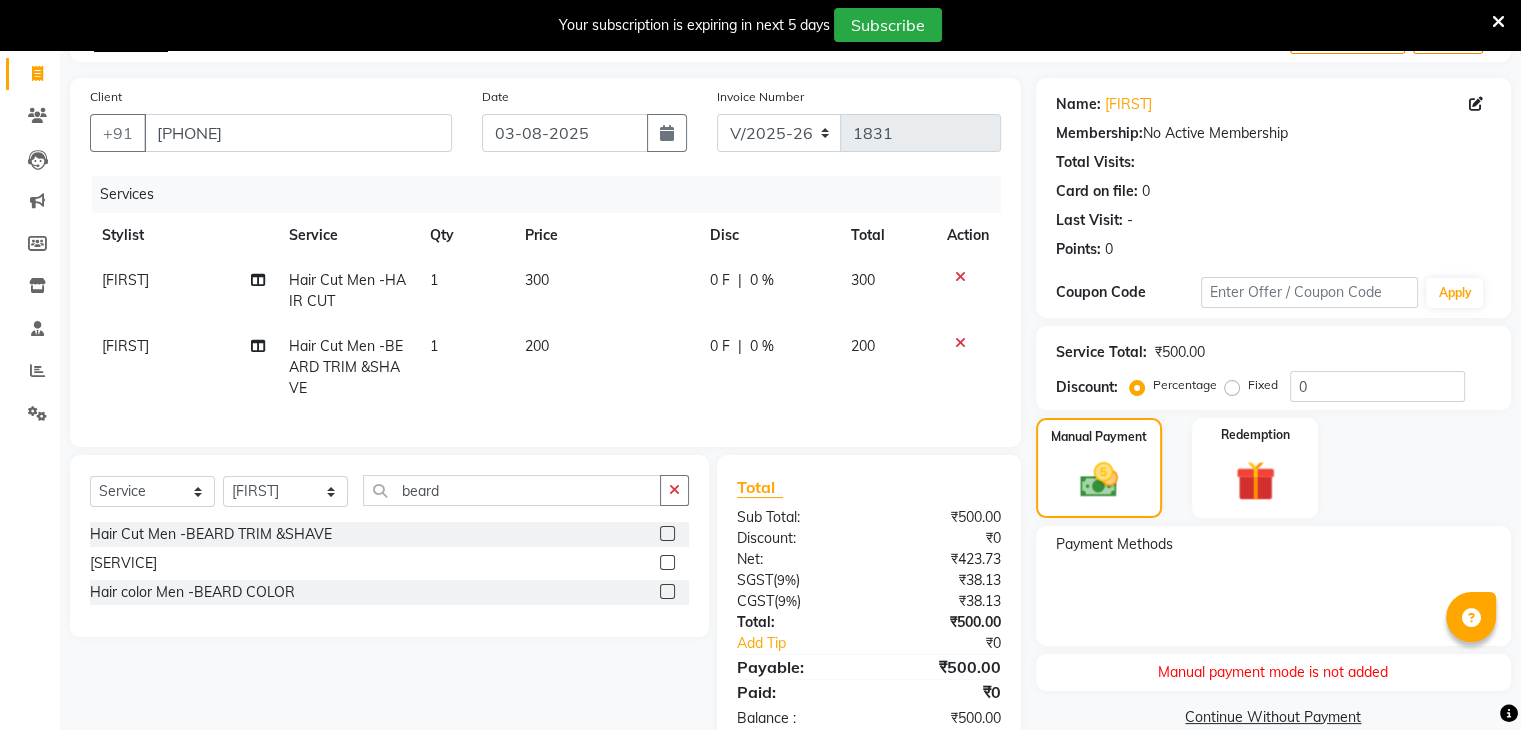 click on "200" 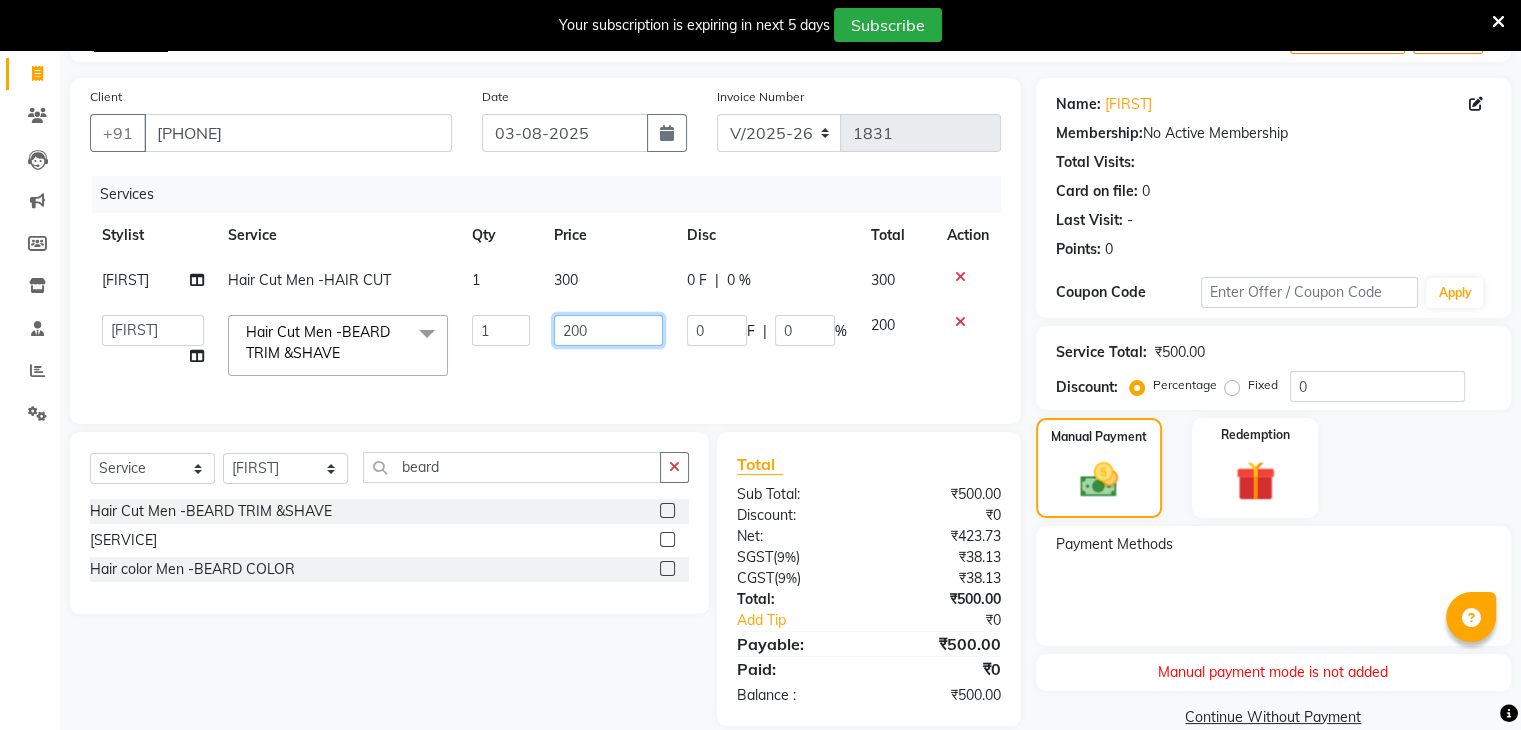 click on "200" 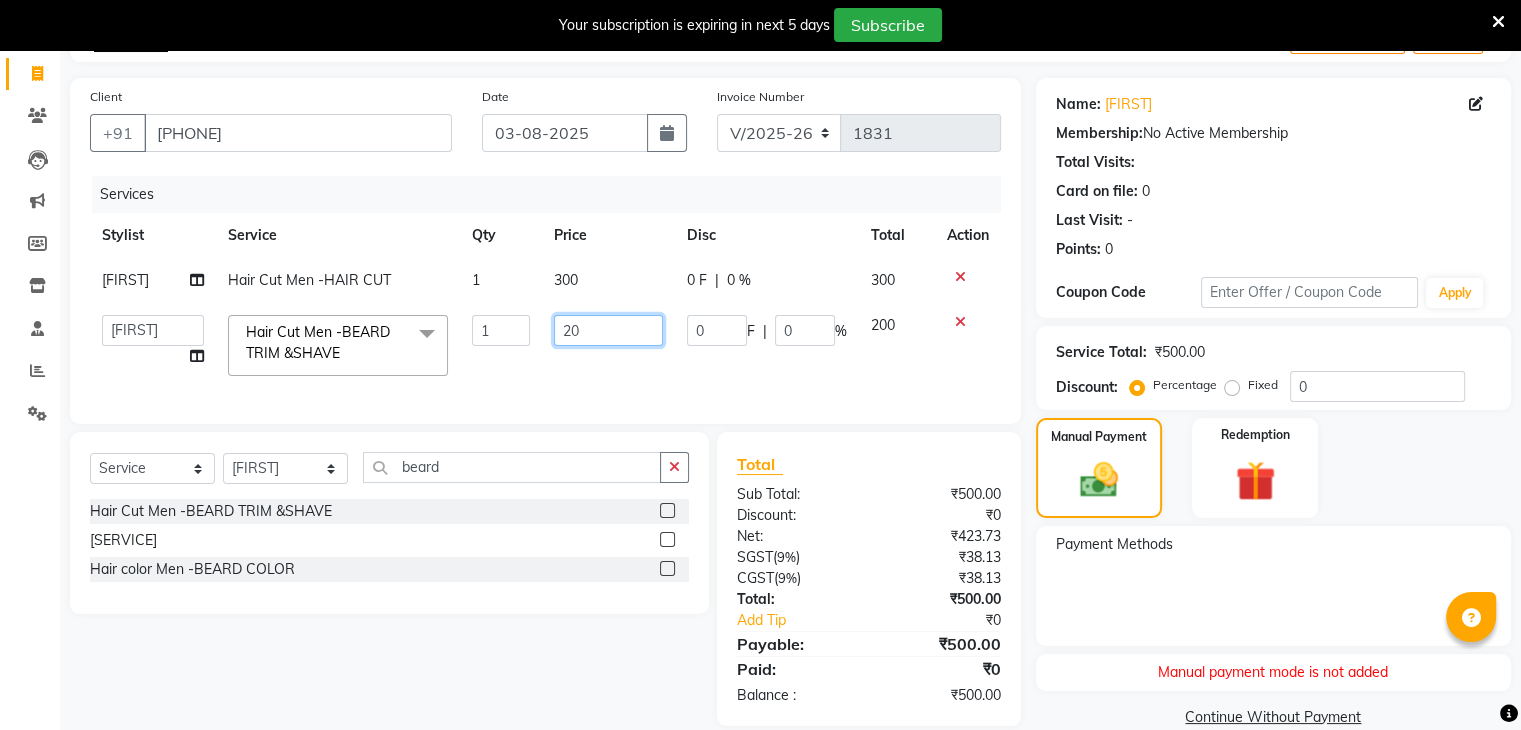 type on "2" 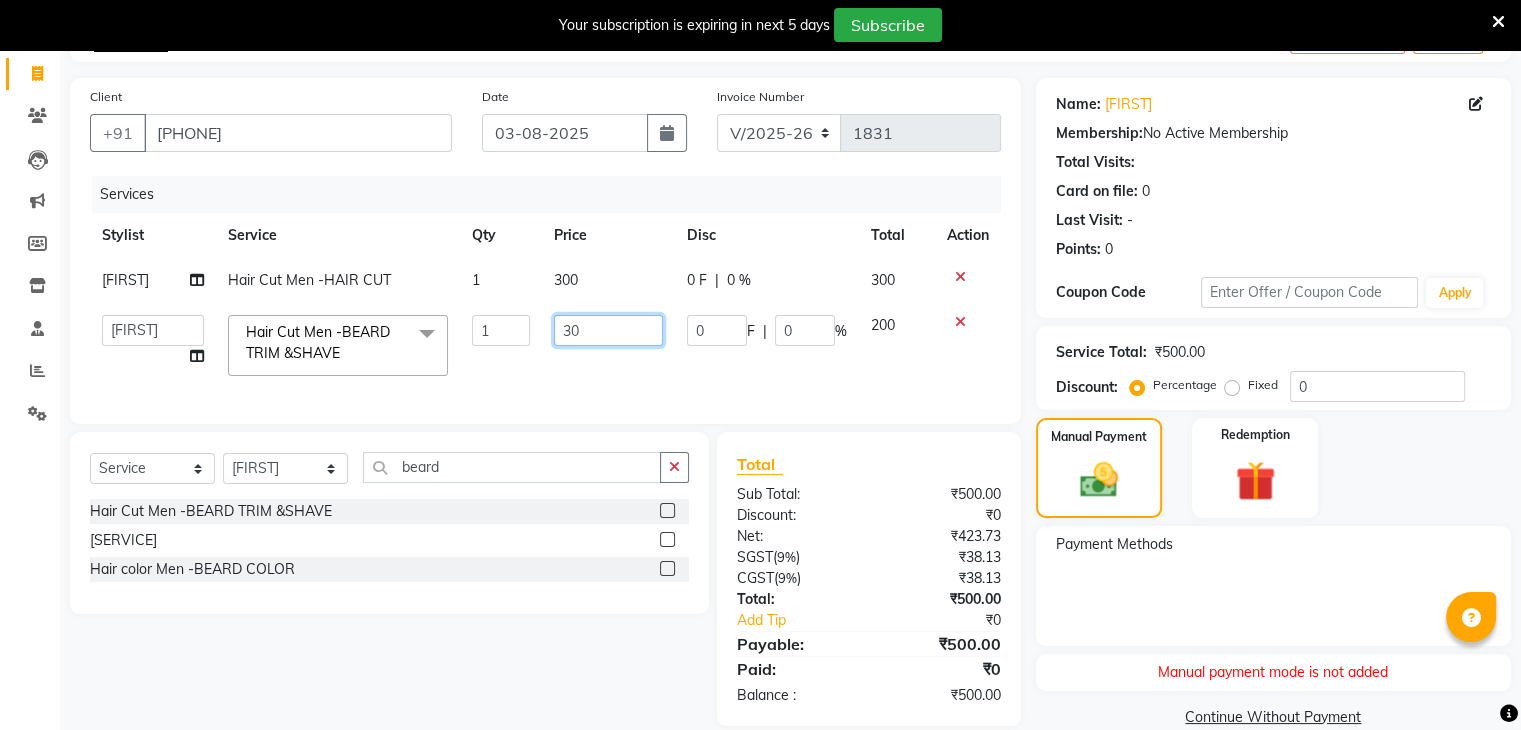 type on "300" 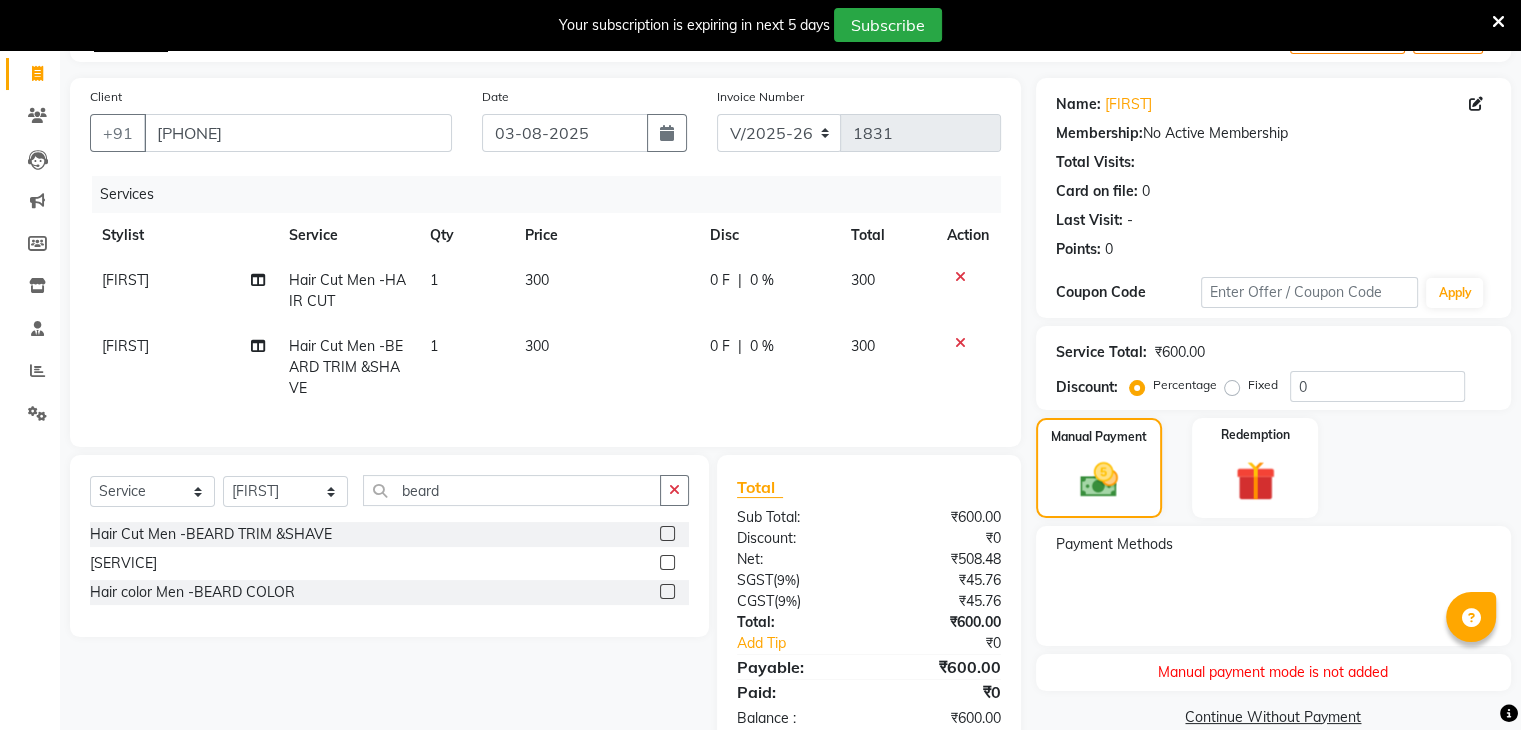 click on "300" 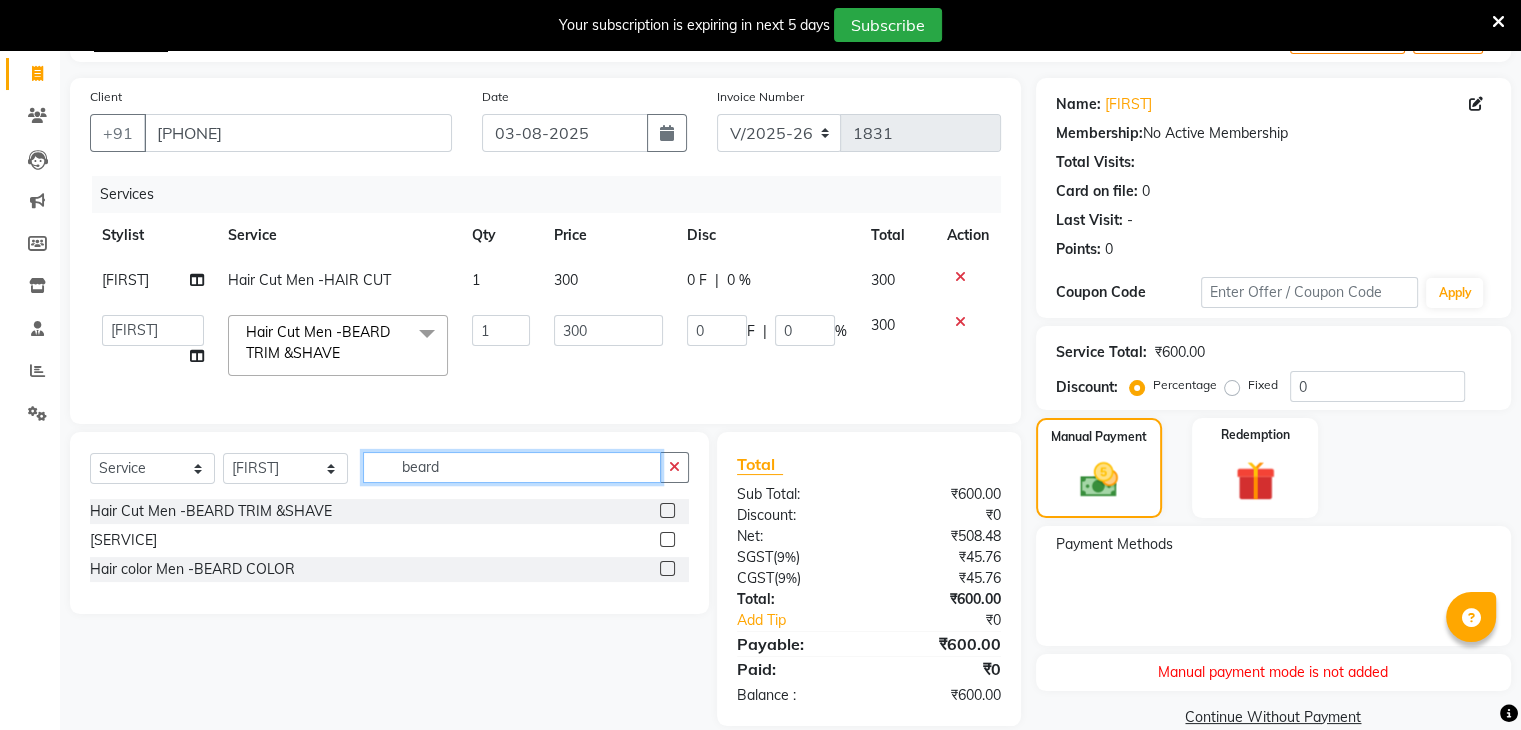 click on "beard" 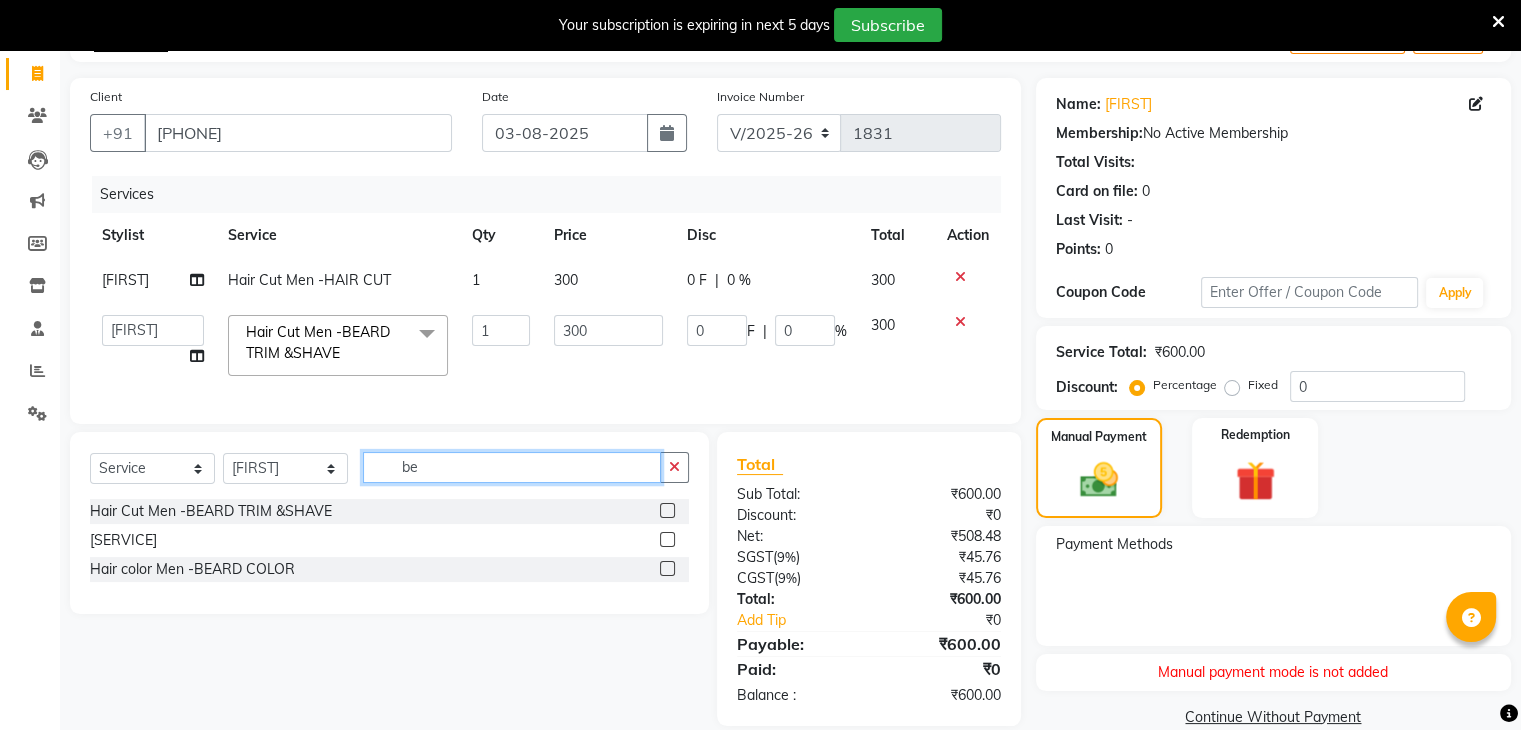 type on "b" 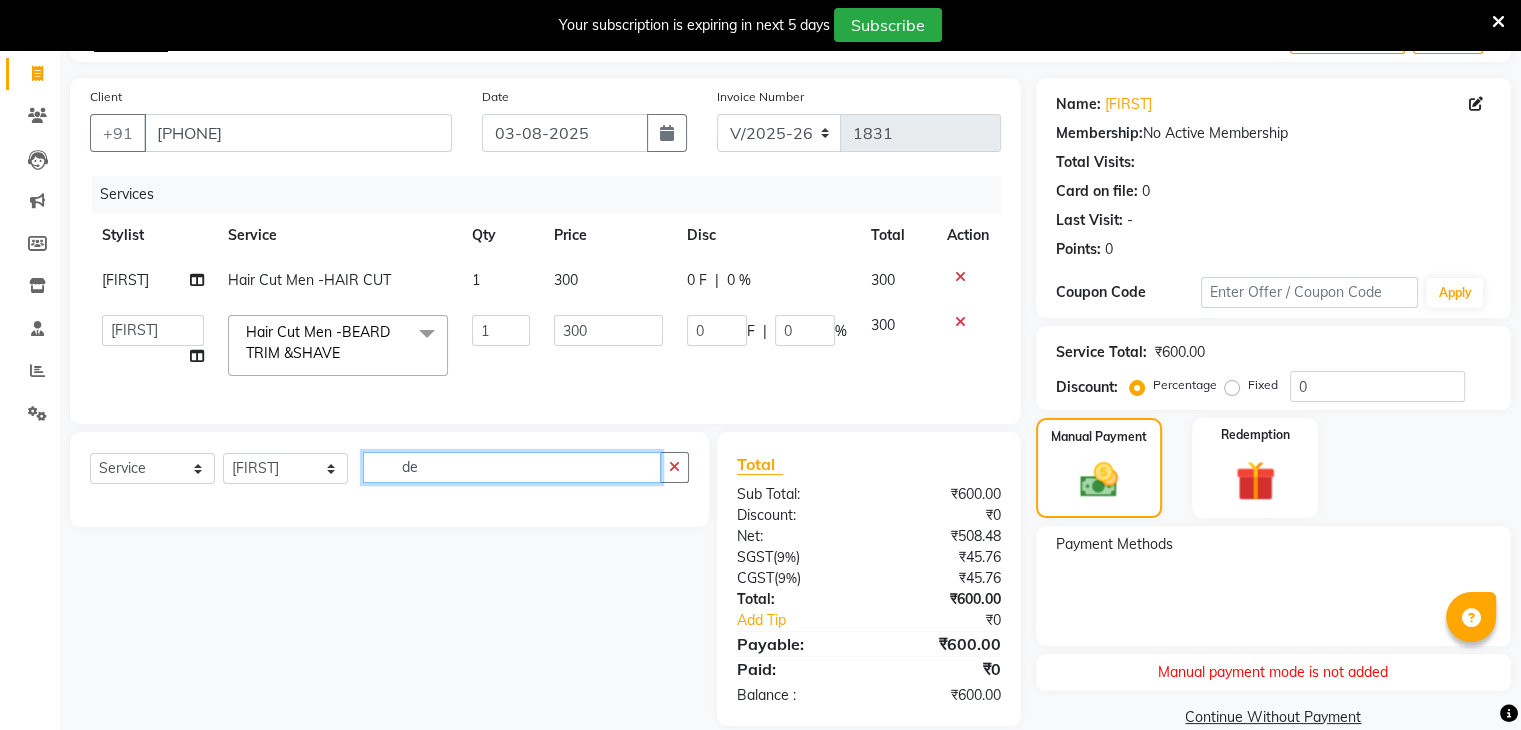 type on "d" 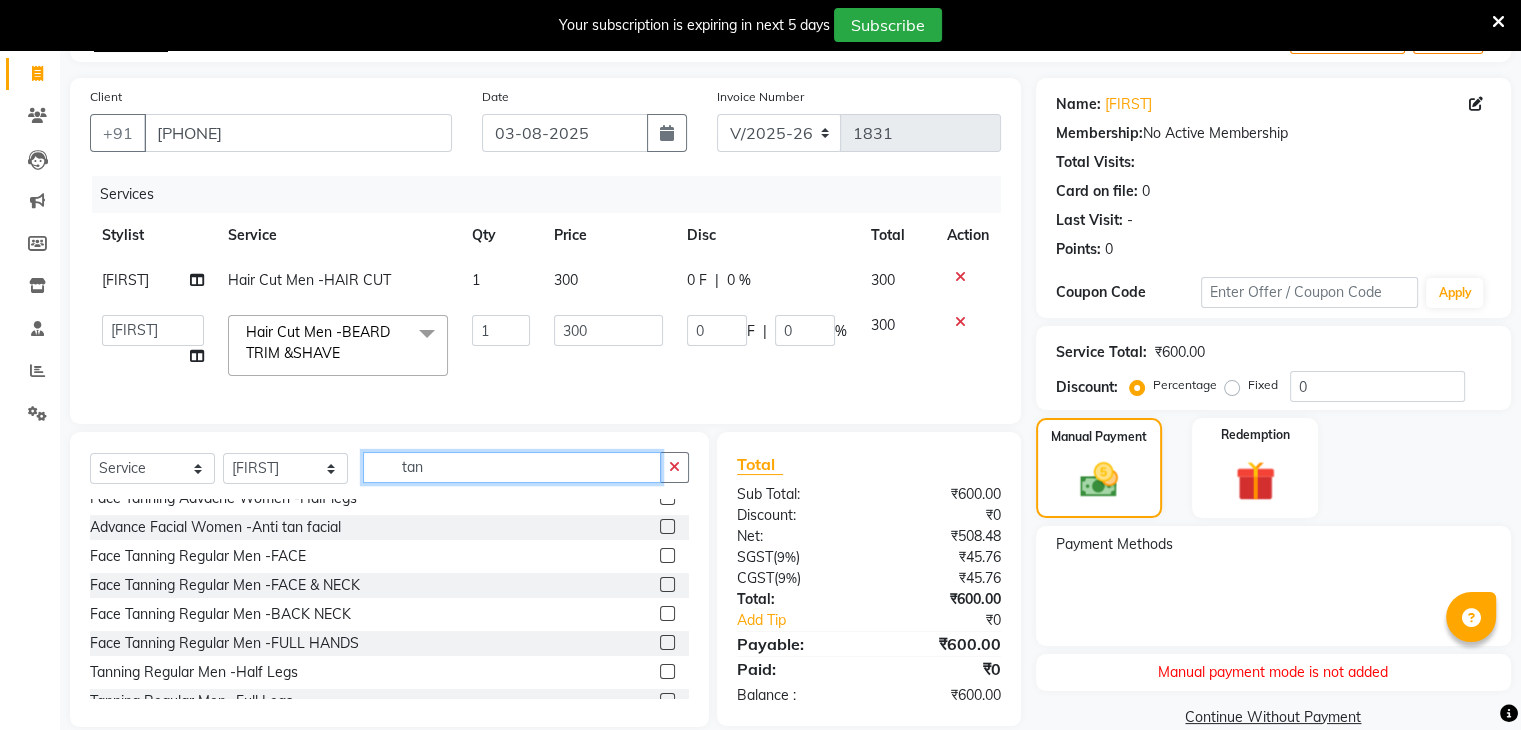 scroll, scrollTop: 571, scrollLeft: 0, axis: vertical 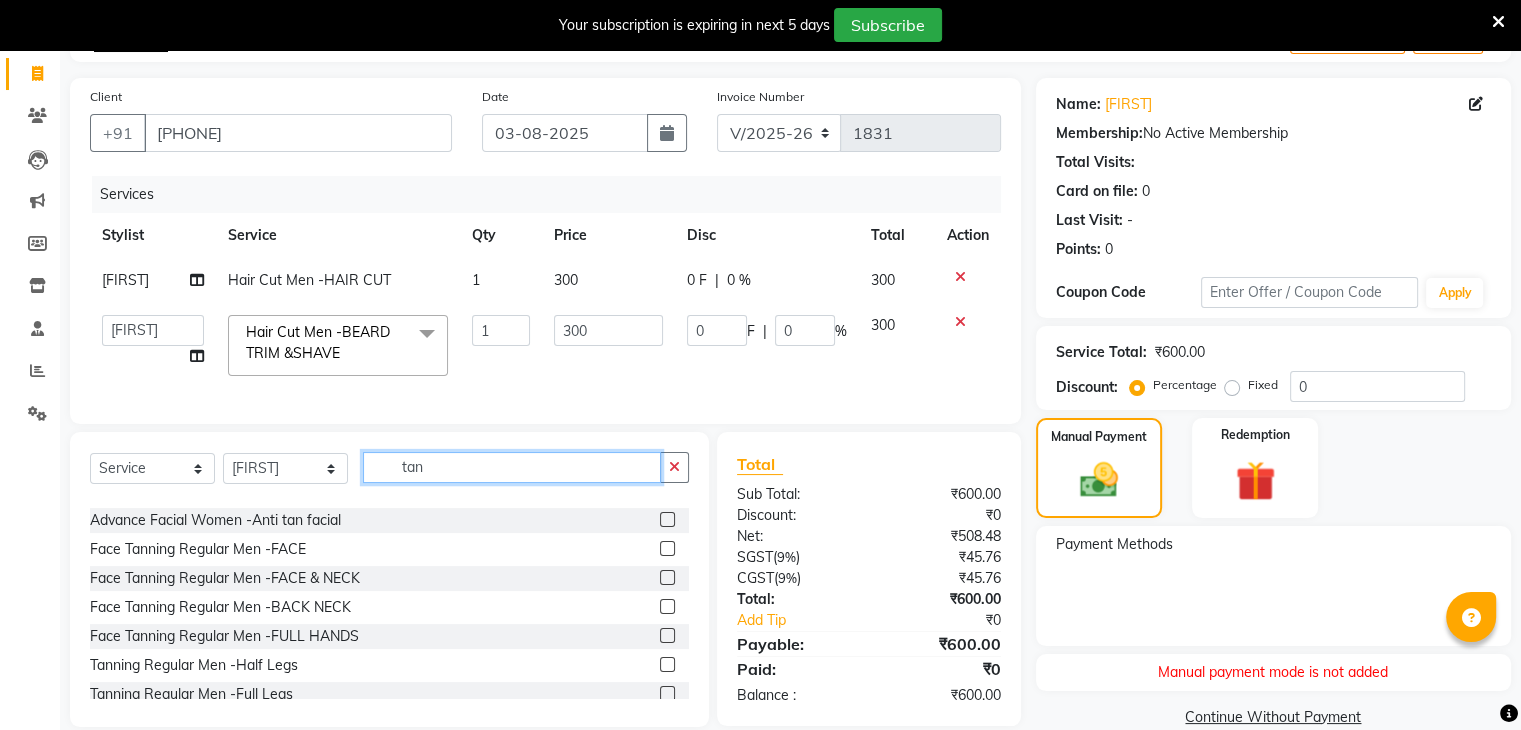 type on "tan" 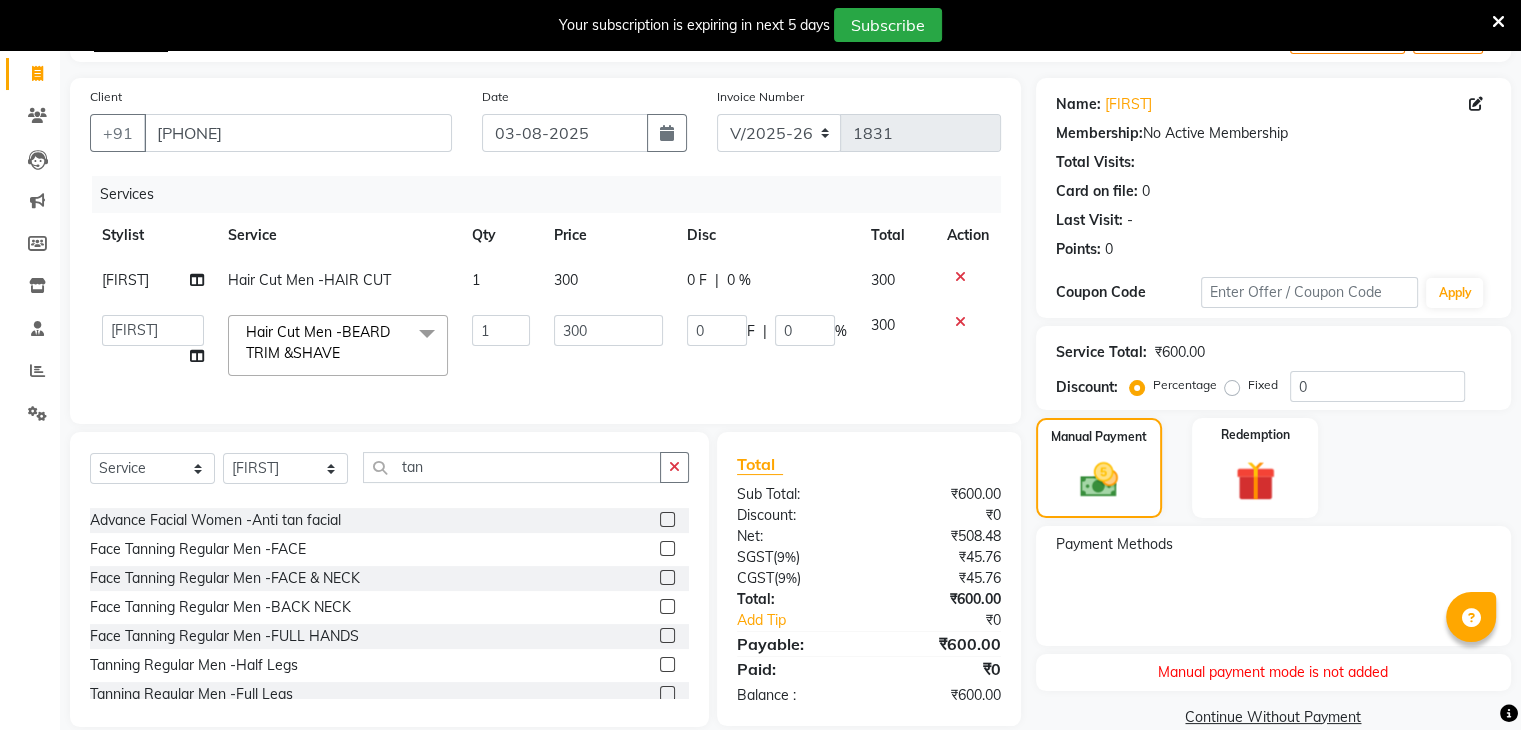 click 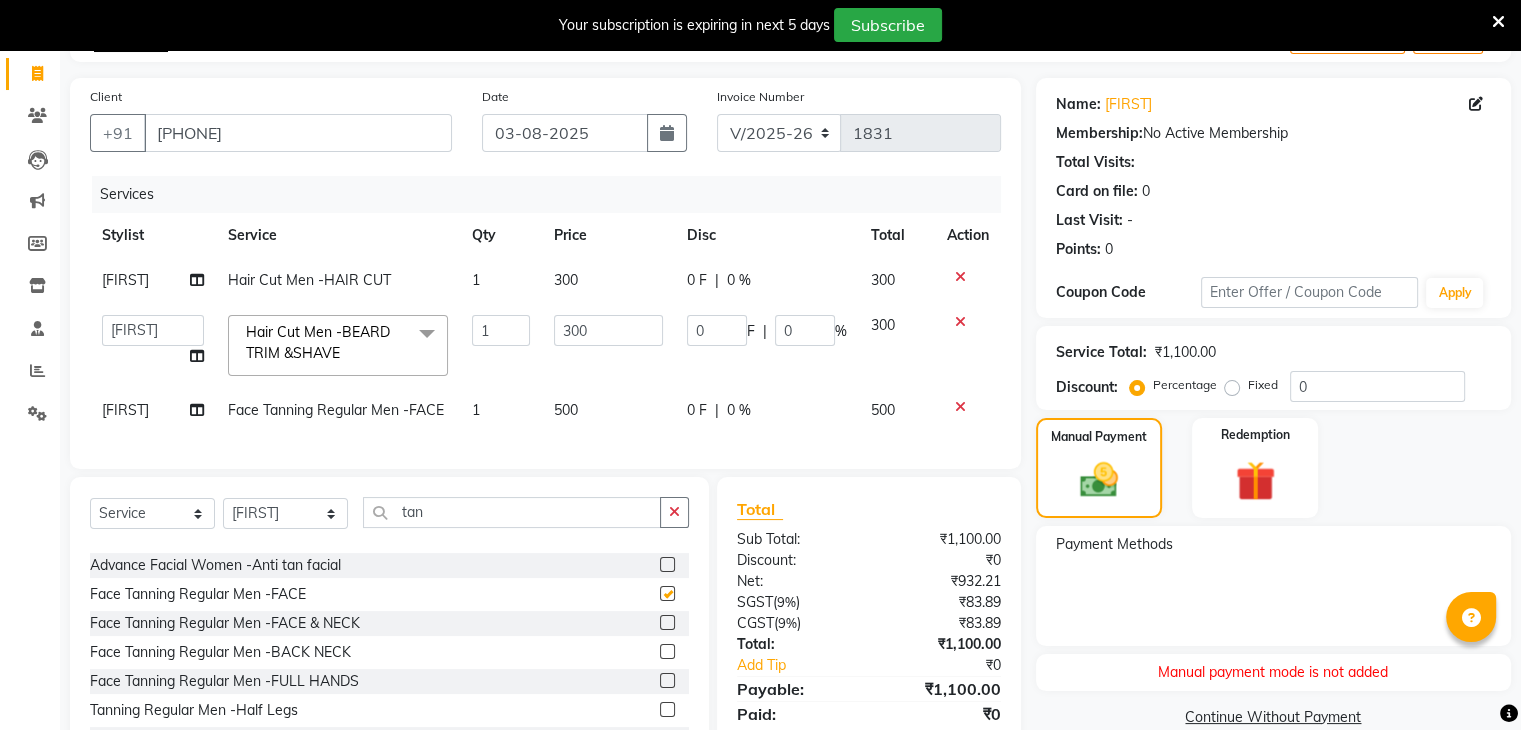 type 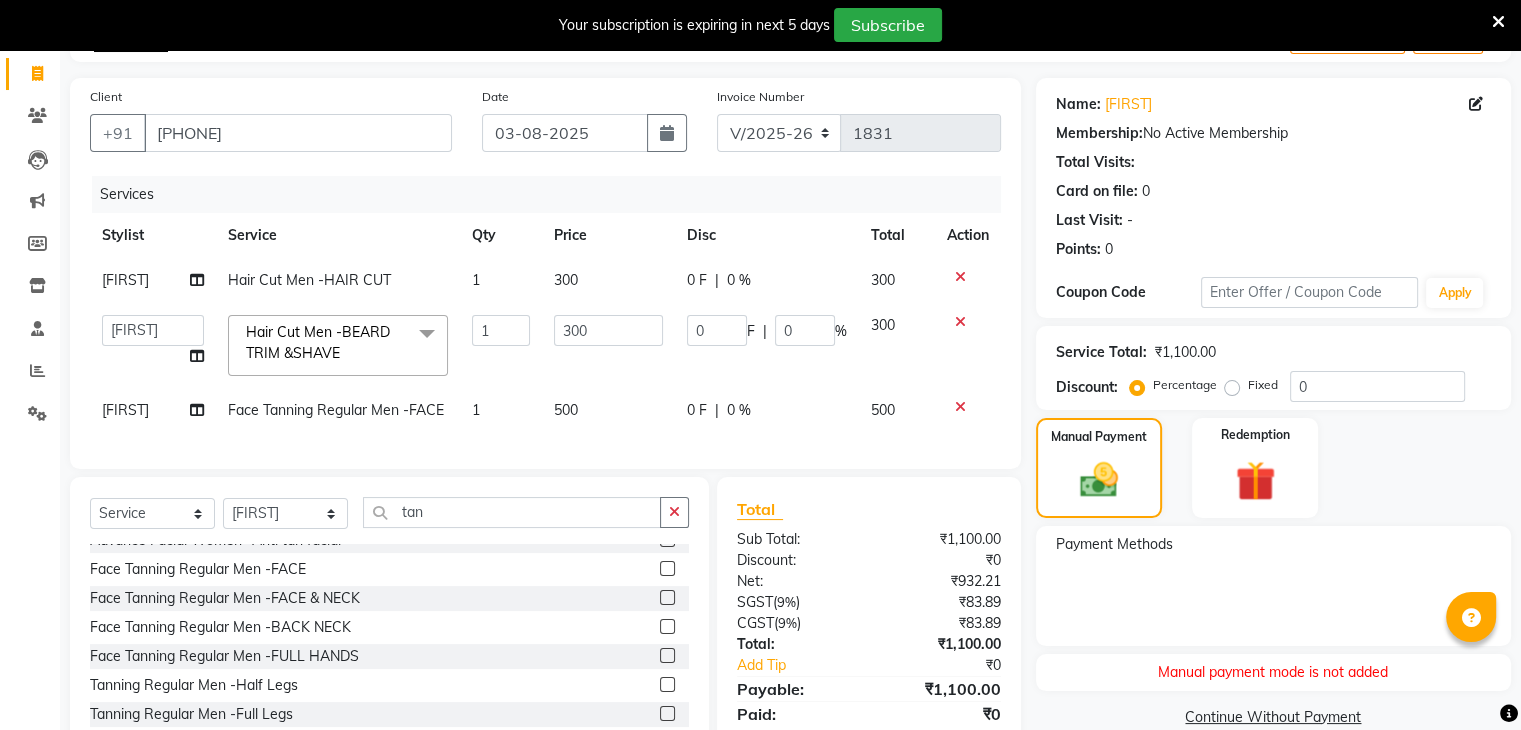 scroll, scrollTop: 579, scrollLeft: 0, axis: vertical 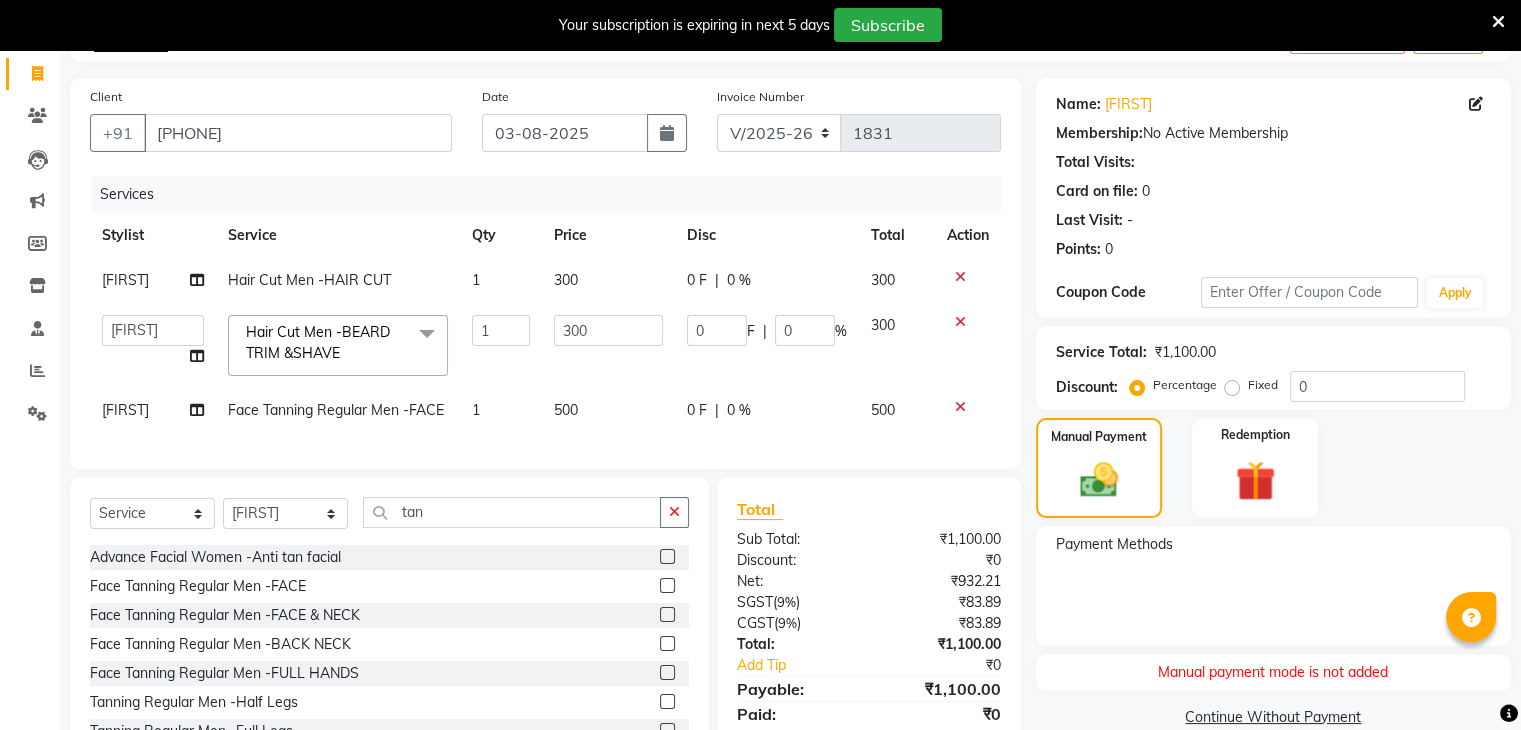 click 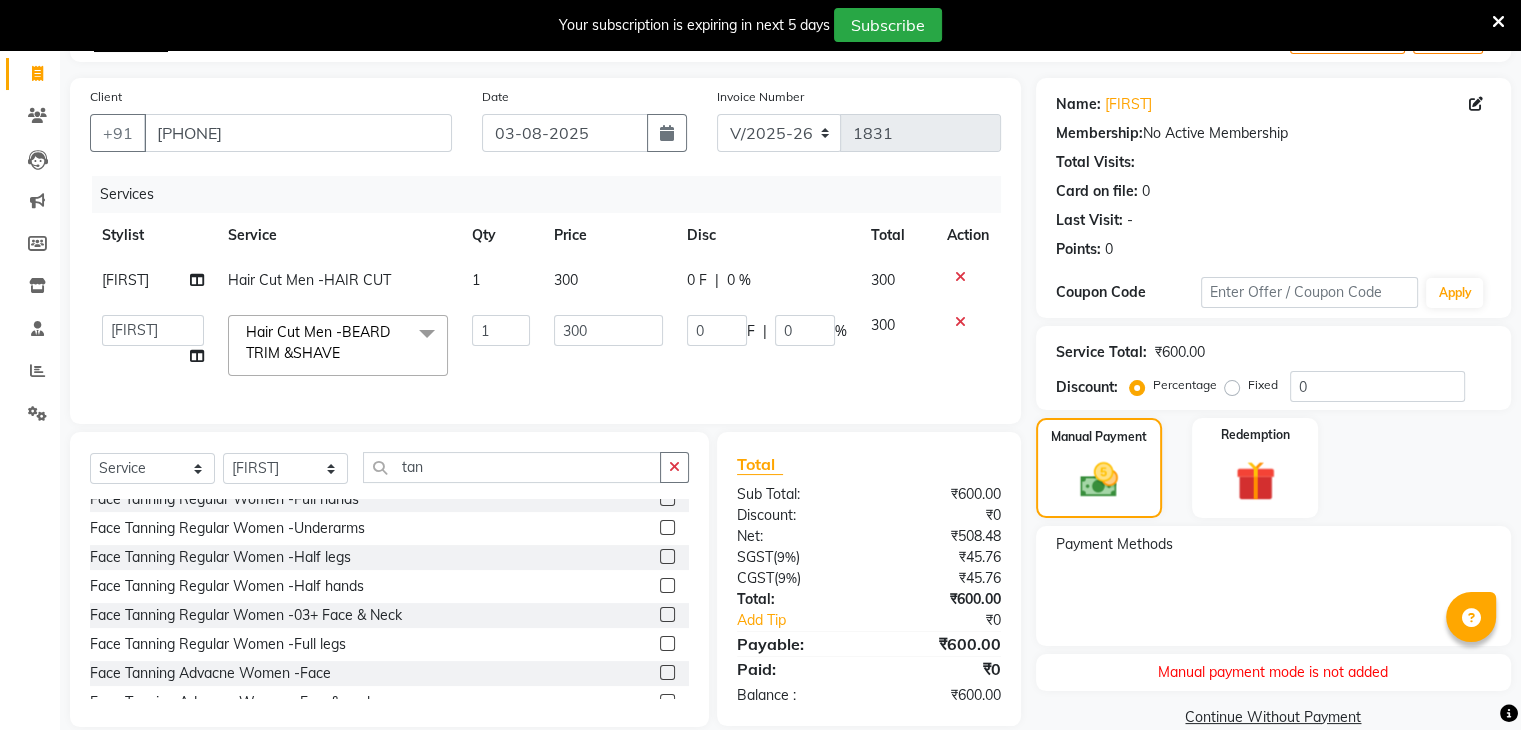 scroll, scrollTop: 244, scrollLeft: 0, axis: vertical 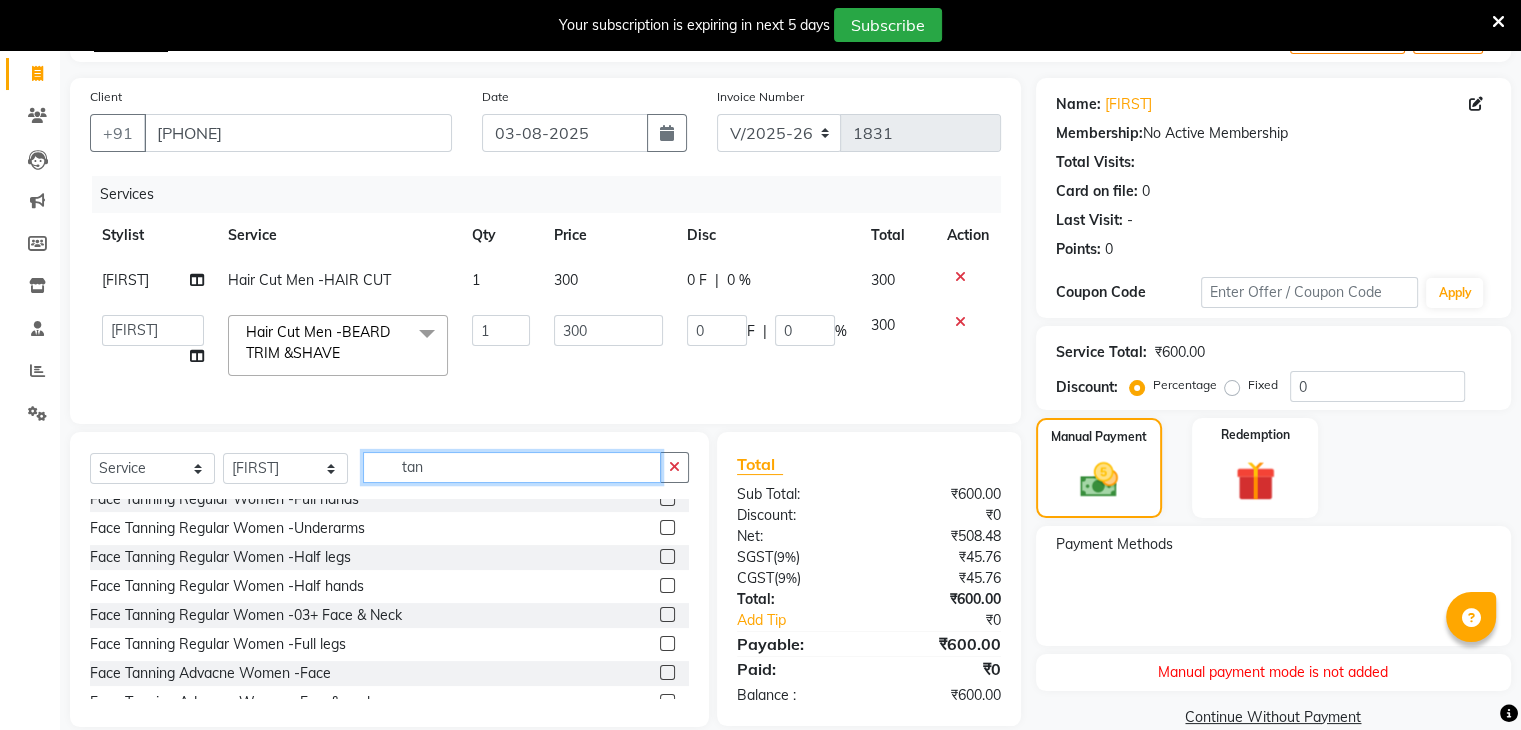 click on "tan" 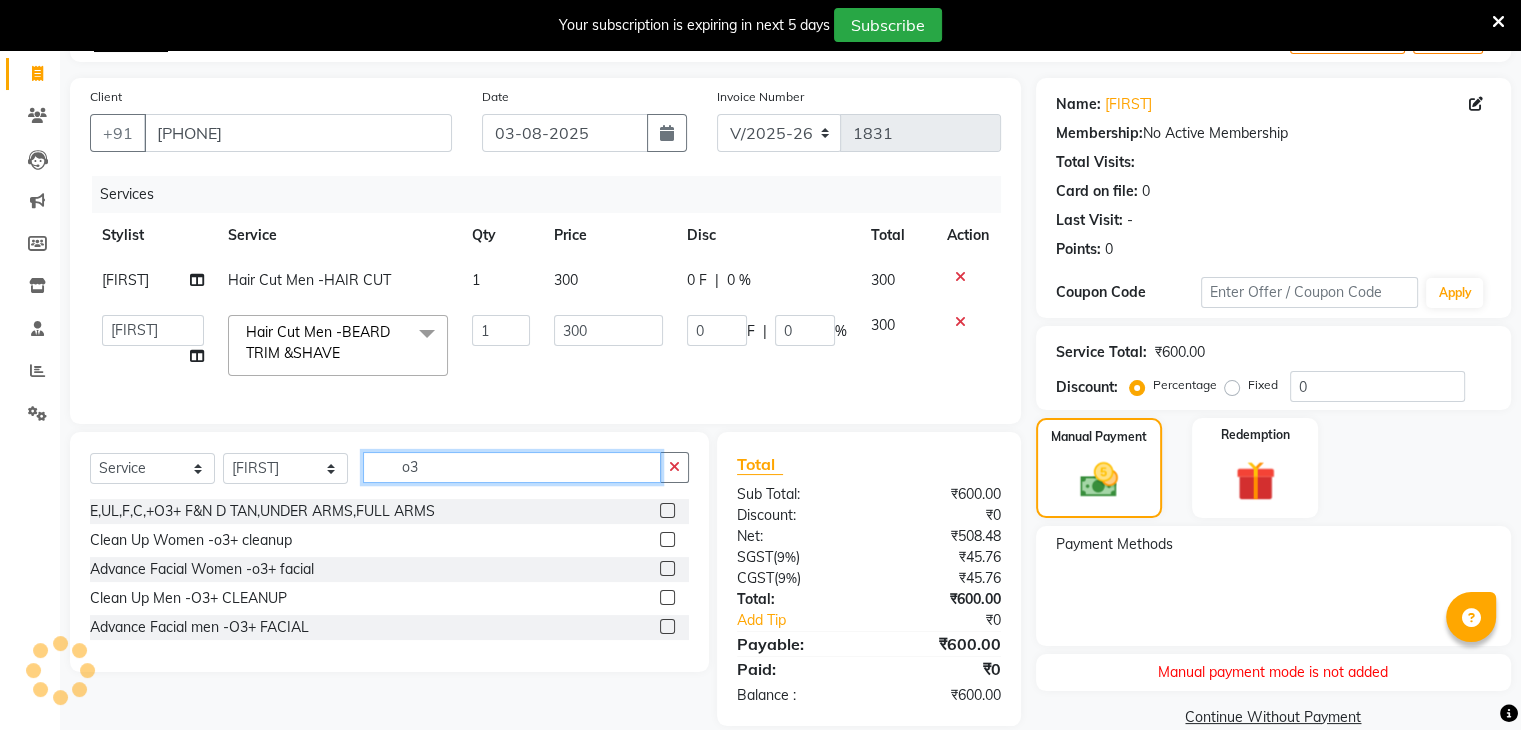 scroll, scrollTop: 0, scrollLeft: 0, axis: both 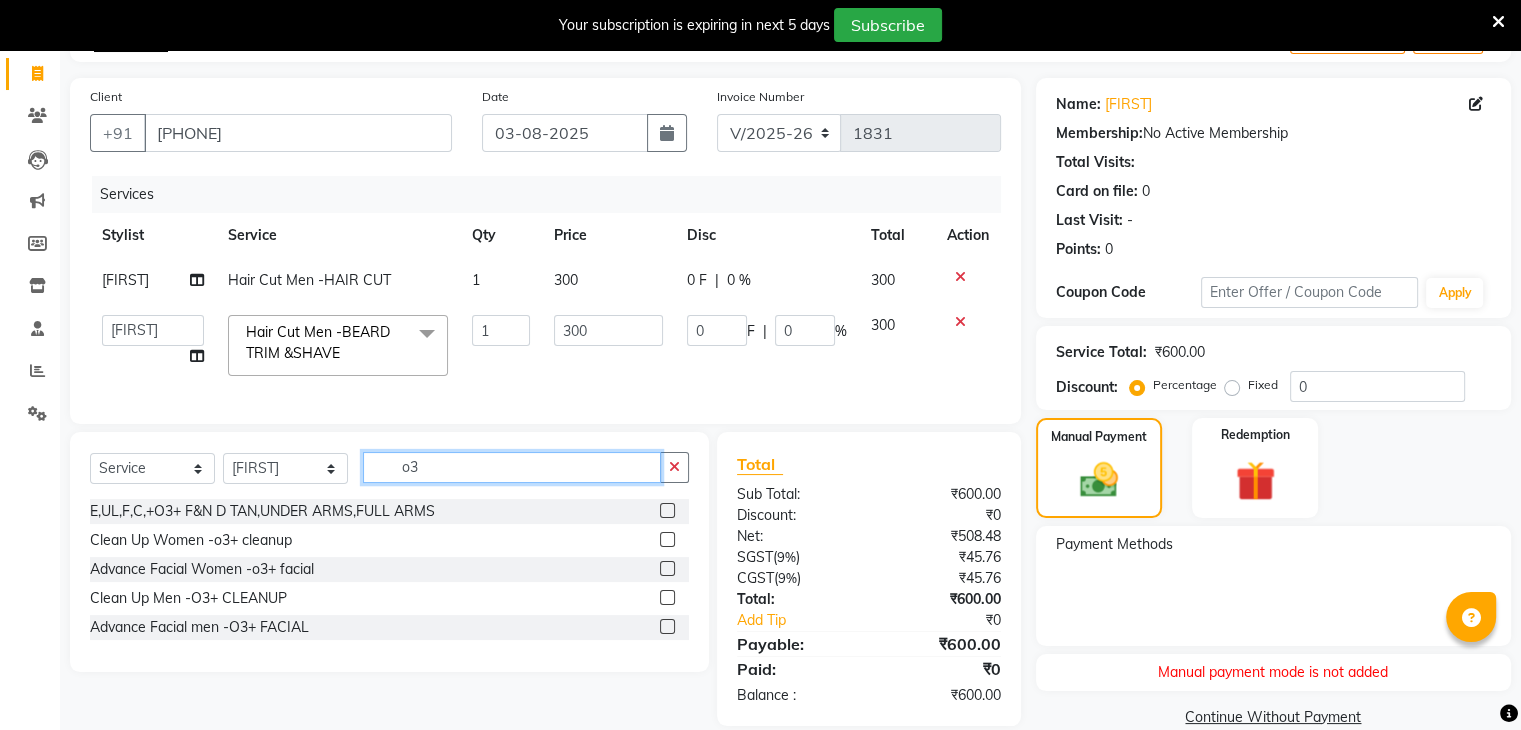 click on "o3" 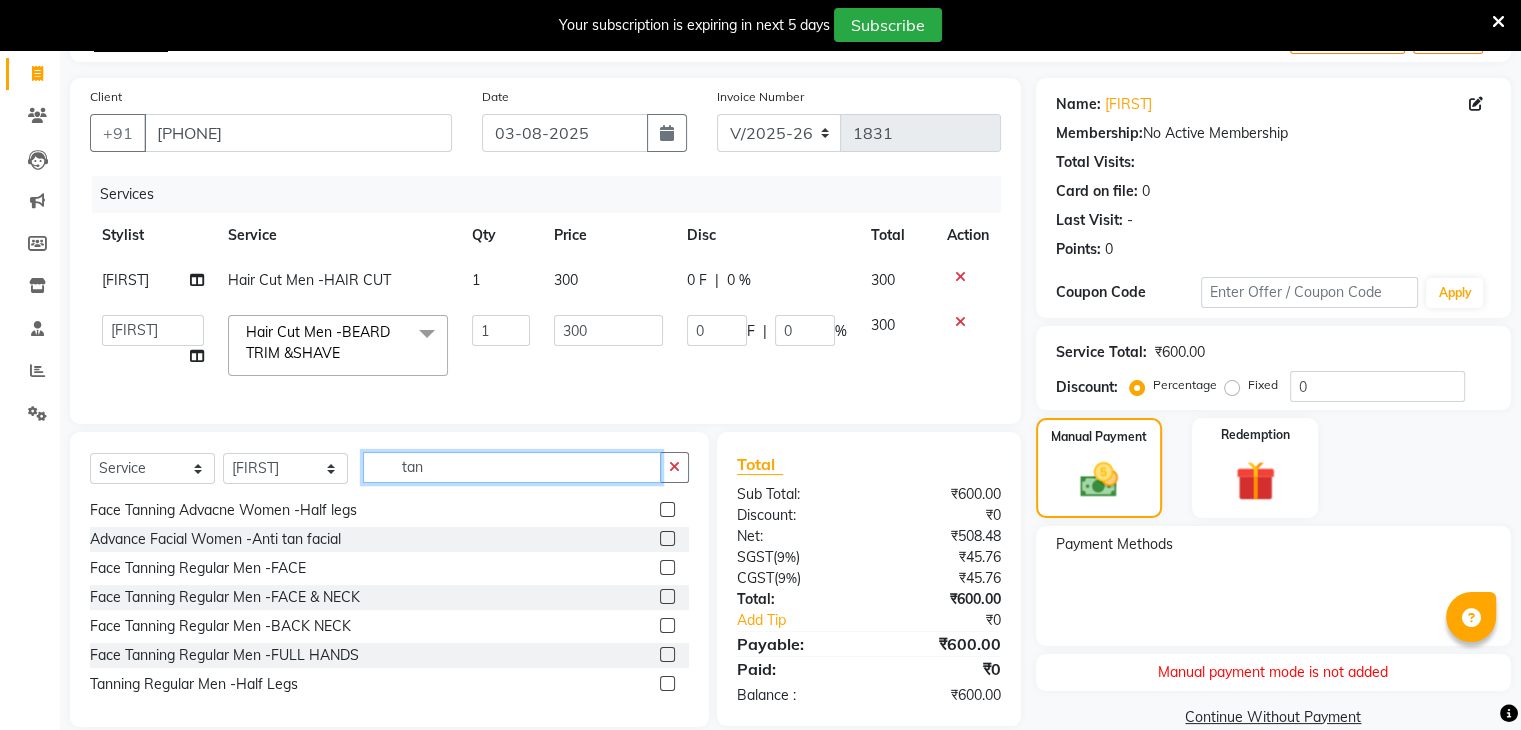 scroll, scrollTop: 584, scrollLeft: 0, axis: vertical 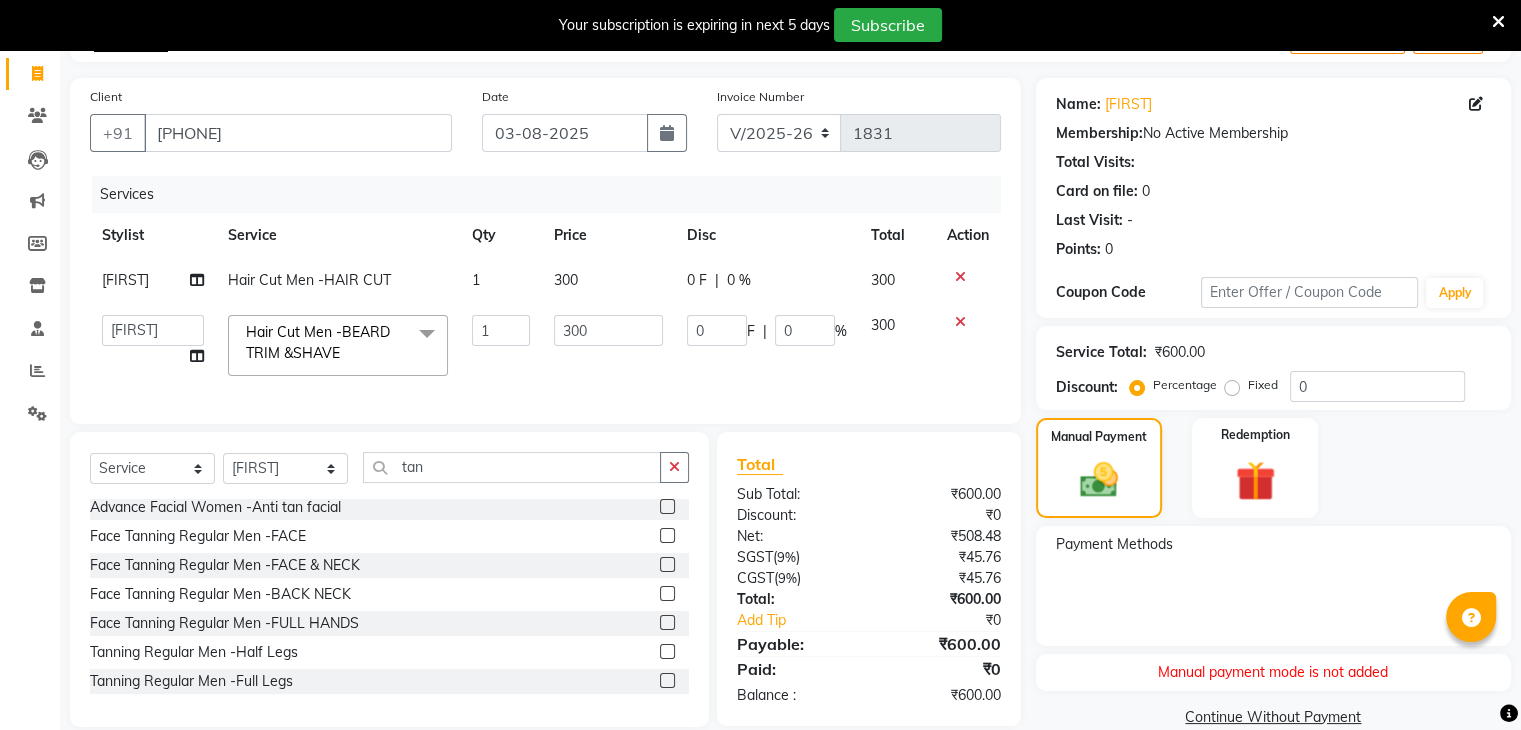 click 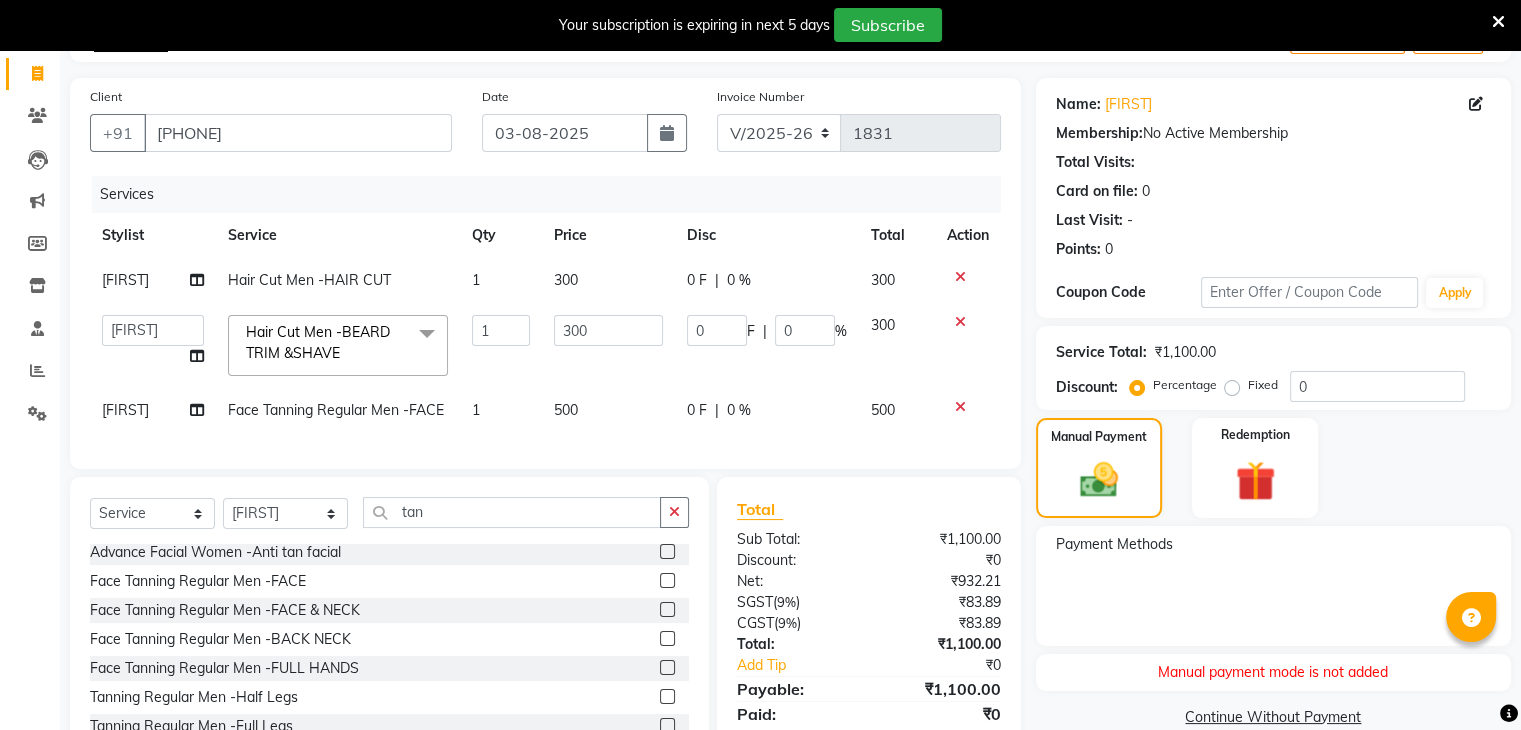 click on "500" 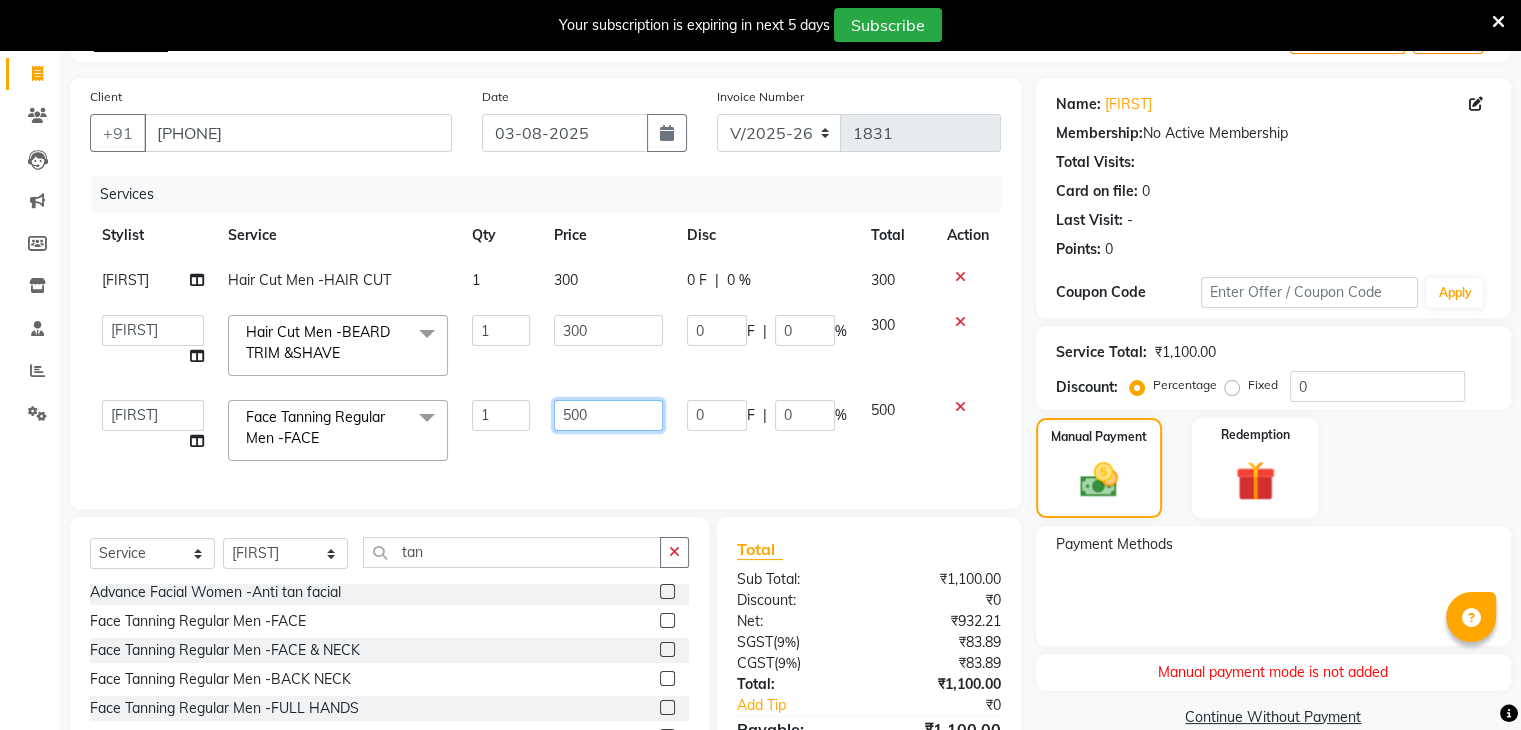 click on "500" 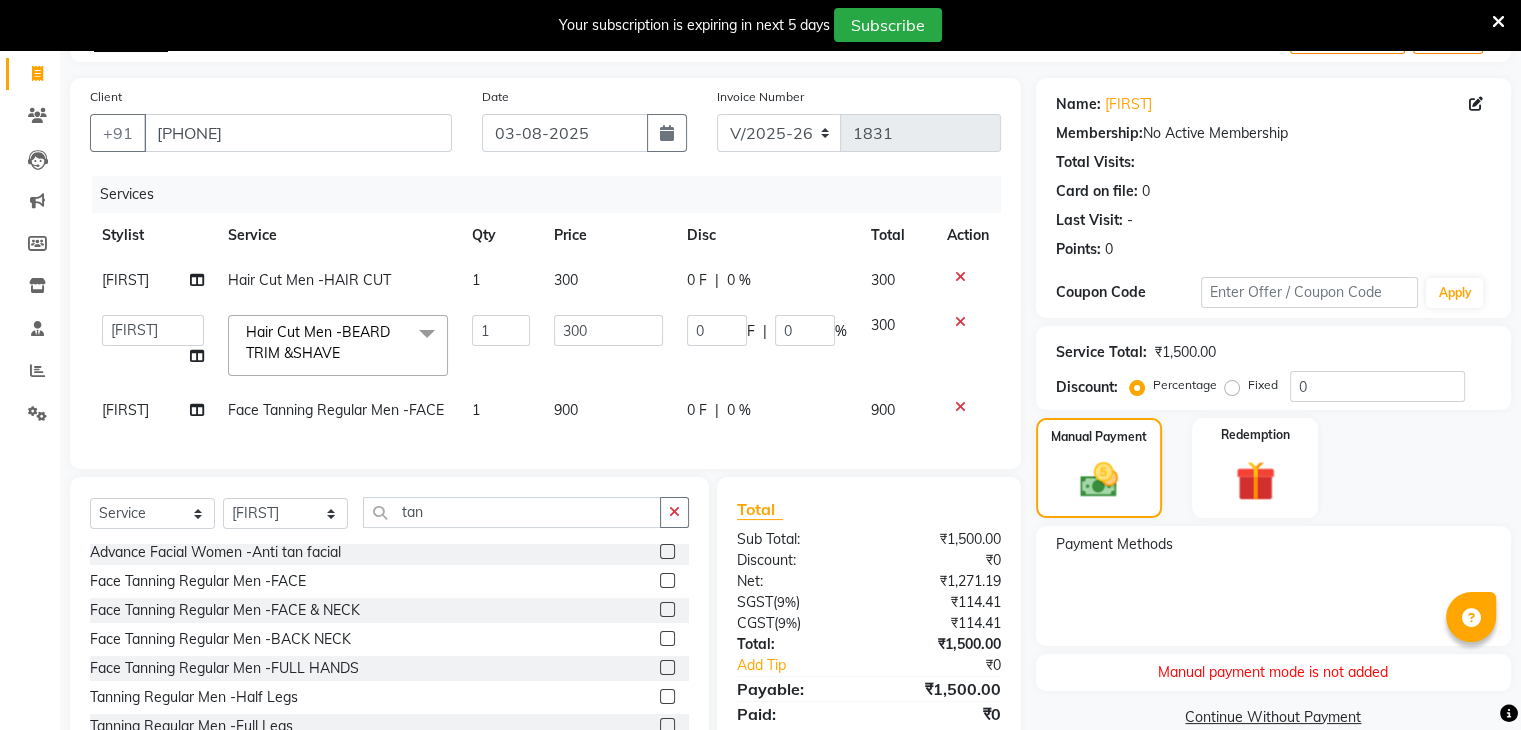 click on "900" 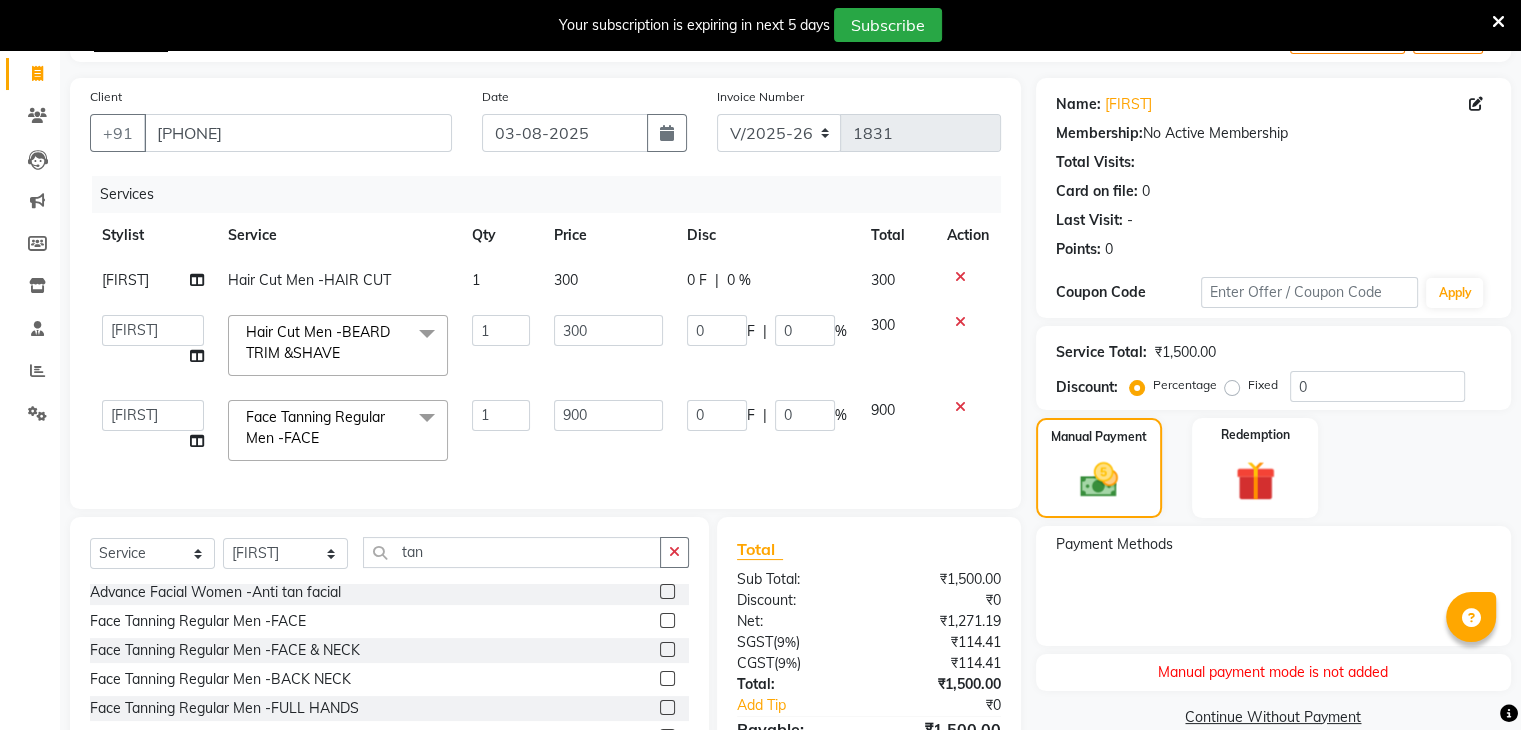 scroll, scrollTop: 0, scrollLeft: 15, axis: horizontal 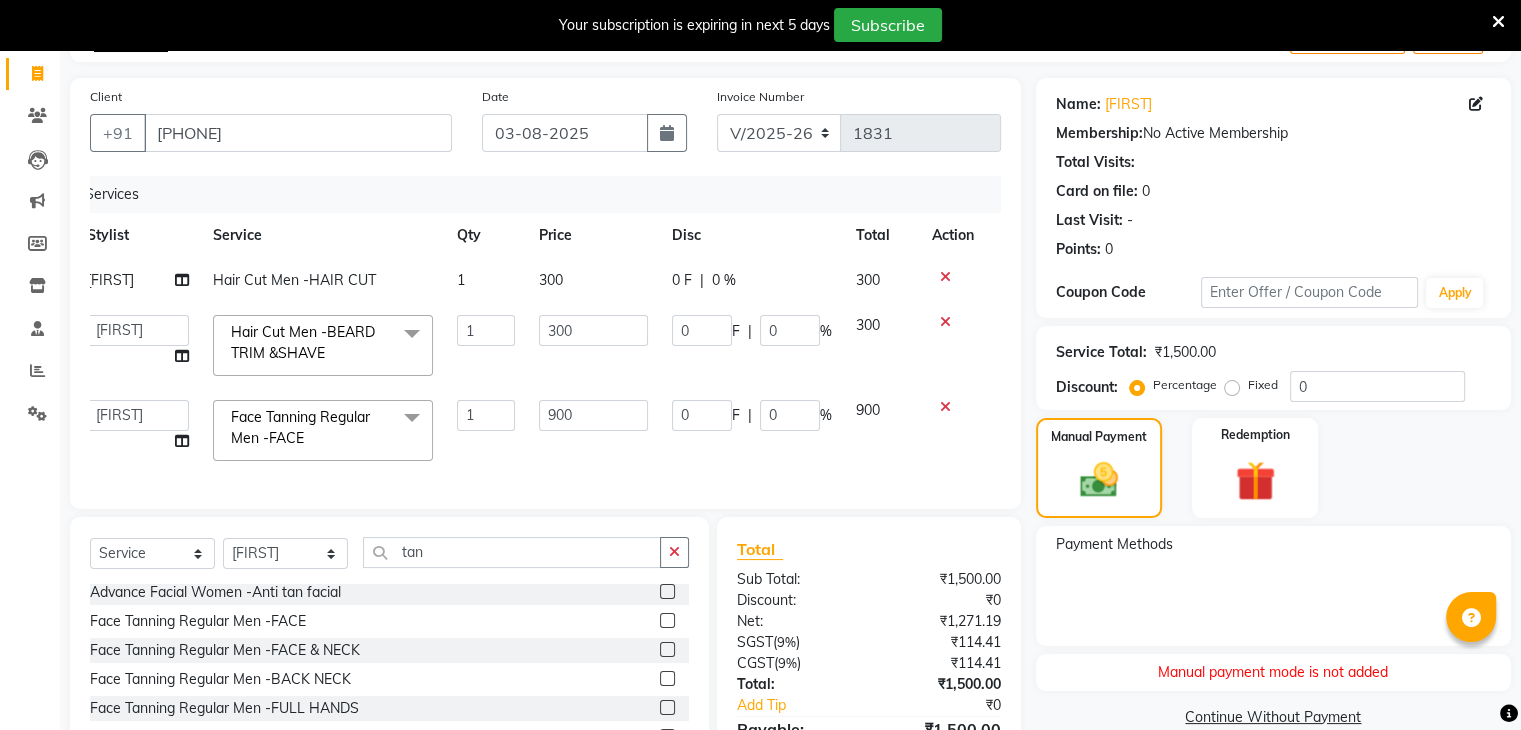drag, startPoint x: 897, startPoint y: 411, endPoint x: 912, endPoint y: 422, distance: 18.601076 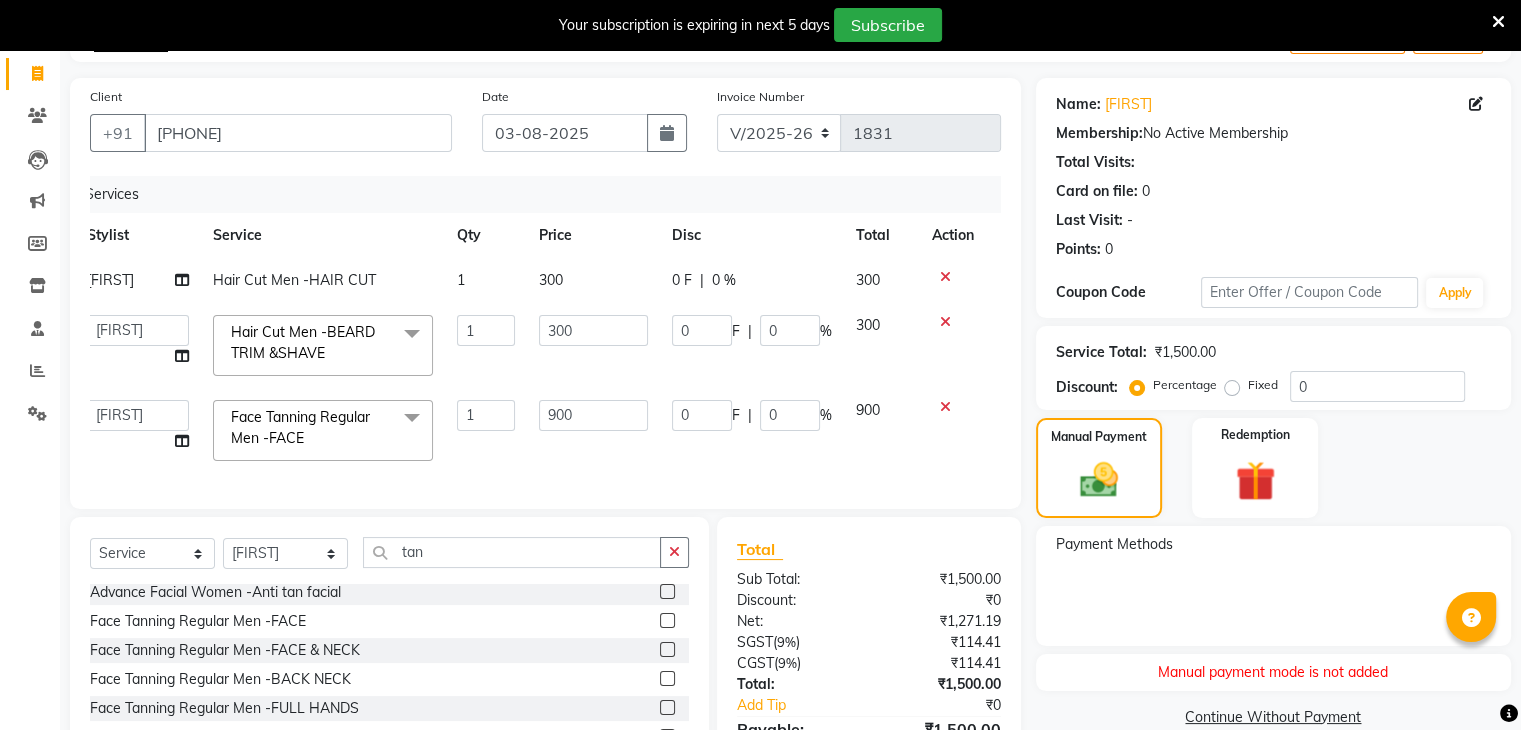 click on "900" 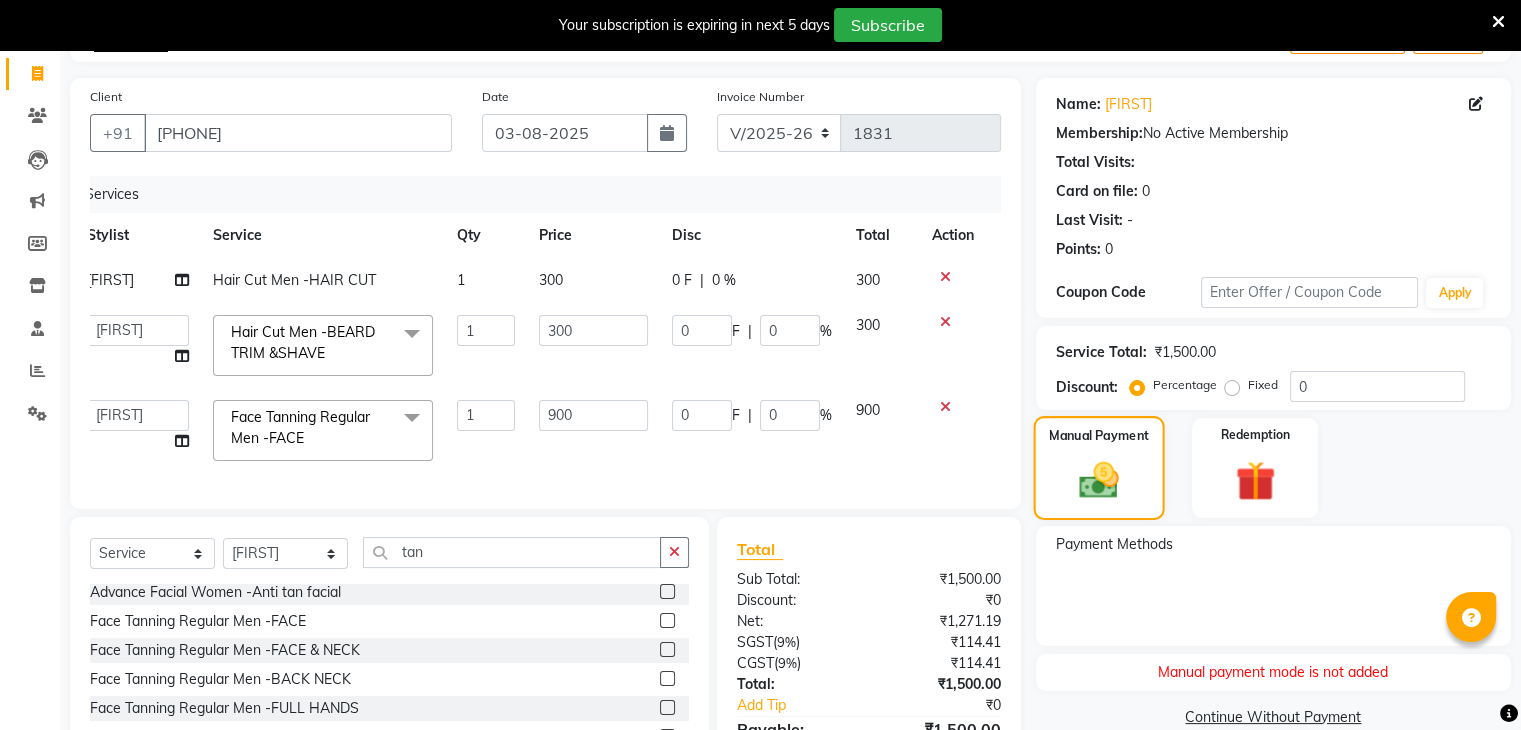 click on "Manual Payment" 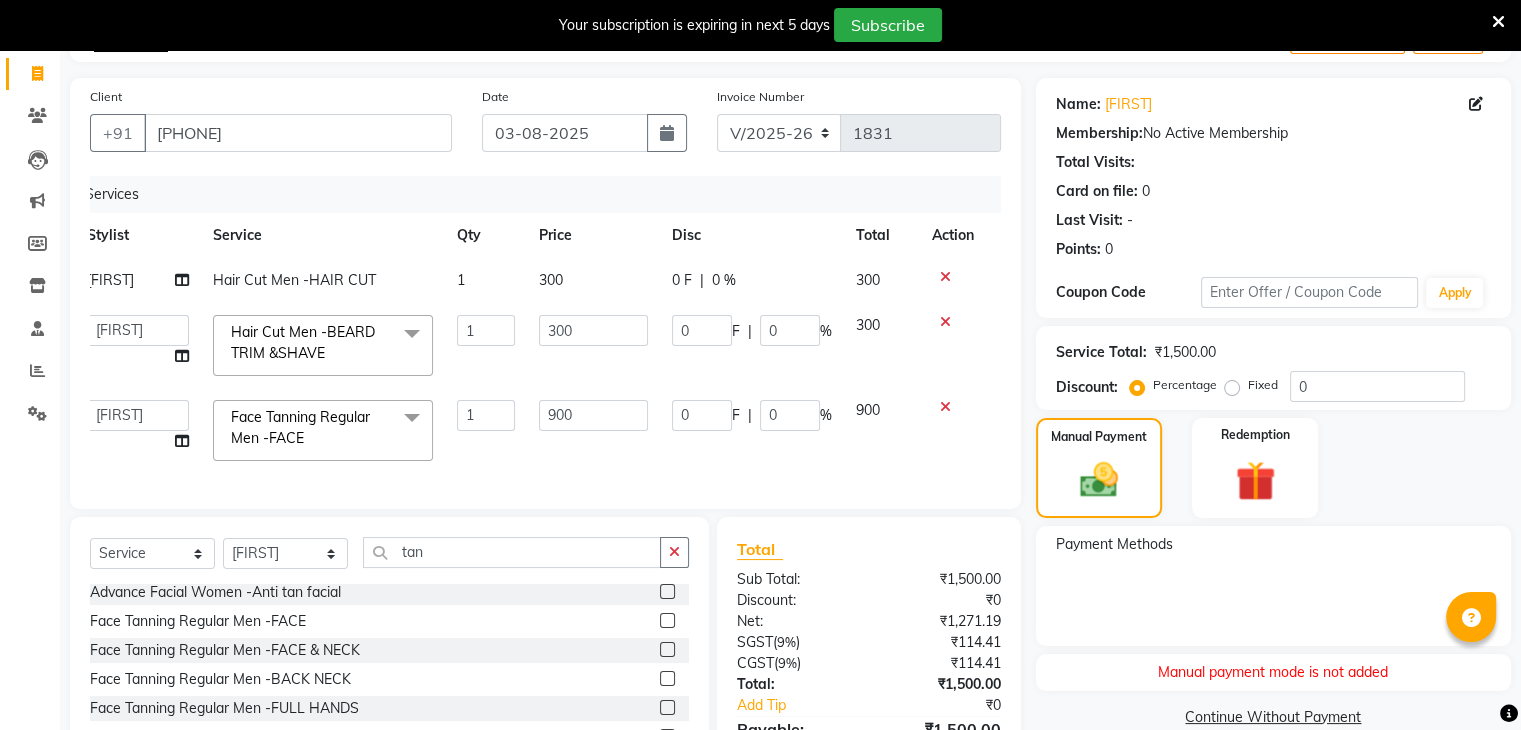click 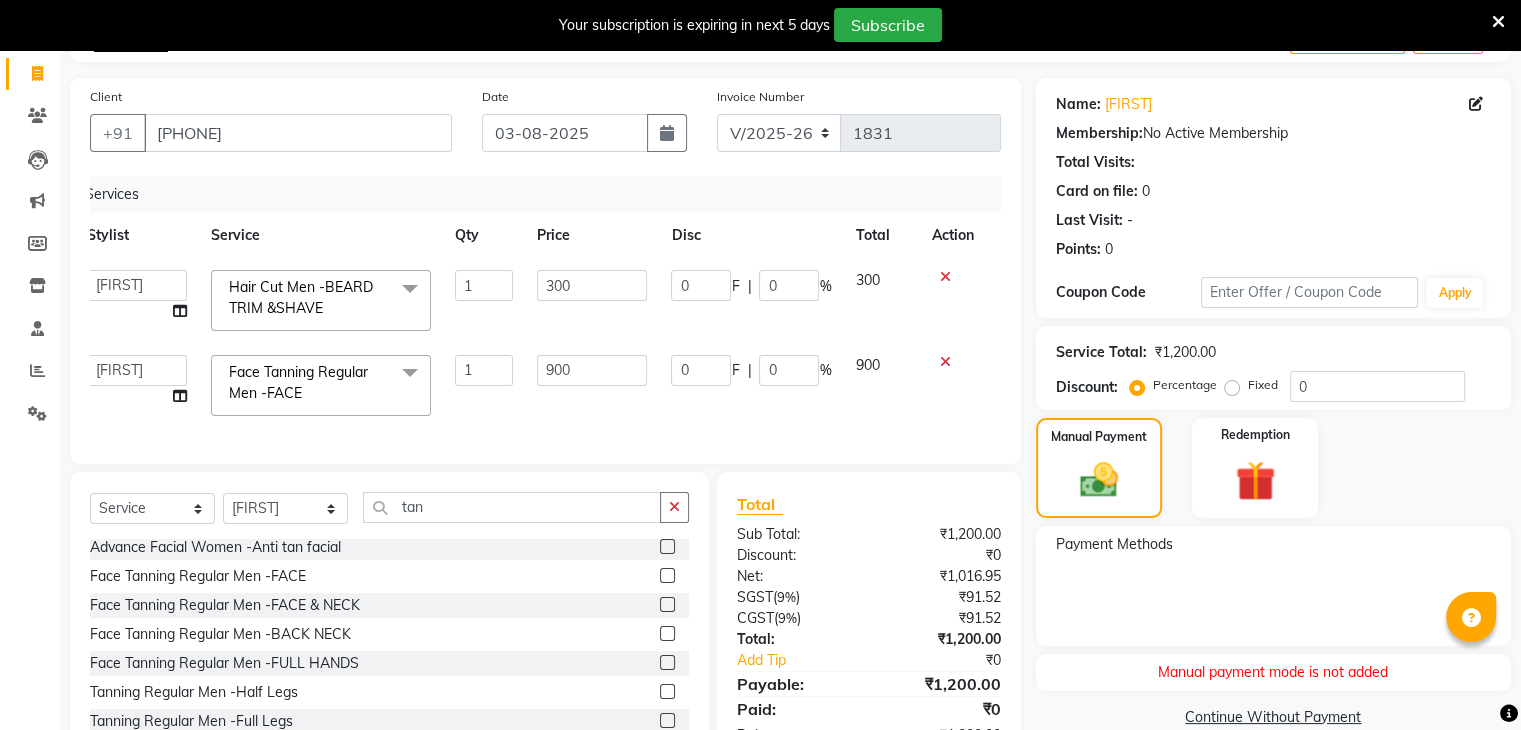 click 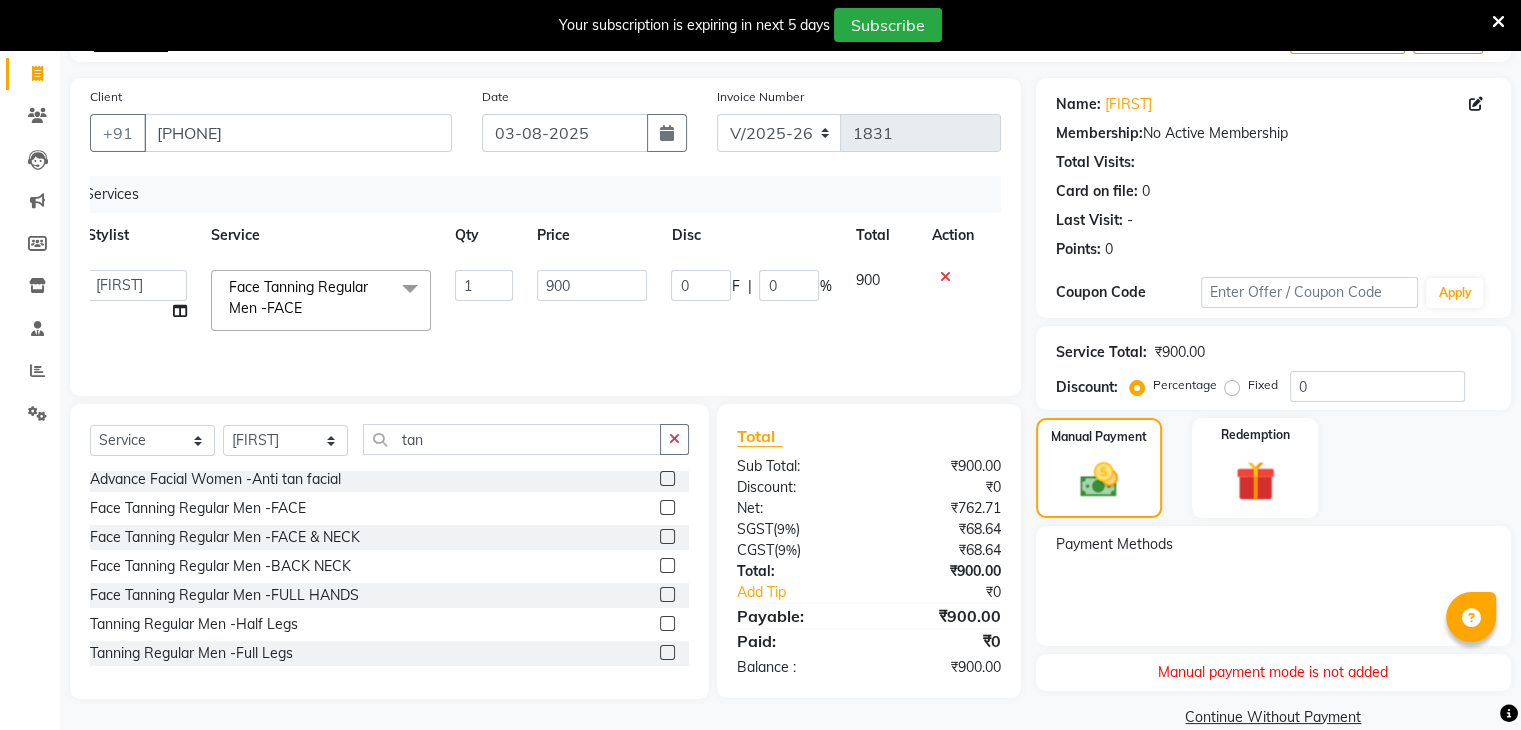 click 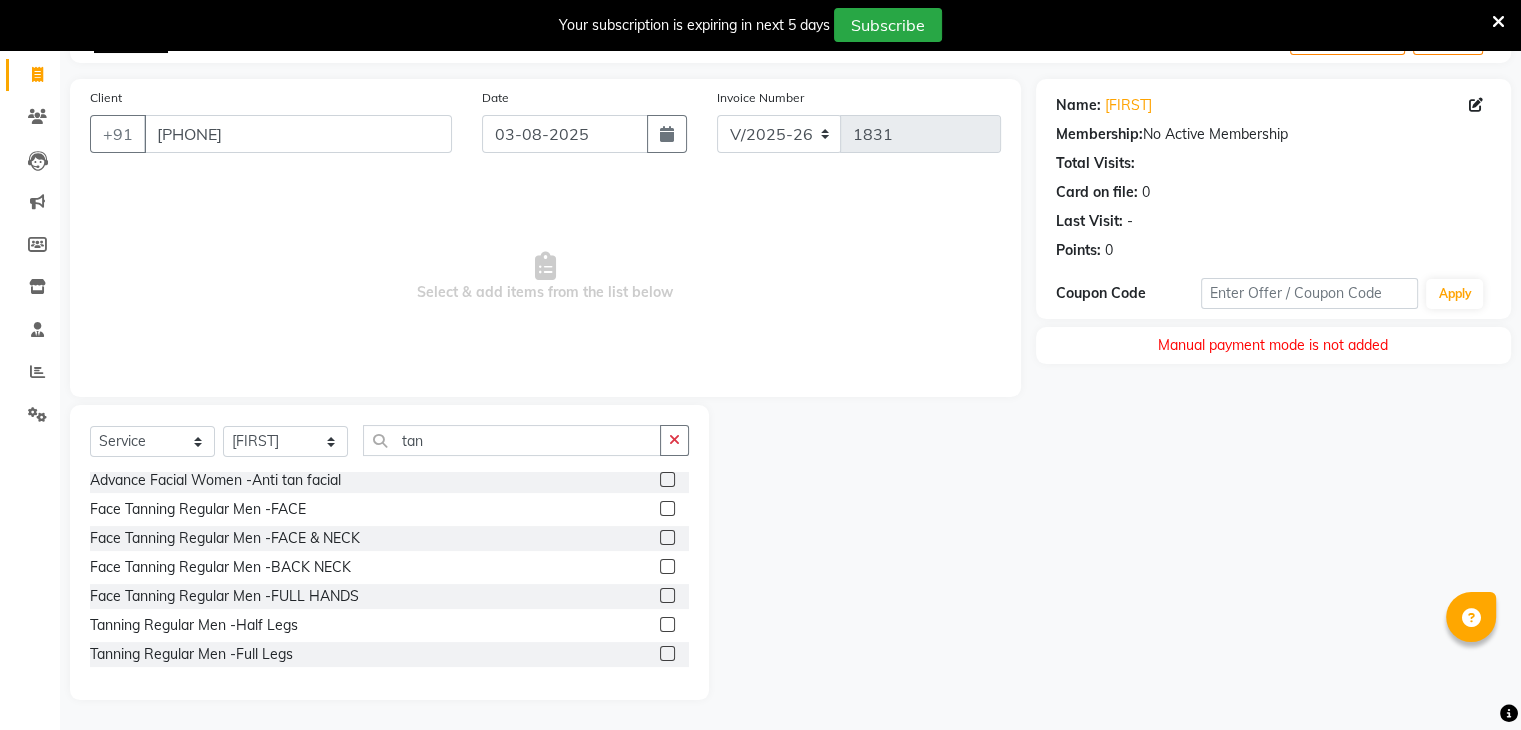 click at bounding box center (1498, 22) 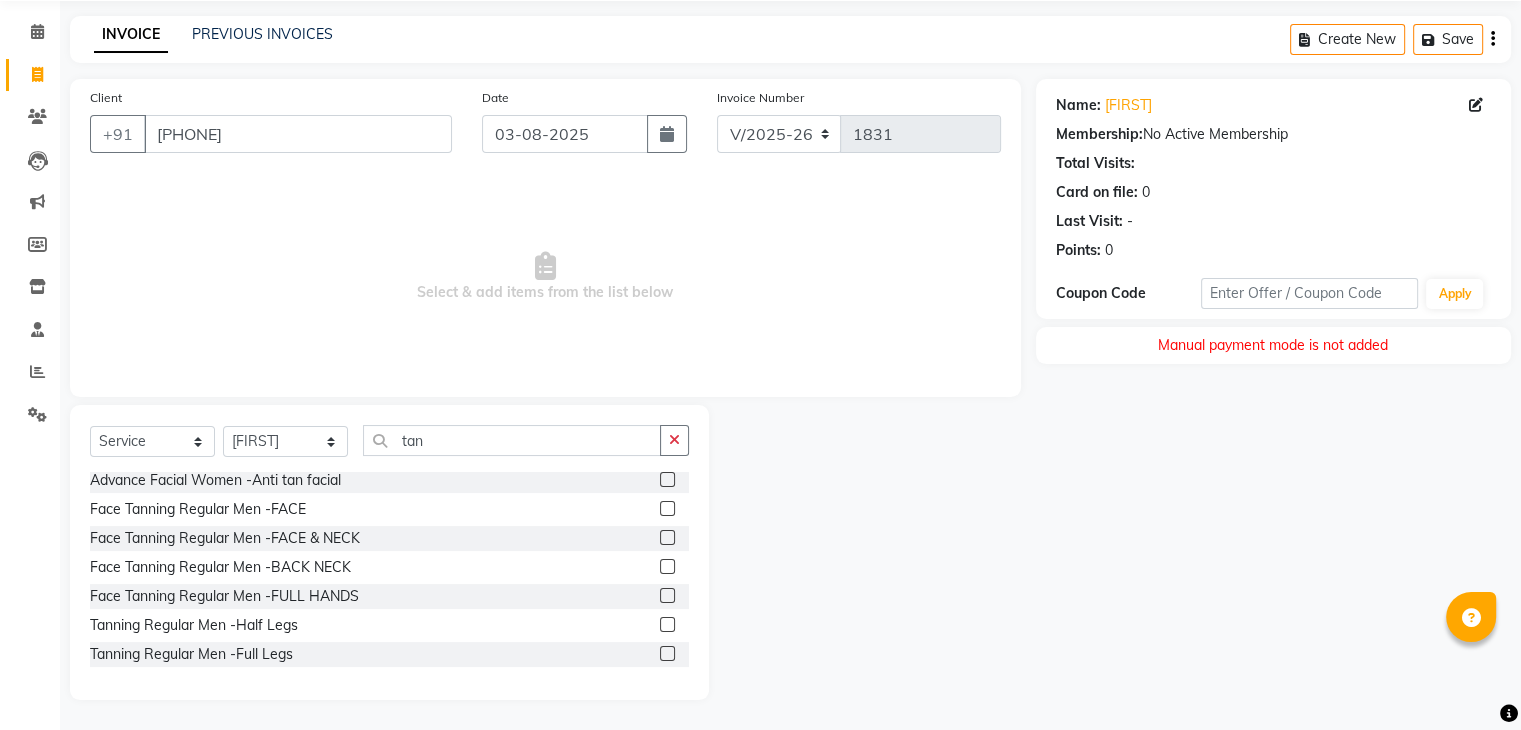 scroll, scrollTop: 72, scrollLeft: 0, axis: vertical 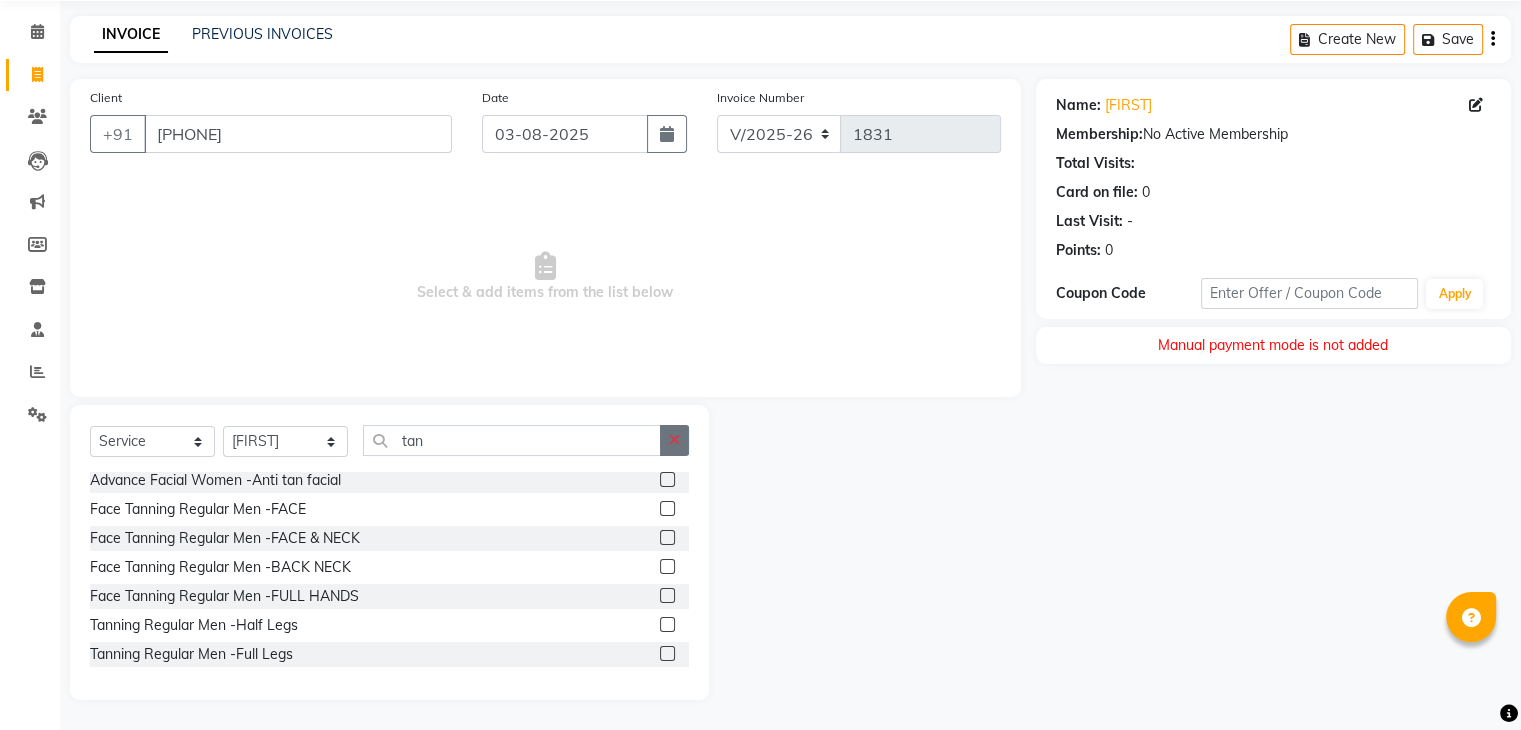 click 